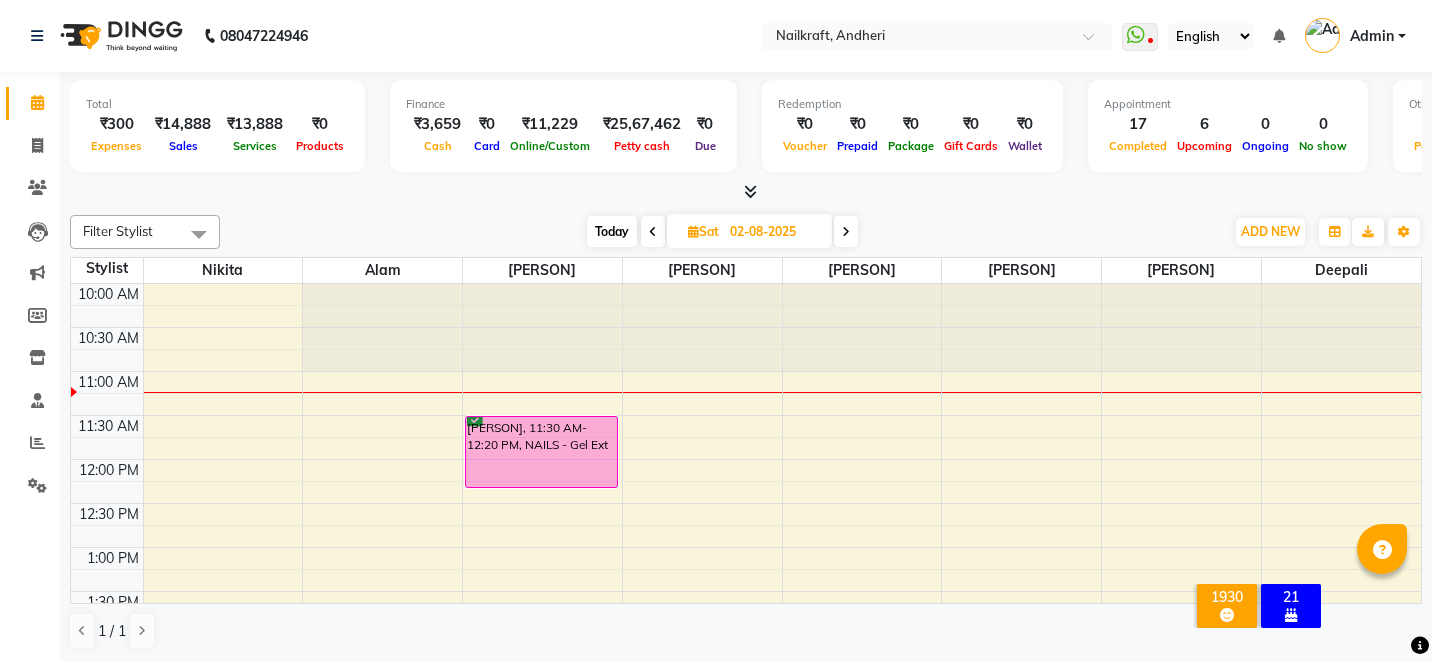scroll, scrollTop: 0, scrollLeft: 0, axis: both 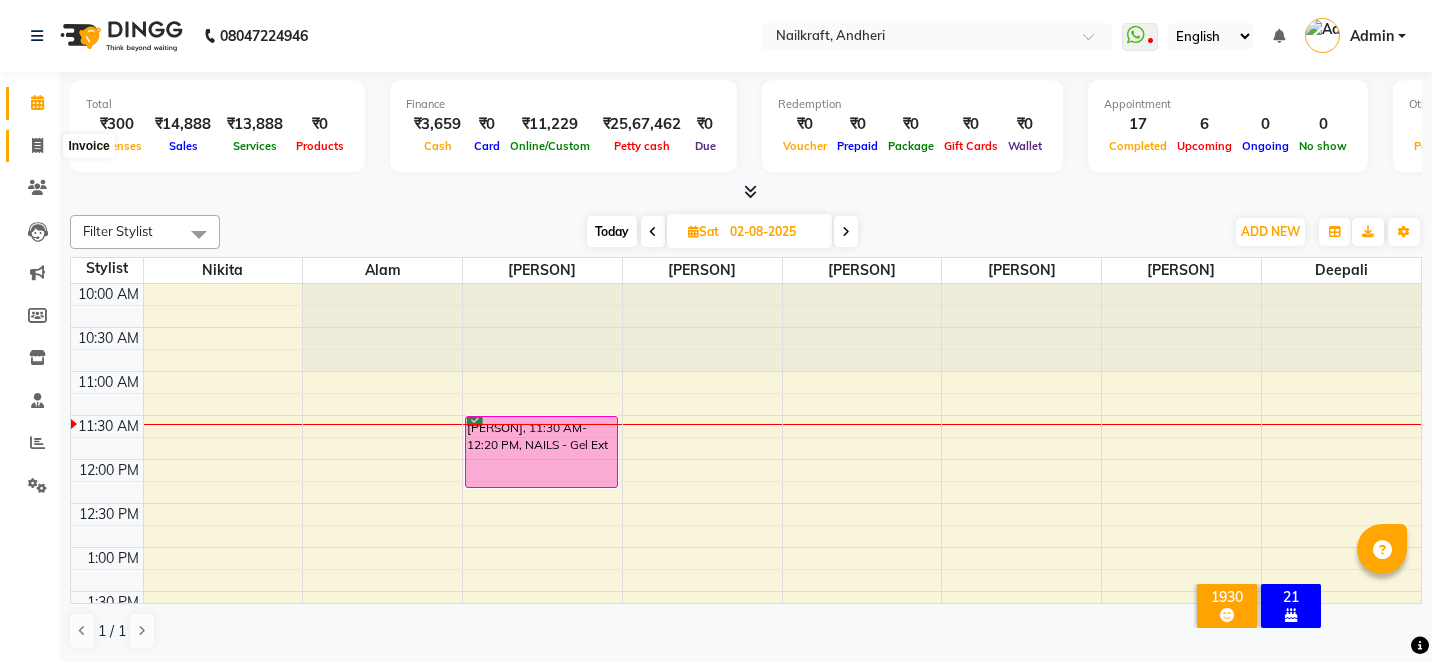 click 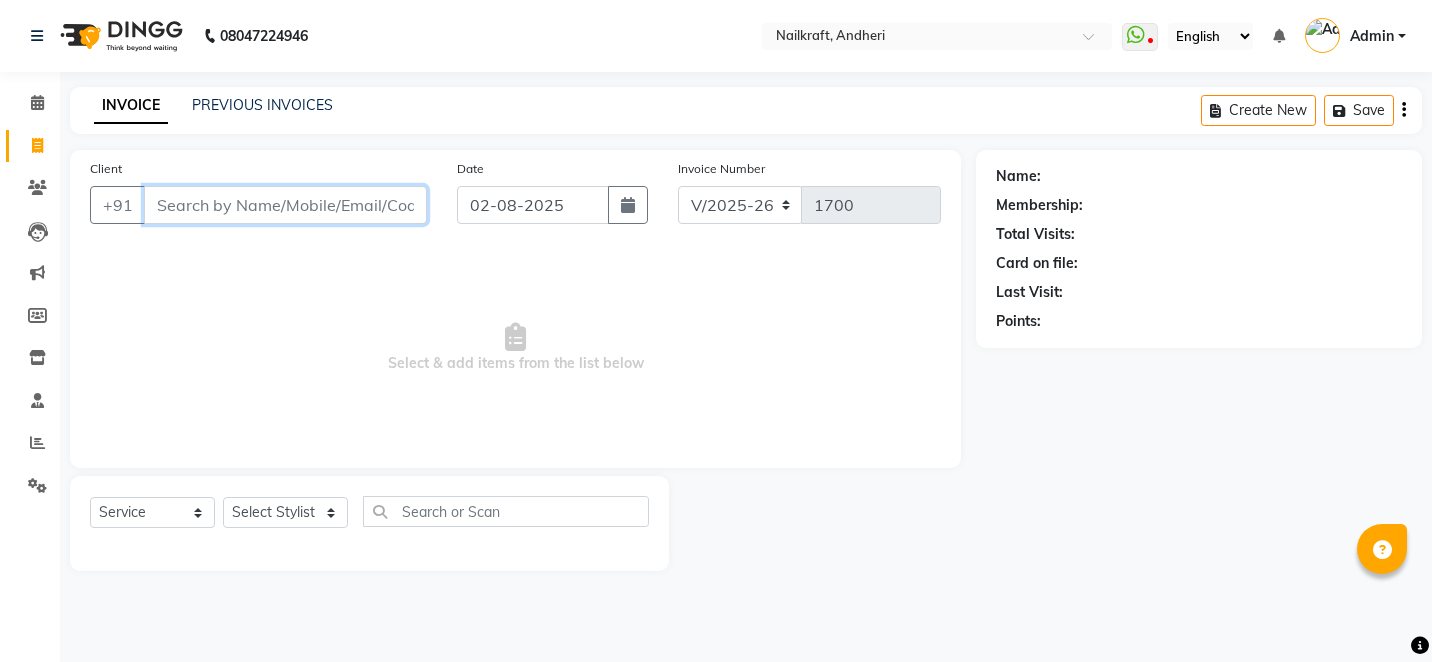 click on "Client" at bounding box center (285, 205) 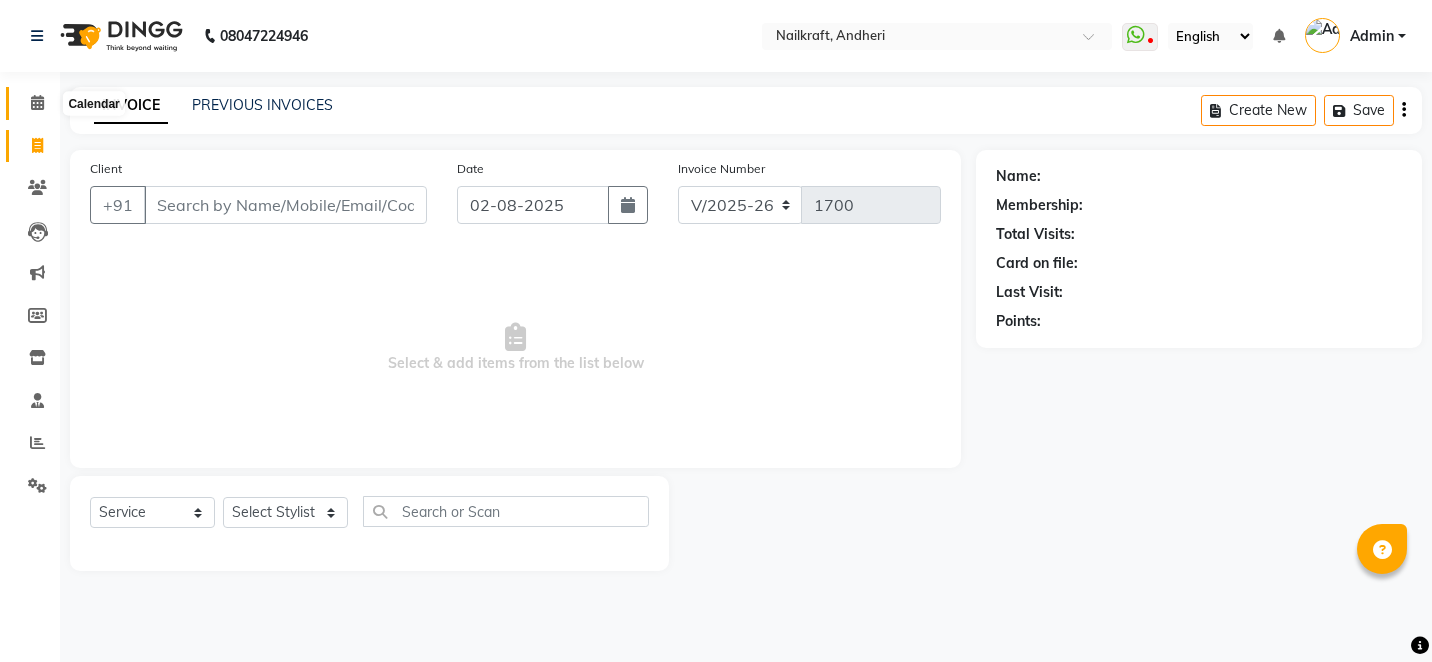 click 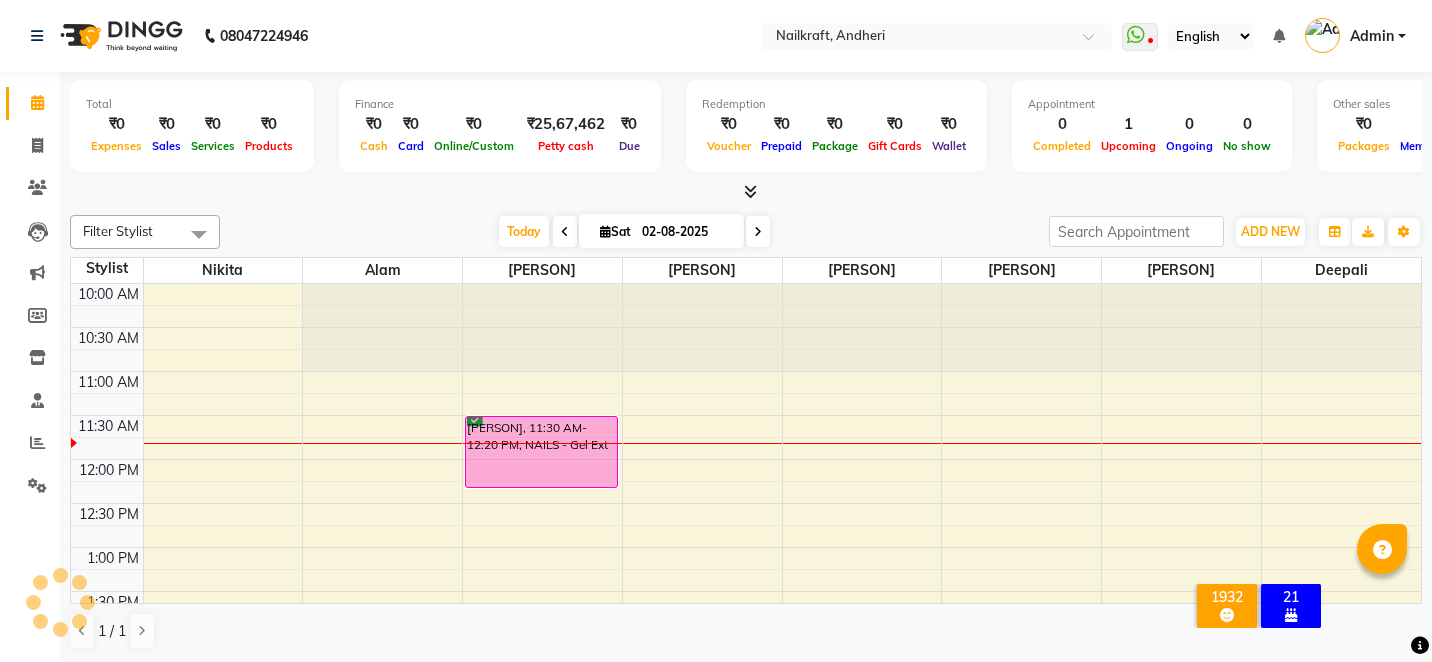 scroll, scrollTop: 89, scrollLeft: 0, axis: vertical 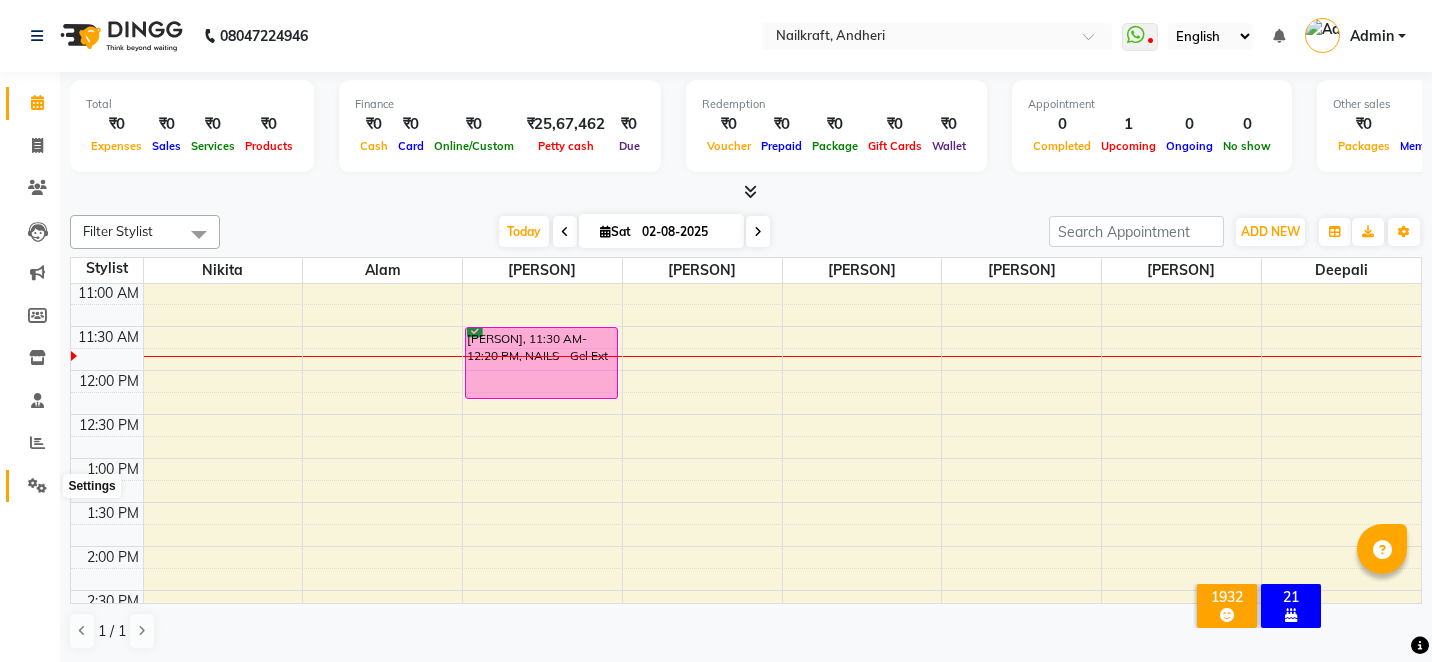 click 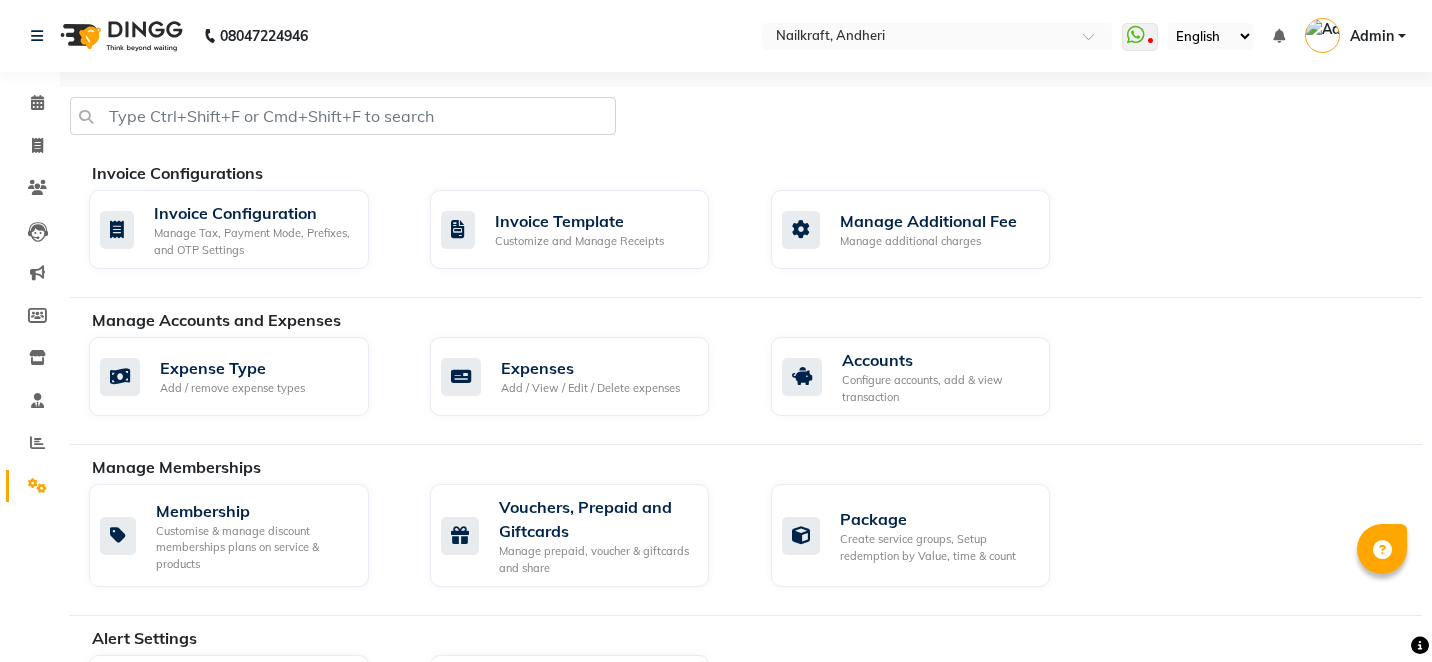 click on "Membership Customise & manage discount memberships plans on service & products  Vouchers, Prepaid and Giftcards Manage prepaid, voucher & giftcards and share  Package Create service groups, Setup redemption by Value, time & count" 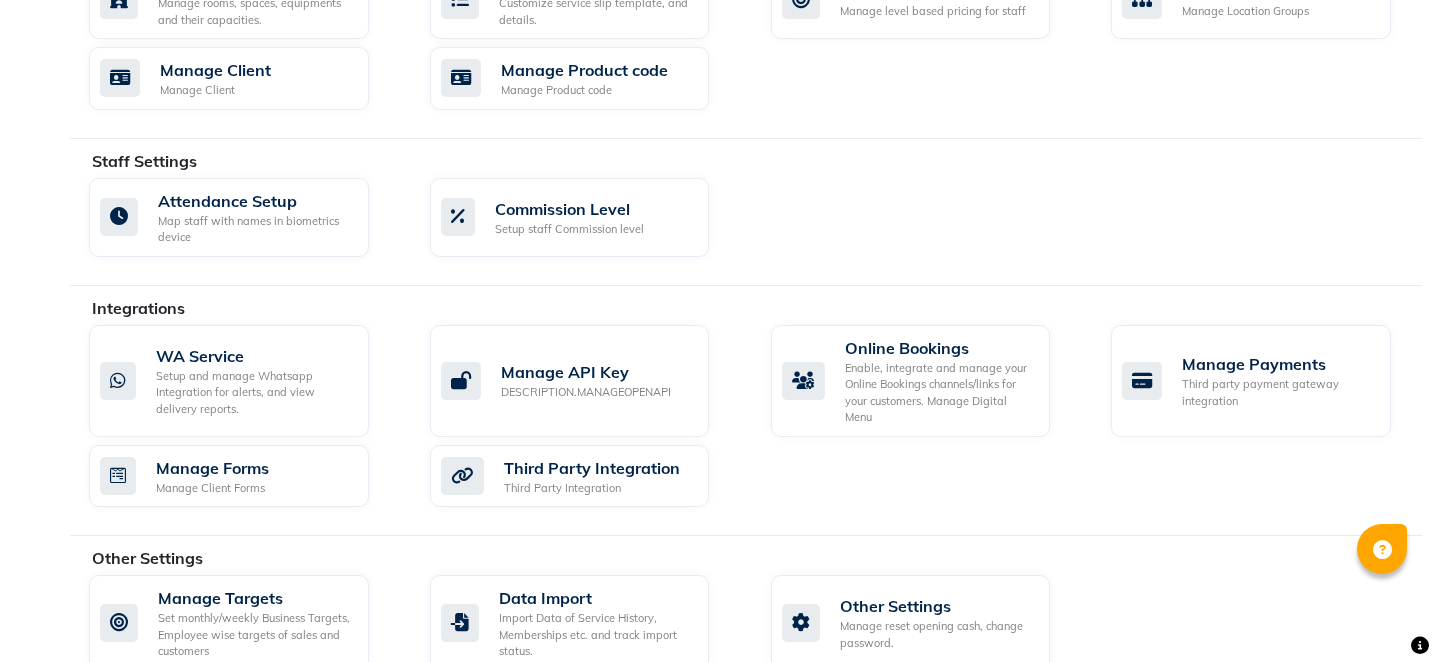 scroll, scrollTop: 998, scrollLeft: 0, axis: vertical 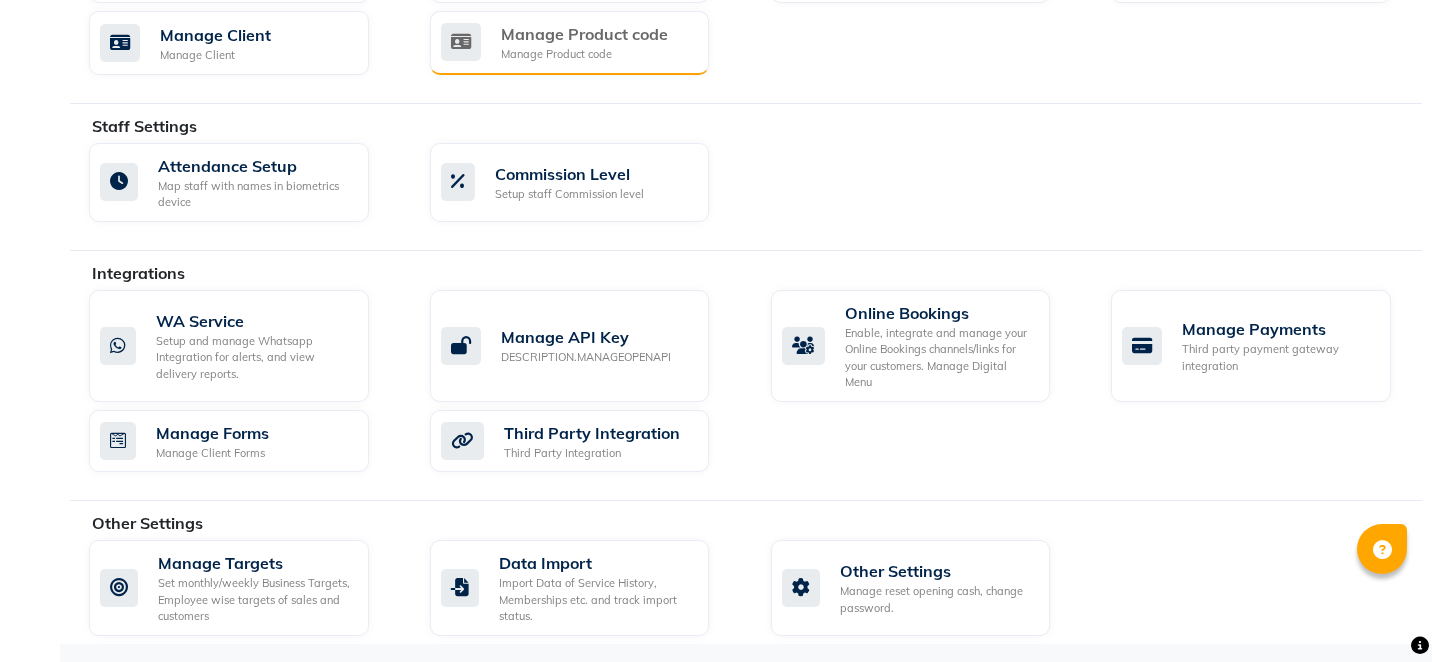 click on "Manage Product code" 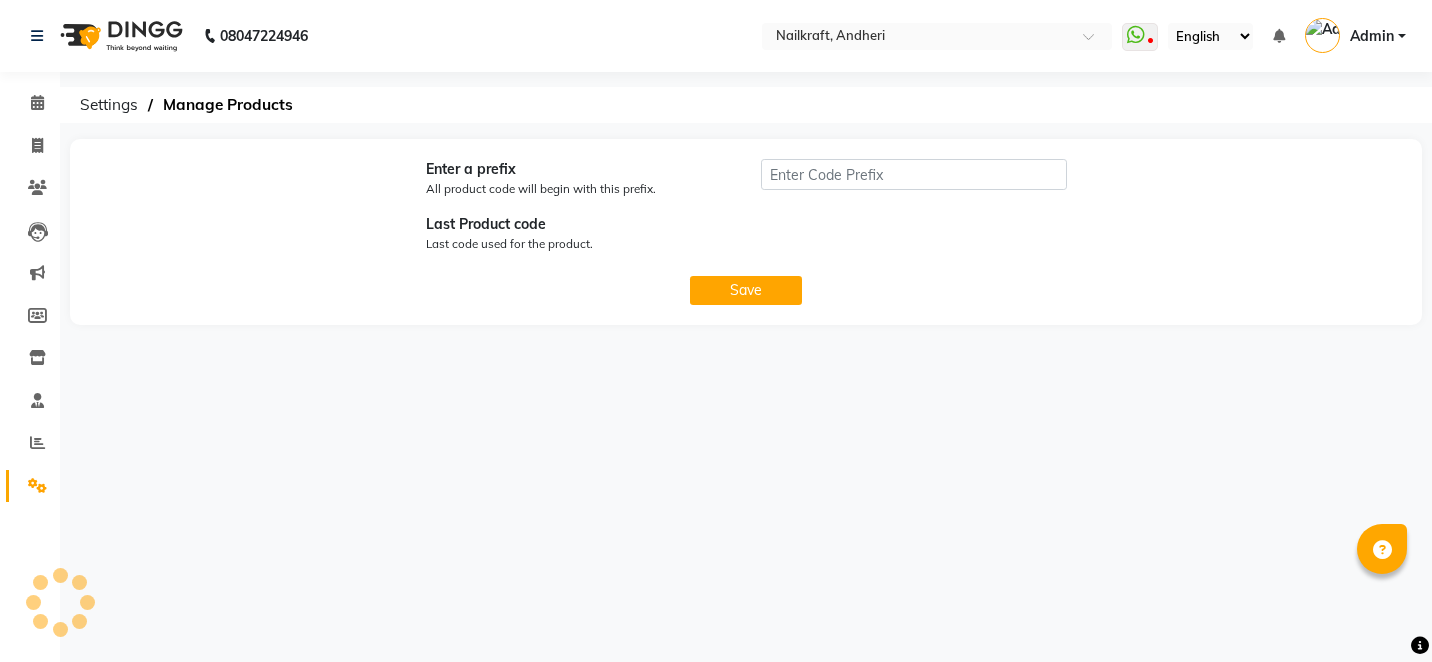 type on "P" 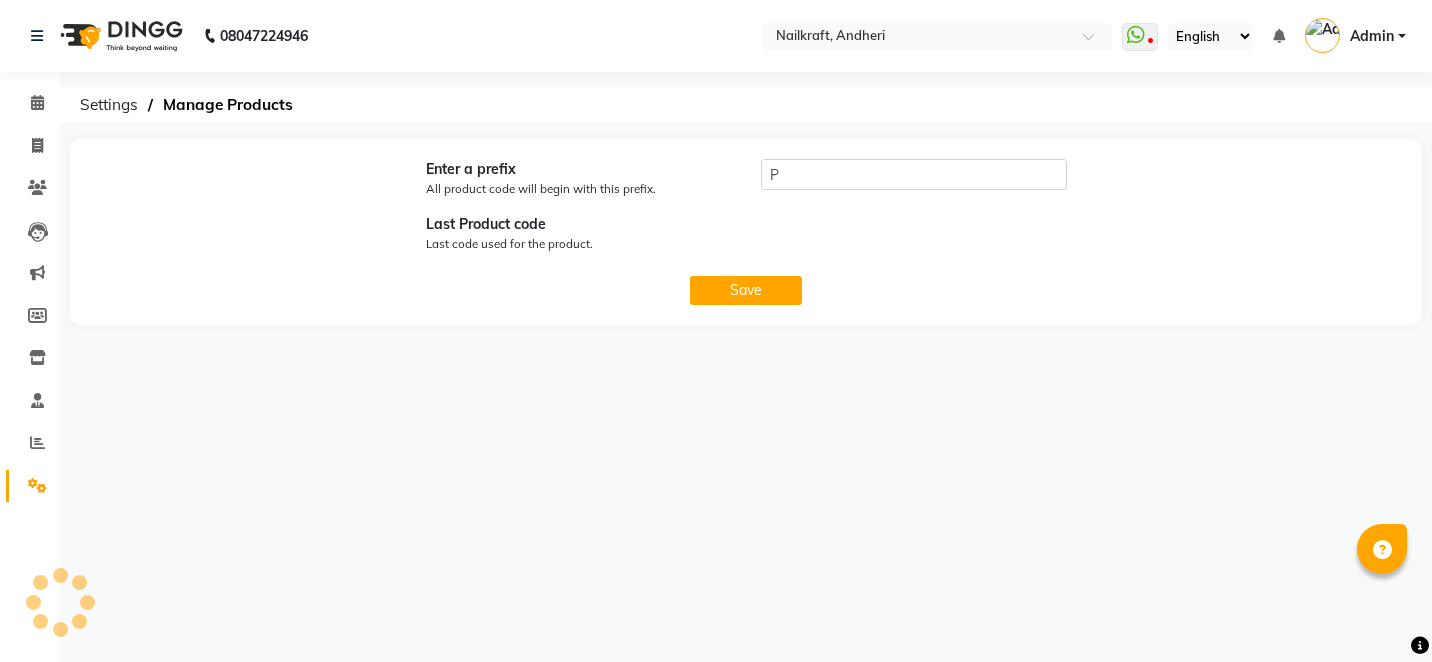 scroll, scrollTop: 0, scrollLeft: 0, axis: both 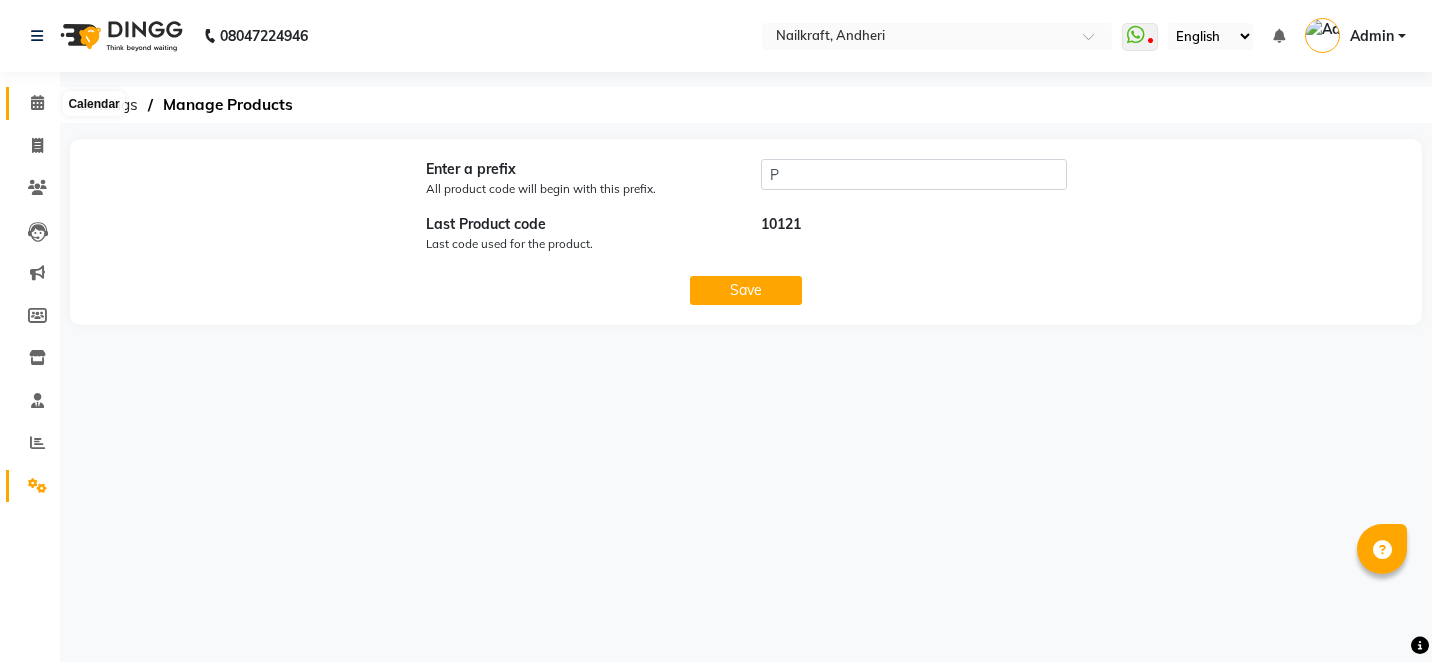 click 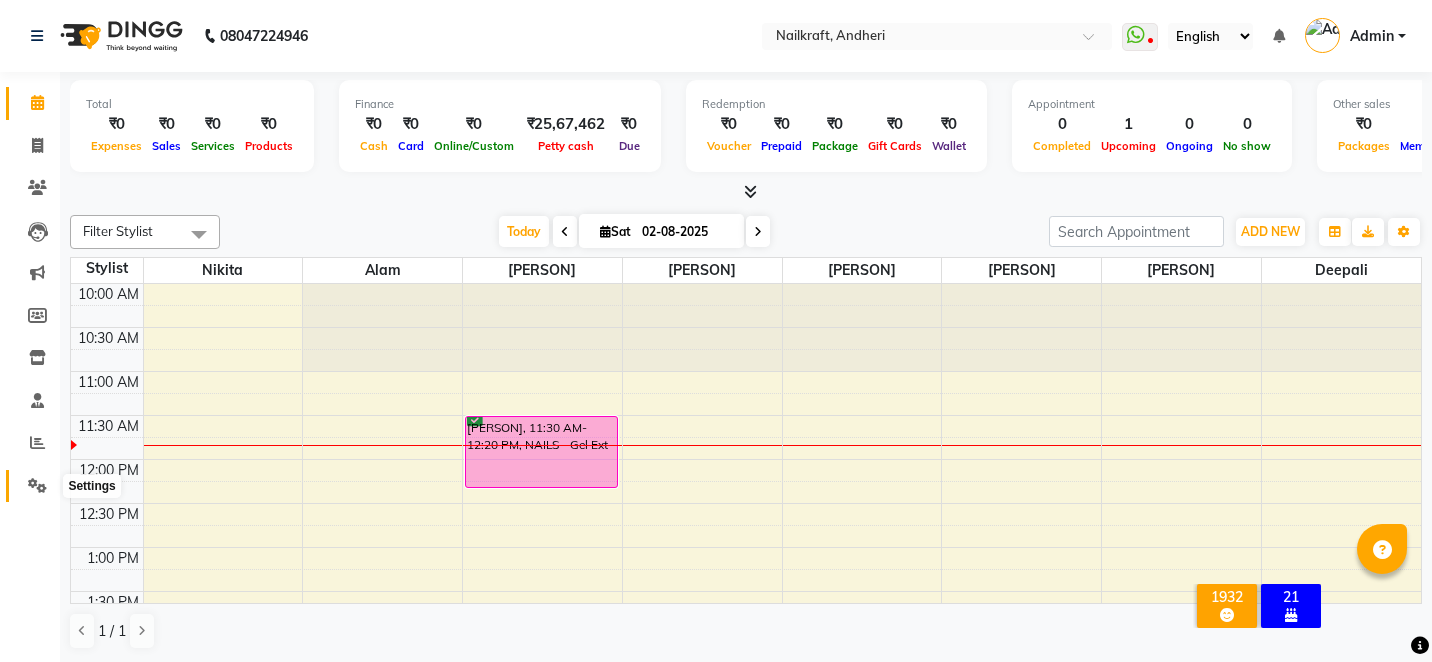 click 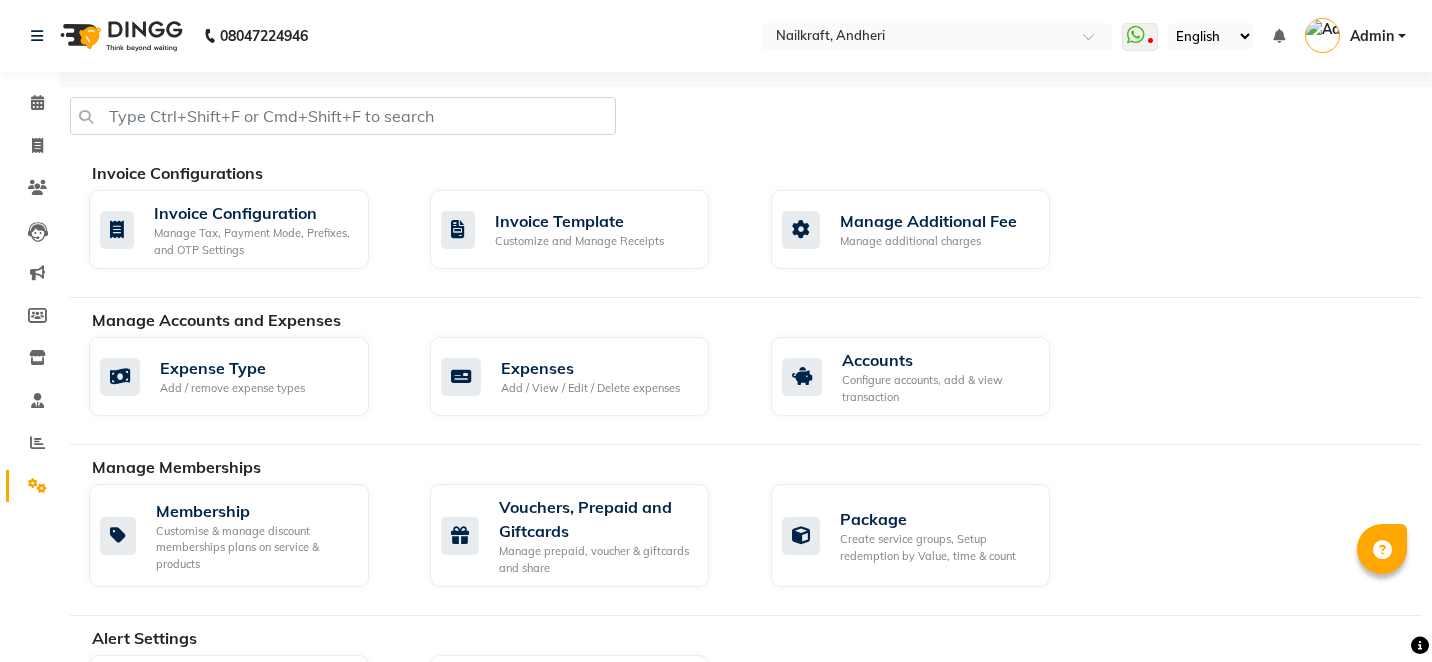 click on "Membership Customise & manage discount memberships plans on service & products  Vouchers, Prepaid and Giftcards Manage prepaid, voucher & giftcards and share  Package Create service groups, Setup redemption by Value, time & count" 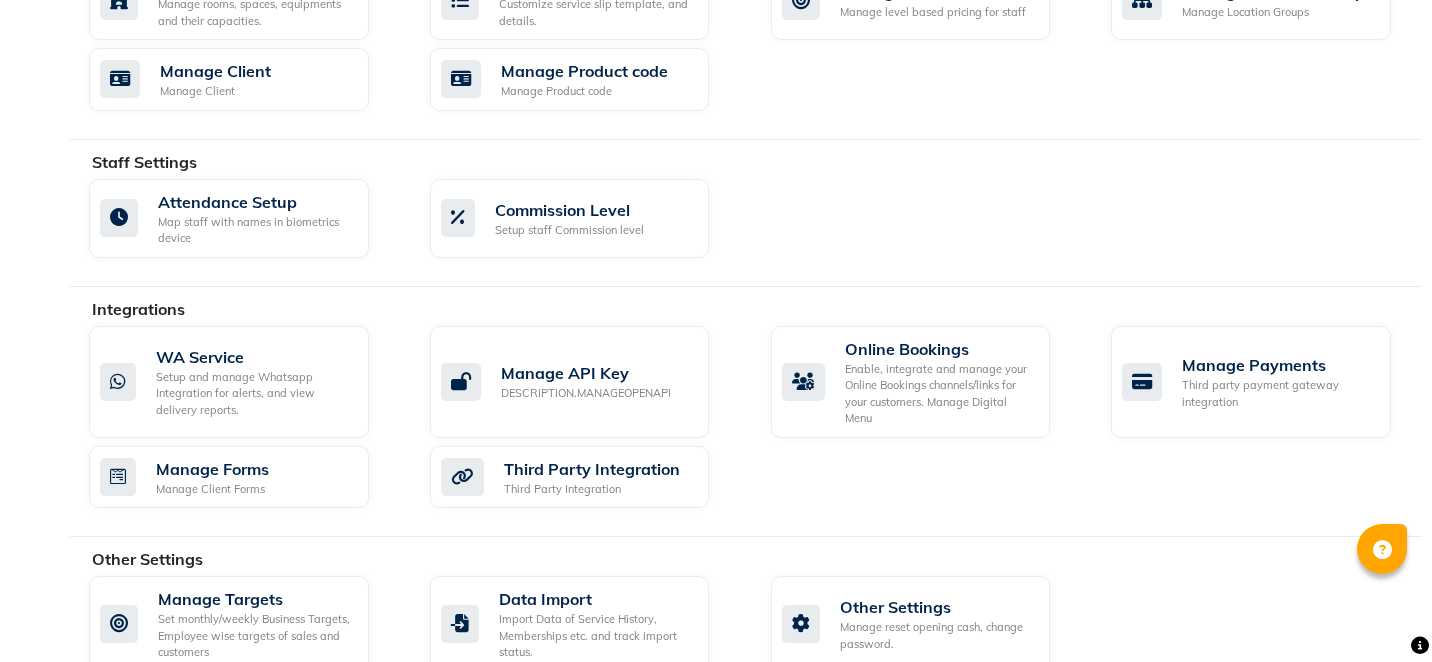 scroll, scrollTop: 998, scrollLeft: 0, axis: vertical 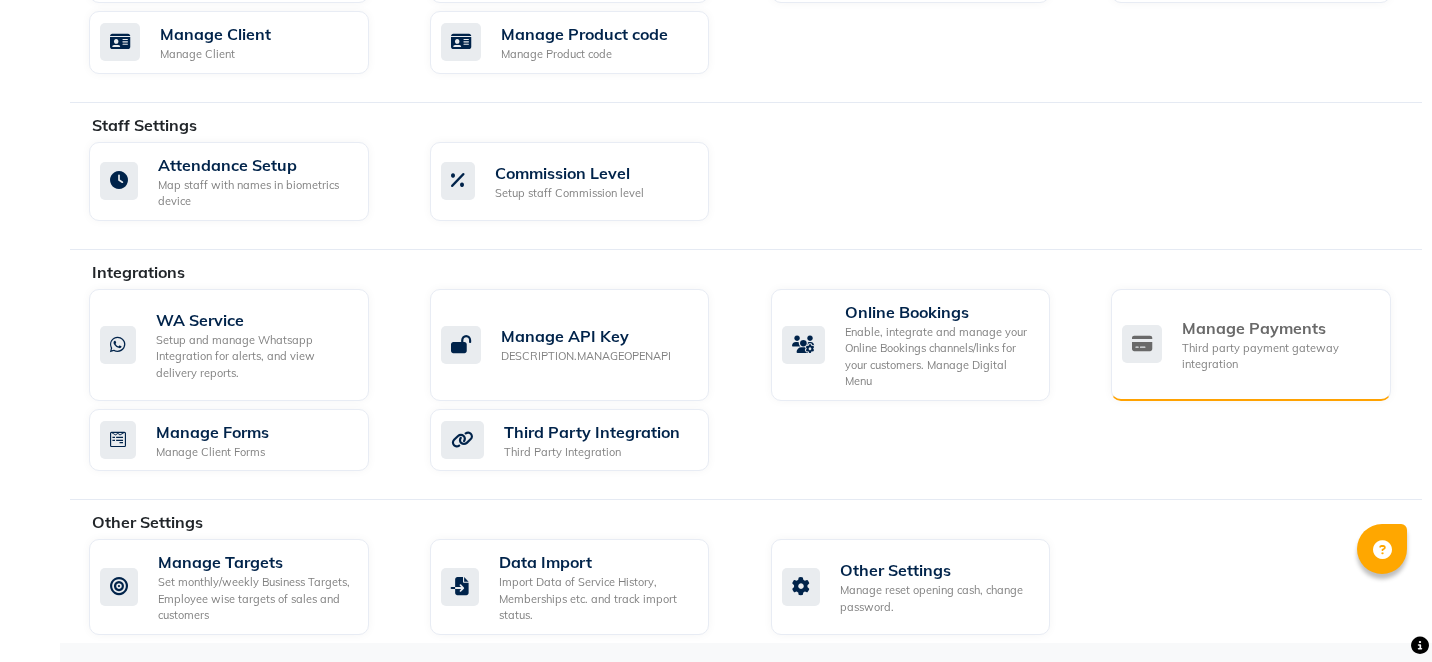 click on "Third party payment gateway integration" 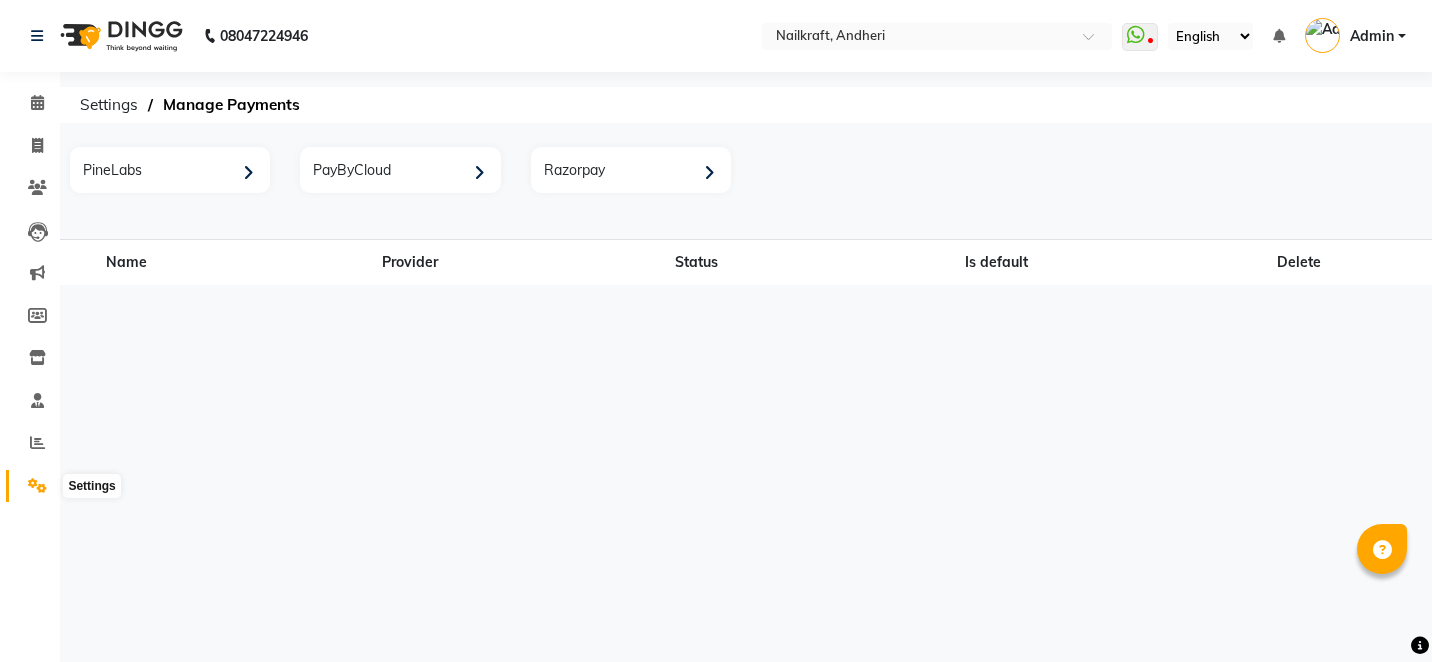 click 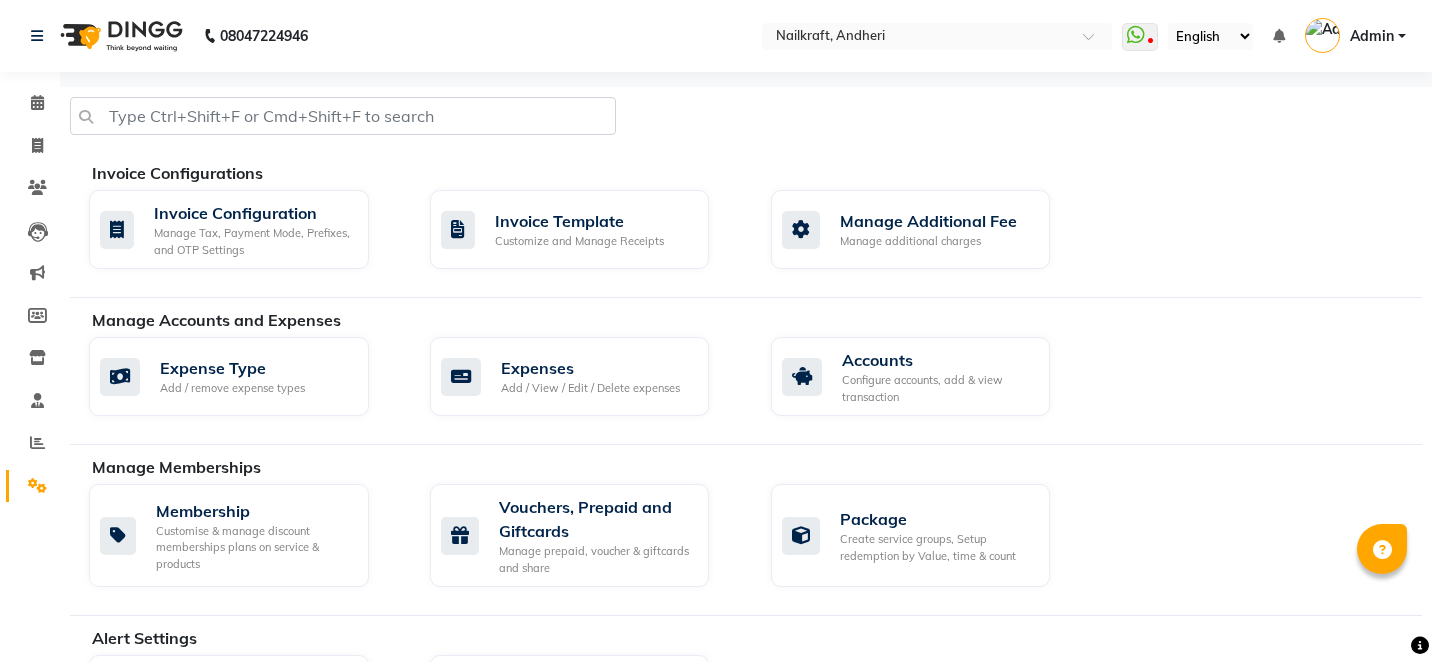 click on "Membership Customise & manage discount memberships plans on service & products  Vouchers, Prepaid and Giftcards Manage prepaid, voucher & giftcards and share  Package Create service groups, Setup redemption by Value, time & count" 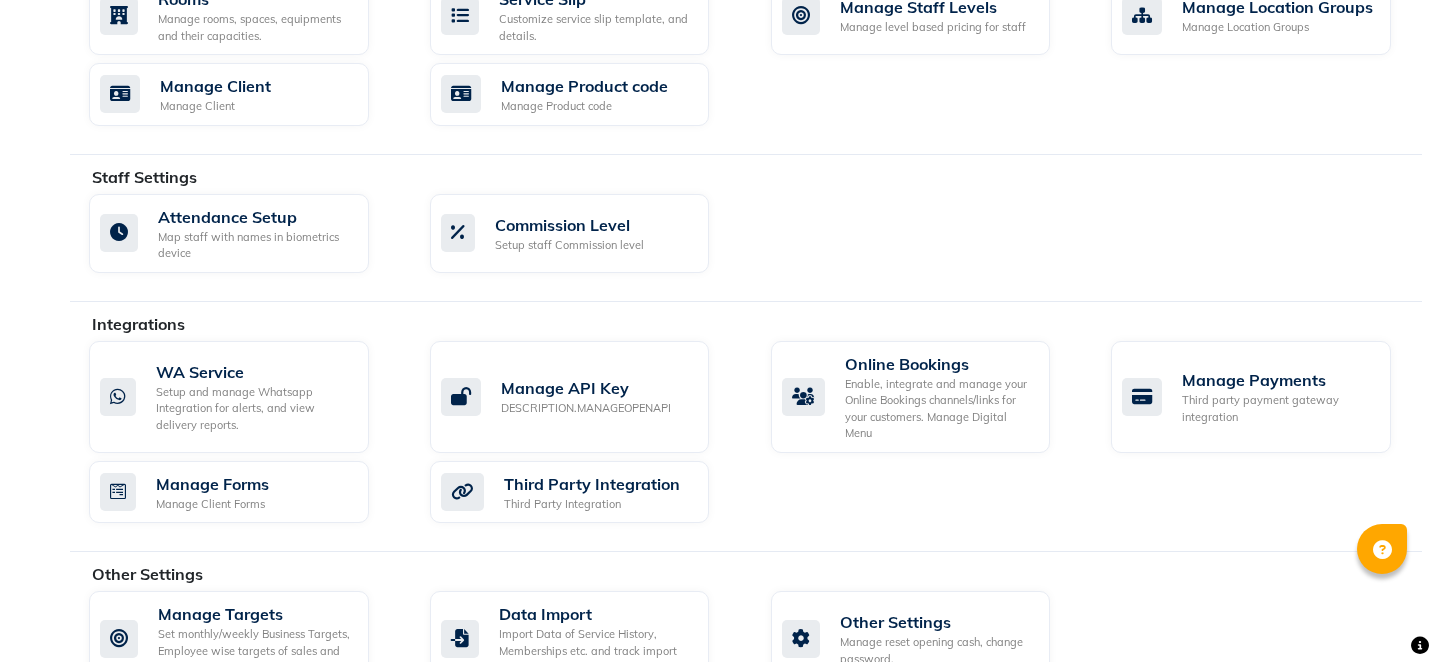 scroll, scrollTop: 998, scrollLeft: 0, axis: vertical 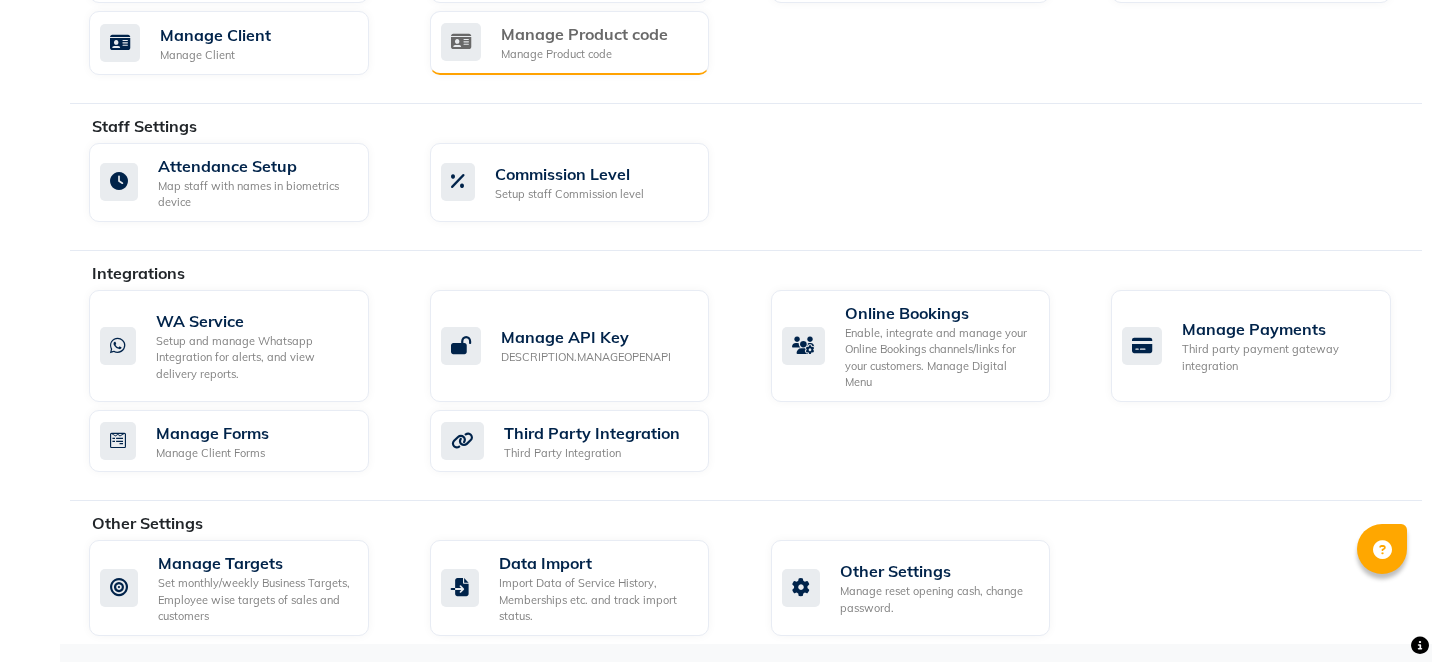 click on "Manage Product code" 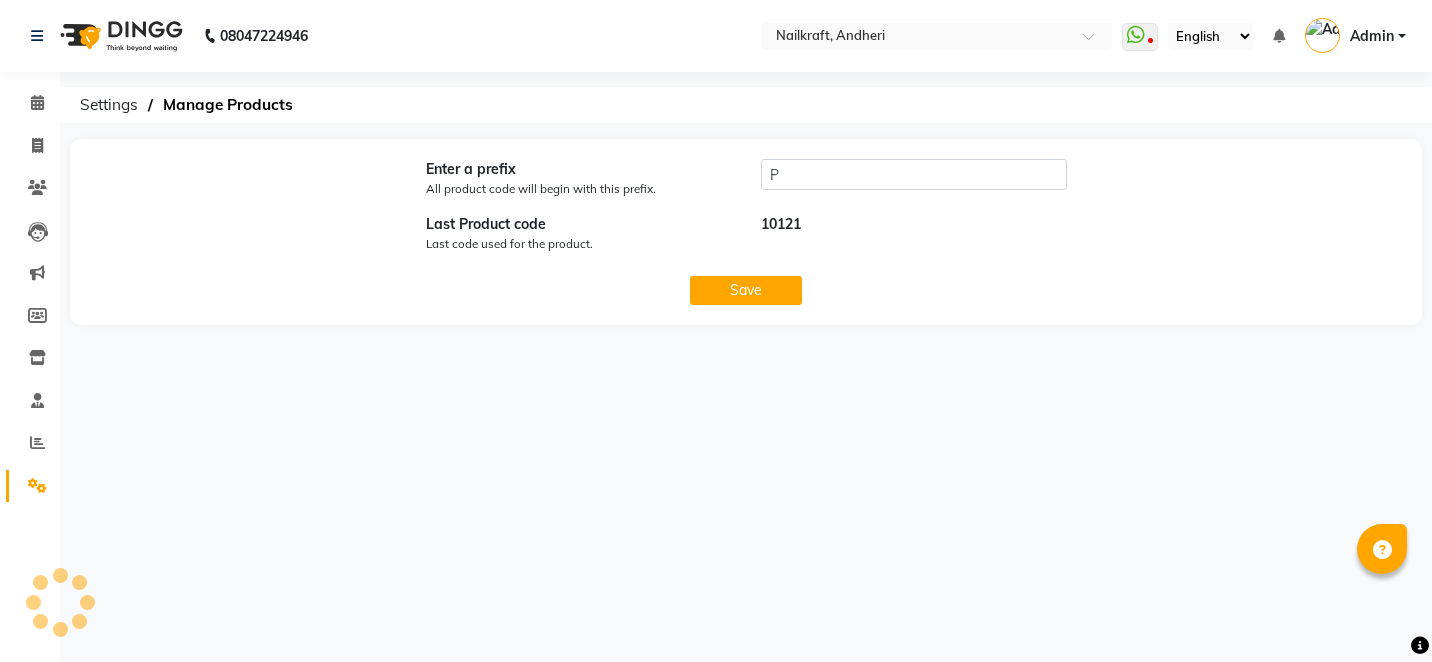 scroll, scrollTop: 0, scrollLeft: 0, axis: both 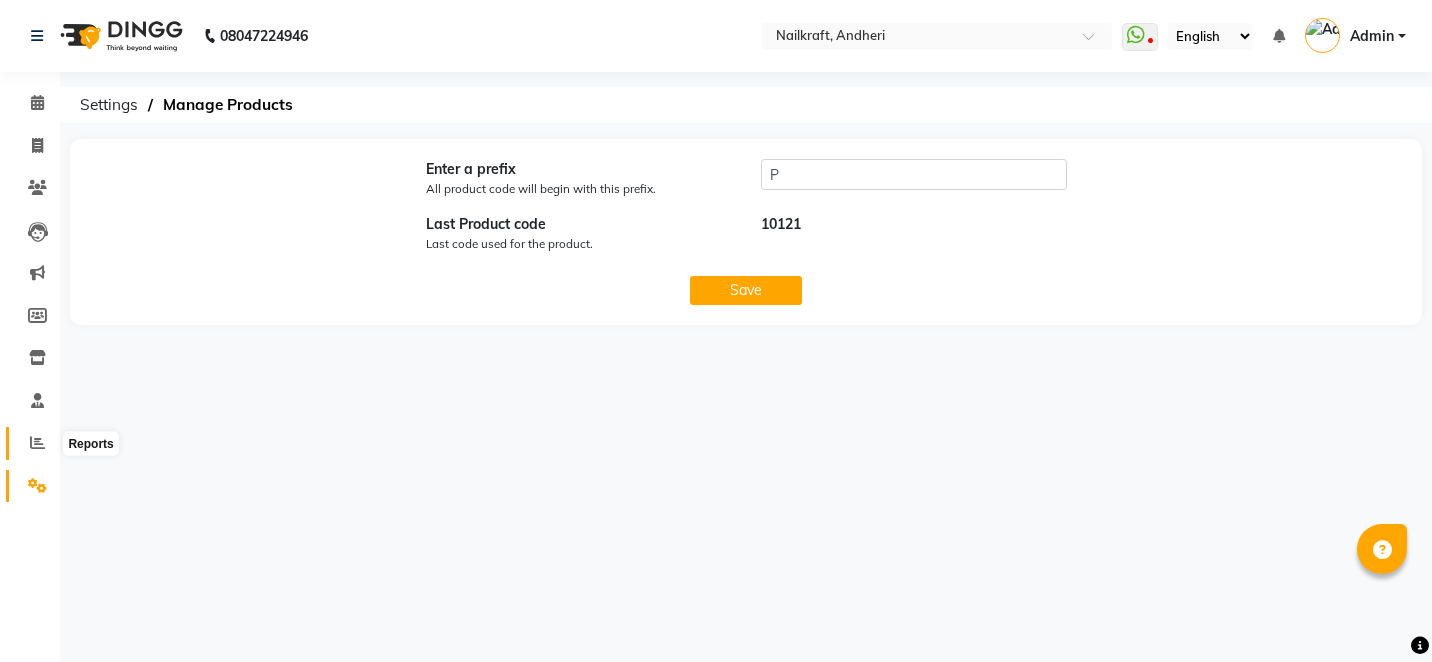 click 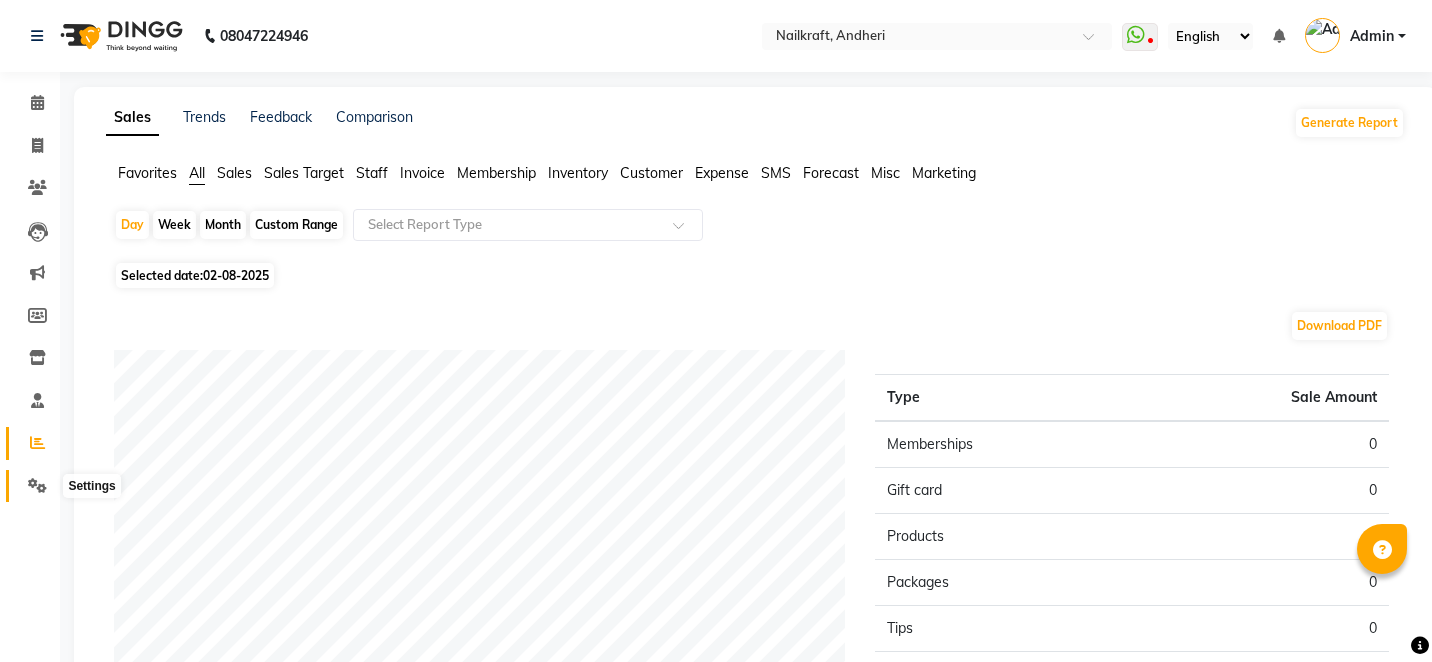 click 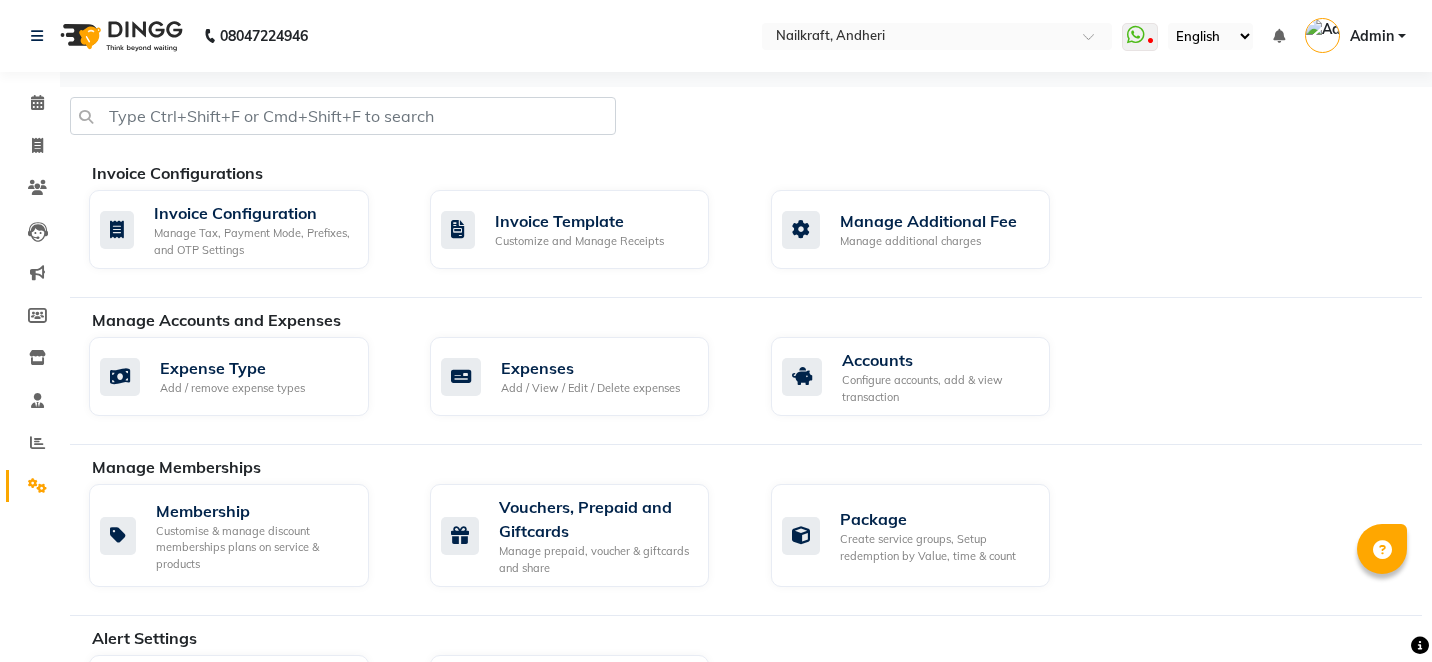 click on "Membership Customise & manage discount memberships plans on service & products  Vouchers, Prepaid and Giftcards Manage prepaid, voucher & giftcards and share  Package Create service groups, Setup redemption by Value, time & count" 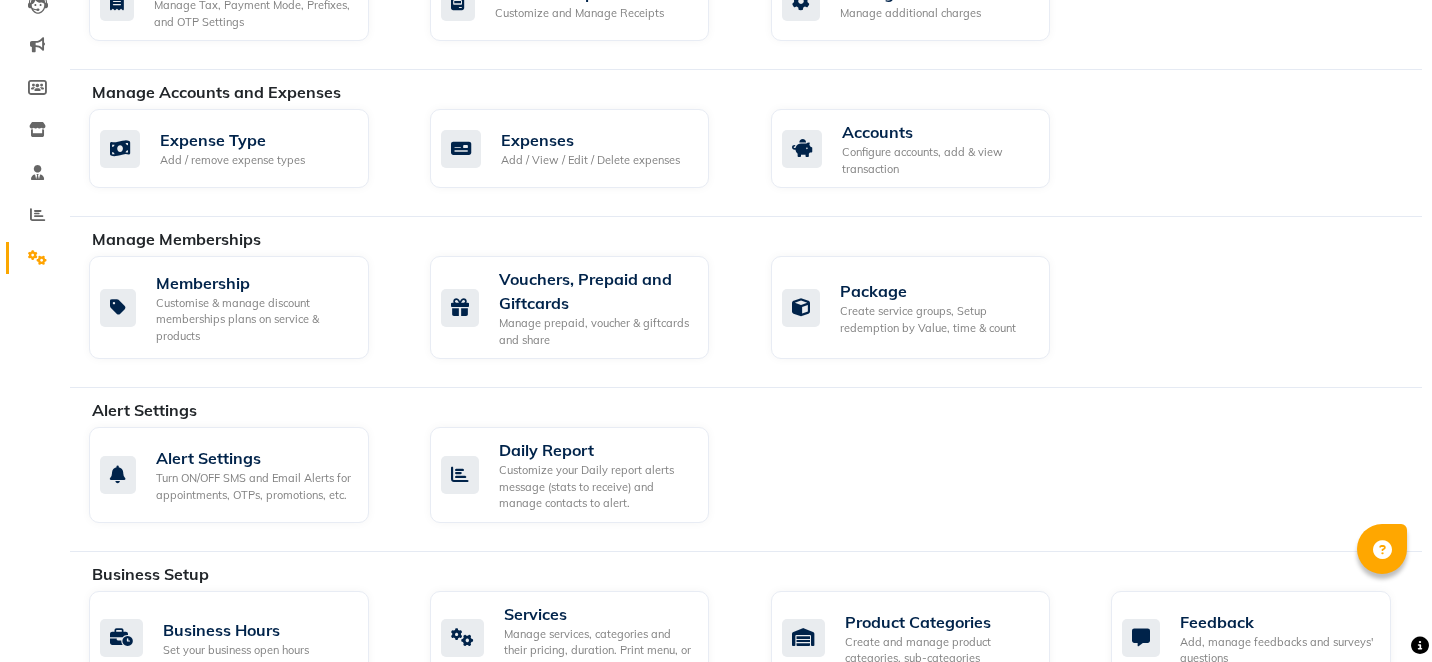 scroll, scrollTop: 198, scrollLeft: 0, axis: vertical 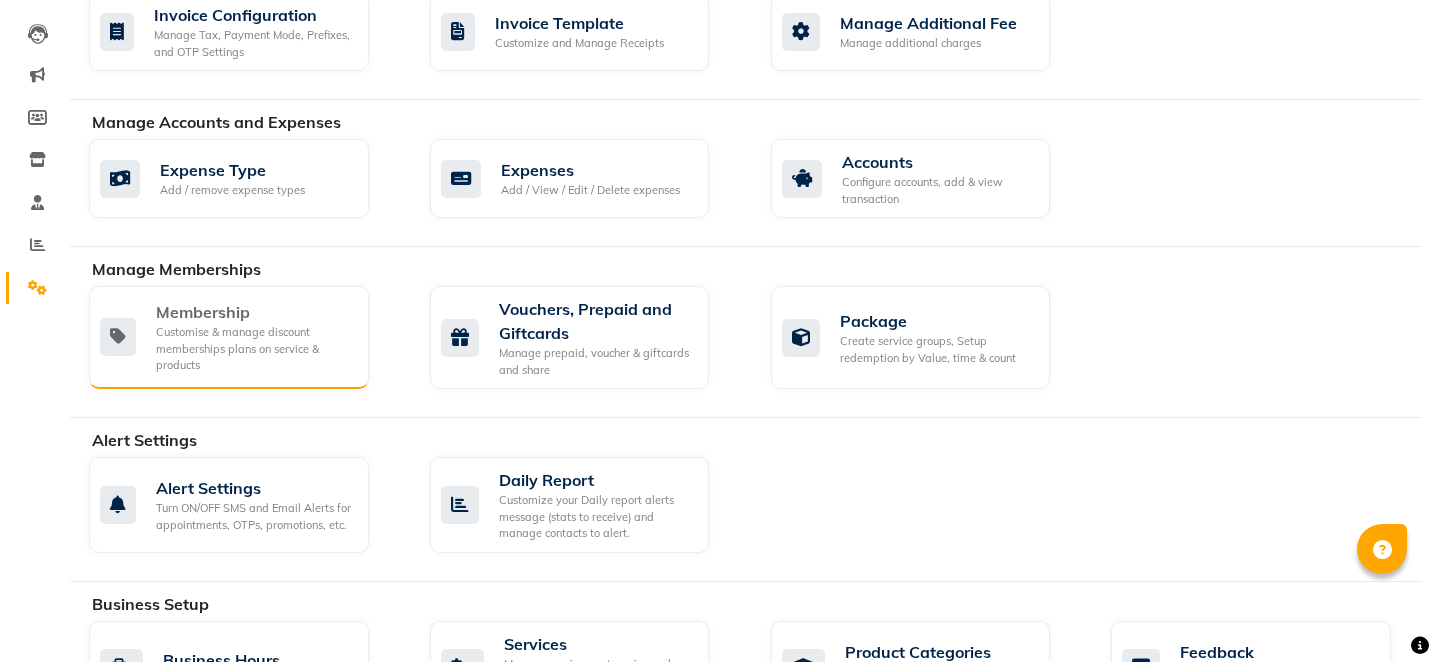click on "Customise & manage discount memberships plans on service & products" 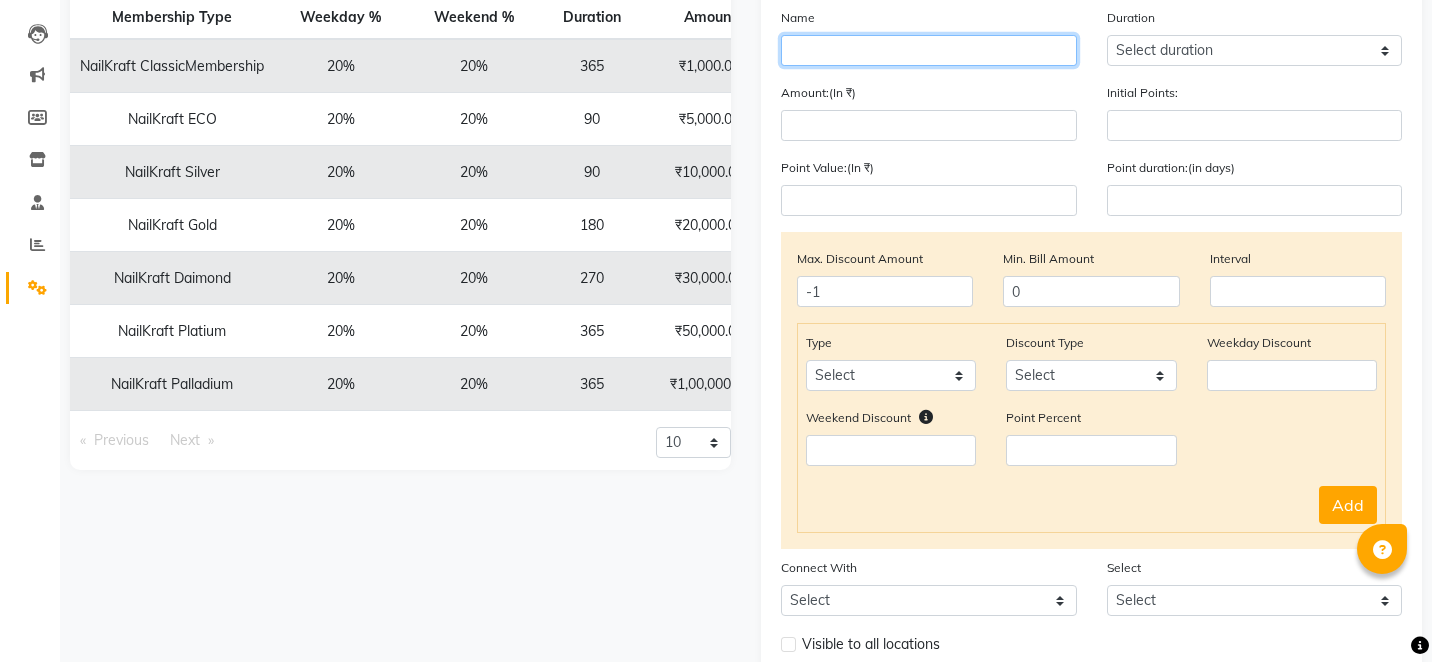 click 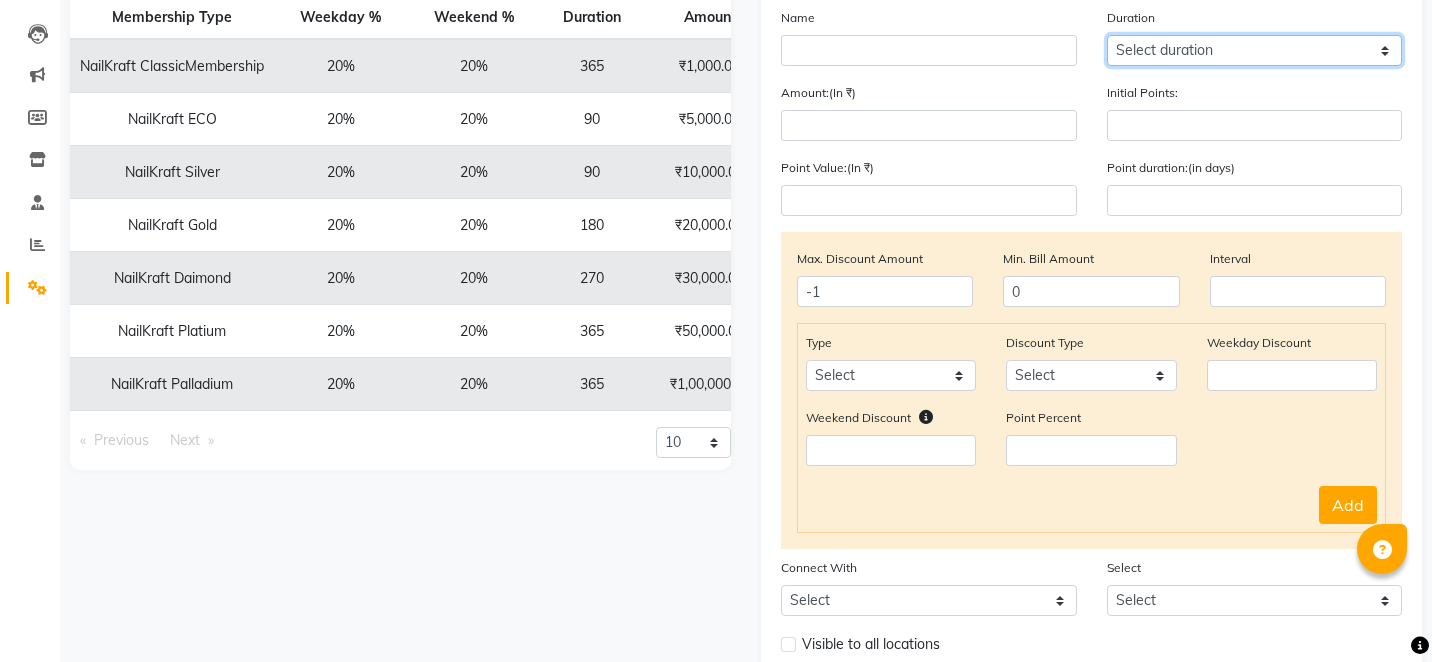 click on "Select duration Week  Half-month  Month  Year  Life Time  4 Months  8 Months  6 Months  15 Months  18 Months  30 Months  90 Days  210 Days  240 Days  270 Days  395 Days  425 Days  1 Day  2 Years  10 Months  3 Years  5 Years" 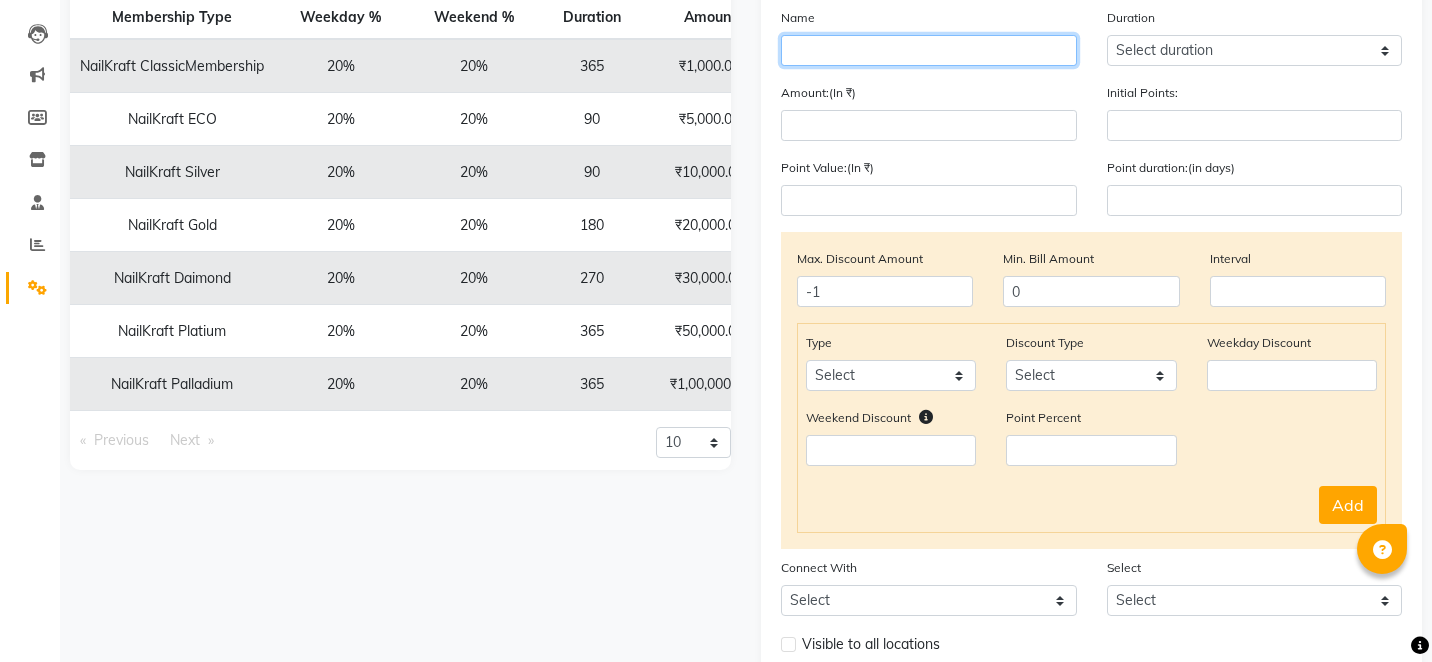click 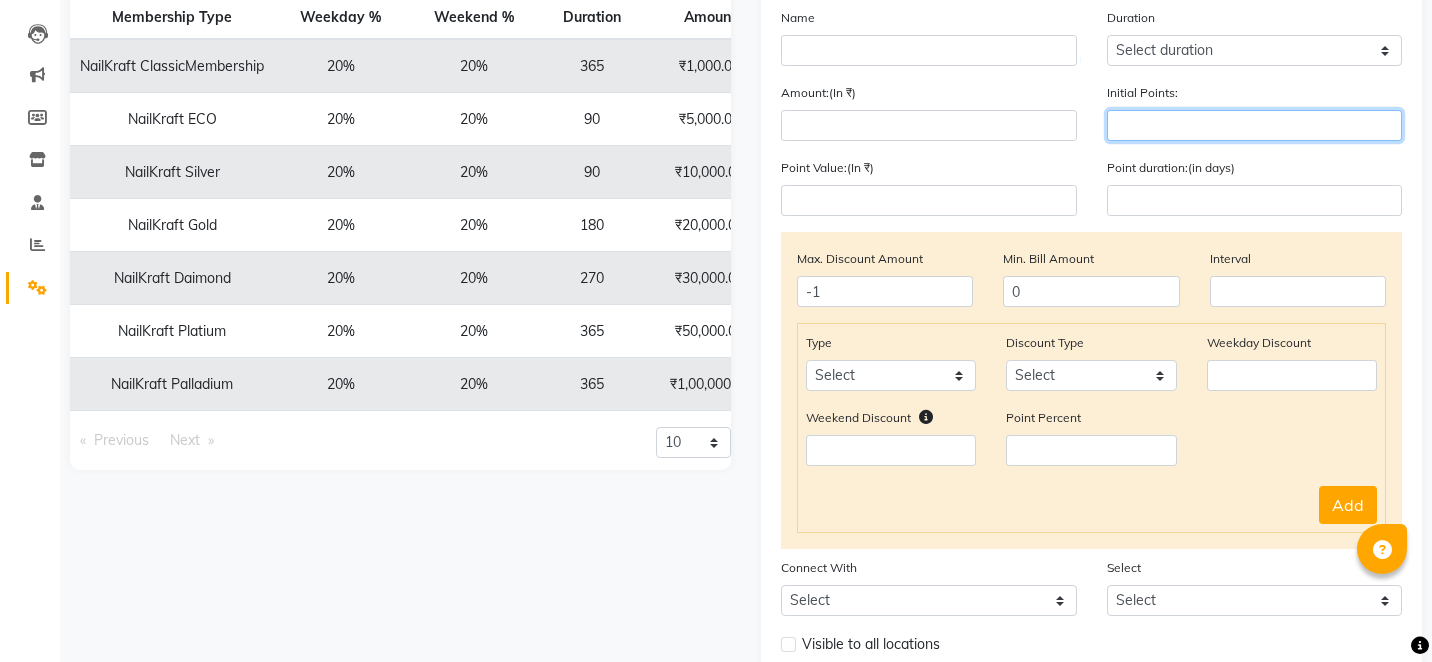 click 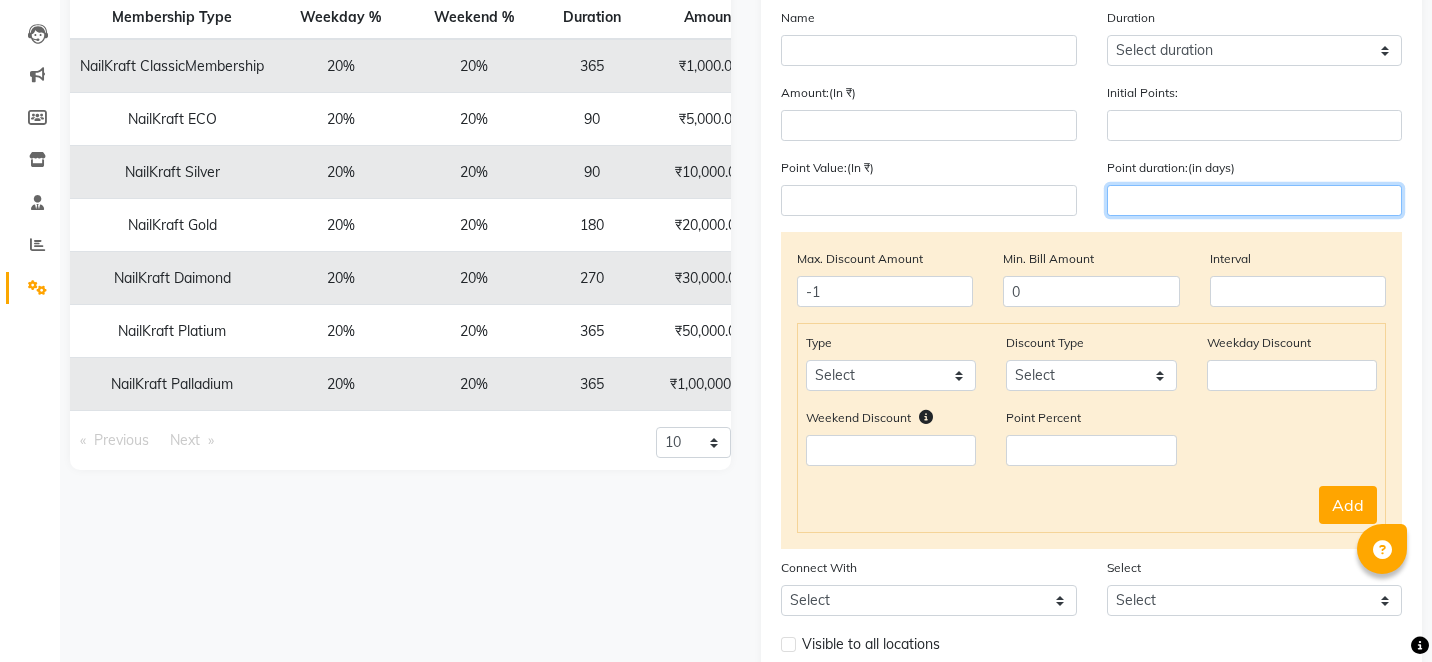 click 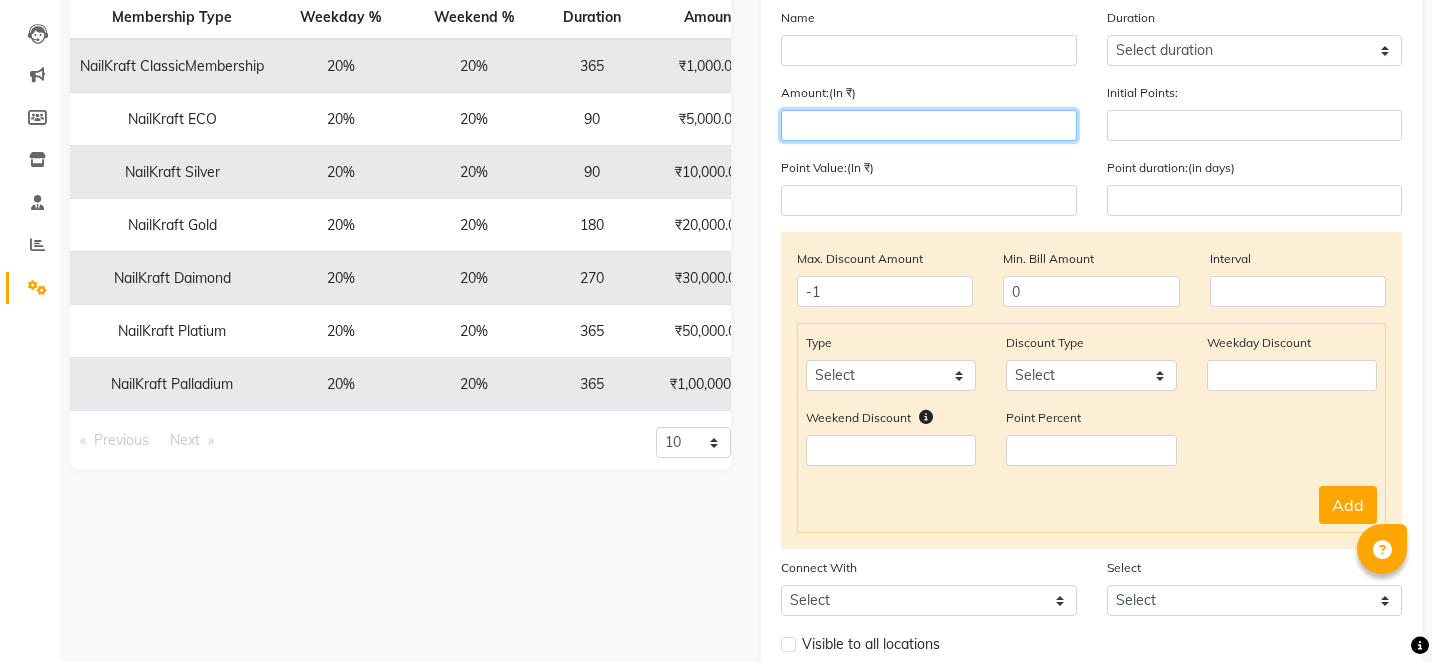 click 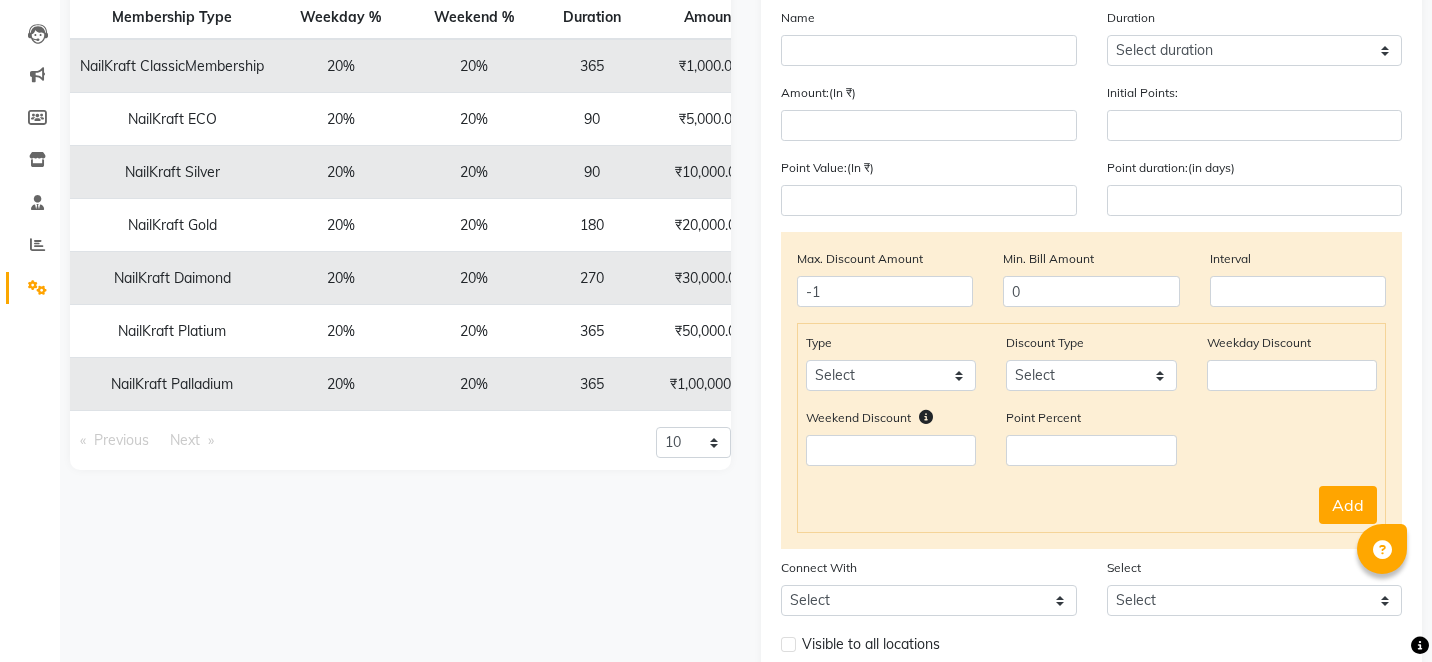 click on "365" 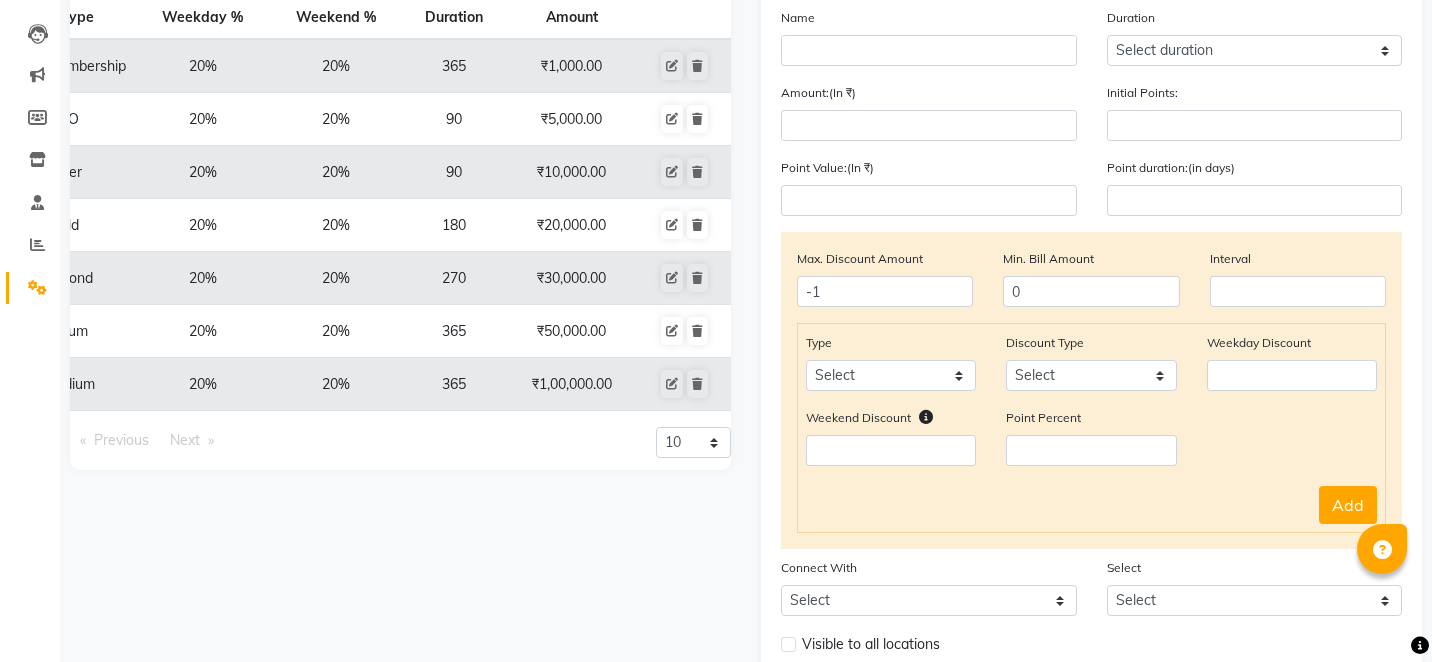 scroll, scrollTop: 0, scrollLeft: 139, axis: horizontal 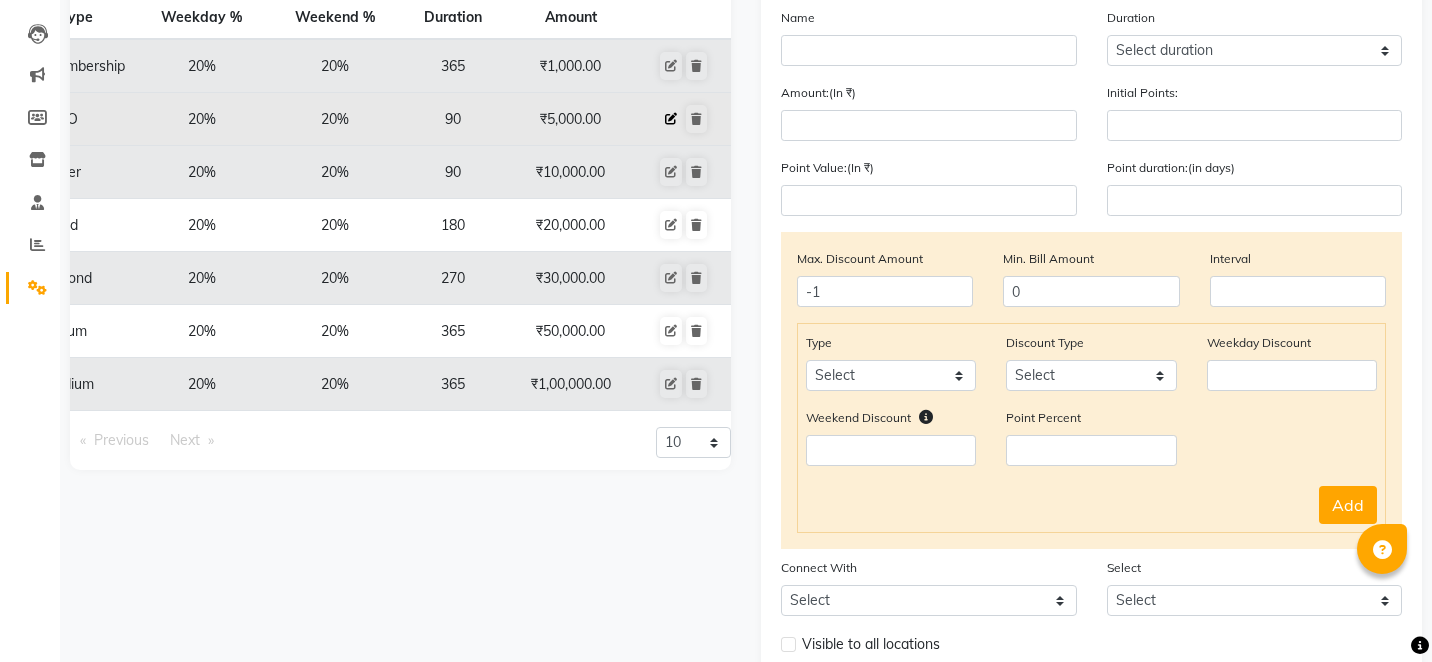 click 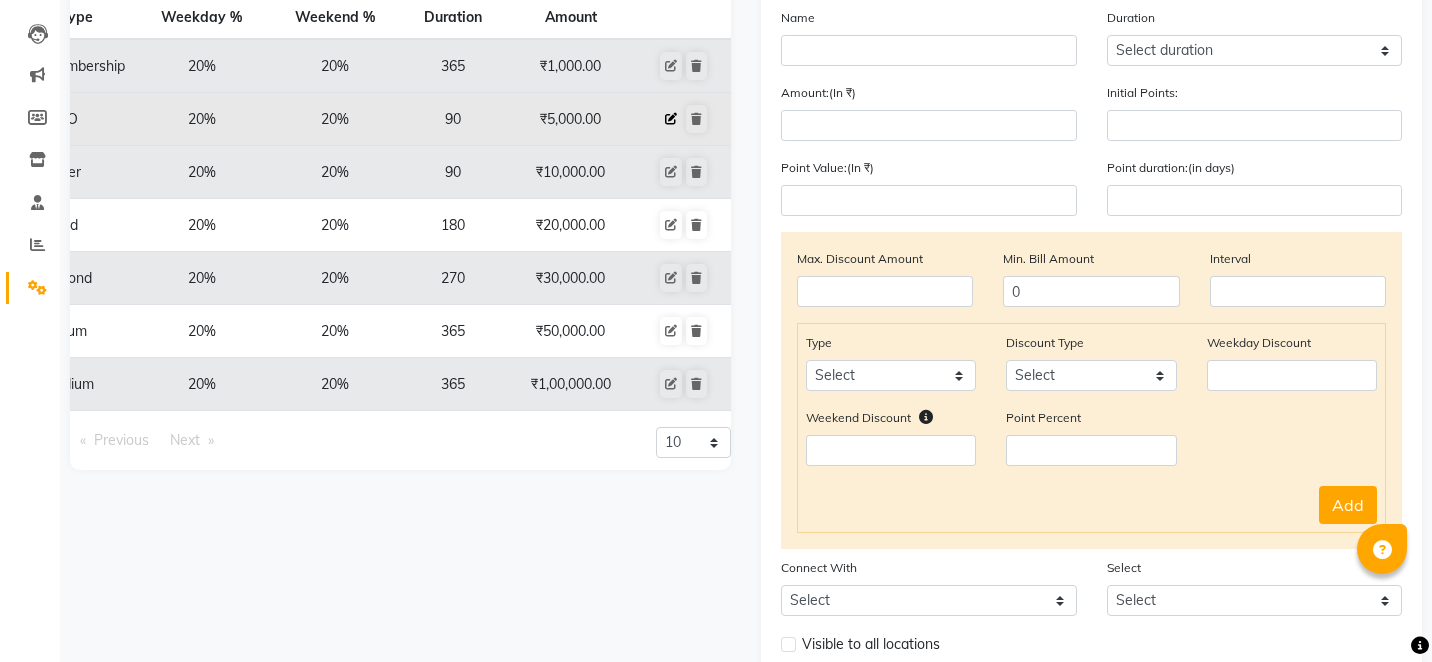type on "NailKraft ECO" 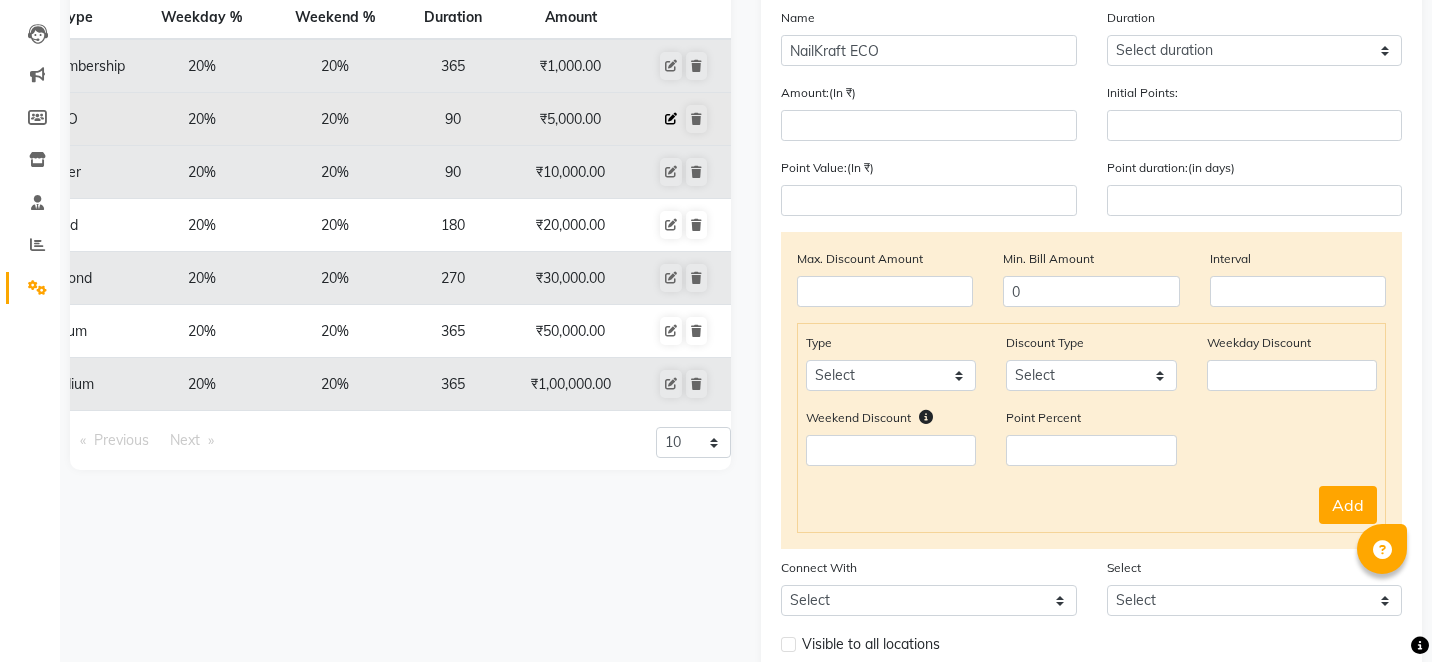 select on "12: 90" 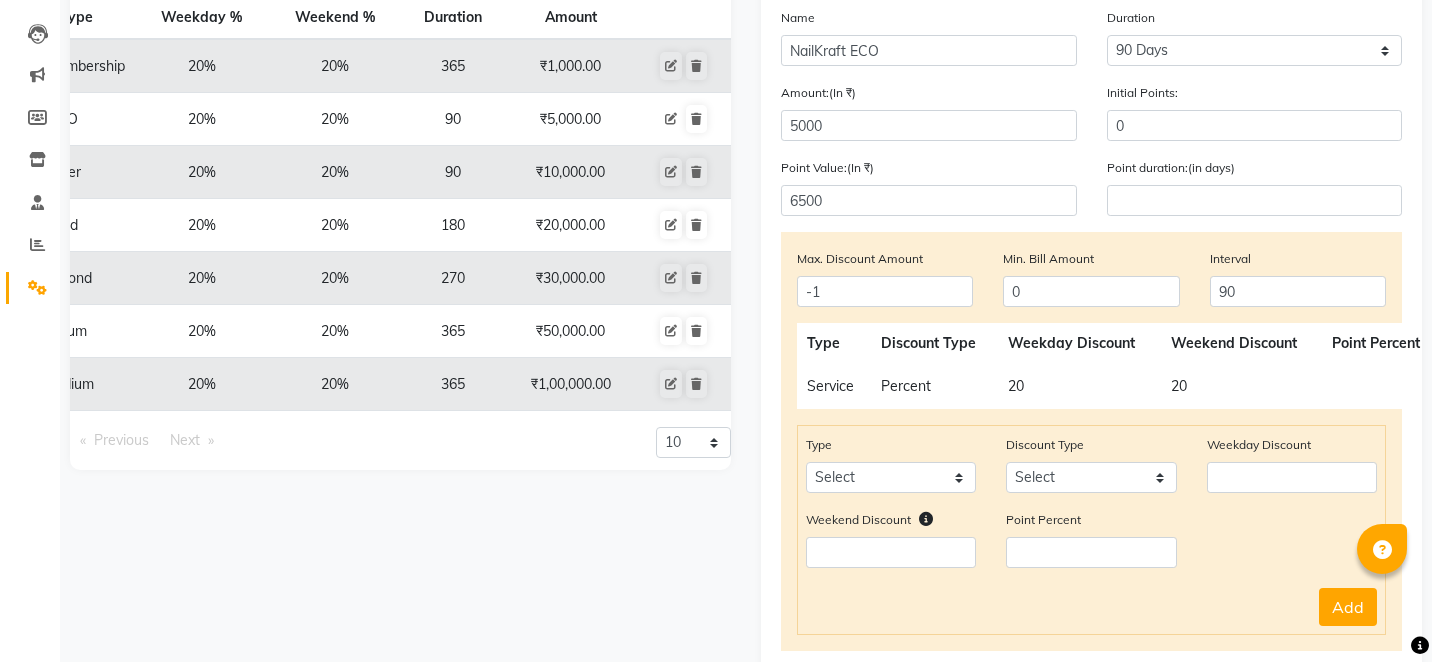 type 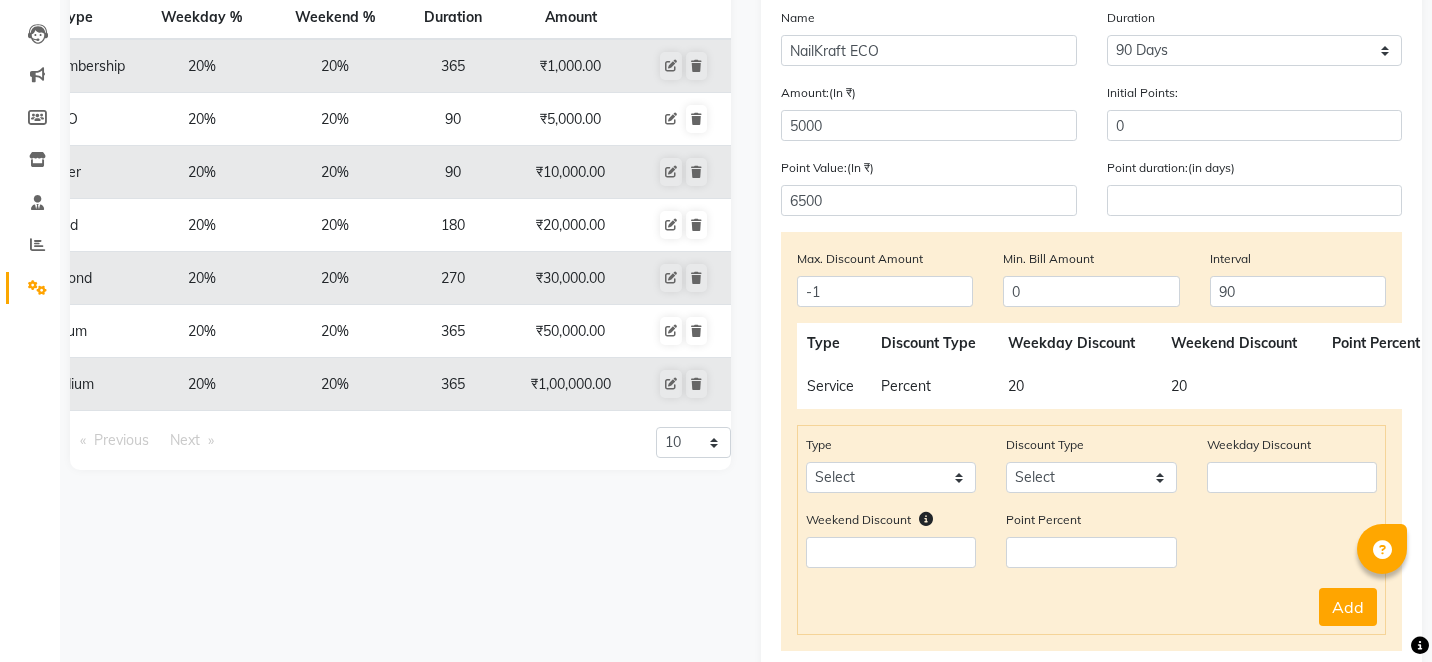 scroll, scrollTop: 0, scrollLeft: 99, axis: horizontal 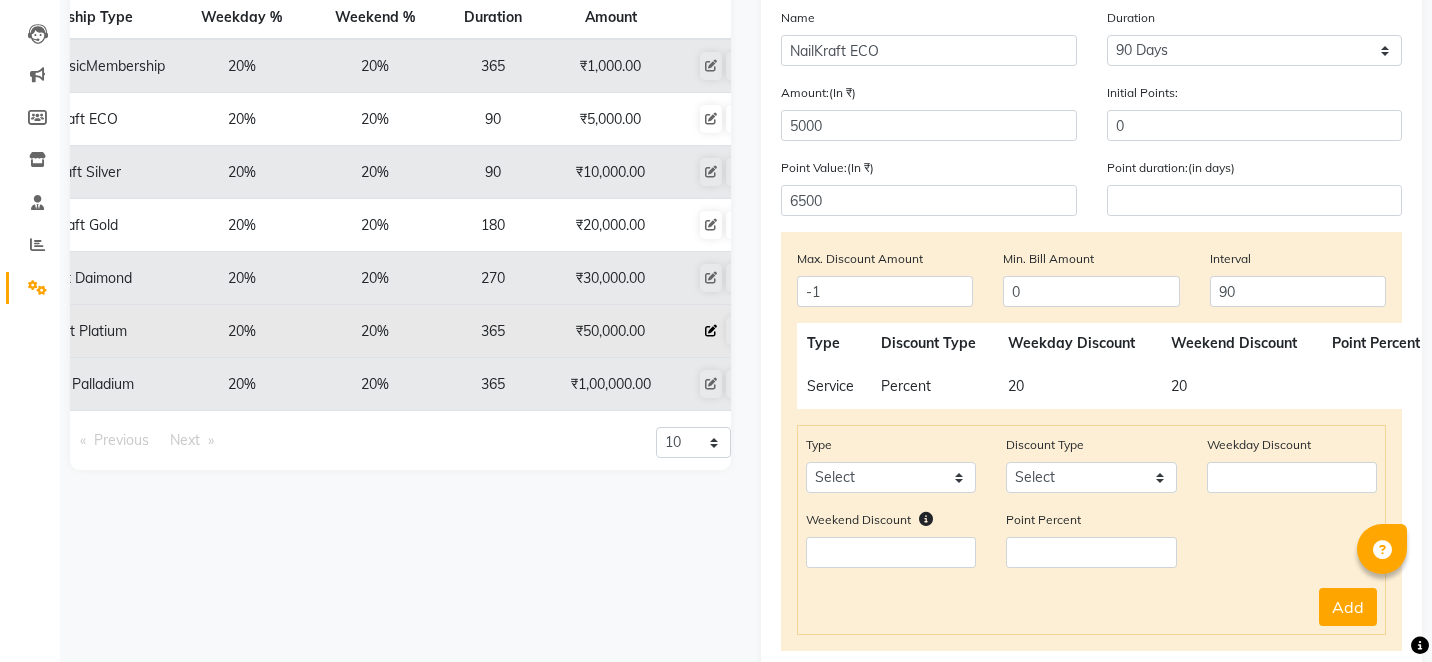 click 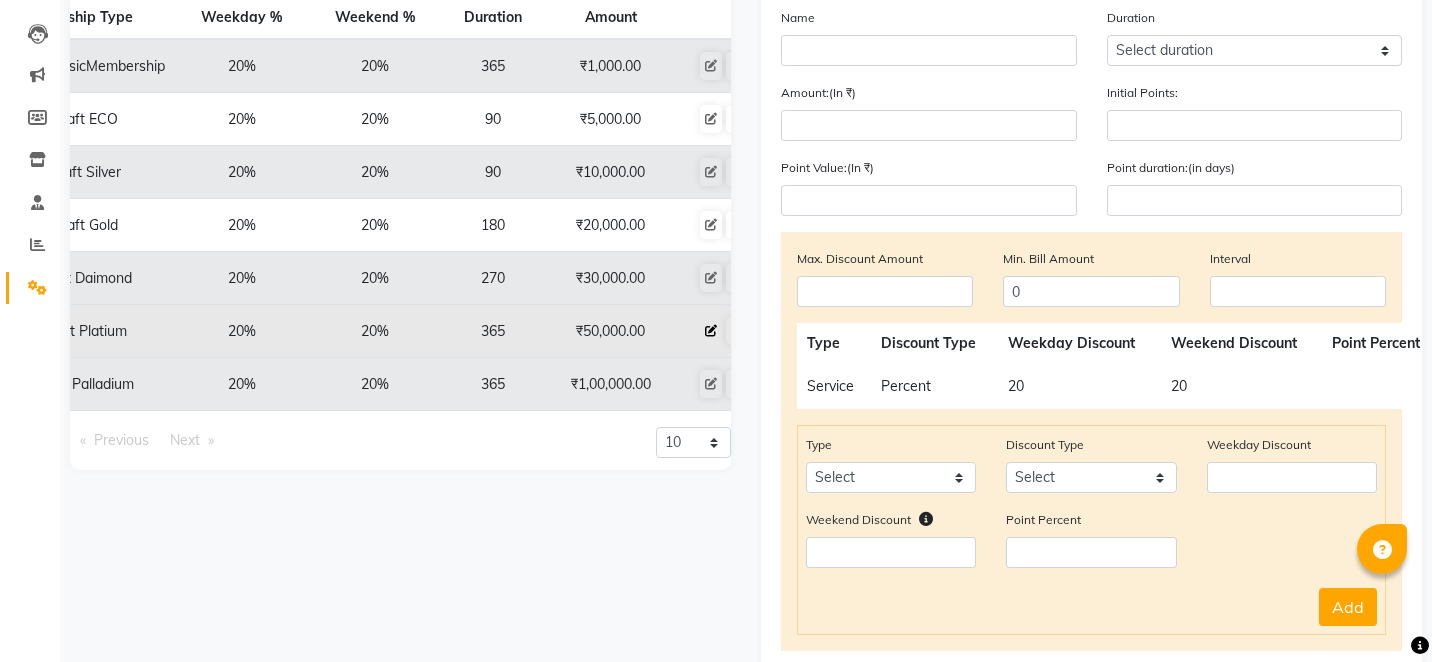 type on "NailKraft Platium" 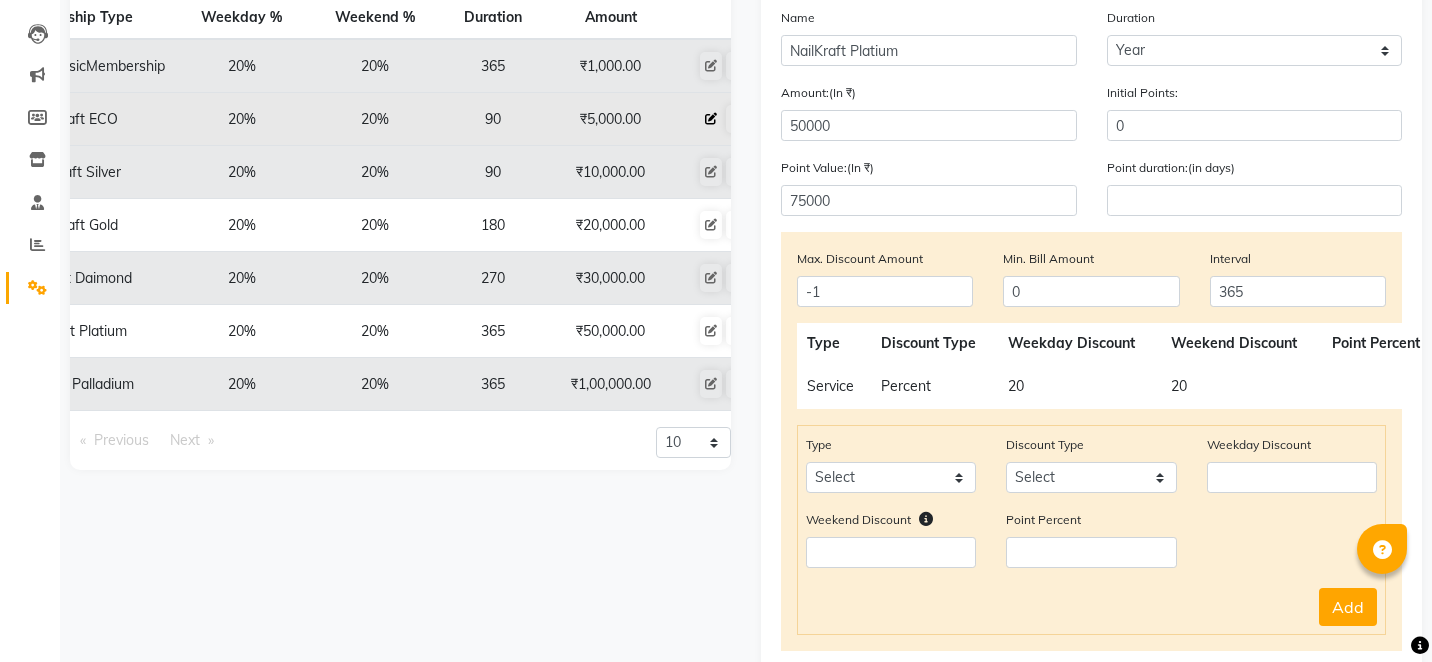 click 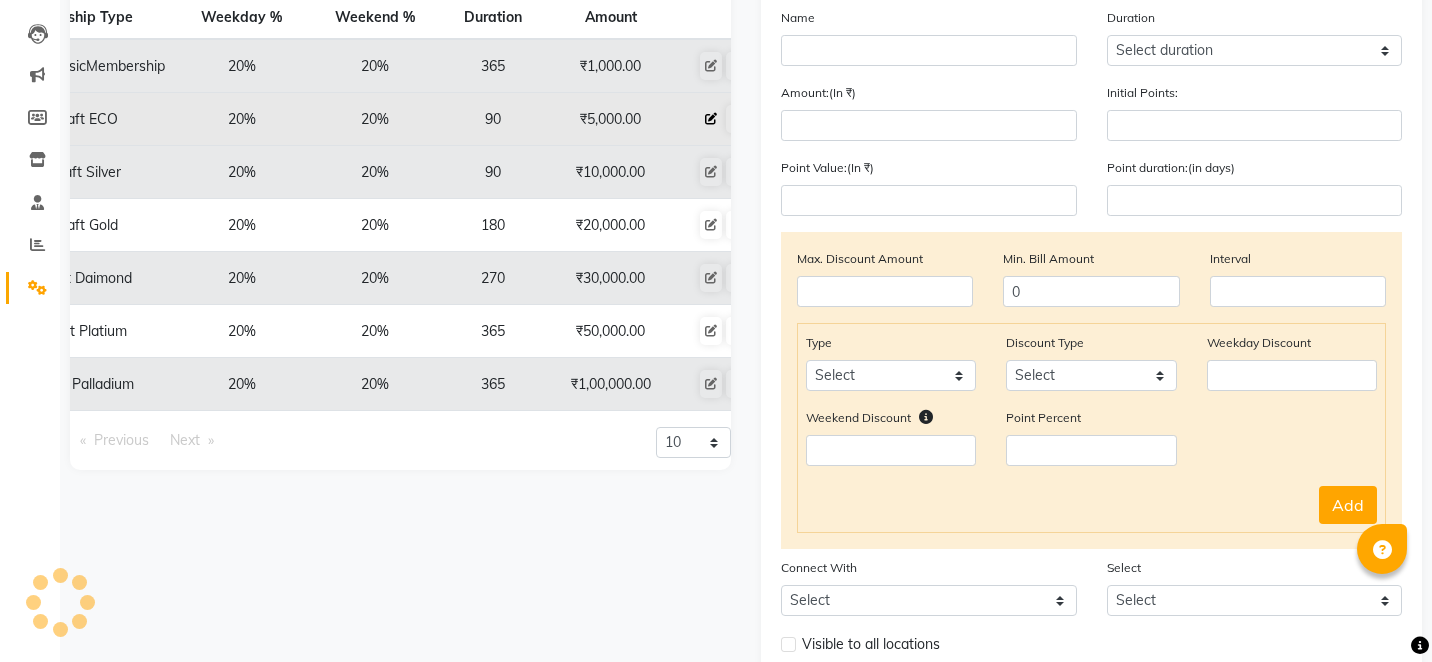 type on "NailKraft ECO" 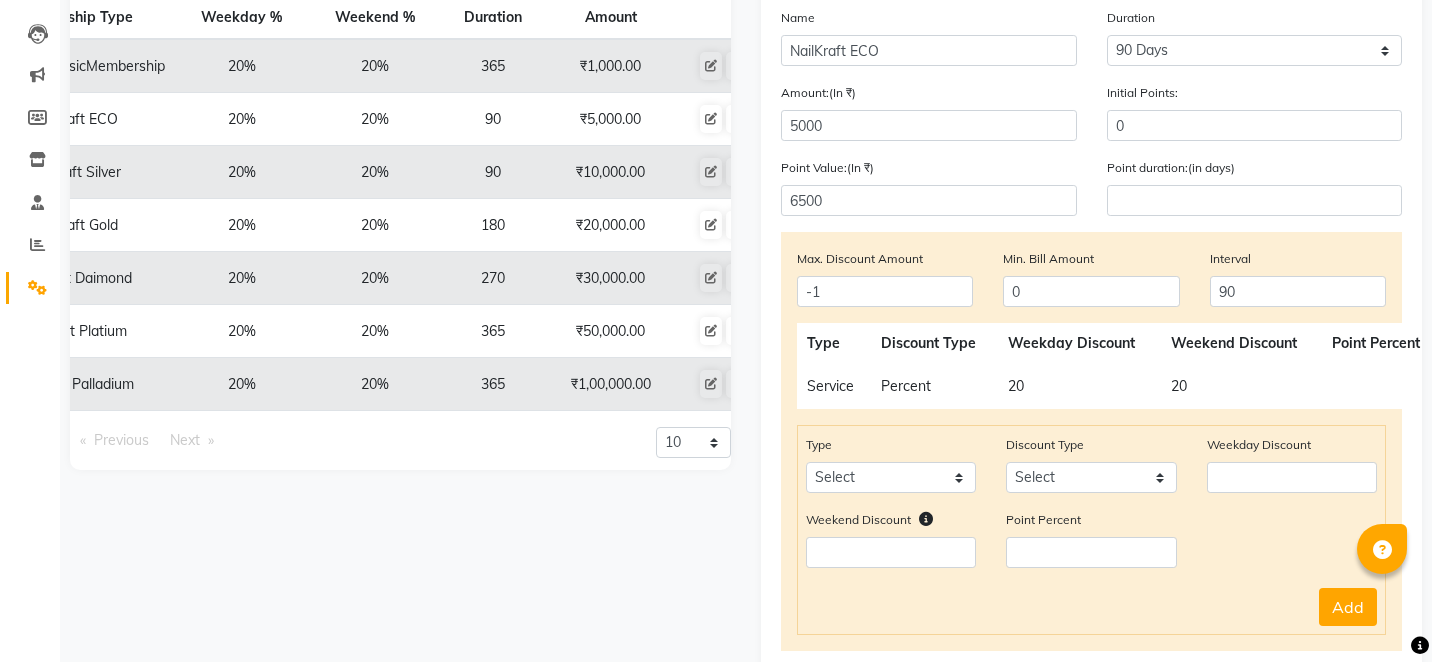 click 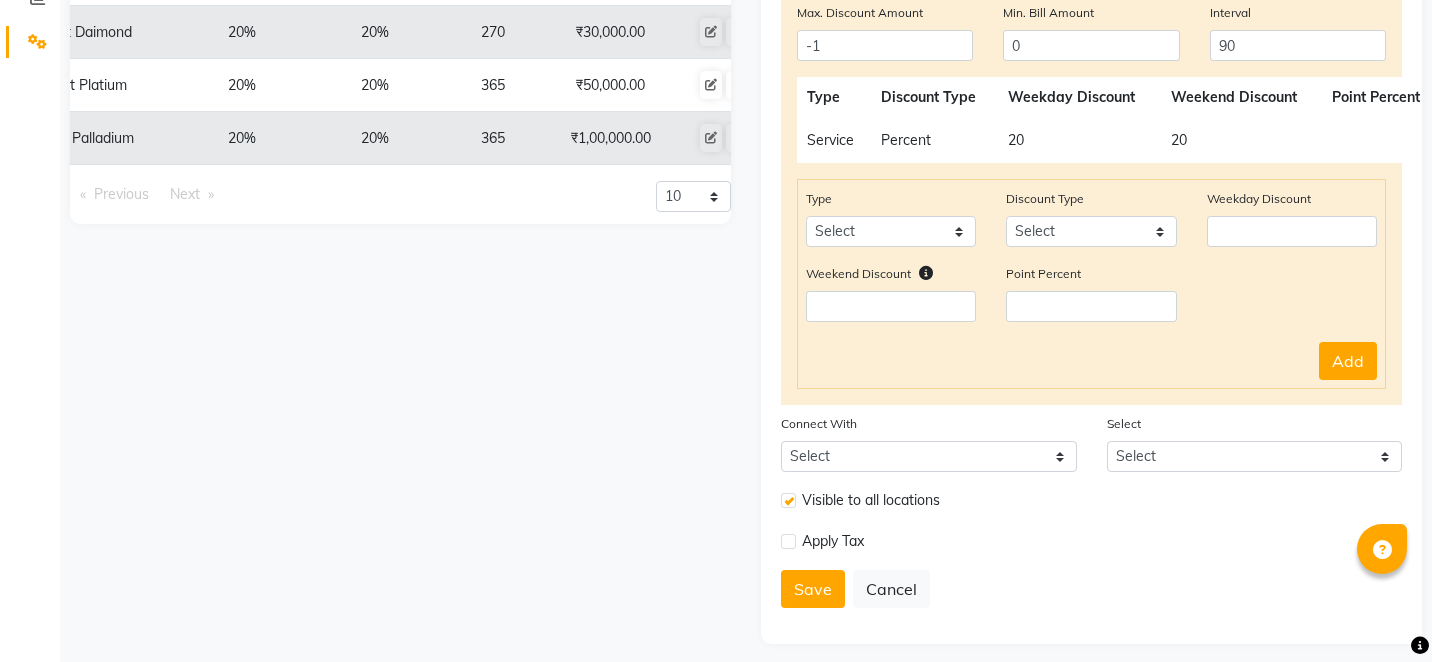 scroll, scrollTop: 456, scrollLeft: 0, axis: vertical 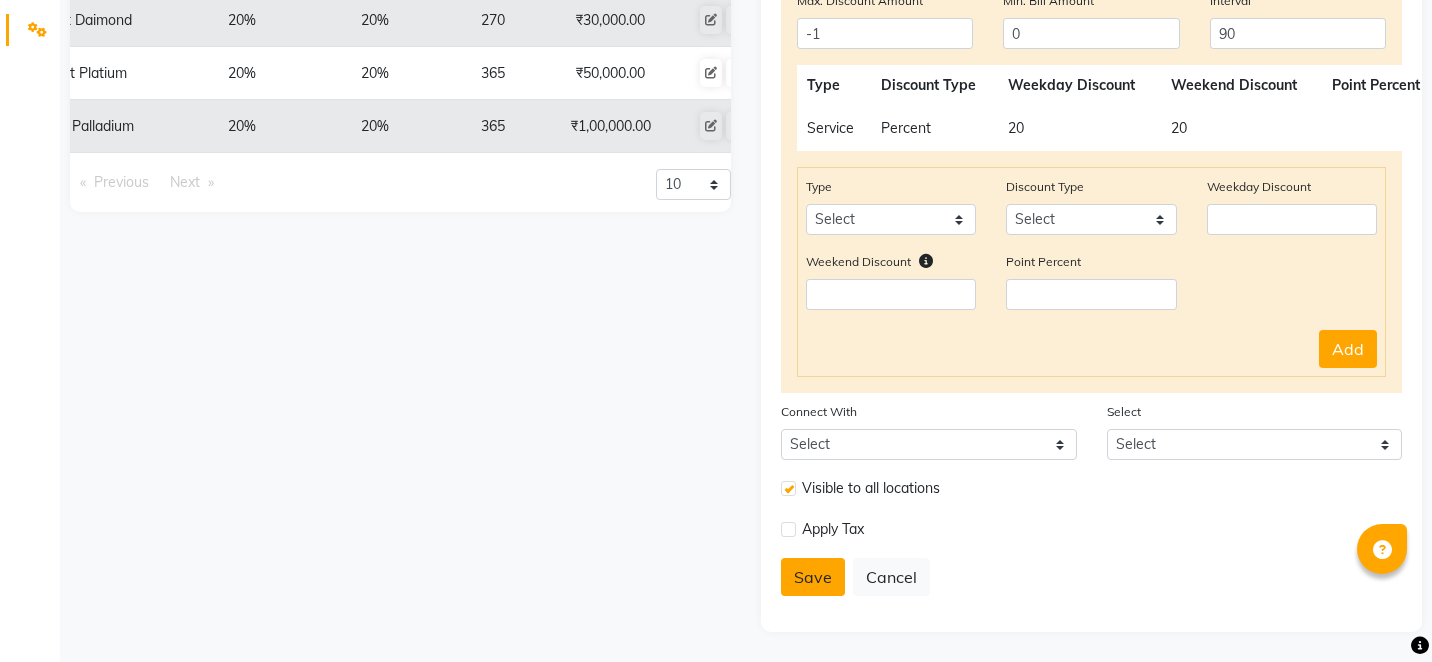 click on "Save" 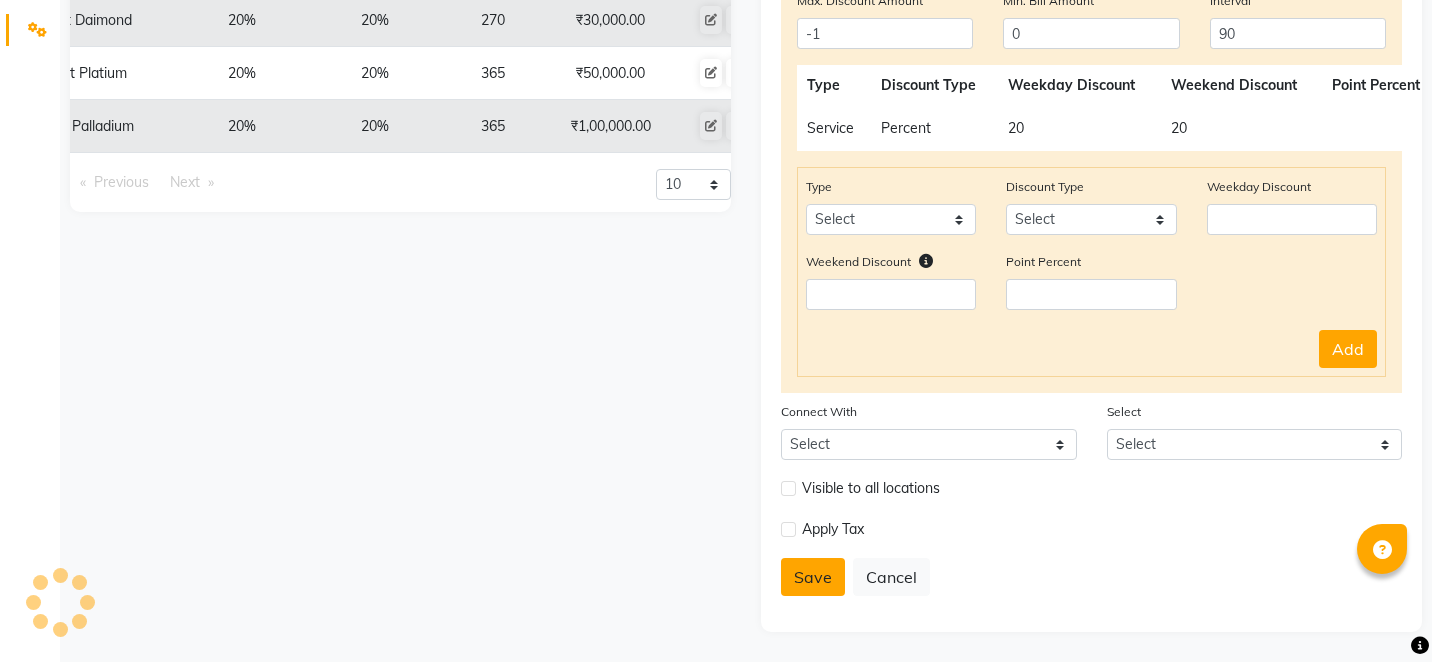 type 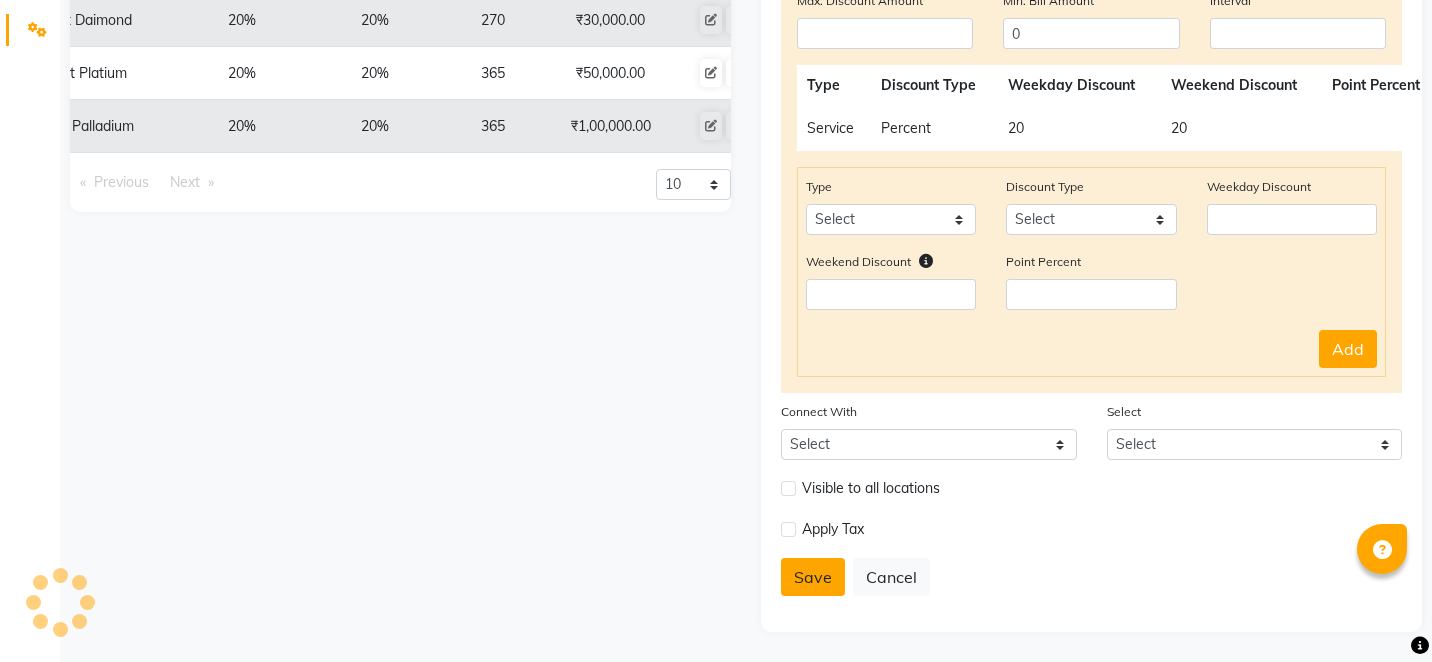 scroll, scrollTop: 354, scrollLeft: 0, axis: vertical 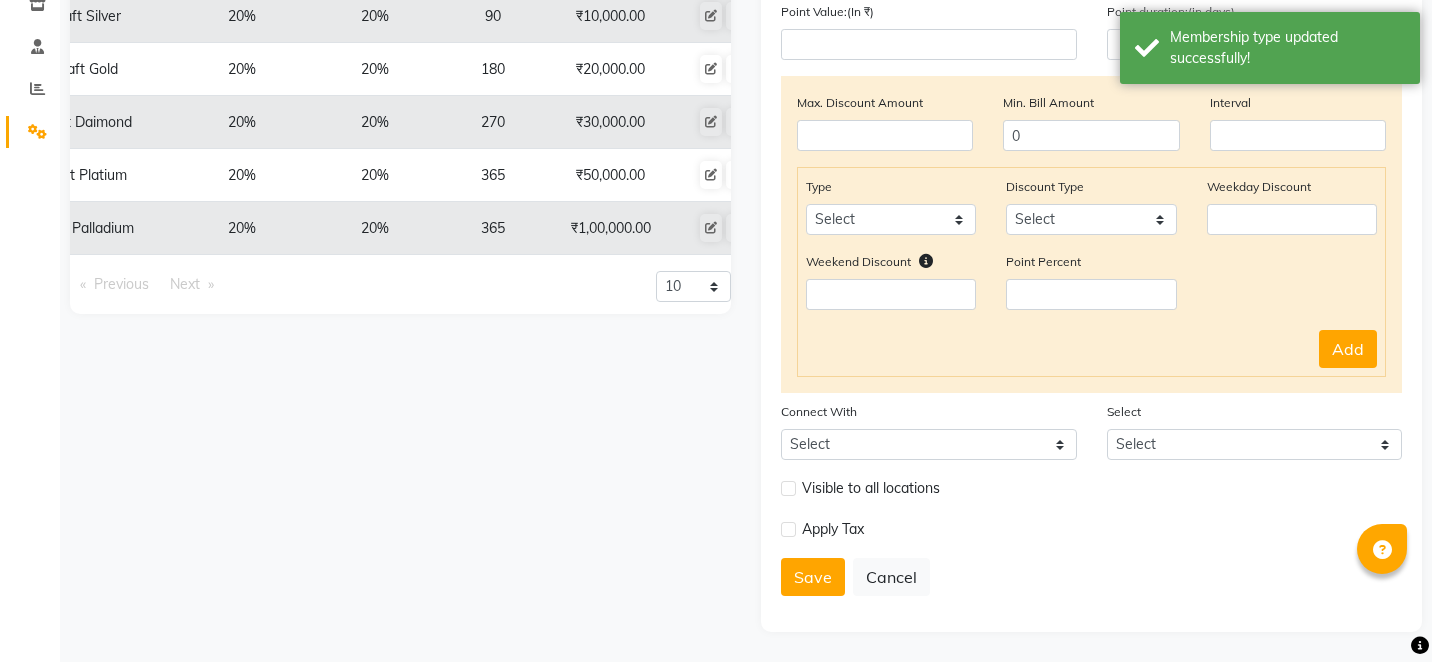 click on "Membership Type Weekday % Weekend % Duration Amount NailKraft ClassicMembership 20% 20% 365 ₹1,000.00 NailKraft ECO 20% 20% 90 ₹5,000.00 NailKraft Silver 20% 20% 90 ₹10,000.00 NailKraft Gold 20% 20% 180 ₹20,000.00 NailKraft Daimond 20% 20% 270 ₹30,000.00 NailKraft Platium 20% 20% 365 ₹50,000.00 NailKraft Palladium  20% 20% 365 ₹1,00,000.00  Previous  page  1 / 1   Next  page 10 20 50 100" 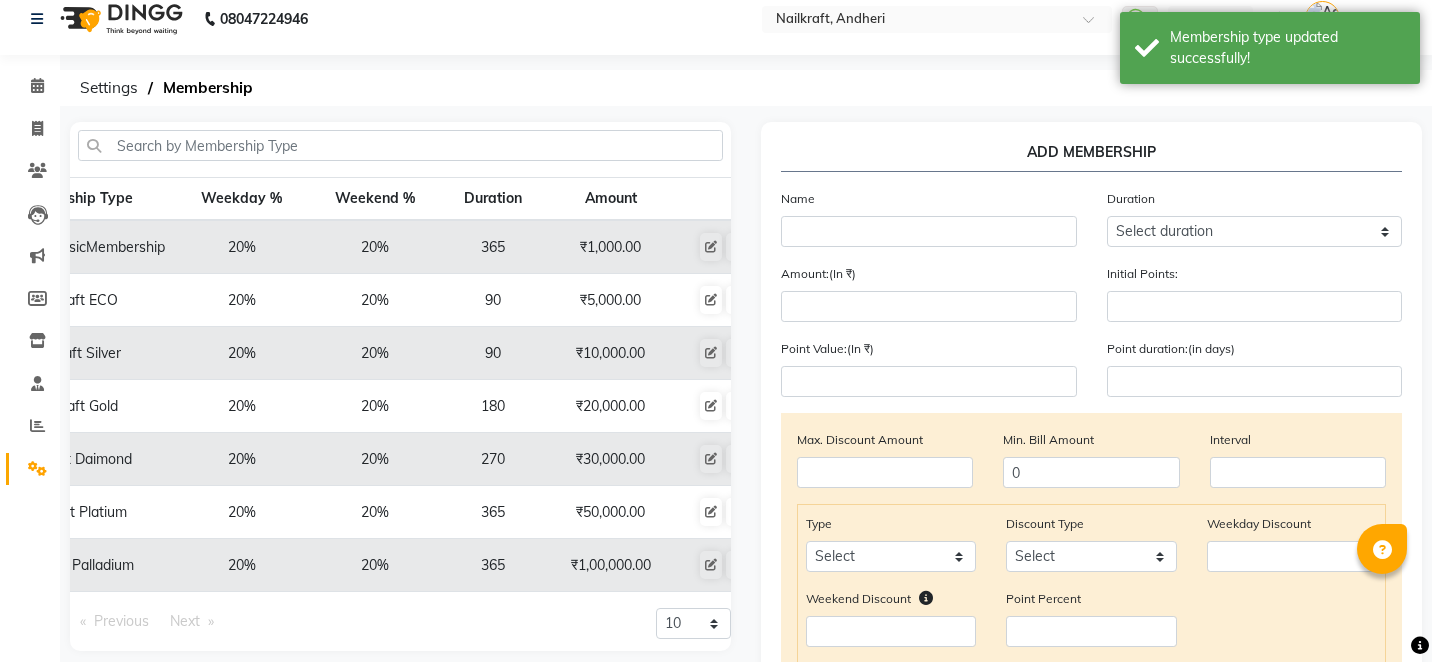 scroll, scrollTop: 0, scrollLeft: 0, axis: both 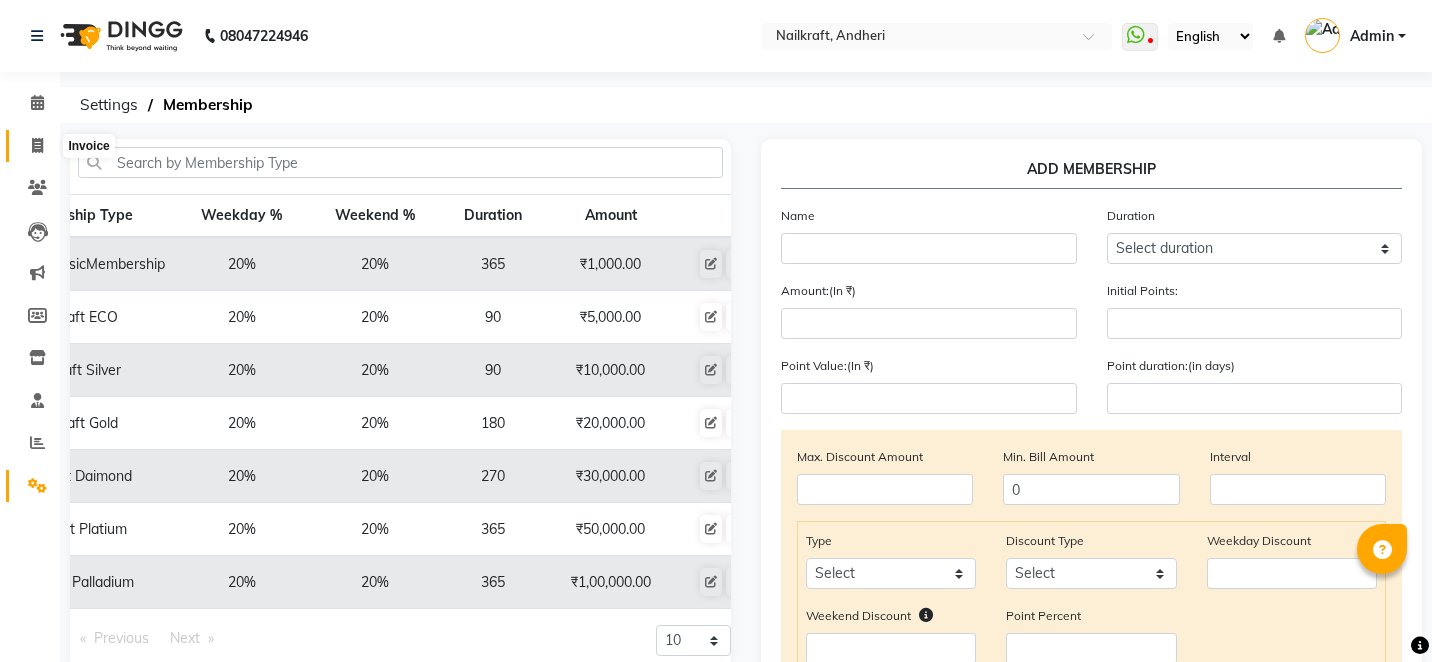 click 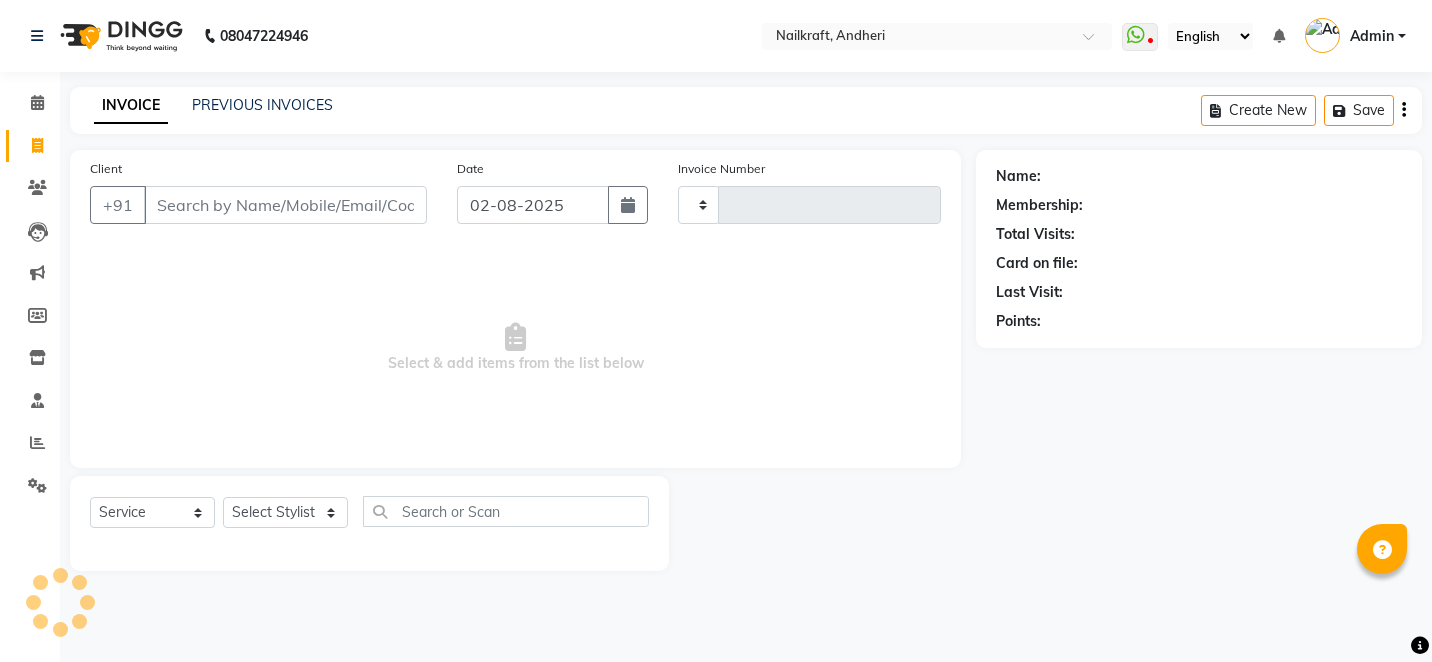 type on "1700" 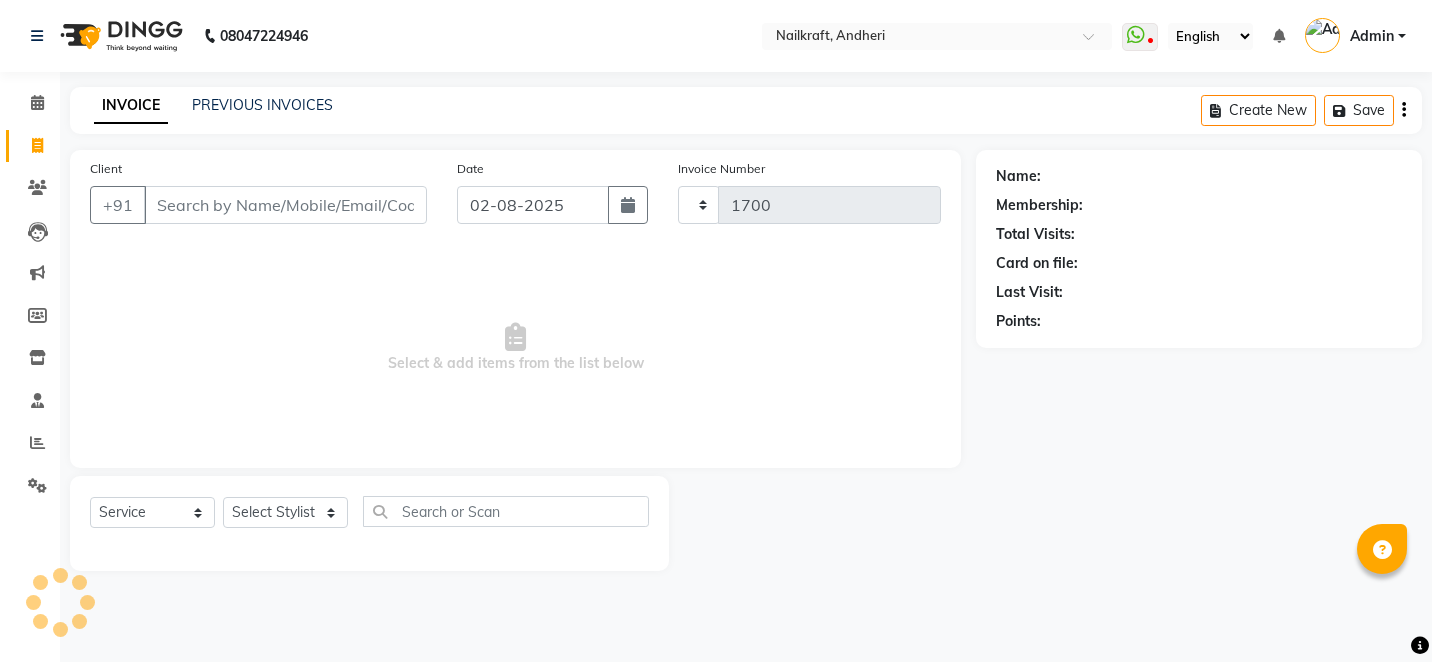 select on "6081" 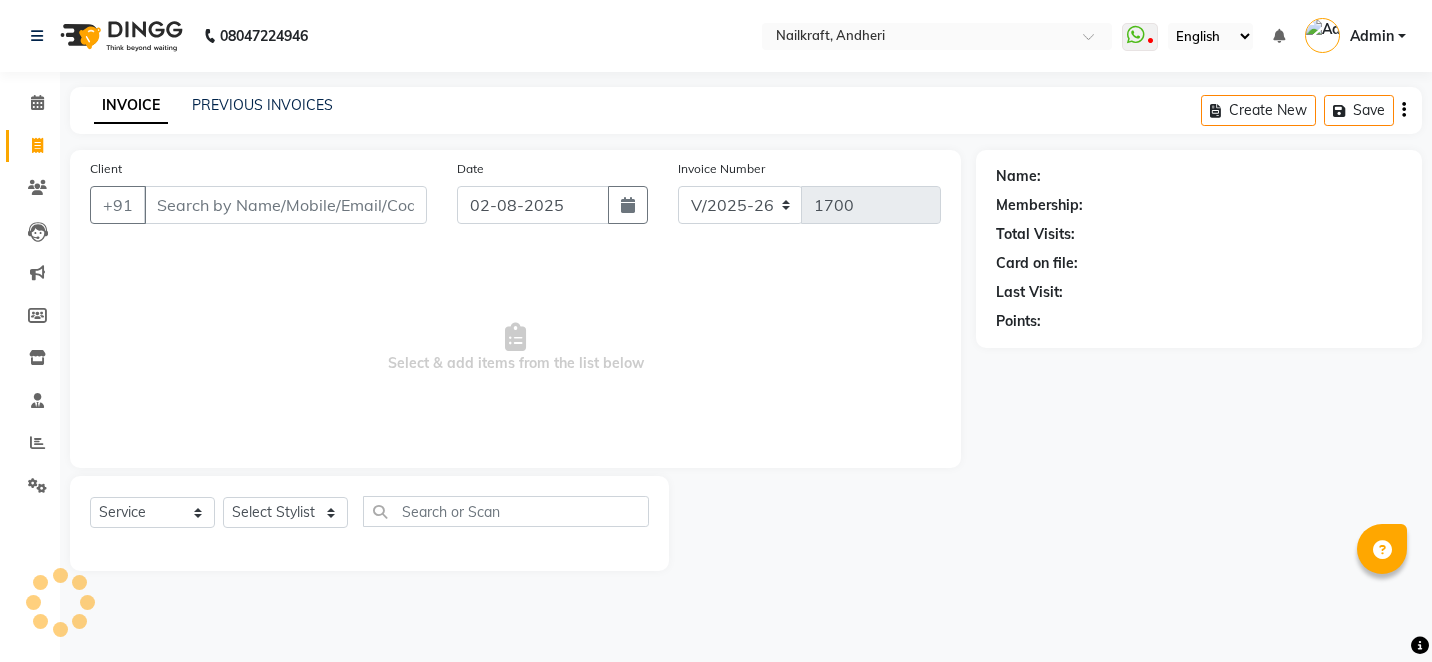 click on "Client" at bounding box center (285, 205) 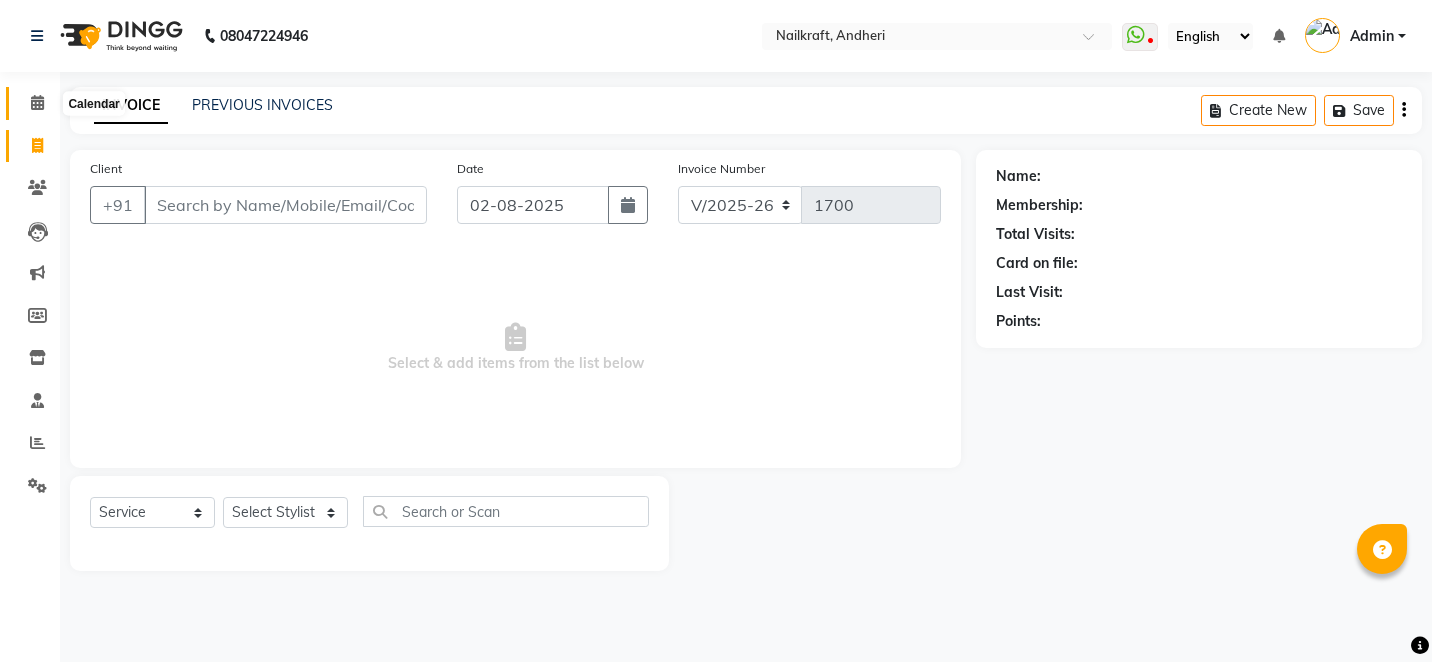 click 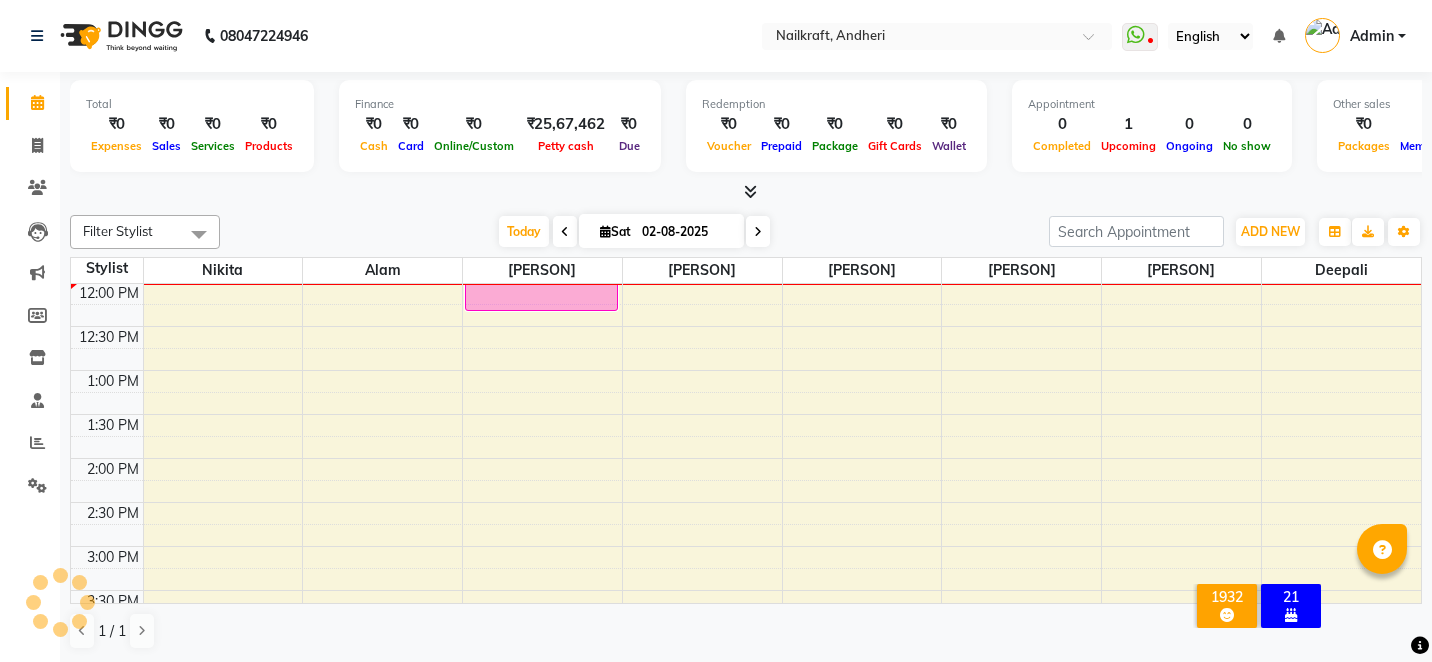 scroll, scrollTop: 0, scrollLeft: 0, axis: both 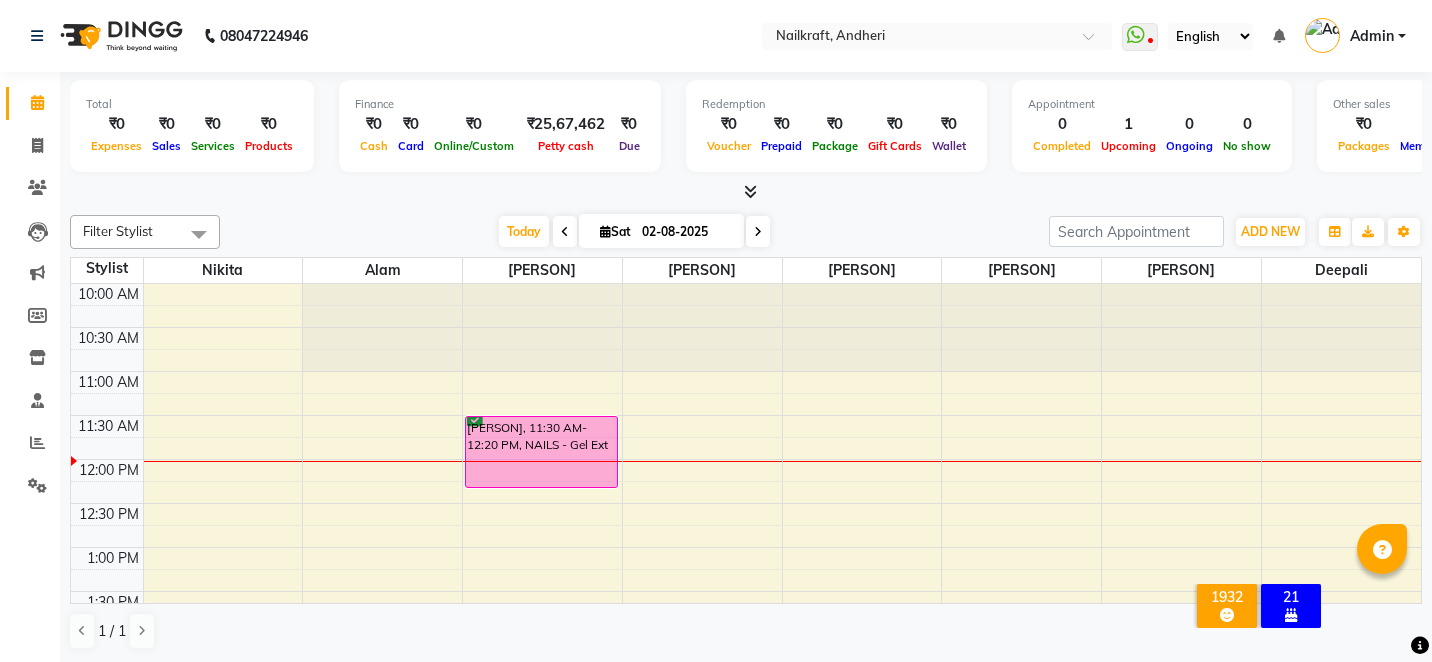 click on "08047224946 Select Location × Nailkraft, Andheri  WhatsApp Status  ✕ Status:  Disconnected Most Recent Message: 11-07-2025     10:02 PM Recent Service Activity: 11-07-2025     09:53 PM  08047224946 Whatsapp Settings English ENGLISH Español العربية मराठी हिंदी ગુજરાતી தமிழ் 中文 Notifications nothing to show Admin Manage Profile Change Password Sign out  Version:3.15.11" 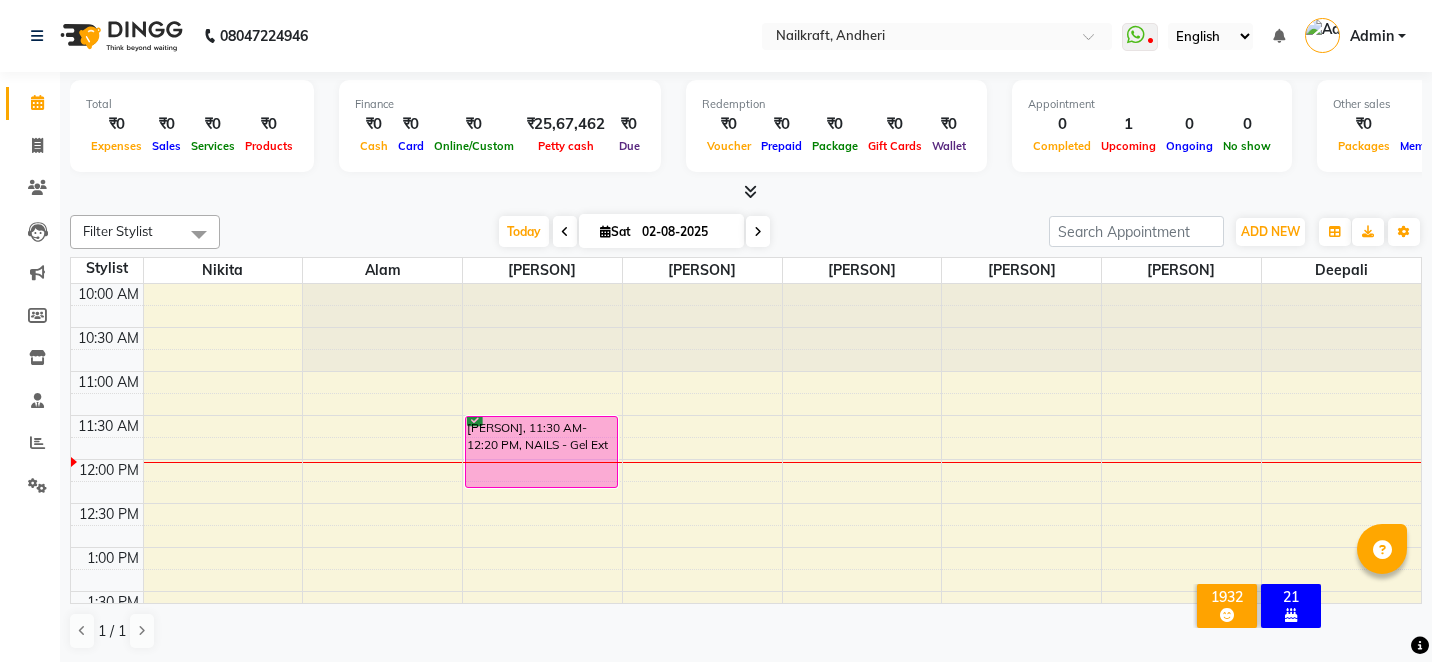click on "08047224946 Select Location × Nailkraft, Andheri  WhatsApp Status  ✕ Status:  Disconnected Most Recent Message: 11-07-2025     10:02 PM Recent Service Activity: 11-07-2025     09:53 PM  08047224946 Whatsapp Settings English ENGLISH Español العربية मराठी हिंदी ગુજરાતી தமிழ் 中文 Notifications nothing to show Admin Manage Profile Change Password Sign out  Version:3.15.11" 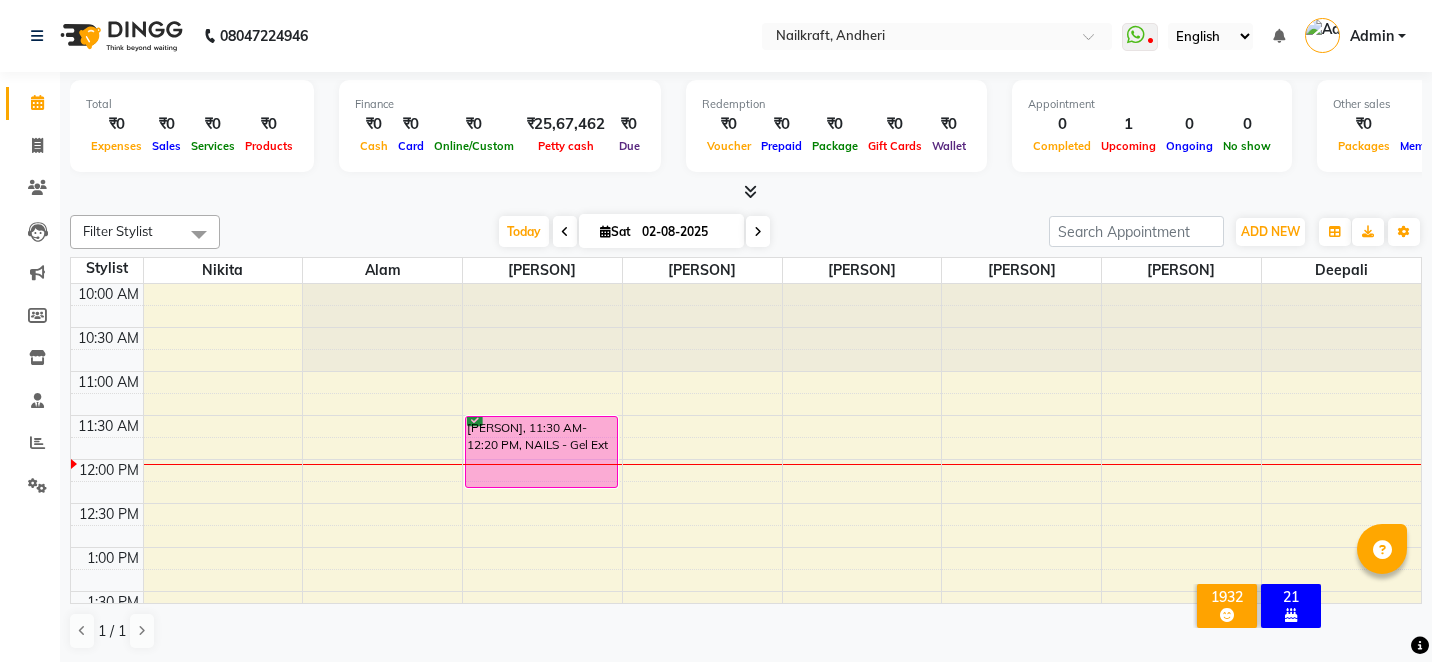 click on "Filter Stylist Select All Alam Arshad shaikh Deepali Deepu Chatry Nikita NITA  CHAHAL  Sneha Balu Ichake Vaishali Vinod Yadav Today  Sat 02-08-2025 Toggle Dropdown Add Appointment Add Invoice Add Expense Add Attendance Add Client Add Transaction Toggle Dropdown Add Appointment Add Invoice Add Expense Add Attendance Add Client ADD NEW Toggle Dropdown Add Appointment Add Invoice Add Expense Add Attendance Add Client Add Transaction Filter Stylist Select All Alam Arshad shaikh Deepali Deepu Chatry Nikita NITA  CHAHAL  Sneha Balu Ichake Vaishali Vinod Yadav Group By  Staff View   Room View  View as Vertical  Vertical - Week View  Horizontal  Horizontal - Week View  List  Toggle Dropdown Calendar Settings Manage Tags   Arrange Stylists   Reset Stylists  Full Screen  Show Available Stylist  Appointment Form Zoom 100% Staff/Room Display Count 8" at bounding box center (746, 232) 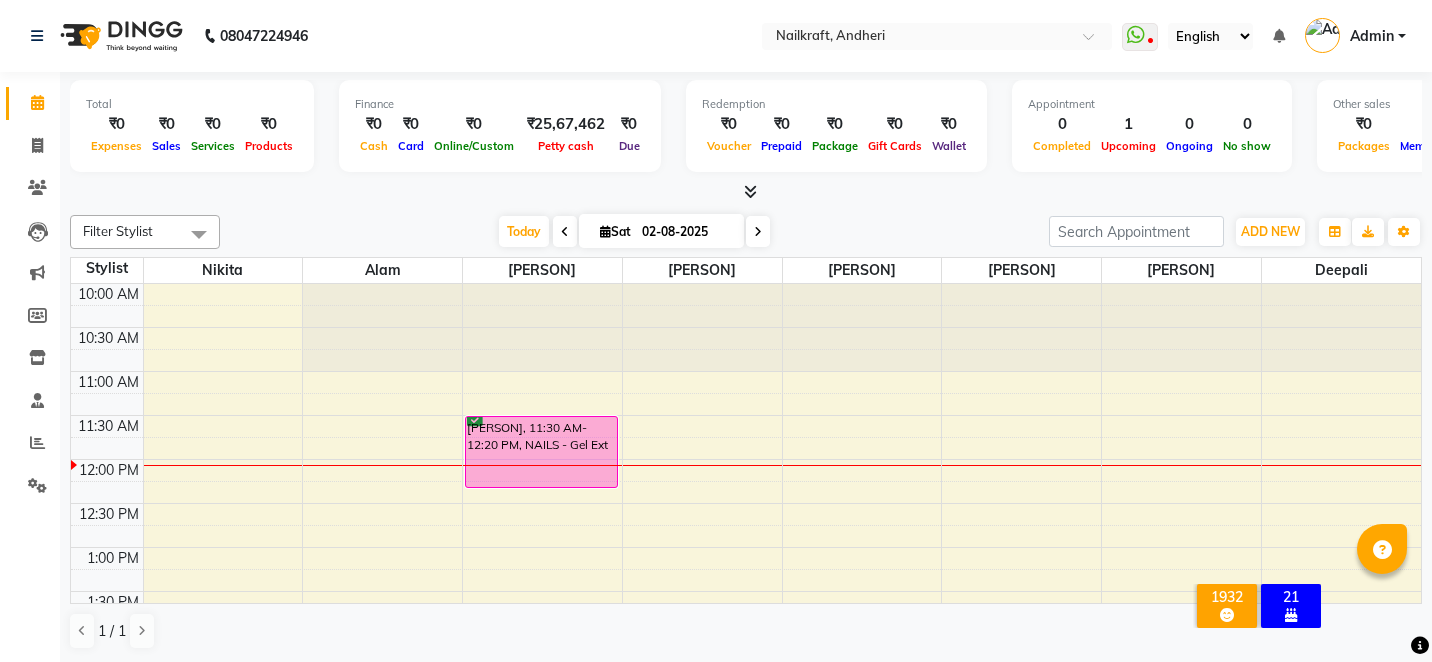 click on "Today  Sat 02-08-2025" at bounding box center (634, 232) 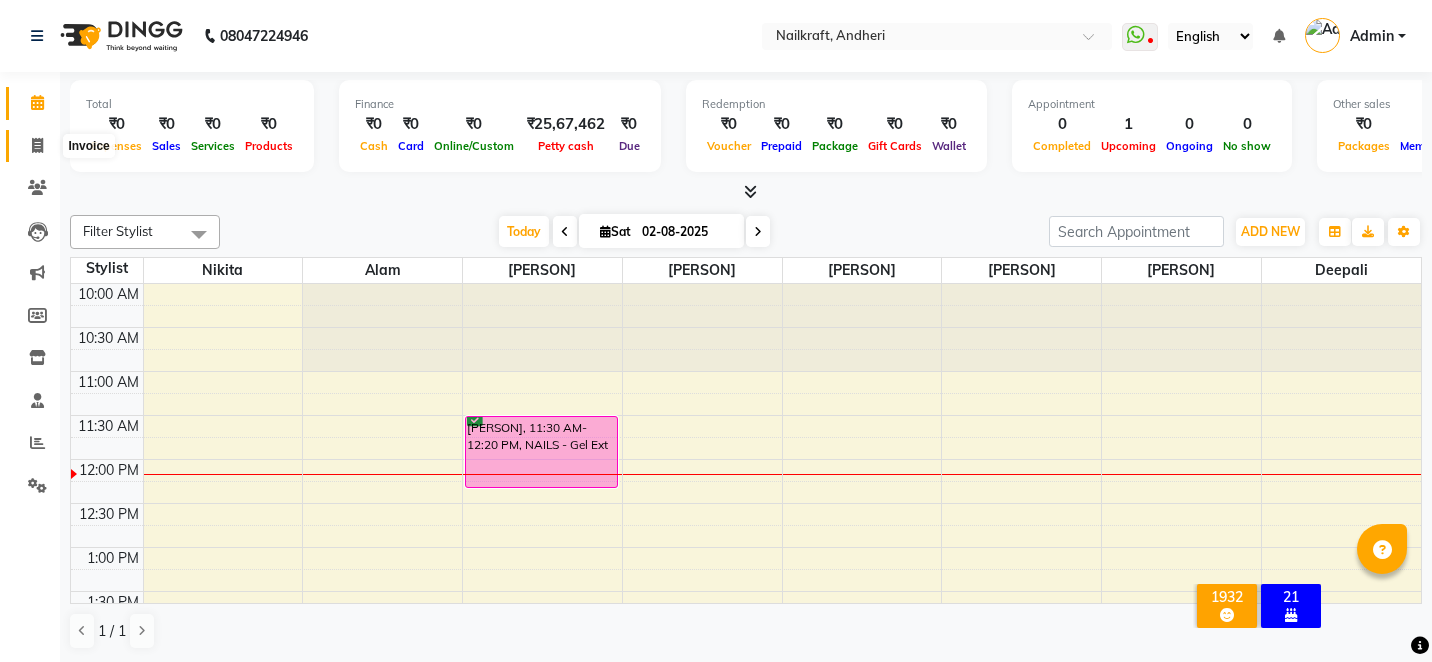 click 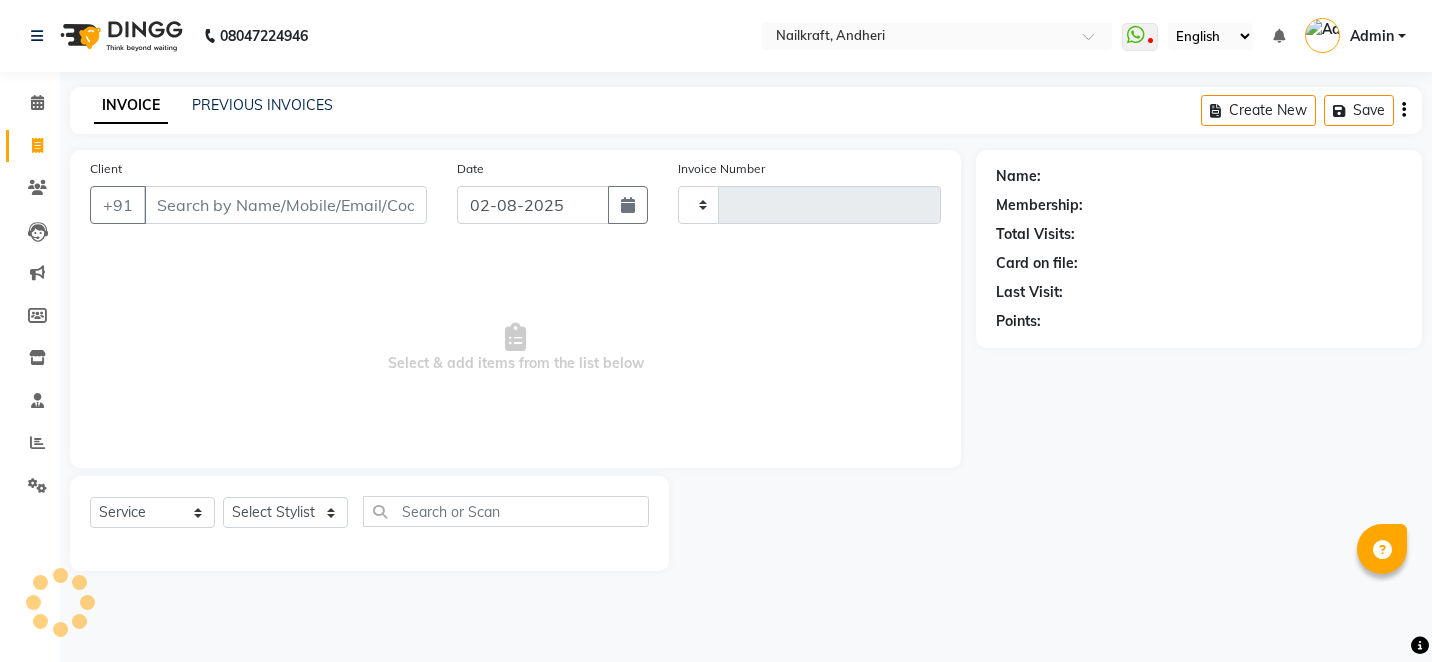type on "1700" 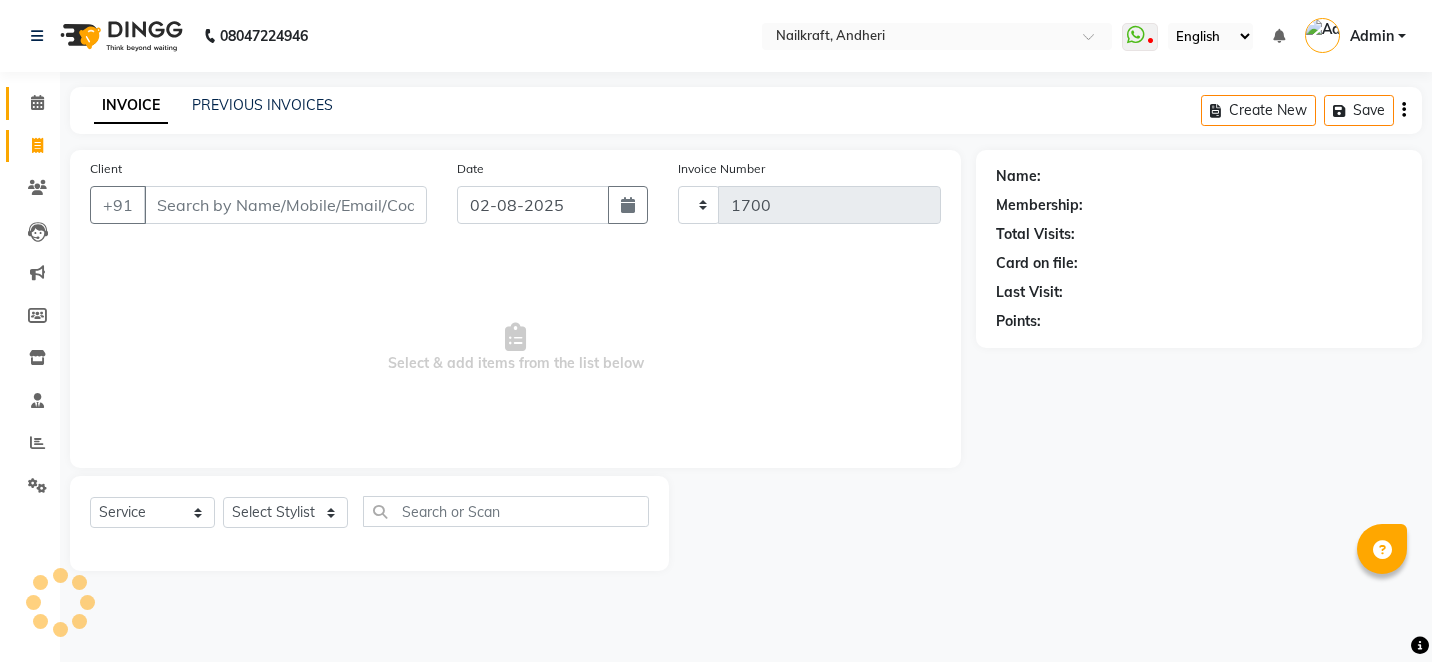 select on "6081" 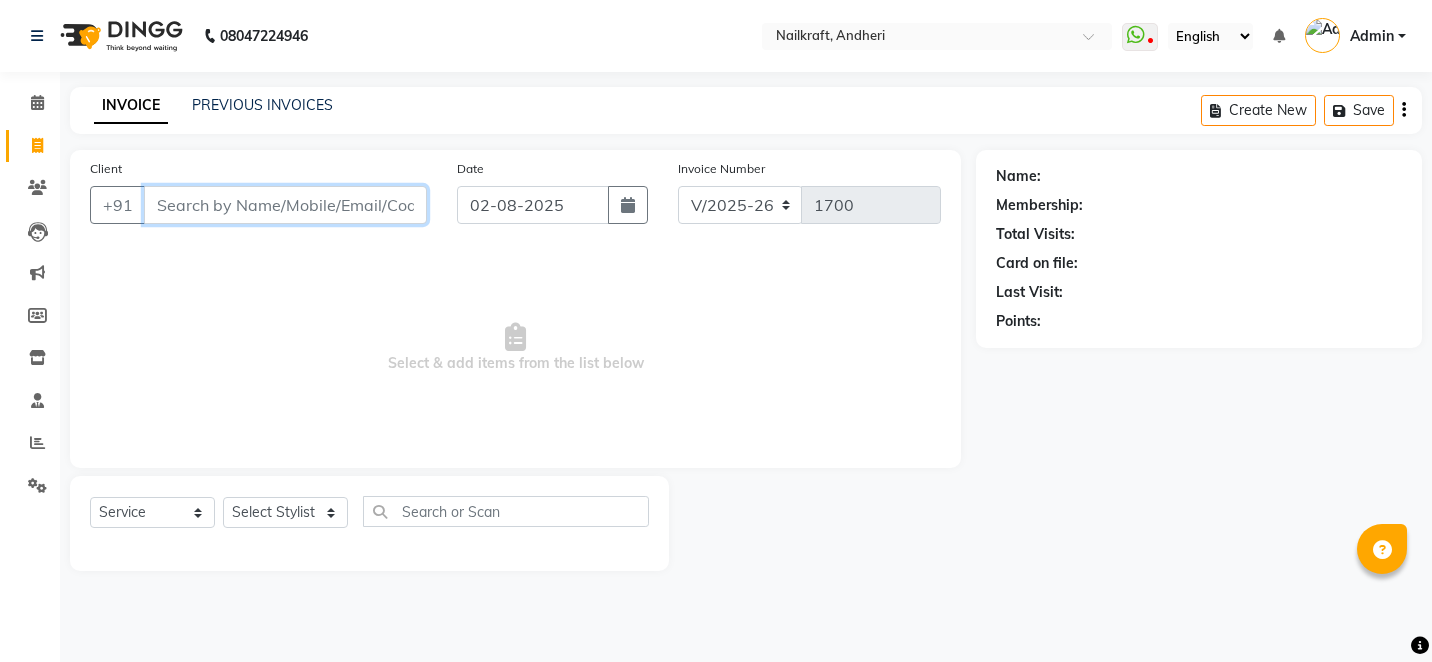 click on "Client" at bounding box center (285, 205) 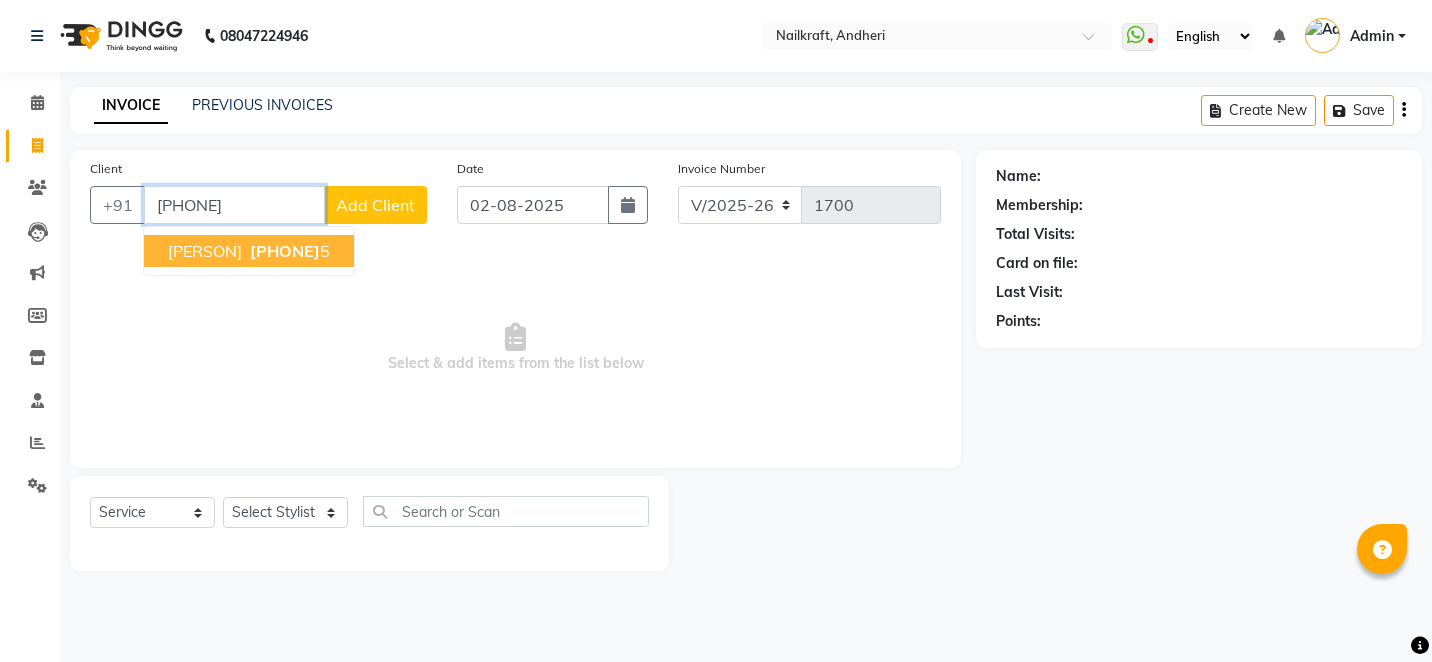 click on "Aish Shetty" at bounding box center [205, 251] 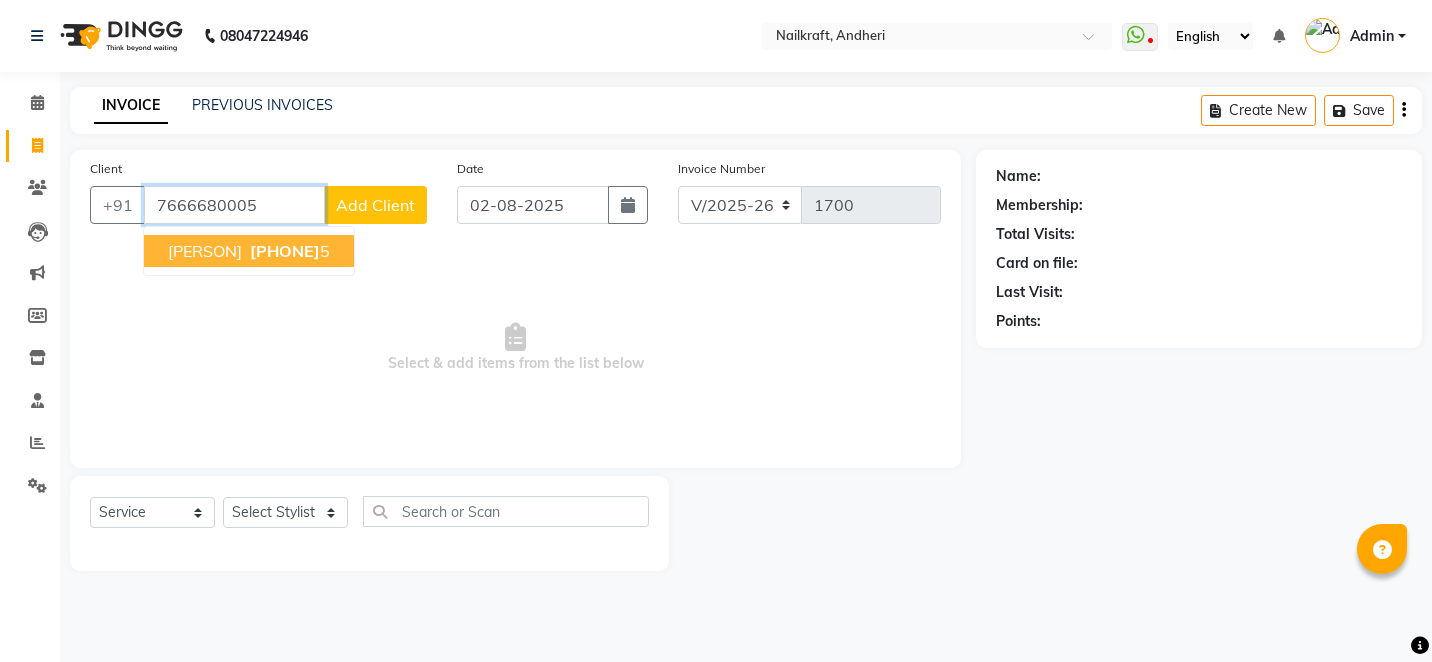 type on "7666680005" 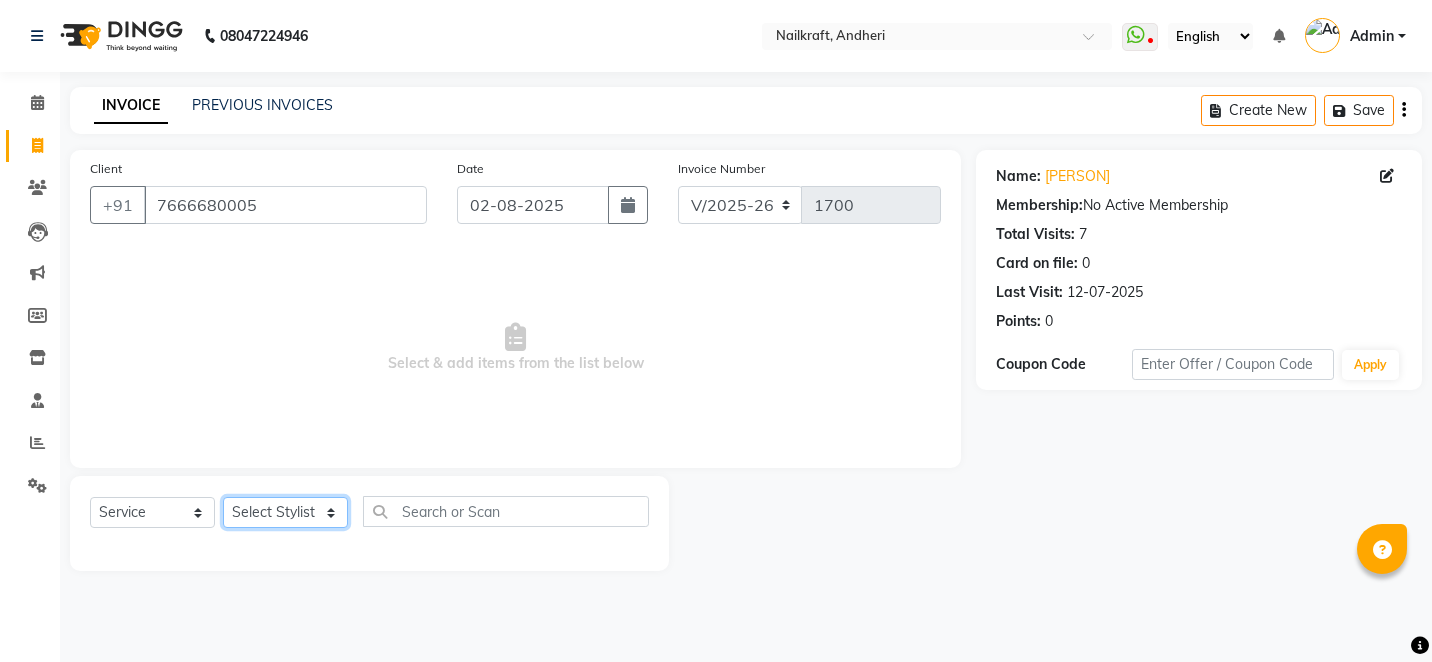click on "Select Stylist Alam Arshad shaikh Deepali Deepu Chatry NailKraft Nikita NITA  CHAHAL  Sneha Balu Ichake Vaishali Vinod Yadav" 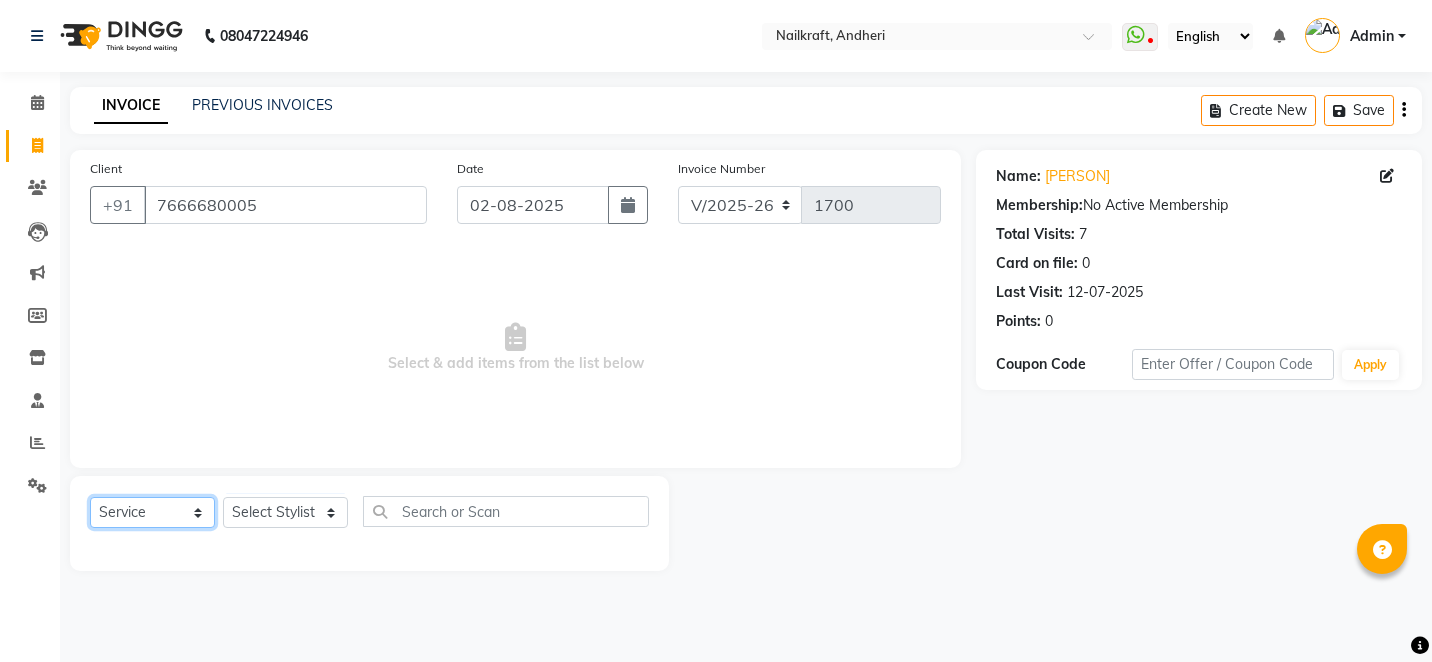 click on "Select  Service  Product  Membership  Package Voucher Prepaid Gift Card" 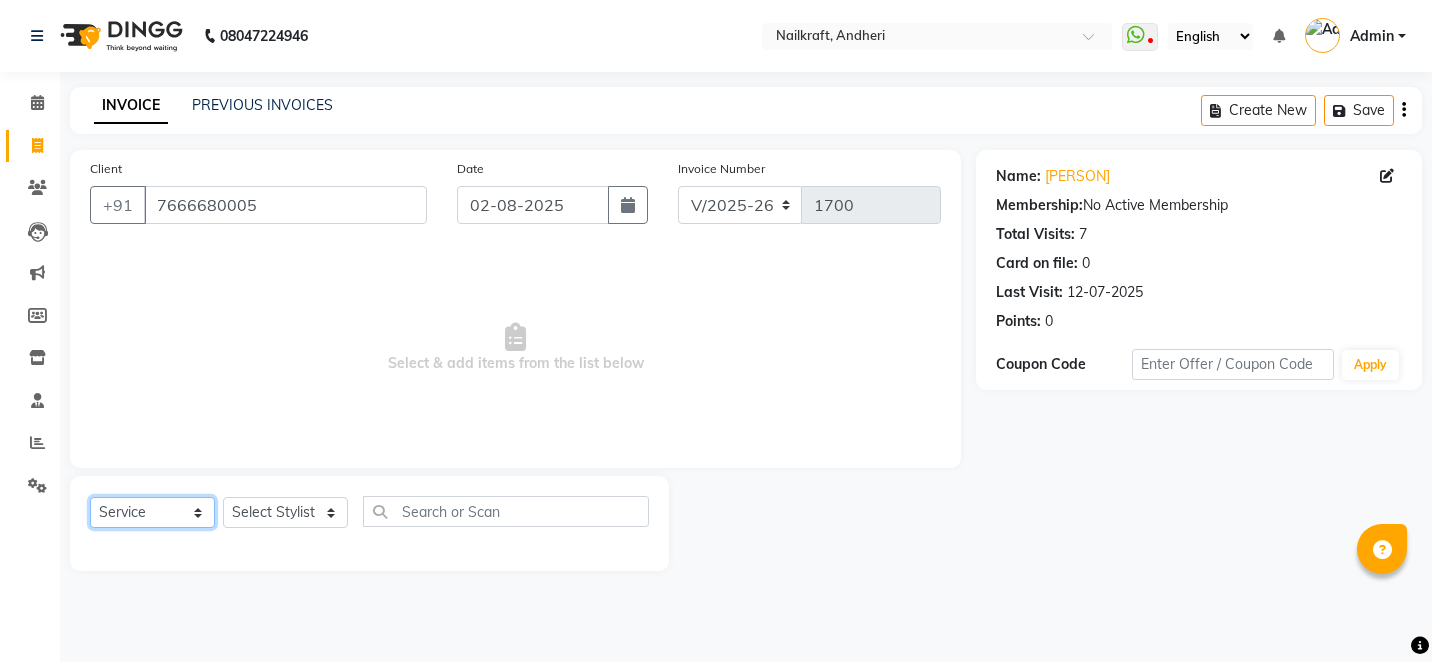 select on "membership" 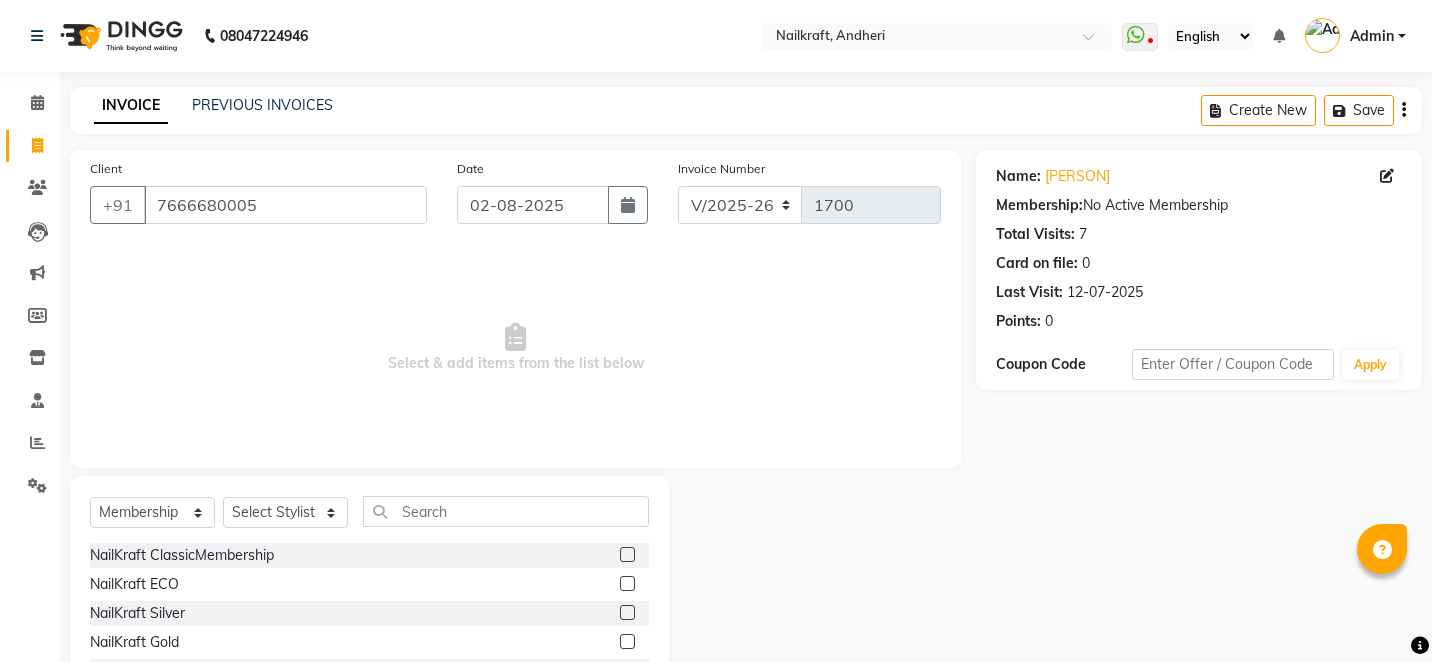 click 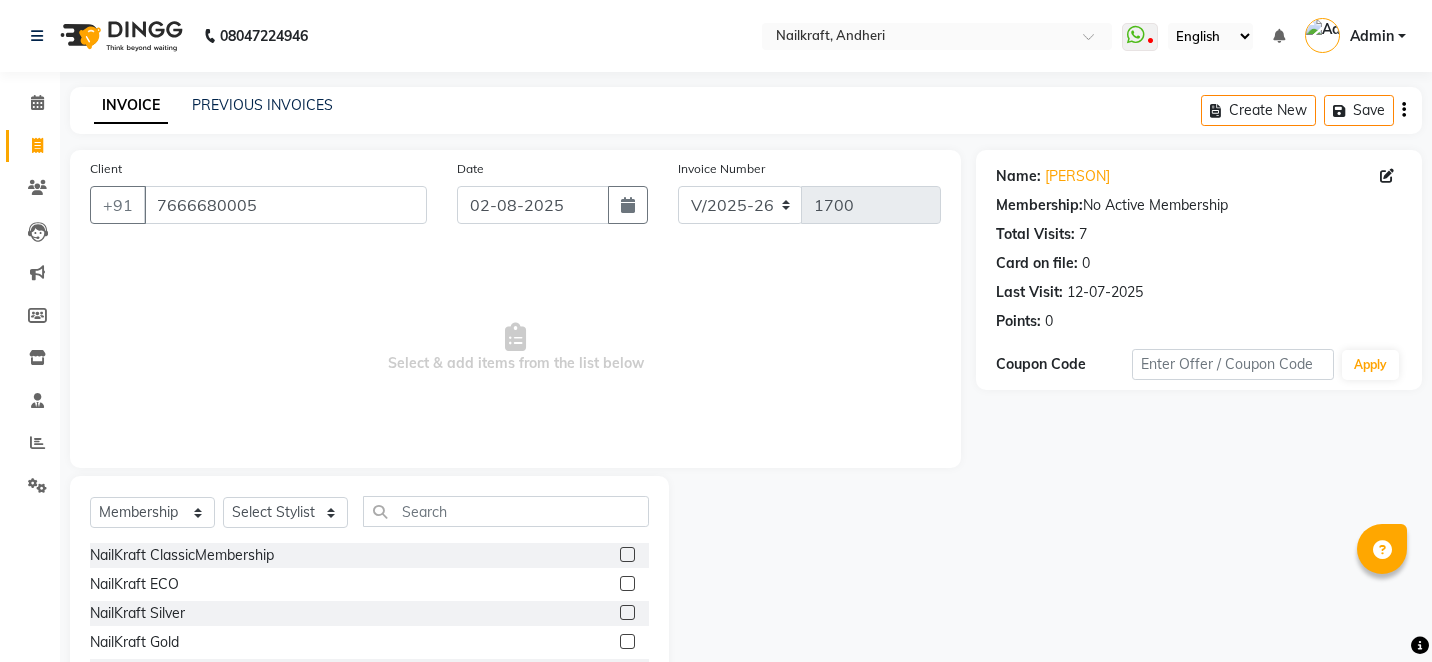 click 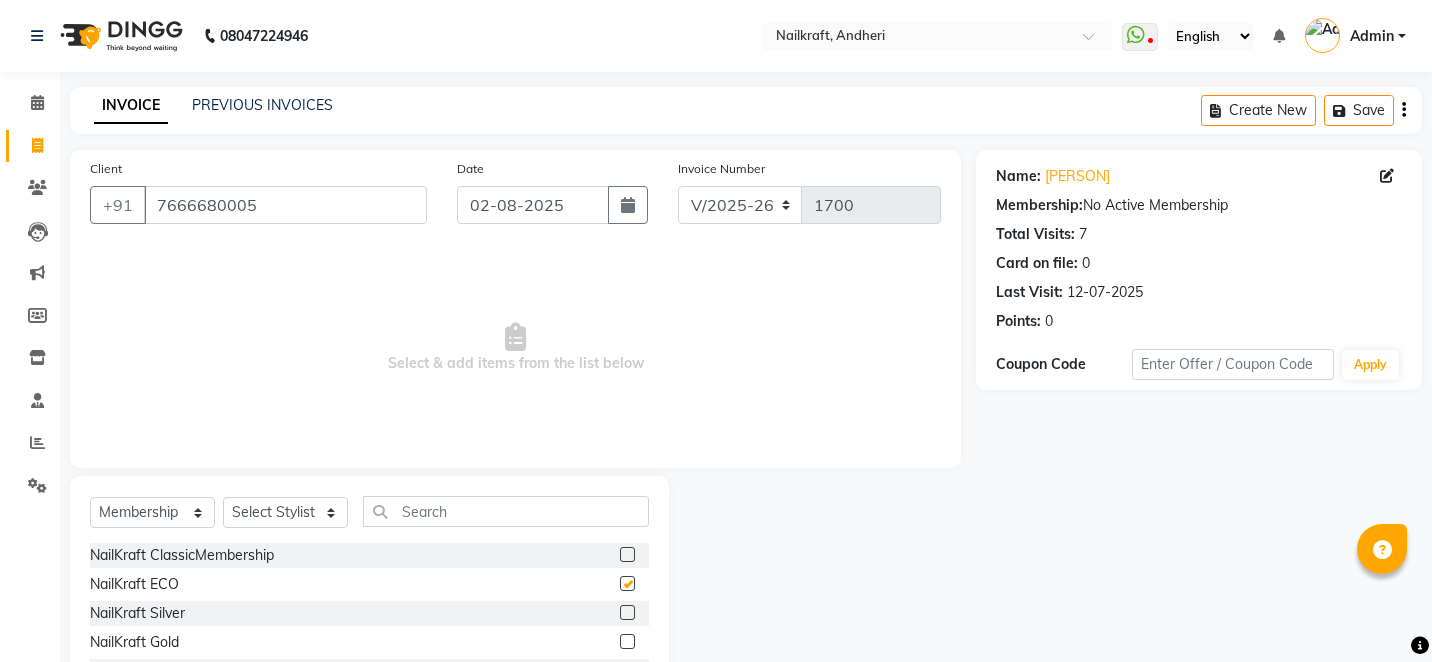 click 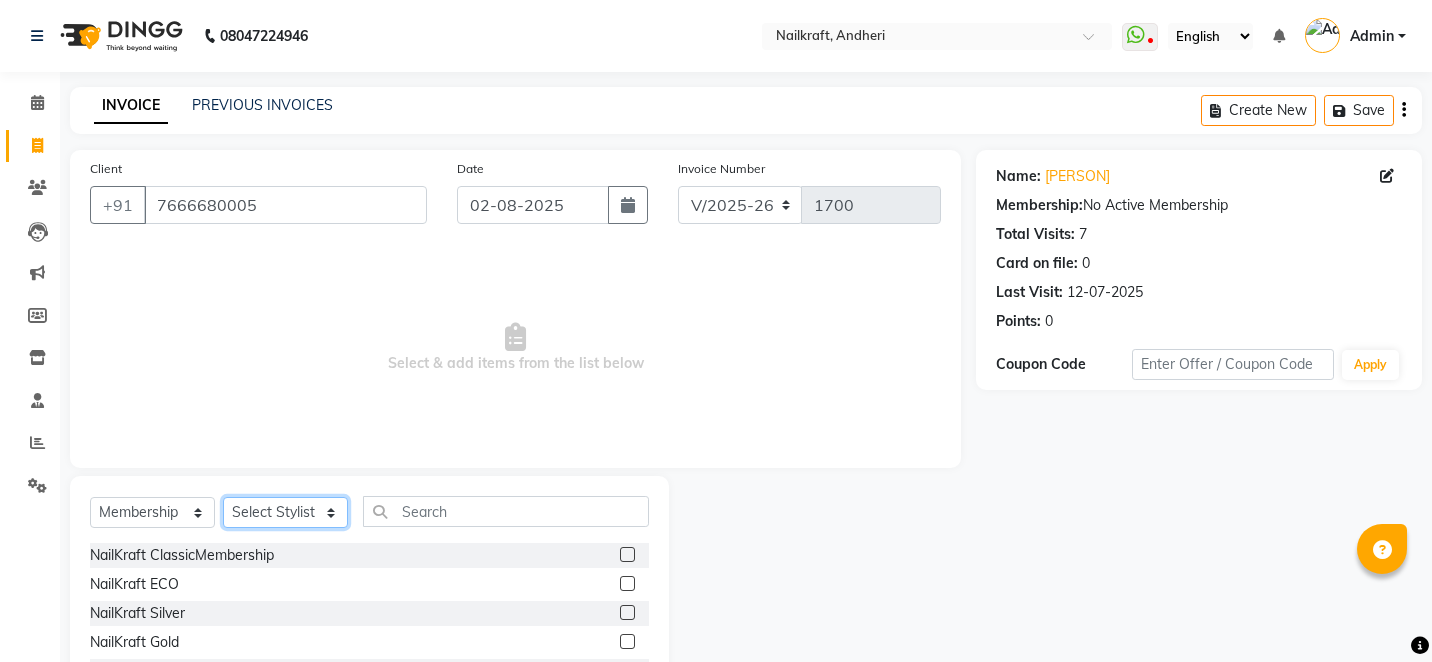 click on "Select Stylist Alam Arshad shaikh Deepali Deepu Chatry NailKraft Nikita NITA  CHAHAL  Sneha Balu Ichake Vaishali Vinod Yadav" 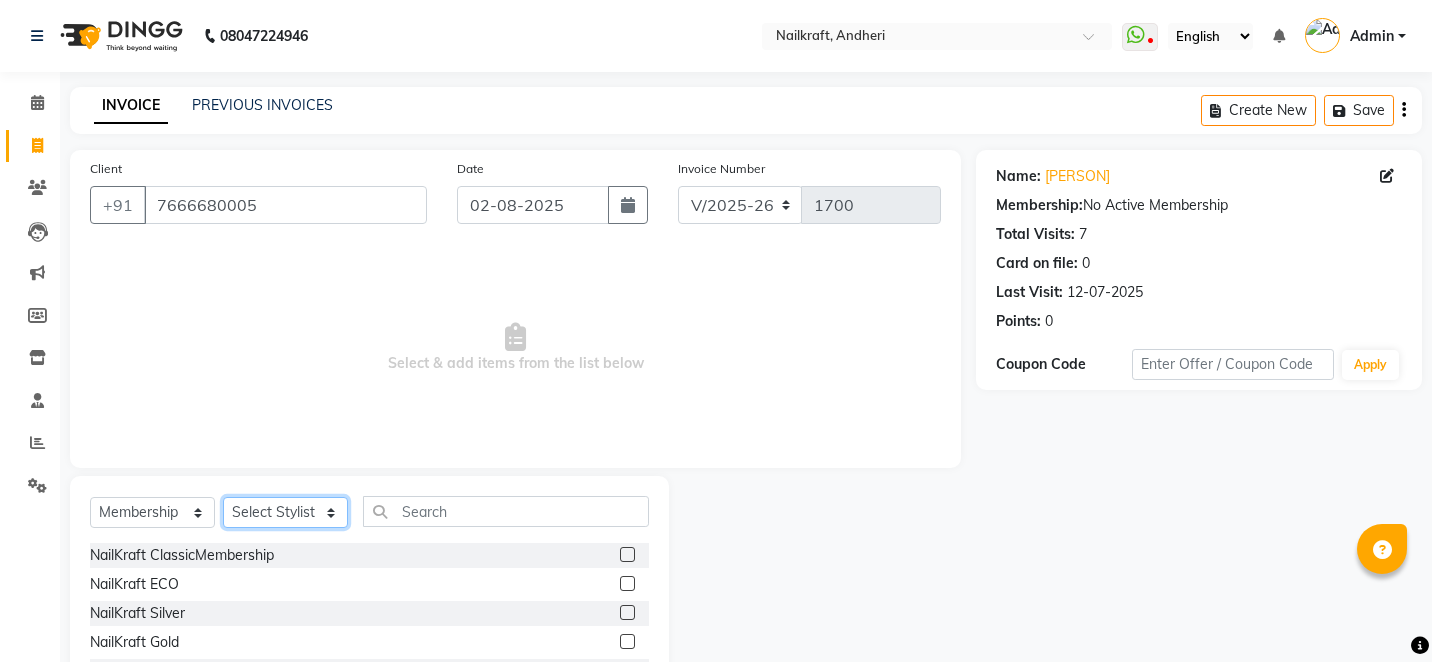 select on "85997" 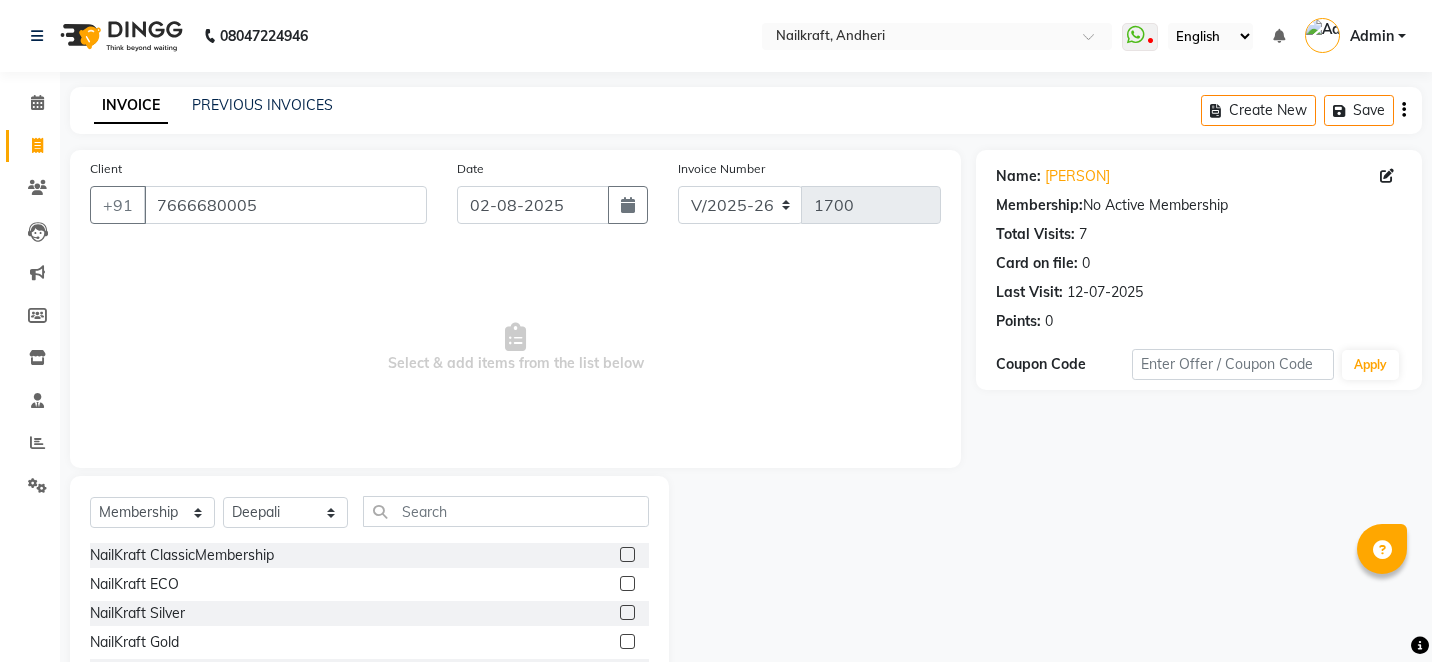 click 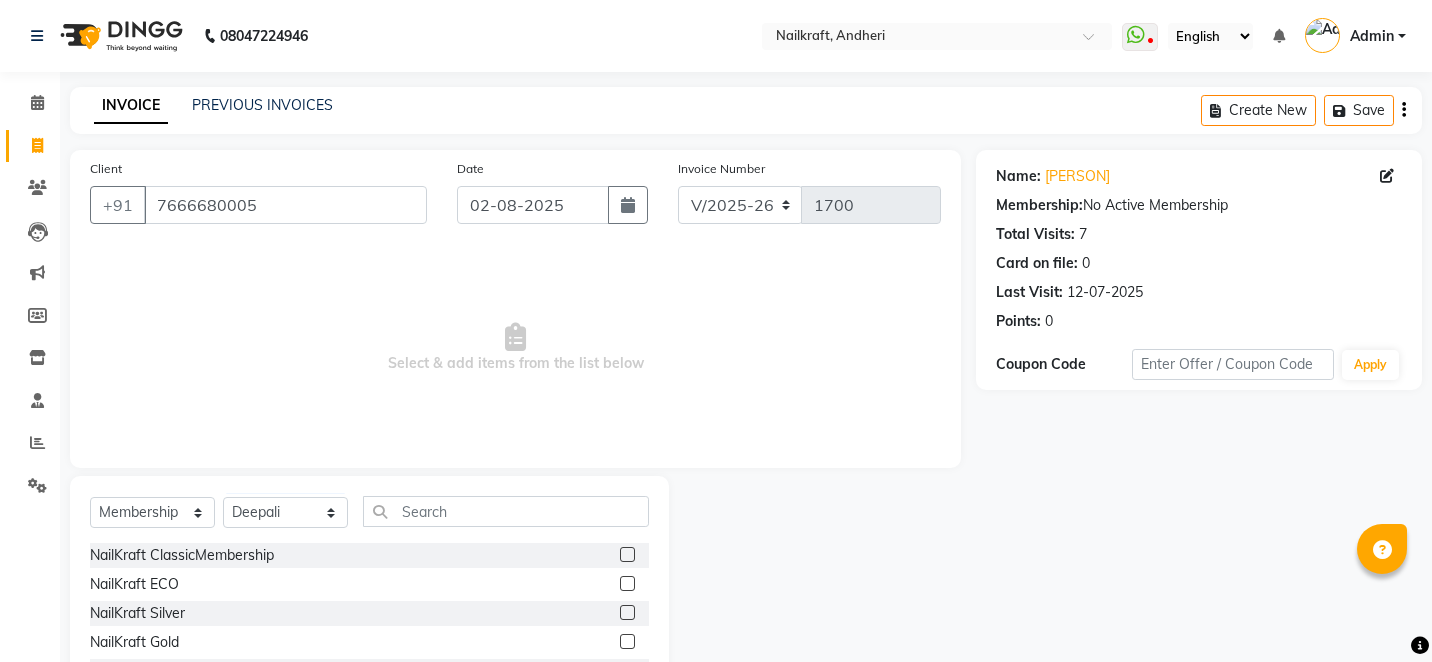 click at bounding box center (626, 584) 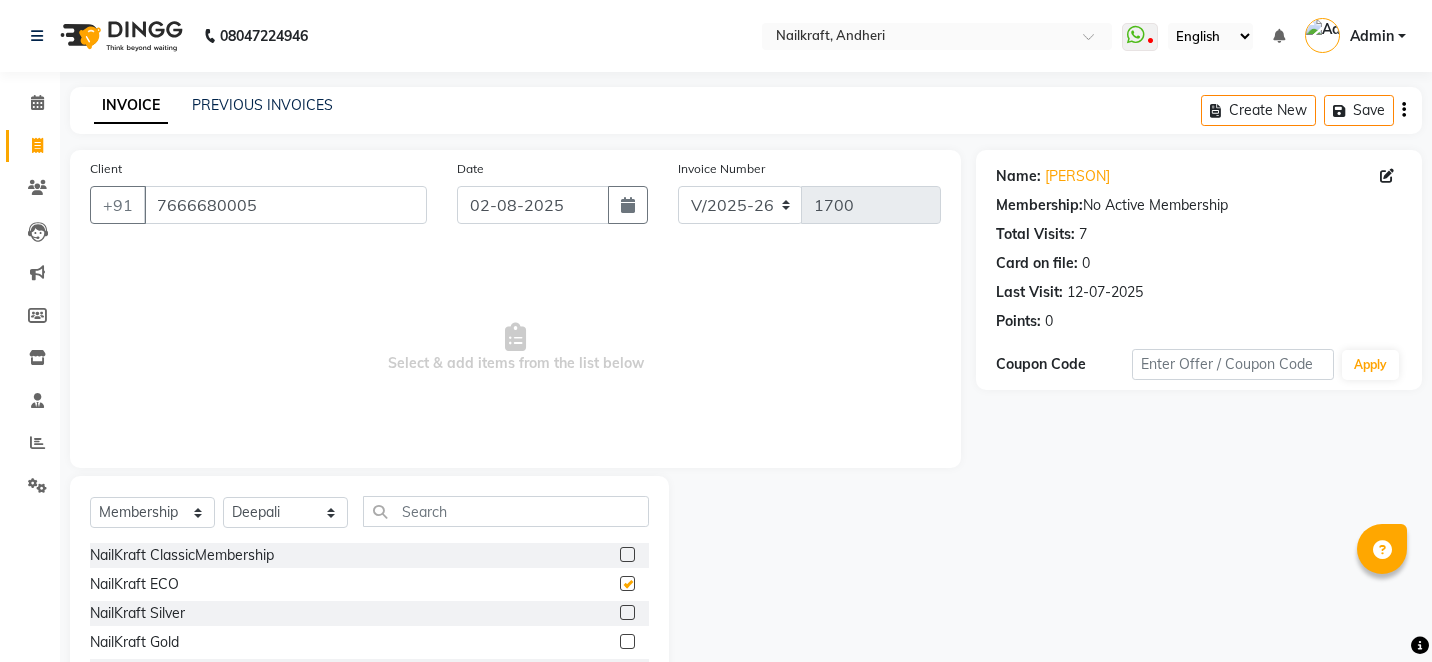 select on "select" 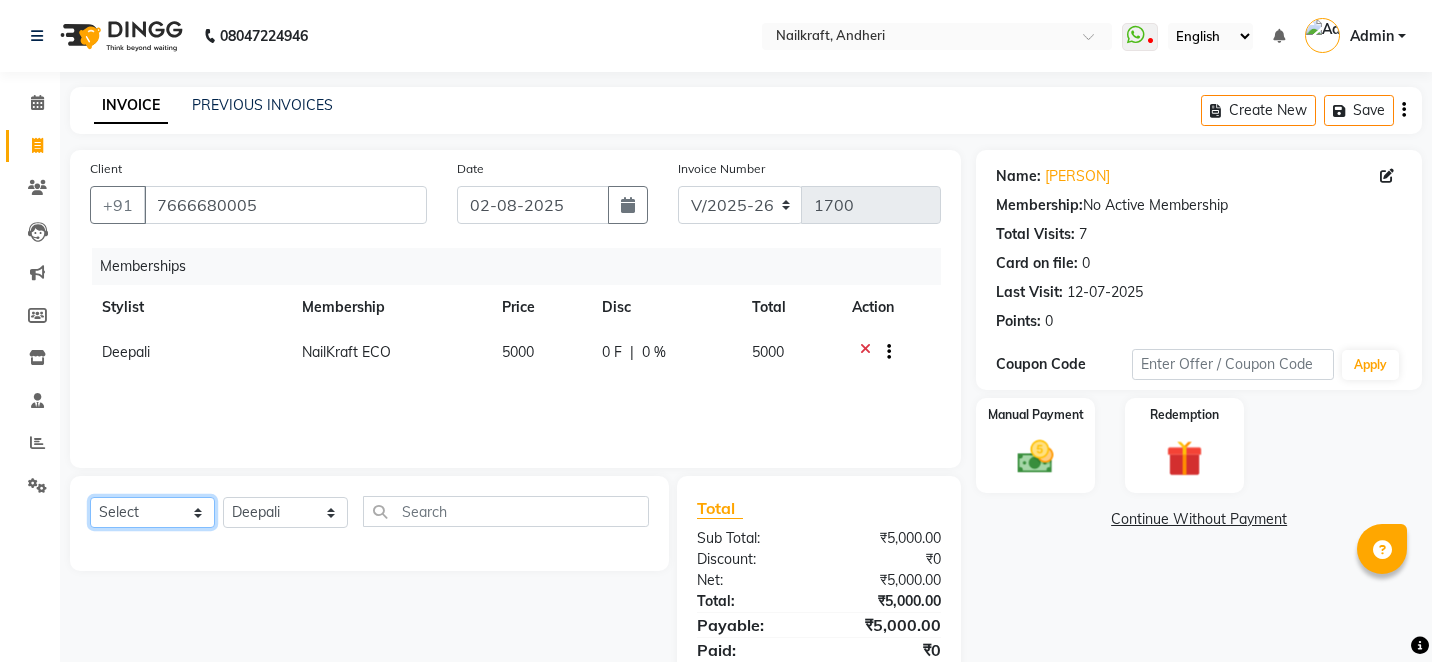 click on "Select  Service  Product  Package Voucher Prepaid Gift Card" 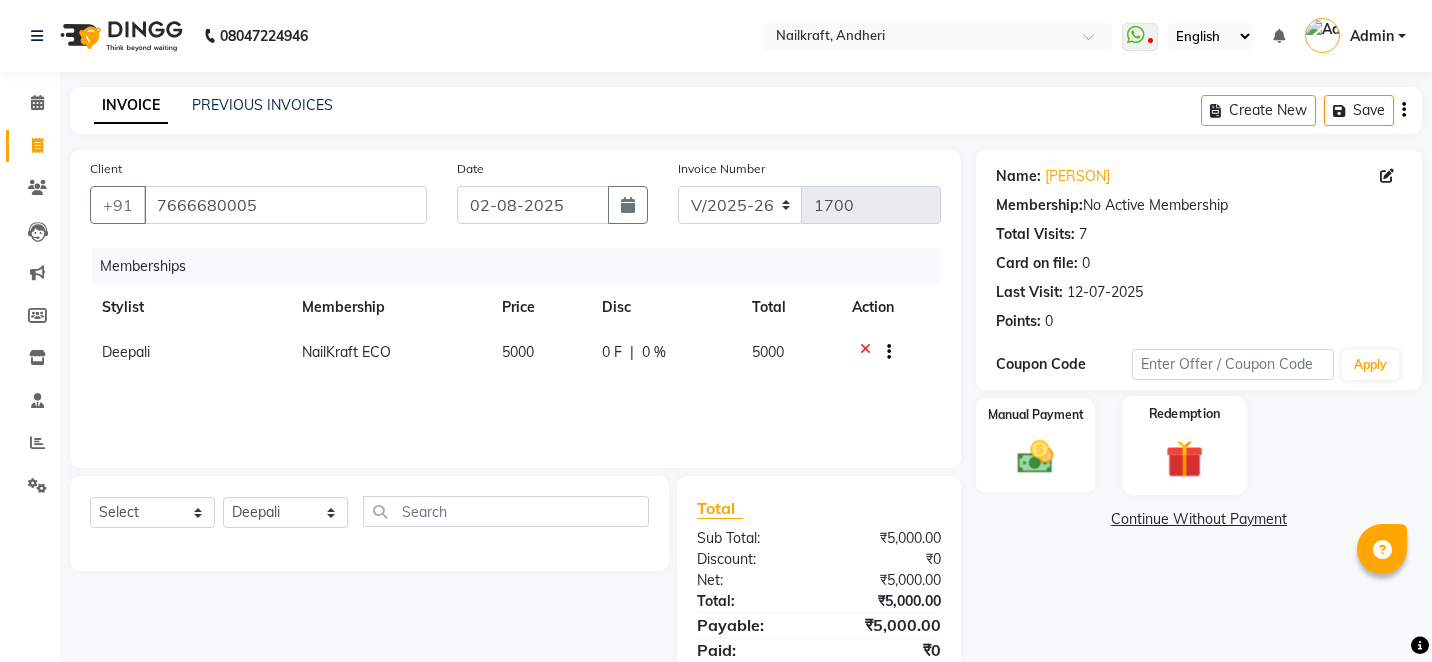 click 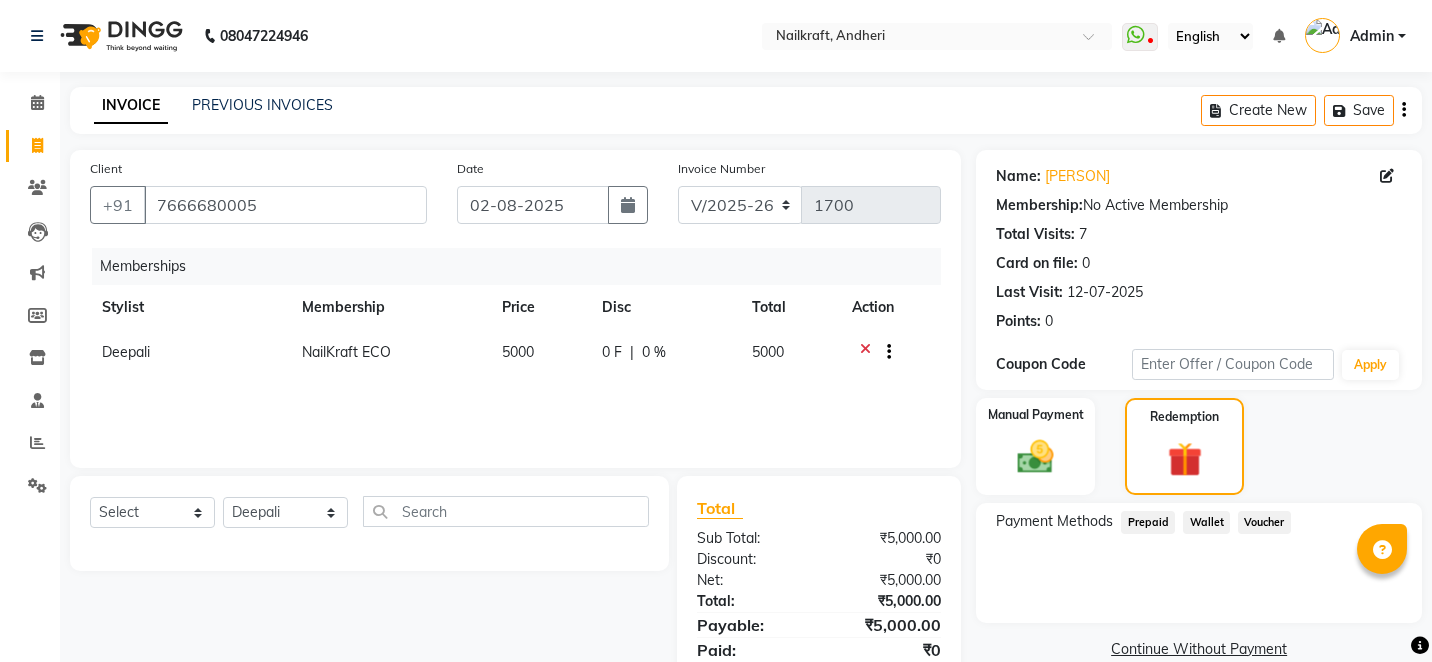 click on "Prepaid" 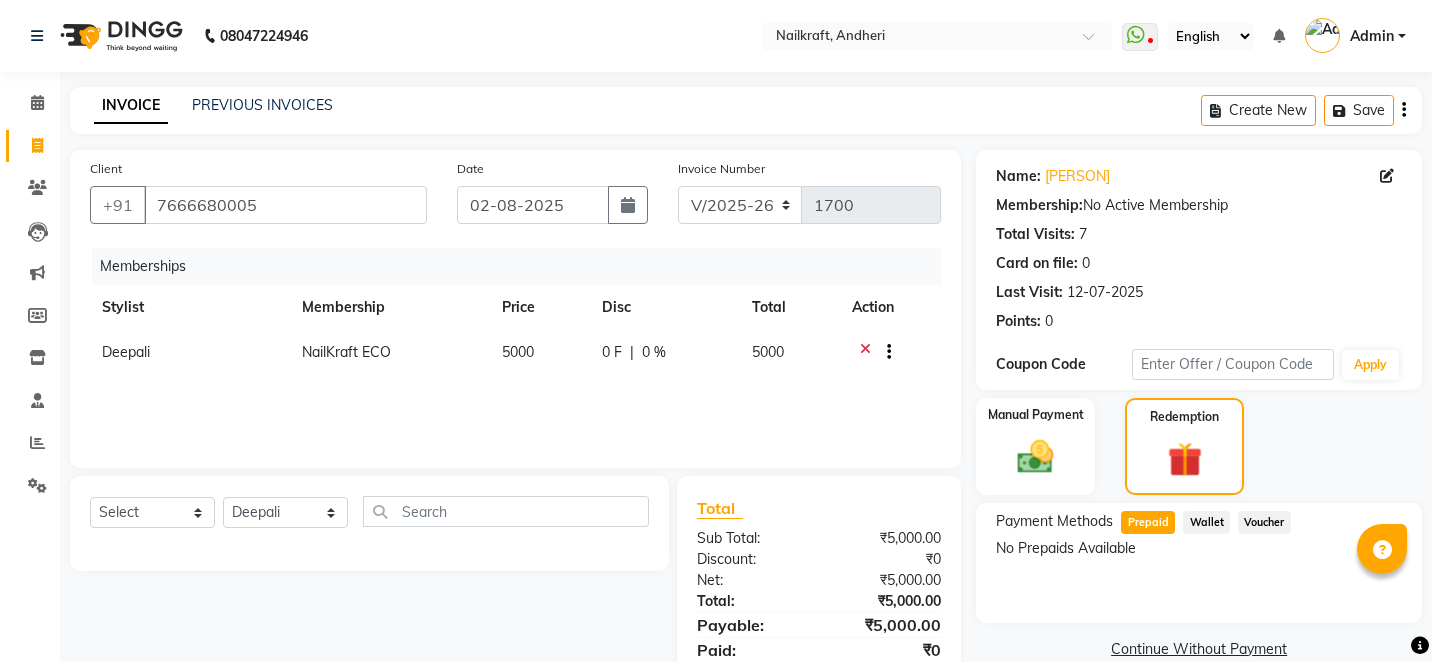 click on "Payment Methods  Prepaid   Wallet   Voucher   No Prepaids Available" 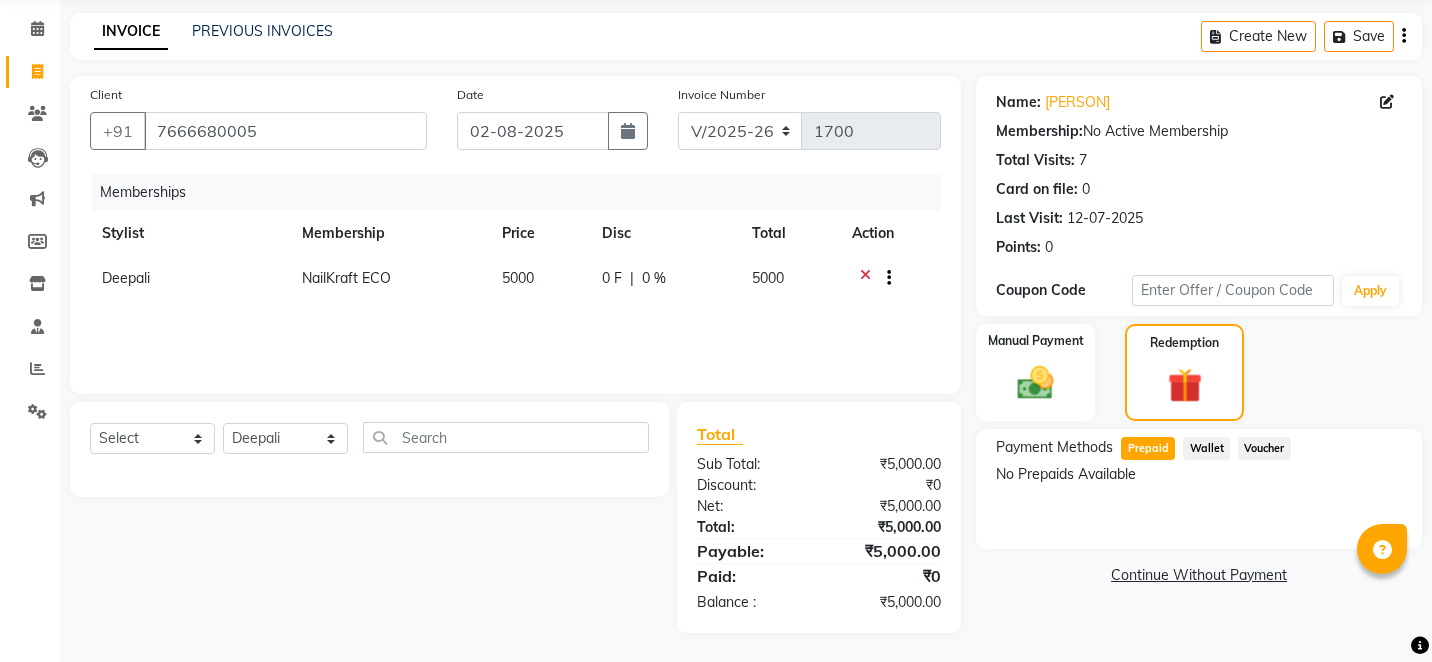 scroll, scrollTop: 75, scrollLeft: 0, axis: vertical 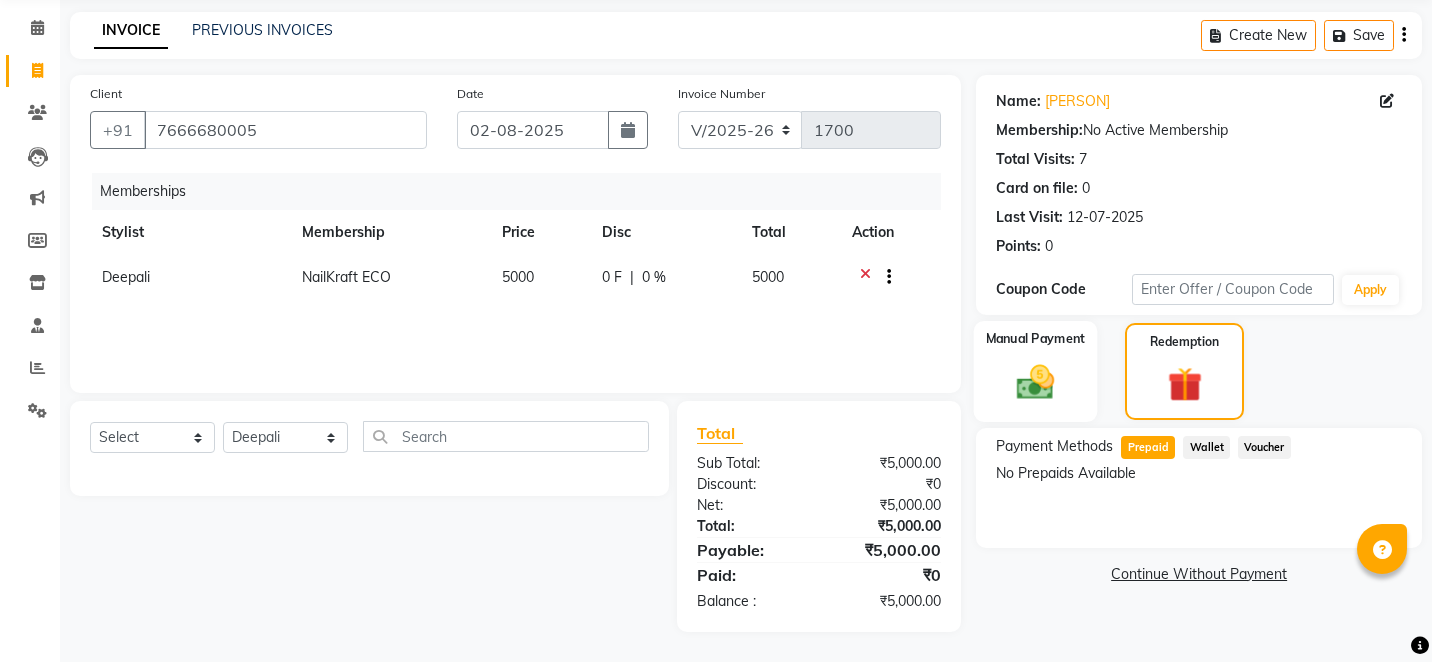 click 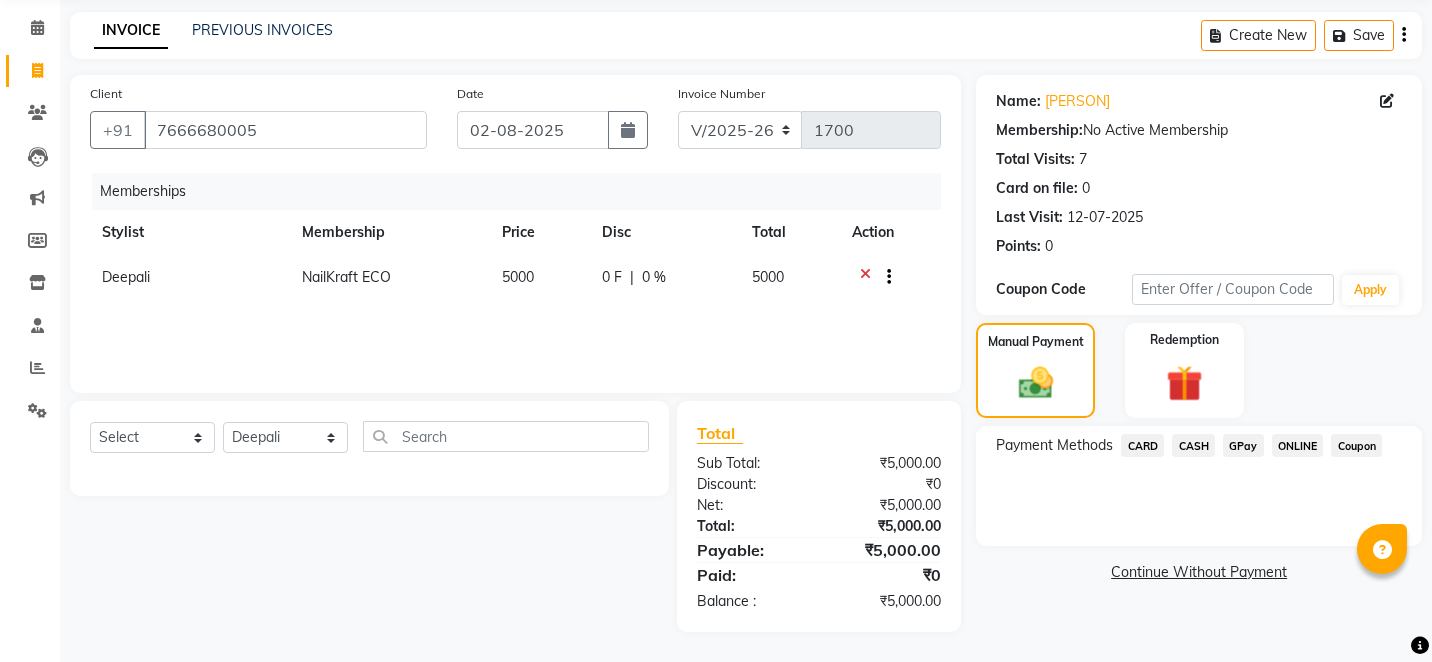 click on "CASH" 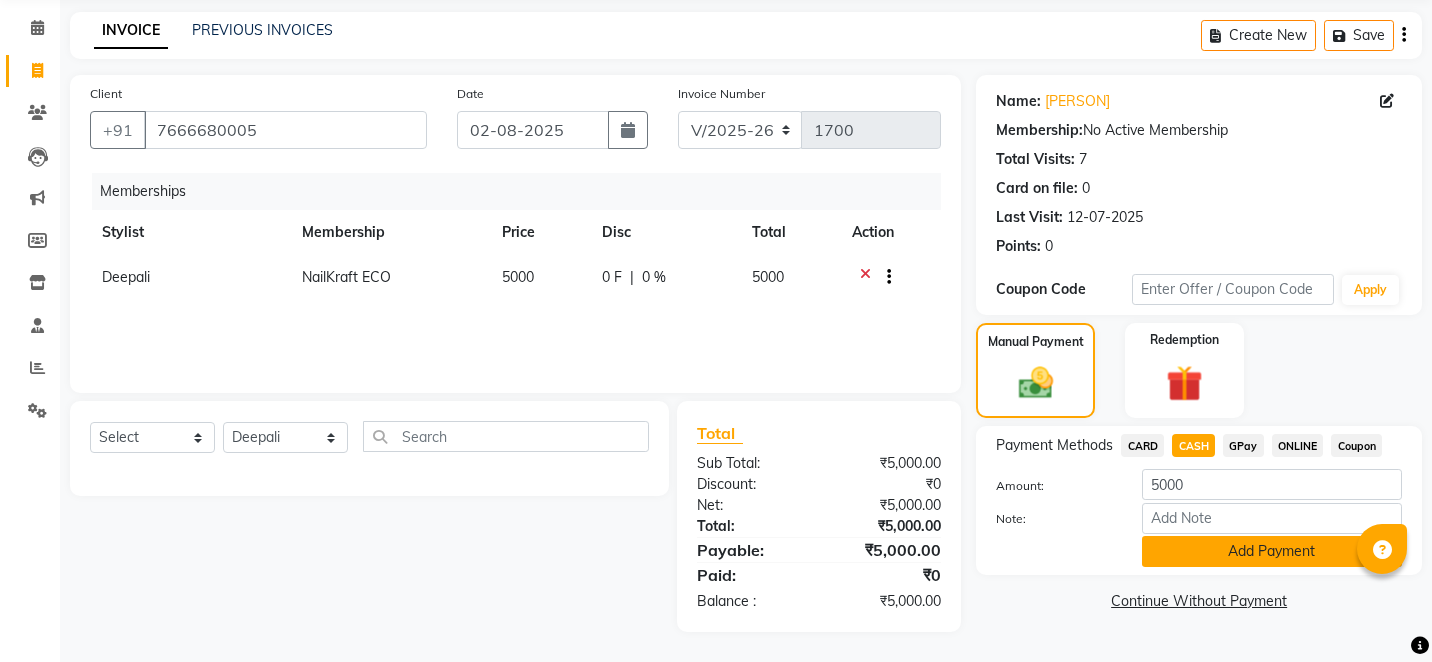 click on "Add Payment" 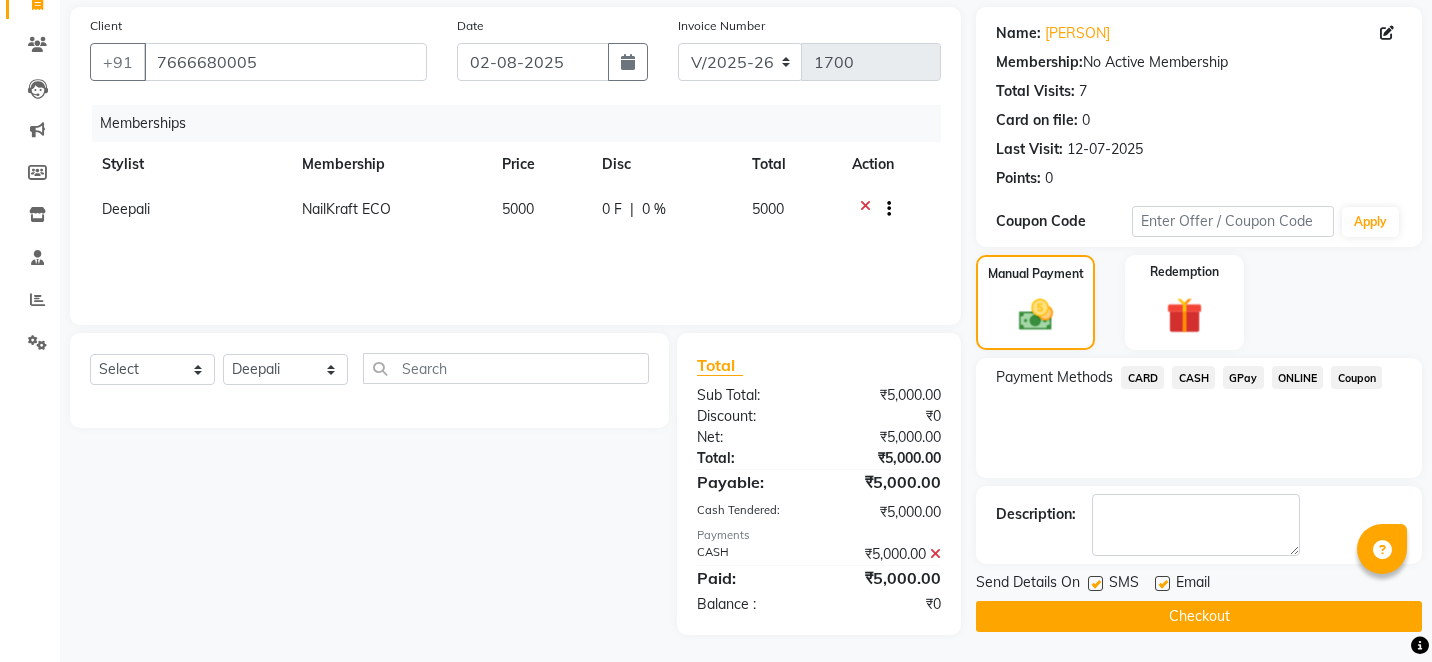scroll, scrollTop: 146, scrollLeft: 0, axis: vertical 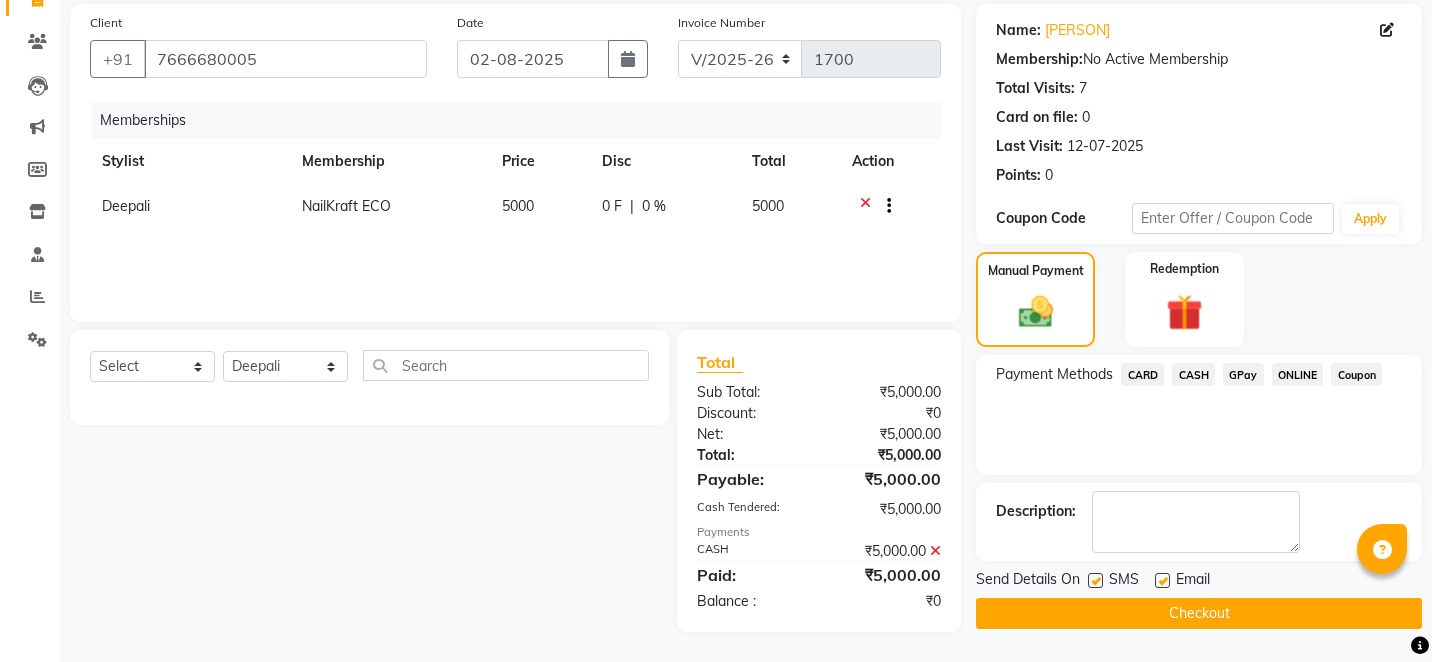 click 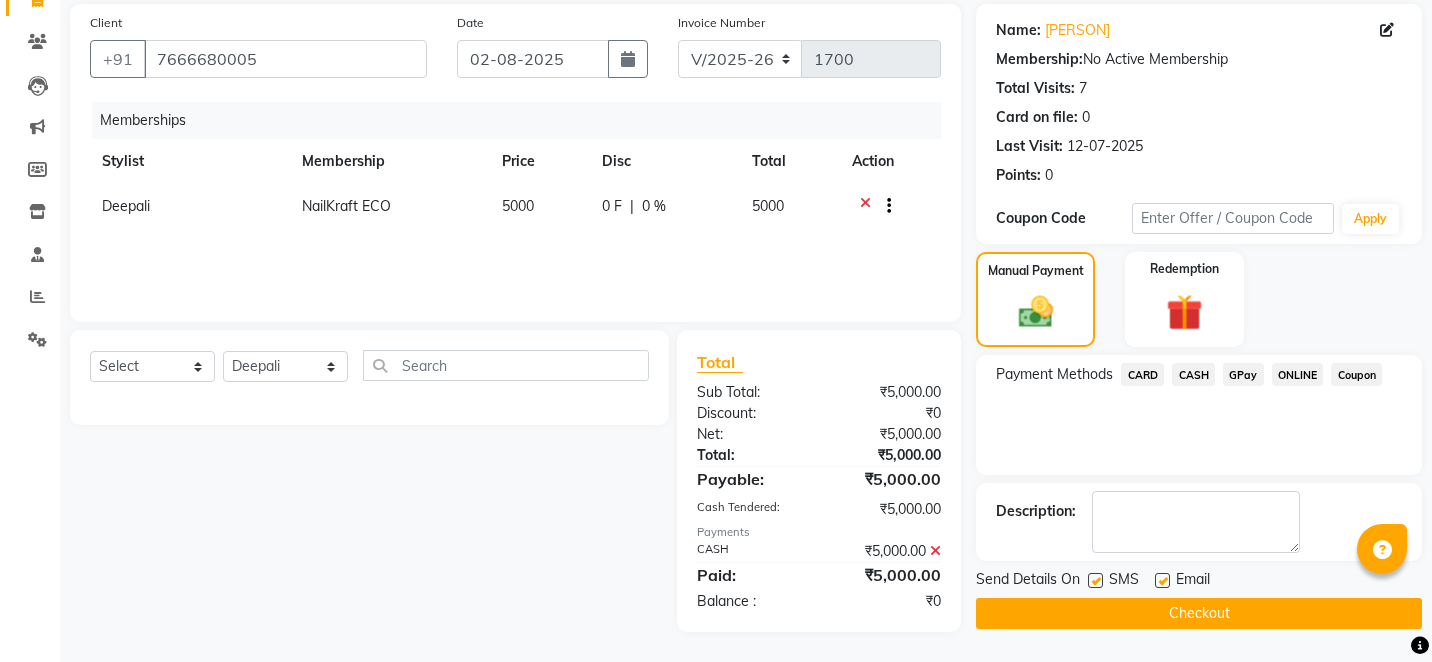 click at bounding box center [1161, 581] 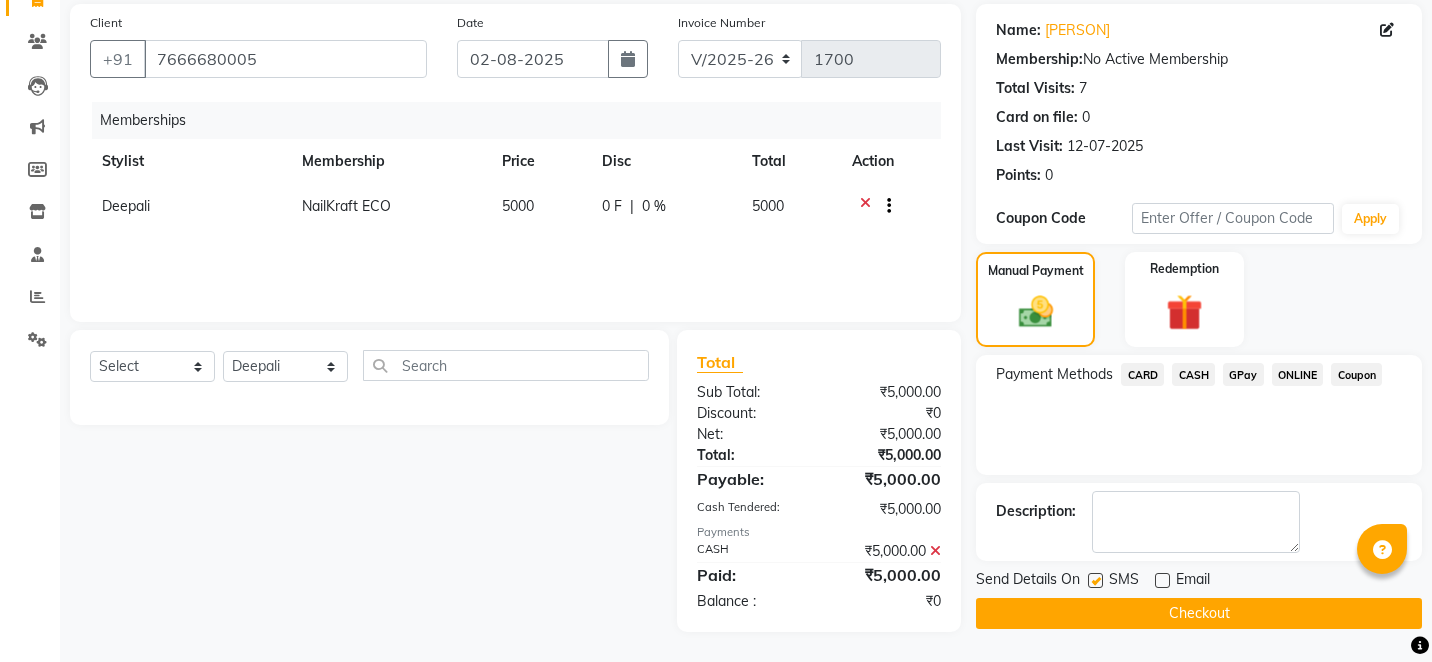 click 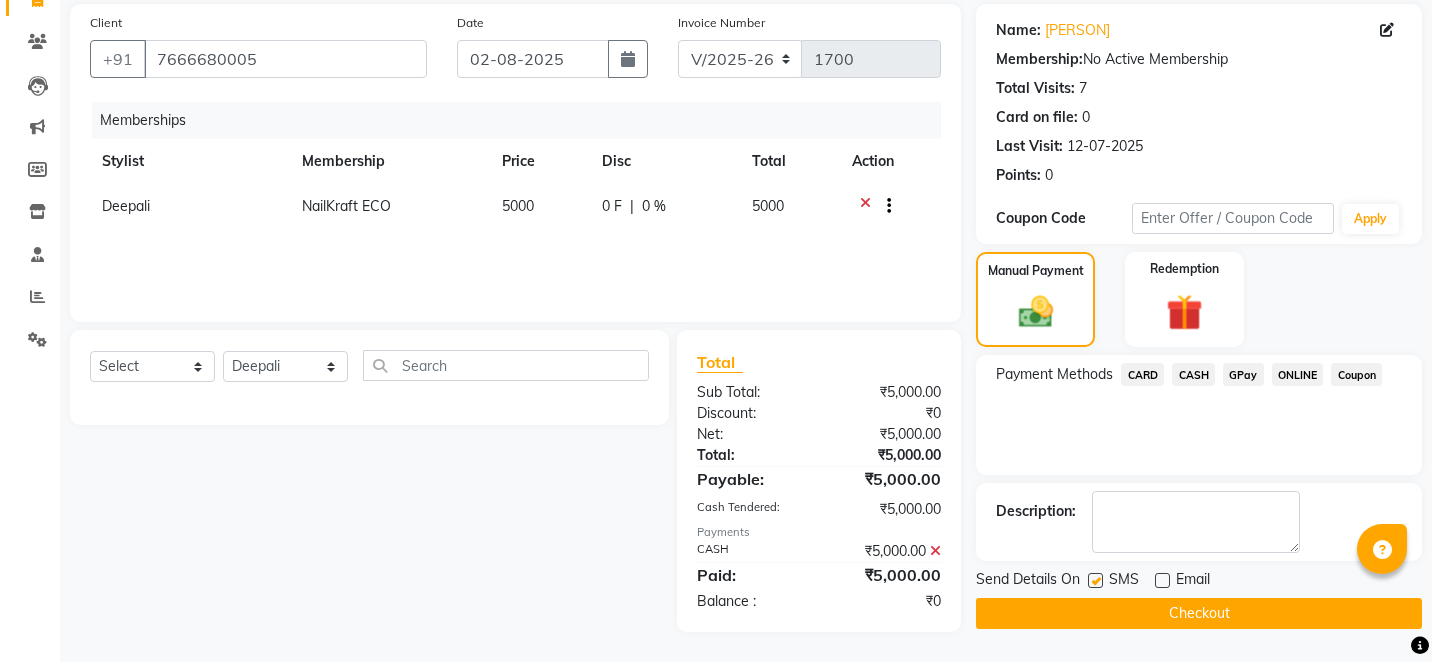 click at bounding box center (1161, 581) 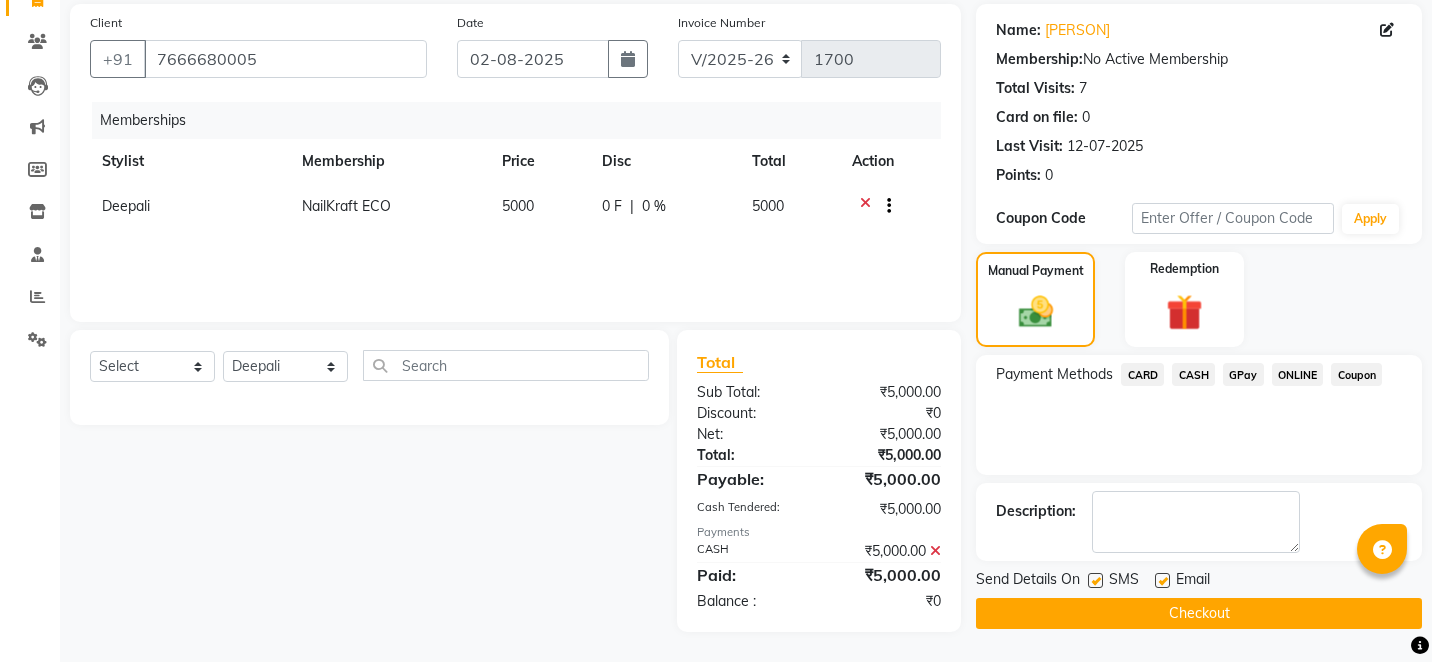 click on "5000" 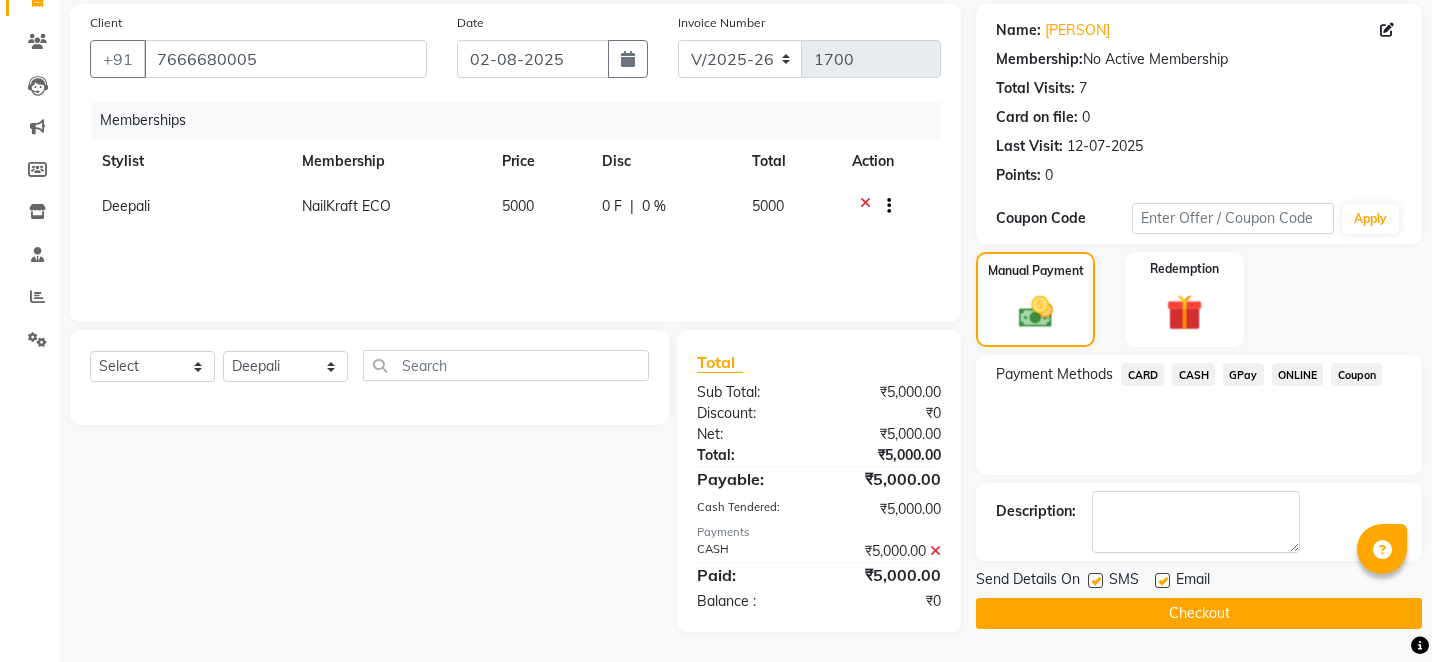 select on "85997" 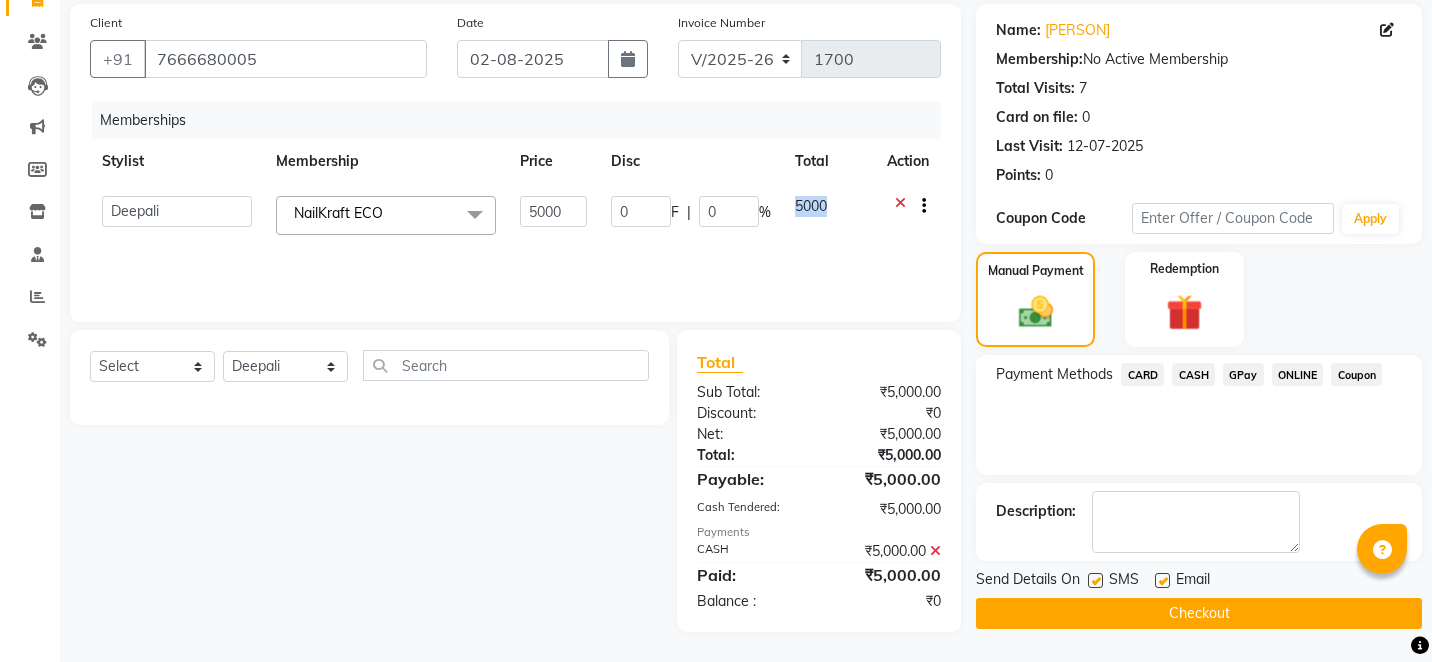 click on "5000" 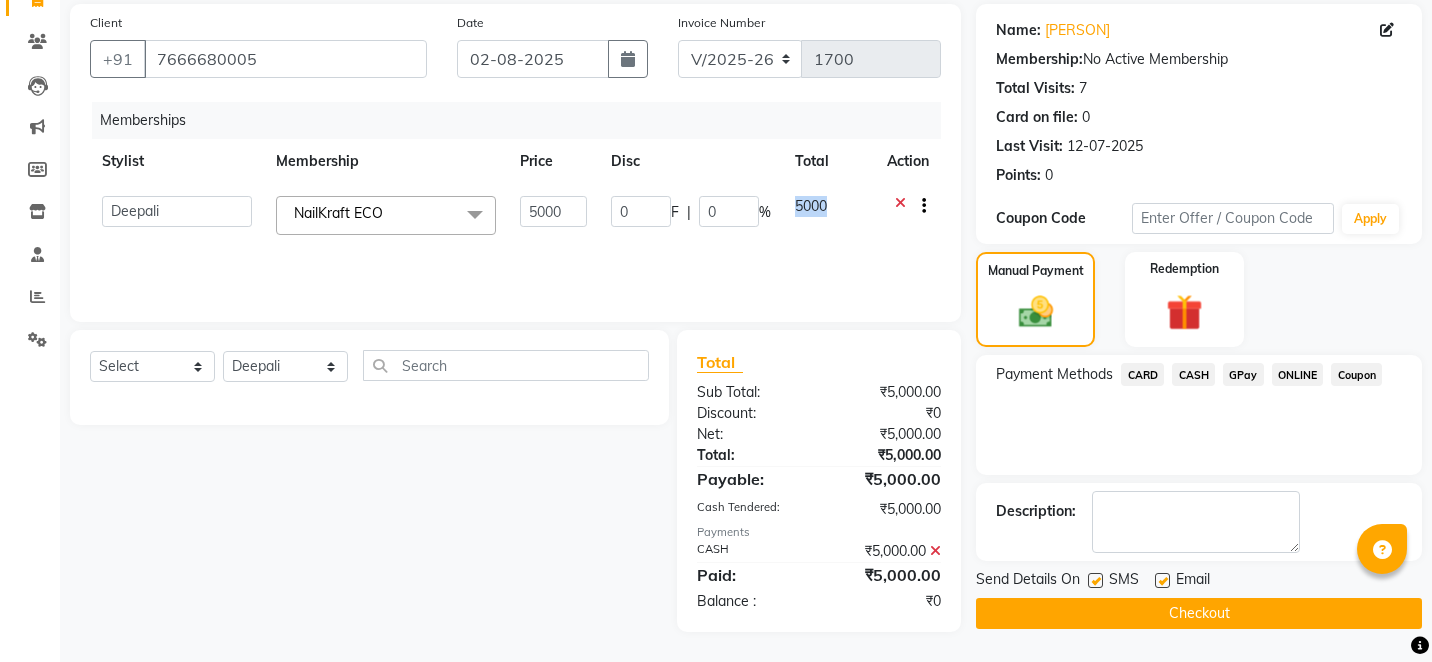 click on "5000" 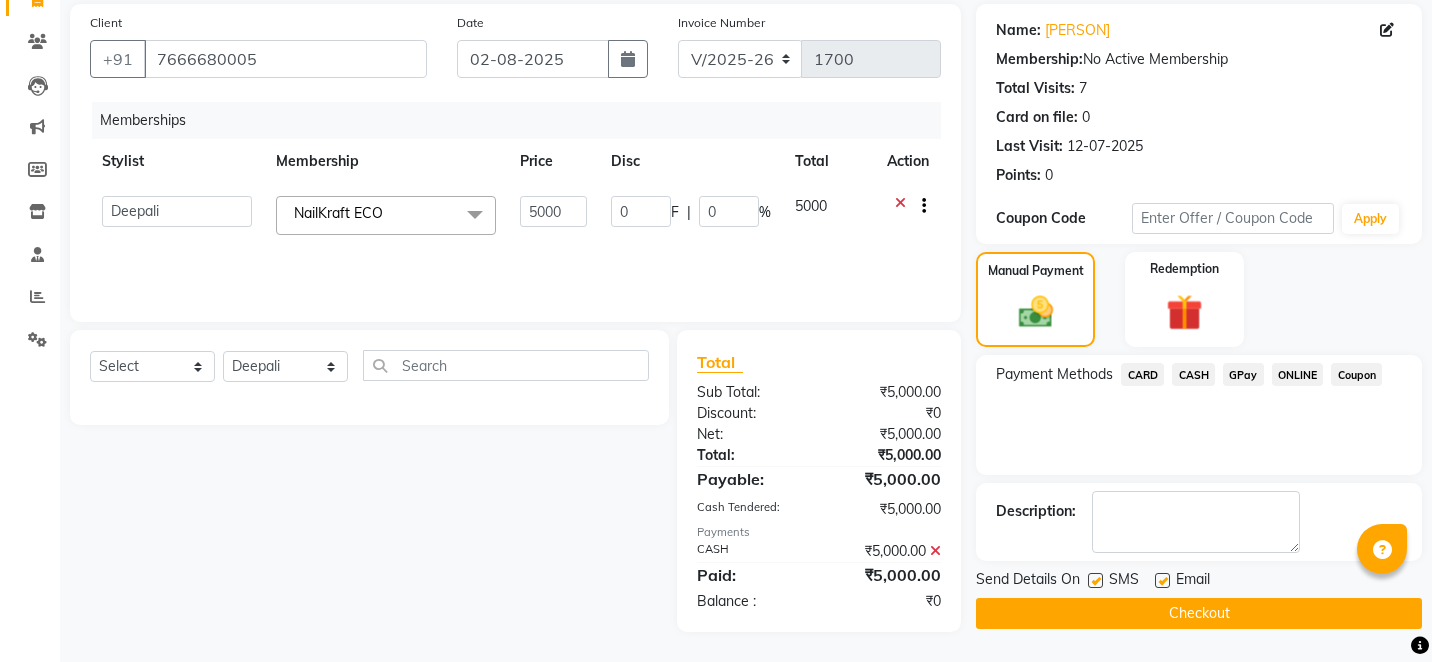 click on "5000" 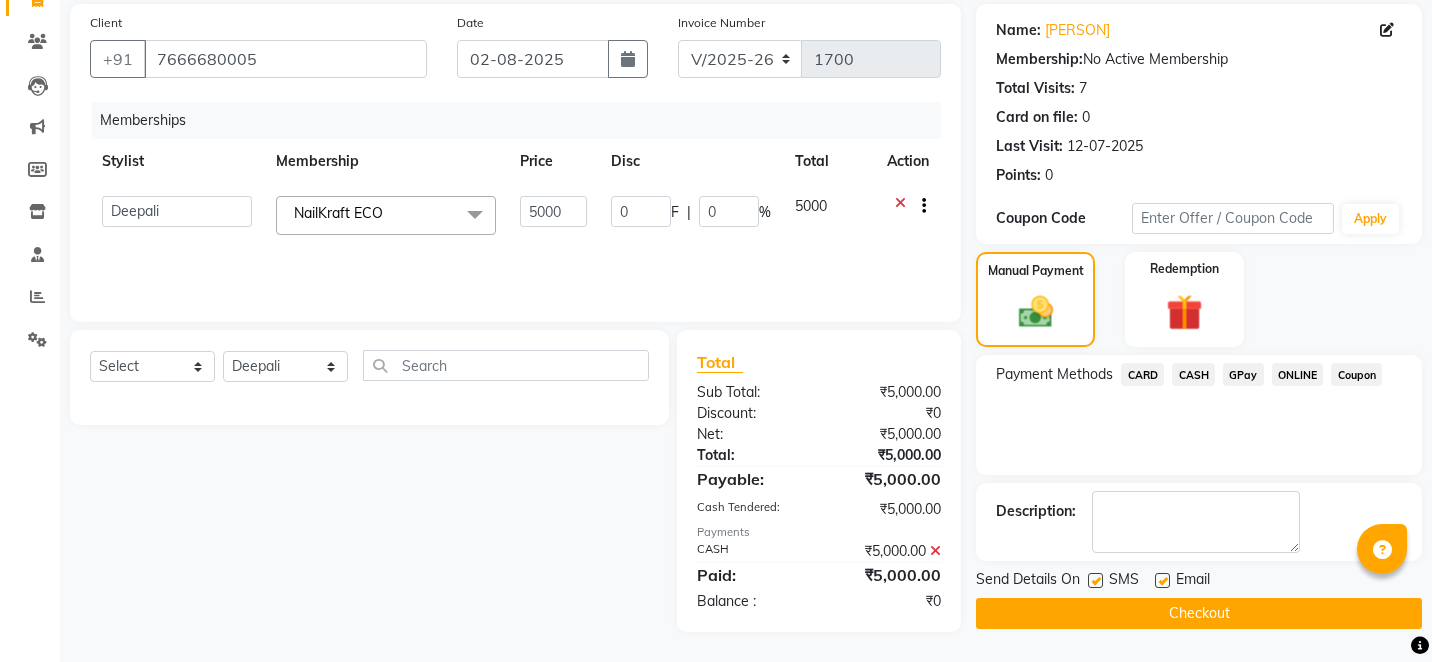 click on "5000" 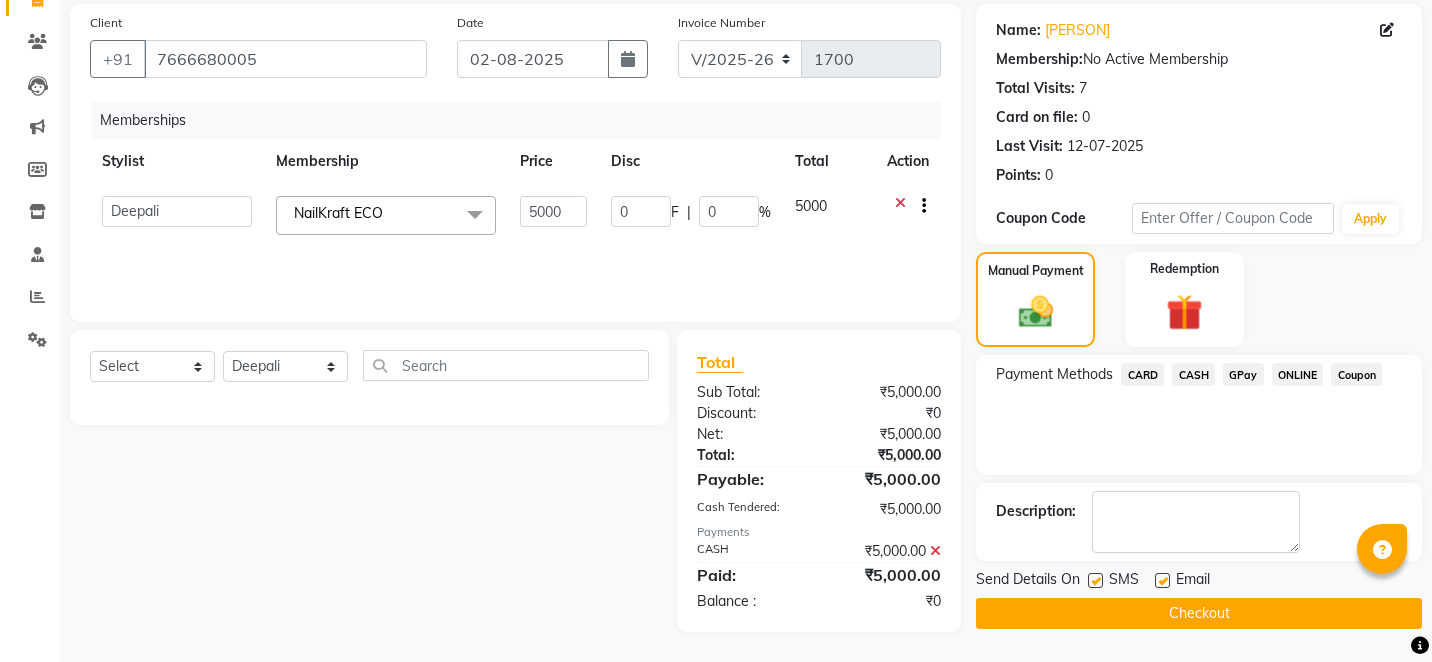 click on "5000" 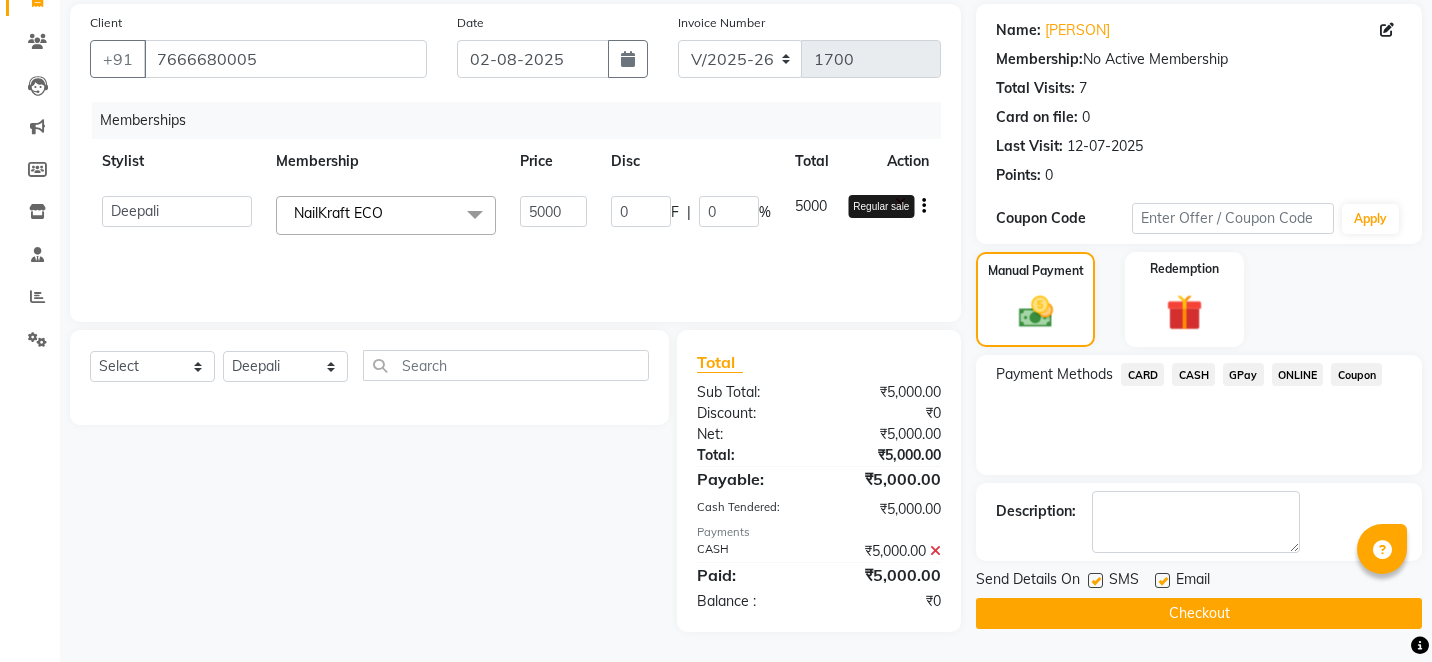 click 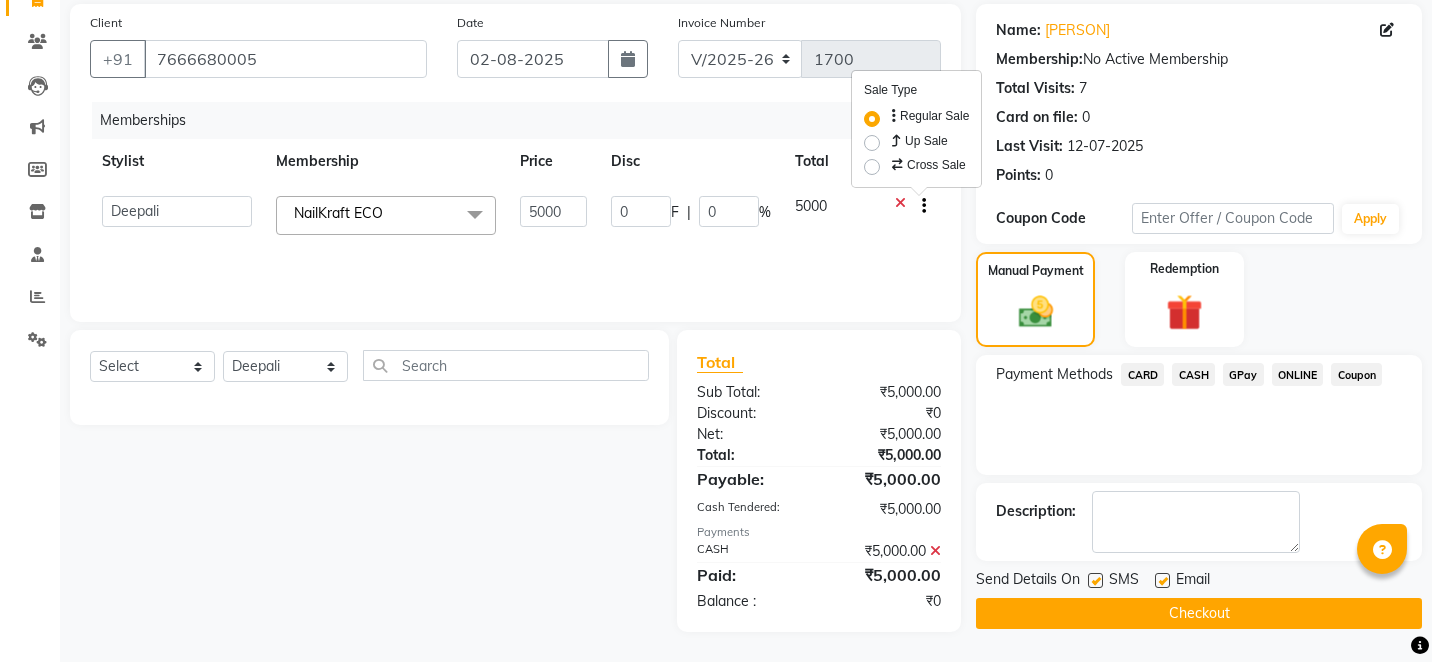 click on "5000" 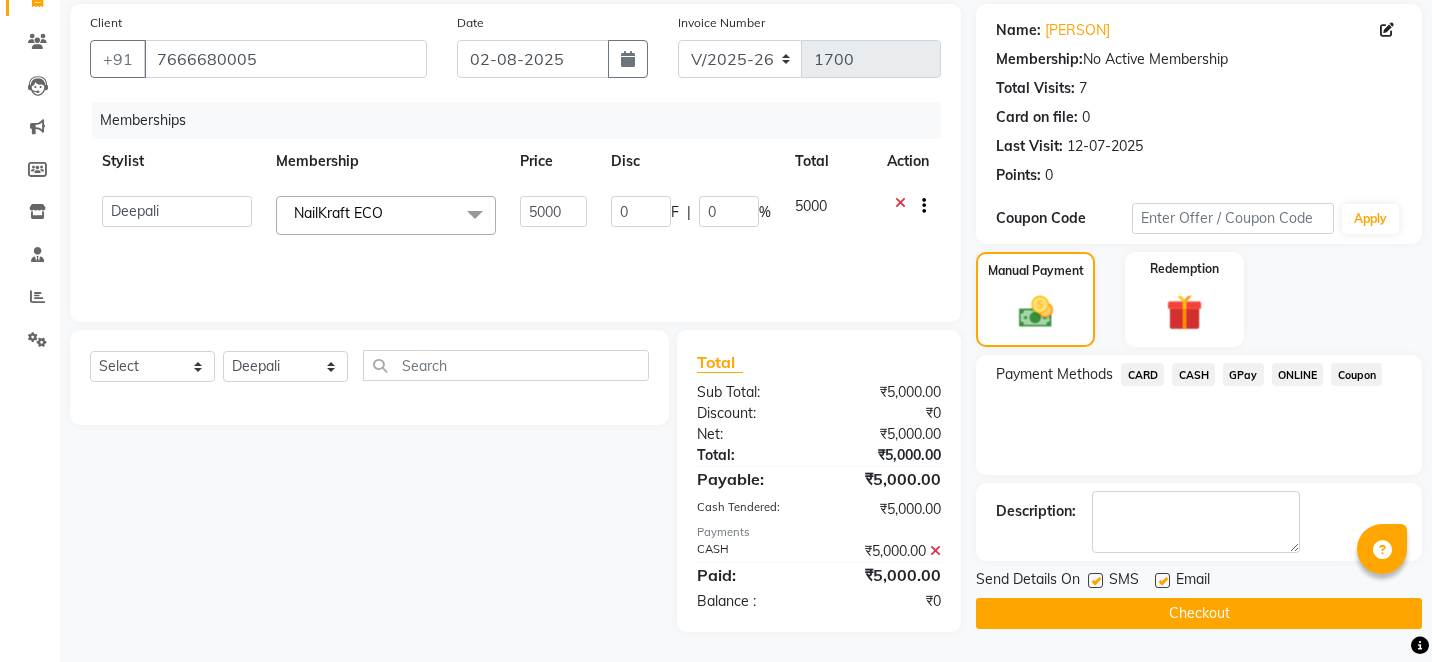 click on "5000" 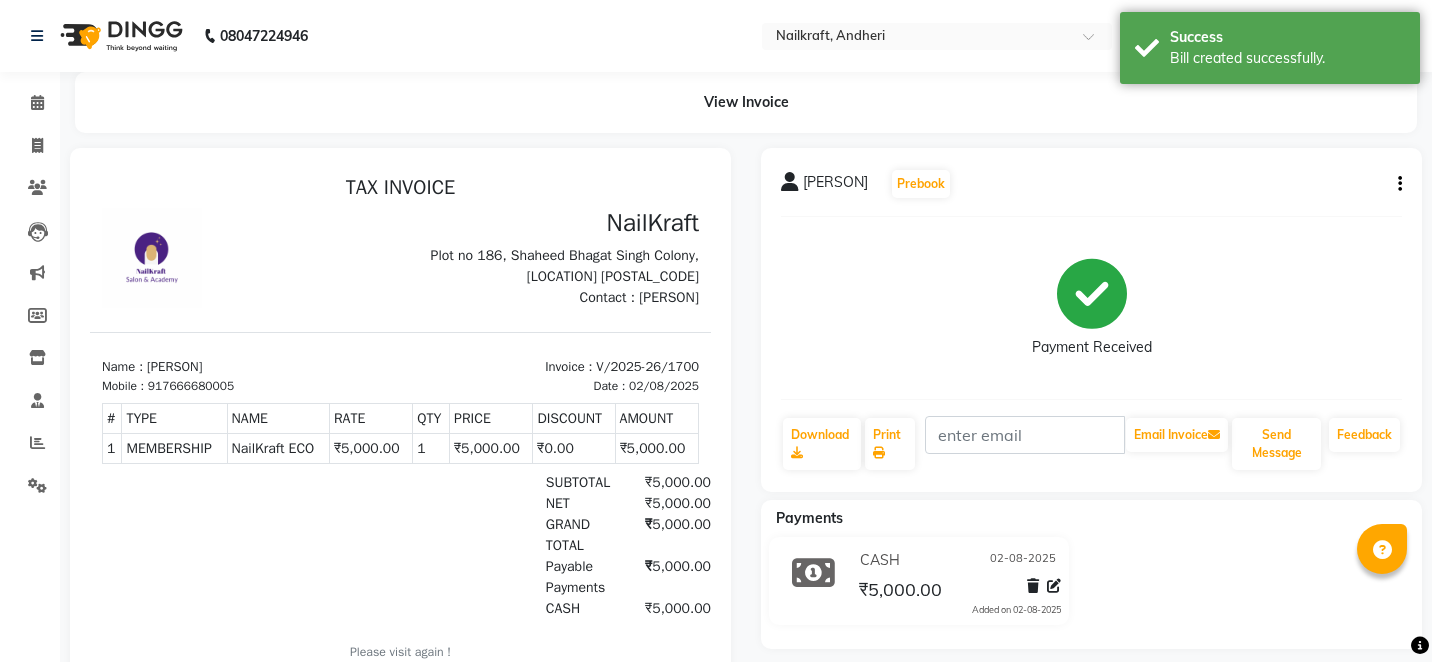 scroll, scrollTop: 0, scrollLeft: 0, axis: both 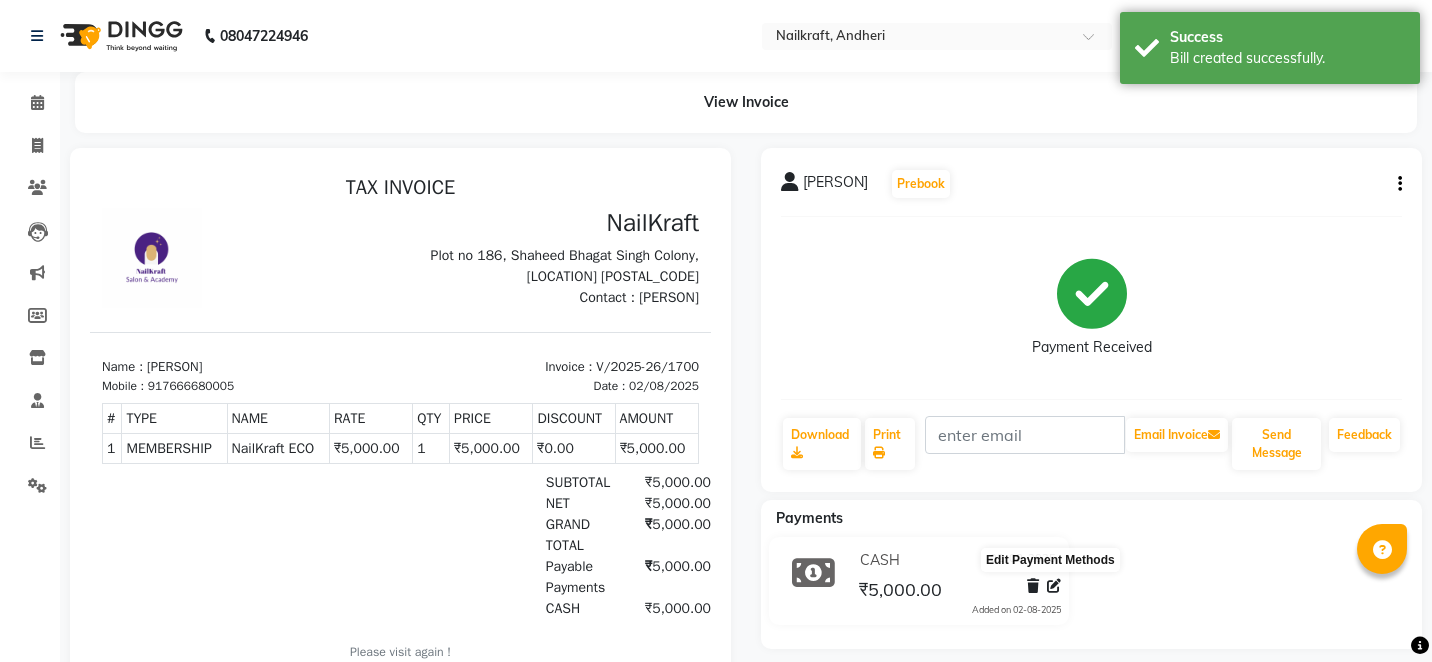 click 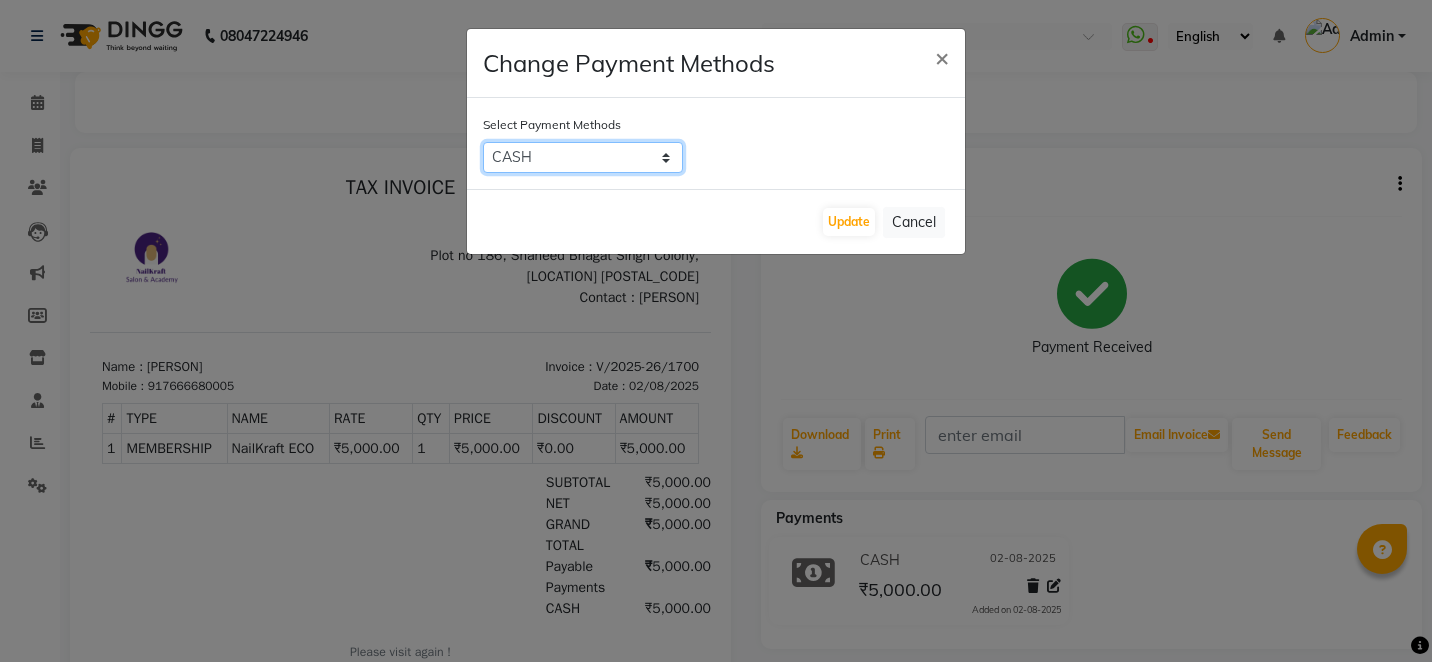 click on "CARD   CASH   GPay   ONLINE   Coupon" 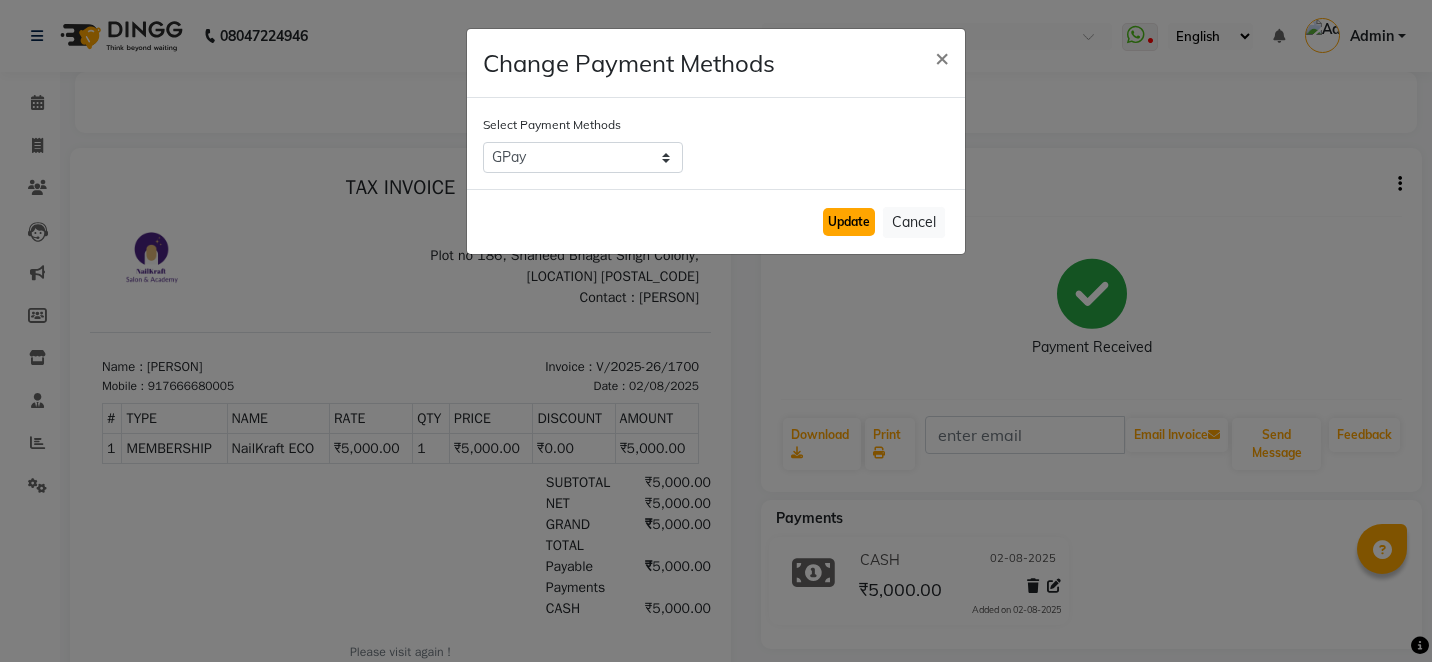 click on "Update" 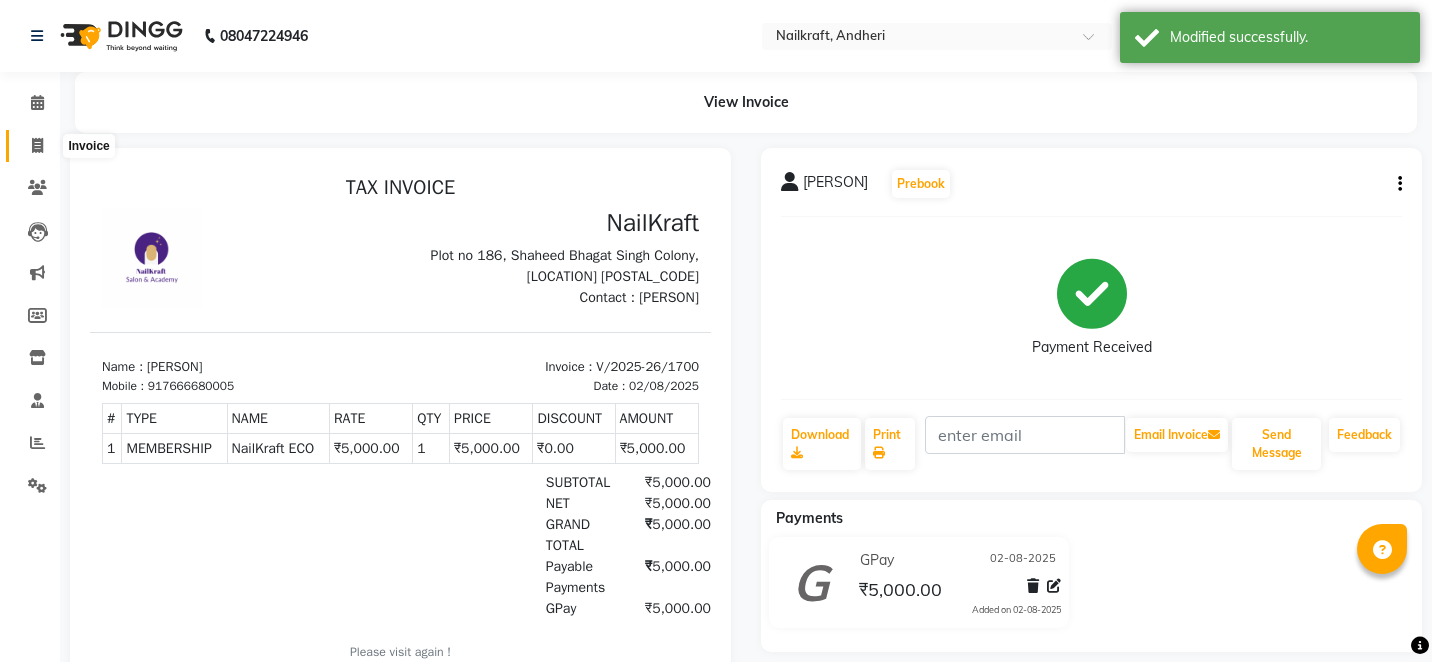 click 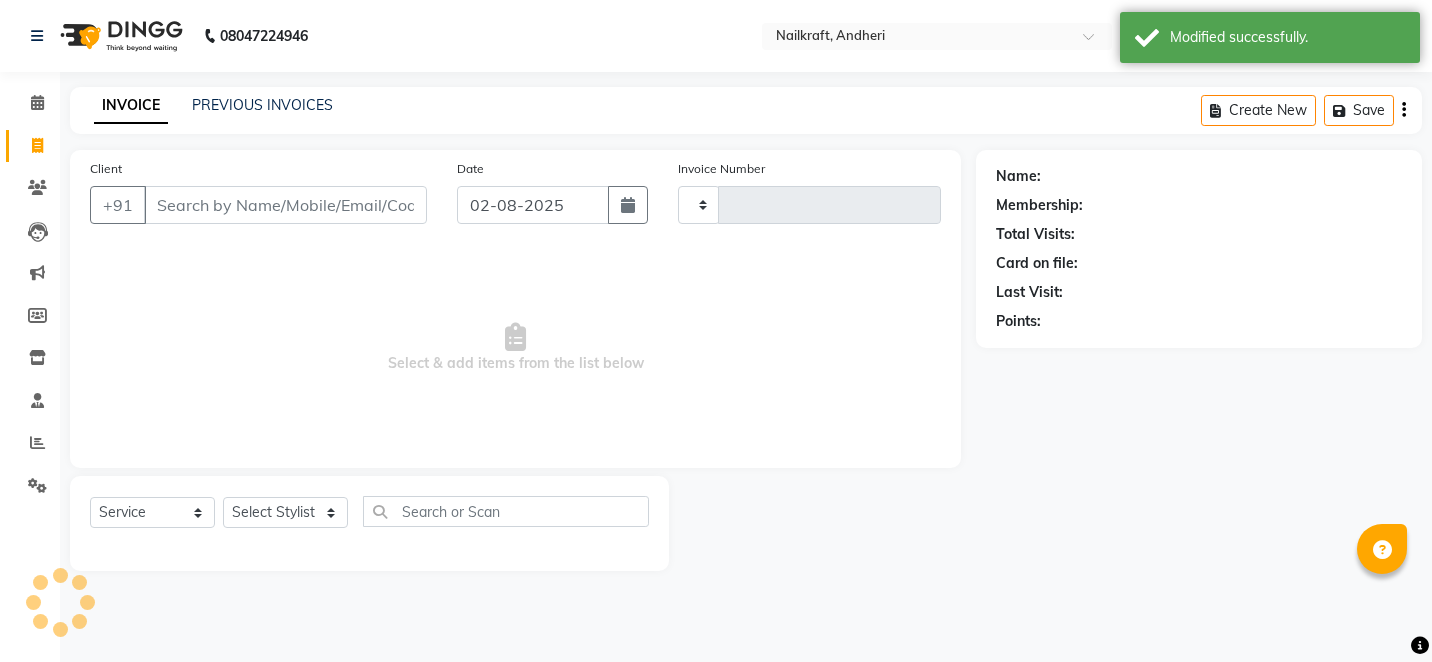 type on "1701" 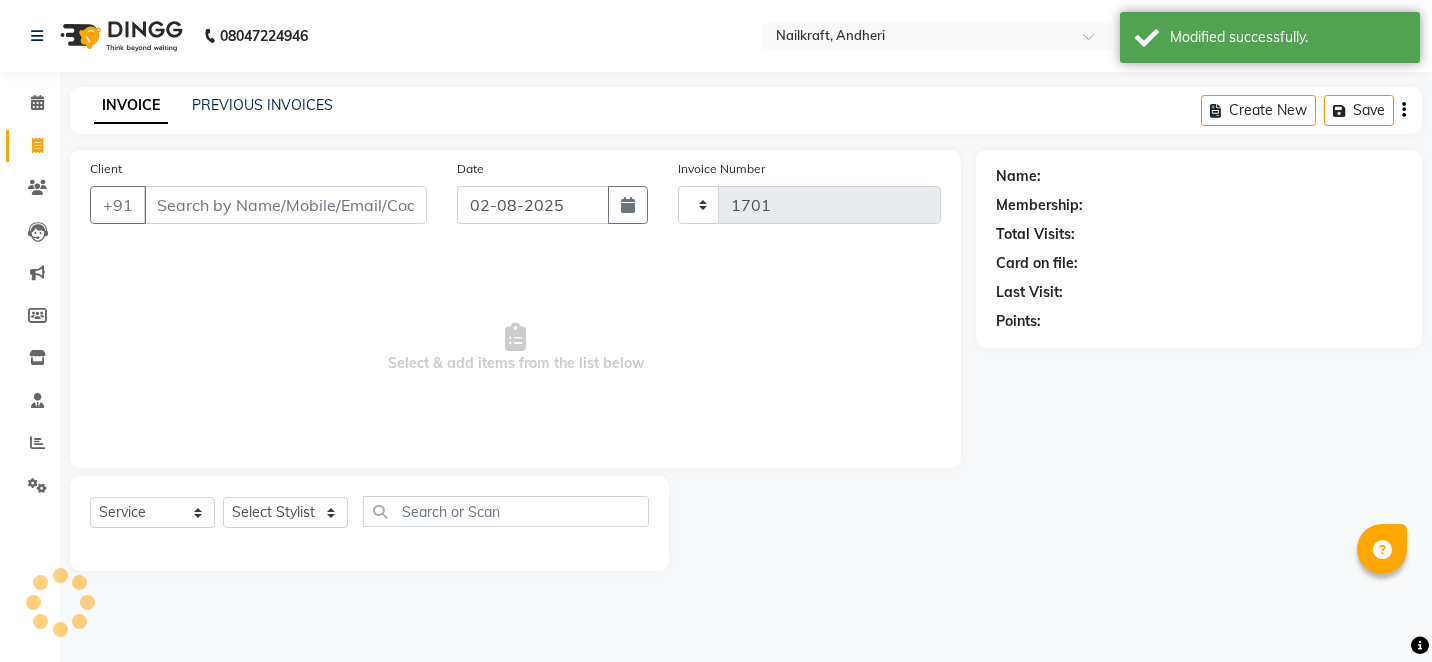 select on "6081" 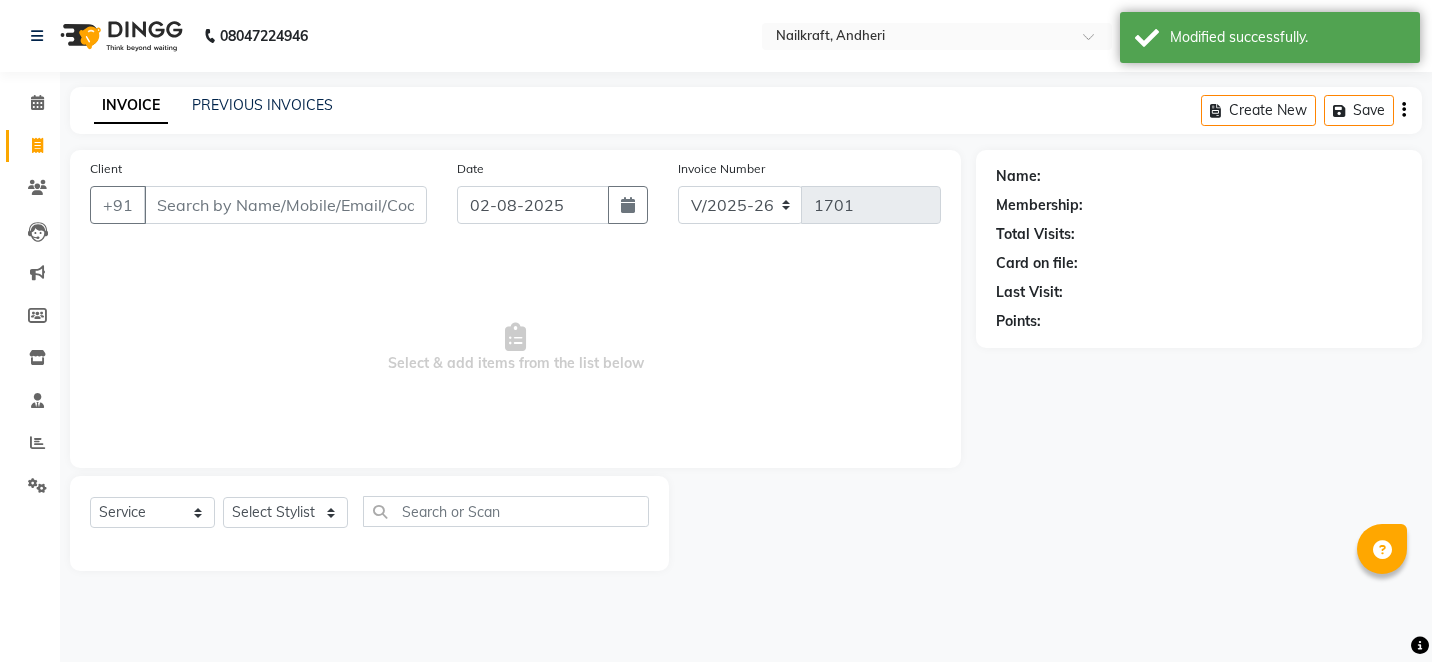 click on "Client" at bounding box center (285, 205) 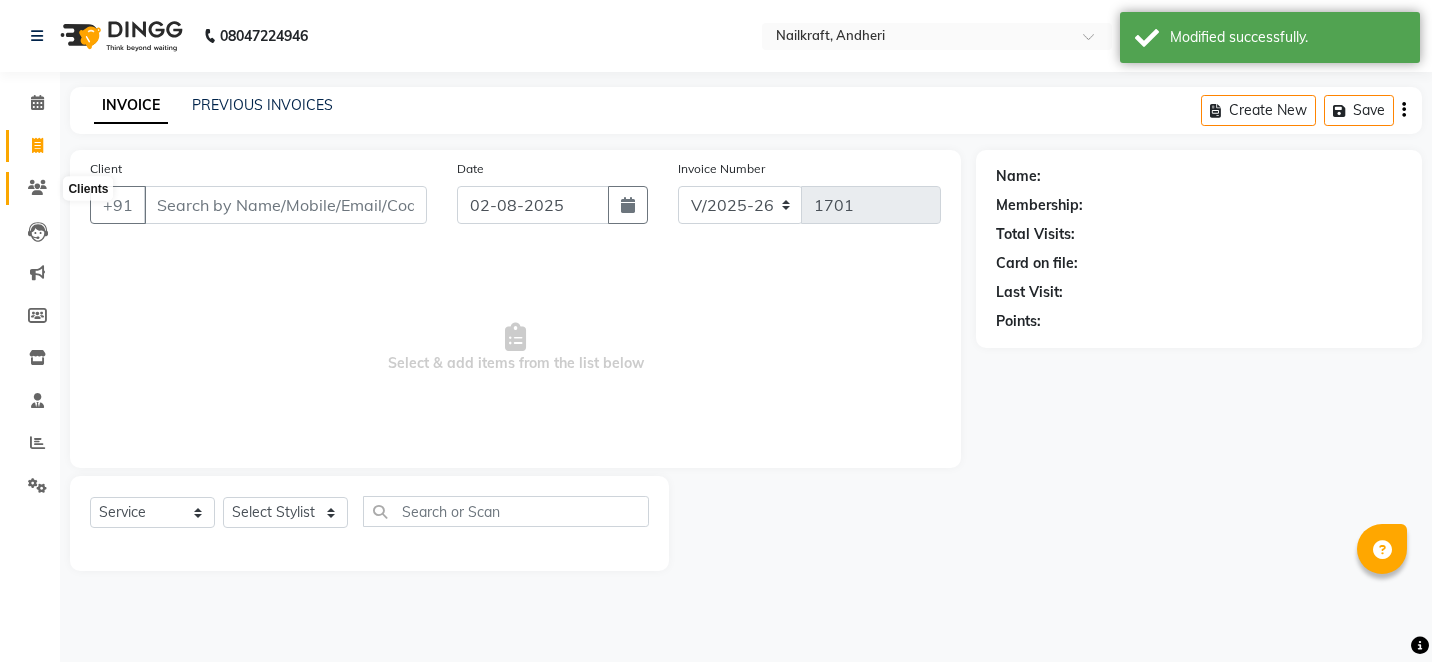 click 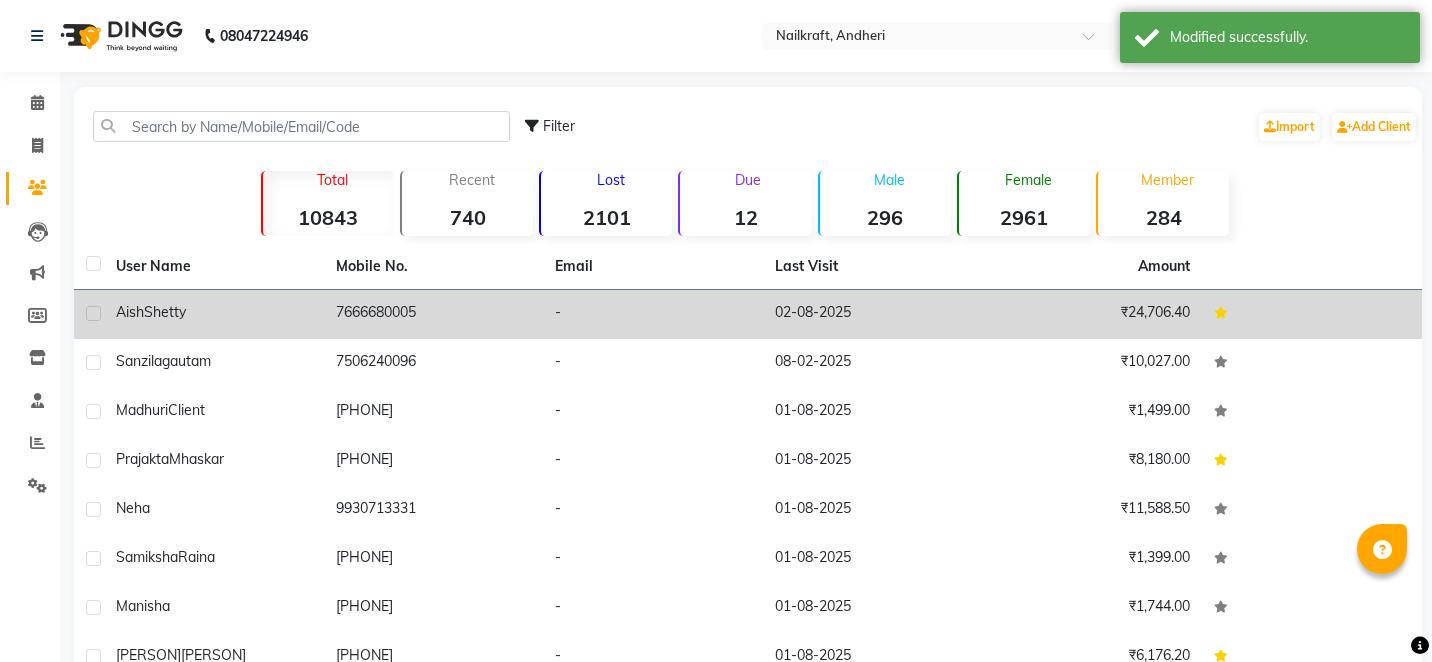 click on "7666680005" 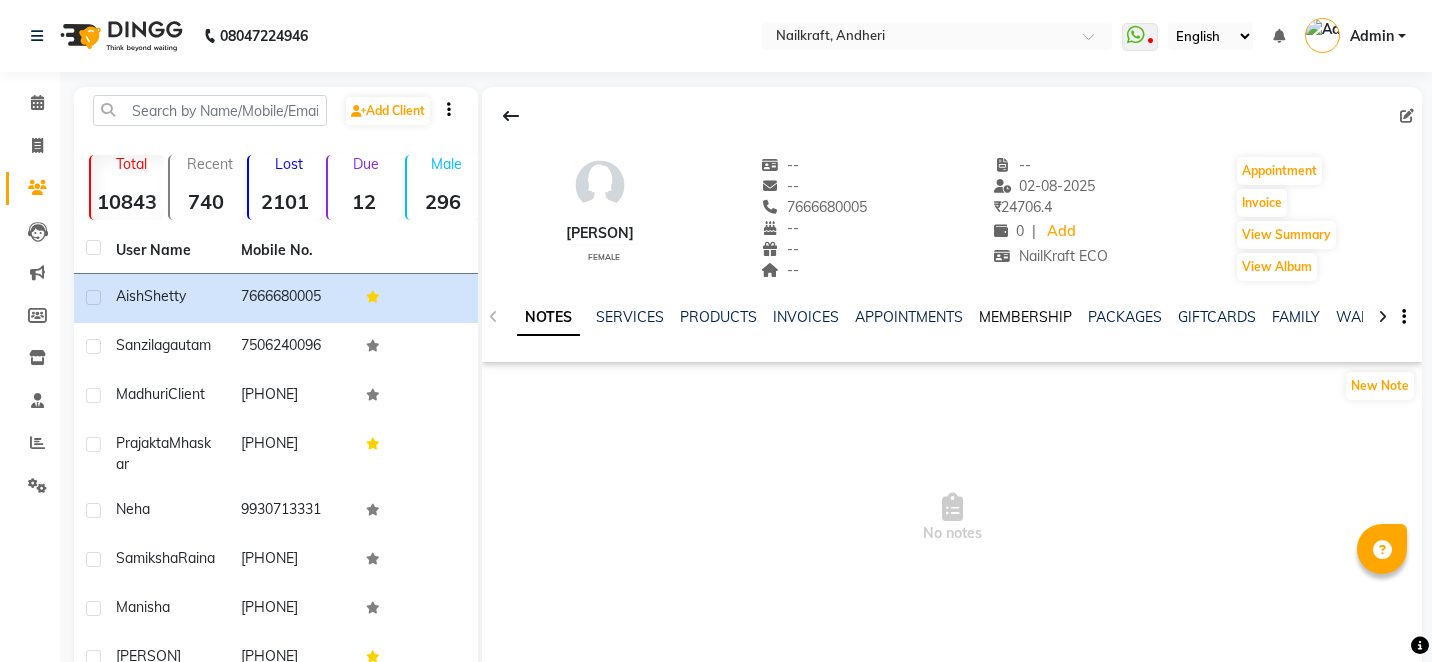 click on "MEMBERSHIP" 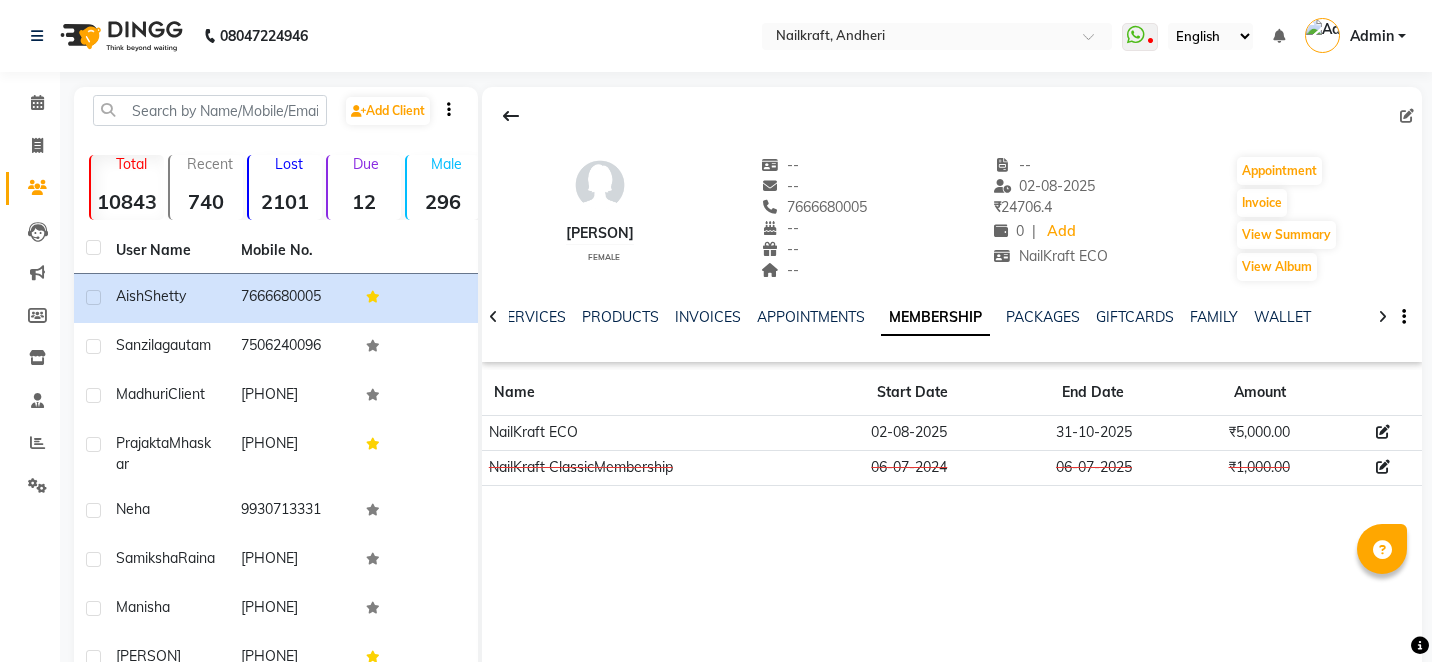 click on "31-10-2025" 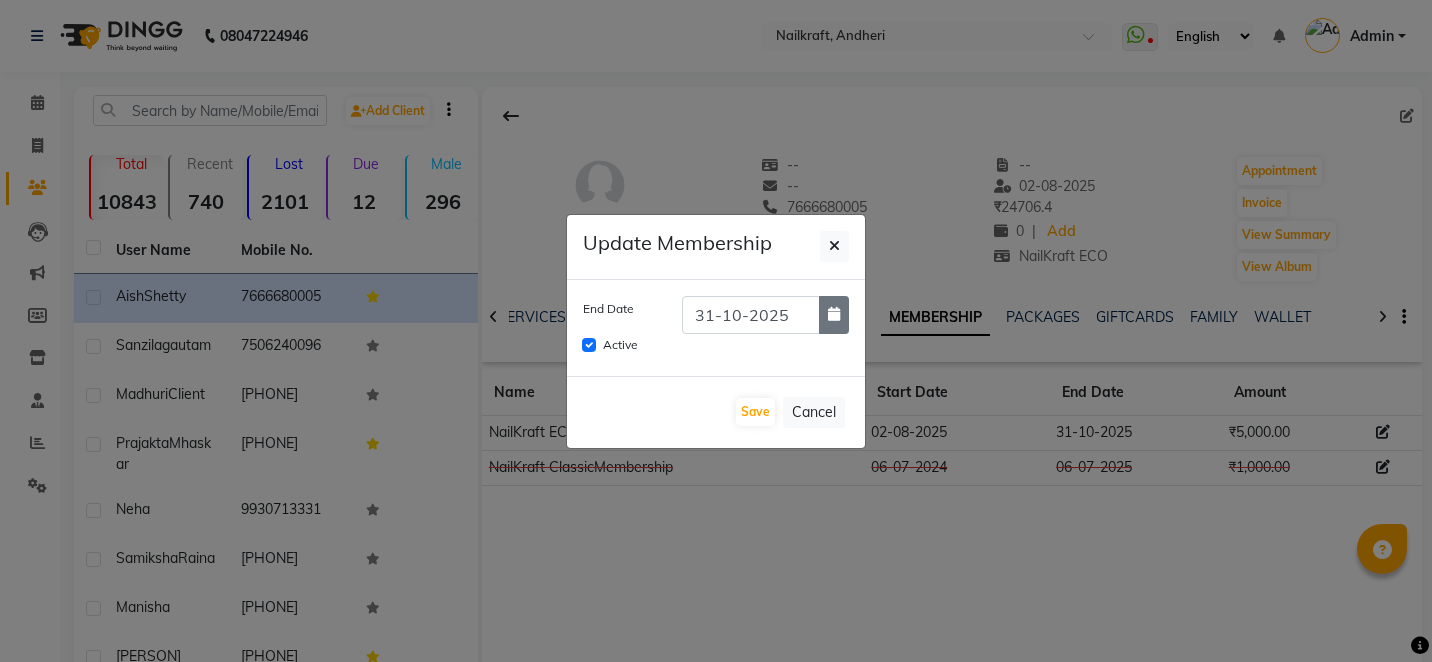 click 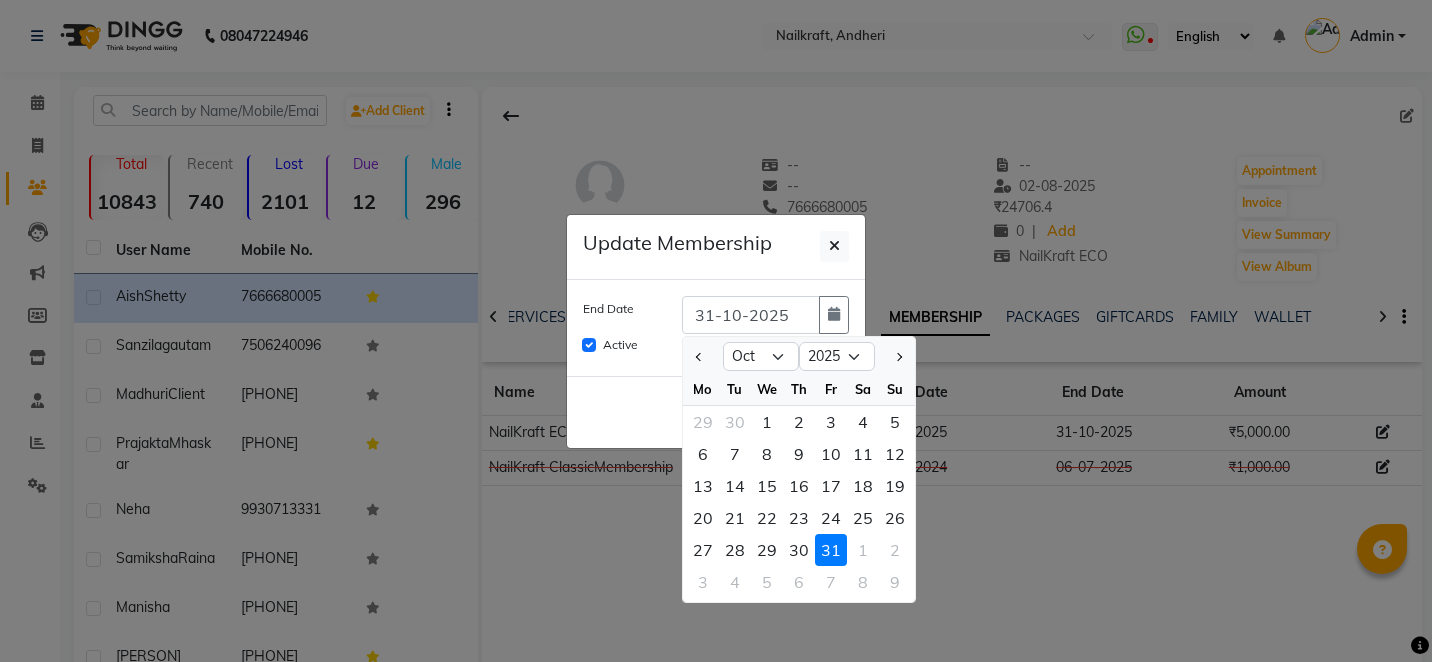 click on "Update Membership End Date 31-10-2025 Aug Sep Oct Nov Dec 2025 2026 2027 2028 2029 2030 2031 2032 2033 2034 2035 Mo Tu We Th Fr Sa Su 29 30 1 2 3 4 5 6 7 8 9 10 11 12 13 14 15 16 17 18 19 20 21 22 23 24 25 26 27 28 29 30 31 1 2 3 4 5 6 7 8 9  Active   Save   Cancel" 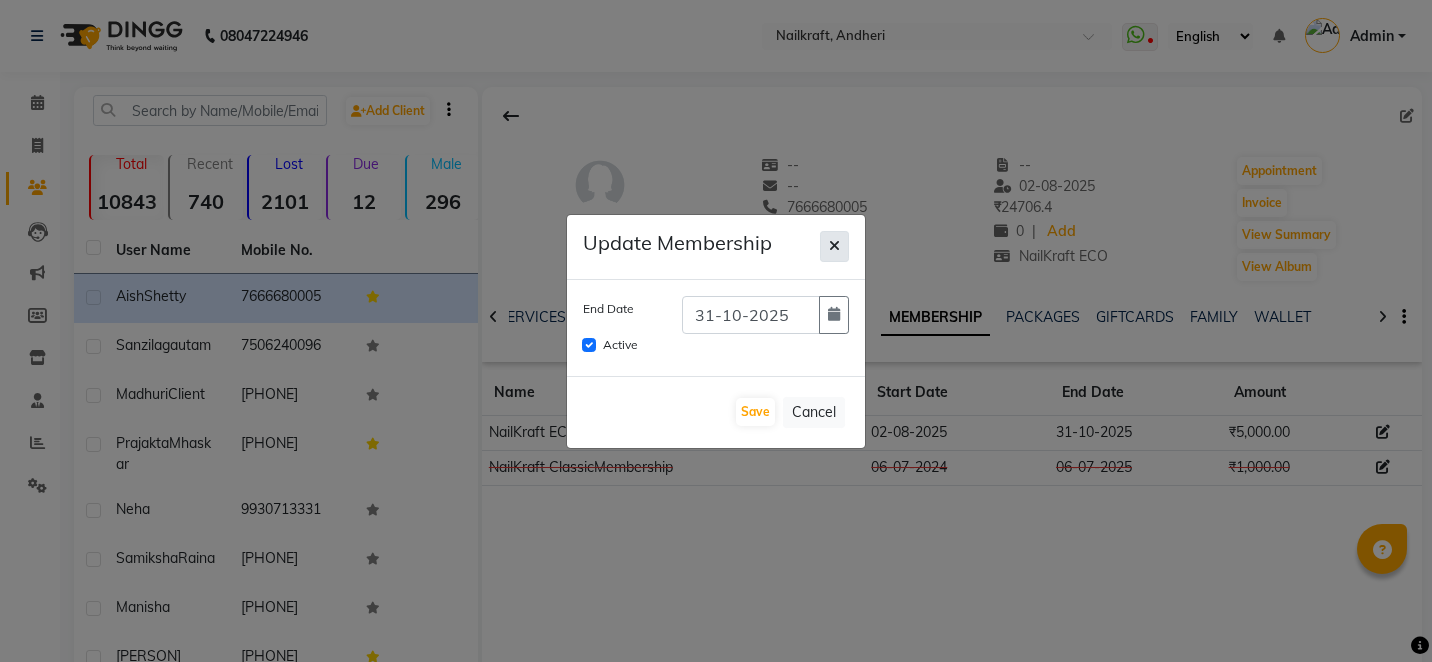 click 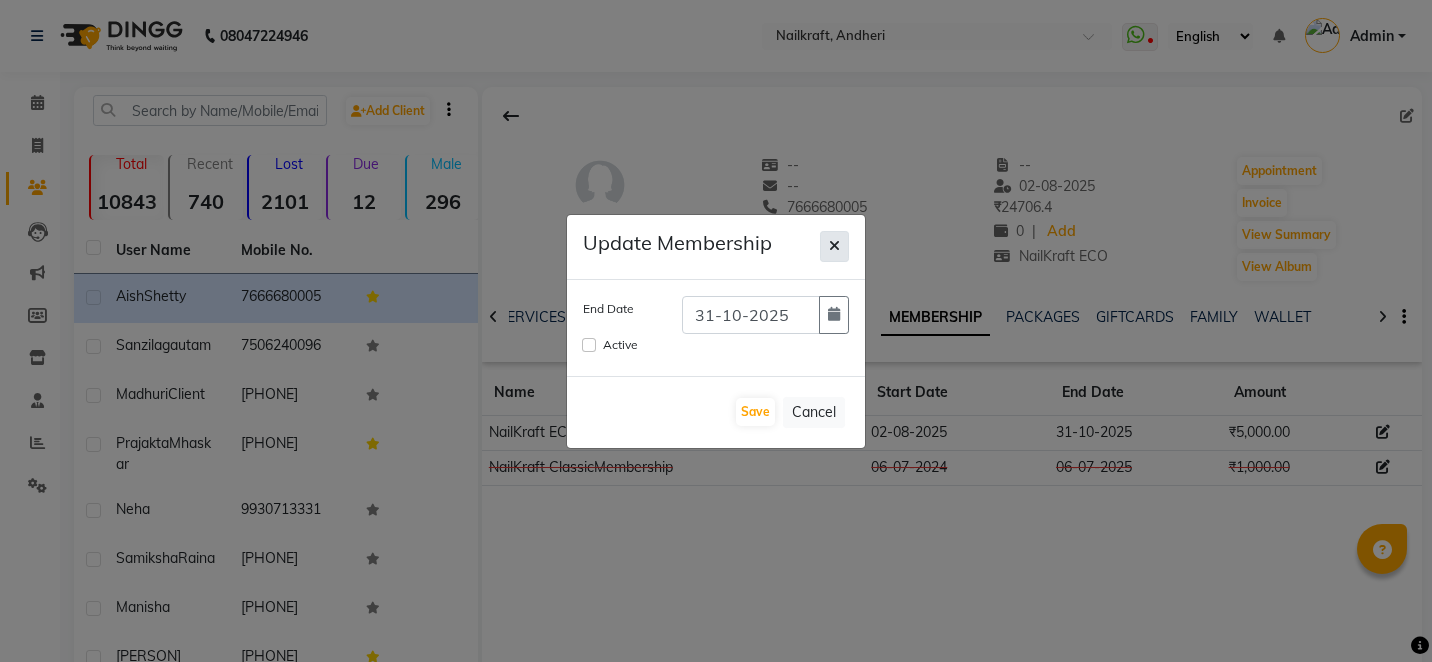 type 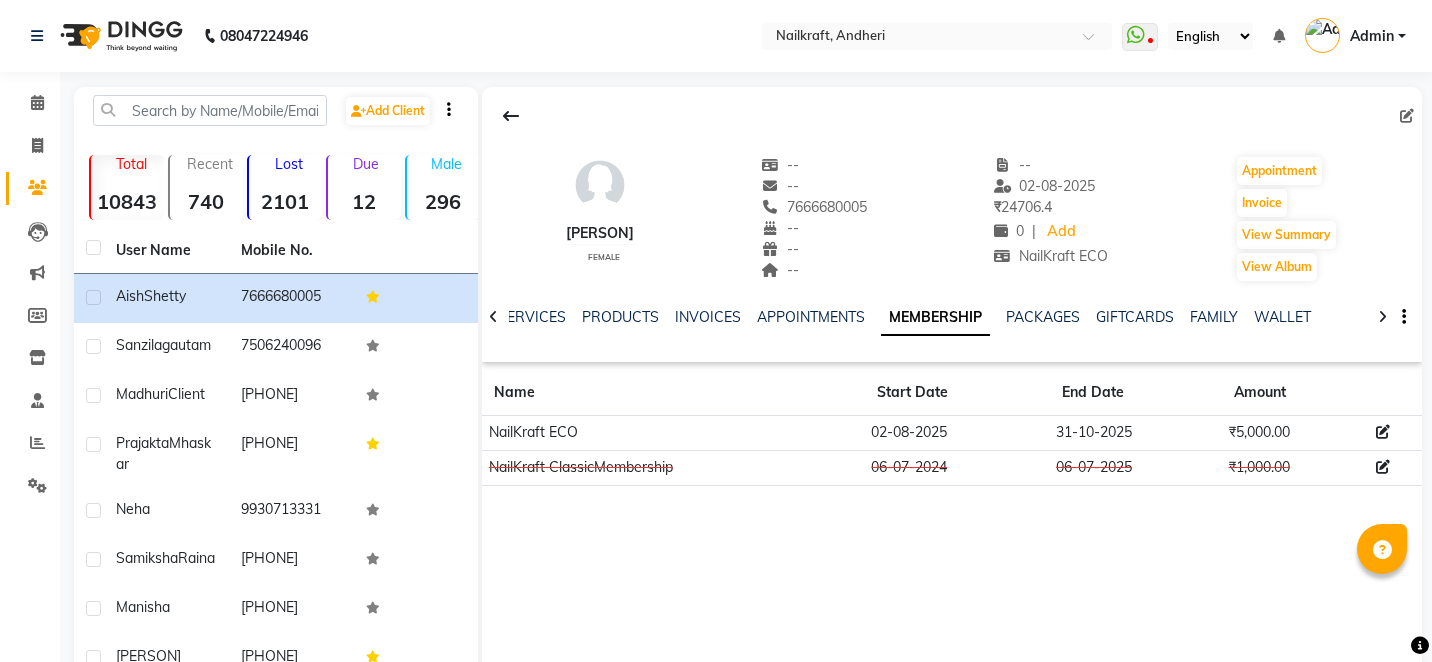 click on "02-08-2025" 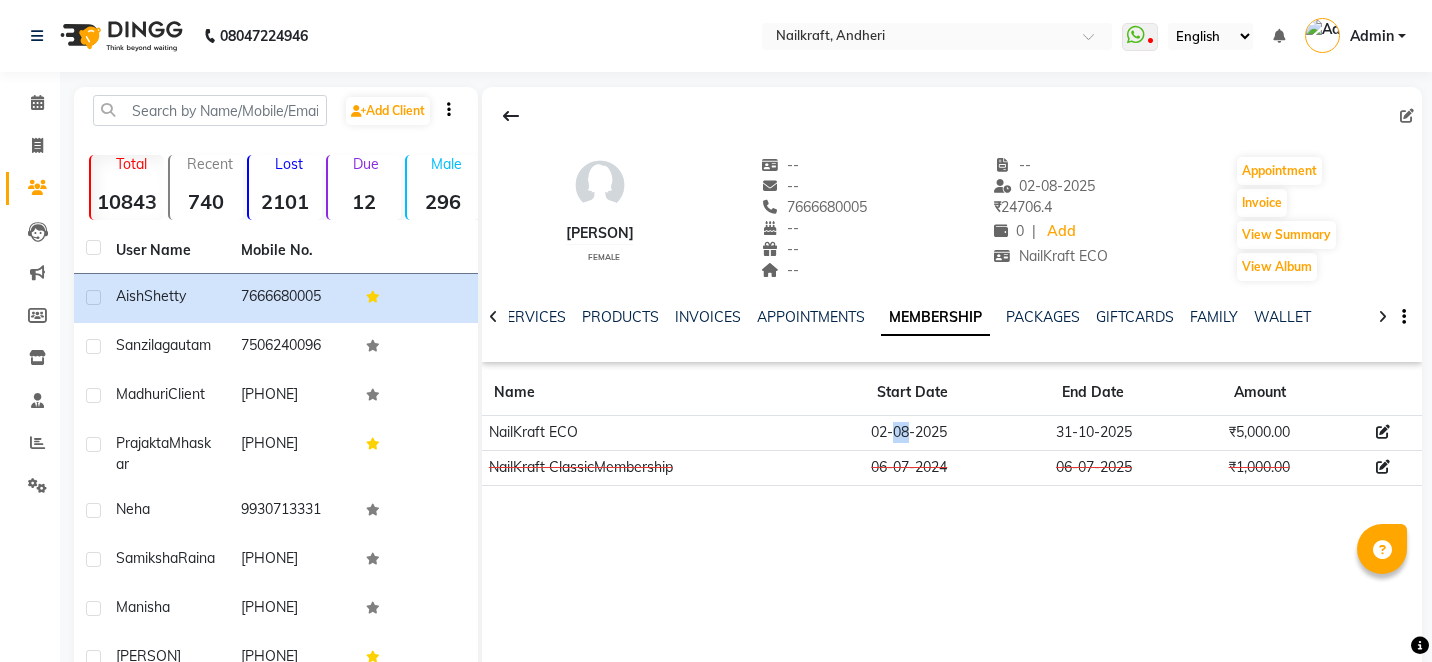 click on "02-08-2025" 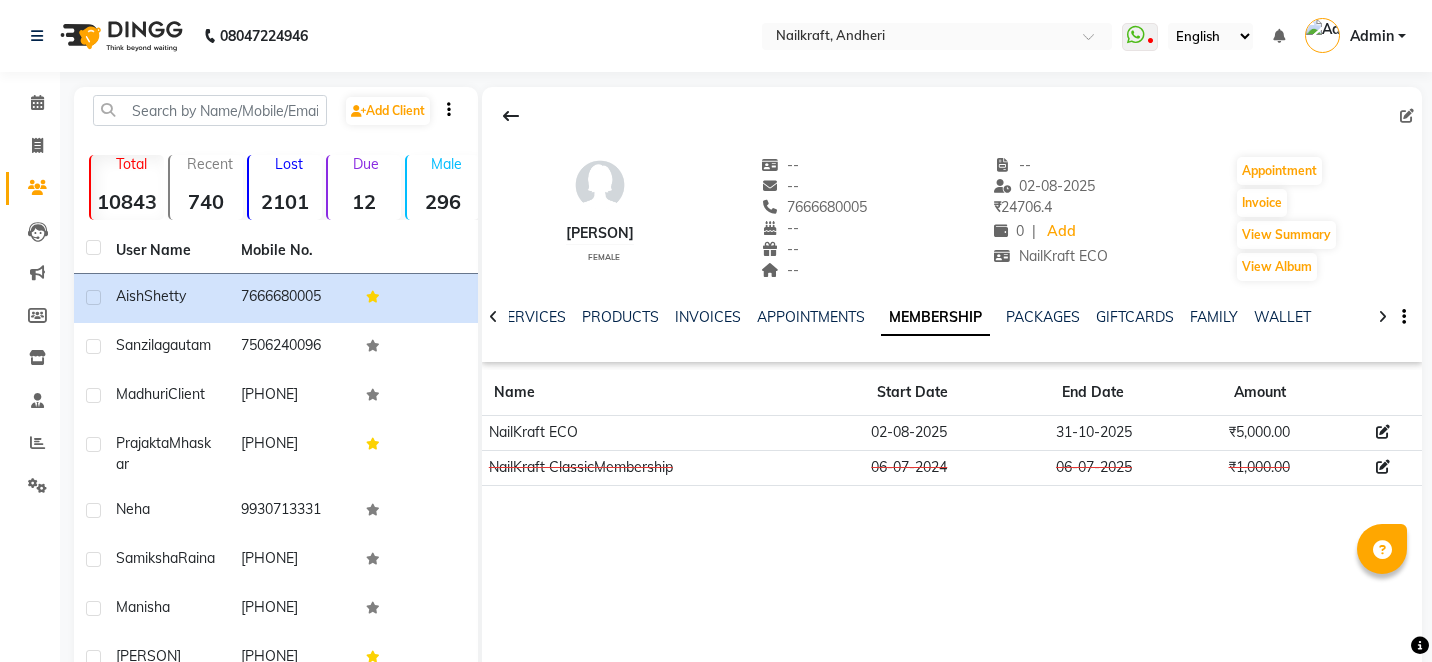 click on "NailKraft ECO" 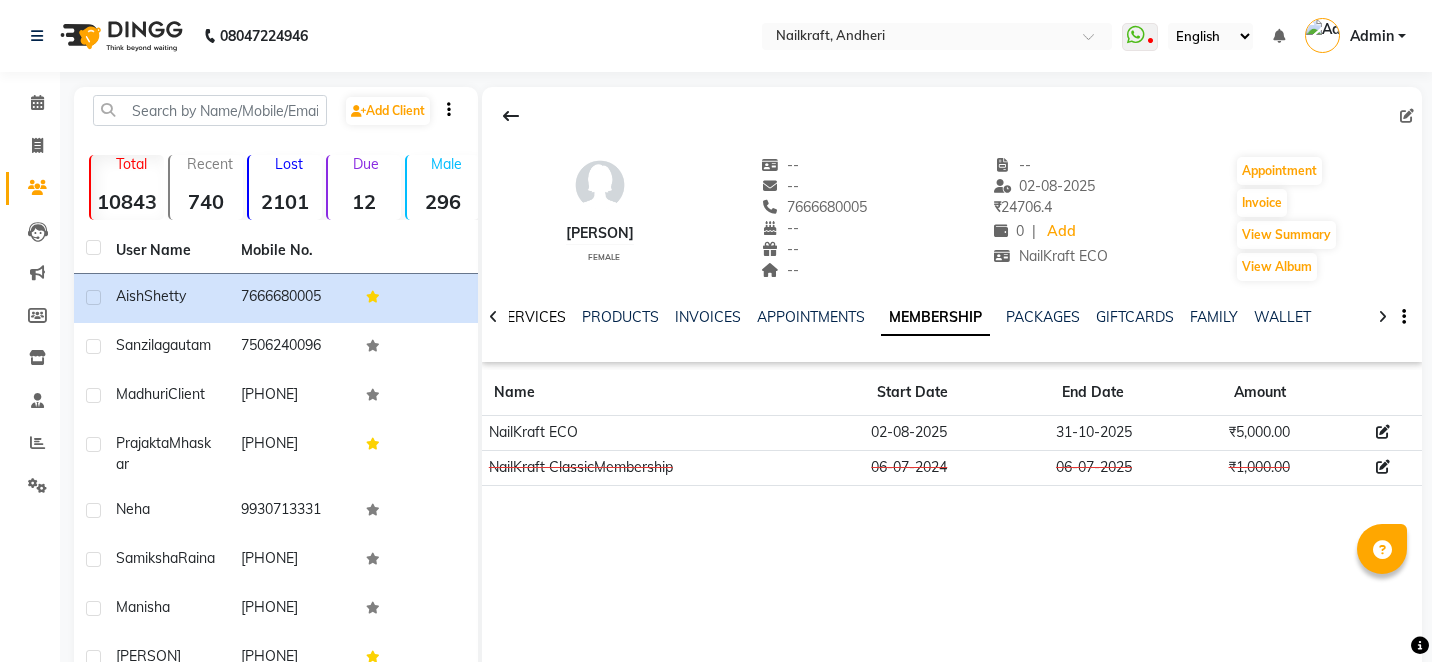 click on "SERVICES" 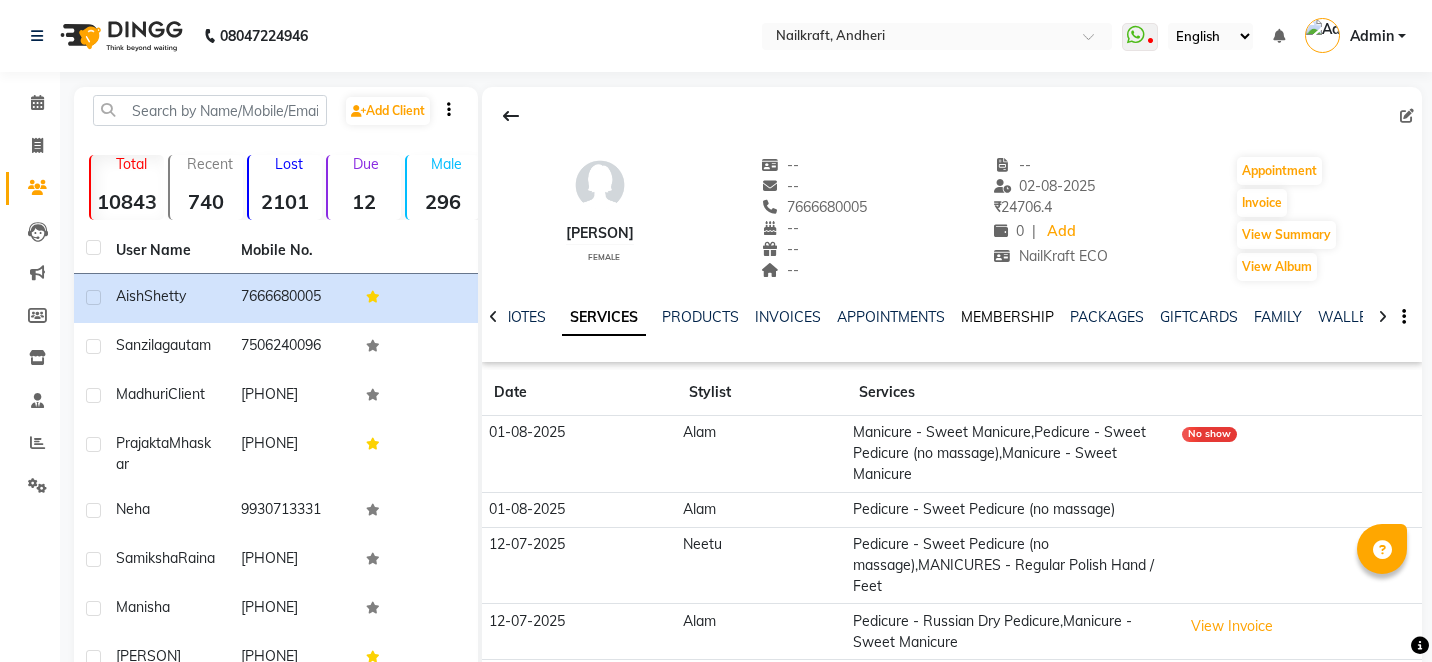 click on "MEMBERSHIP" 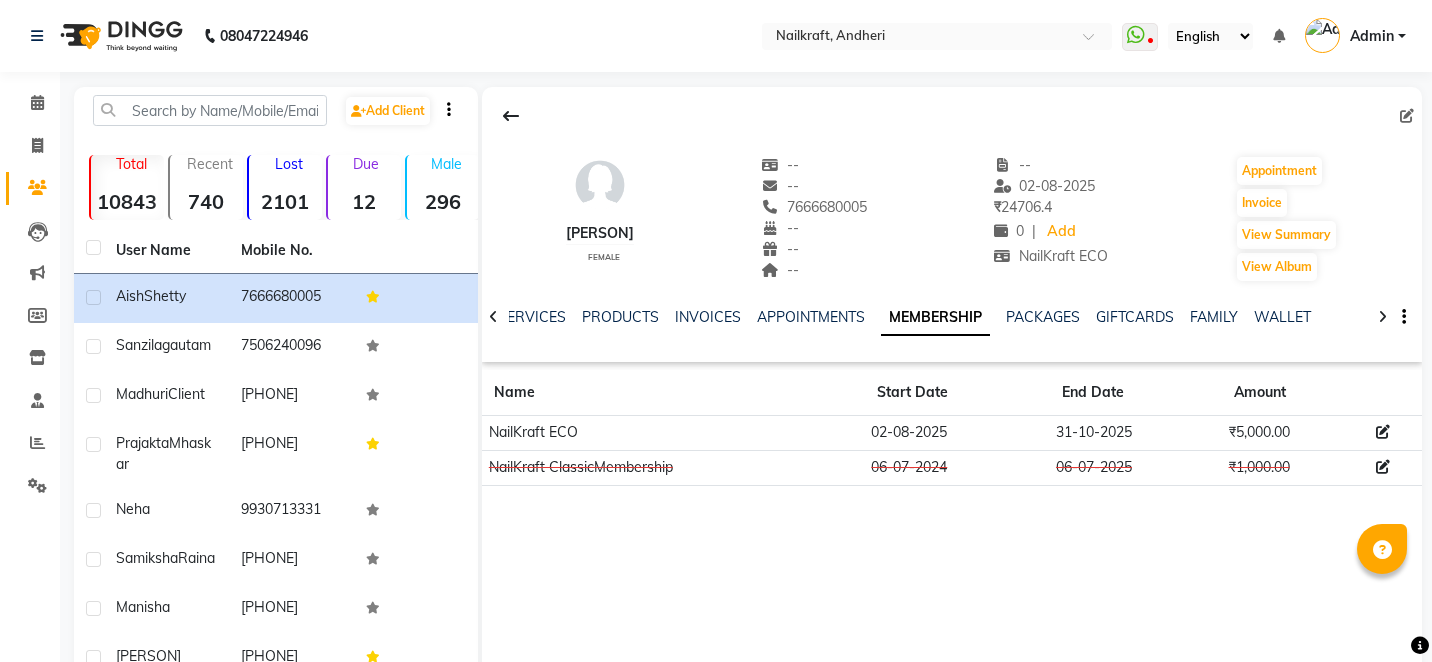 click on "02-08-2025" 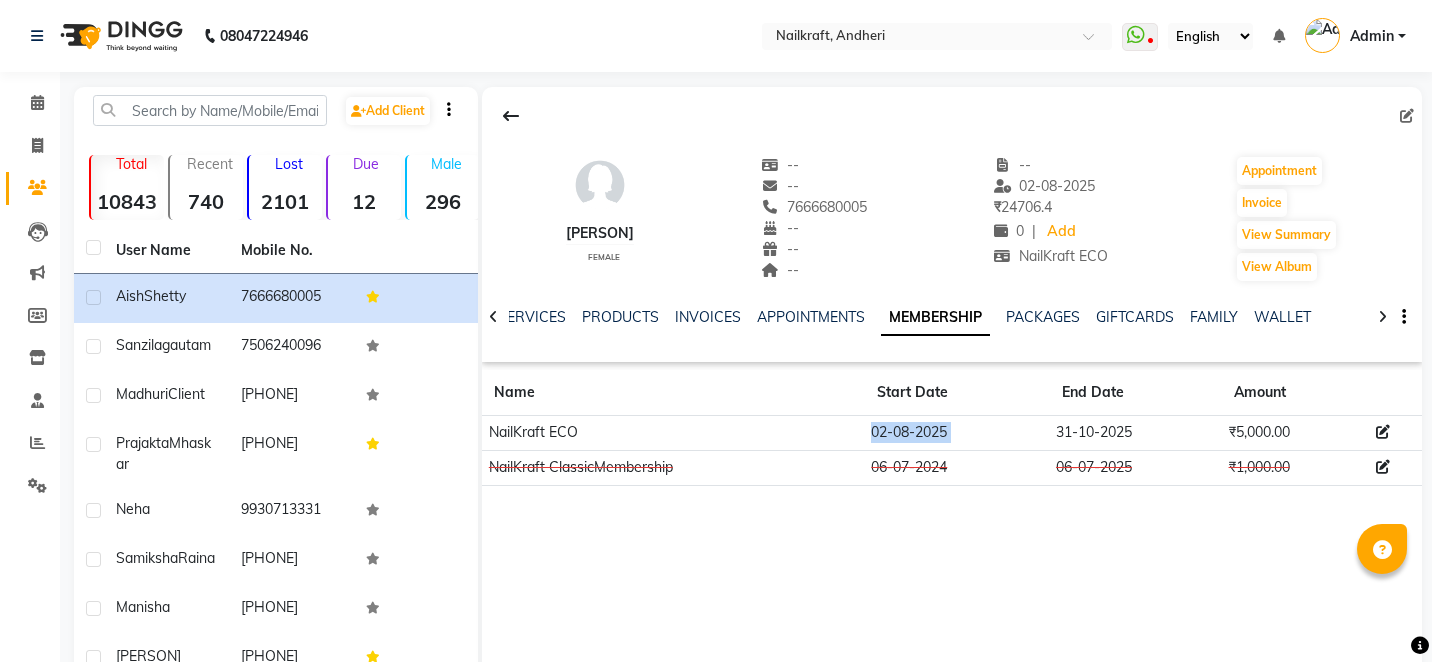 click on "02-08-2025" 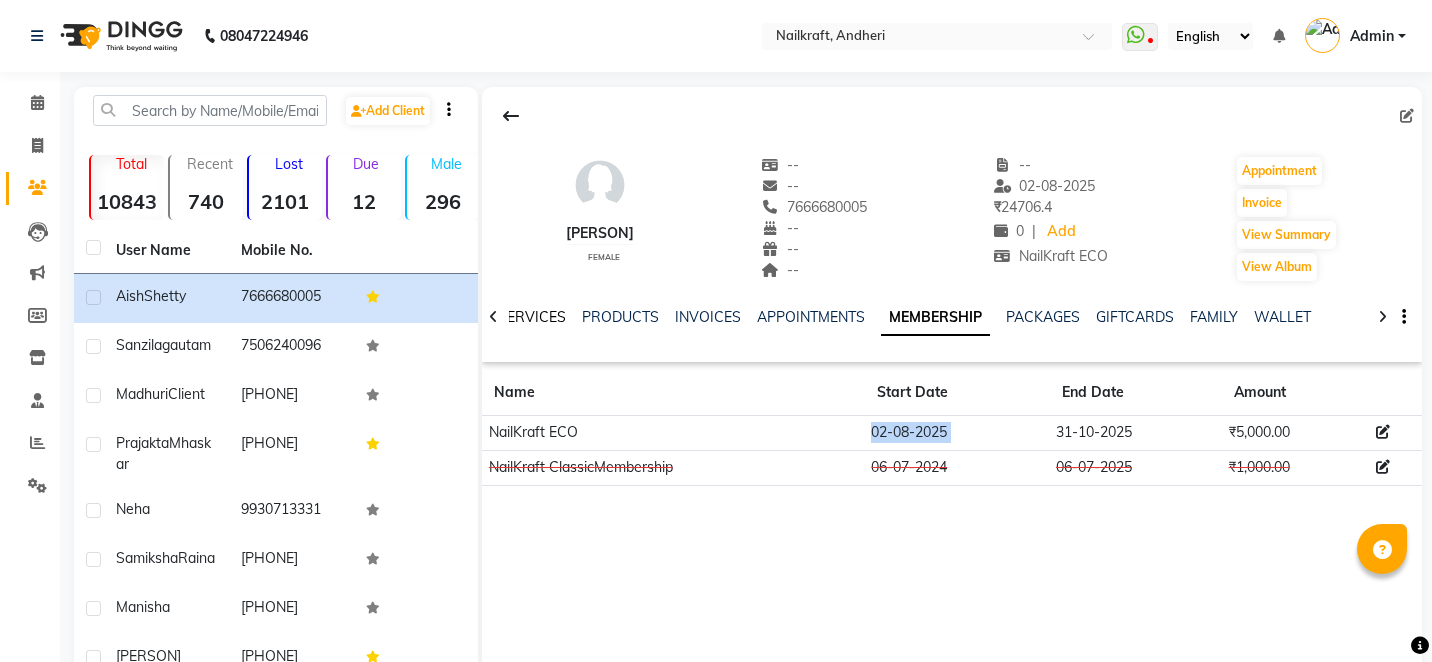 click on "SERVICES" 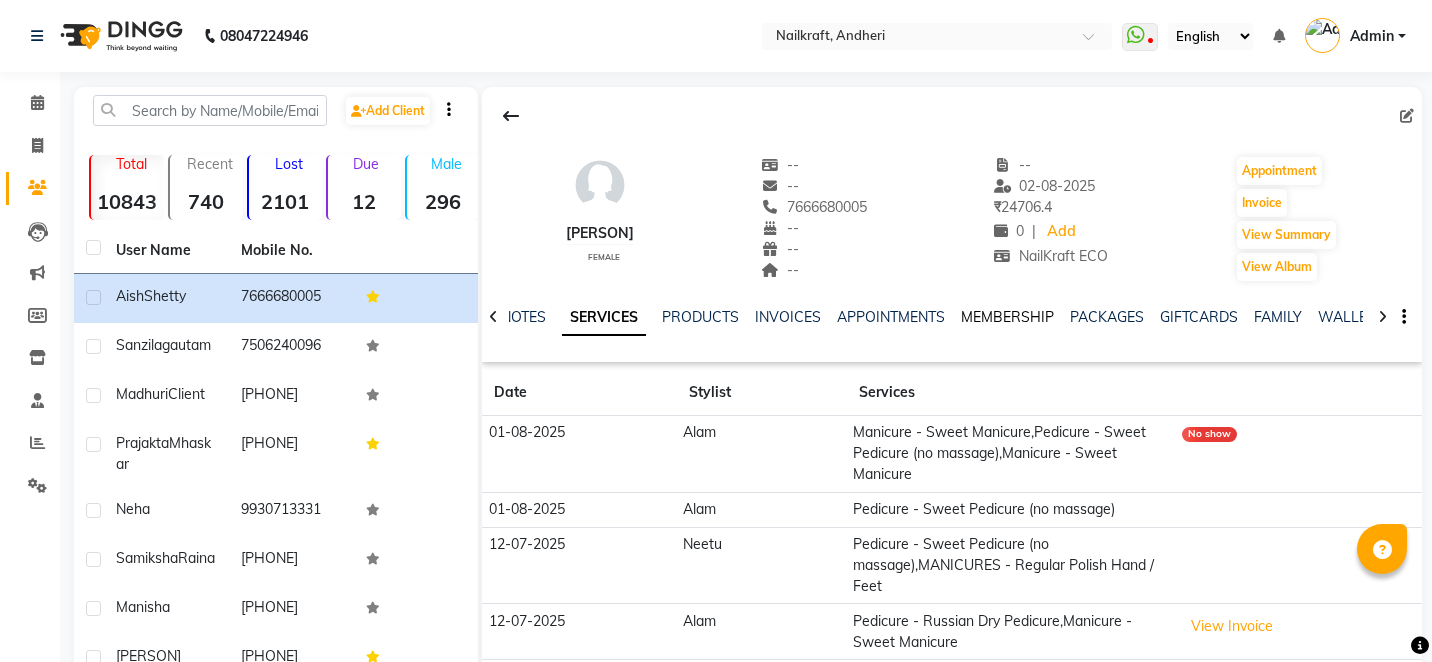 click on "MEMBERSHIP" 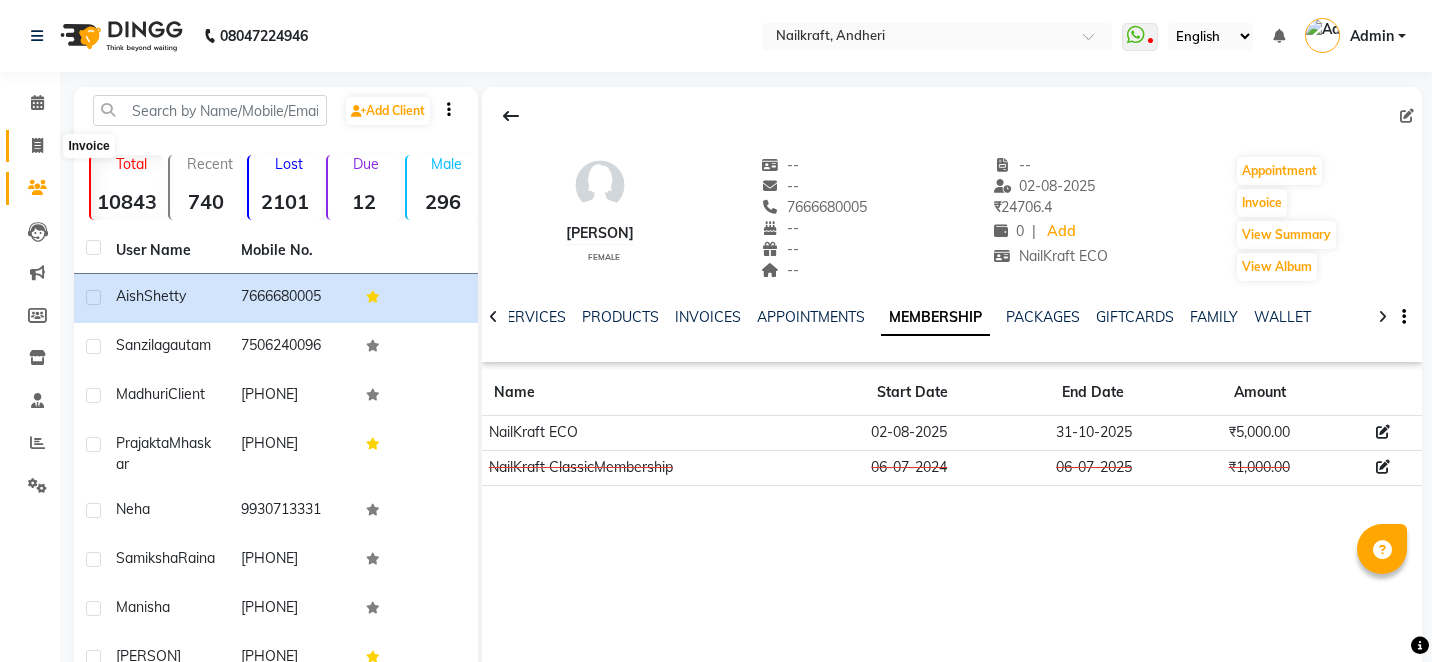 click 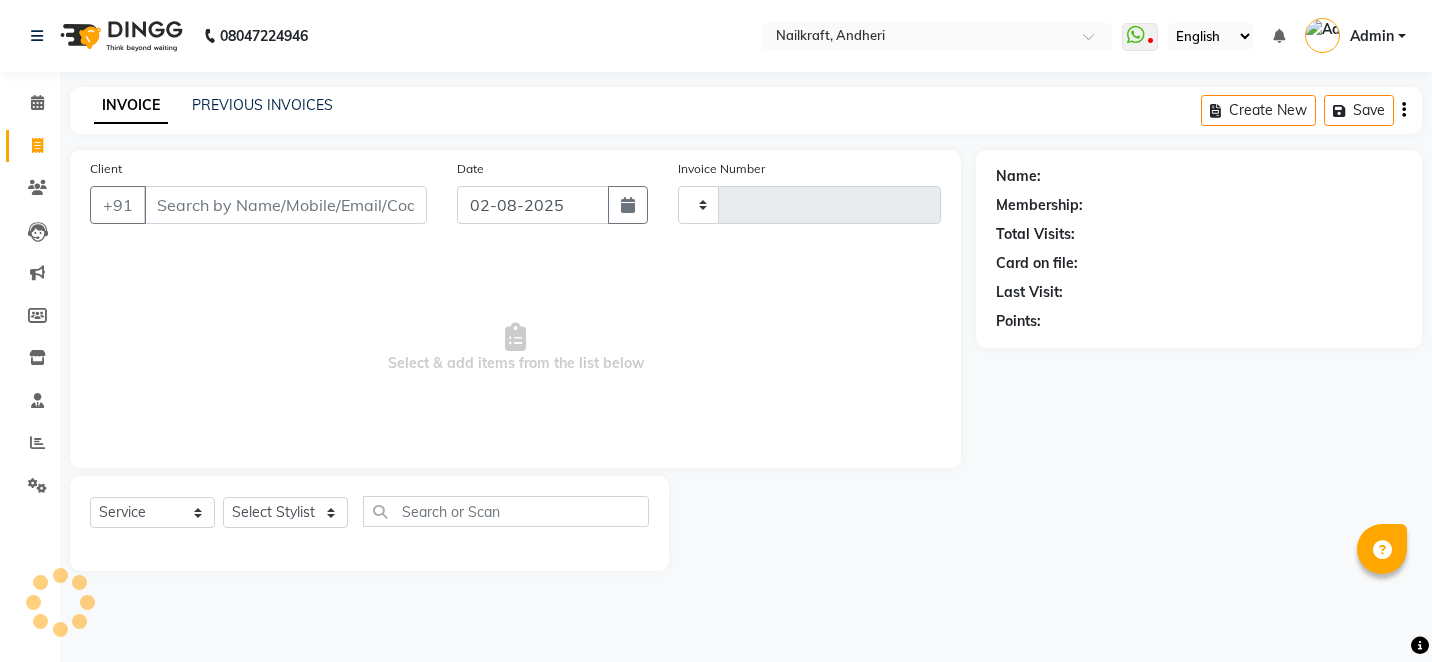 type on "1701" 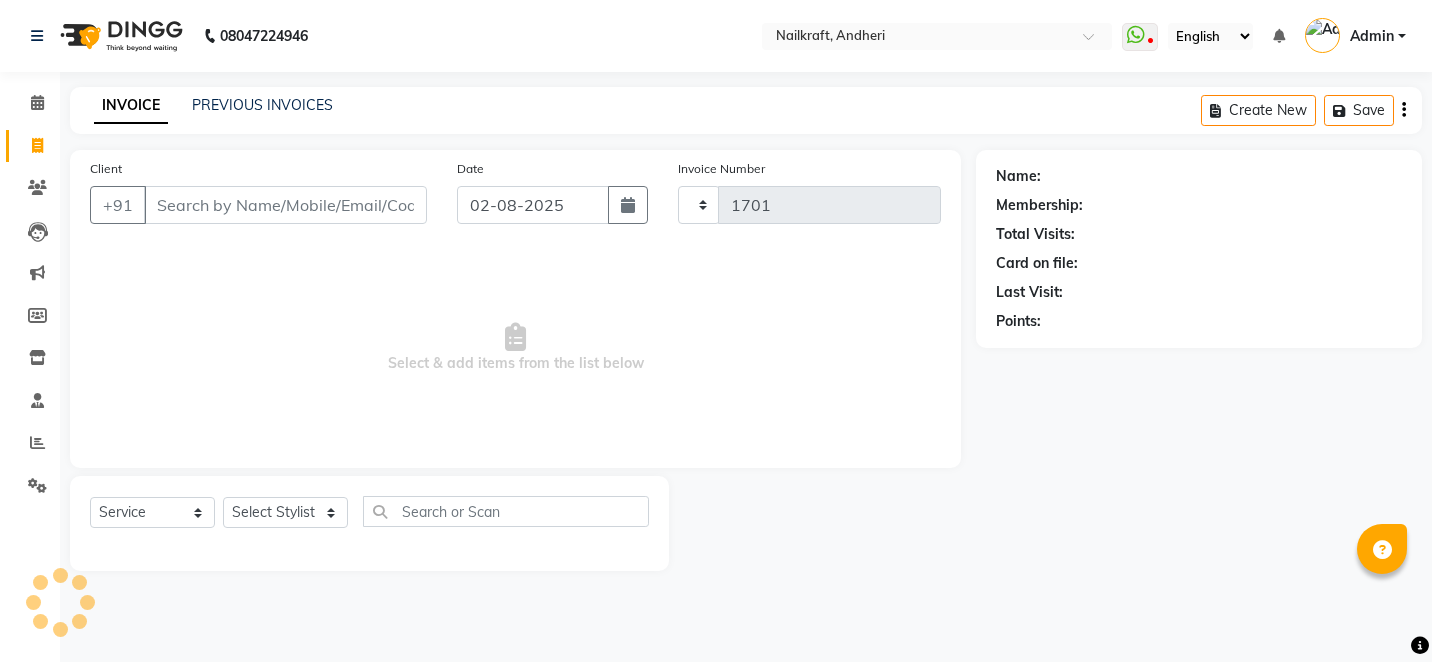select on "6081" 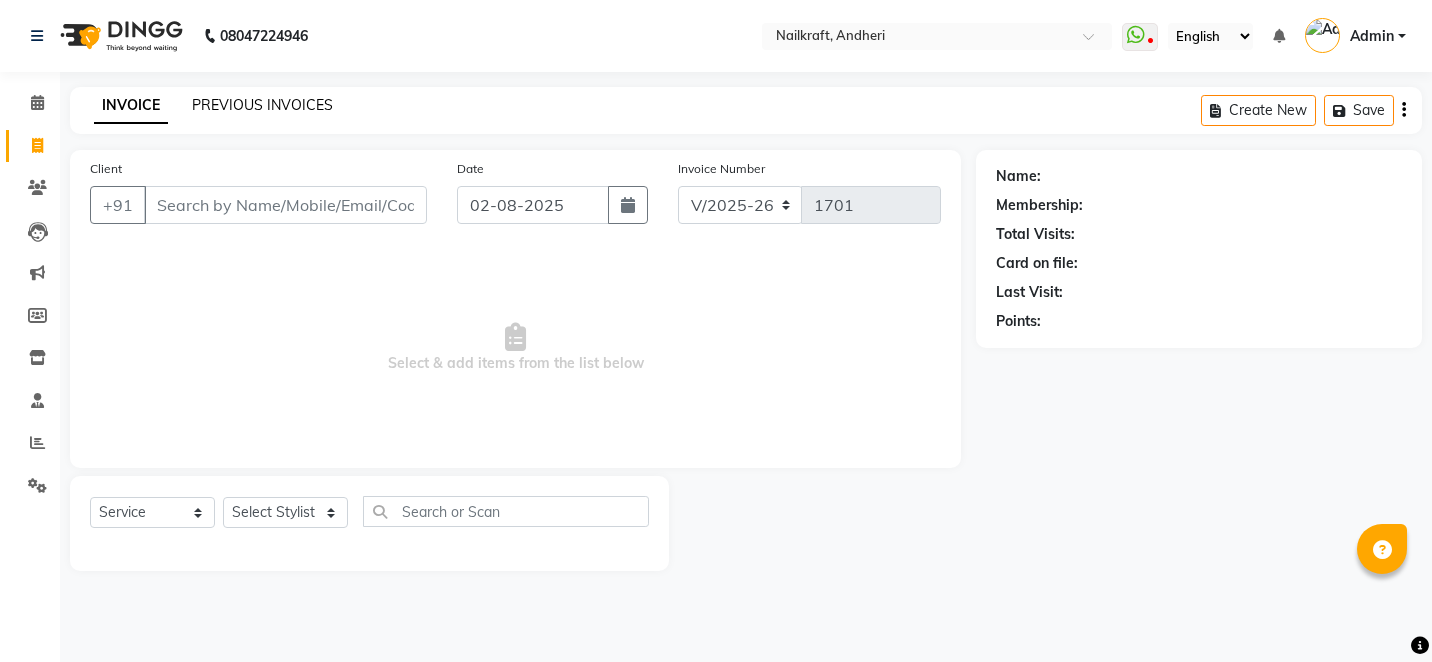 click on "PREVIOUS INVOICES" 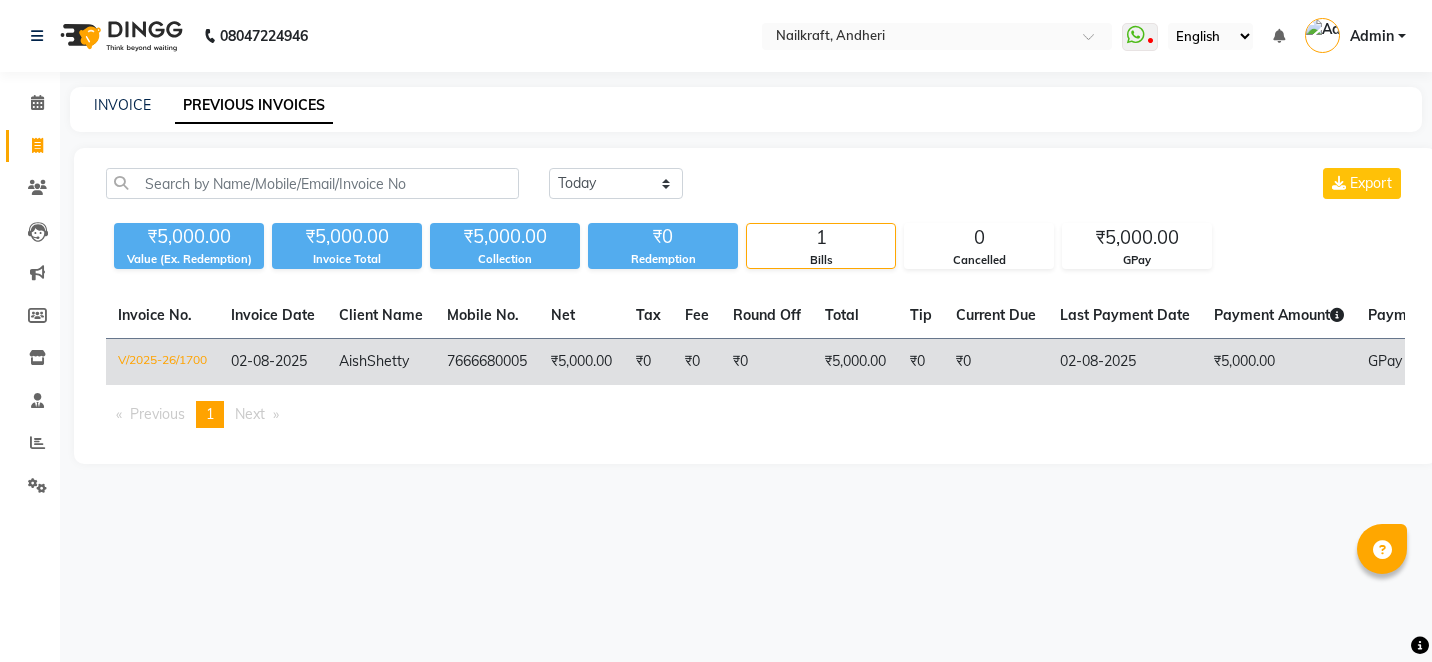 click on "₹5,000.00" 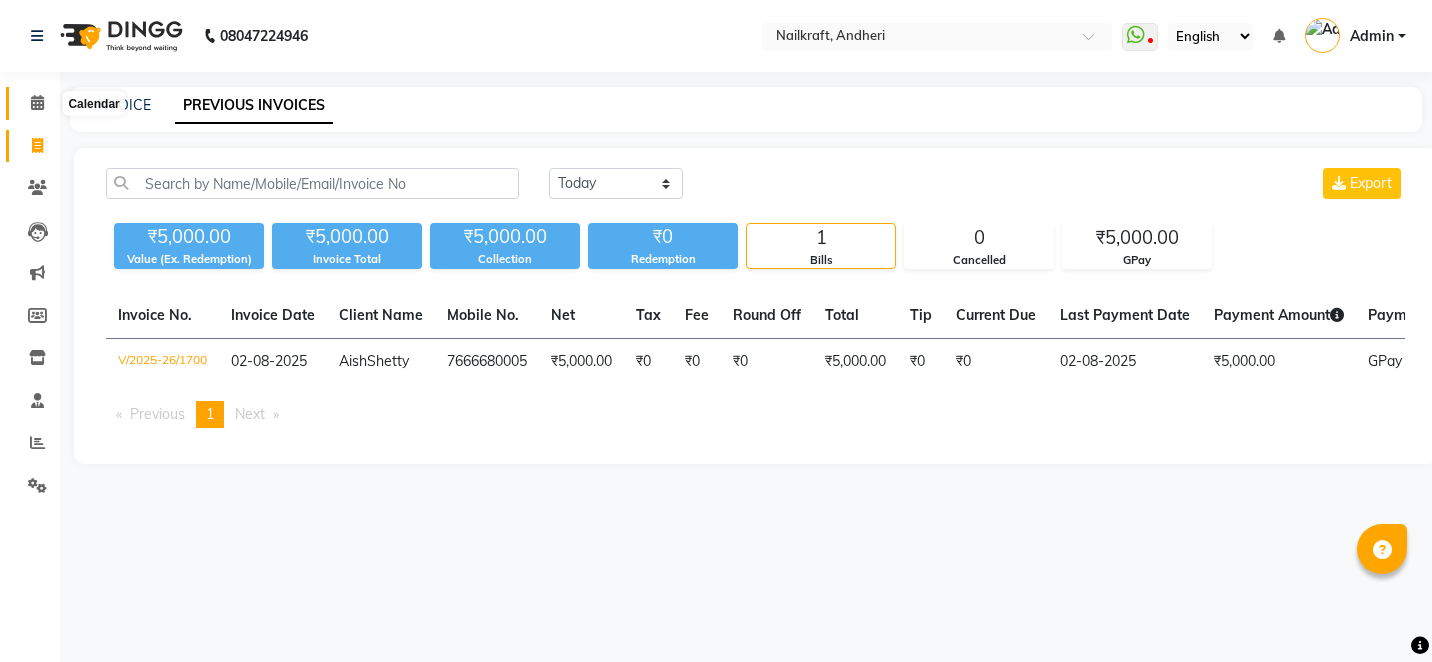 click 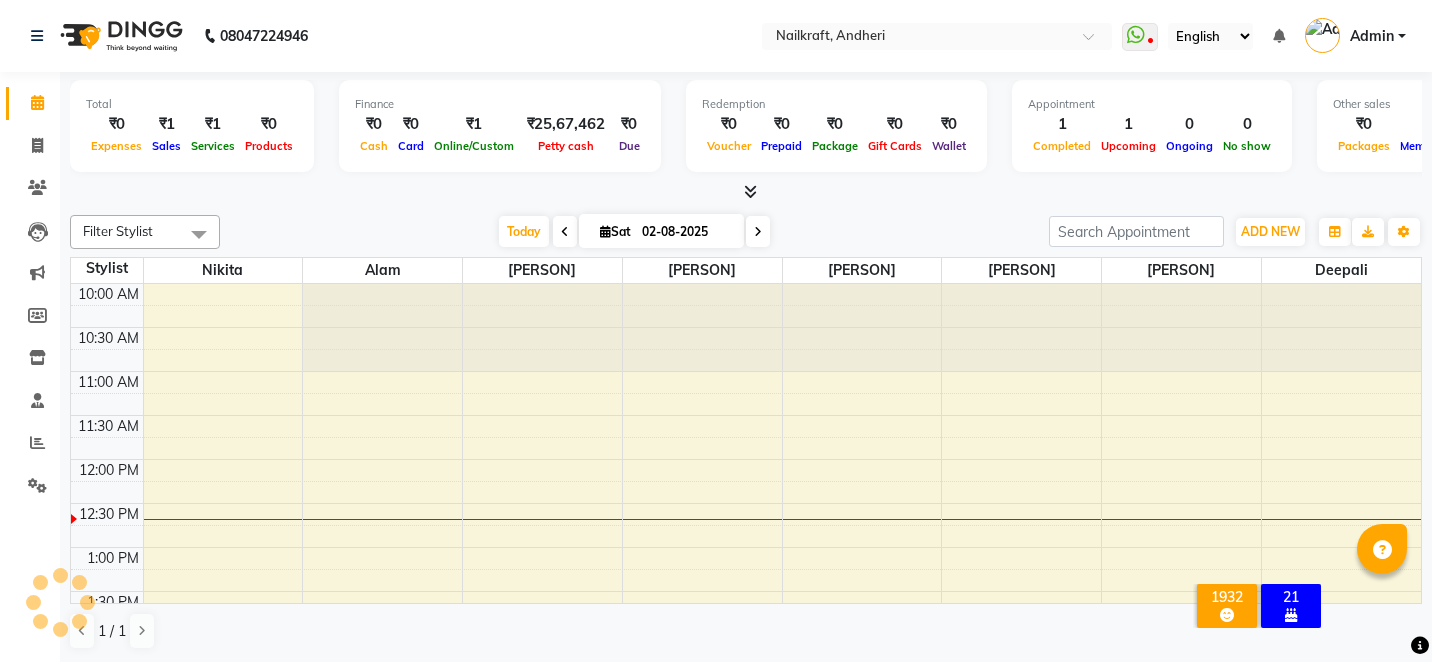 scroll, scrollTop: 177, scrollLeft: 0, axis: vertical 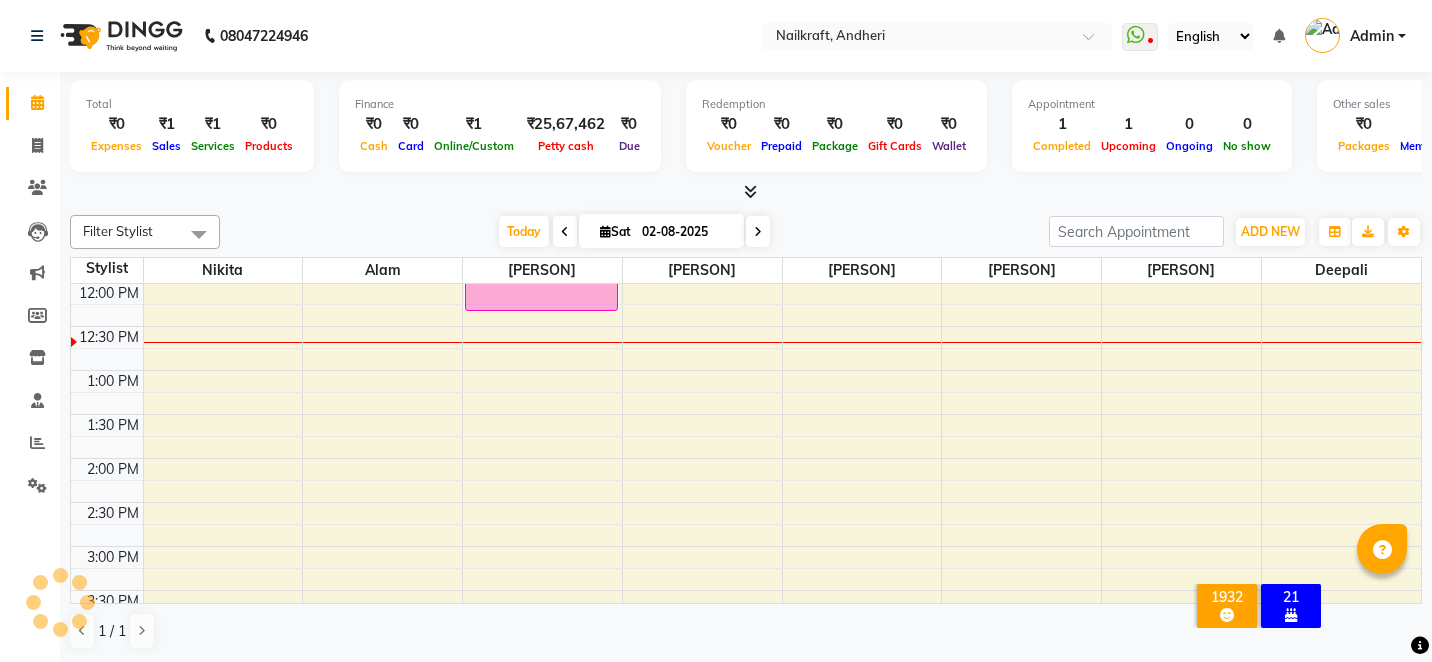 click on "10:00 AM 10:30 AM 11:00 AM 11:30 AM 12:00 PM 12:30 PM 1:00 PM 1:30 PM 2:00 PM 2:30 PM 3:00 PM 3:30 PM 4:00 PM 4:30 PM 5:00 PM 5:30 PM 6:00 PM 6:30 PM 7:00 PM 7:30 PM 8:00 PM 8:30 PM 9:00 PM 9:30 PM     sanzila gautam, TK01, 11:30 AM-12:20 PM, NAILS - Gel Ext" at bounding box center (746, 634) 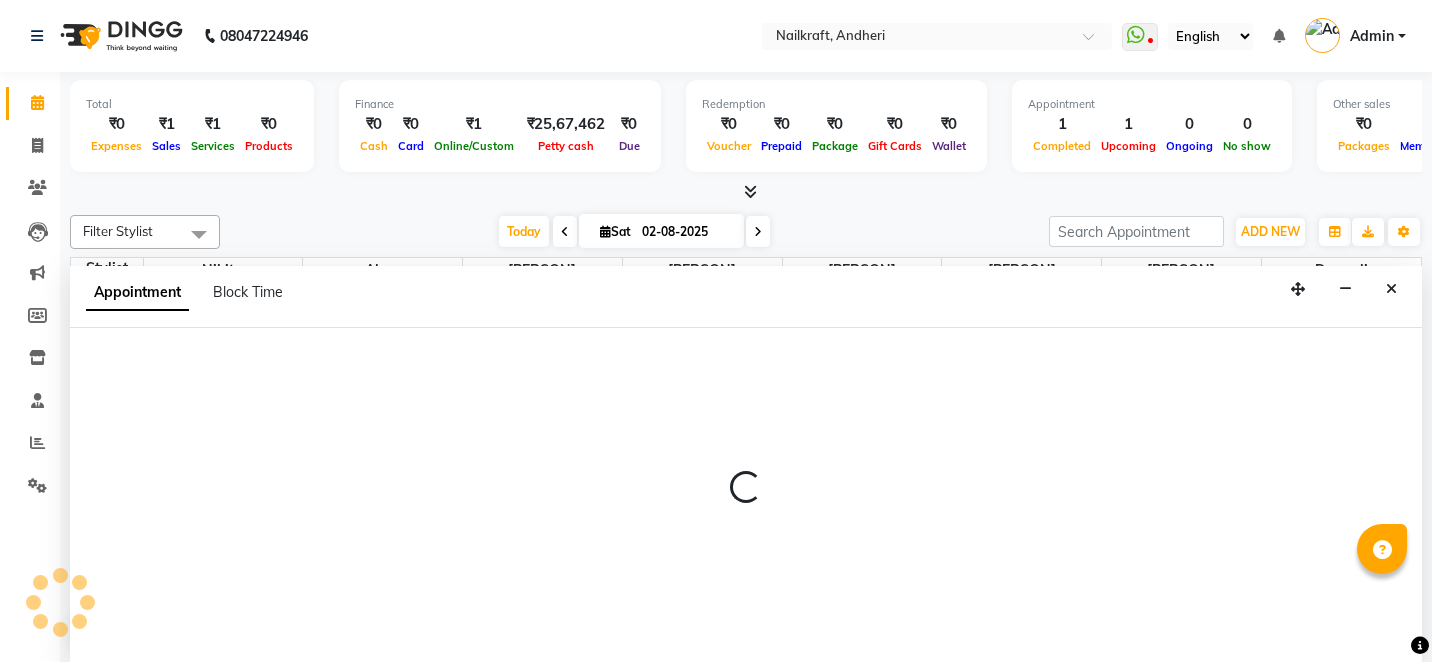 scroll, scrollTop: 1, scrollLeft: 0, axis: vertical 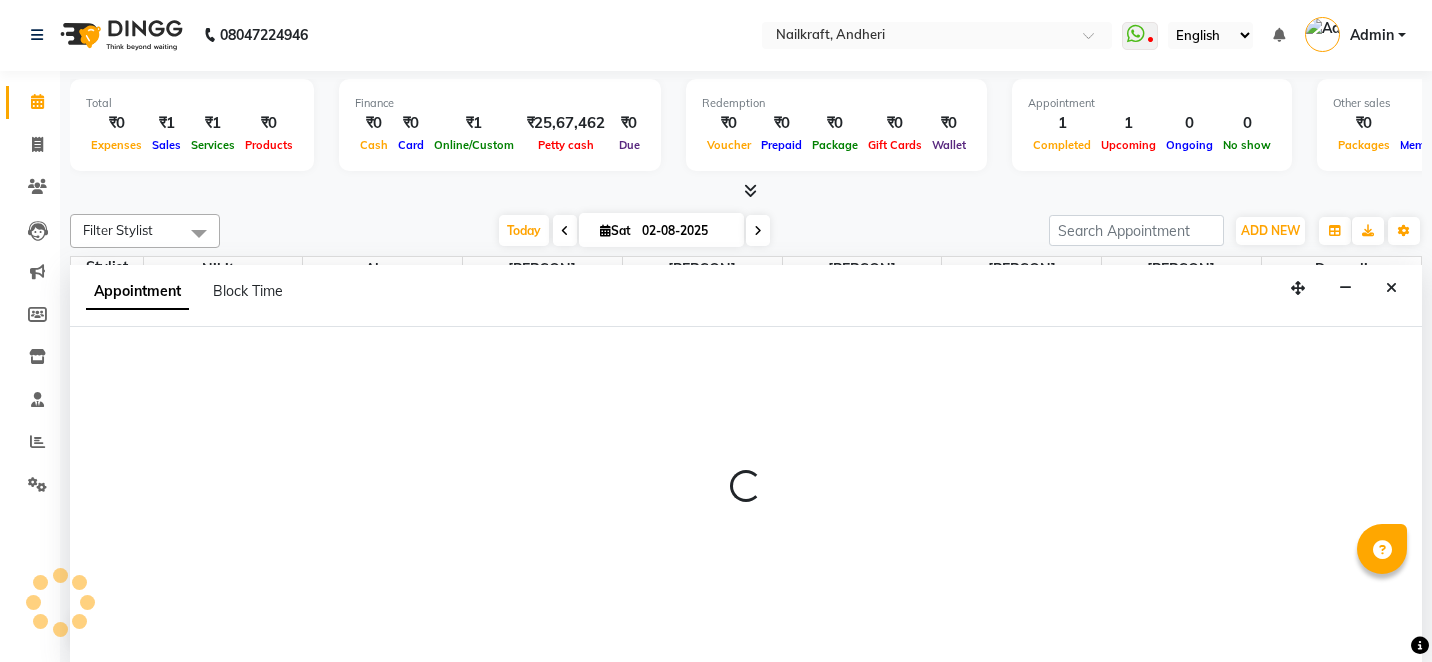 select on "76535" 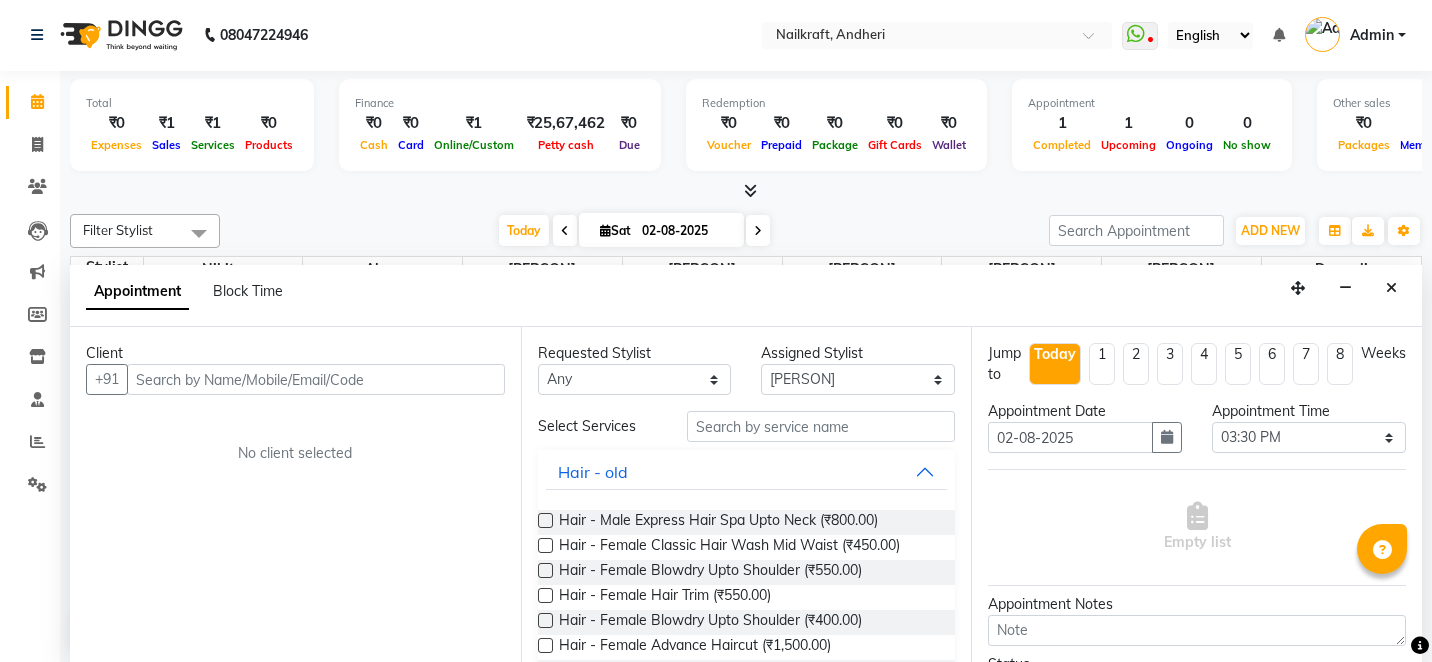 click at bounding box center (316, 379) 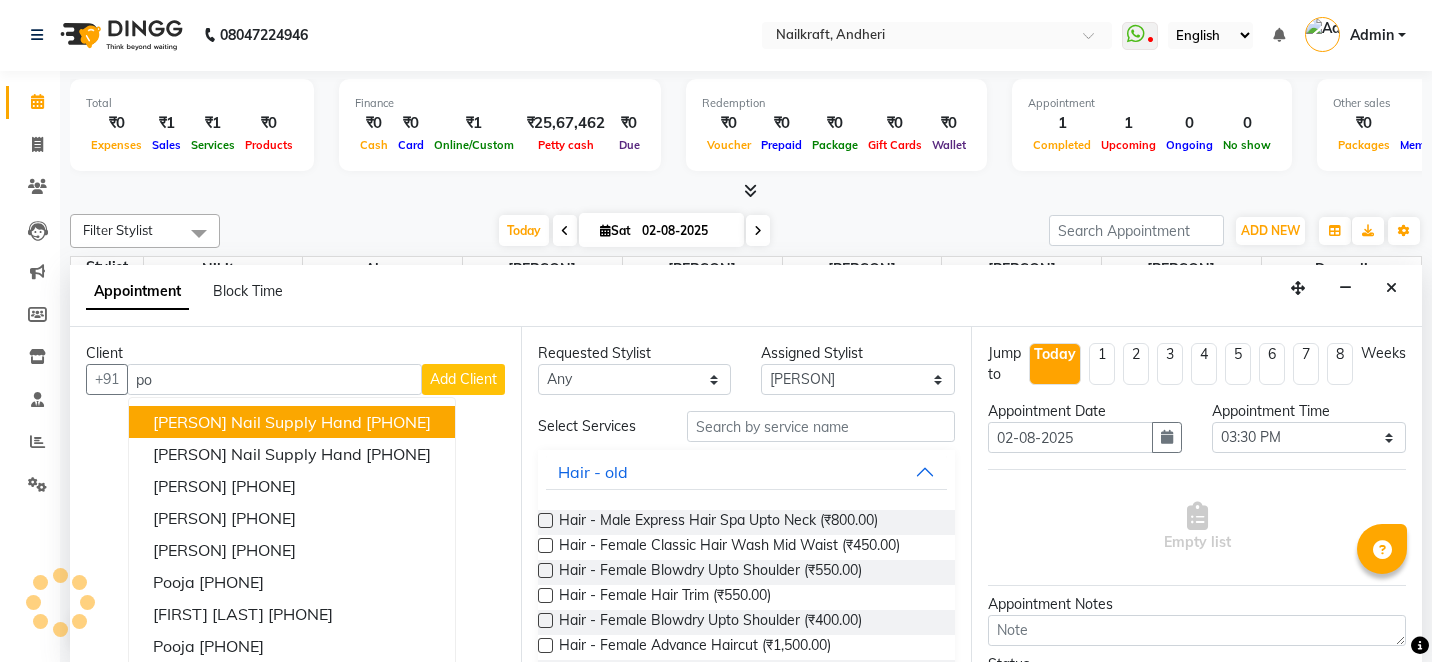 type on "p" 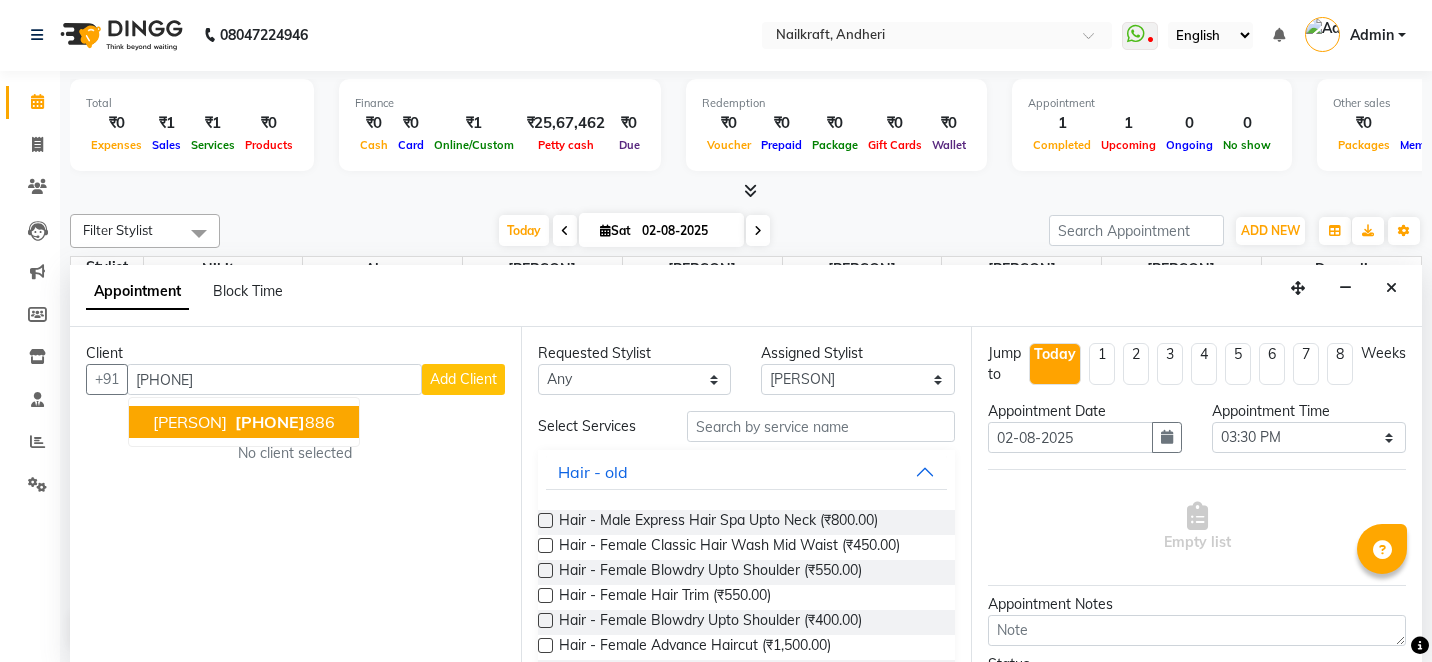click on "pooJA   7046941 886" at bounding box center [244, 422] 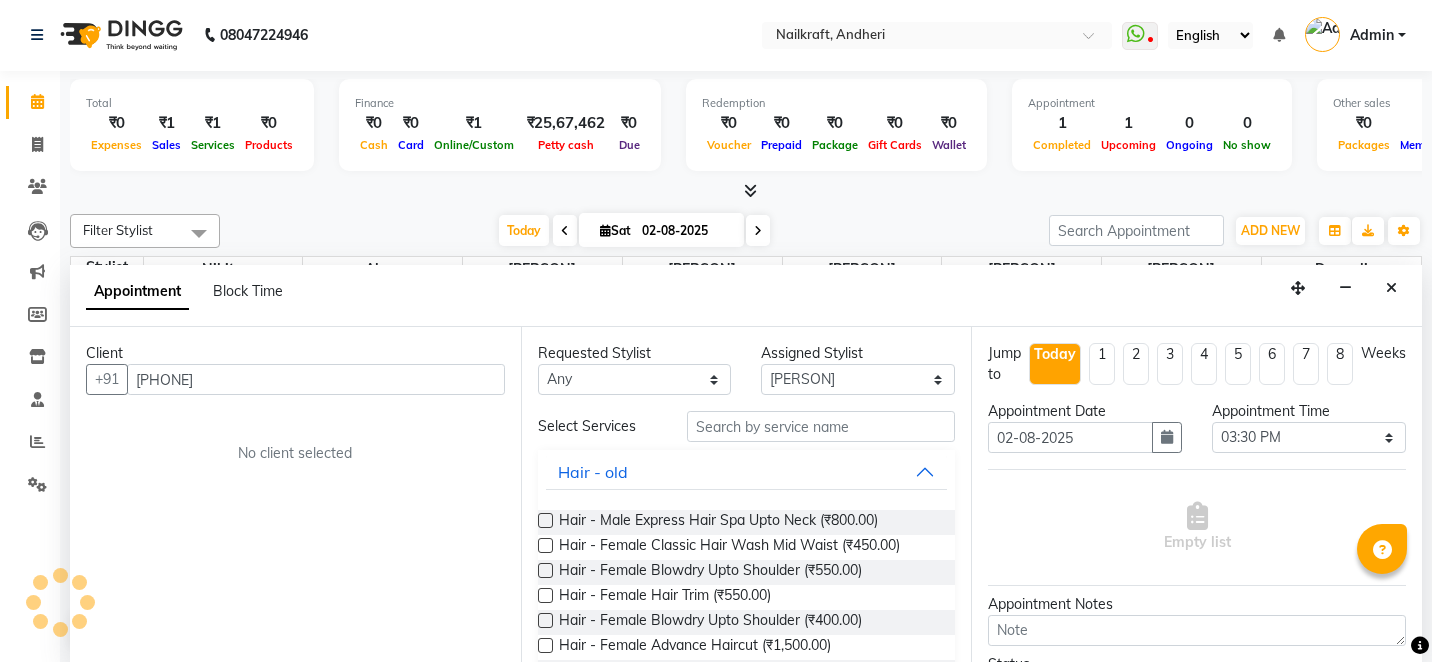 type on "7046941886" 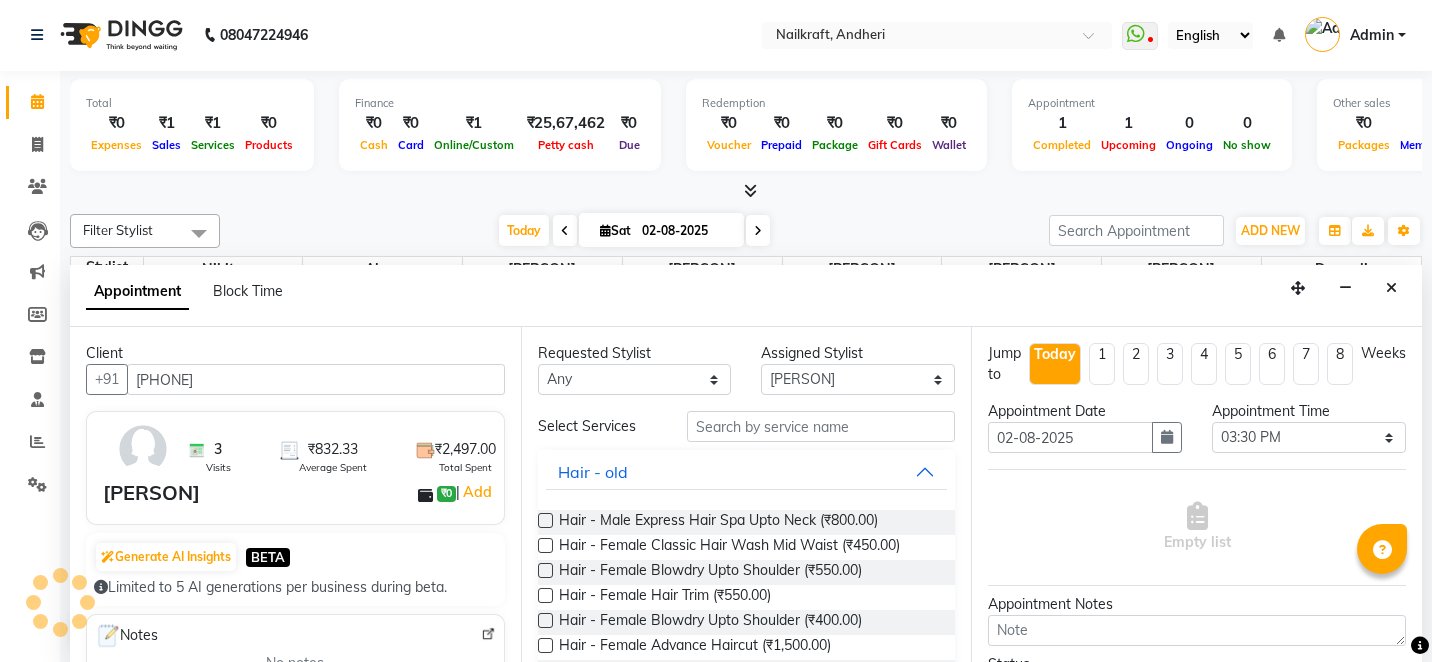 click on "3 Visits ₹832.33 Average Spent ₹2,497.00 Total Spent" at bounding box center [305, 449] 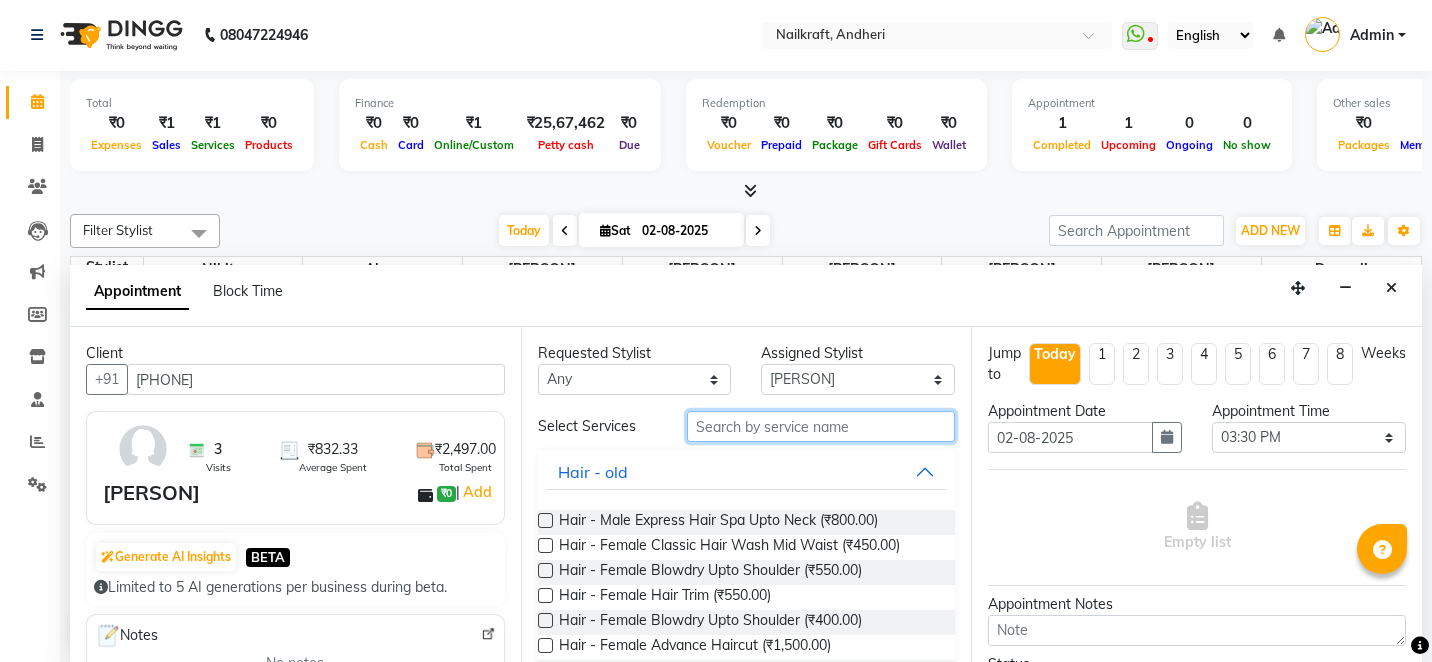 click at bounding box center [821, 426] 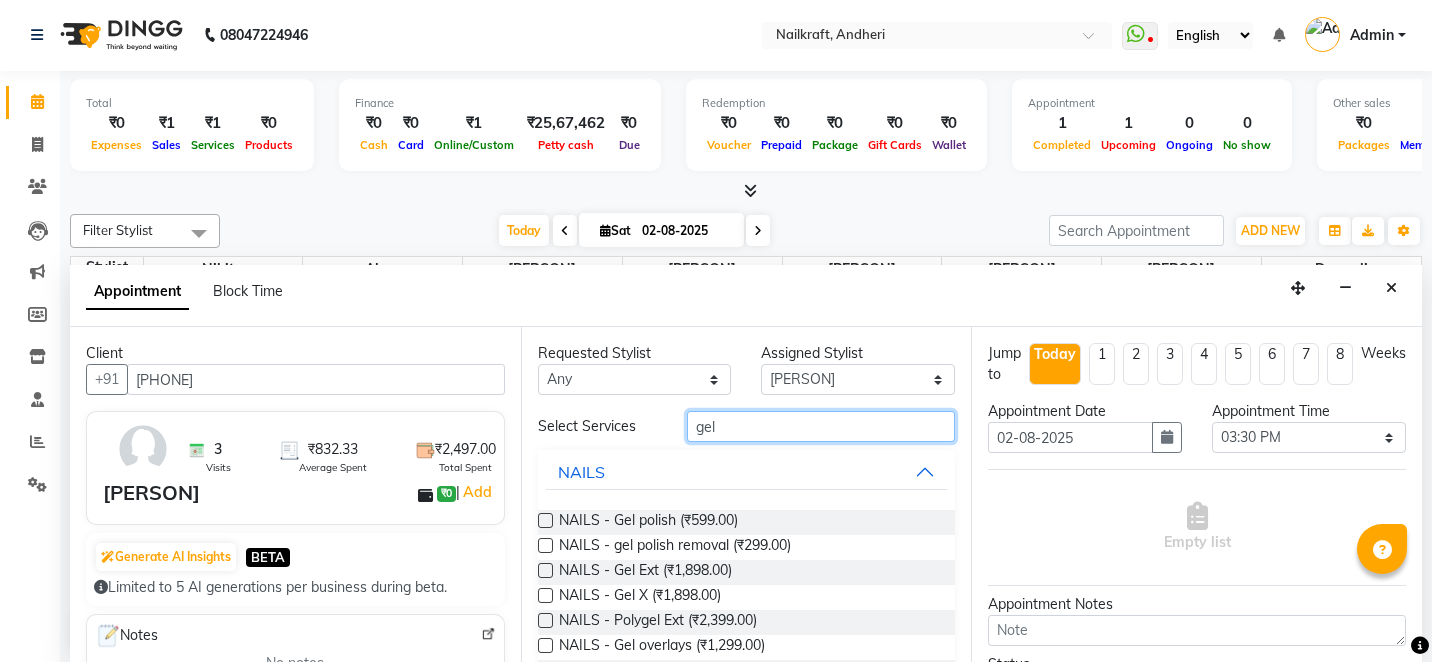 drag, startPoint x: 795, startPoint y: 436, endPoint x: 1253, endPoint y: 443, distance: 458.0535 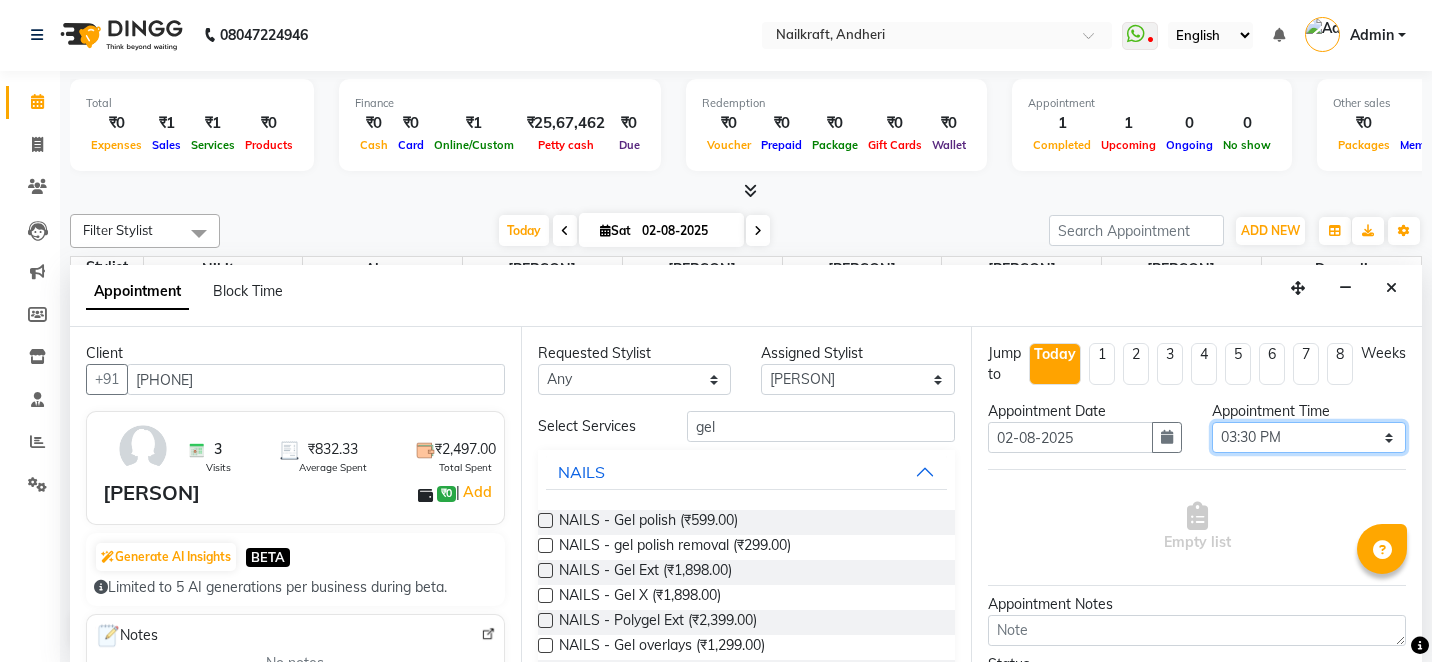 click on "Select 11:00 AM 11:15 AM 11:30 AM 11:45 AM 12:00 PM 12:15 PM 12:30 PM 12:45 PM 01:00 PM 01:15 PM 01:30 PM 01:45 PM 02:00 PM 02:15 PM 02:30 PM 02:45 PM 03:00 PM 03:15 PM 03:30 PM 03:45 PM 04:00 PM 04:15 PM 04:30 PM 04:45 PM 05:00 PM 05:15 PM 05:30 PM 05:45 PM 06:00 PM 06:15 PM 06:30 PM 06:45 PM 07:00 PM 07:15 PM 07:30 PM 07:45 PM 08:00 PM 08:15 PM 08:30 PM 08:45 PM 09:00 PM" at bounding box center [1309, 437] 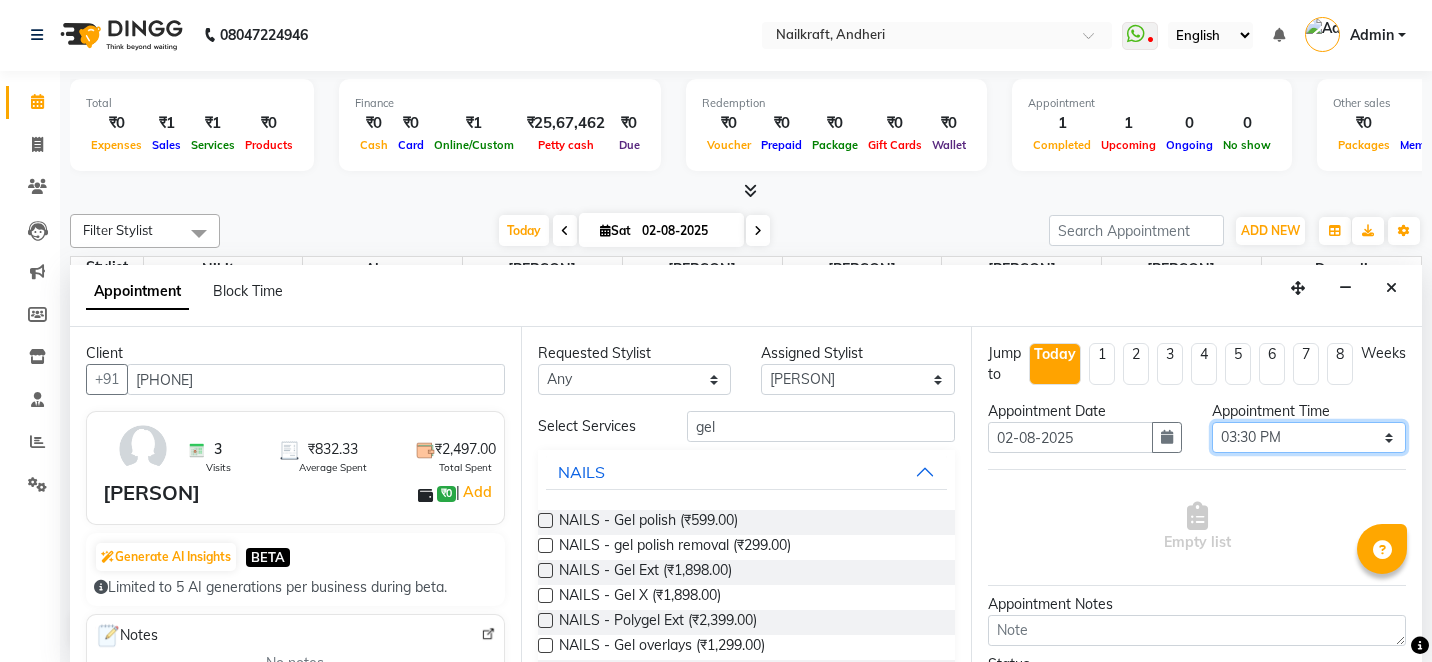 select on "1140" 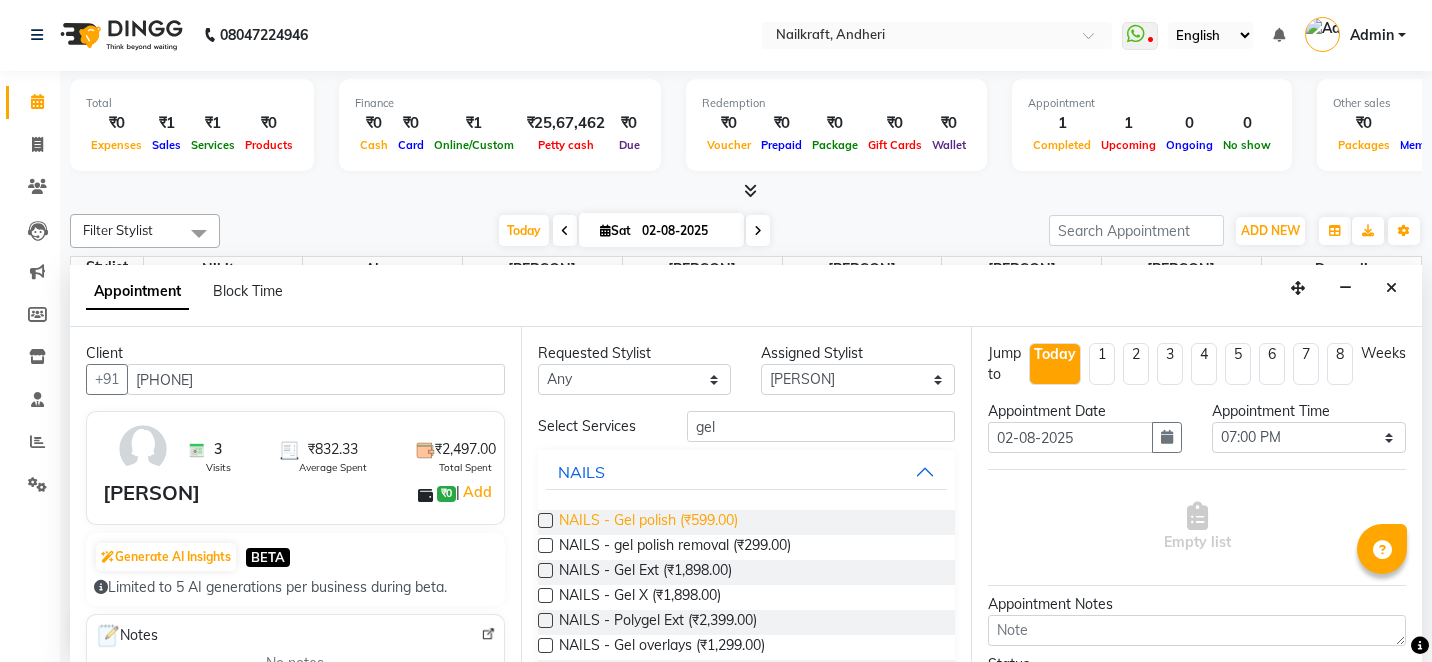 click on "NAILS - Gel polish (₹599.00)" at bounding box center [648, 522] 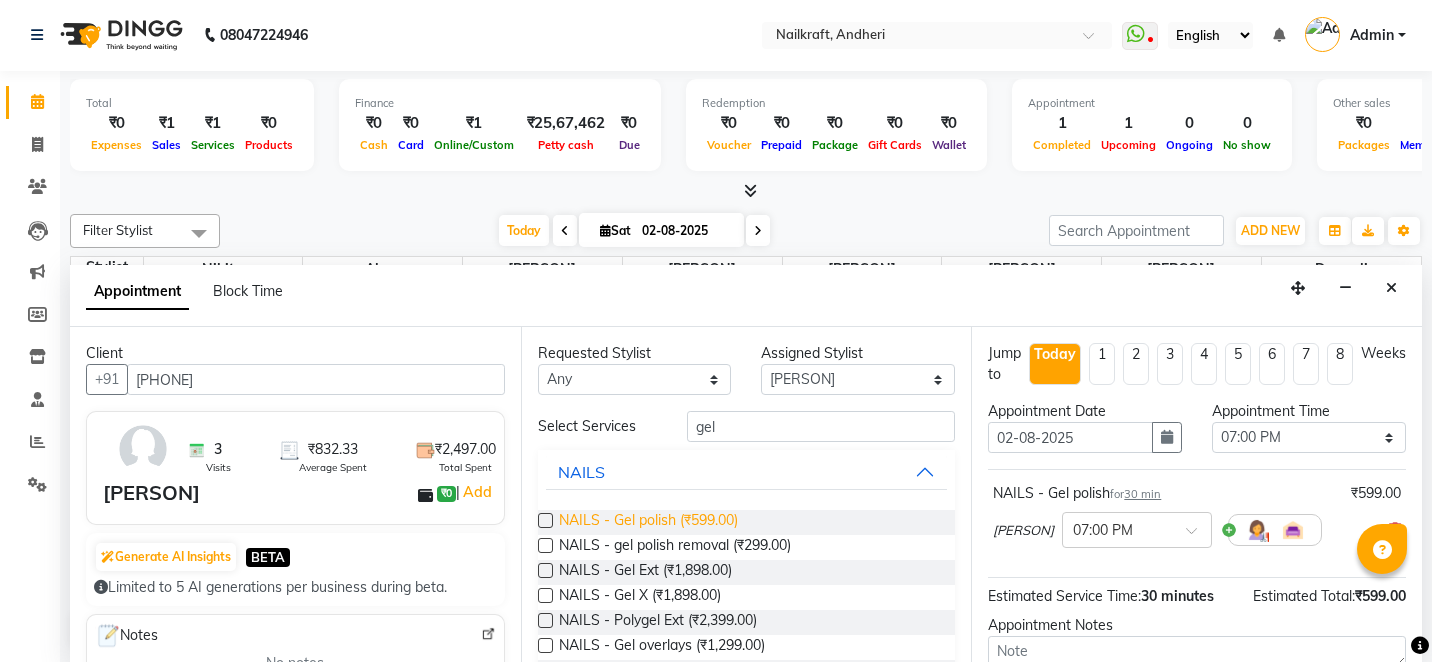 click on "NAILS - Gel polish (₹599.00)" at bounding box center [648, 522] 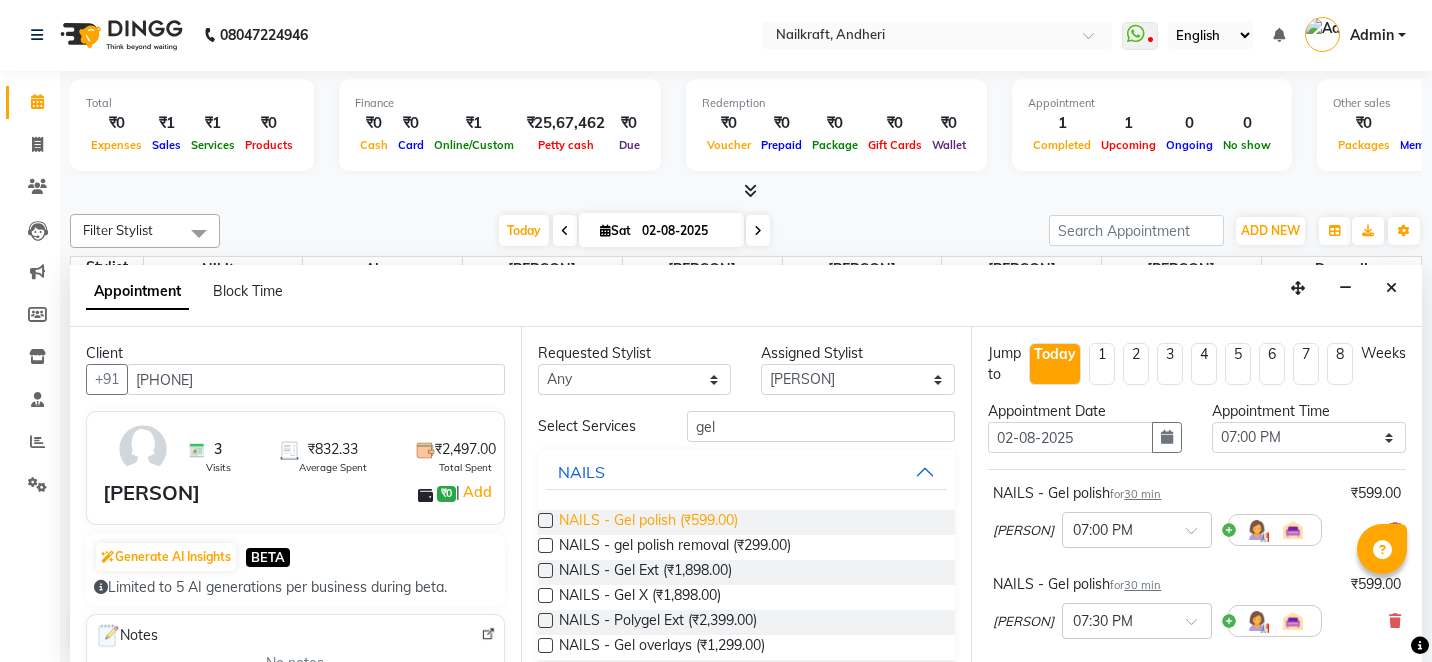 click on "NAILS - Gel polish (₹599.00)" at bounding box center (648, 522) 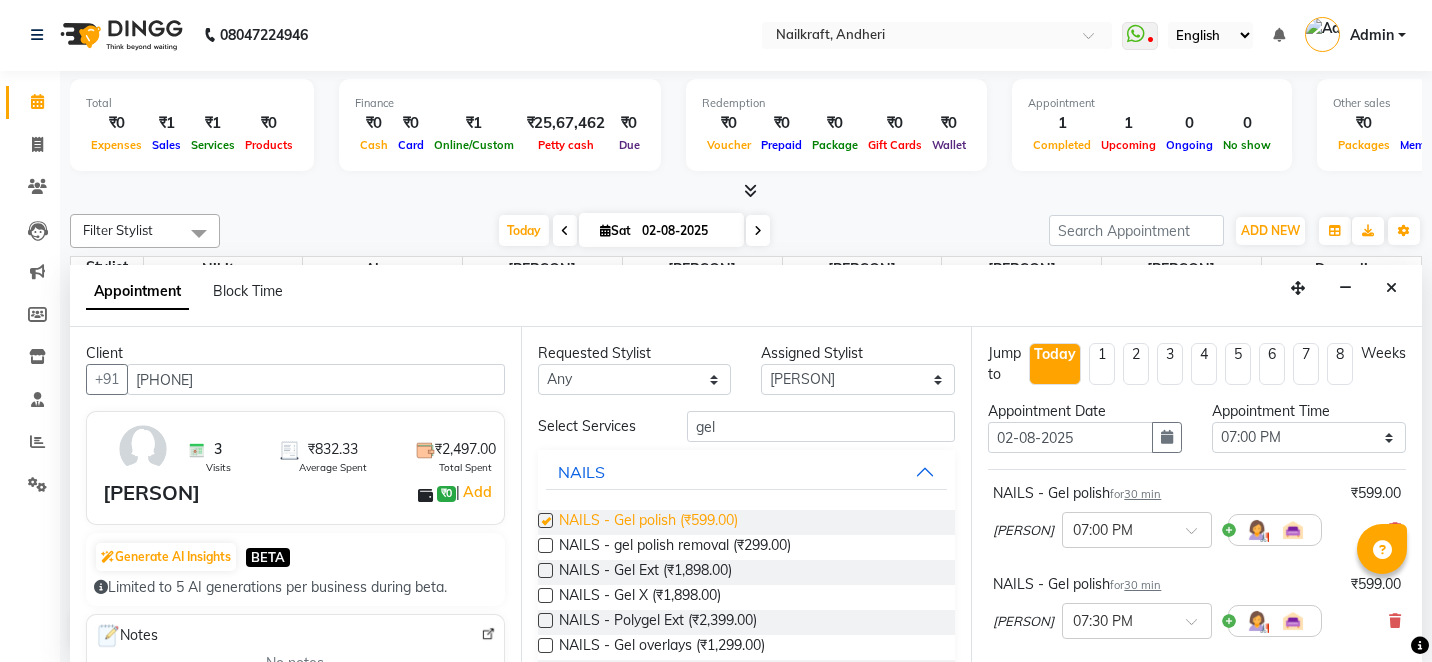 checkbox on "false" 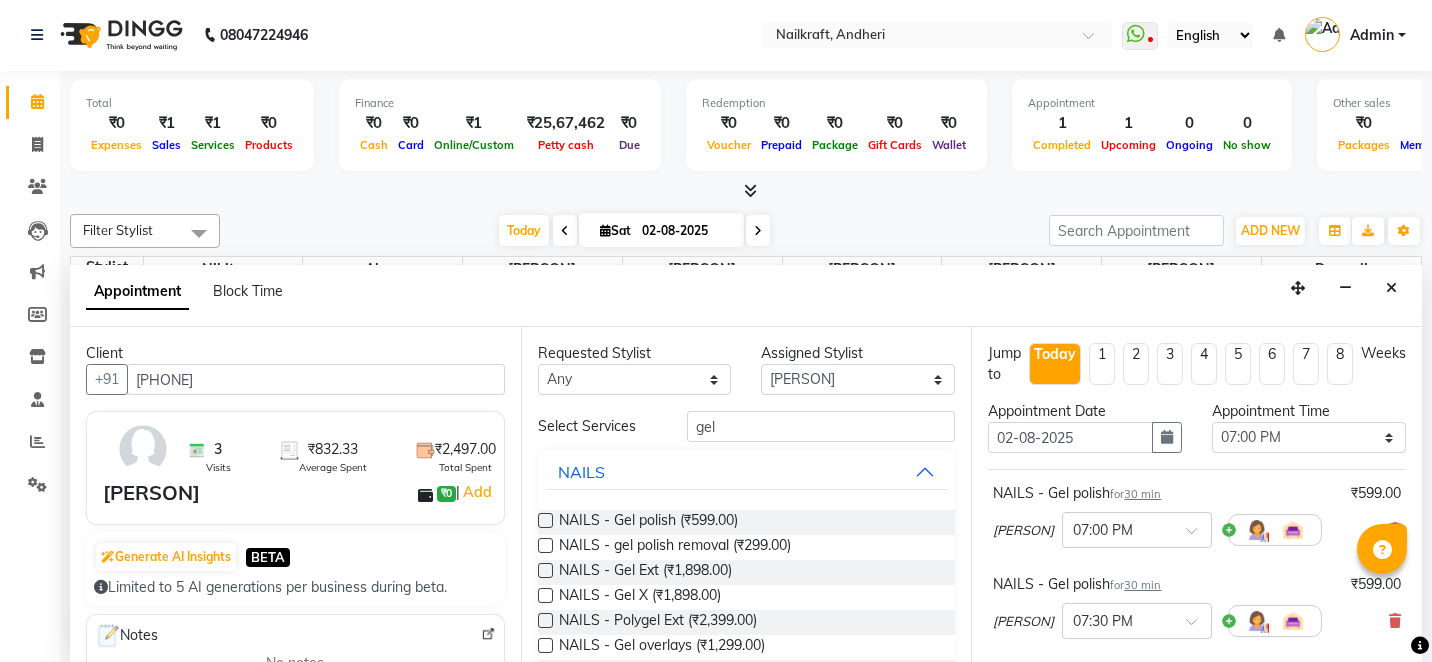 click on "NAILS - Gel polish   for  30 min ₹599.00 Deepu Chatry × 07:00 PM NAILS - Gel polish   for  30 min ₹599.00 Deepu Chatry × 07:30 PM NAILS - Gel polish   for  30 min ₹599.00 Deepu Chatry × 08:00 PM" at bounding box center (1197, 614) 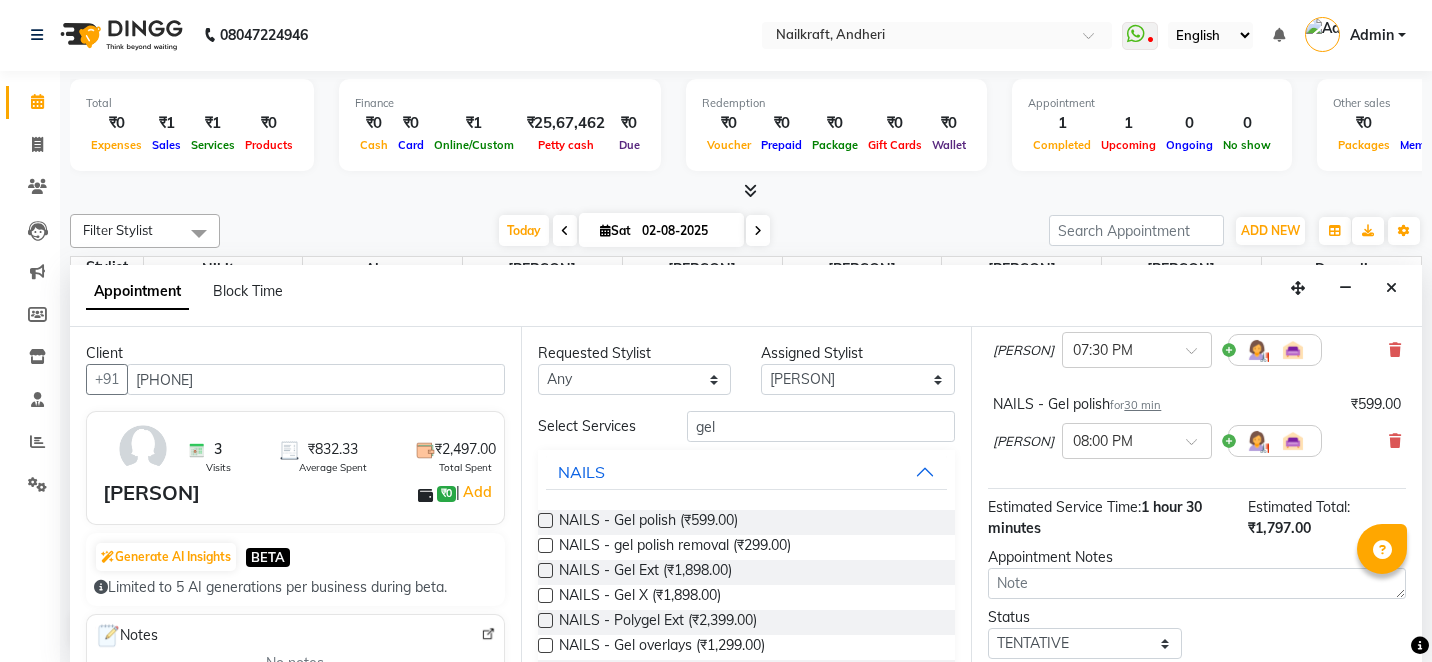 scroll, scrollTop: 280, scrollLeft: 0, axis: vertical 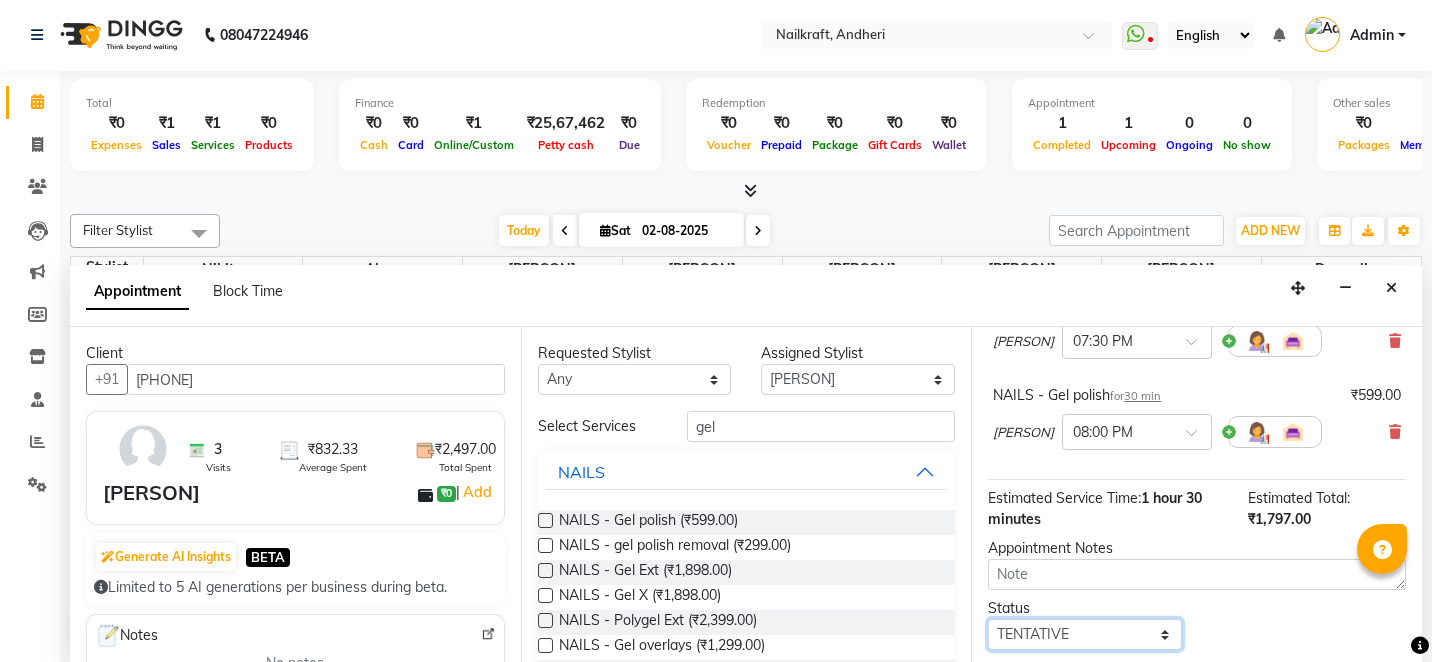 click on "Select TENTATIVE CONFIRM CHECK-IN UPCOMING" at bounding box center [1085, 634] 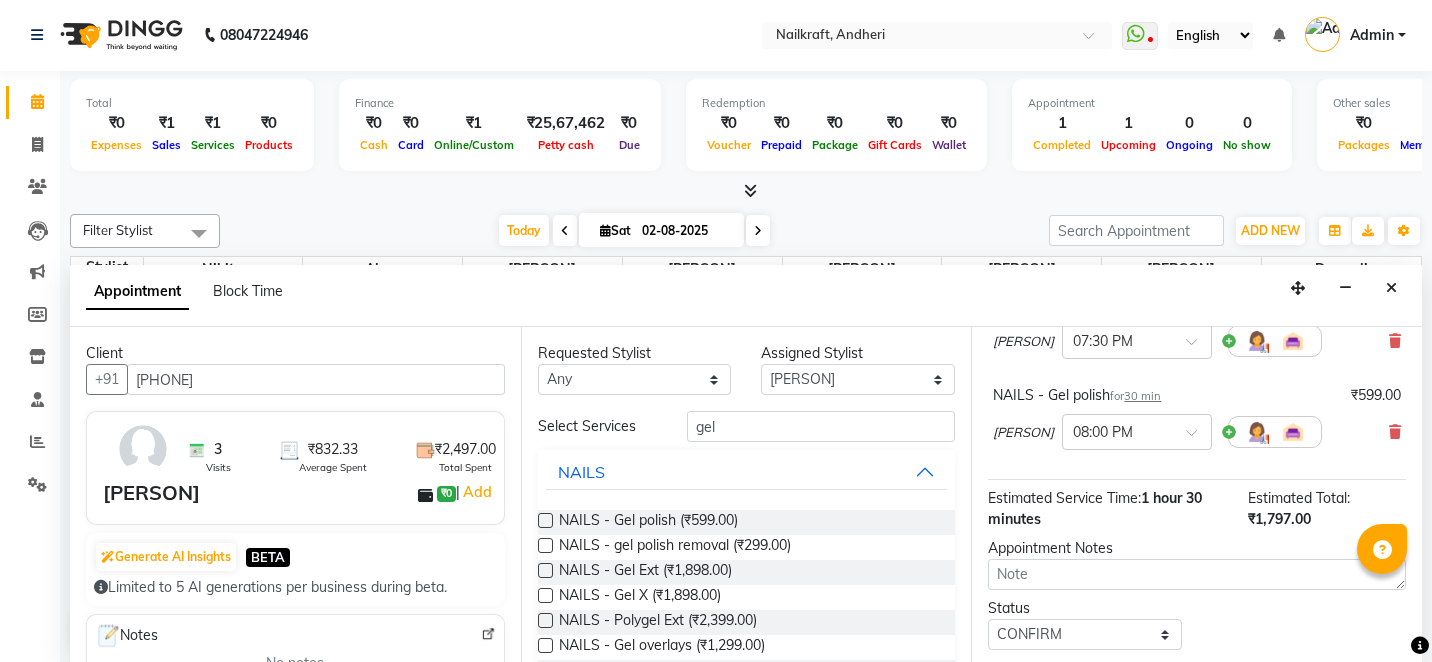 click on "NAILS - Gel polish   for  30 min ₹599.00 Deepu Chatry × 08:00 PM" at bounding box center [1197, 421] 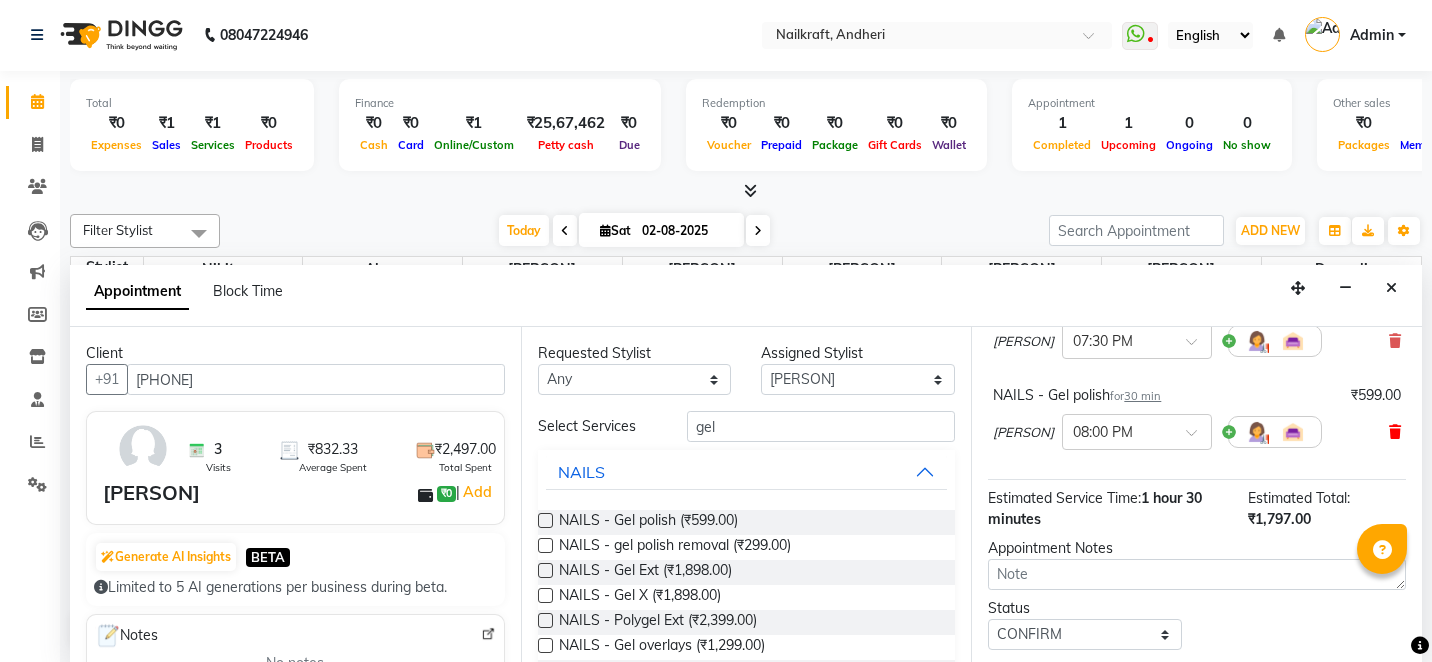 click at bounding box center [1395, 432] 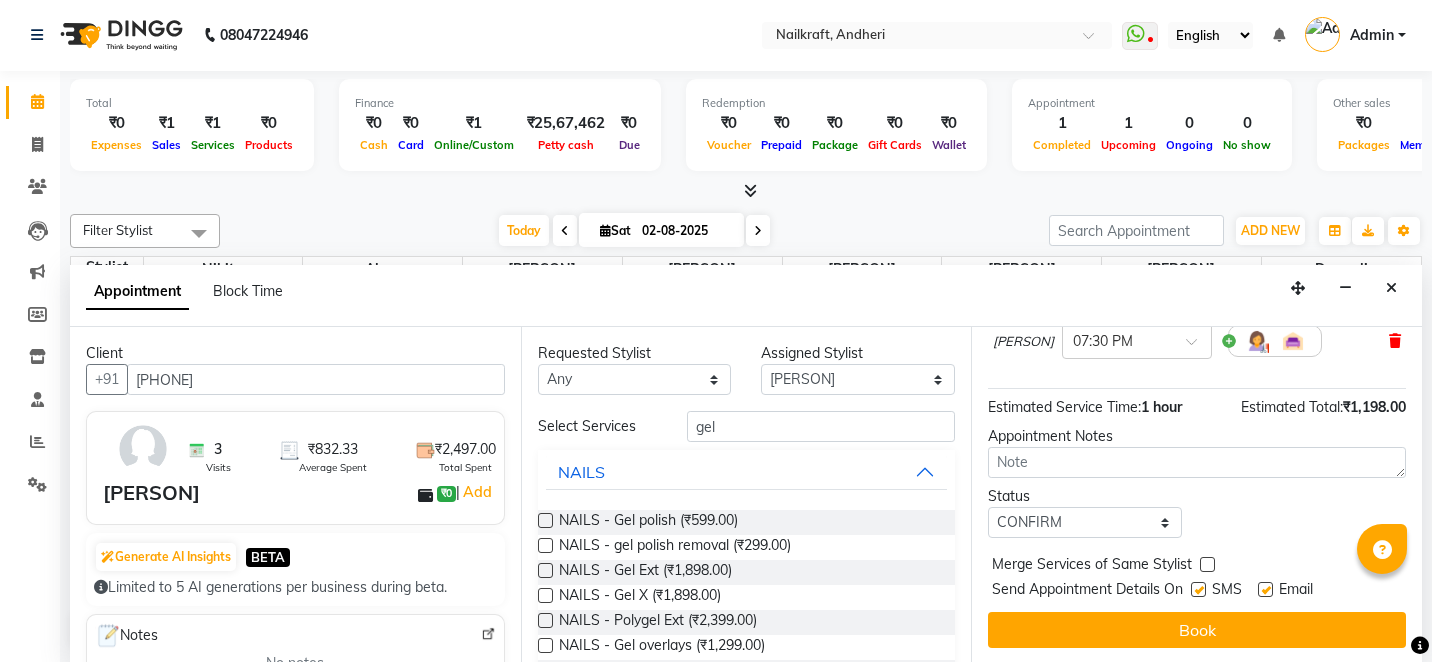 click at bounding box center [1395, 341] 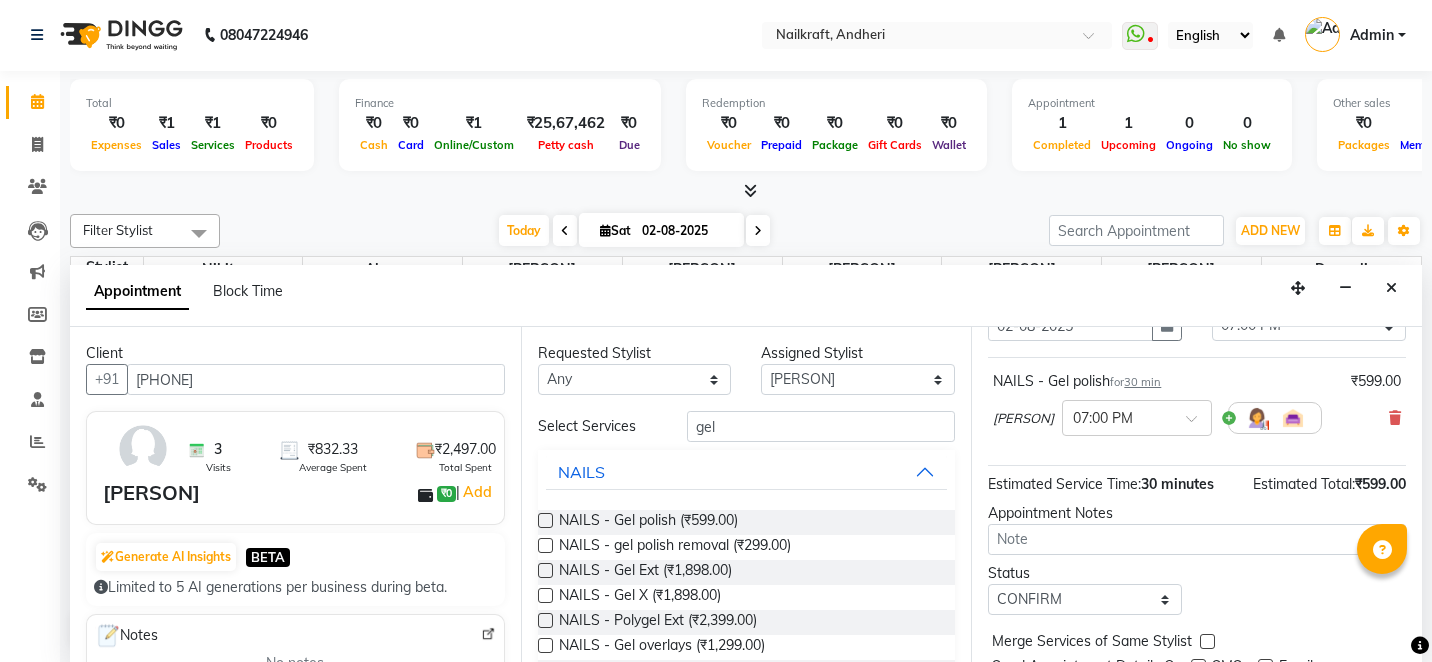 scroll, scrollTop: 111, scrollLeft: 0, axis: vertical 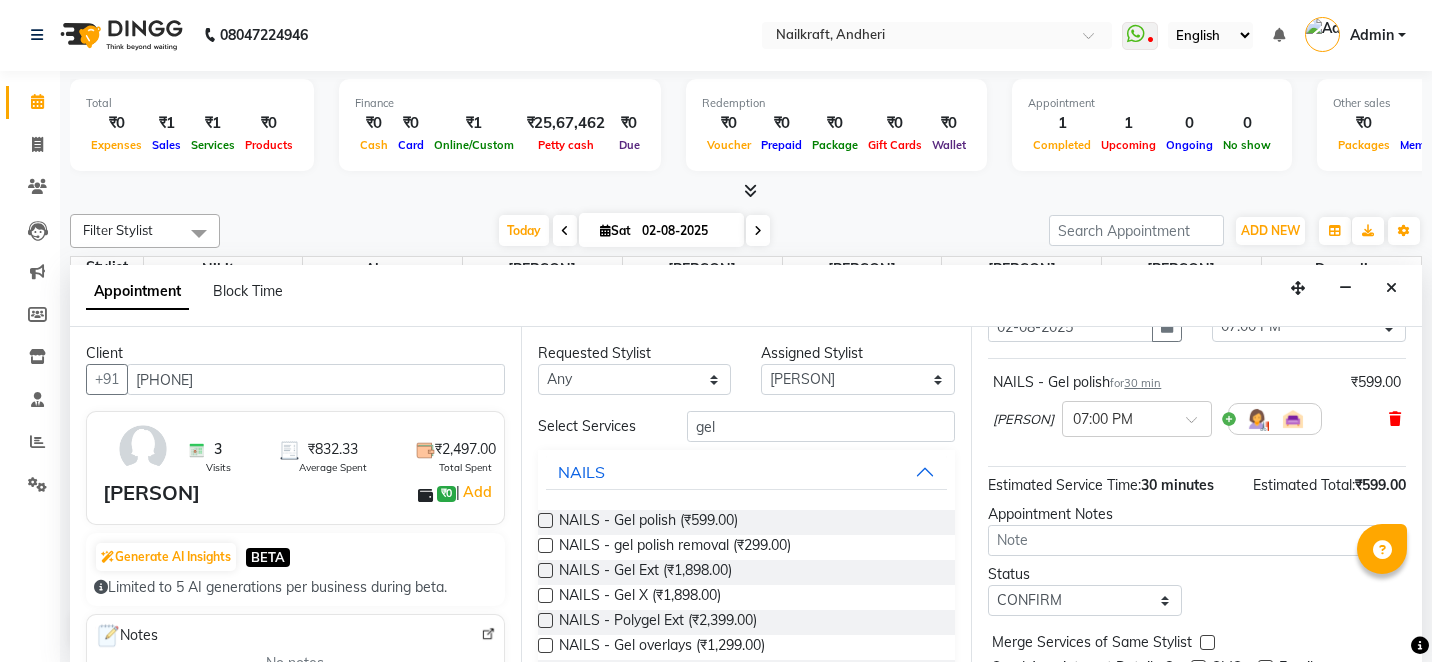 click at bounding box center (1395, 419) 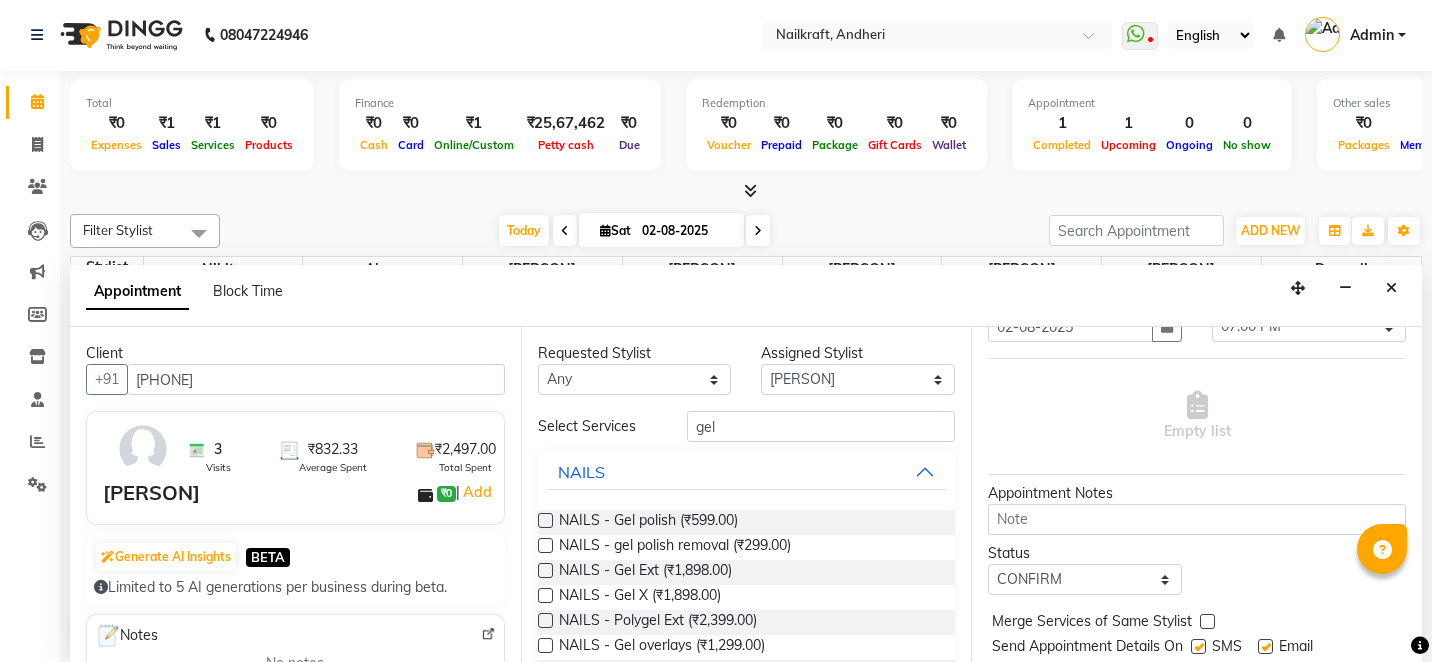 drag, startPoint x: 1396, startPoint y: 416, endPoint x: 1043, endPoint y: 394, distance: 353.68488 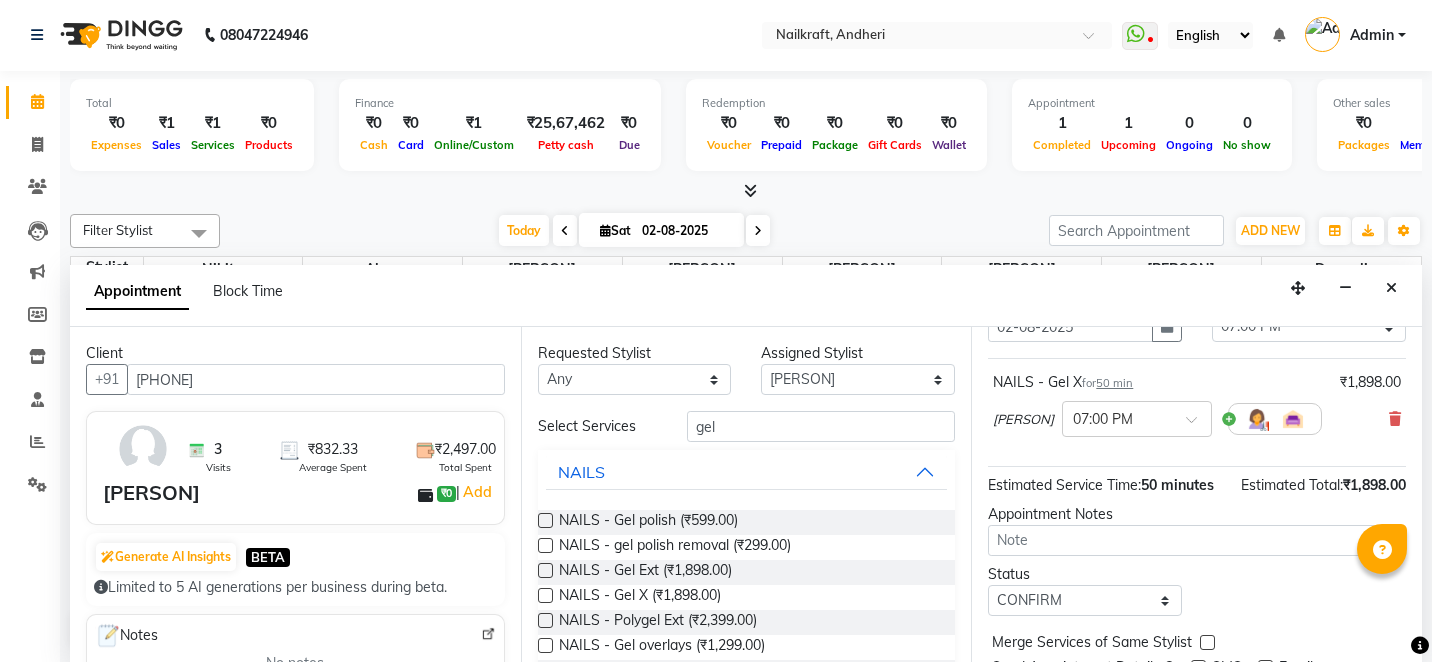 scroll, scrollTop: 0, scrollLeft: 0, axis: both 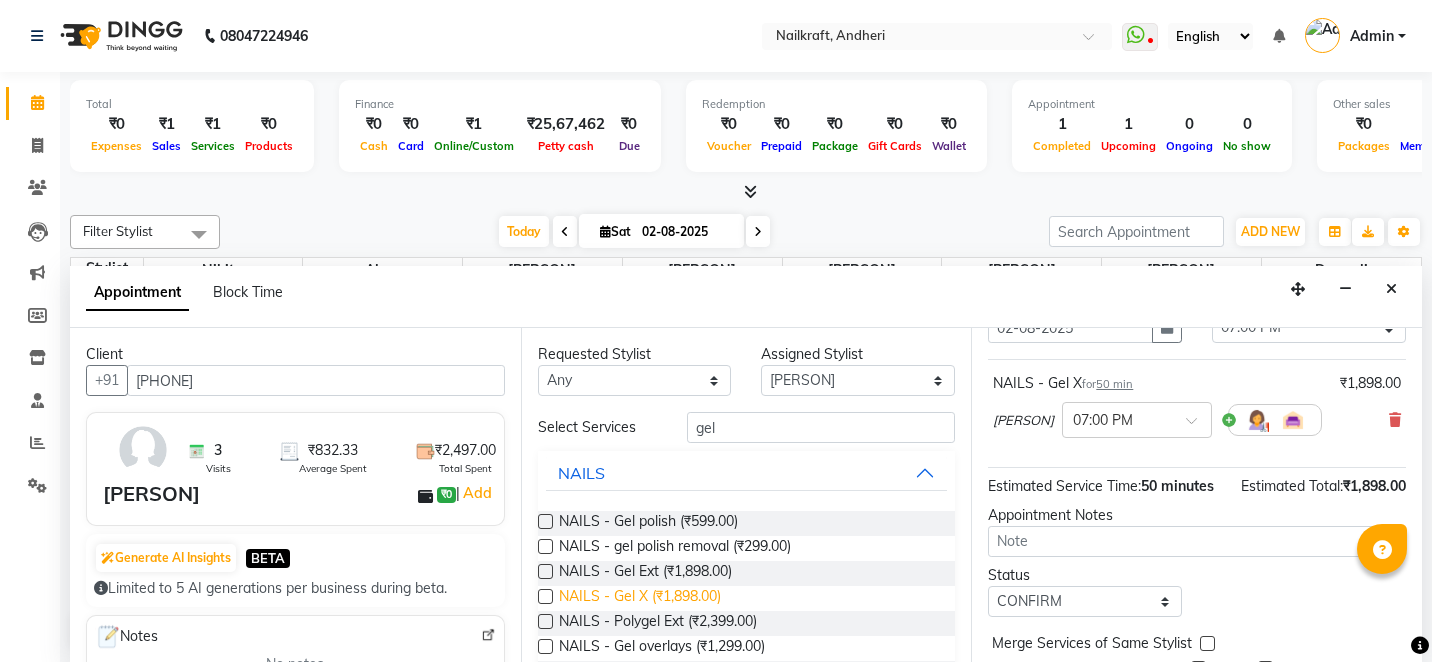 click on "NAILS - Gel X (₹1,898.00)" at bounding box center (640, 598) 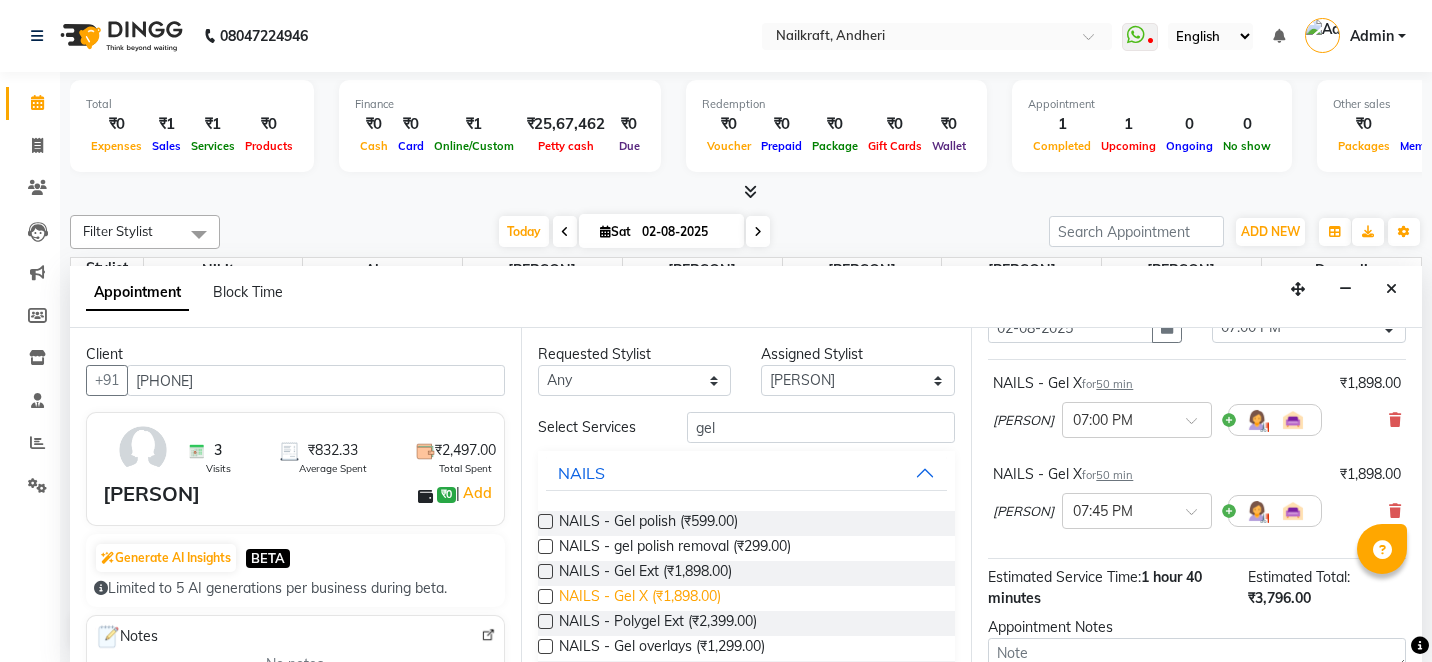 click on "NAILS - Gel X (₹1,898.00)" at bounding box center (640, 598) 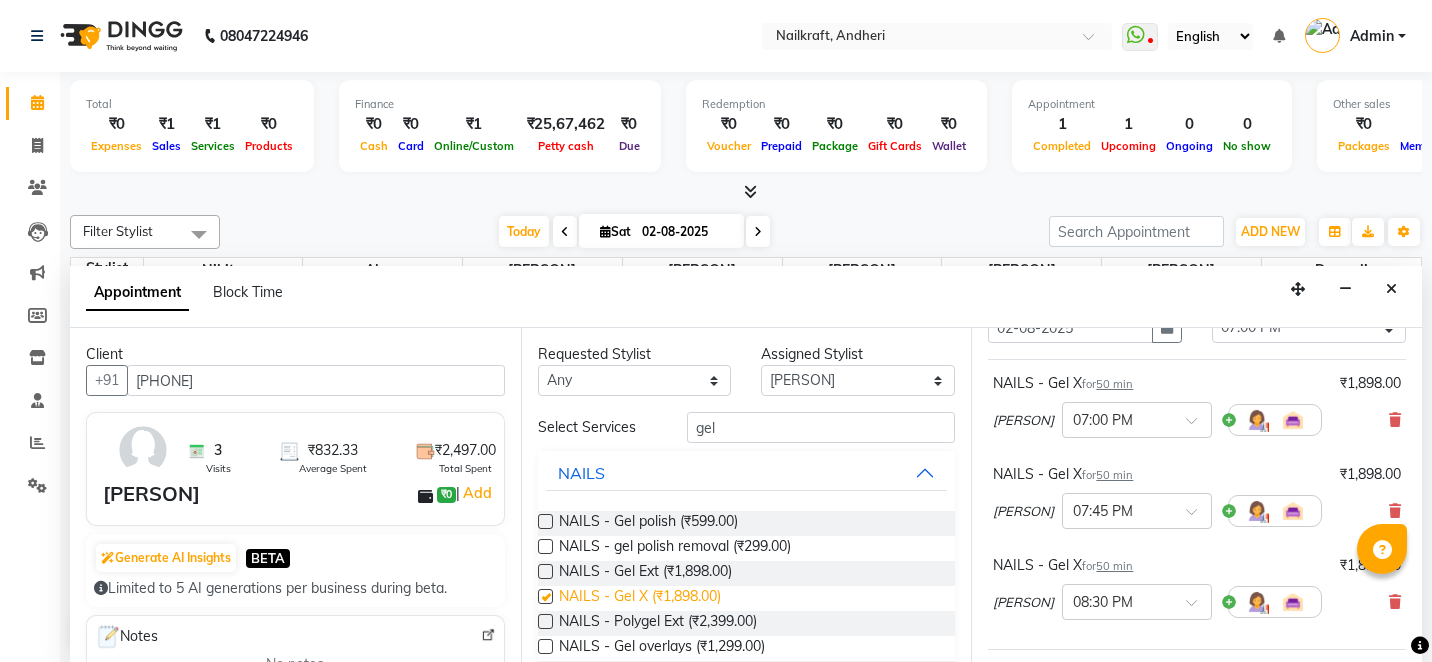 checkbox on "false" 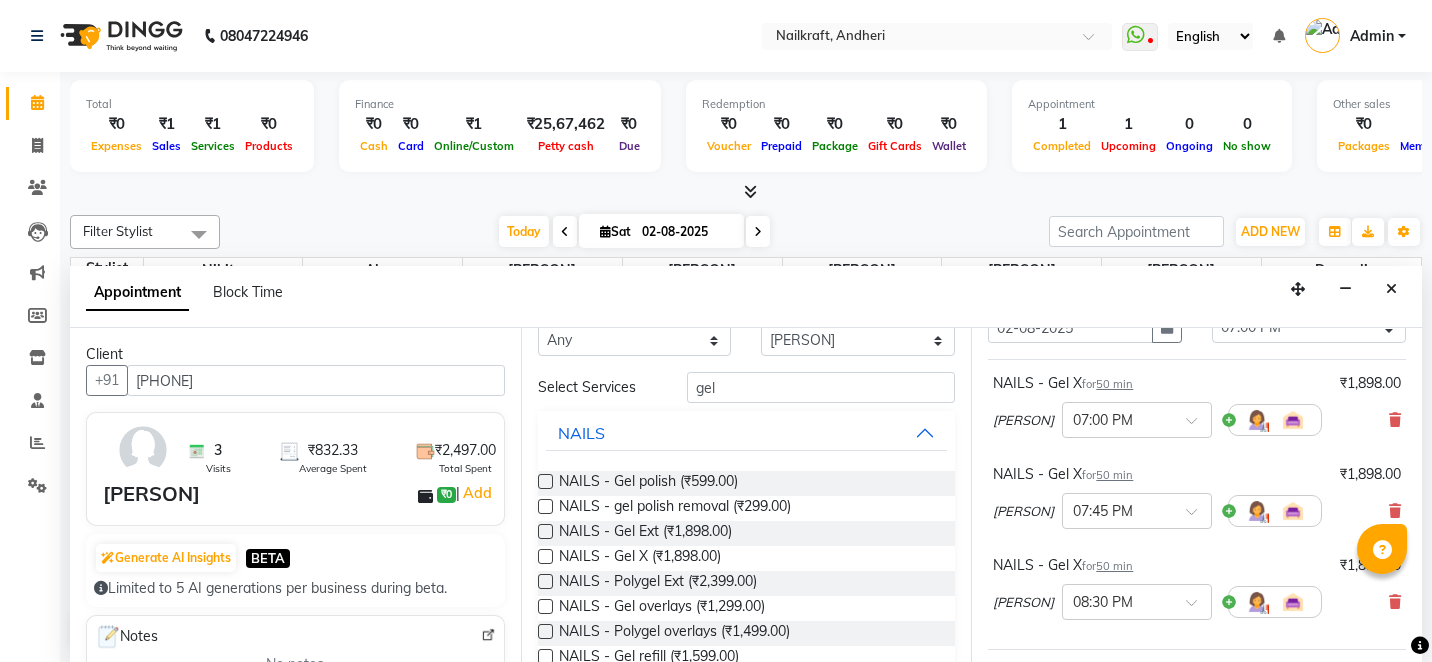 scroll, scrollTop: 105, scrollLeft: 0, axis: vertical 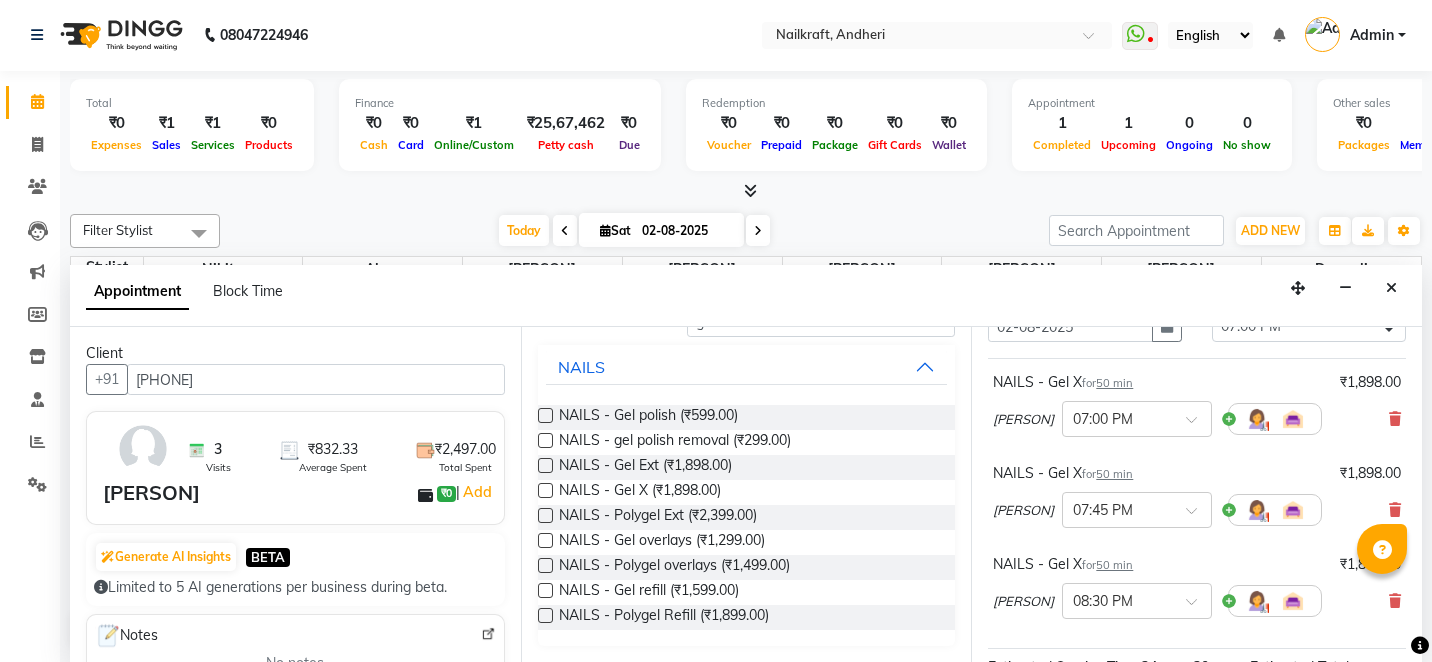 click on "NAILS - Gel X   for  50 min ₹1,898.00 Deepu Chatry × 08:30 PM" at bounding box center [1197, 590] 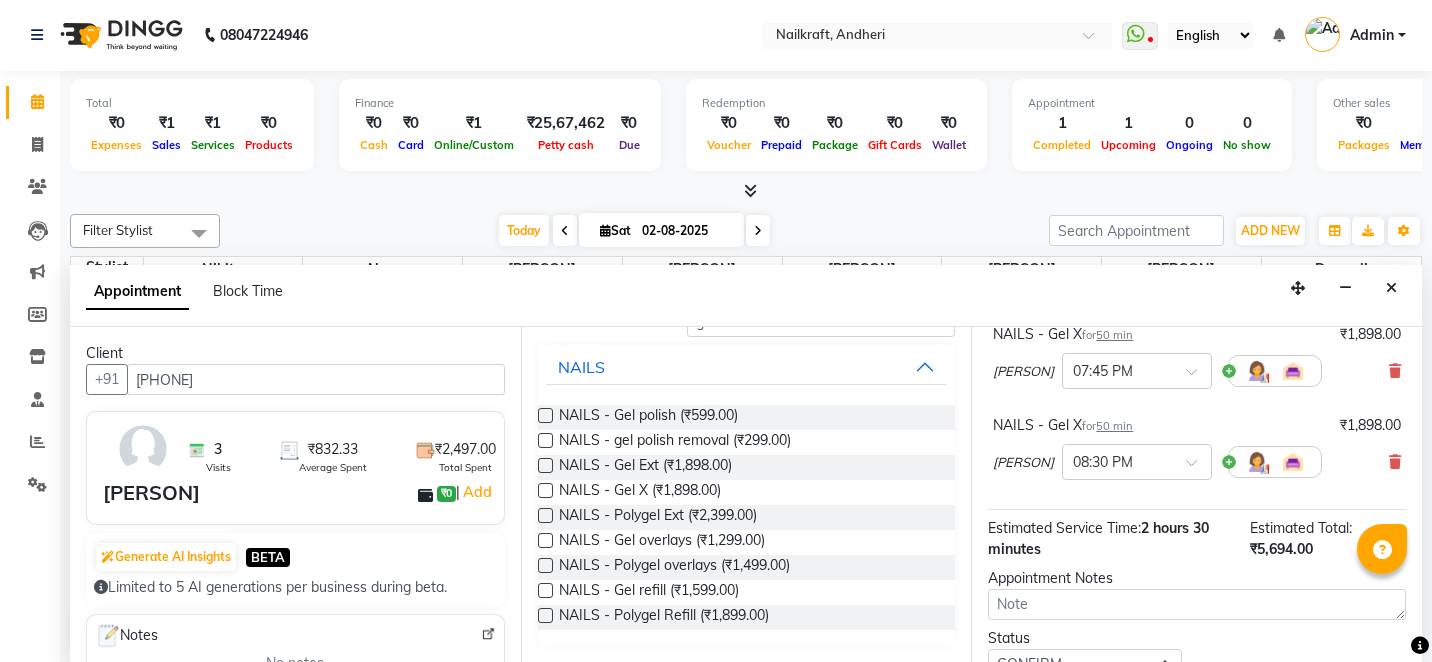 scroll, scrollTop: 271, scrollLeft: 0, axis: vertical 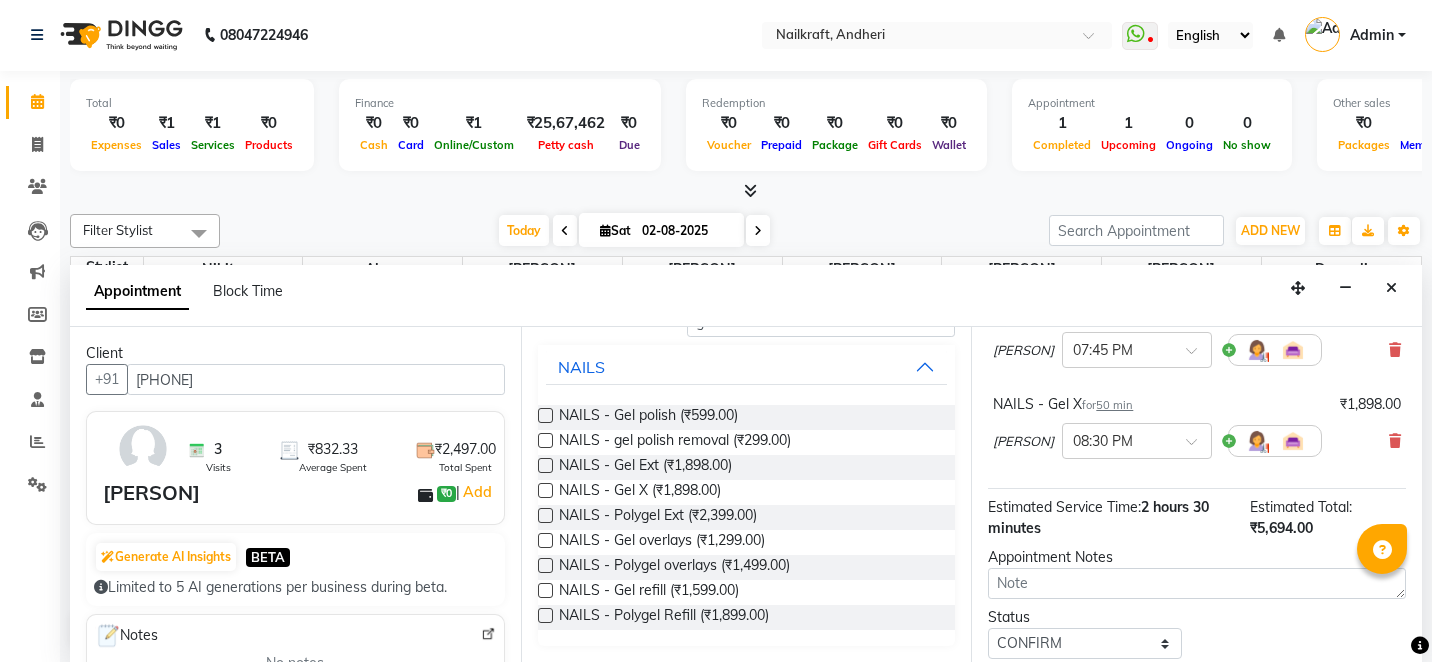 click on "Status Select TENTATIVE CONFIRM CHECK-IN UPCOMING" at bounding box center [1197, 633] 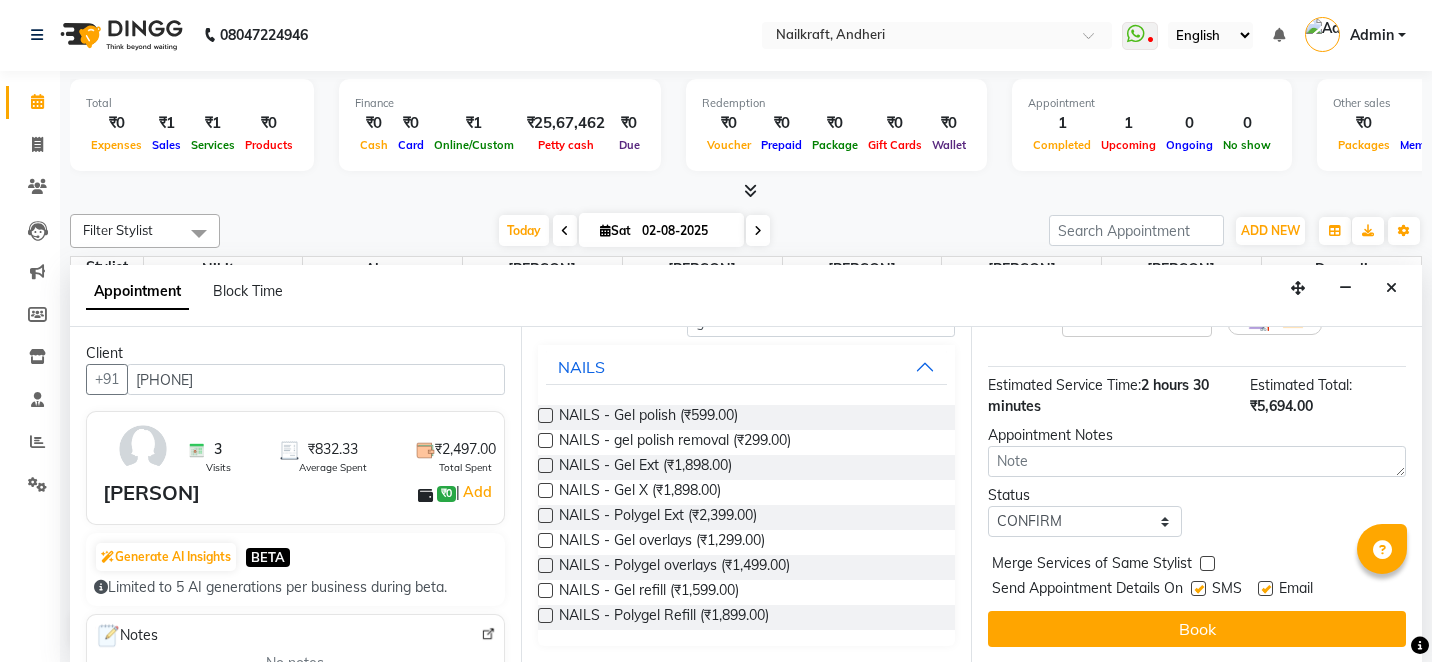 scroll, scrollTop: 394, scrollLeft: 0, axis: vertical 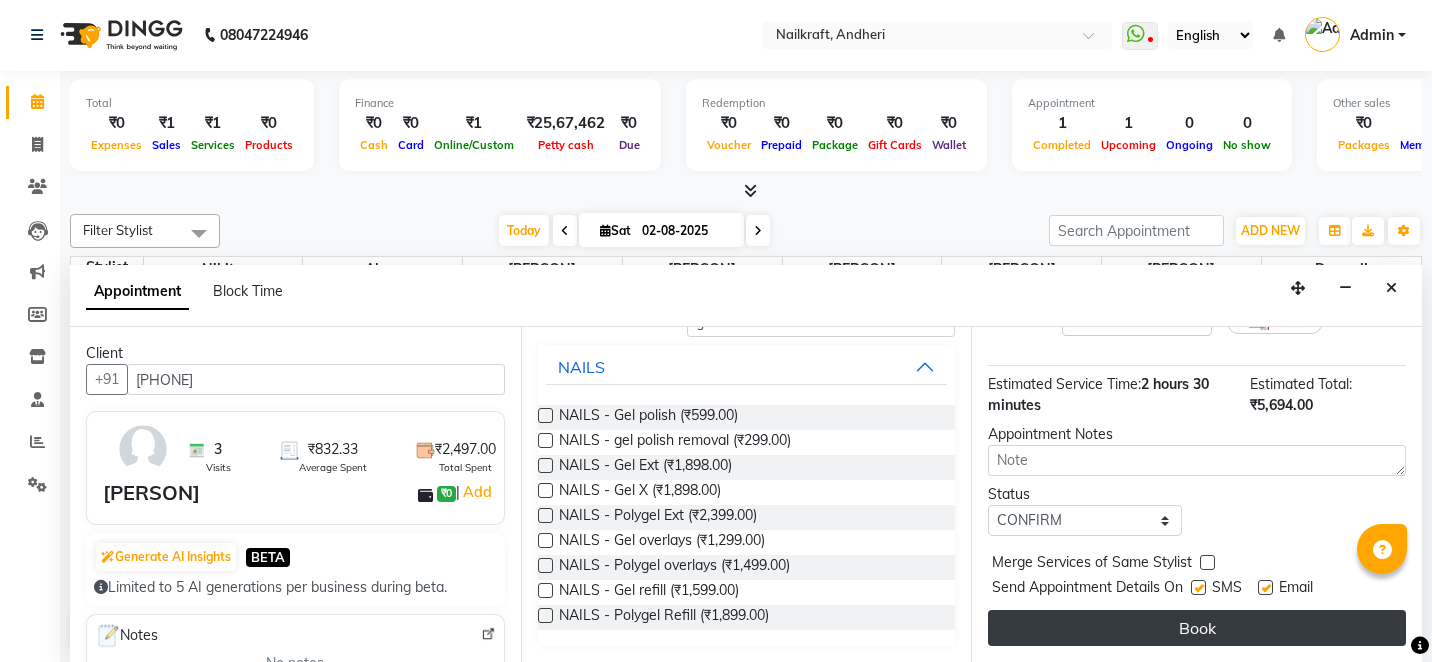 click on "Book" at bounding box center (1197, 628) 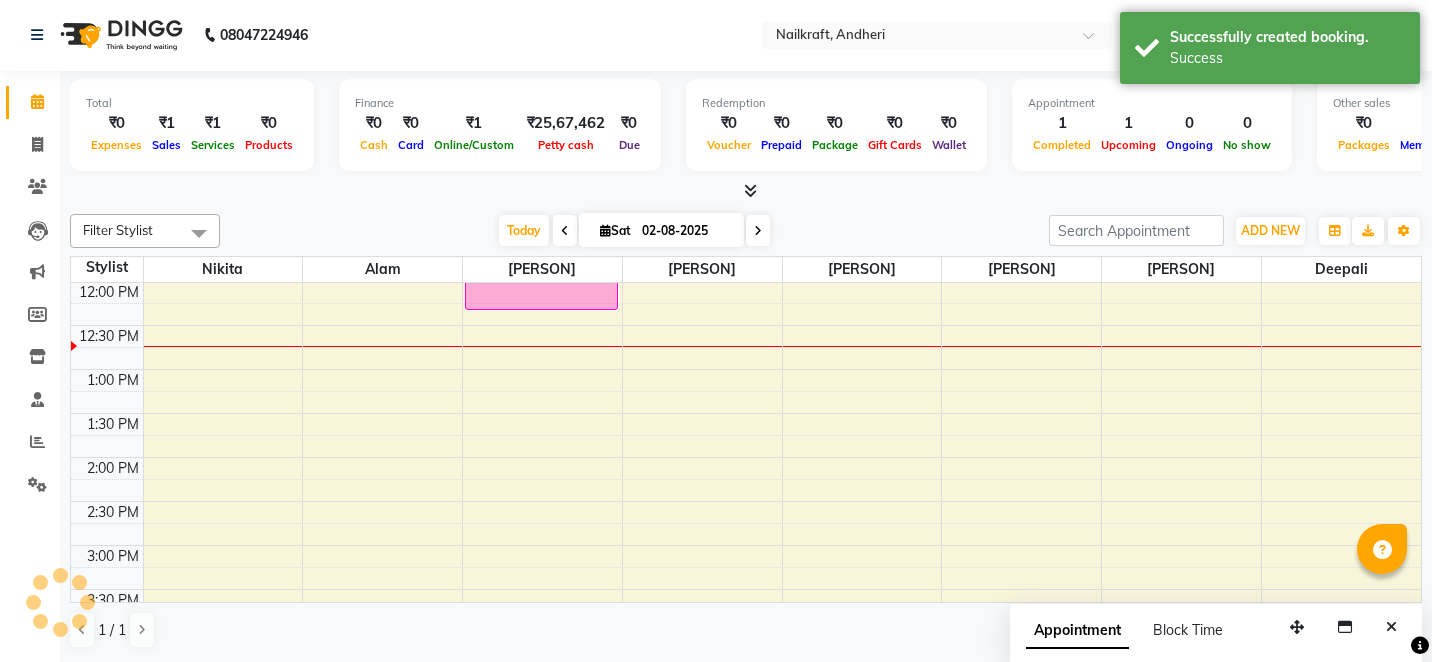 scroll, scrollTop: 0, scrollLeft: 0, axis: both 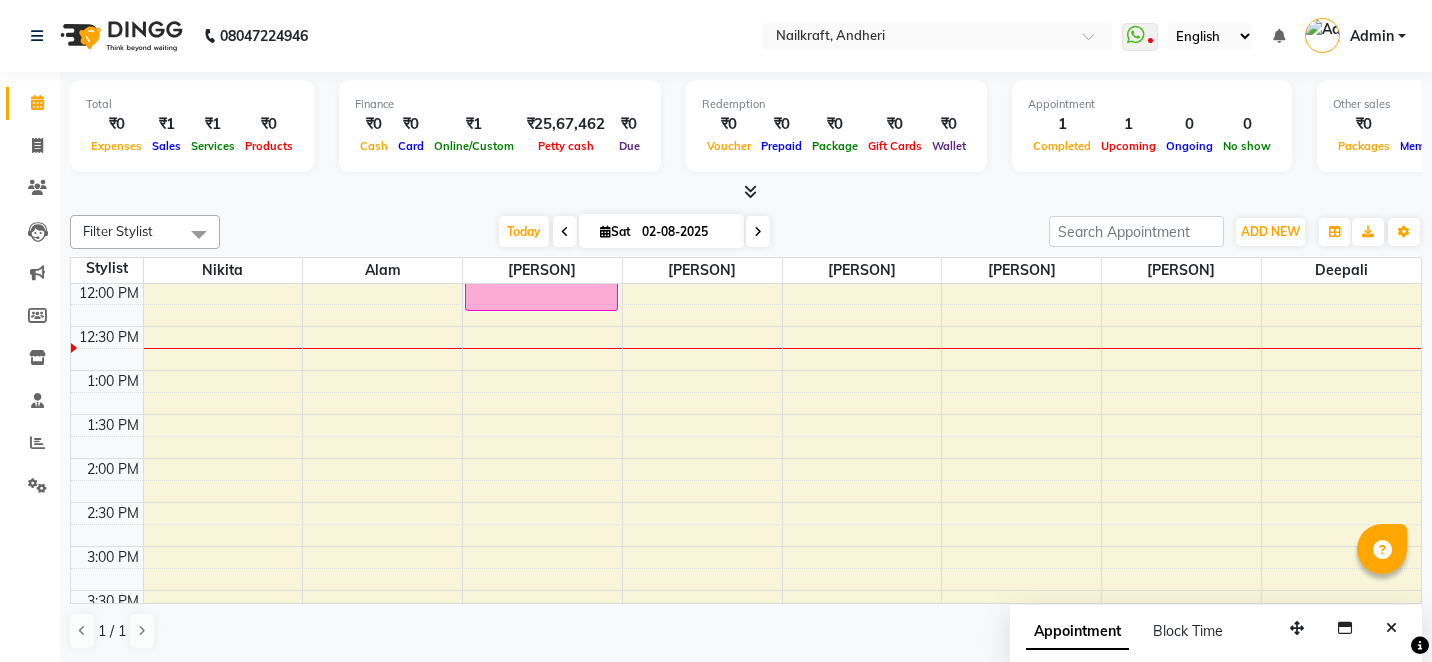 click on "Today  Sat 02-08-2025" at bounding box center (634, 232) 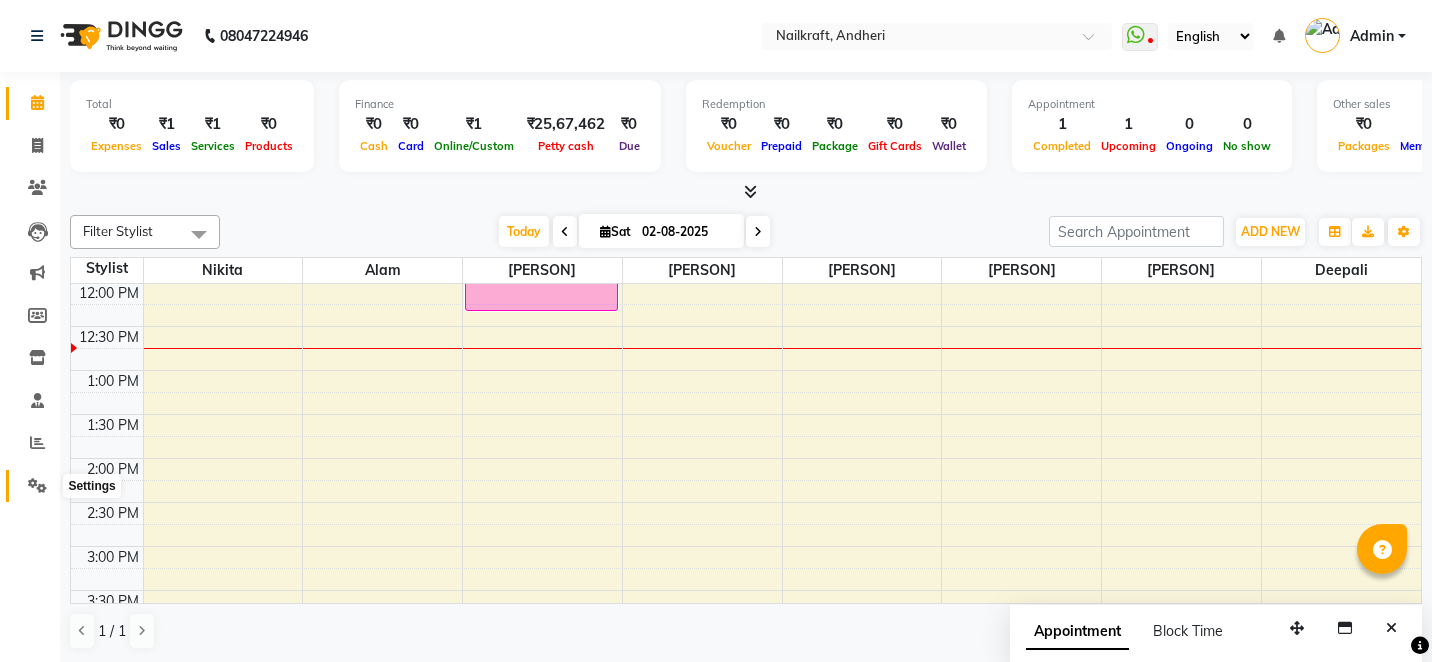 click 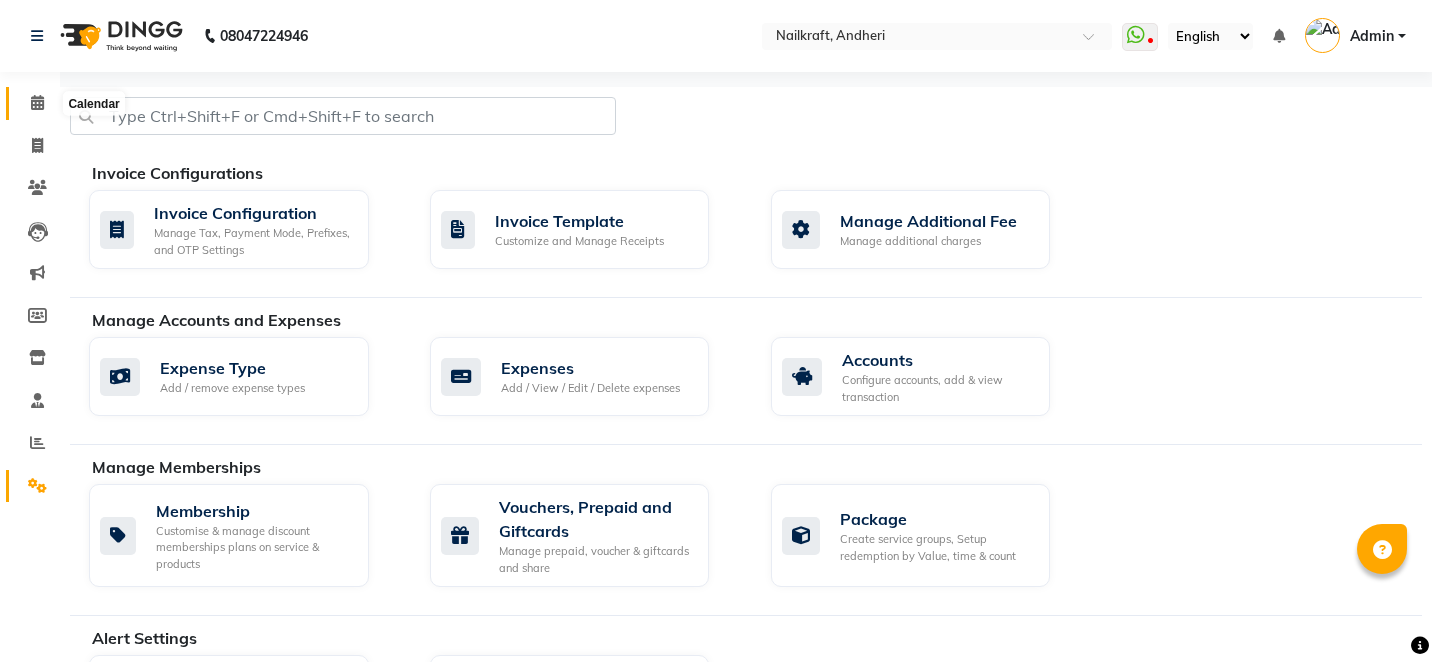 click 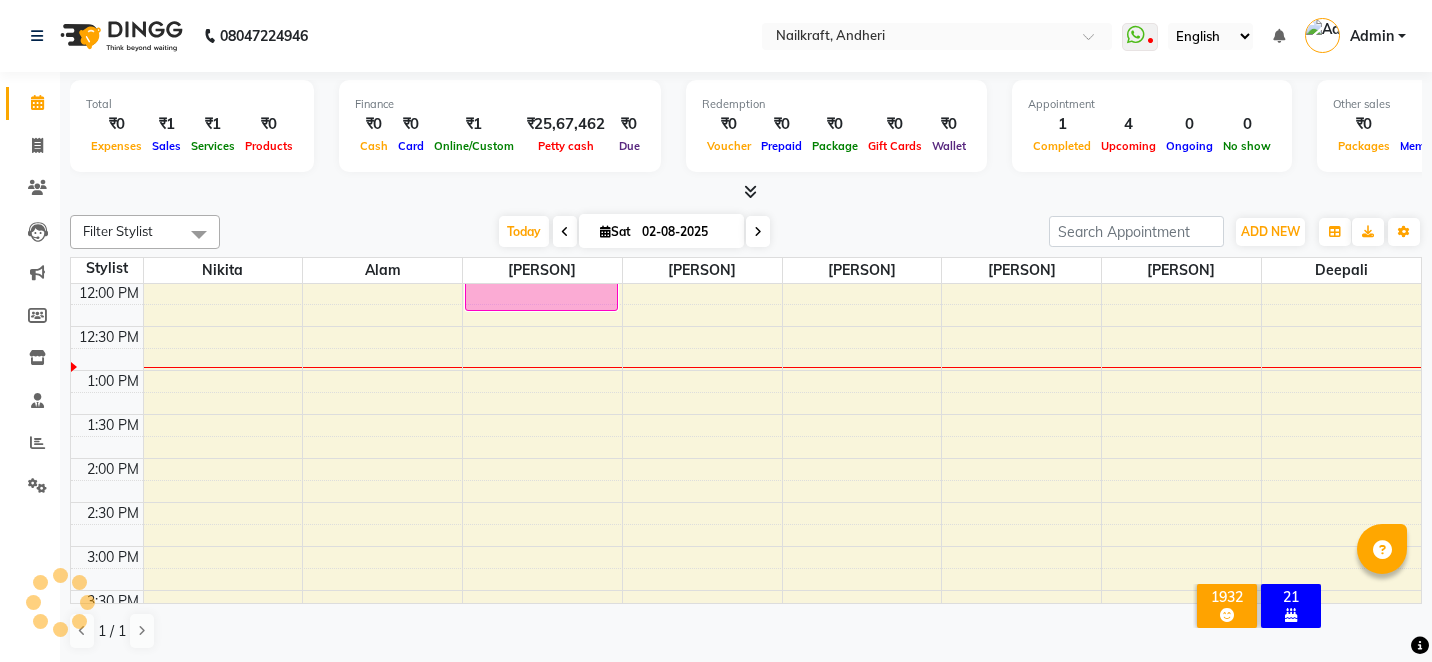scroll, scrollTop: 0, scrollLeft: 0, axis: both 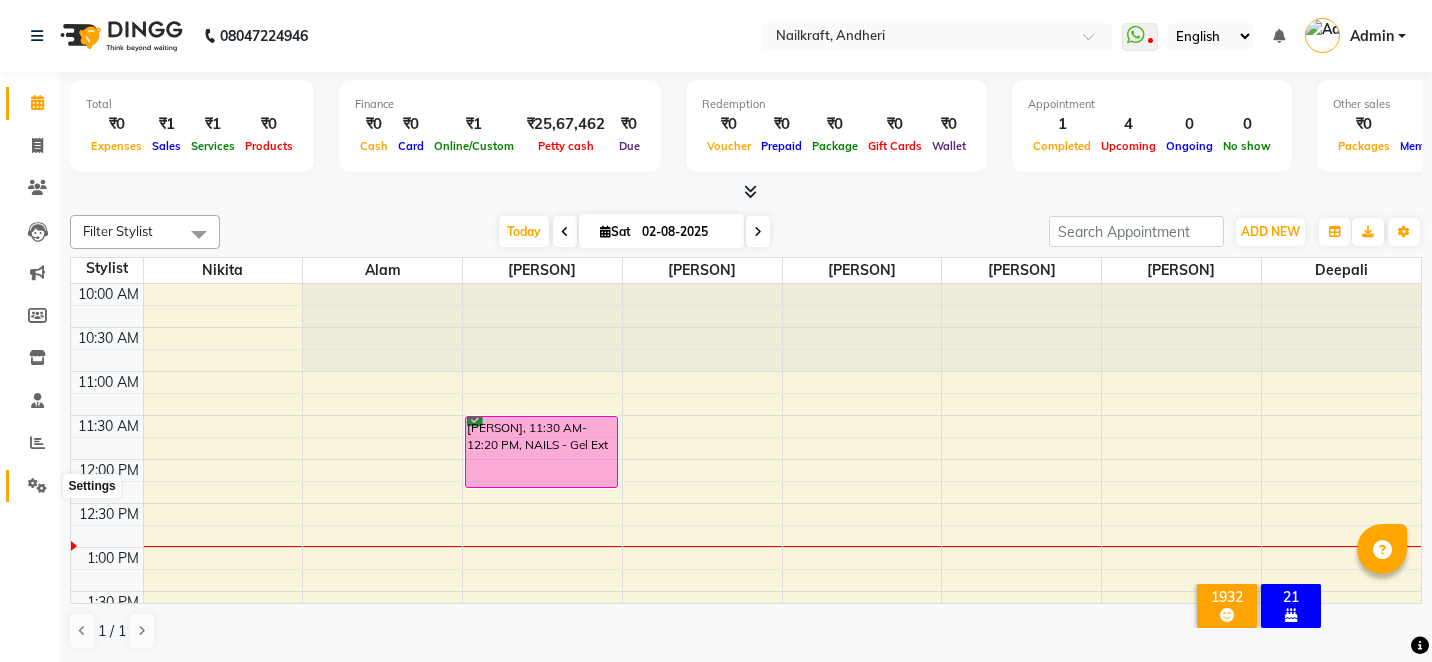 click 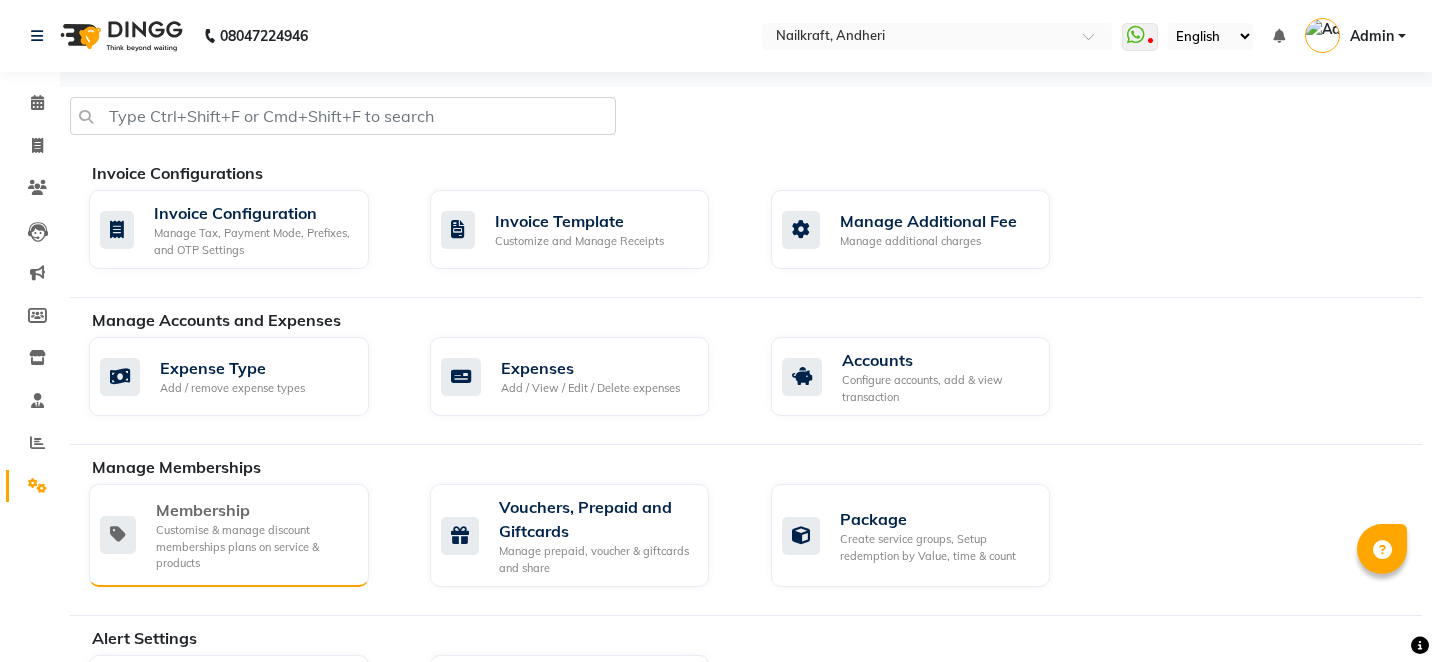 click on "Customise & manage discount memberships plans on service & products" 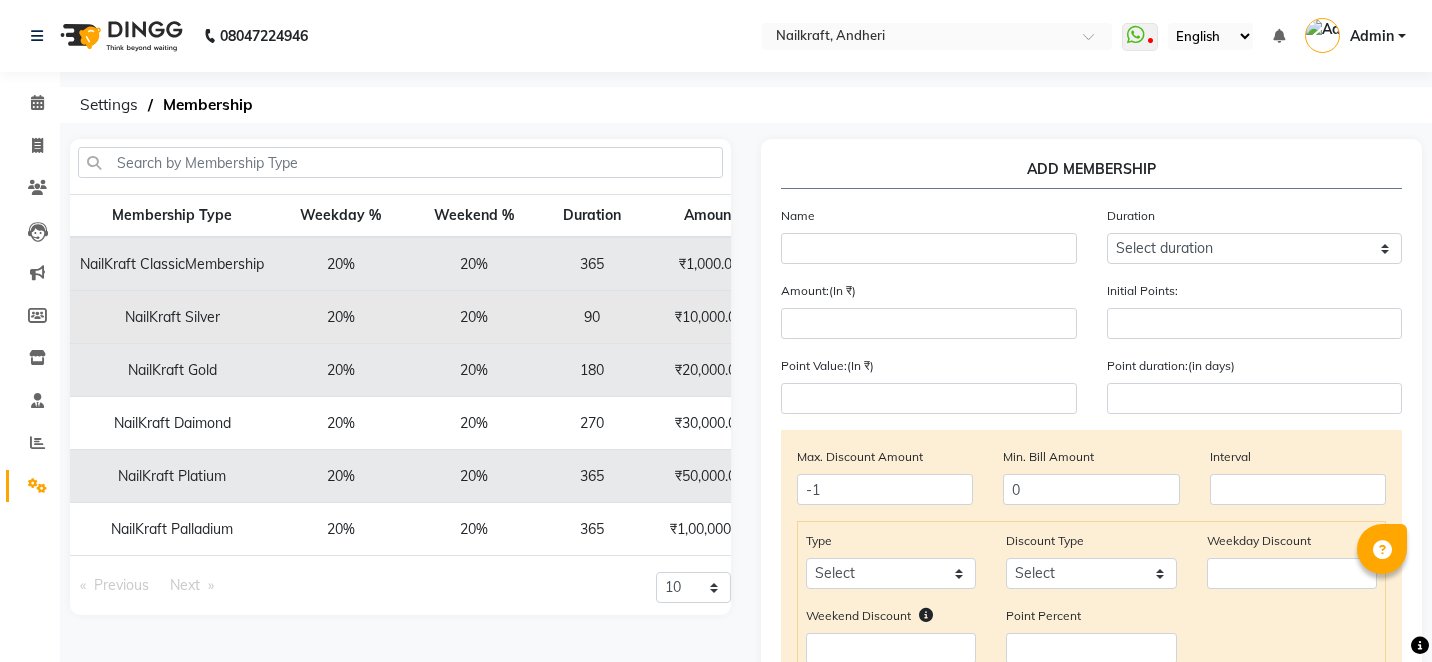 click on "₹10,000.00" 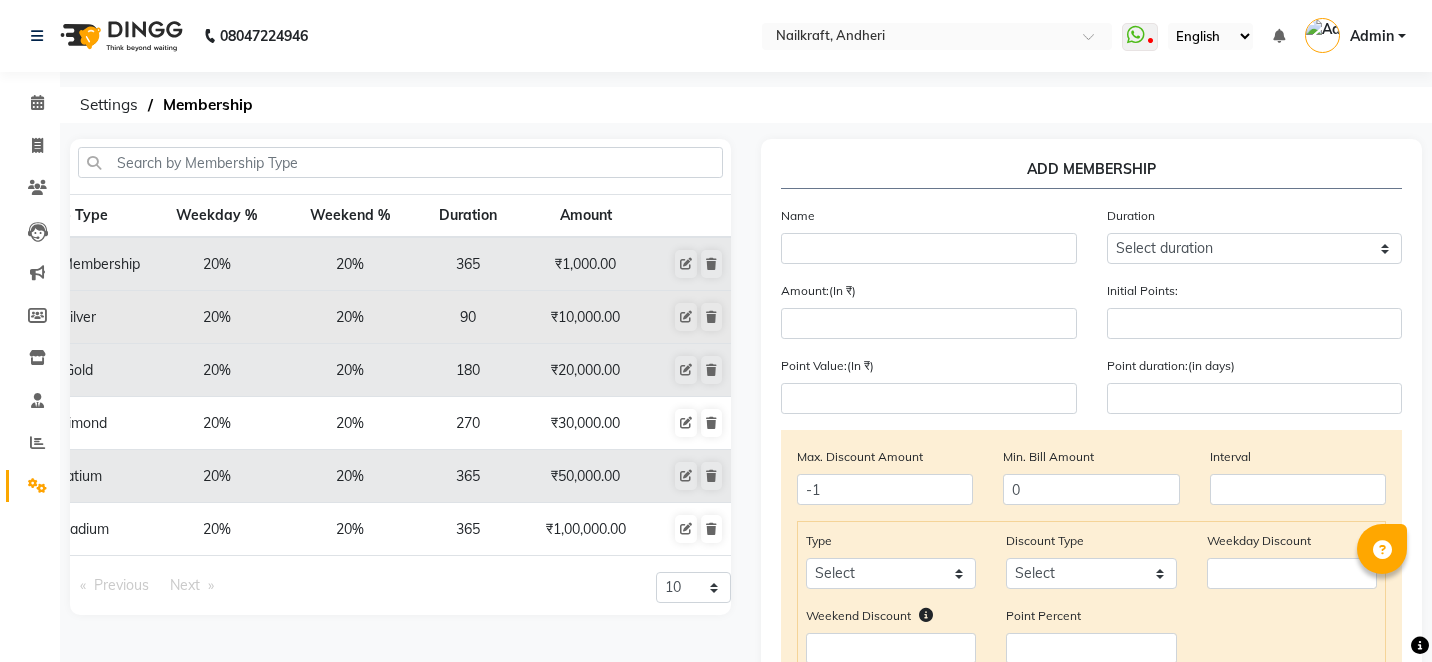 scroll, scrollTop: 0, scrollLeft: 139, axis: horizontal 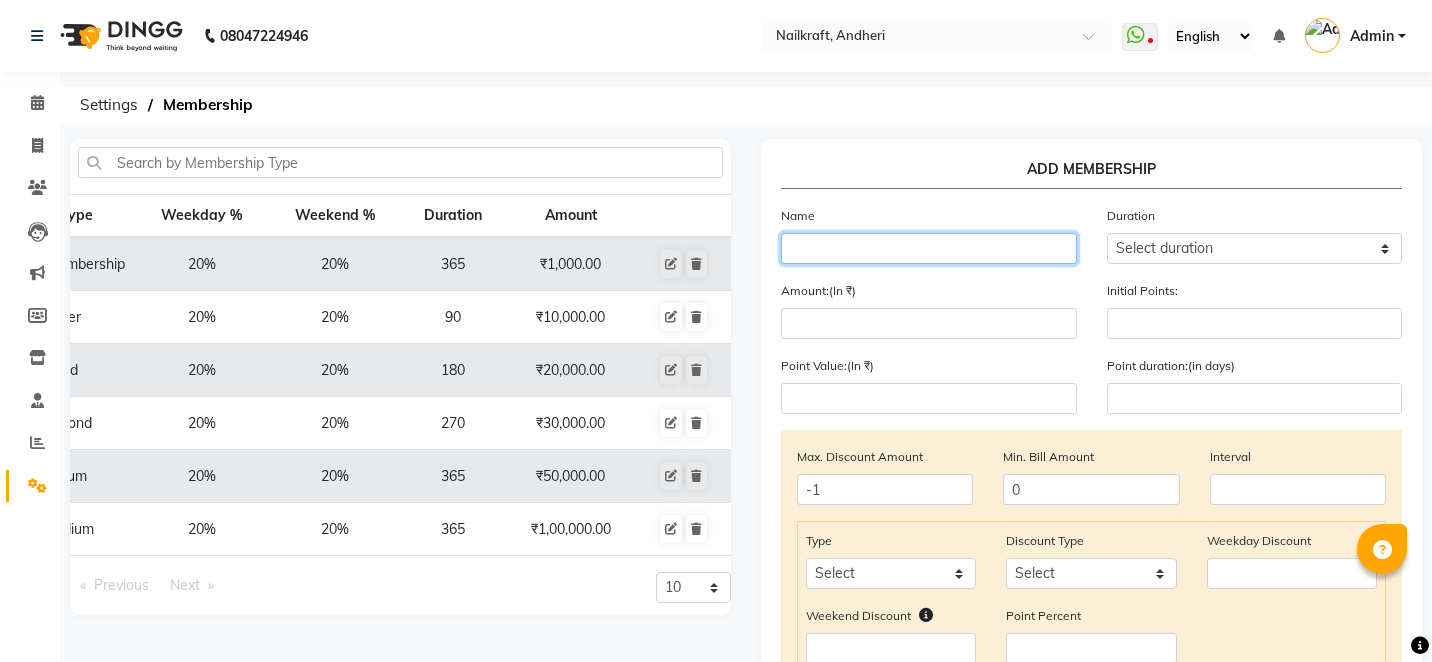 click 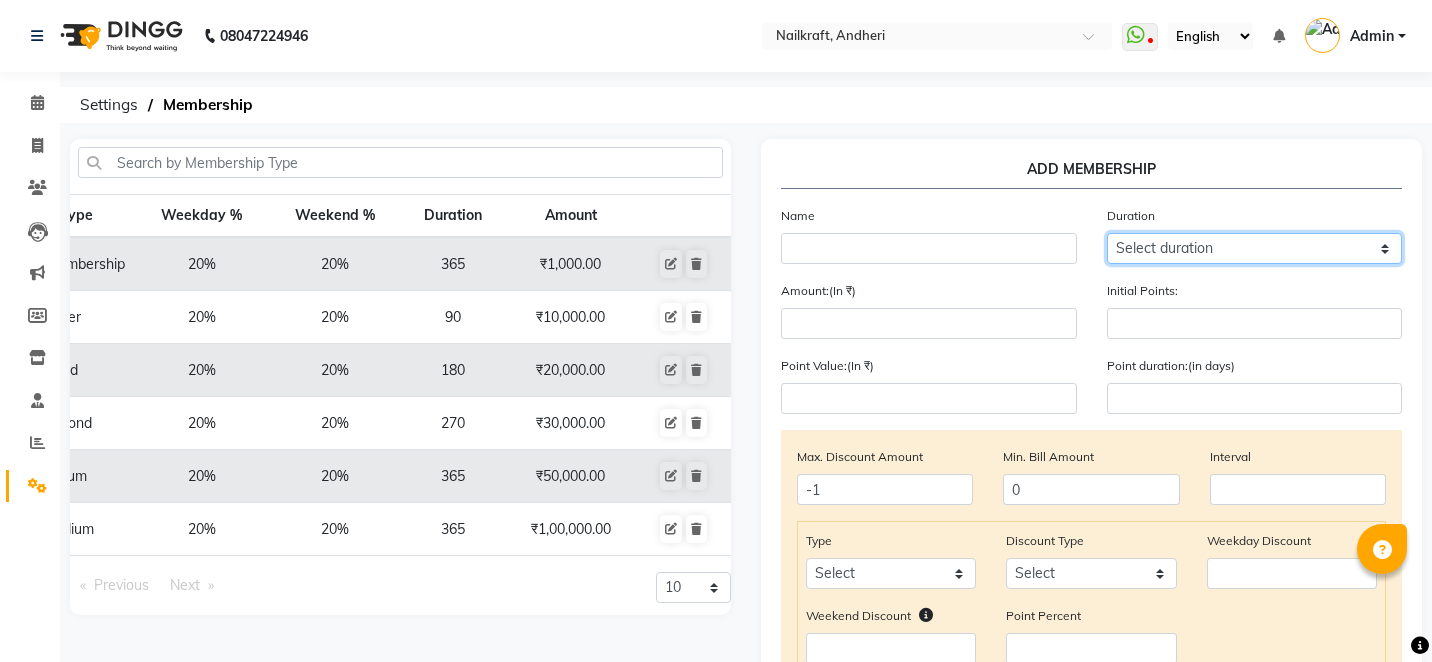click on "Select duration Week  Half-month  Month  Year  Life Time  4 Months  8 Months  6 Months  15 Months  18 Months  30 Months  90 Days  210 Days  240 Days  270 Days  395 Days  425 Days  1 Day  2 Years  10 Months  3 Years  5 Years" 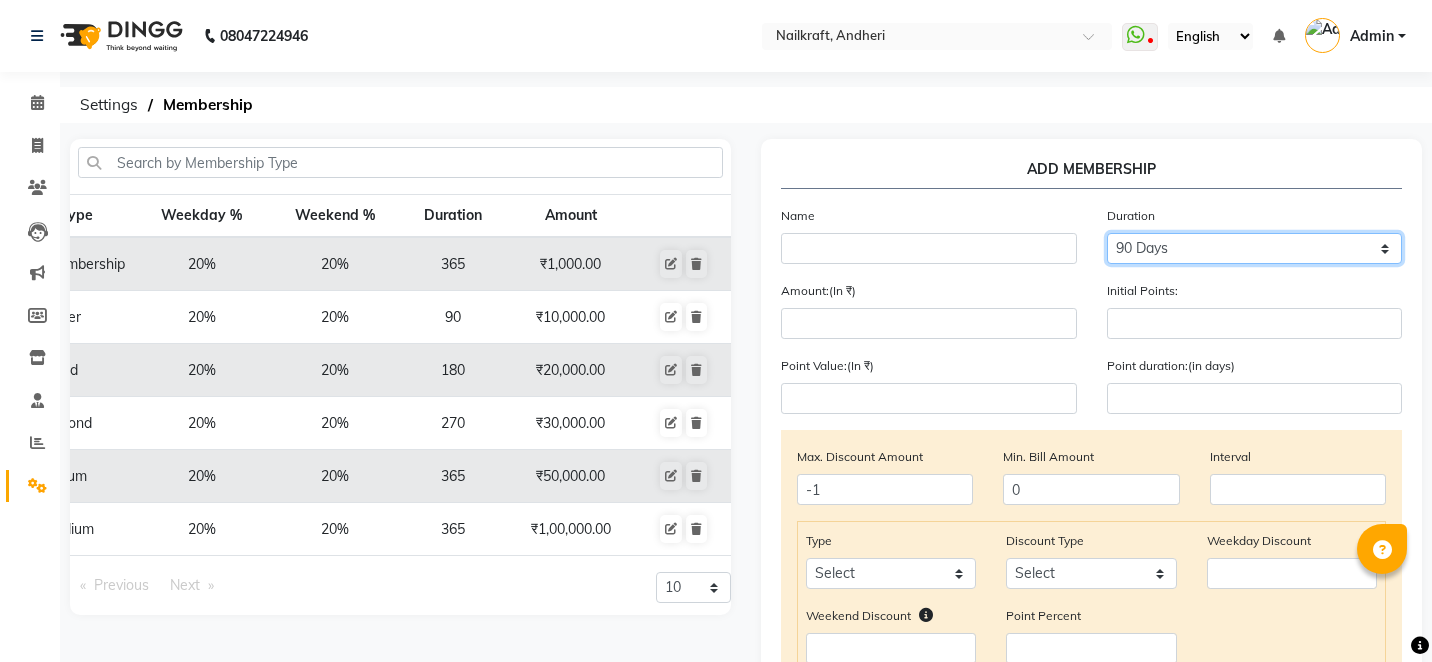 type on "90" 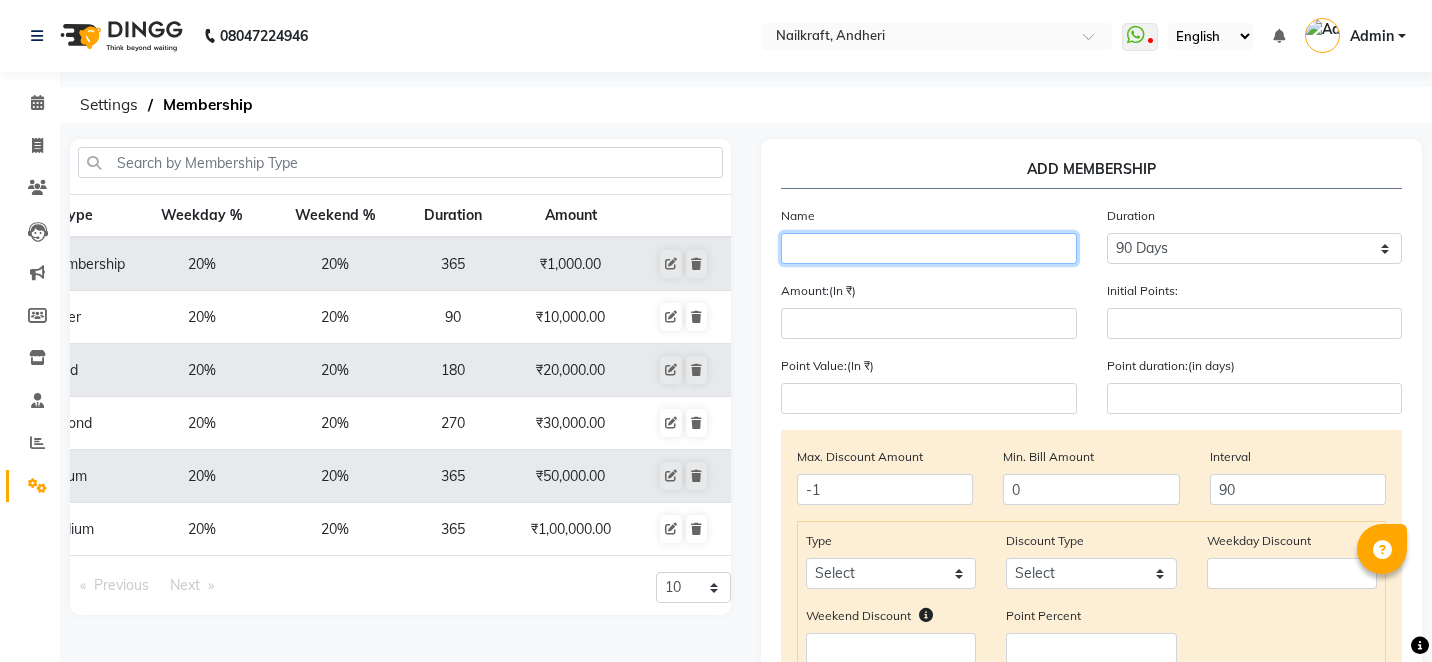 click 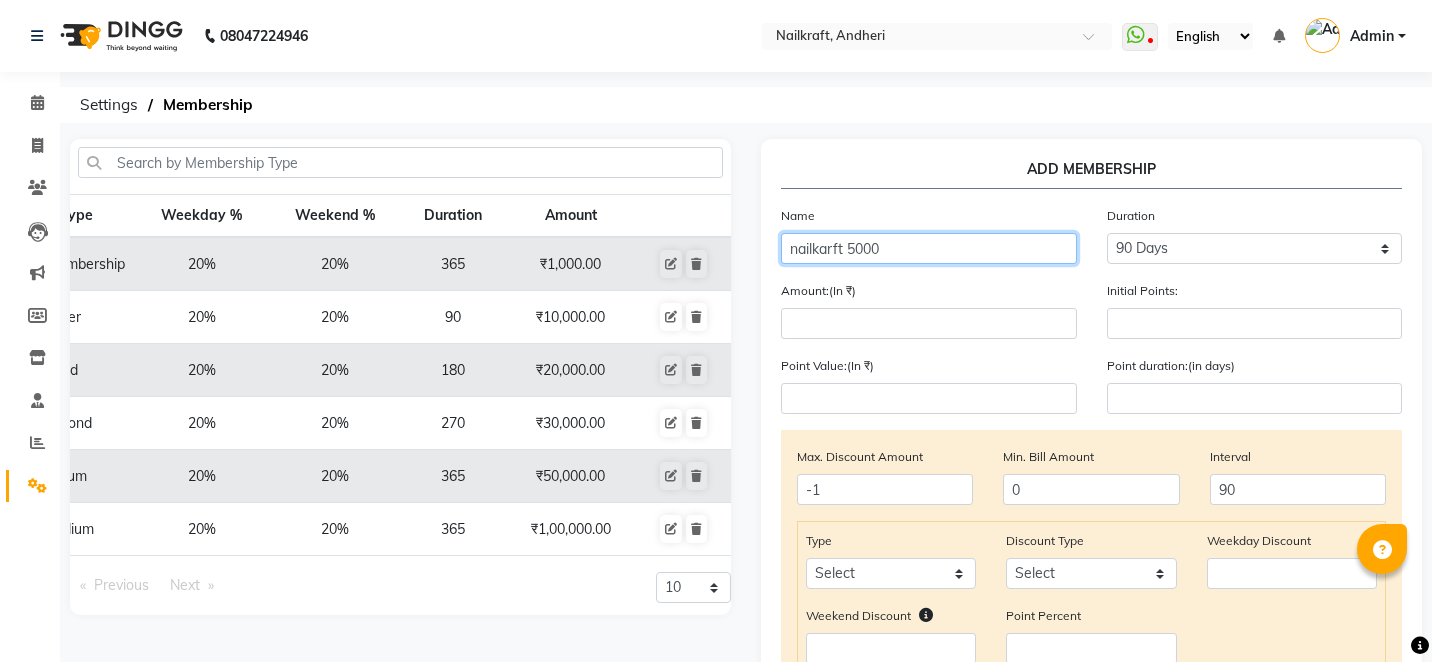 type on "nailkarft 5000" 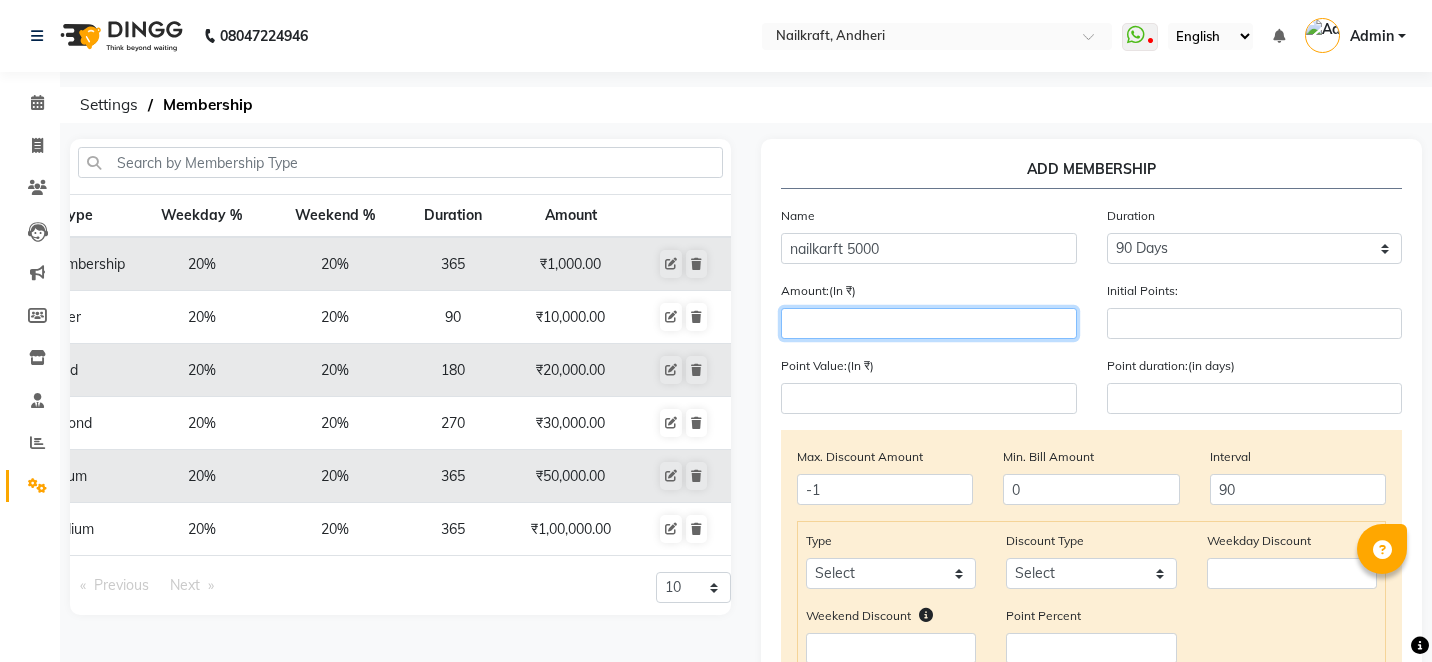 click 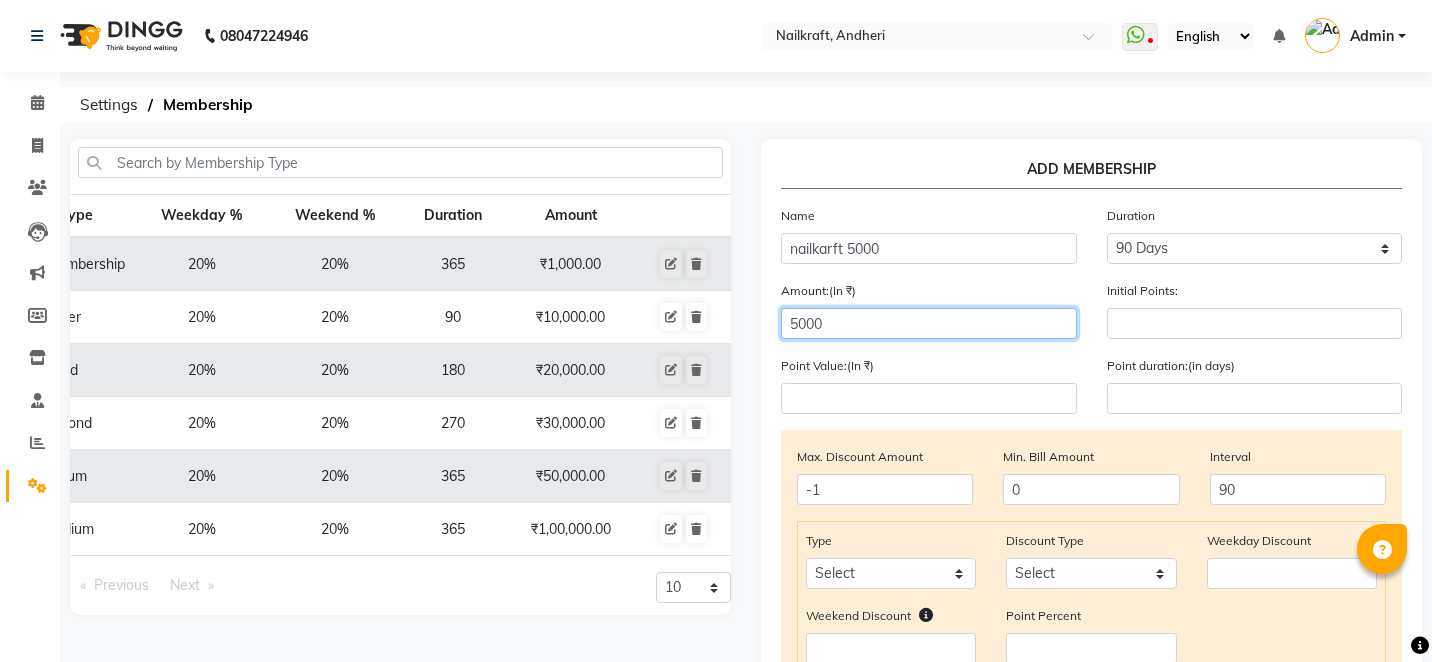 type on "5000" 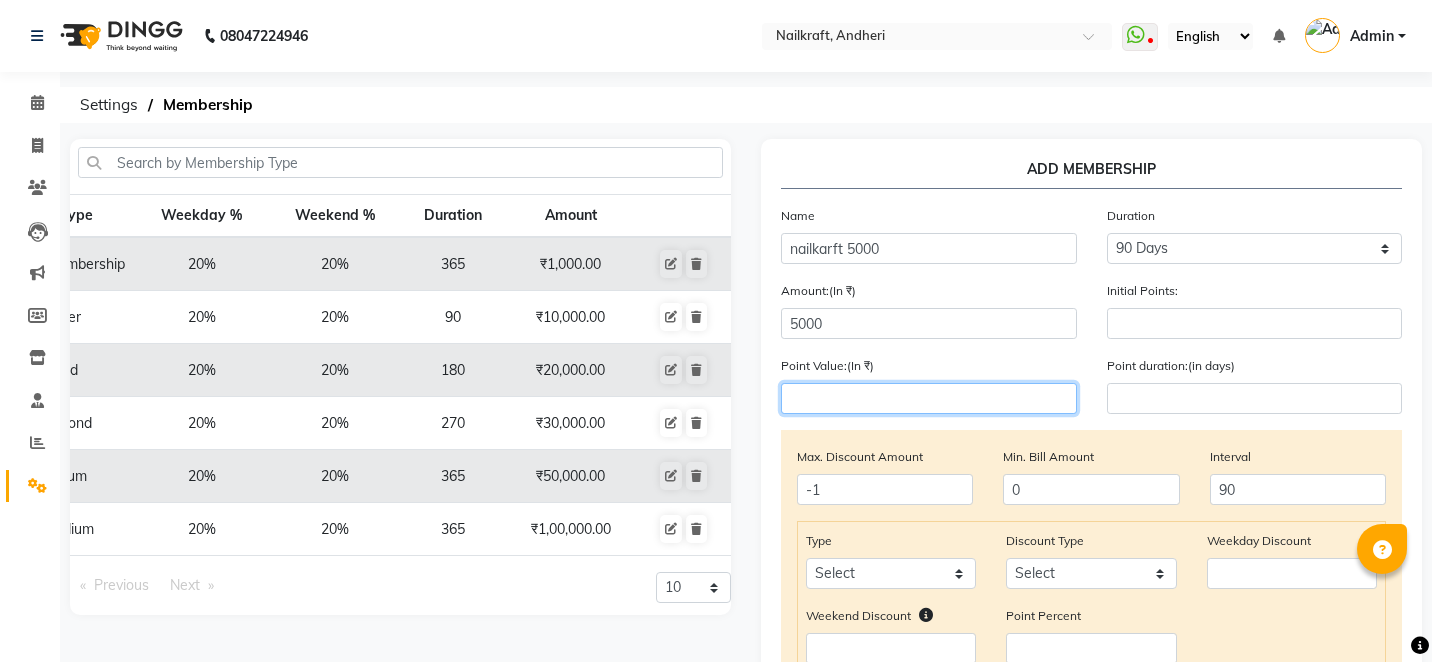 click 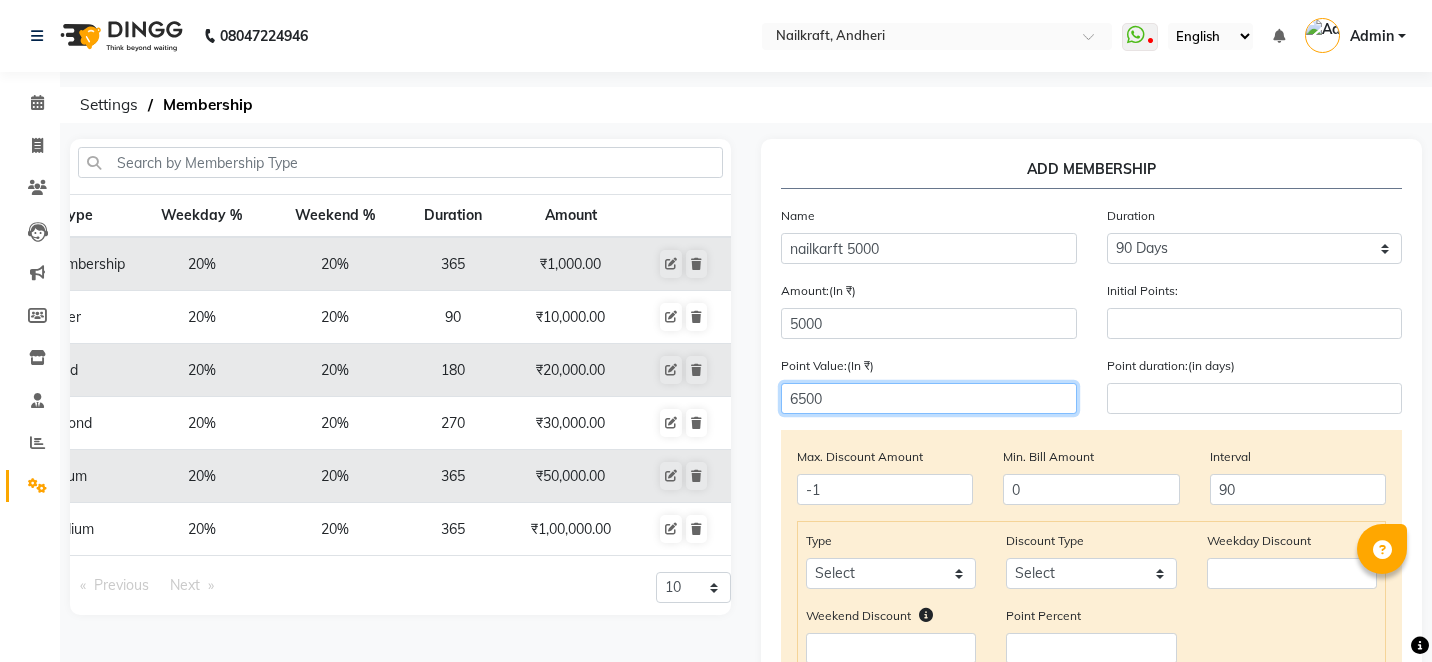 type on "6500" 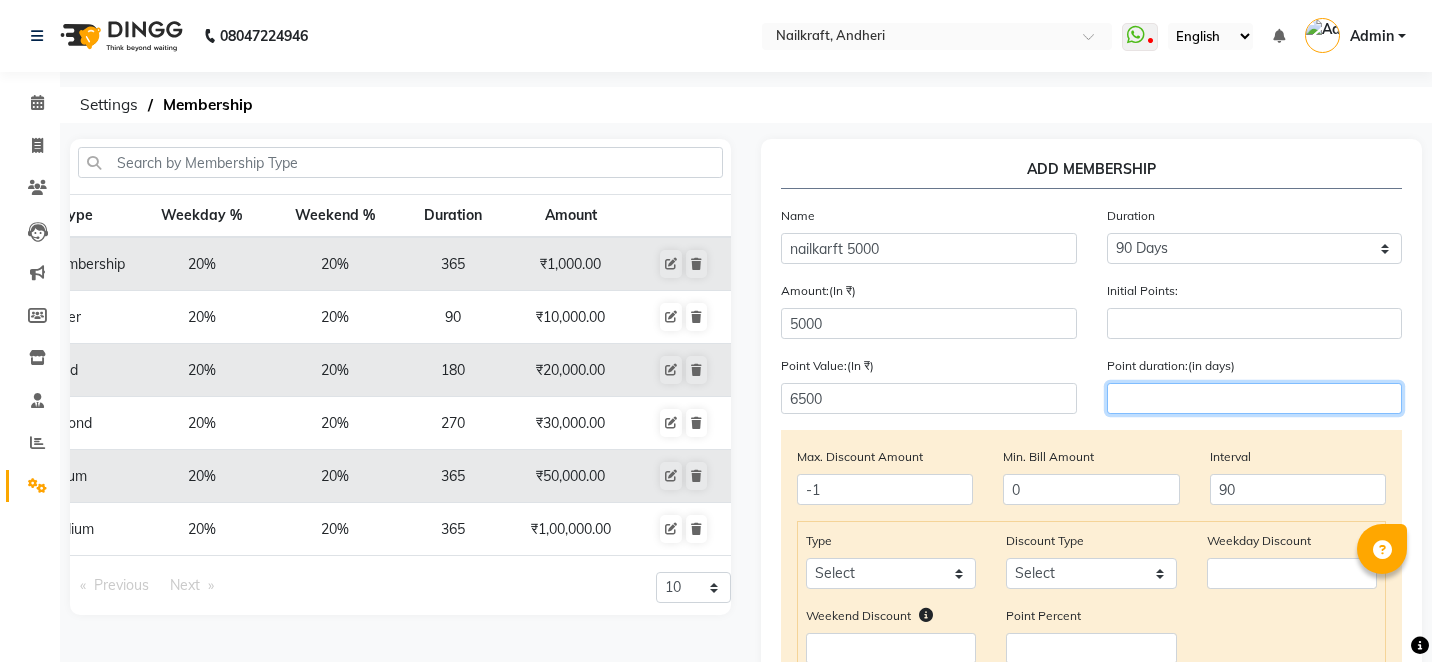 click 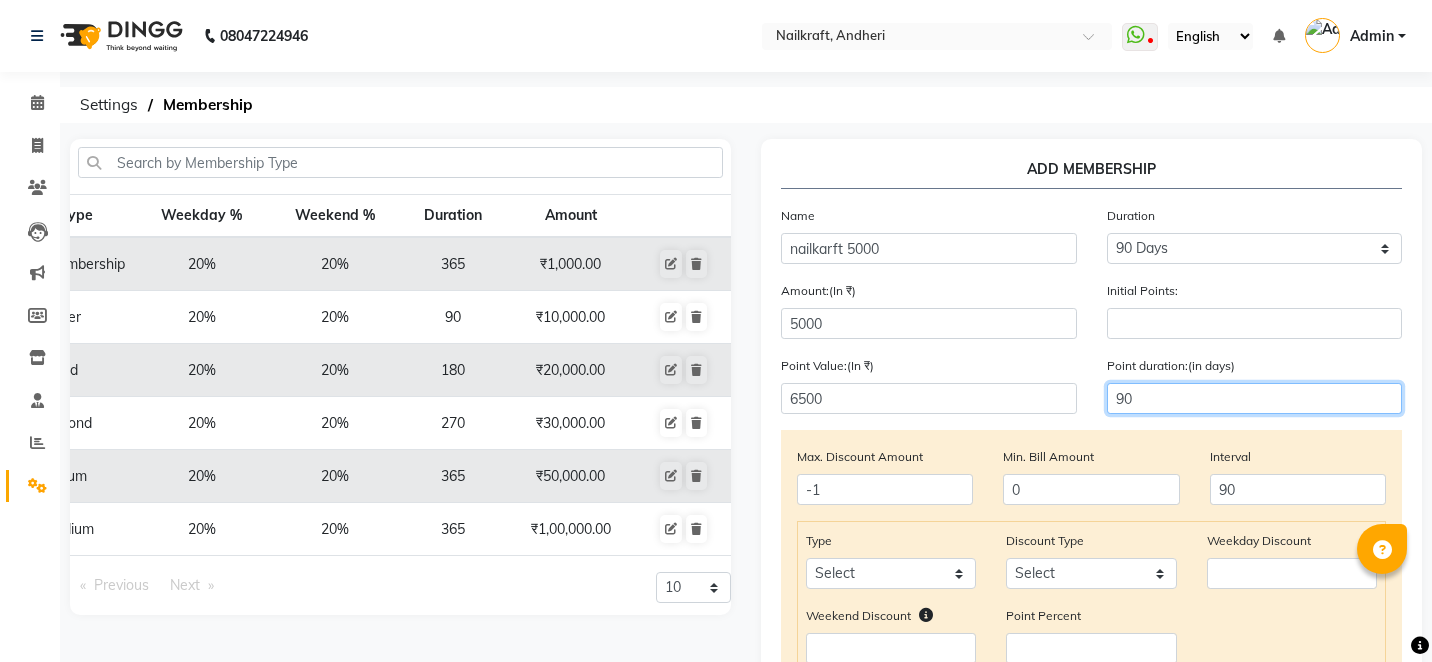 type on "90" 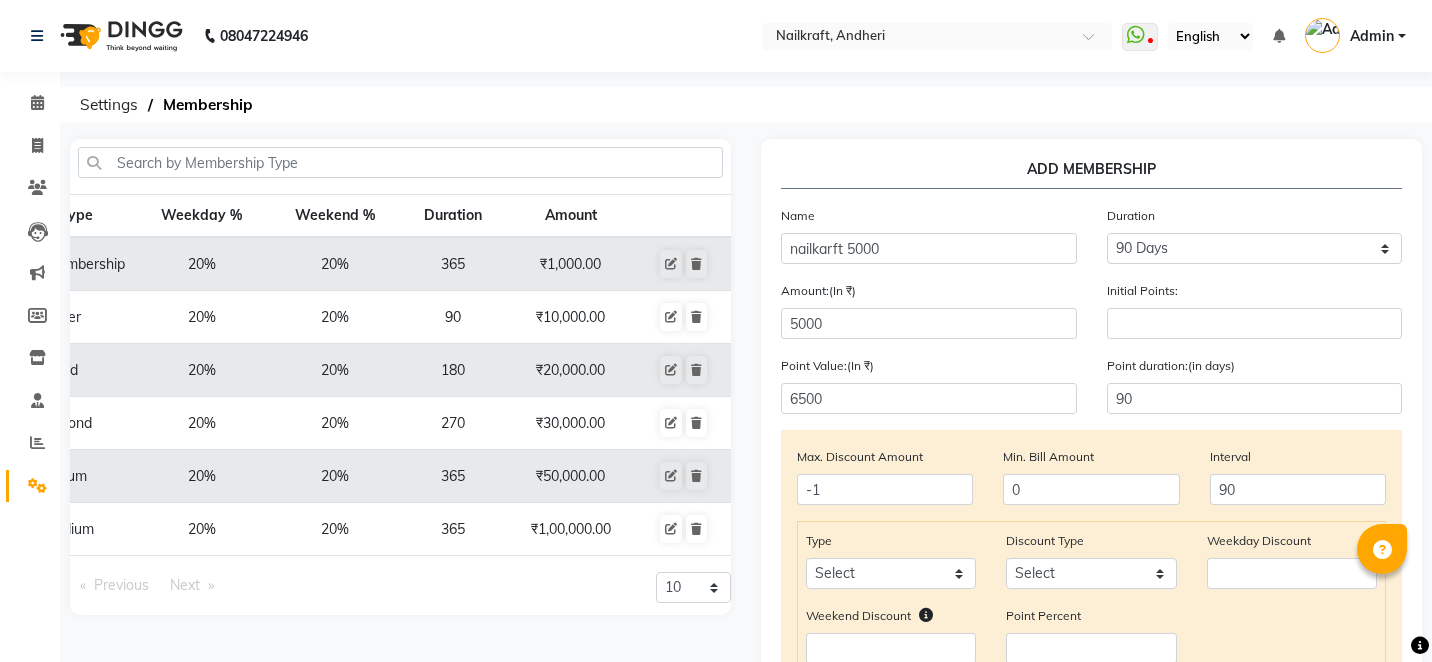 click on "Point Value:(In ₹) 6500 Point duration:(in days) 90" 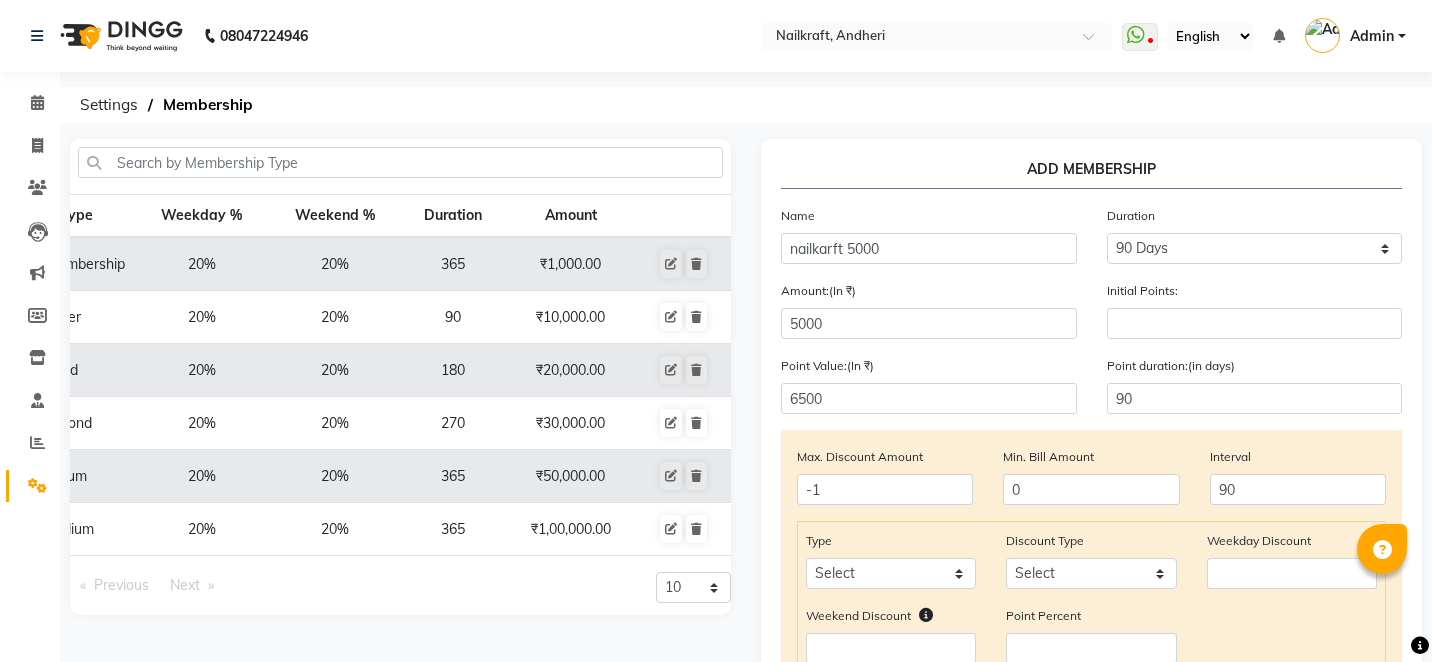 click on "Weekend Discount    Point Percent" 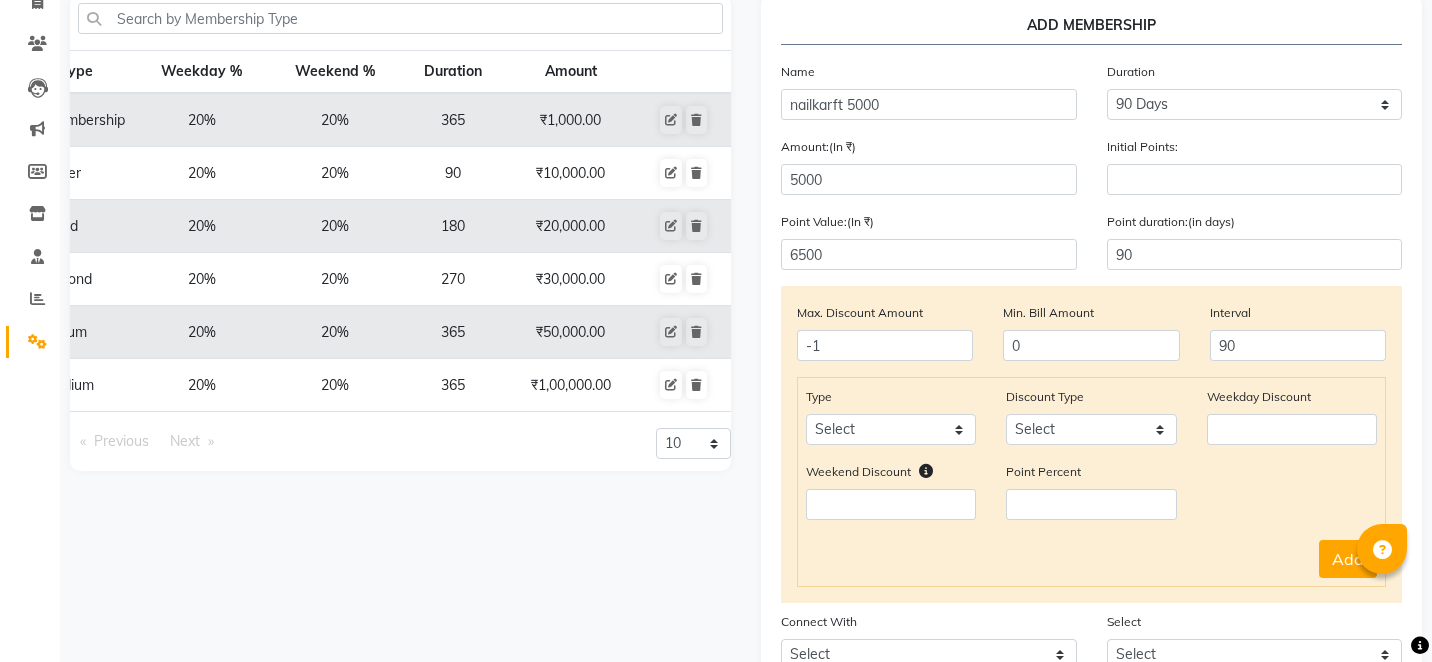 scroll, scrollTop: 240, scrollLeft: 0, axis: vertical 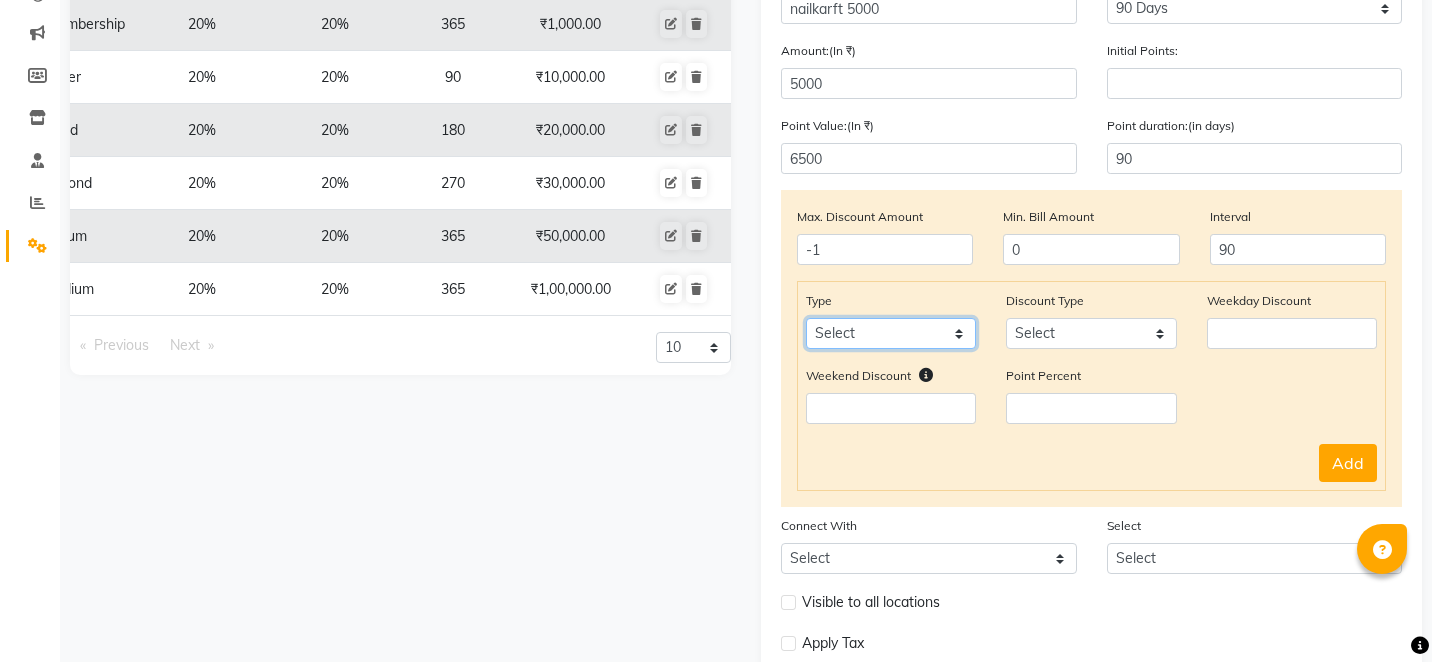 click on "Select Service Product Package Prepaid Voucher" 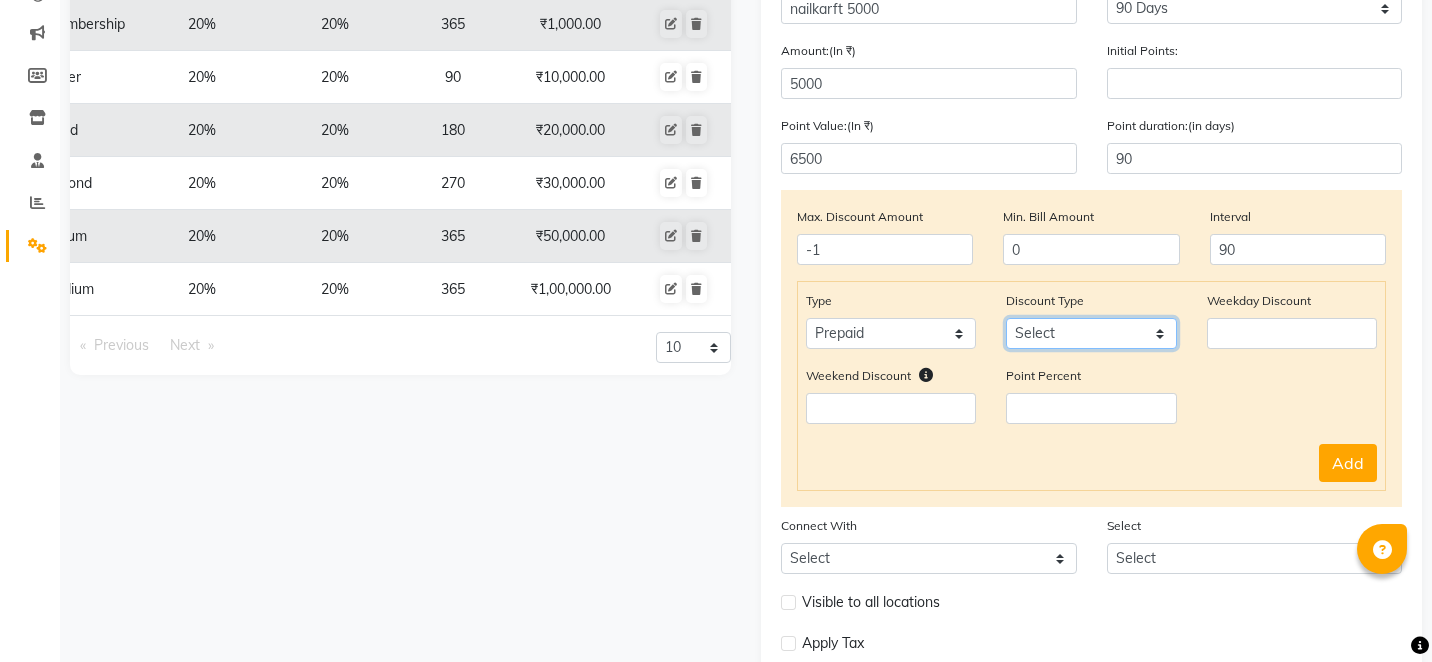 click on "Select Percent Flat" 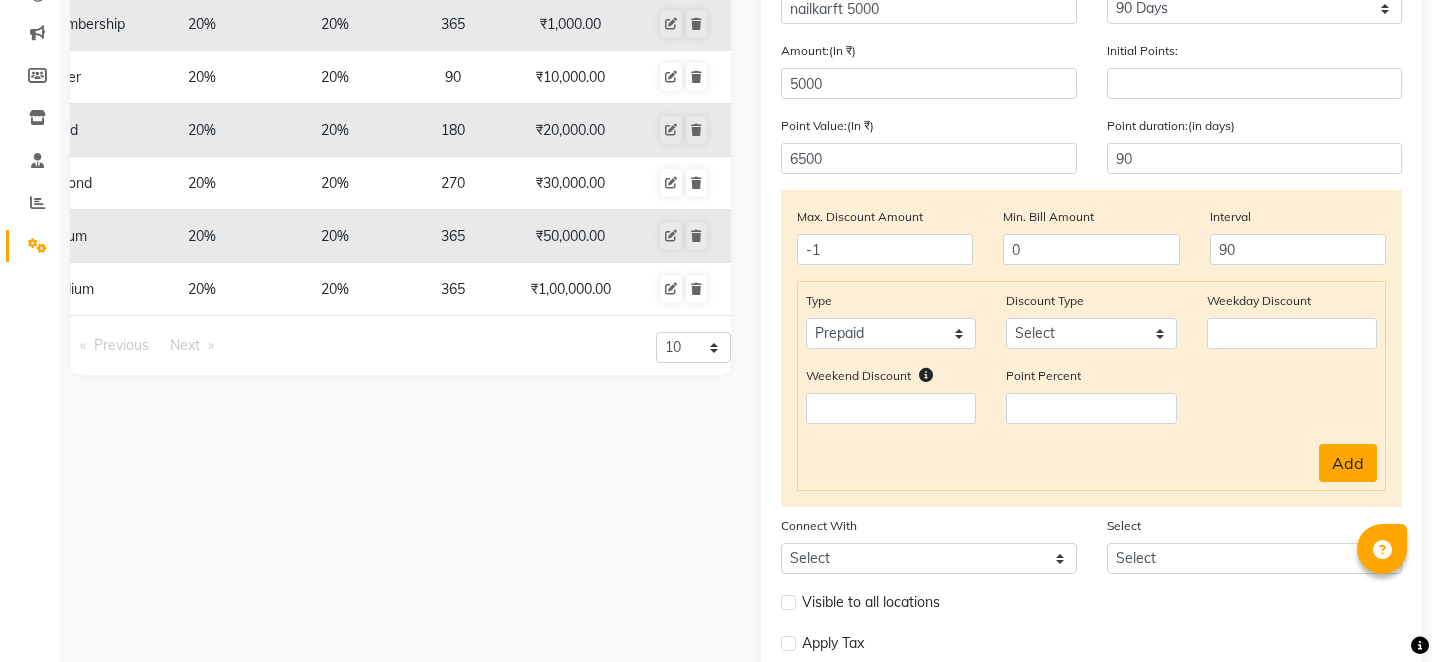 click on "Add" 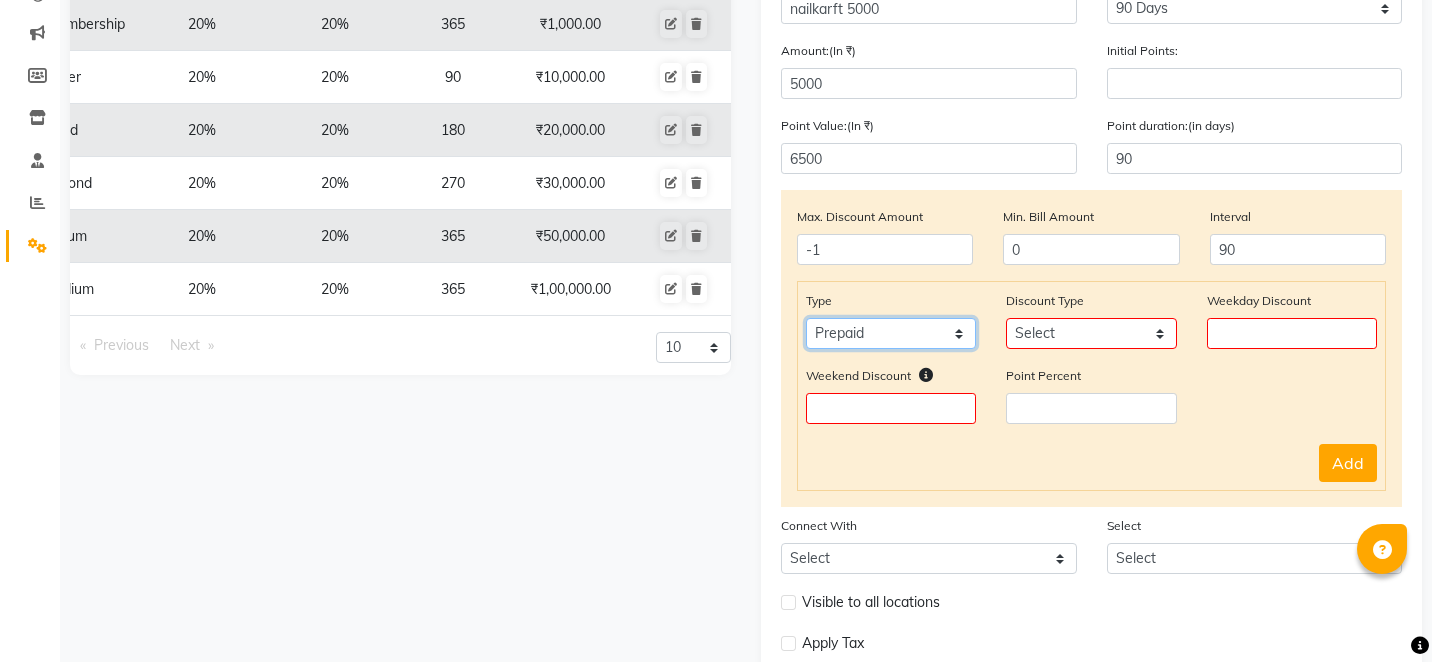 click on "Select Service Product Package Prepaid Voucher" 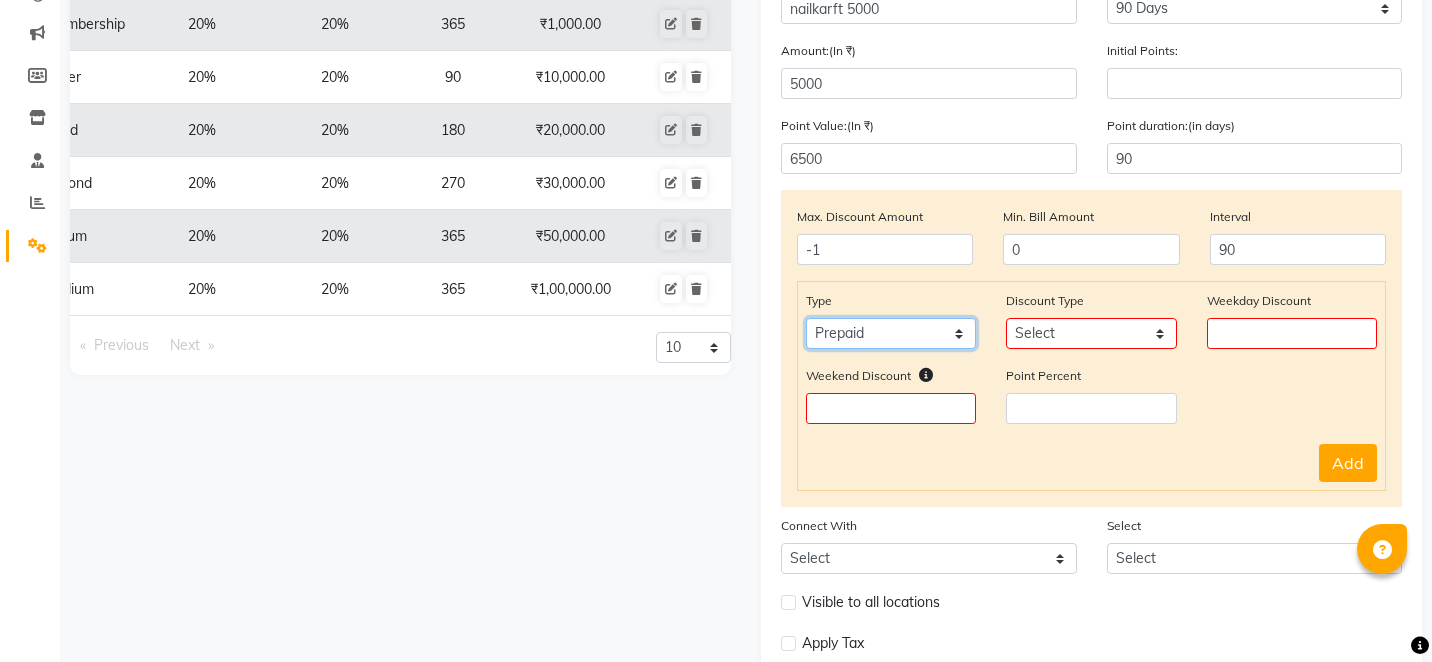 select on "service" 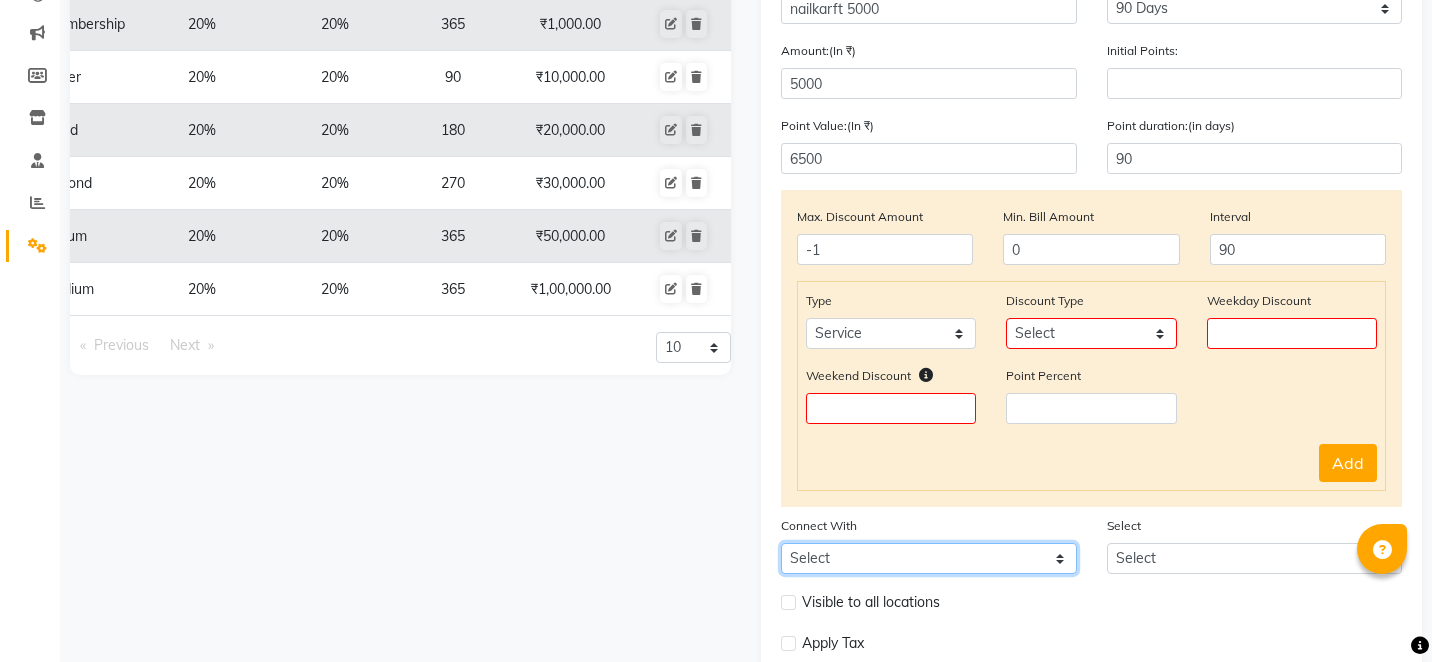 click on "Select Package Prepaid Voucher" 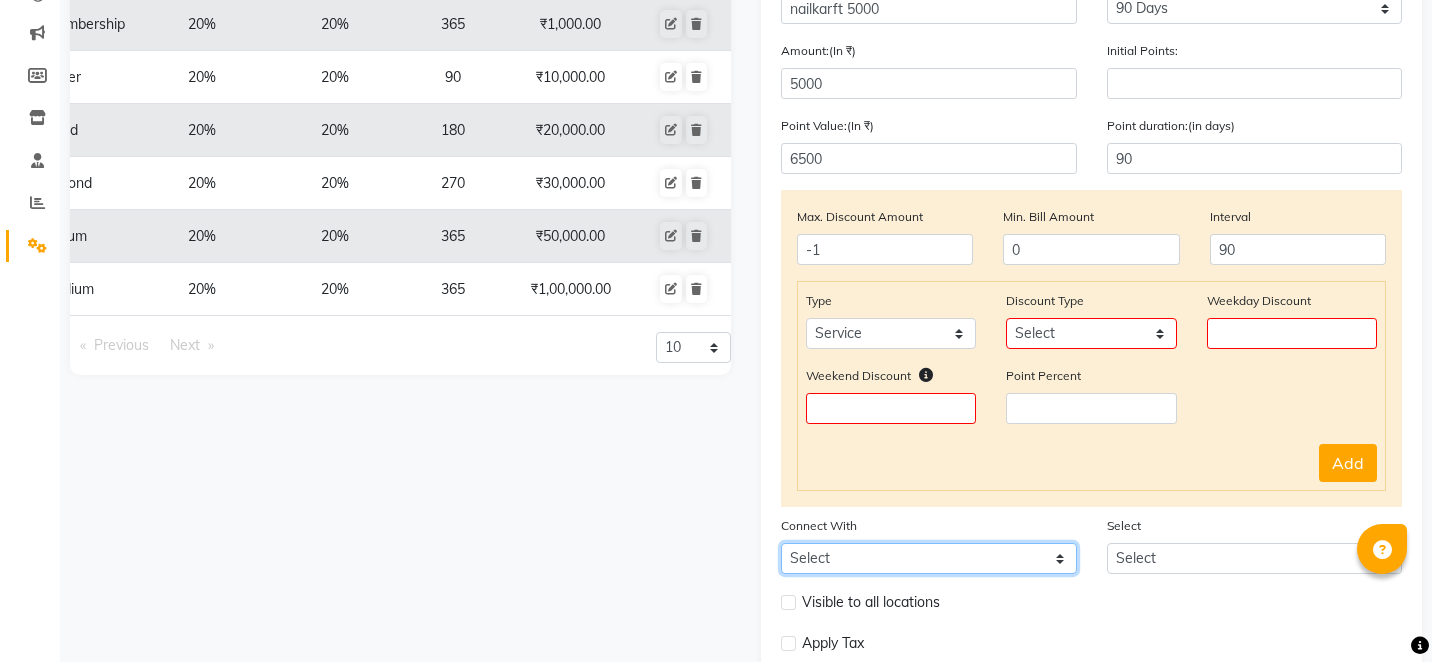 select on "2: PP" 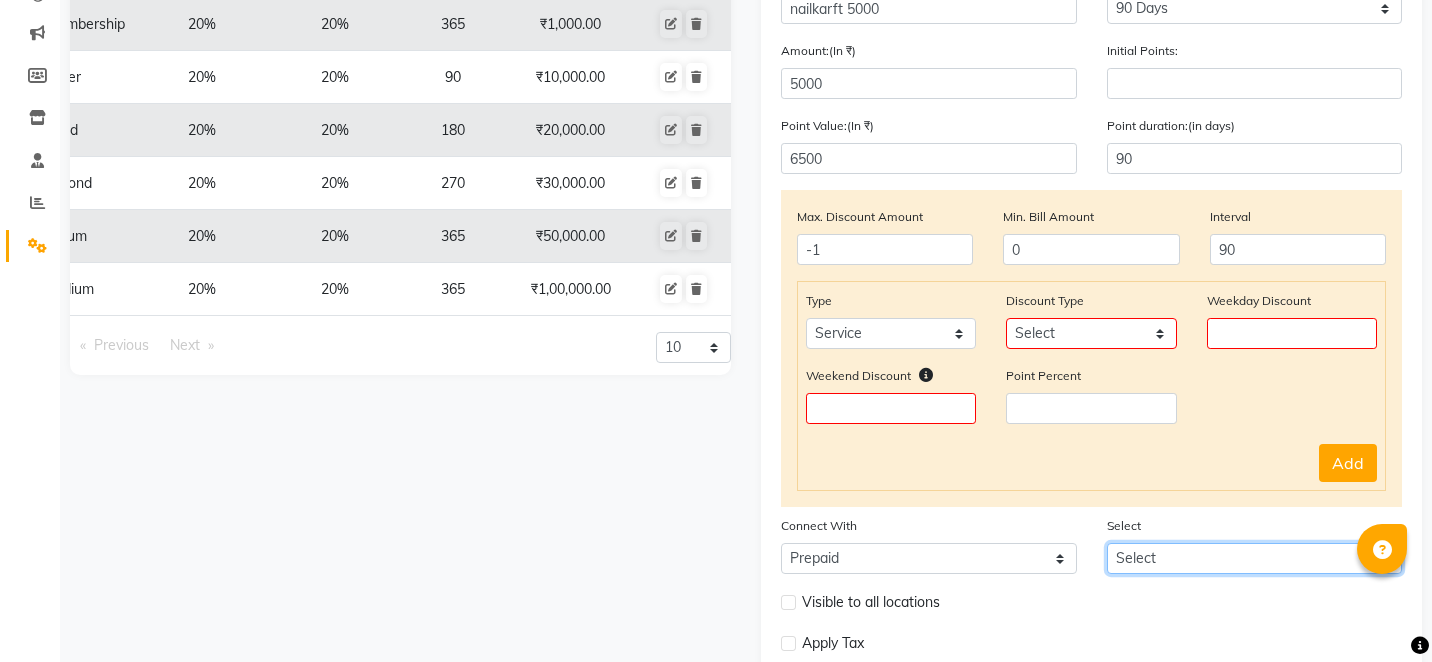 click on "Select 6 Prepaid Sweet Pedicure PAY 10K AND GET 13K Gold pay 30000 get 42000  Pay Platinum 50000 get 75000" 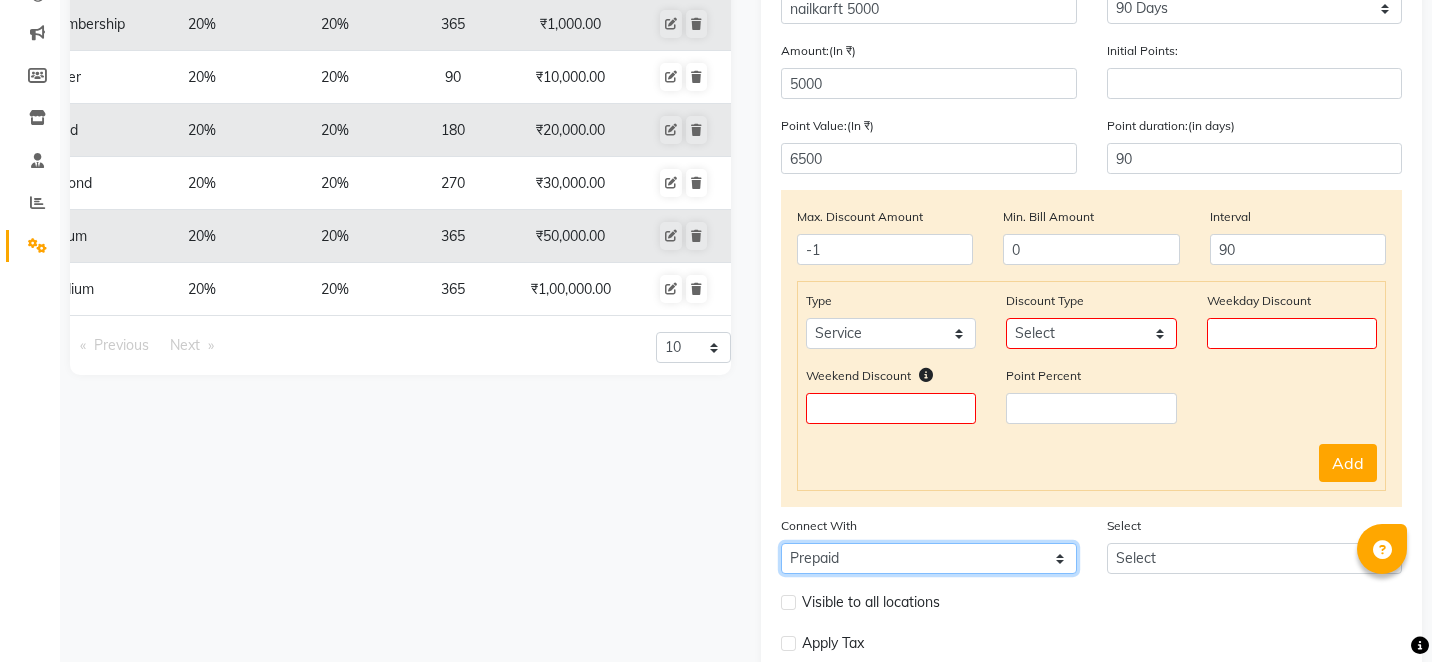 click on "Select Package Prepaid Voucher" 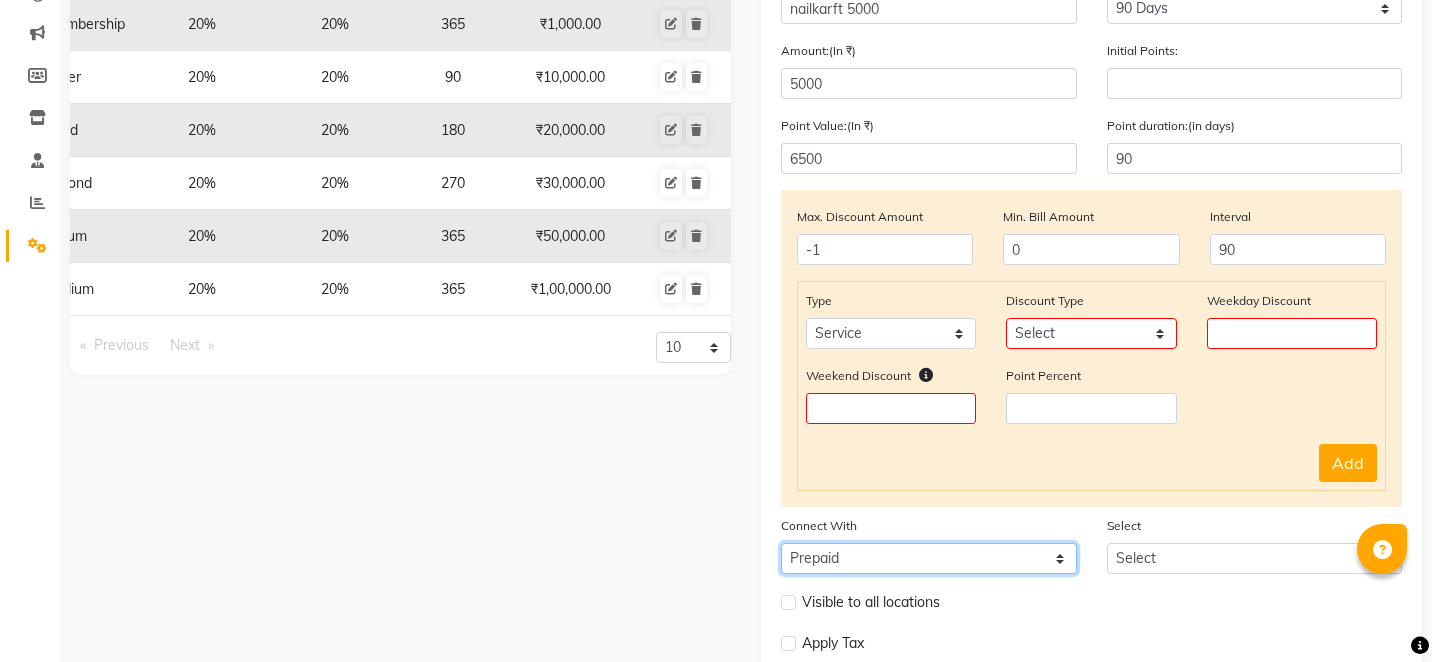 select 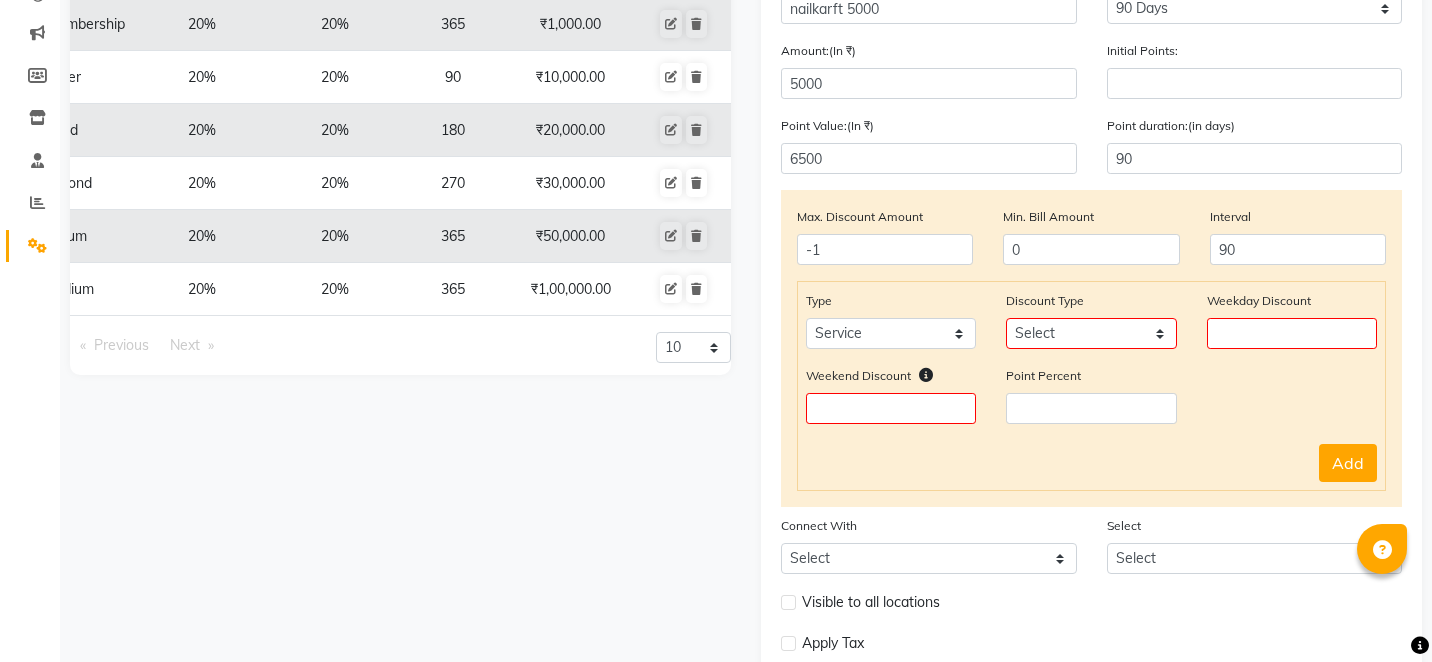 click on "Visible to all locations" 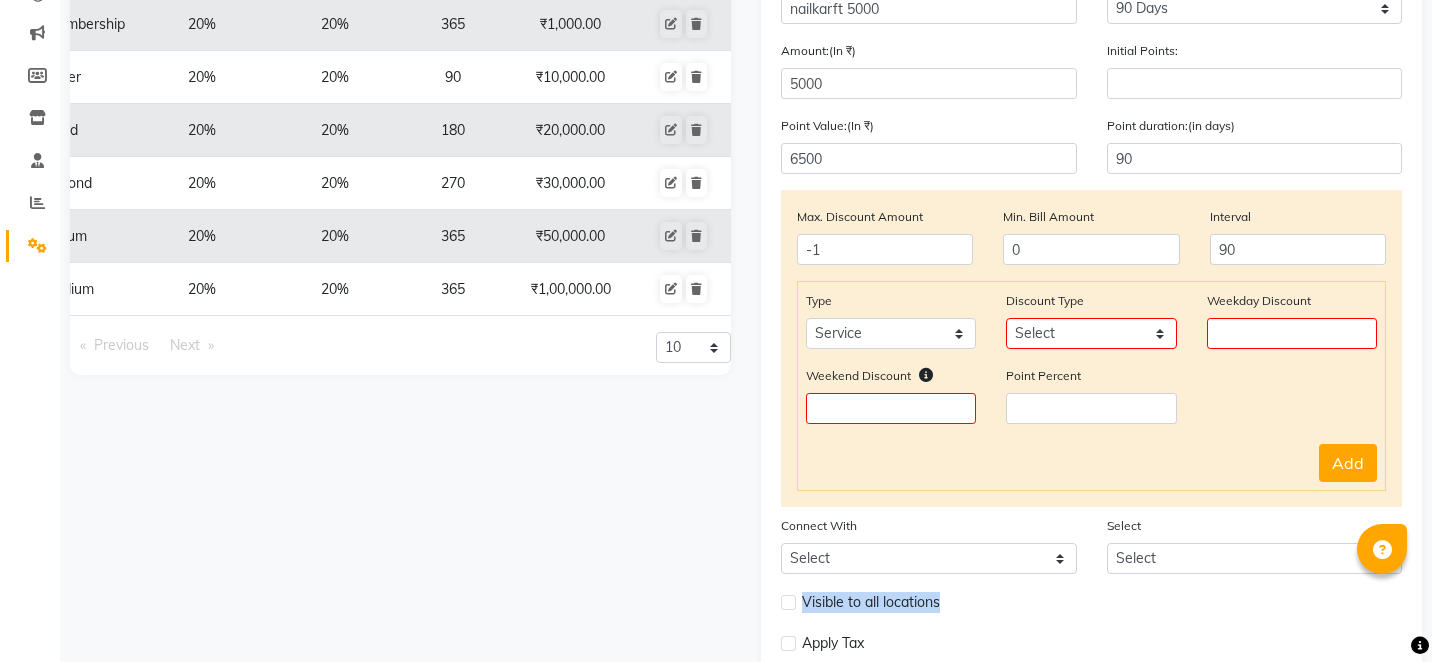 click on "Visible to all locations" 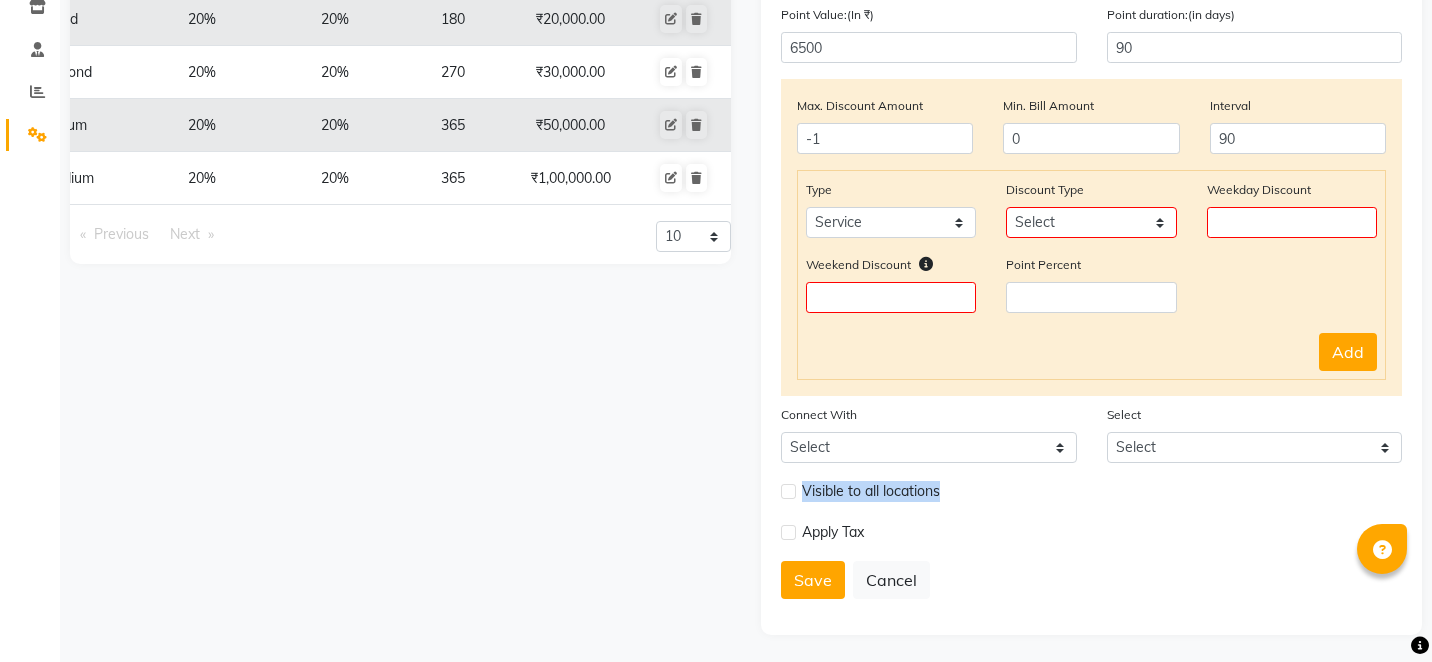 scroll, scrollTop: 354, scrollLeft: 0, axis: vertical 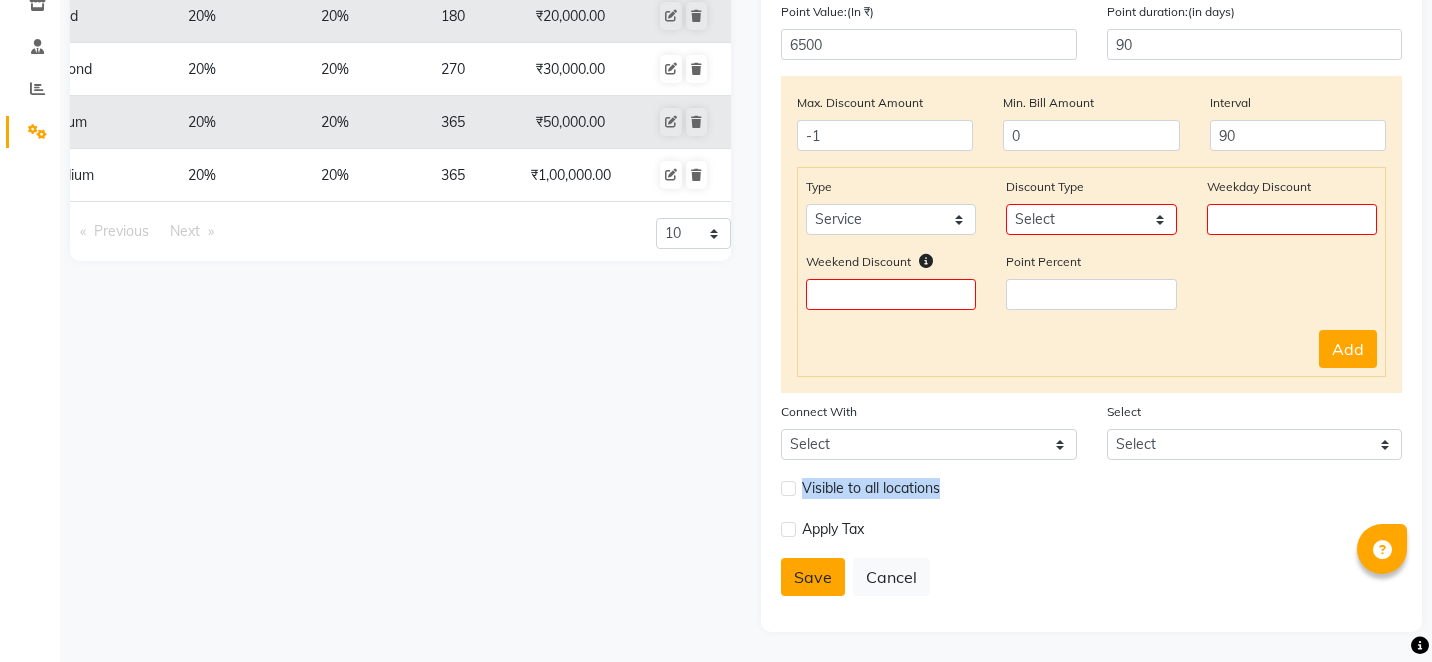 click on "Save" 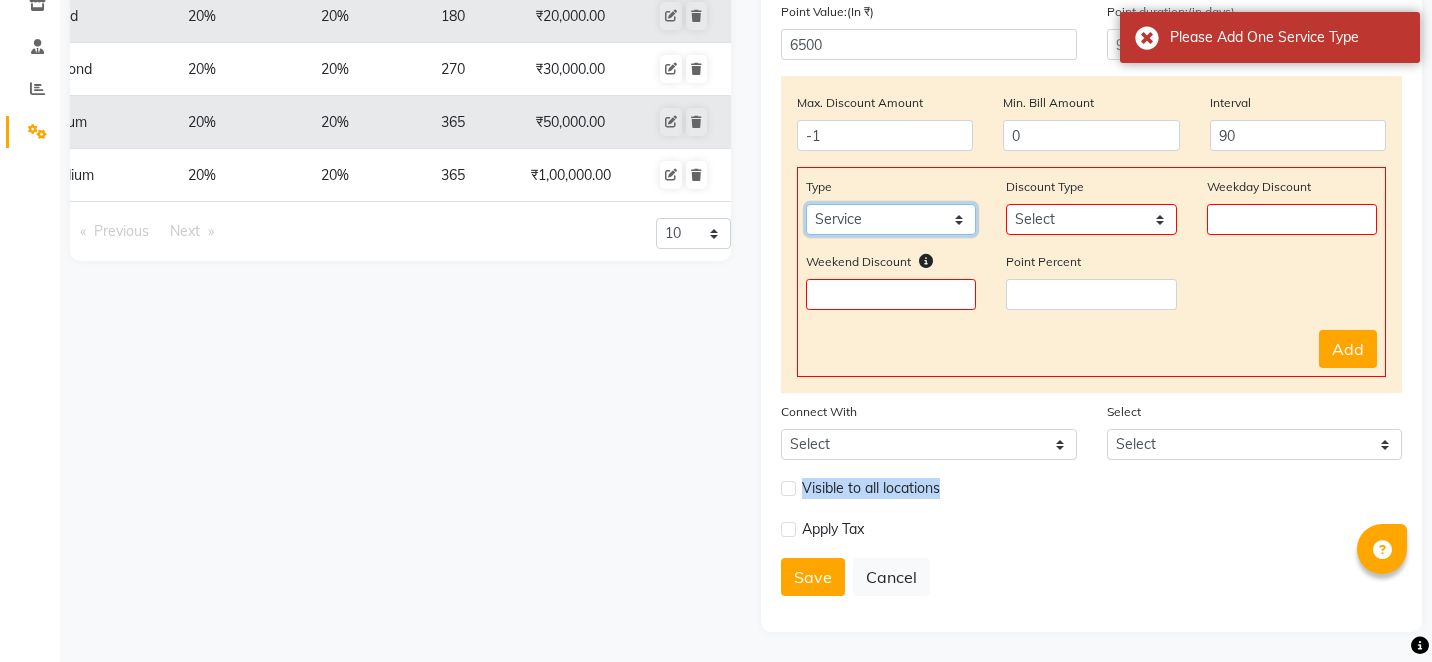 click on "Select Service Product Package Prepaid Voucher" 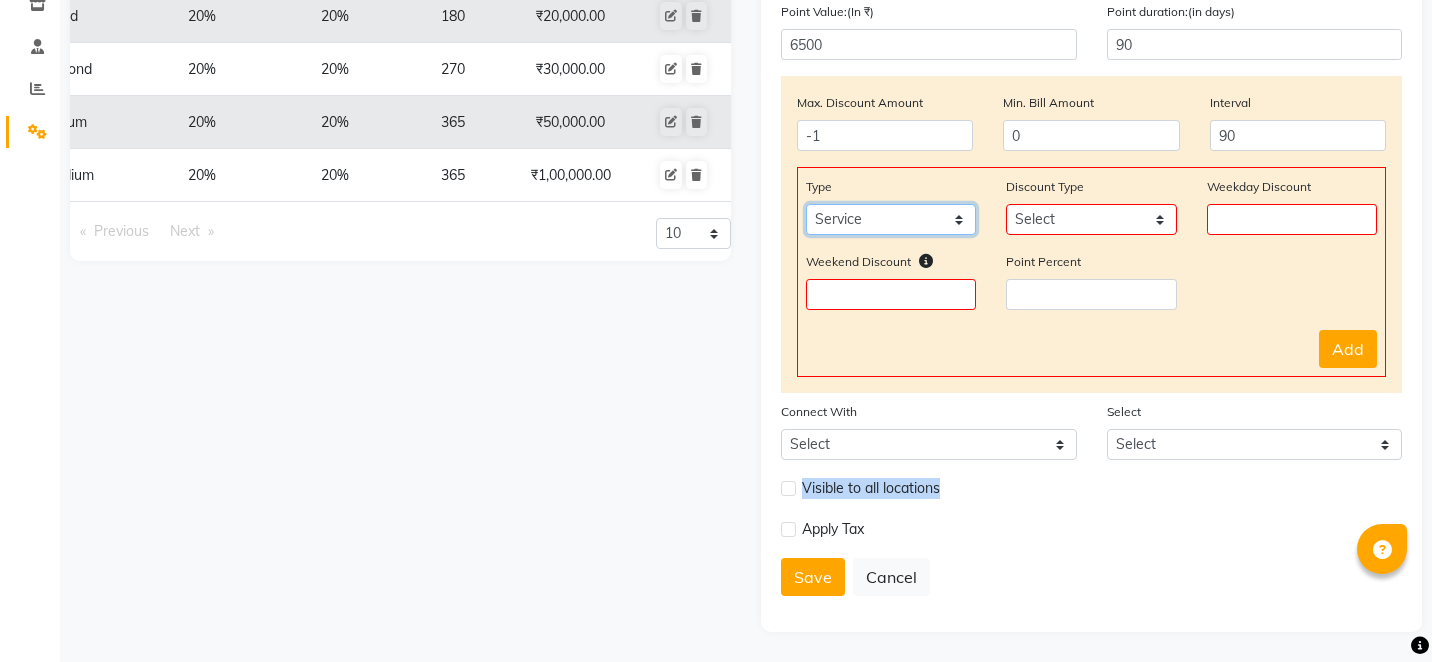 select on "prepaid" 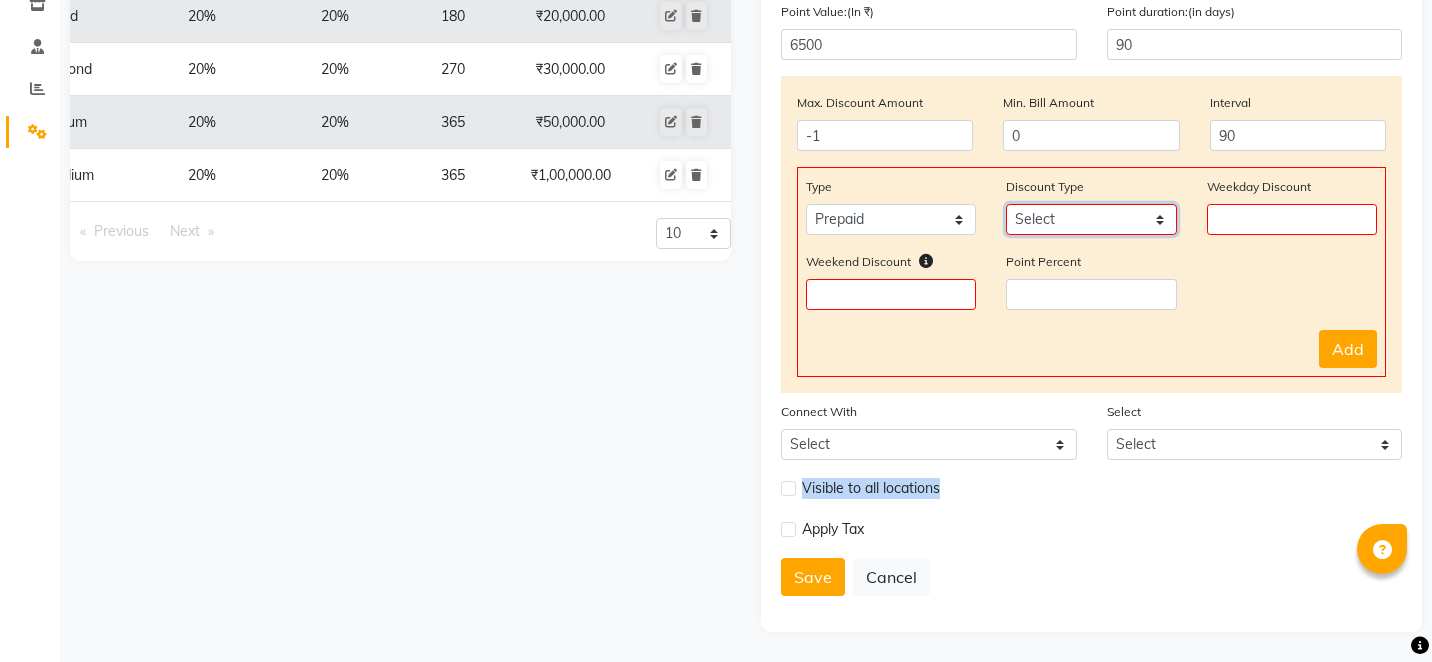 click on "Select Percent Flat" 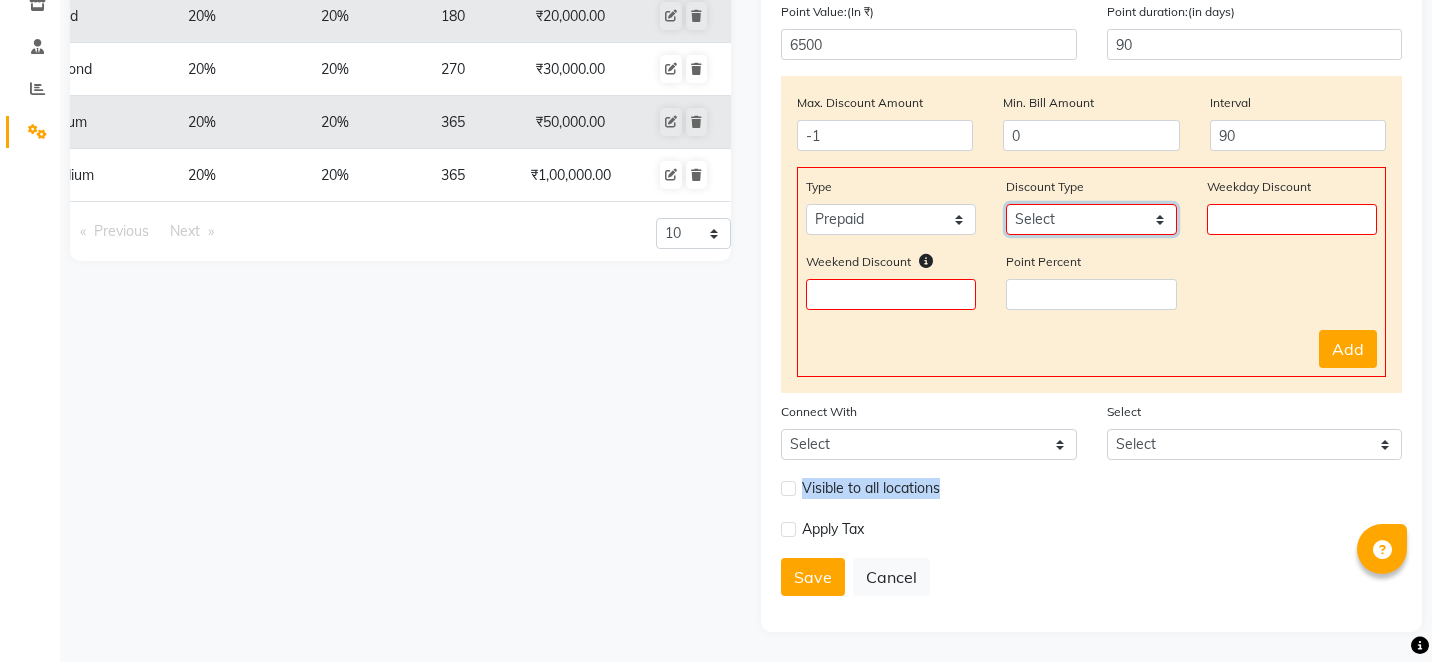 select on "Percent" 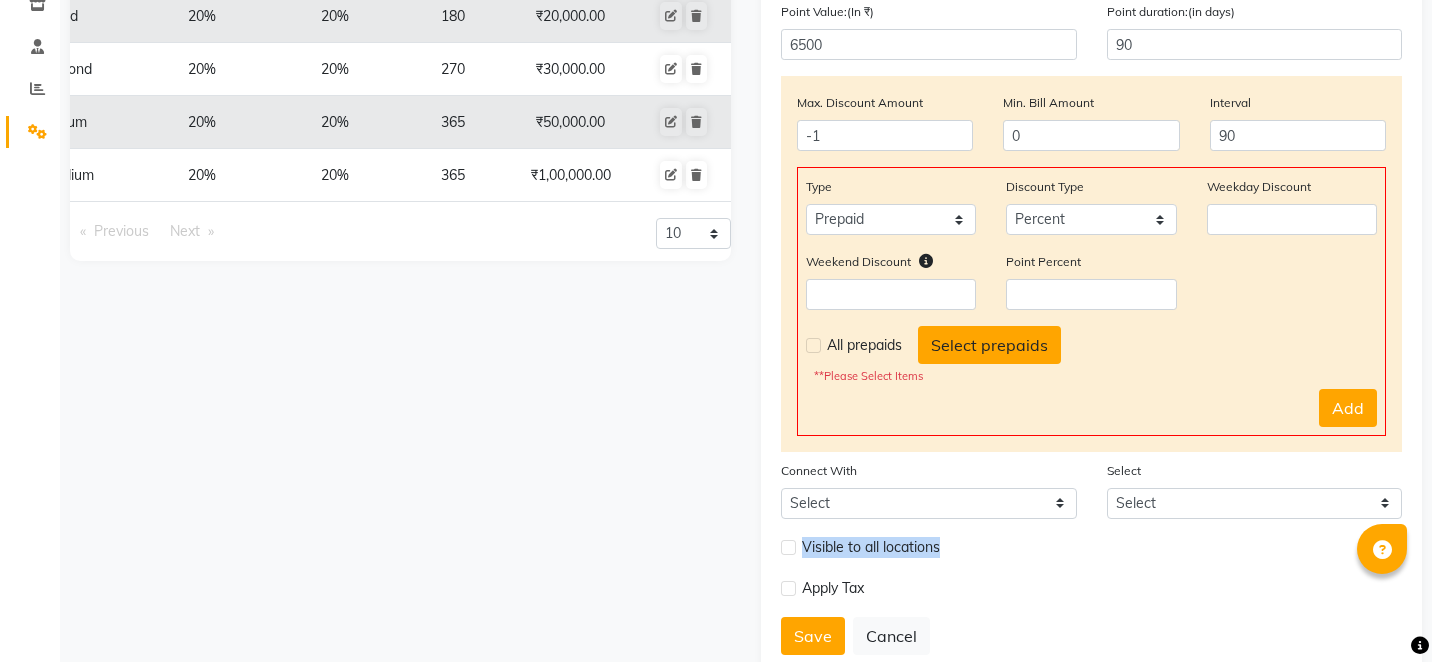 click on "Select prepaids" 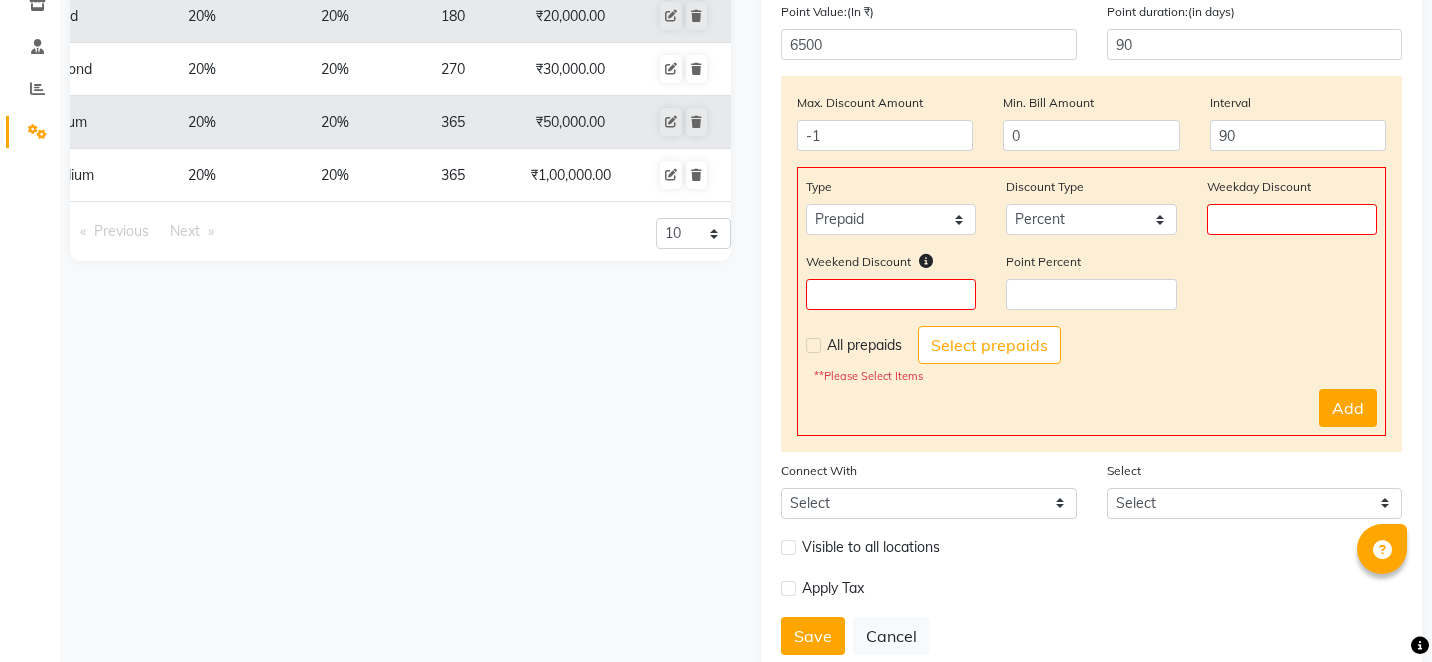 click 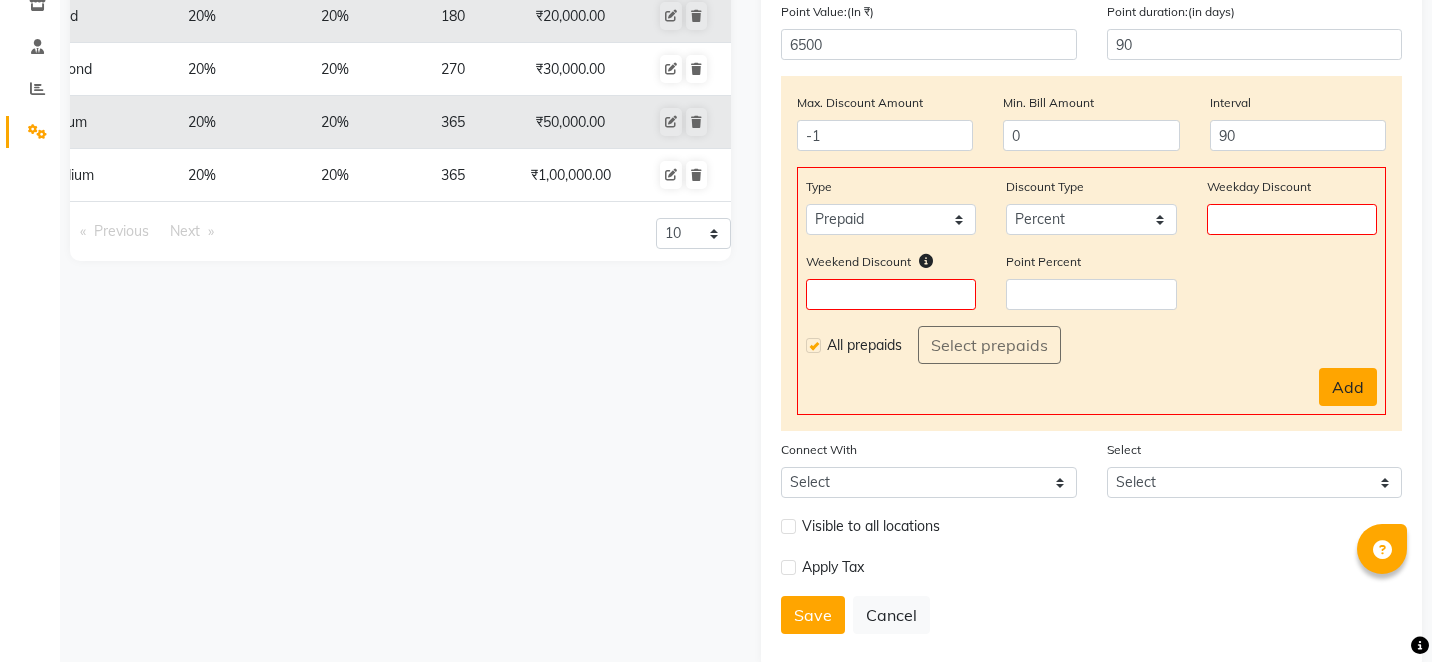 click on "Add" 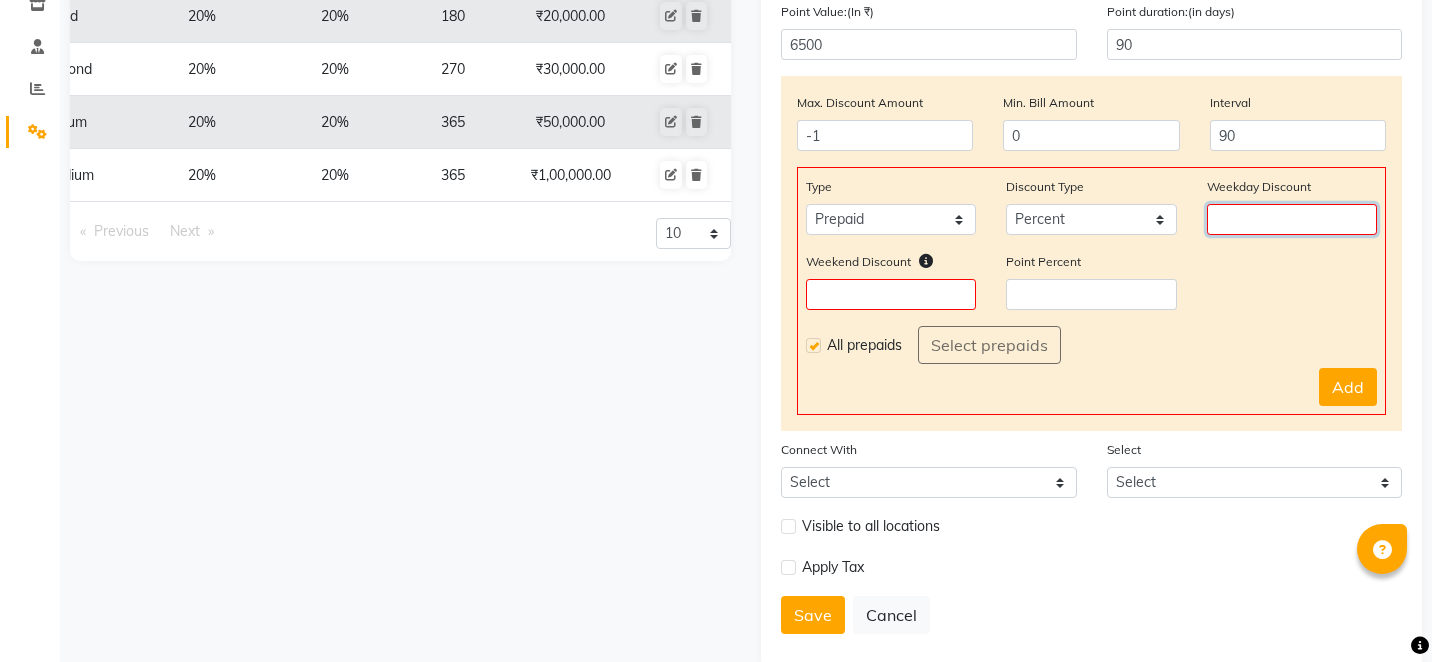 click 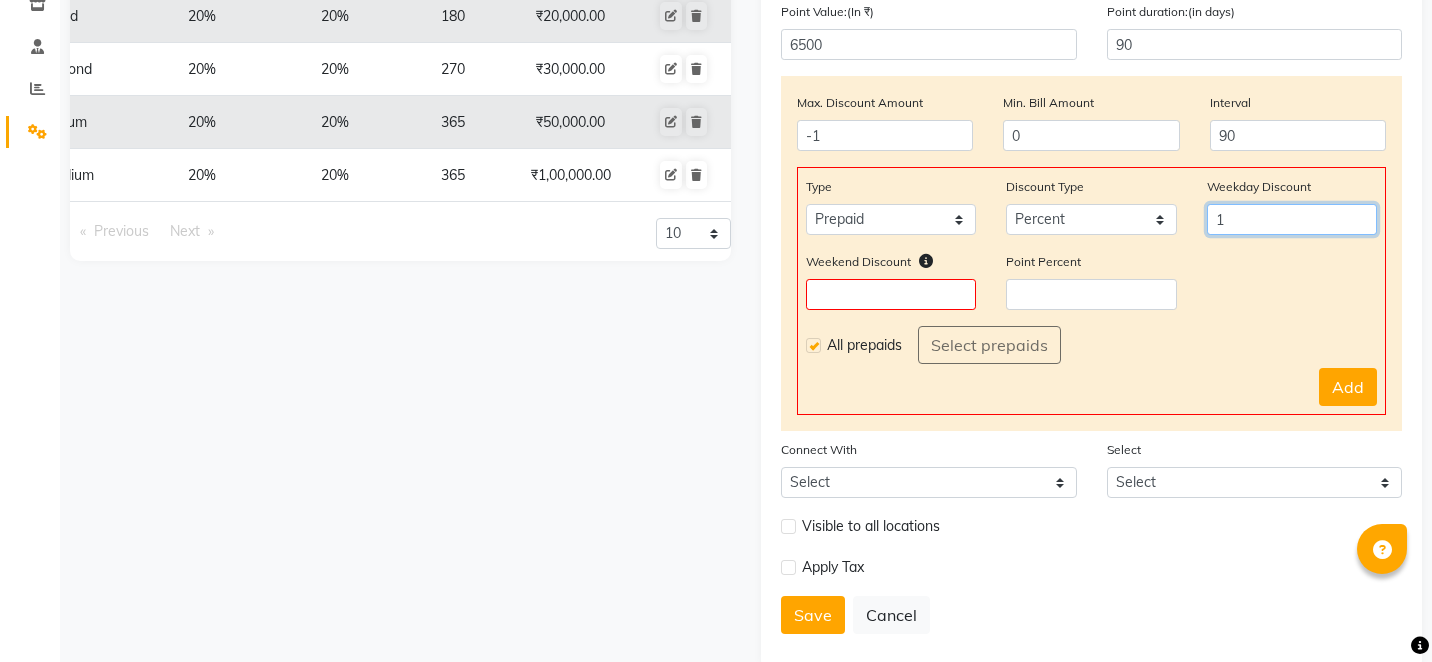 type on "1" 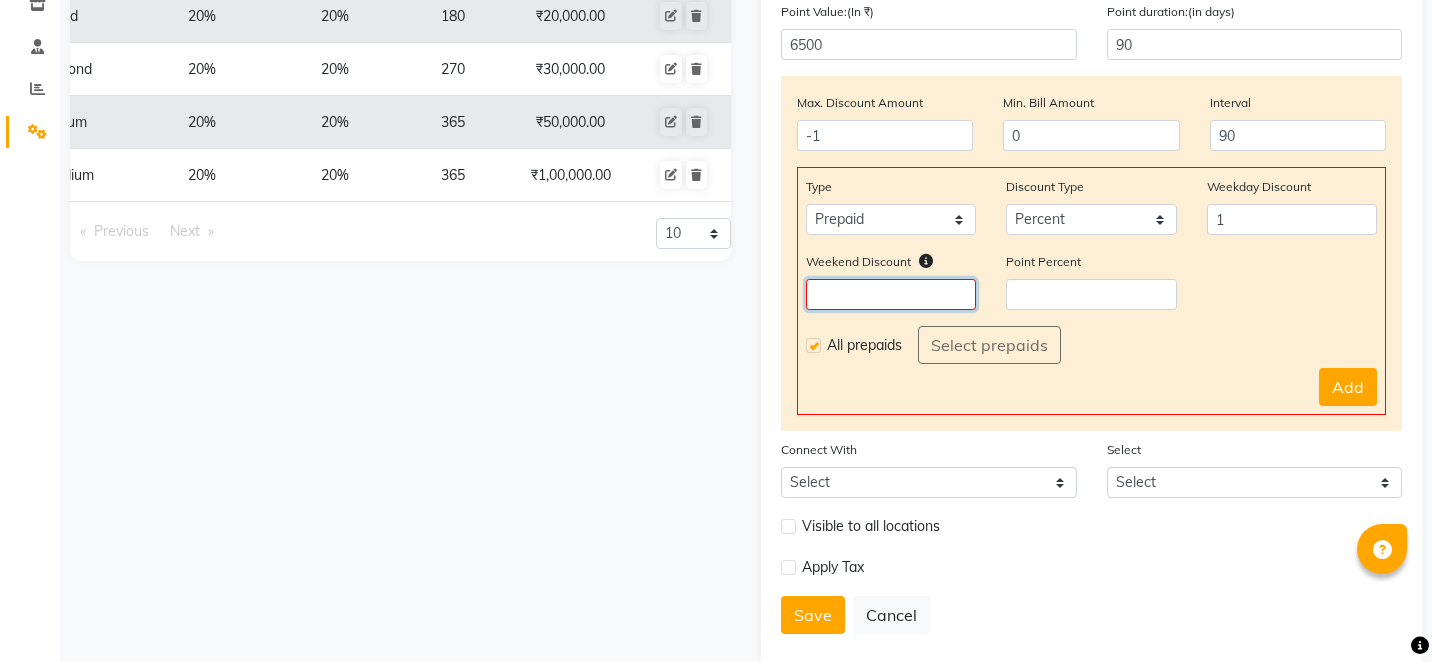 click 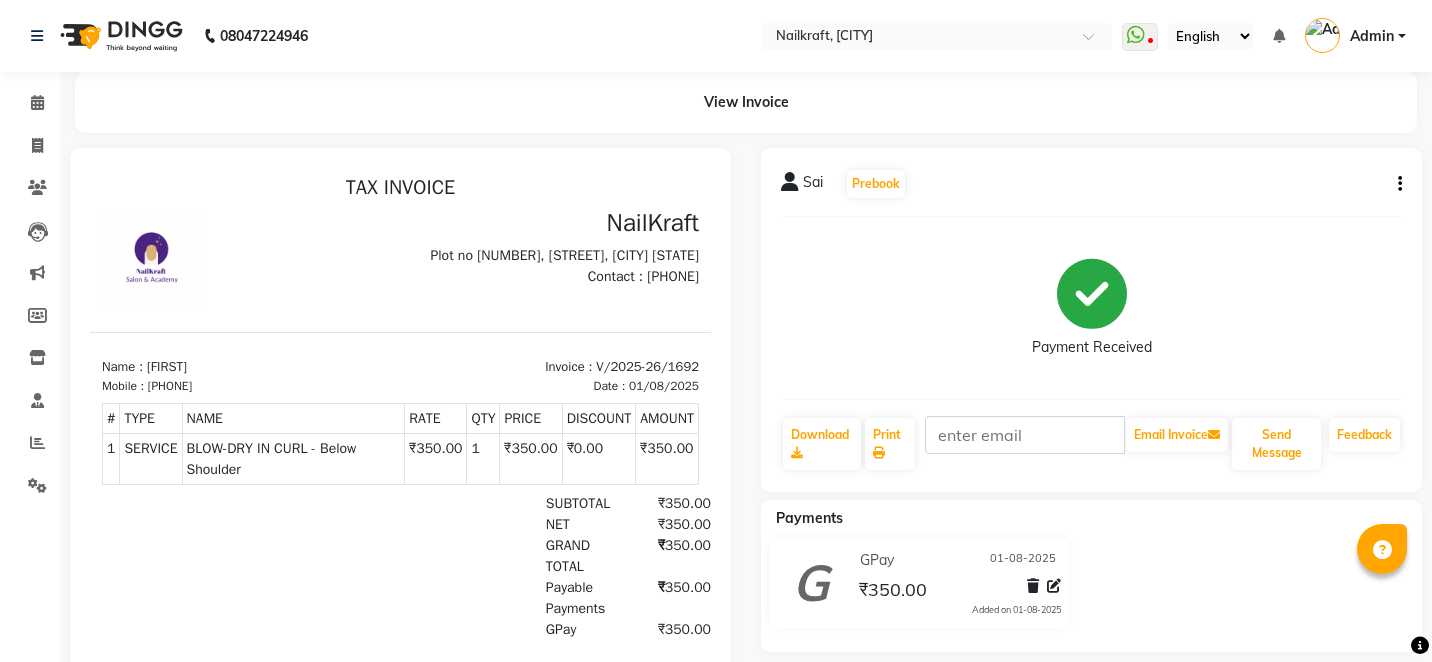 scroll, scrollTop: 0, scrollLeft: 0, axis: both 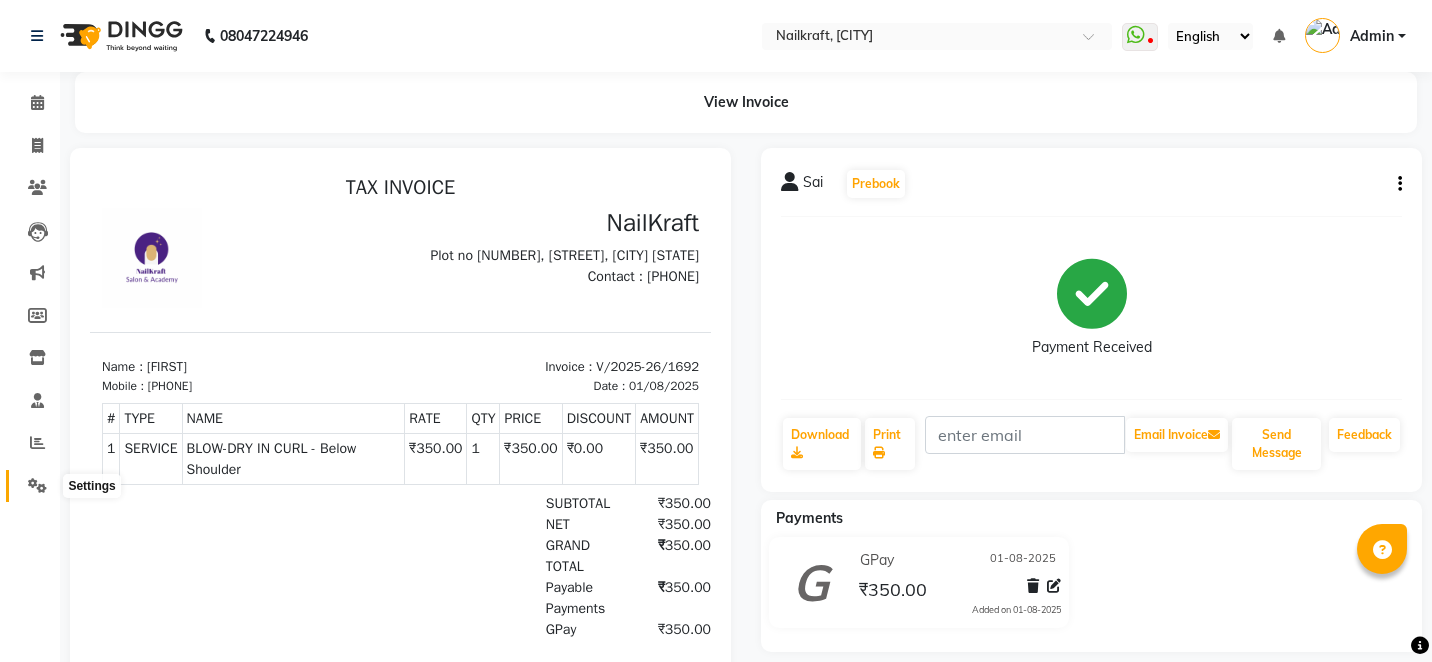 click 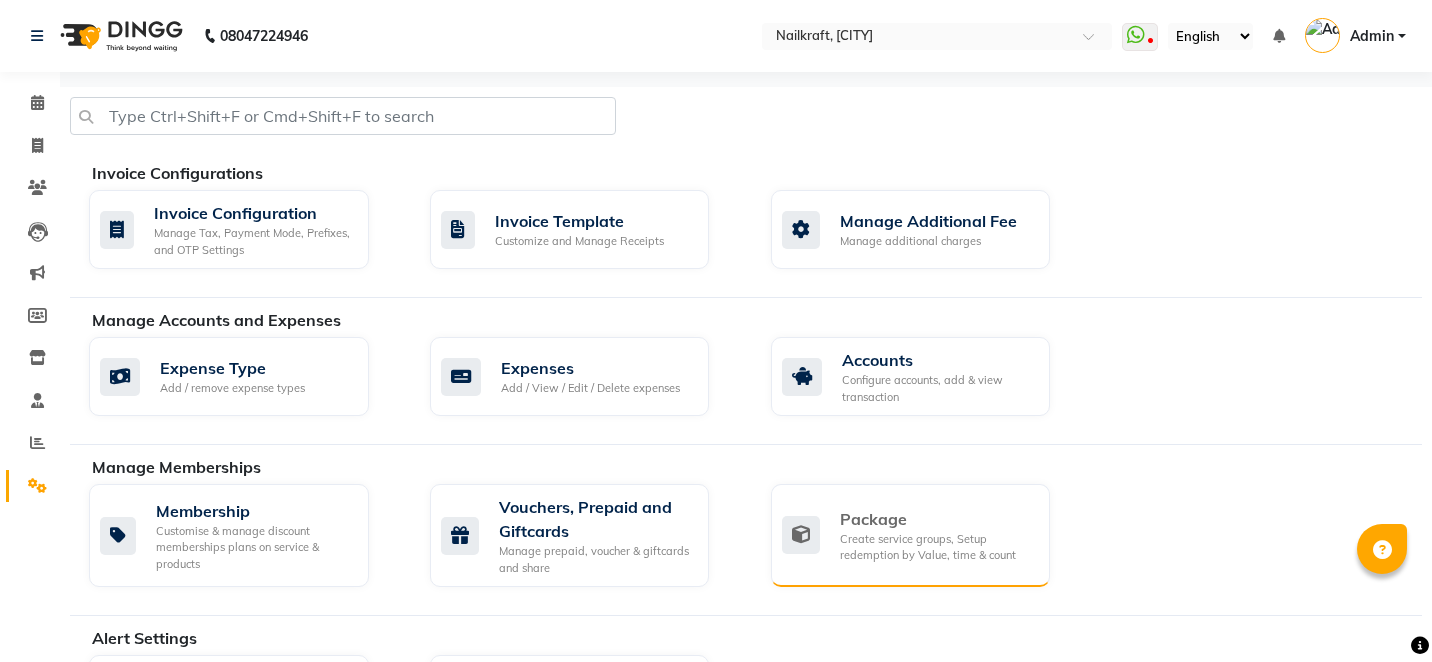 click on "Package" 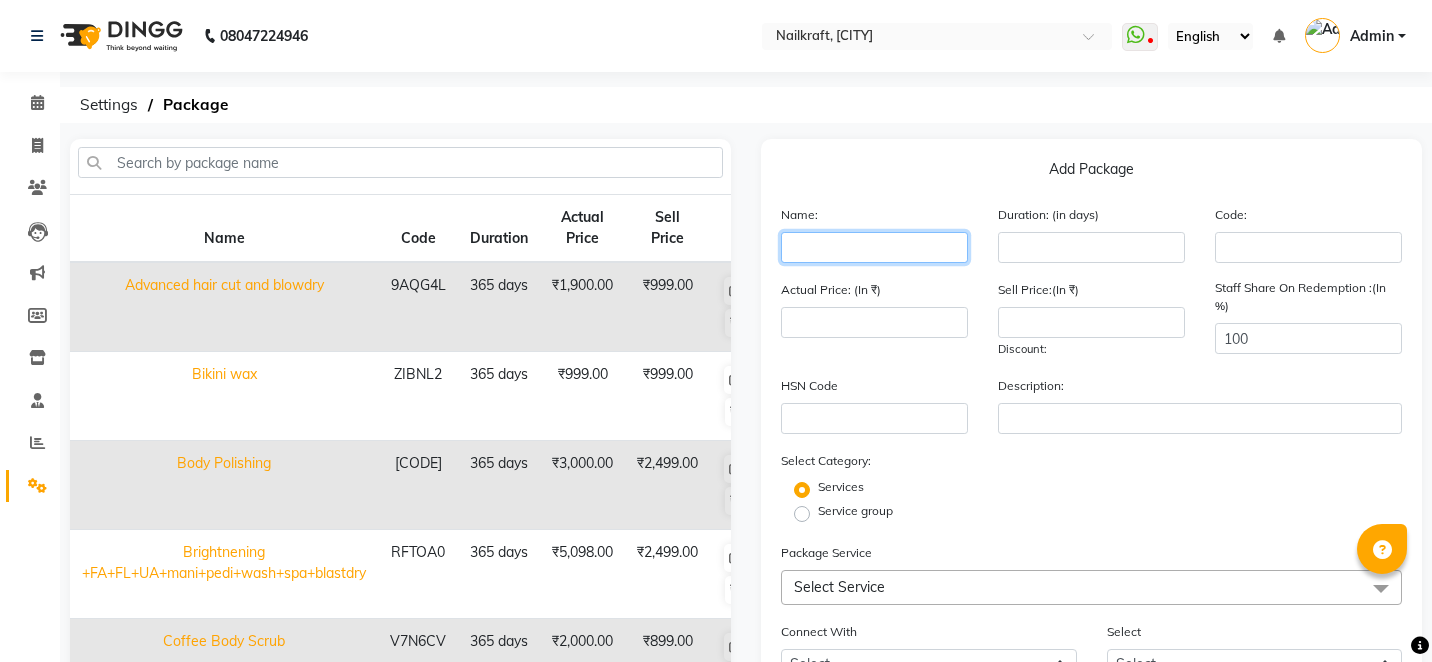 click 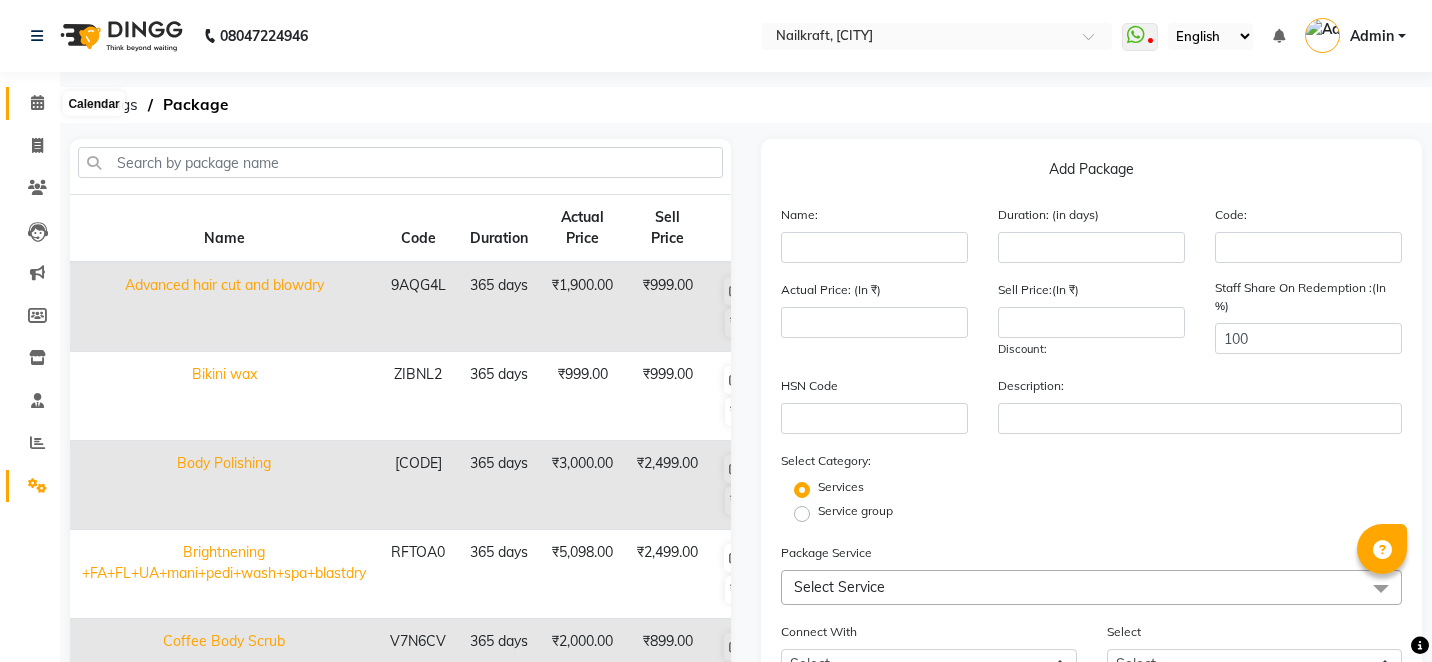 click 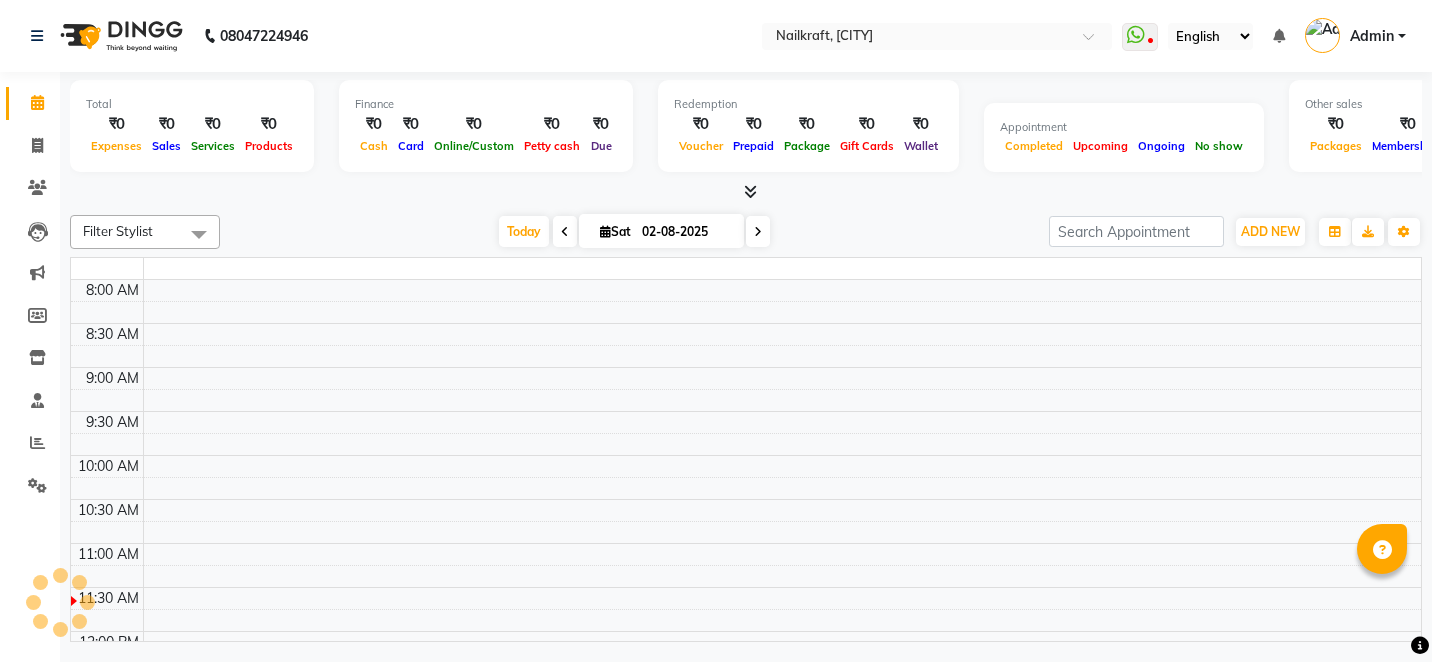 scroll, scrollTop: 0, scrollLeft: 0, axis: both 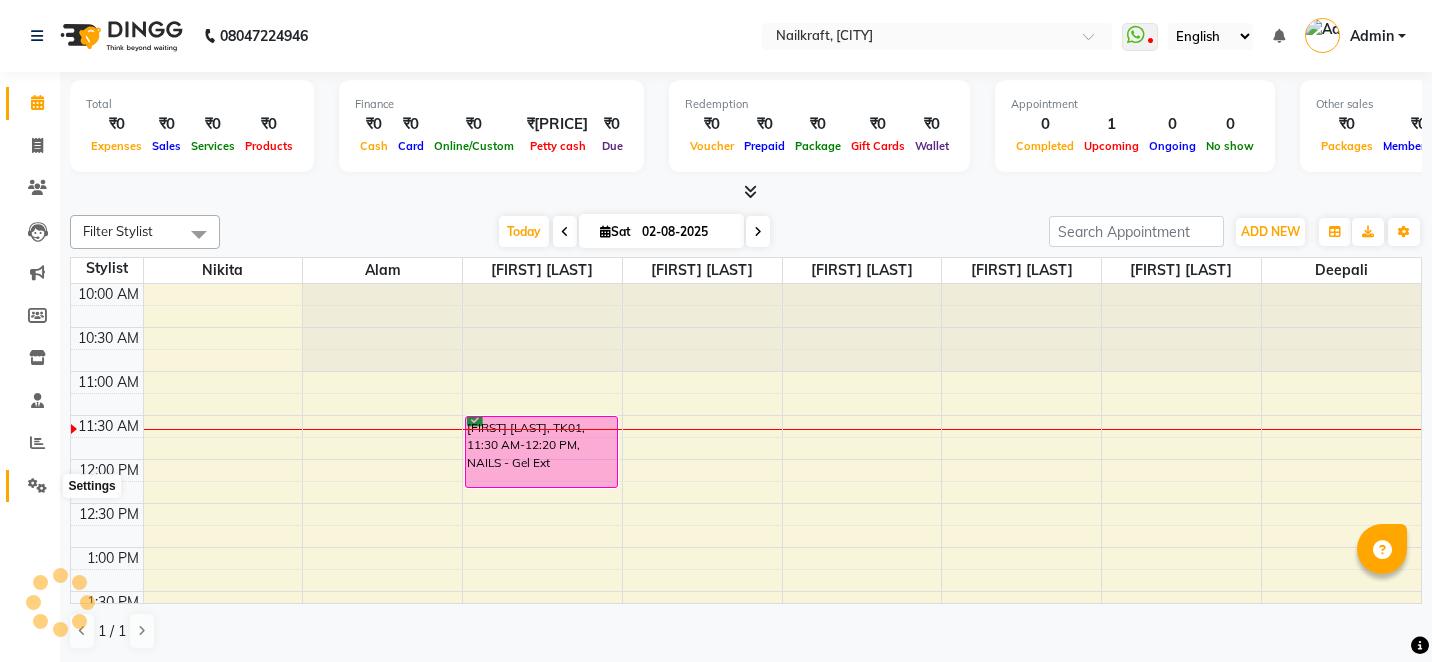 click 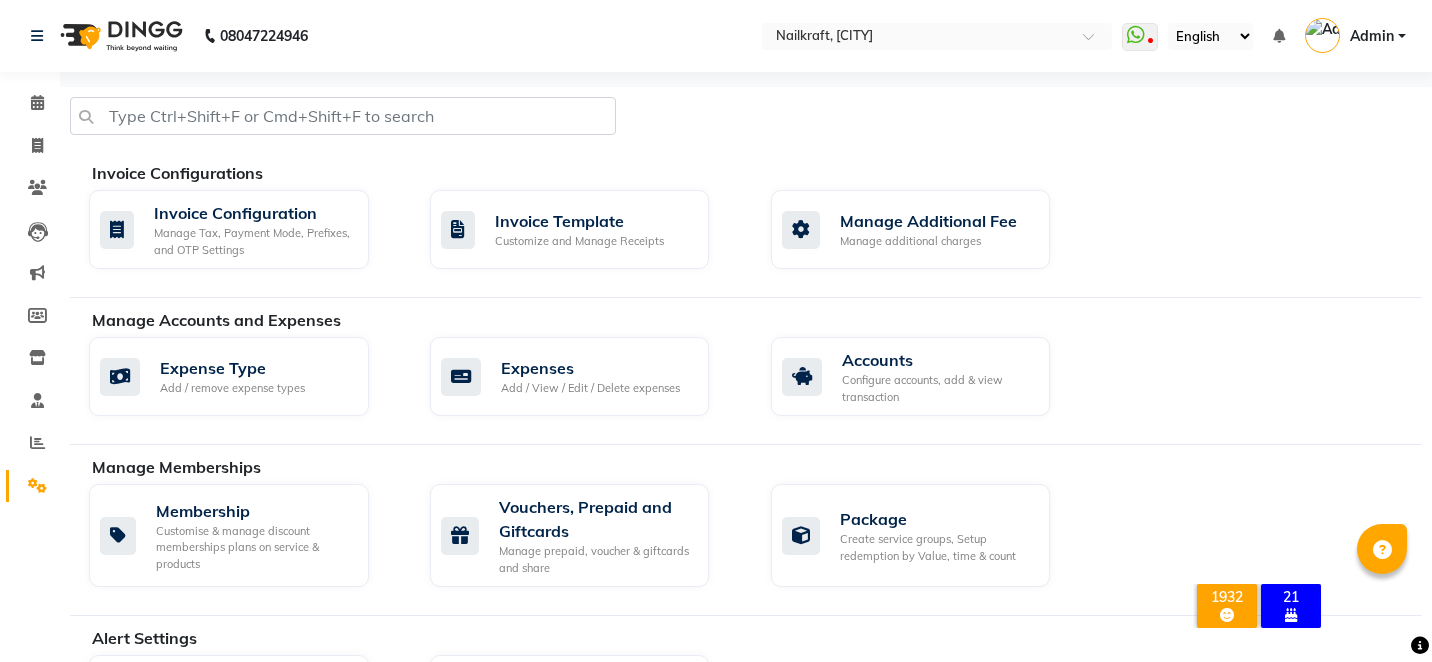 click on "Manage Memberships" 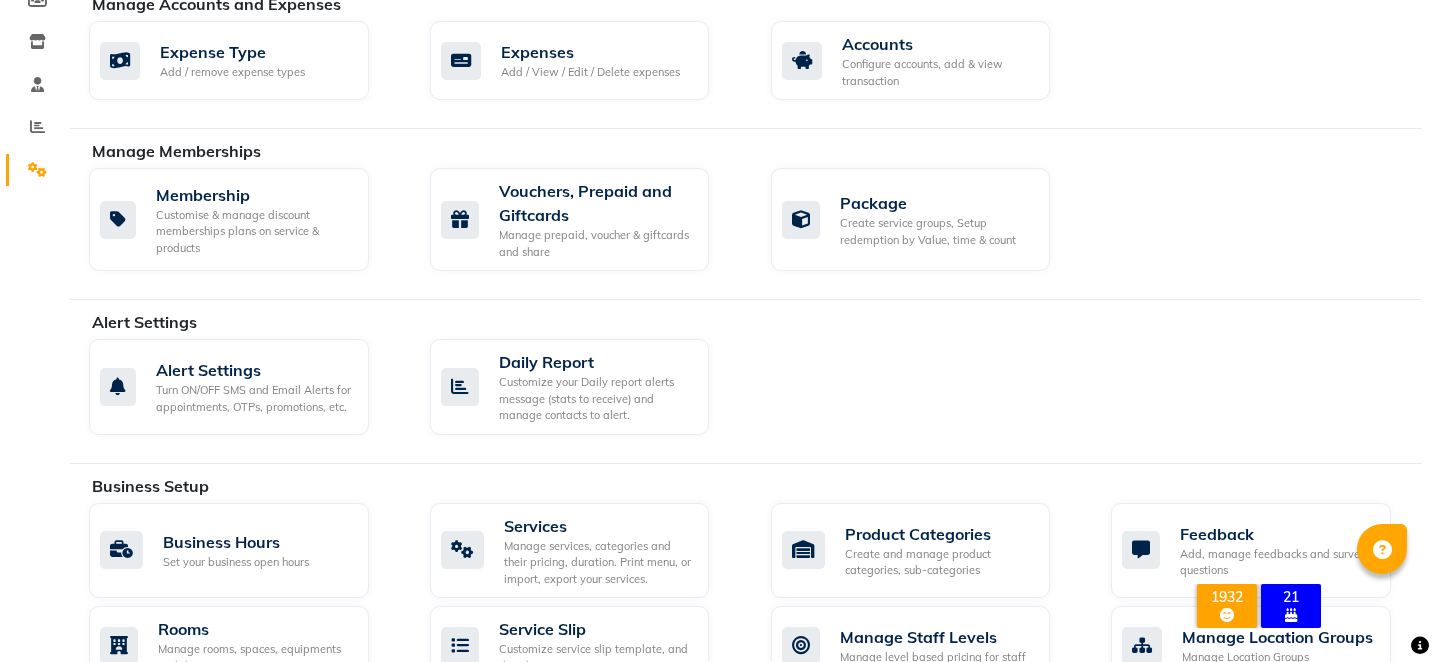 scroll, scrollTop: 320, scrollLeft: 0, axis: vertical 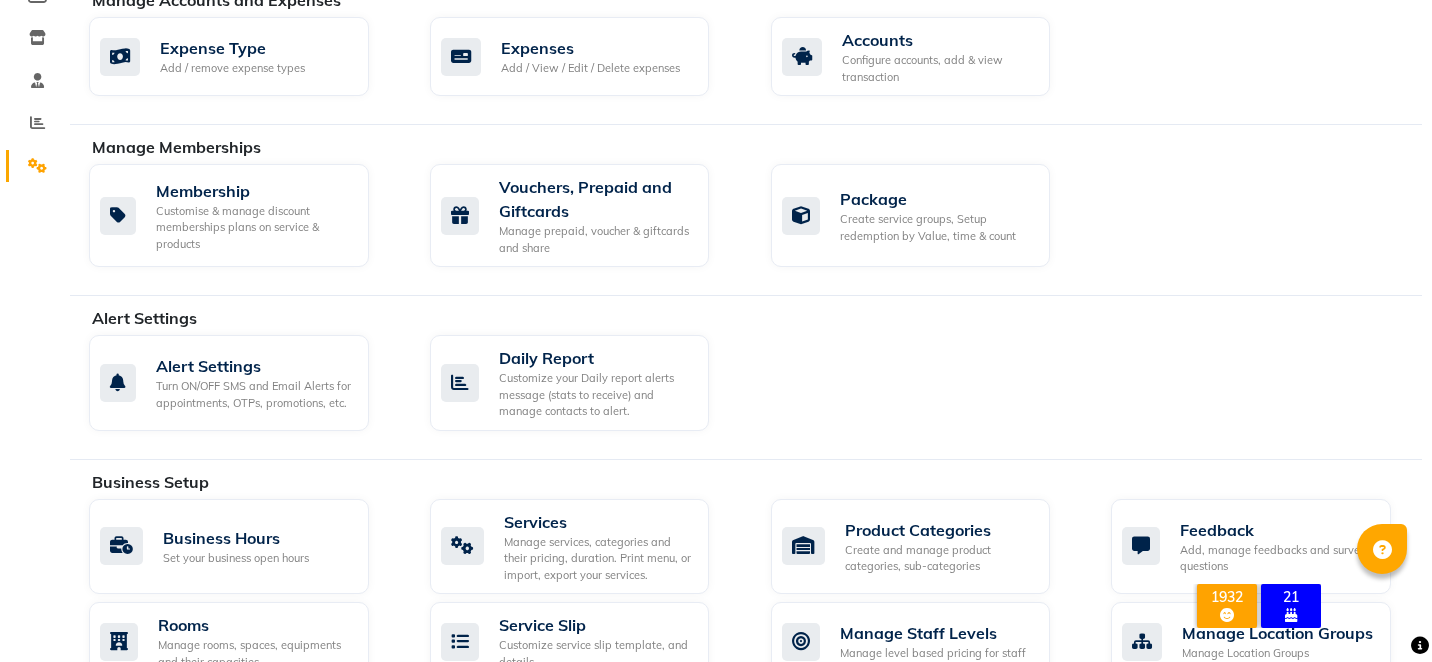 click on "Alert Settings Turn ON/OFF SMS and Email Alerts for appointments, OTPs, promotions, etc.   Daily Report Customize your Daily report alerts message (stats to receive) and manage contacts to alert." 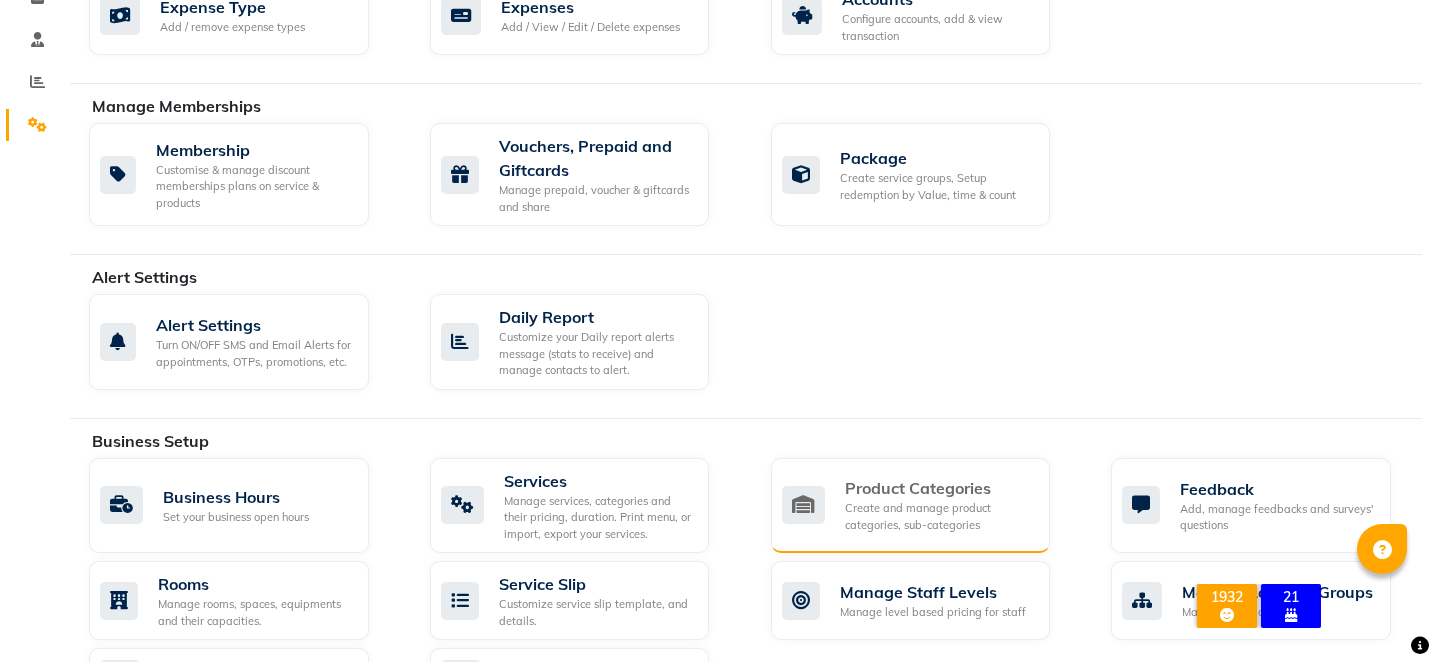 scroll, scrollTop: 360, scrollLeft: 0, axis: vertical 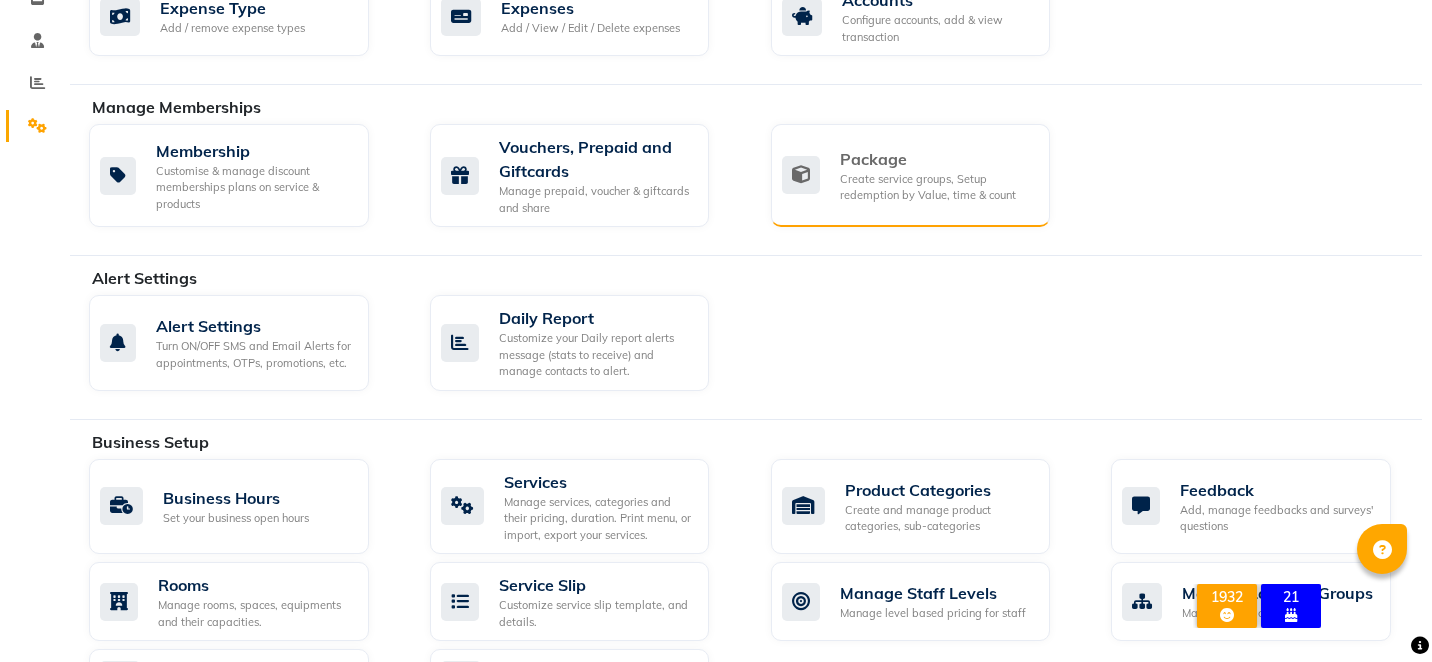 click on "Create service groups, Setup redemption by Value, time & count" 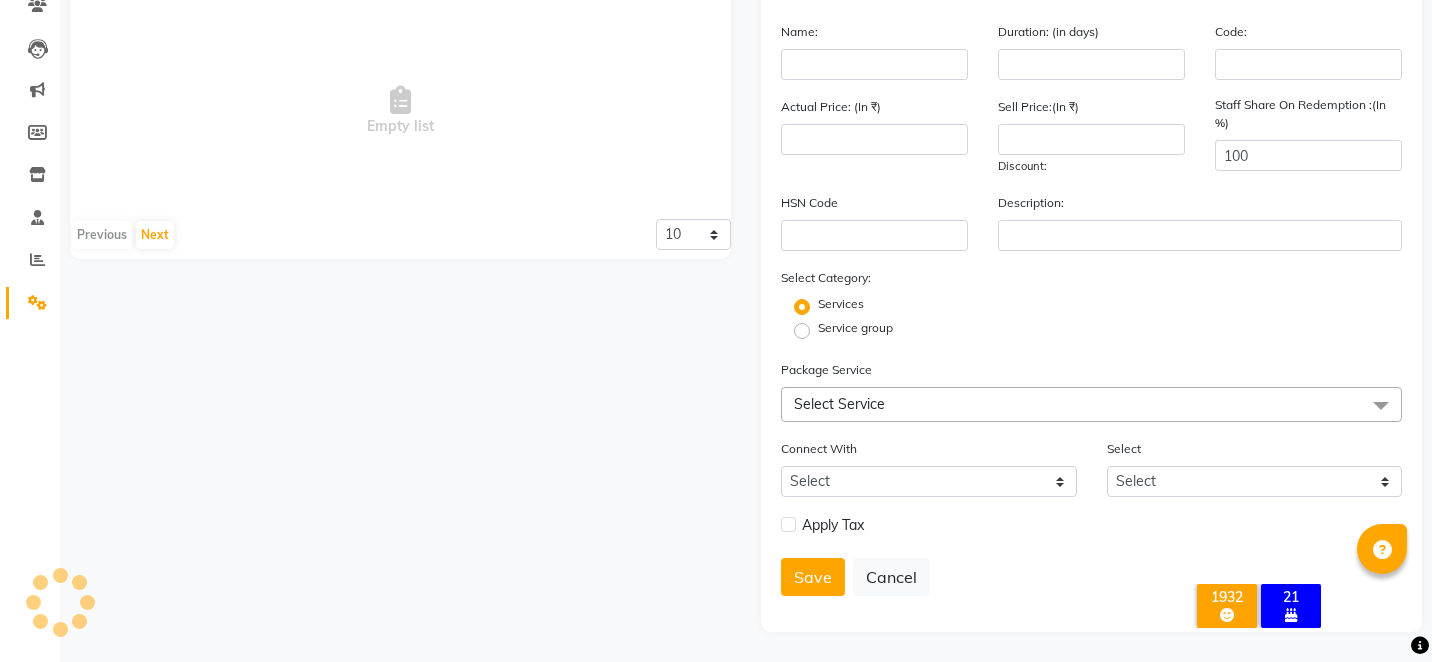 scroll, scrollTop: 360, scrollLeft: 0, axis: vertical 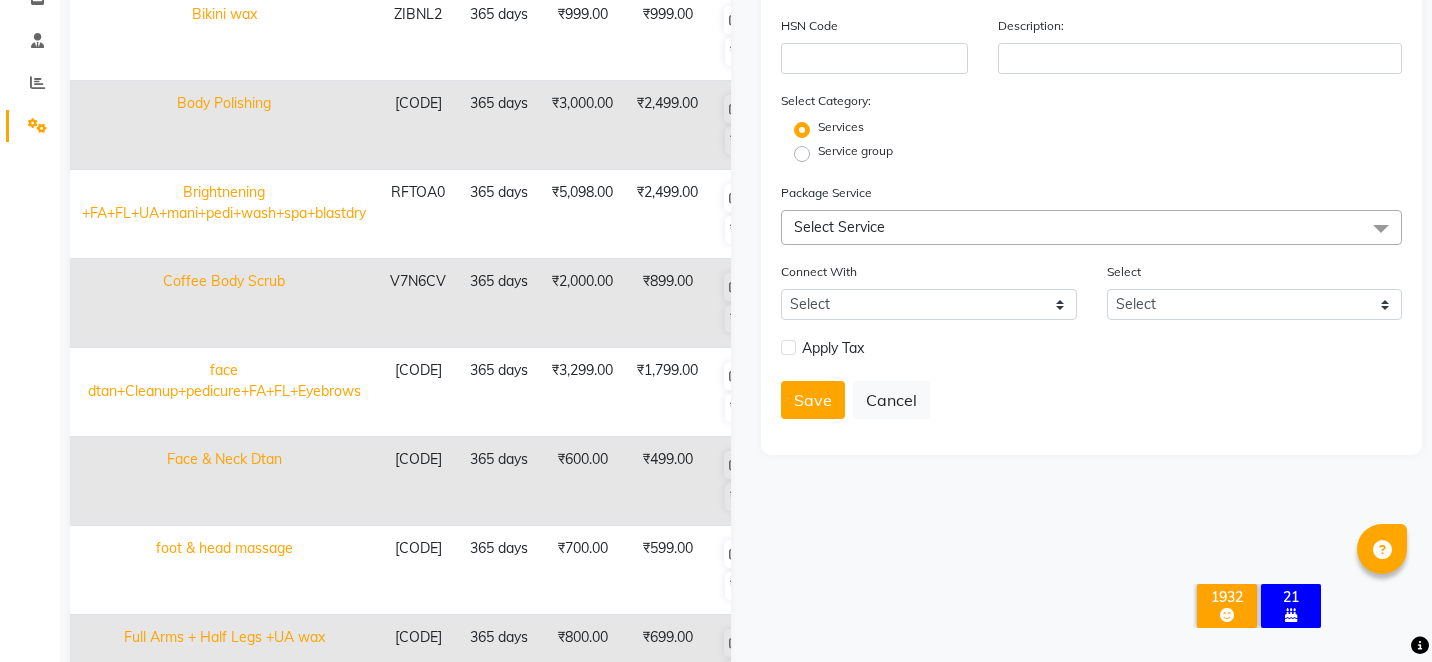 click on "Name: Duration: (in days) Code: Actual Price: (In ₹) Sell Price:(In ₹) Discount:  Staff Share On Redemption :(In %) 100 HSN Code Description: Select Category: Services Service group Package Service Select Service Select All Hair - Female Blowdry Upto Shoulder Hair - Female Blowdry Upto Shoulder Hair - Female Advance Haircut Pedicure - Heel Peel Pedicure - Paraffin Wax Pedicure - Foot Massage  Pedicure - Foot Reflexology  Pedicure - Luxury Nail Armstrong Rica Waxing - Male Half Arms  Manicure - Luxury Nail Armstrong Hair - Female Classic Hair Wash Mid Waist Hair - Female Hair Trim Hair - Smoothening Upto Shoulder Rica Waxing - Full Arms + Half Legs + Underarms Rica Waxing - Full Arms + Underarms Rica Waxing - Full Legs Rica Waxing - Full Back Honey Waxing - Full Arms + Underarms Rica Waxing - Underarms Rica Waxing - Bikini+Butt Wax Rica Waxing - Butt Wax Rica Waxing - Bikini Line+Butt Line Rica Waxing - Bikini Honey Waxing - Full Legs Facial - Cheryls Skin Lightening Facial Pedicure - Russian Dry Pedicure" 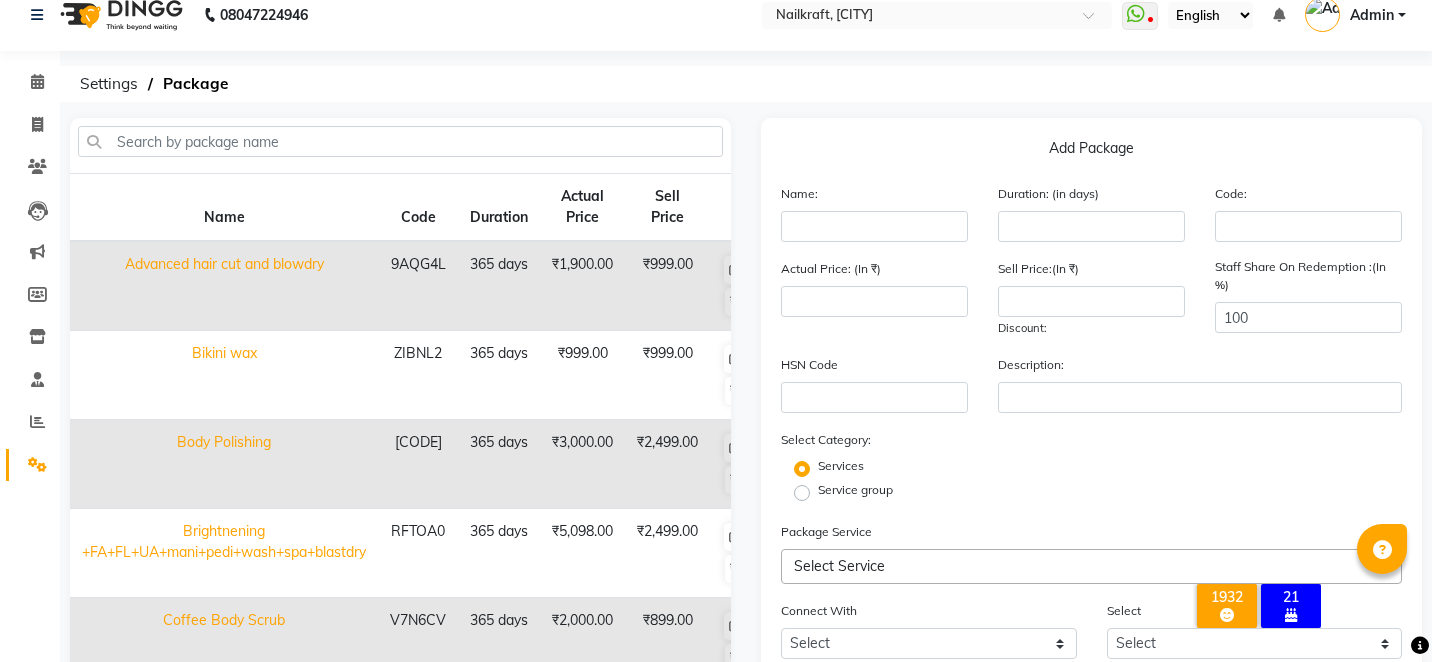 scroll, scrollTop: 0, scrollLeft: 0, axis: both 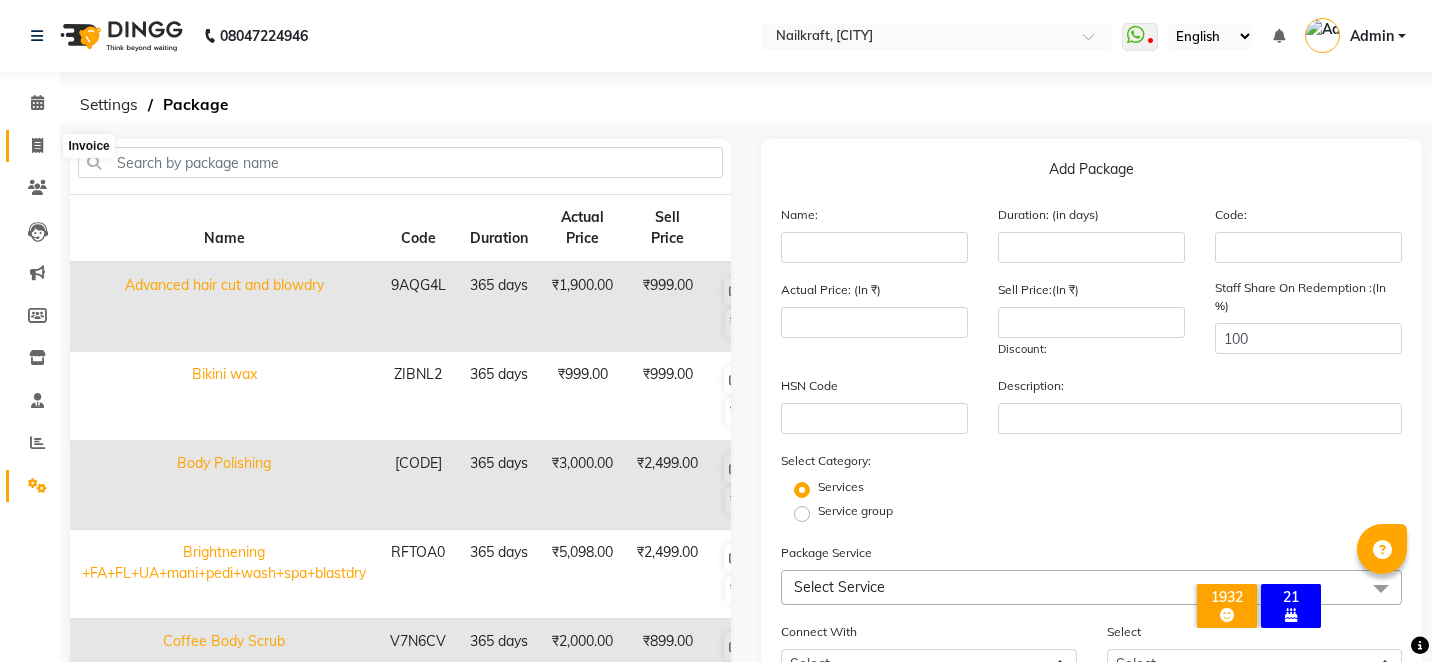 click 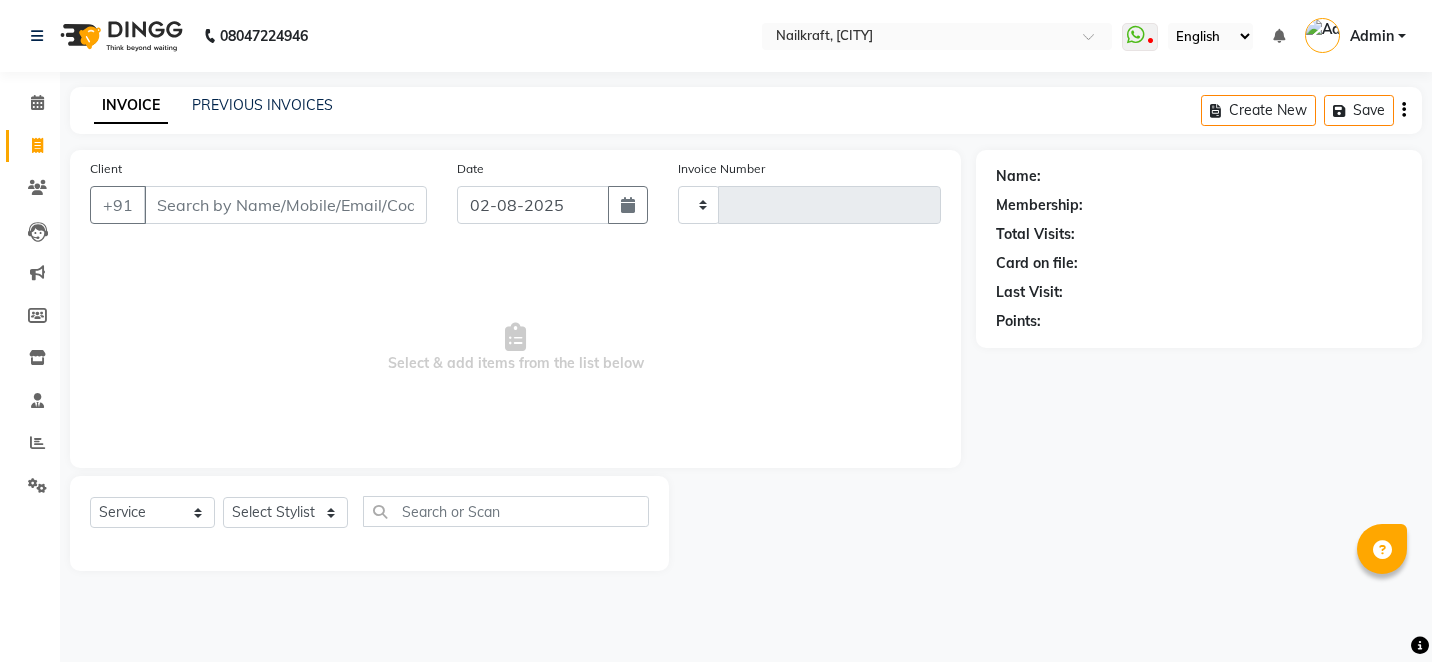 type on "1700" 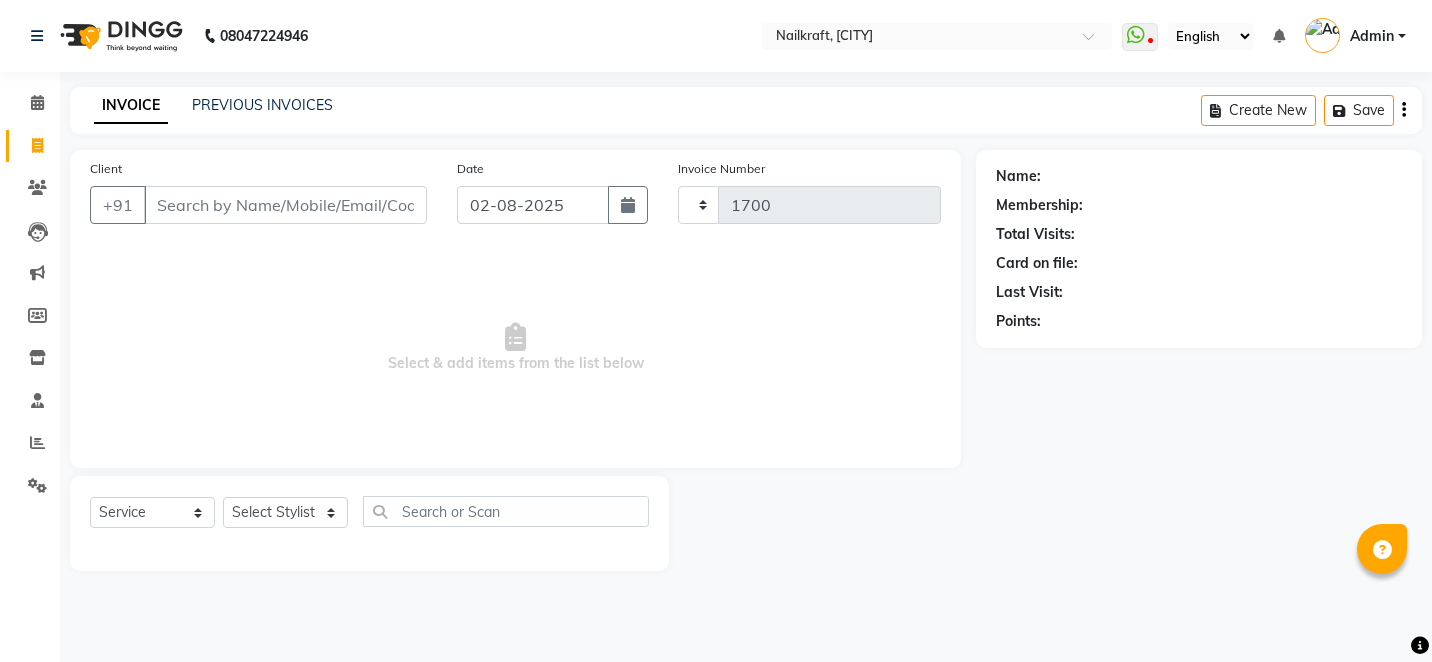 select on "6081" 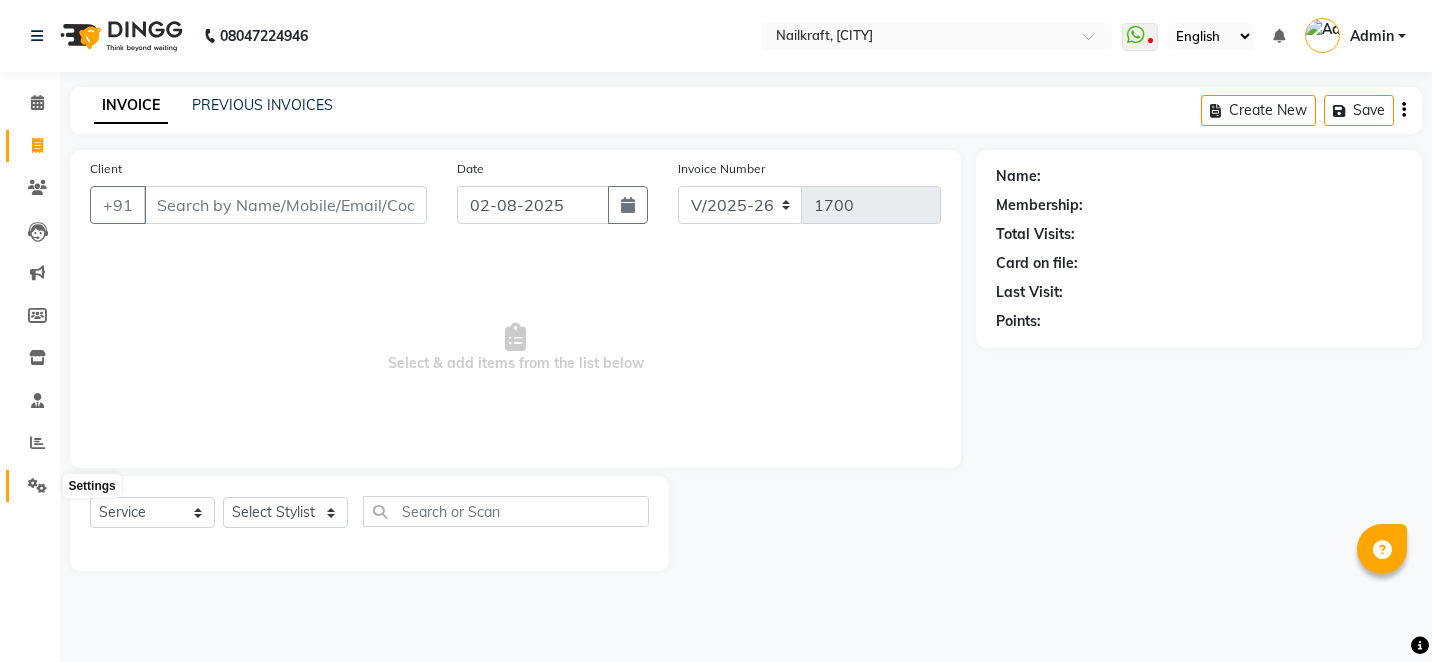 click 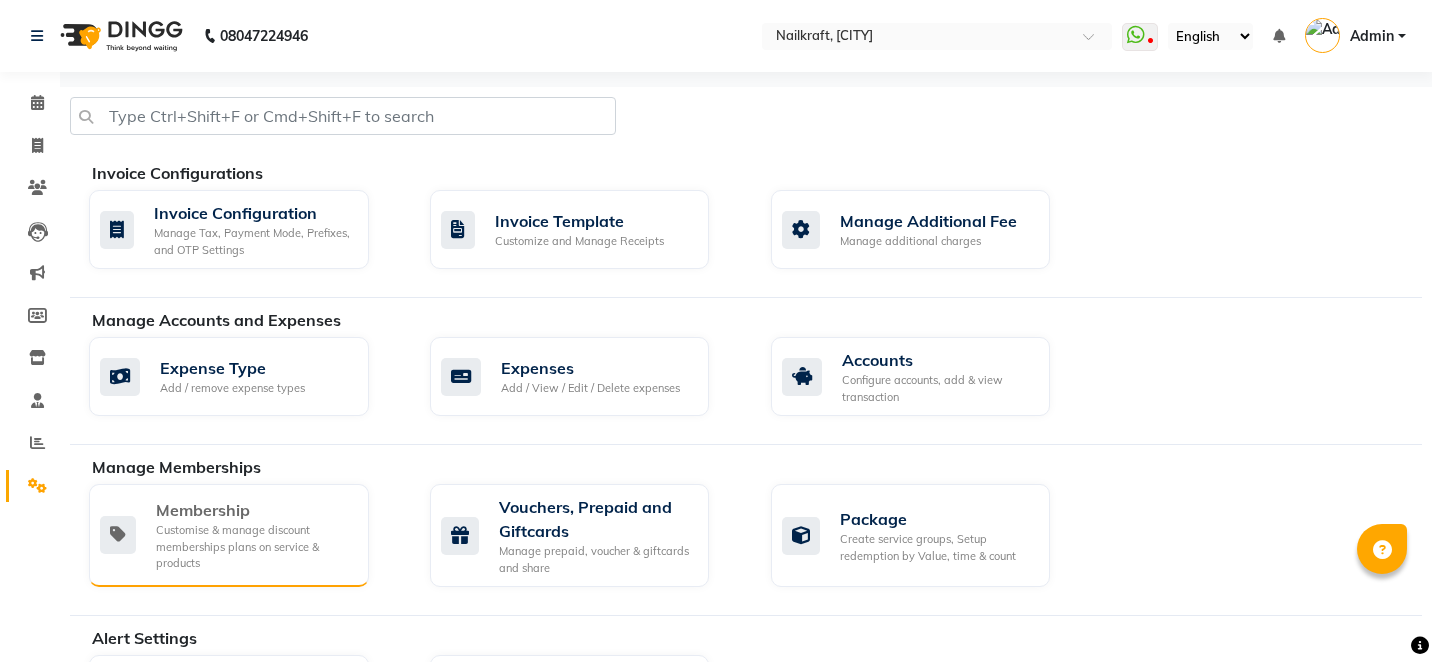 click on "Customise & manage discount memberships plans on service & products" 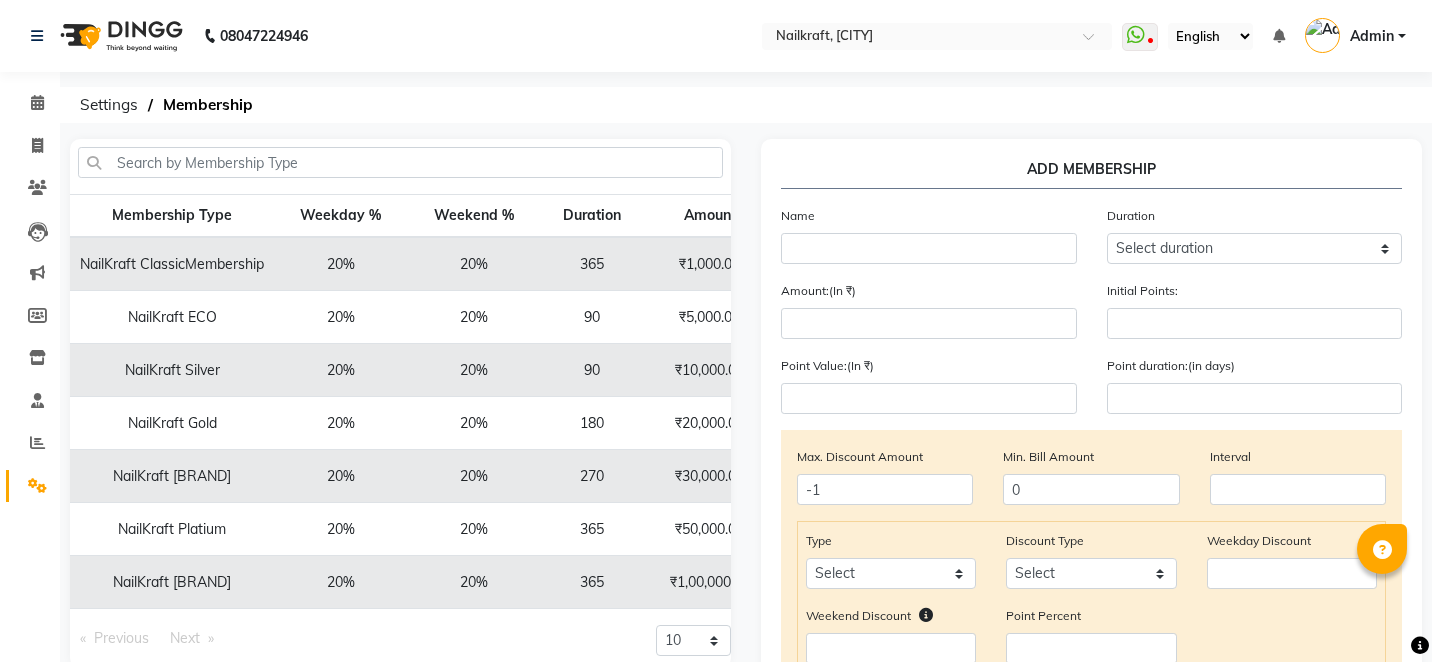 click on "₹5,000.00" 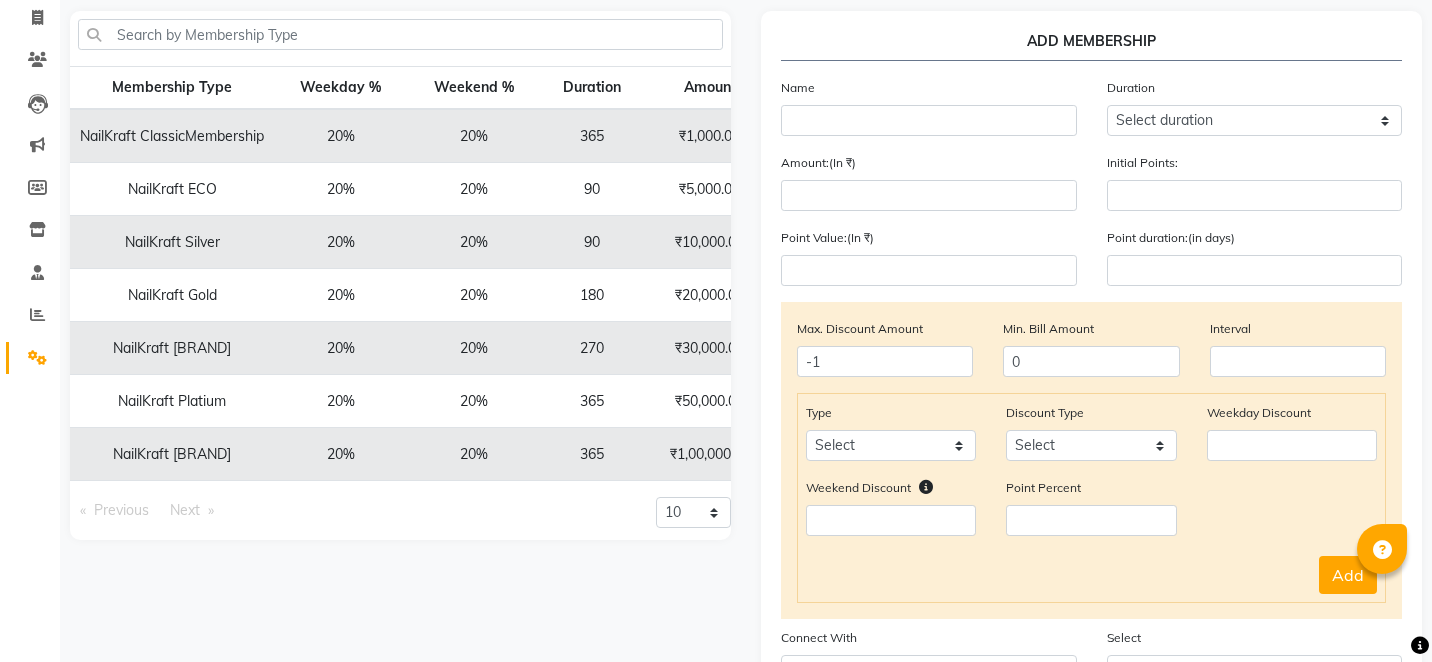 scroll, scrollTop: 160, scrollLeft: 0, axis: vertical 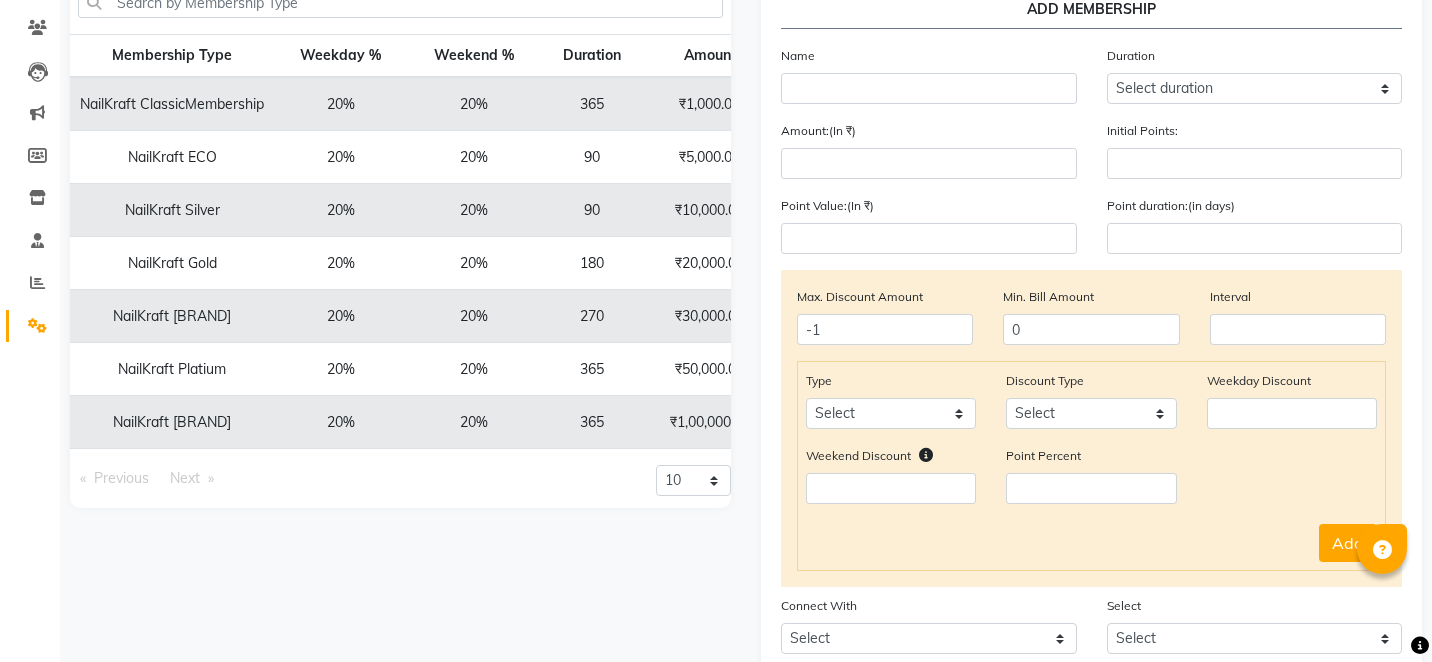 click on "NailKraft ECO" 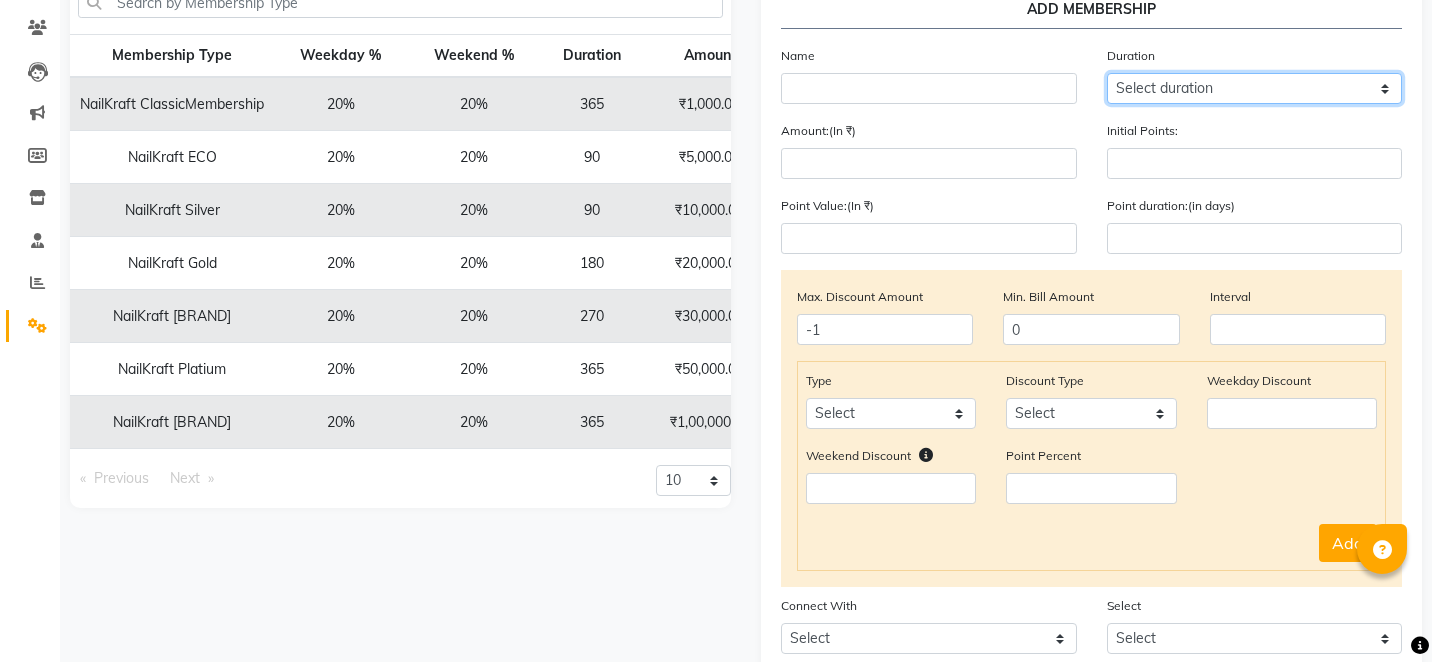 click on "Select duration Week  Half-month  Month  Year  Life Time  4 Months  8 Months  6 Months  15 Months  18 Months  30 Months  90 Days  210 Days  240 Days  270 Days  395 Days  425 Days  1 Day  2 Years  10 Months  3 Years  5 Years" 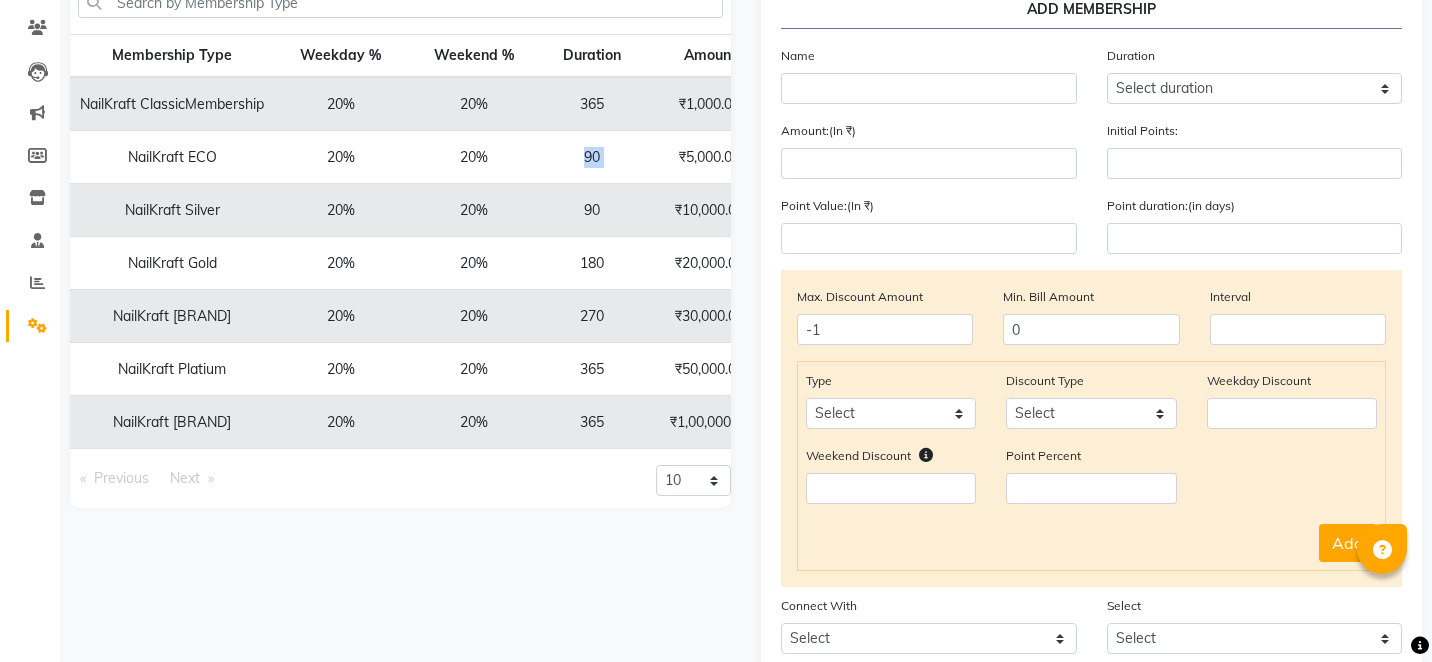 click on "90" 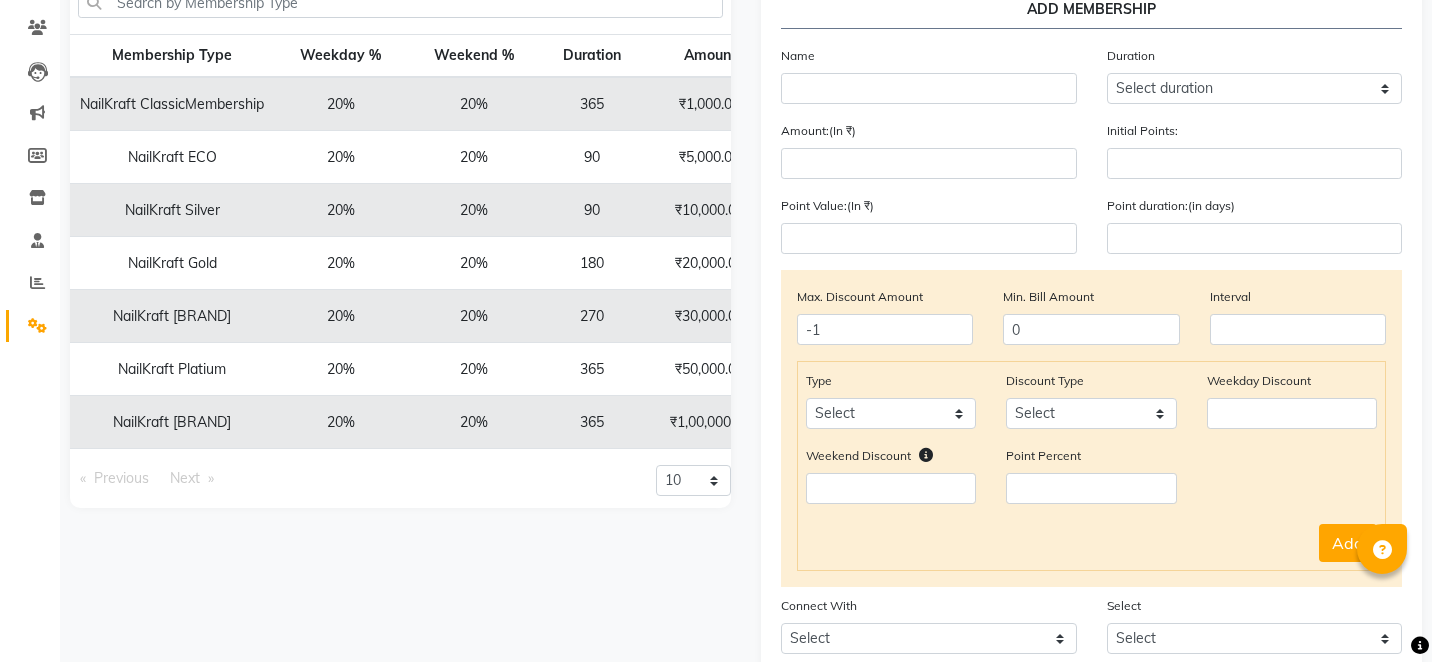 click on "20%" 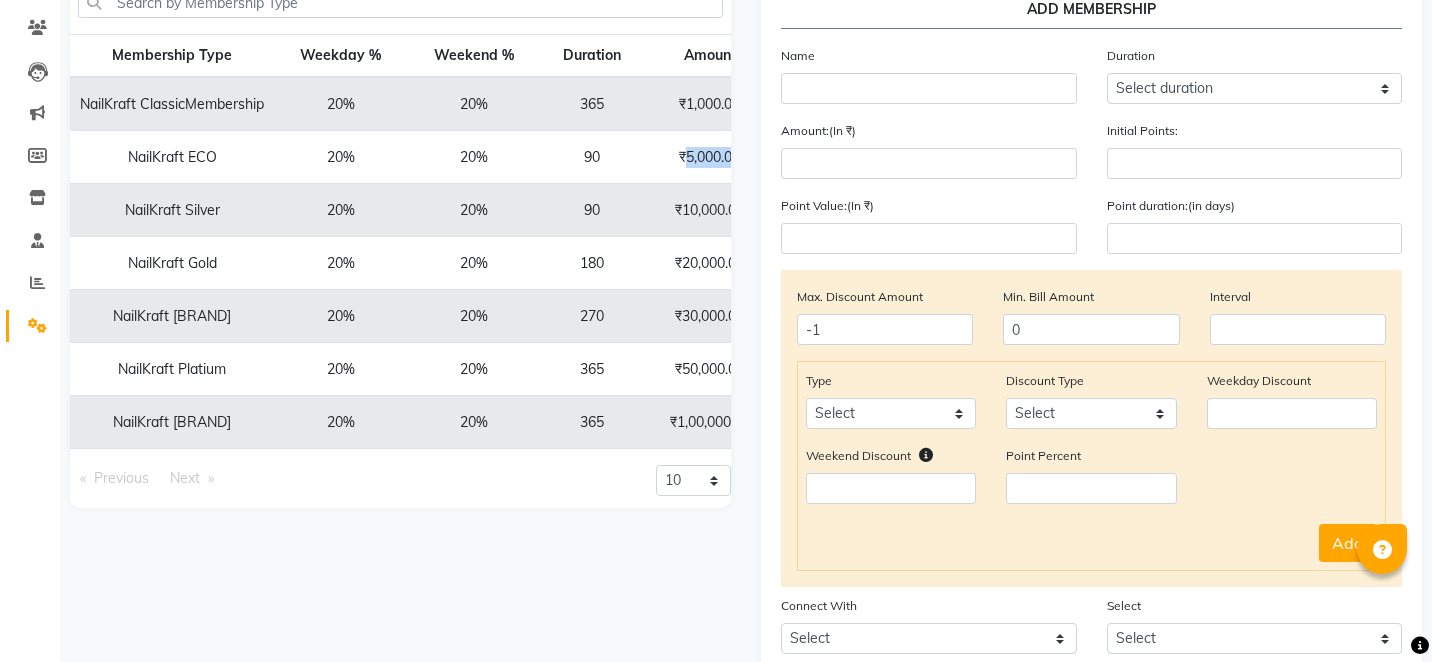 click on "₹5,000.00" 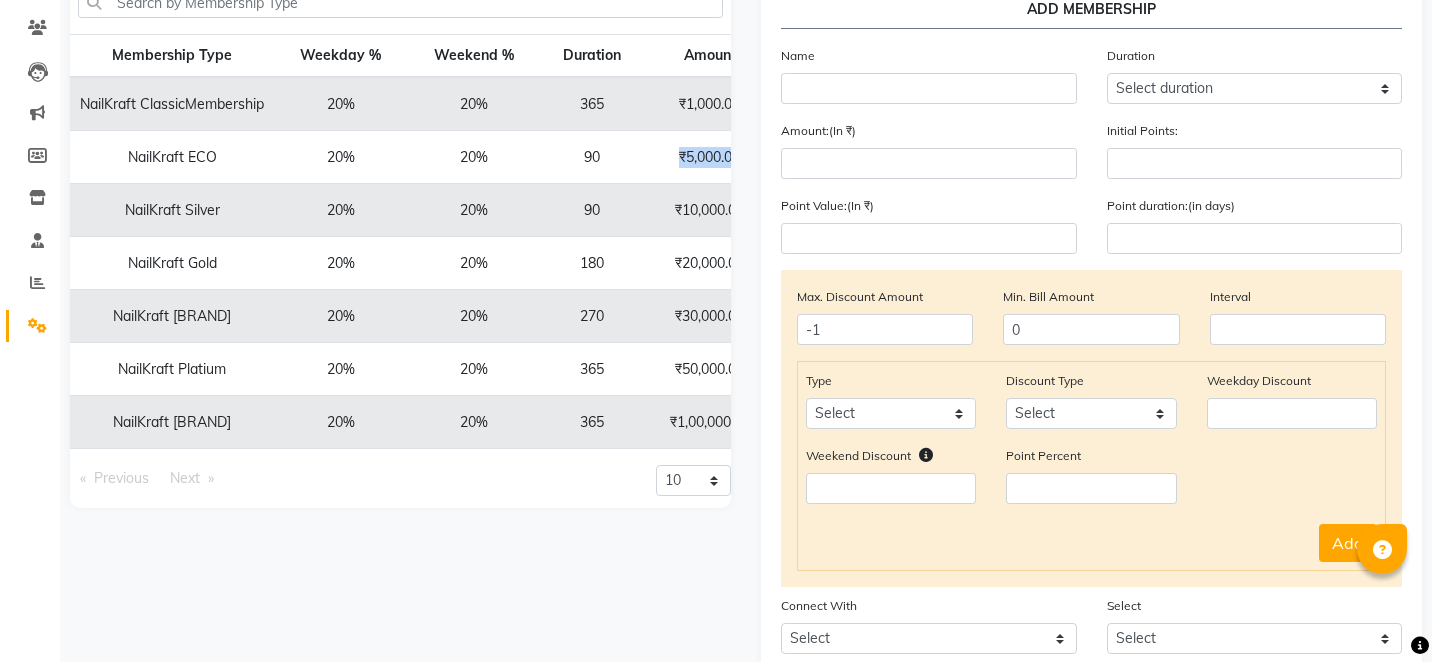 click on "₹5,000.00" 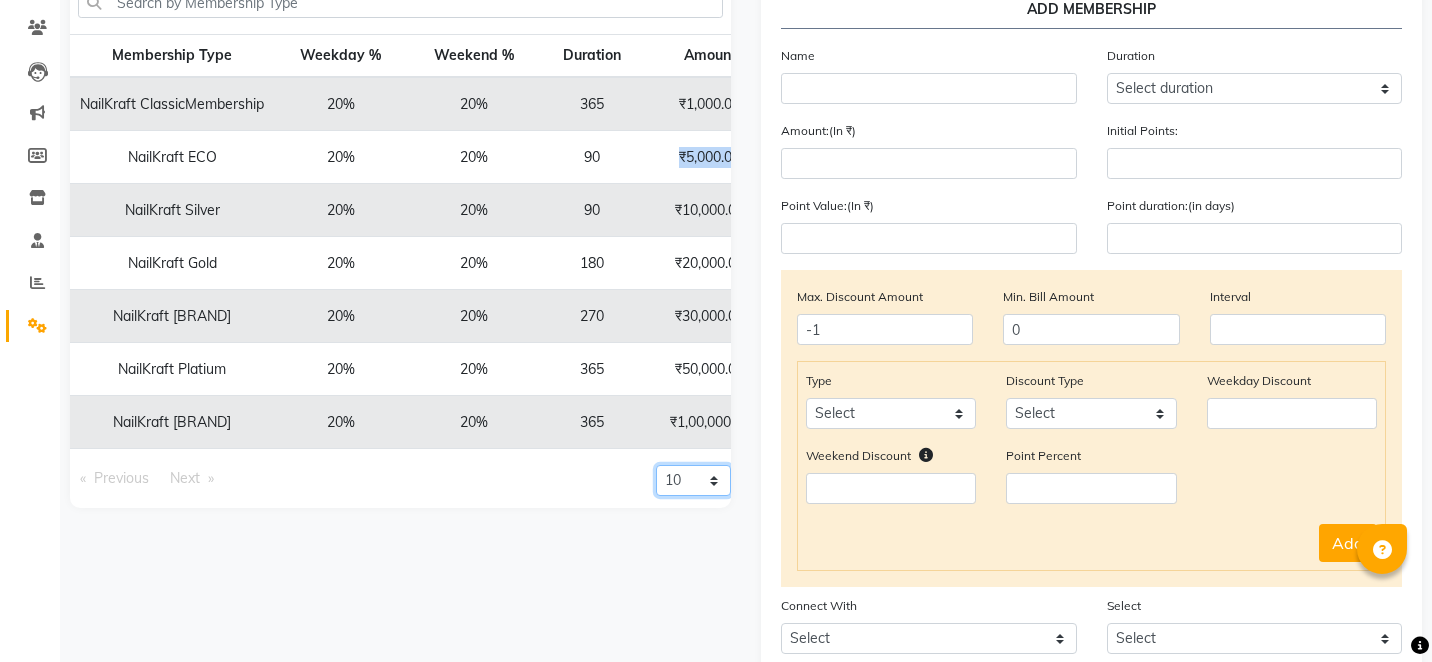 click on "10 20 50 100" 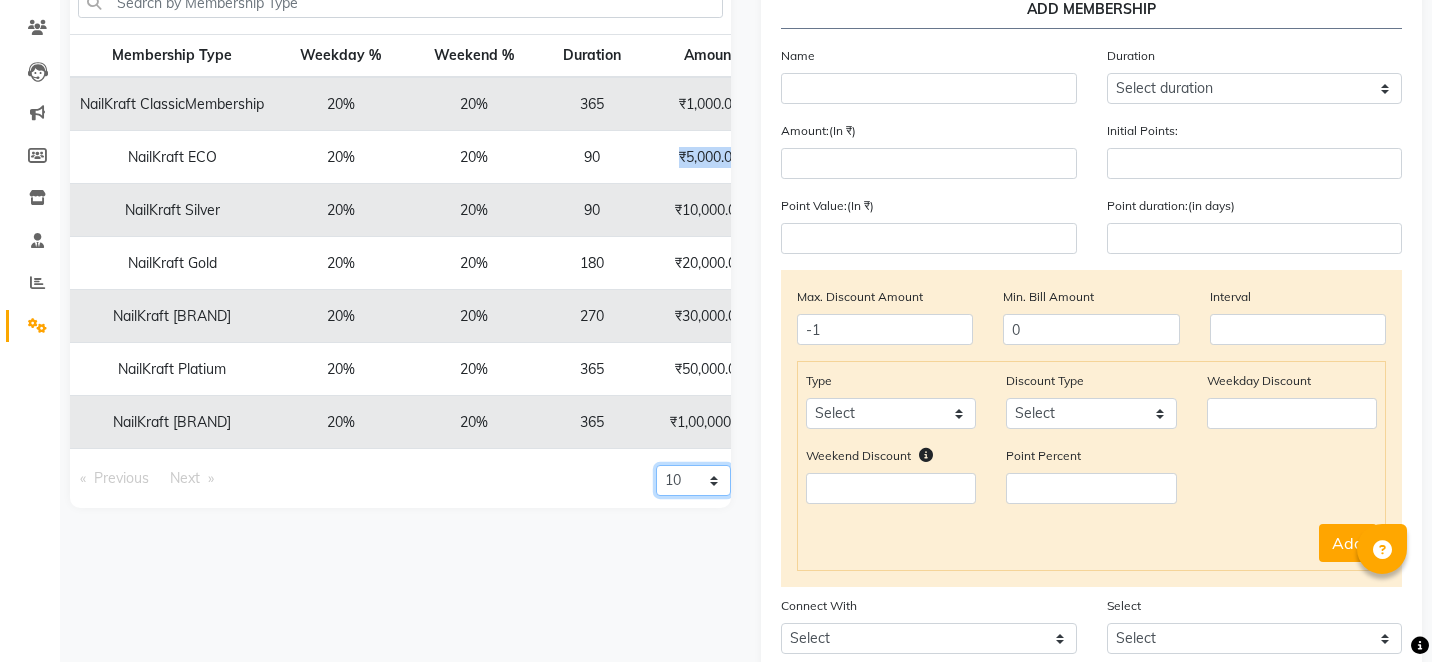 select on "100" 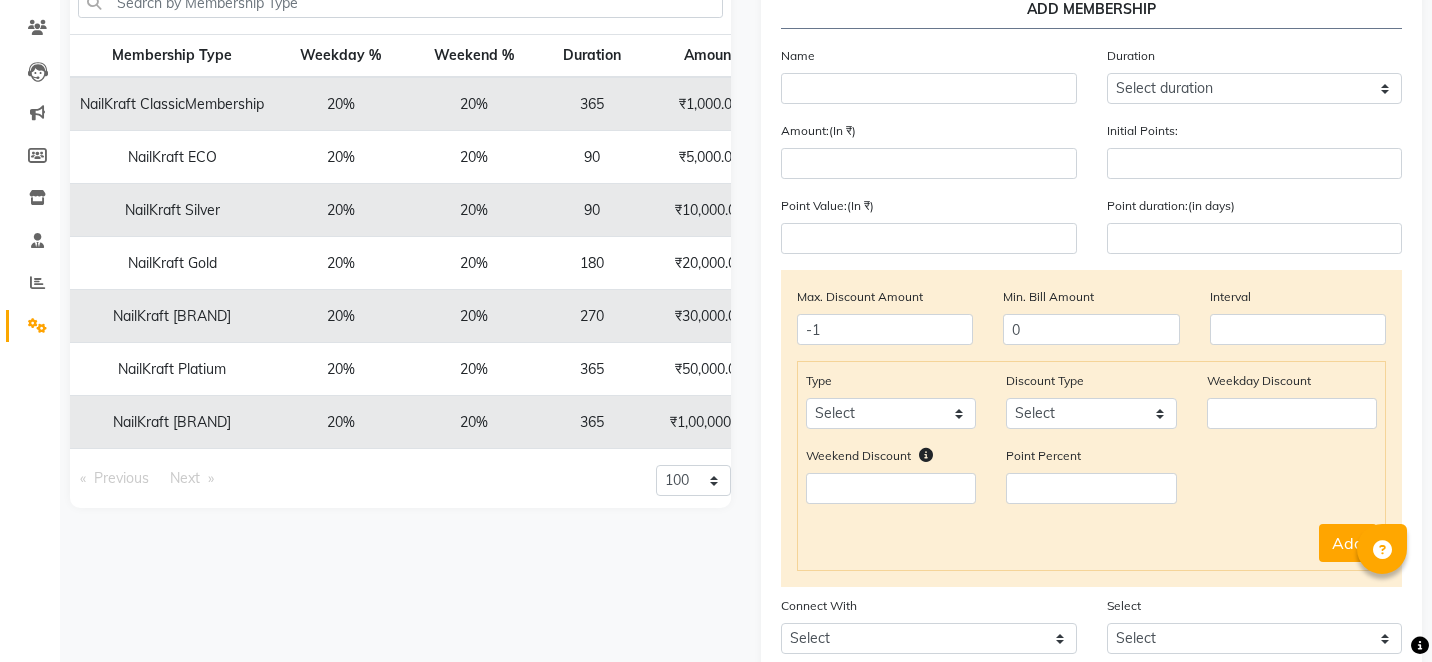click on "NailKraft ECO" 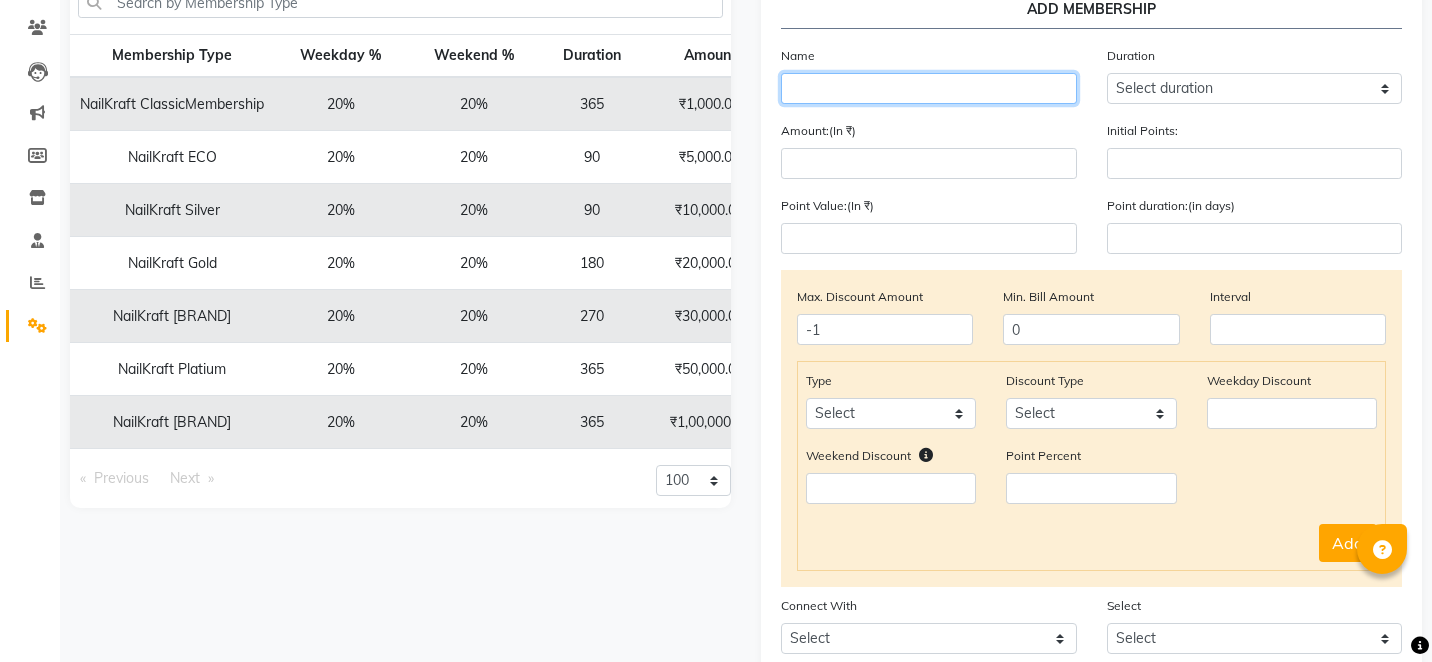 click 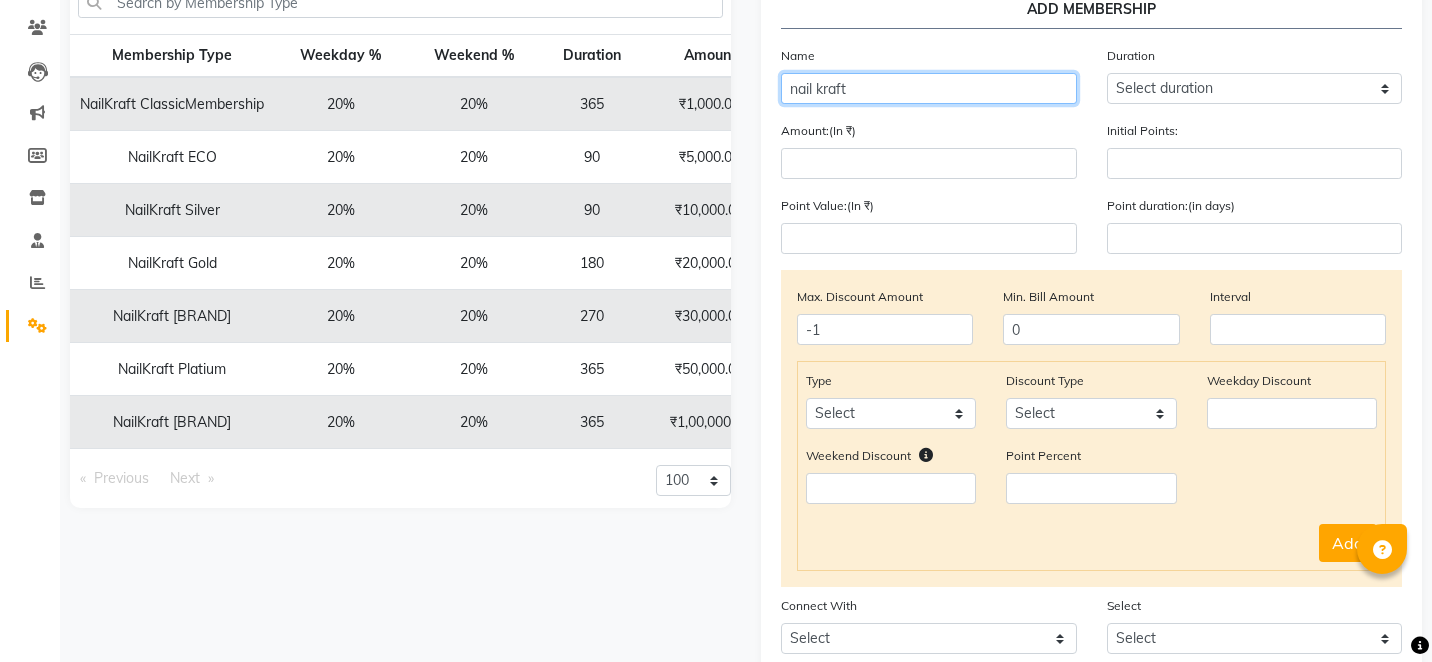 type on "nail kraft" 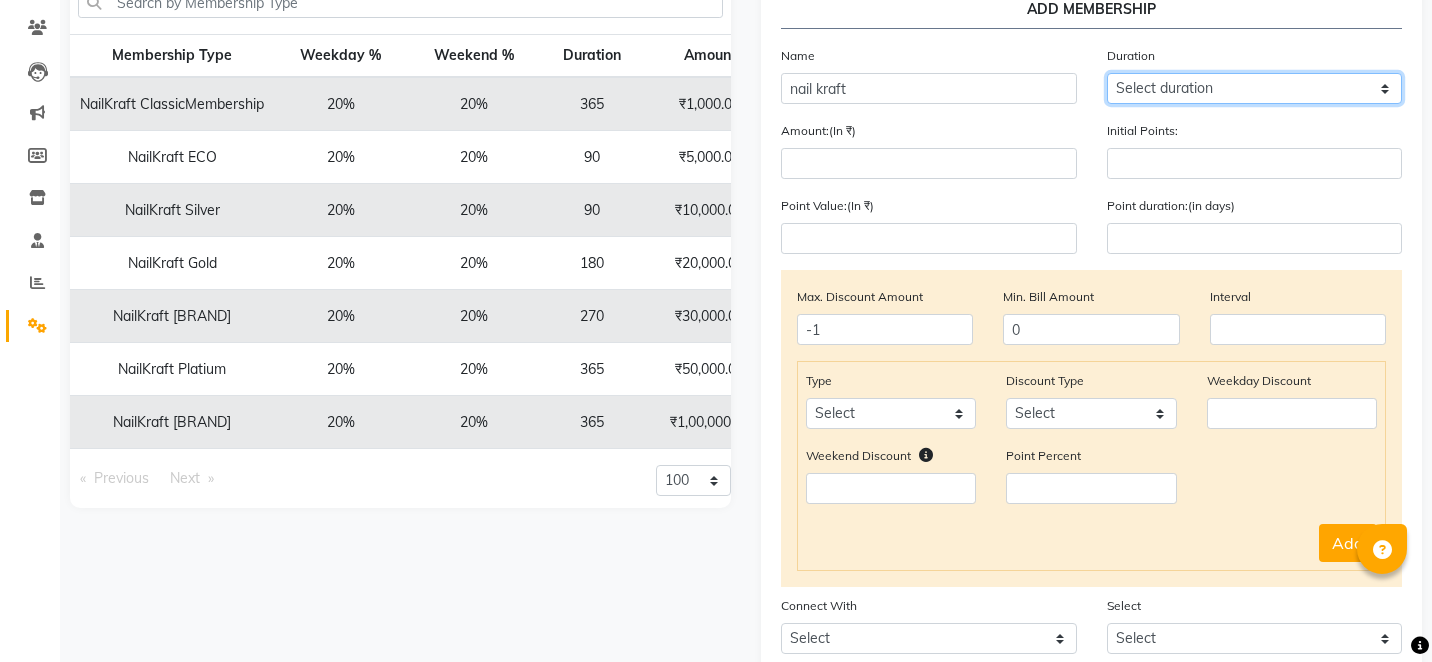 click on "Select duration Week  Half-month  Month  Year  Life Time  4 Months  8 Months  6 Months  15 Months  18 Months  30 Months  90 Days  210 Days  240 Days  270 Days  395 Days  425 Days  1 Day  2 Years  10 Months  3 Years  5 Years" 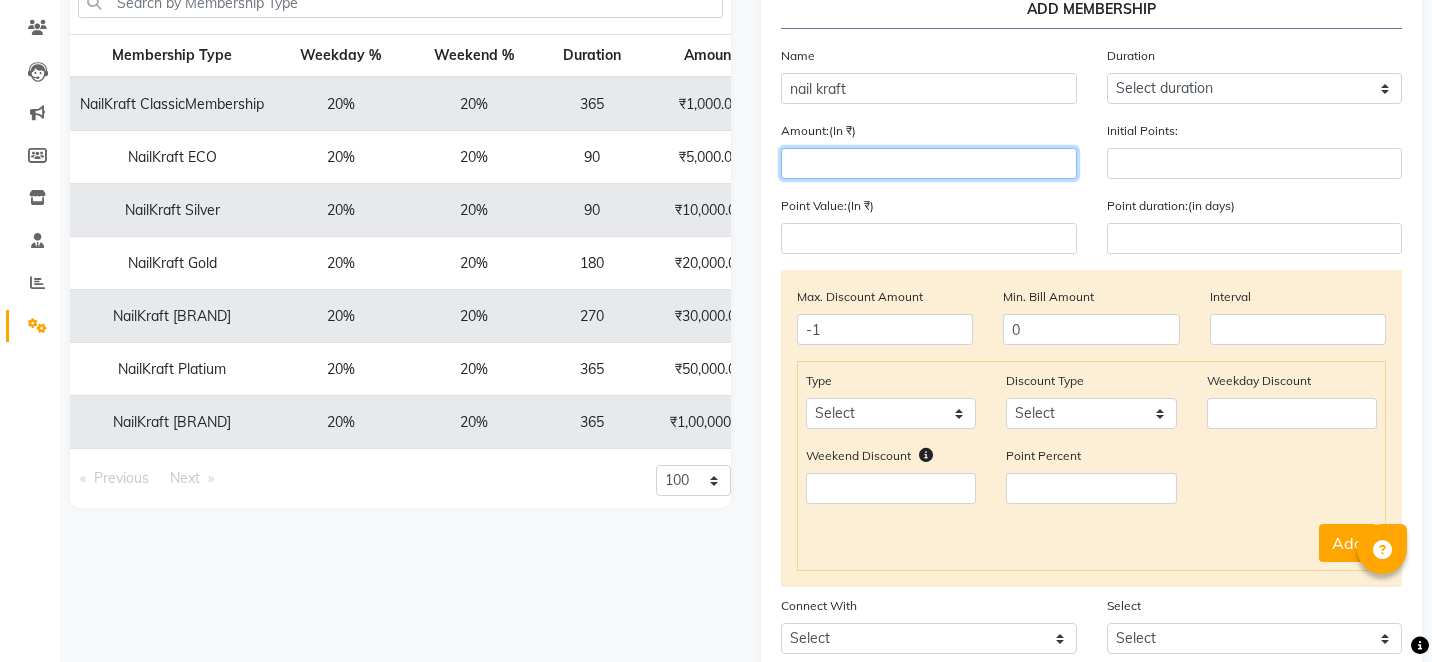 click 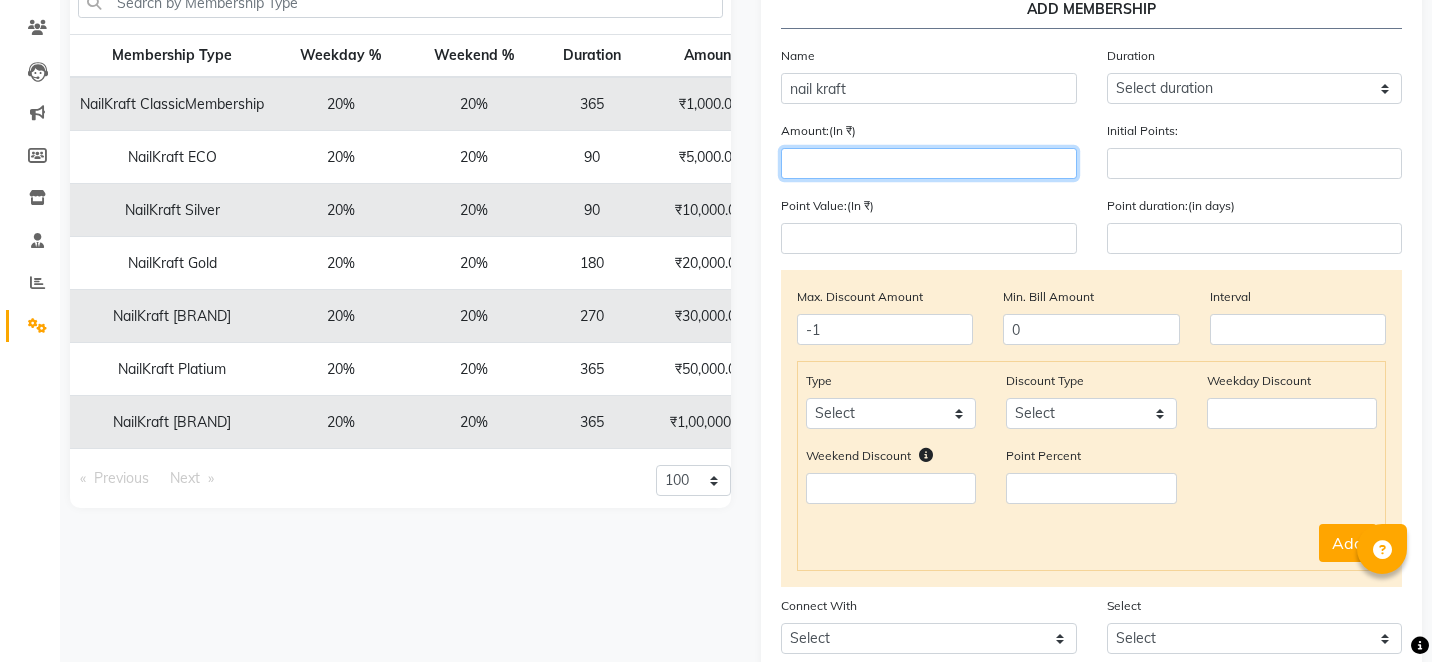 type on "6" 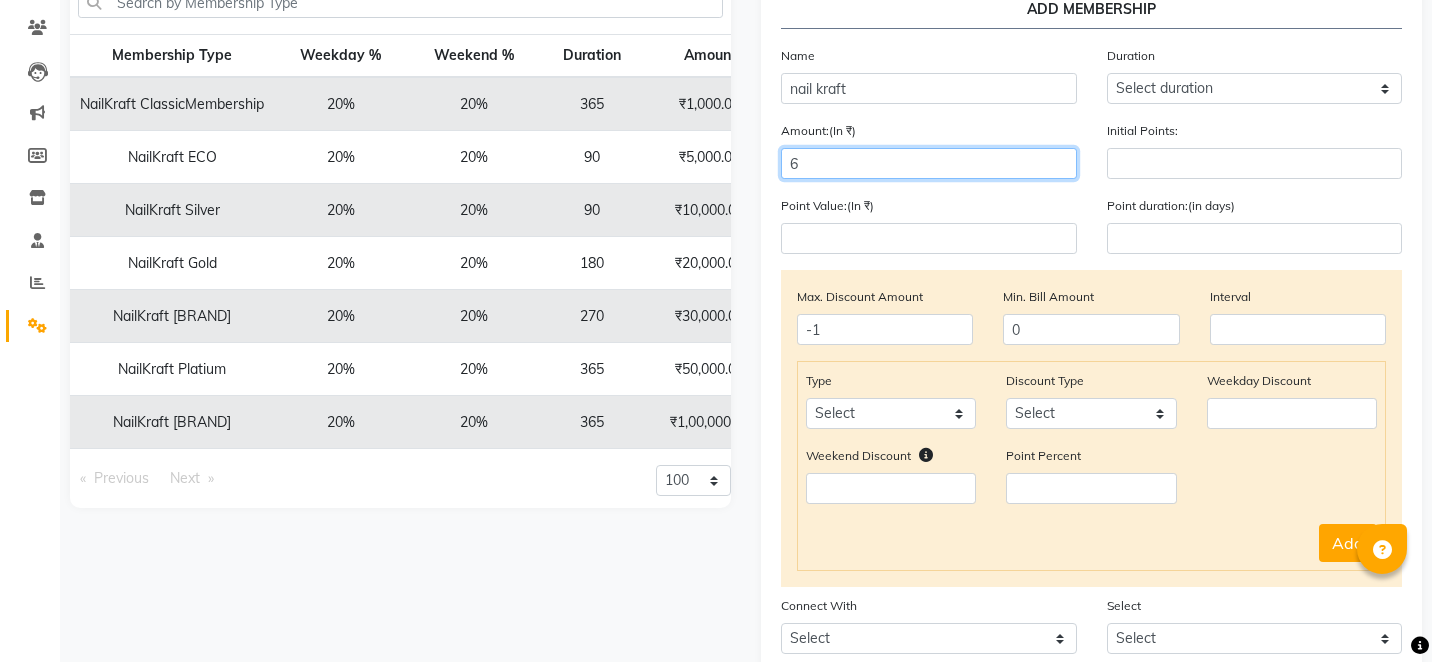 type 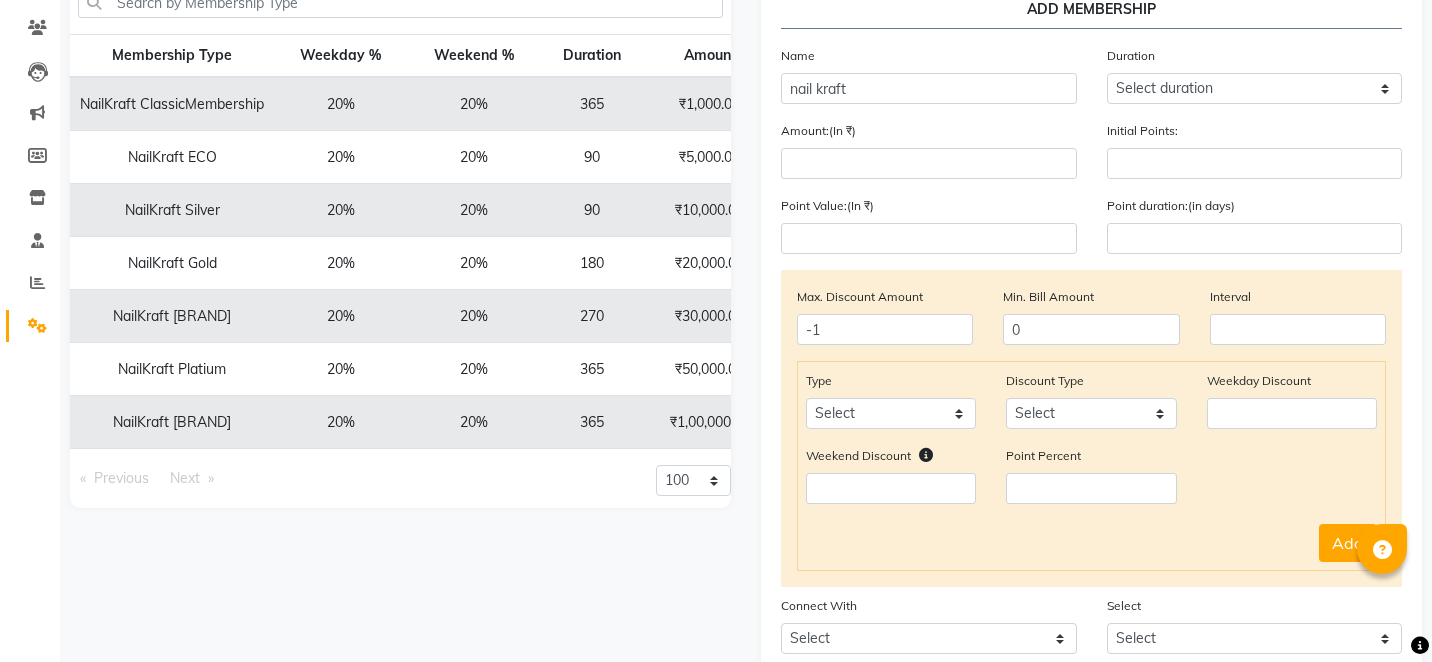 click on "Membership Type Weekday % Weekend % Duration Amount NailKraft ClassicMembership 20% 20% 365 ₹1,000.00 NailKraft ECO 20% 20% 90 ₹5,000.00 NailKraft Silver 20% 20% 90 ₹10,000.00 NailKraft Gold 20% 20% 180 ₹20,000.00 NailKraft Daimond 20% 20% 270 ₹30,000.00 NailKraft Platium 20% 20% 365 ₹50,000.00 NailKraft Palladium  20% 20% 365 ₹1,00,000.00  Previous  page  1 / 1   Next  page 10 20 50 100" 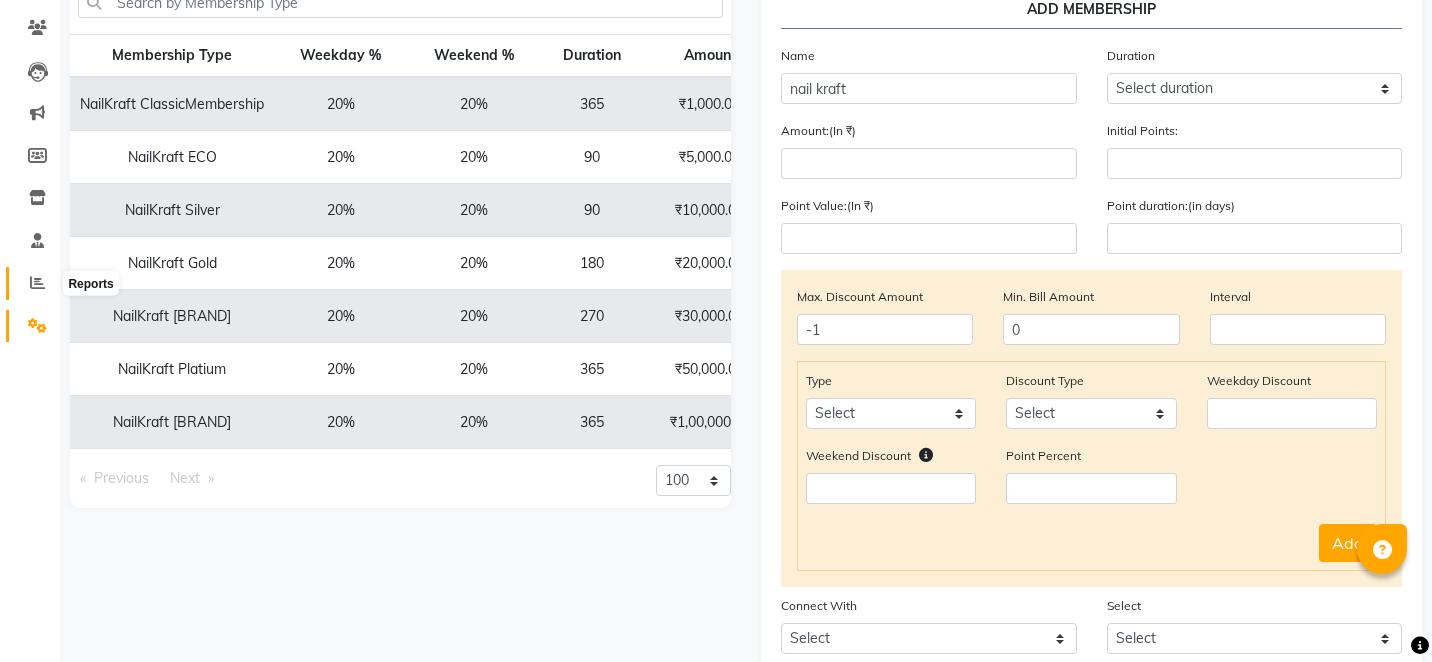 click 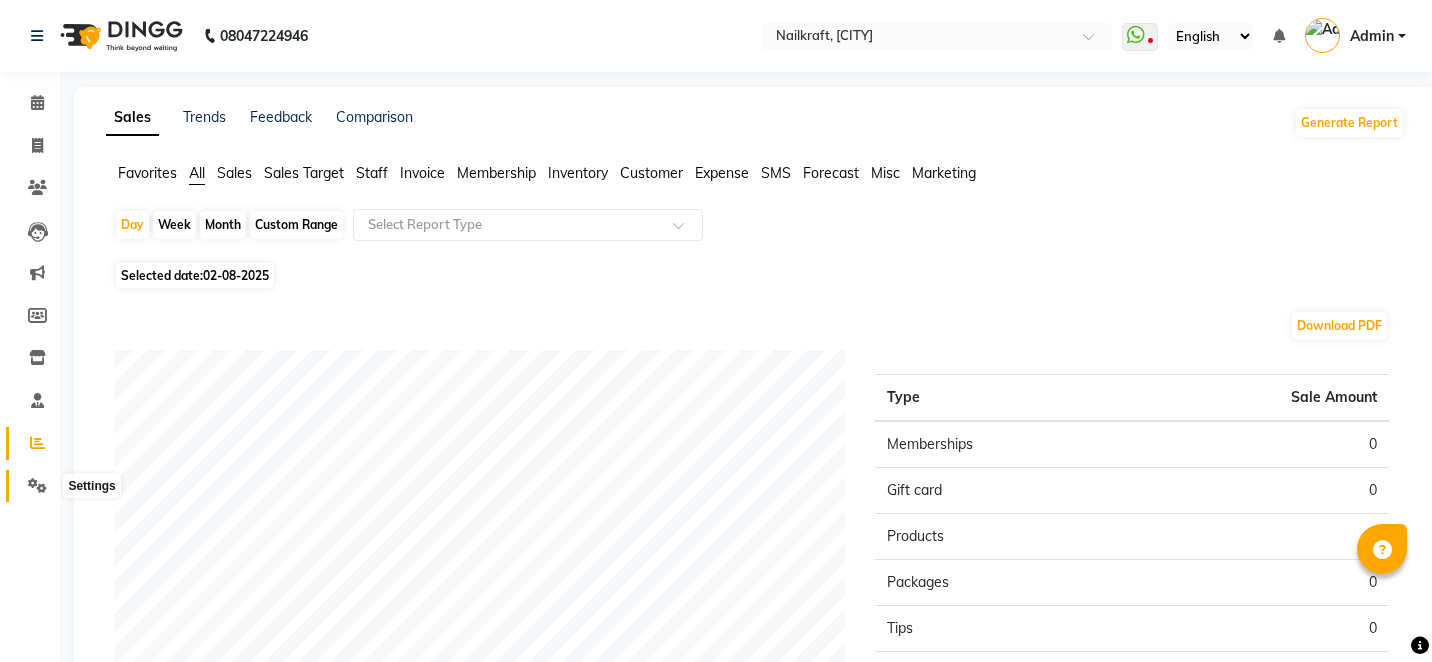 click 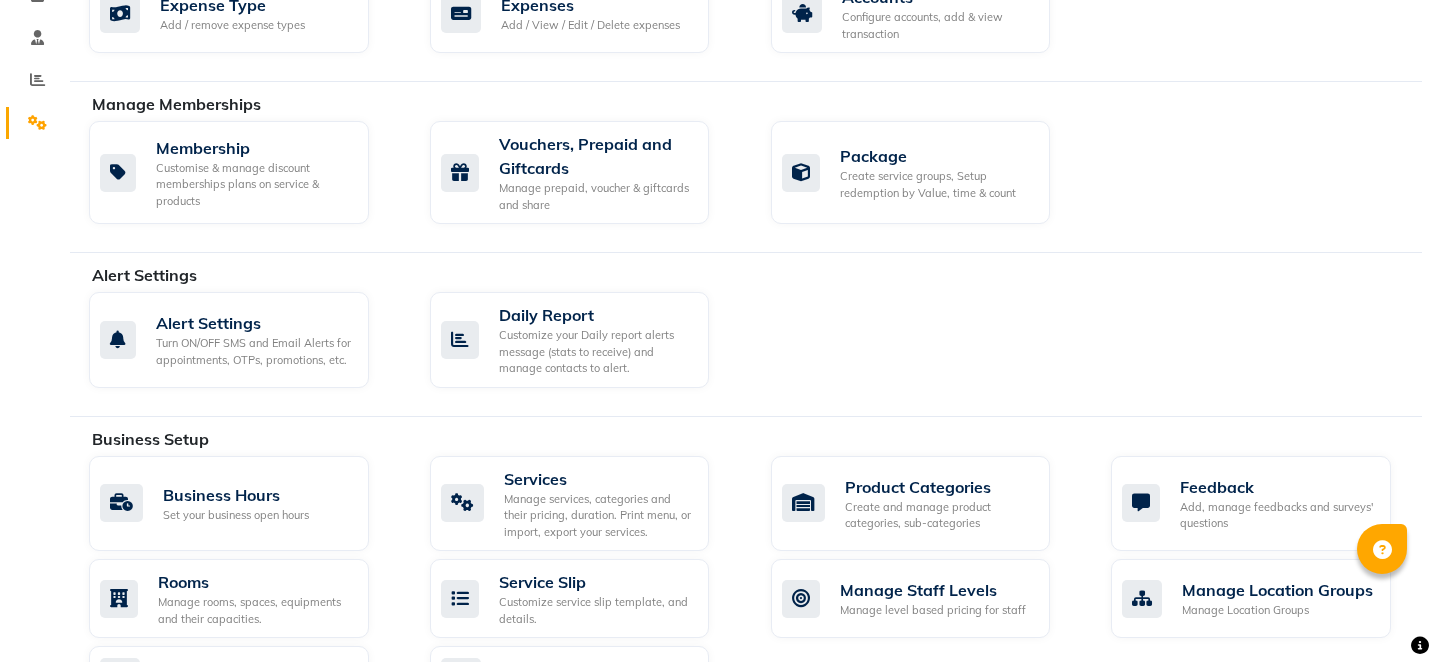 scroll, scrollTop: 358, scrollLeft: 0, axis: vertical 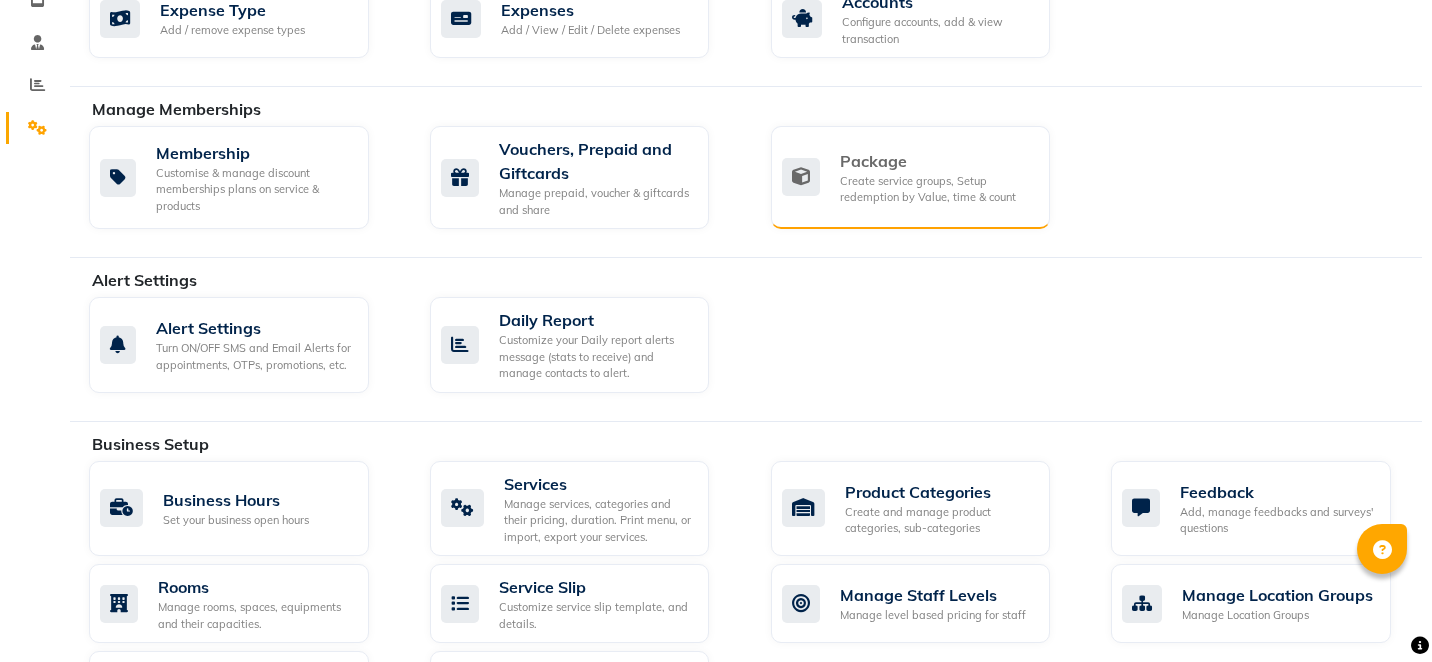 click on "Create service groups, Setup redemption by Value, time & count" 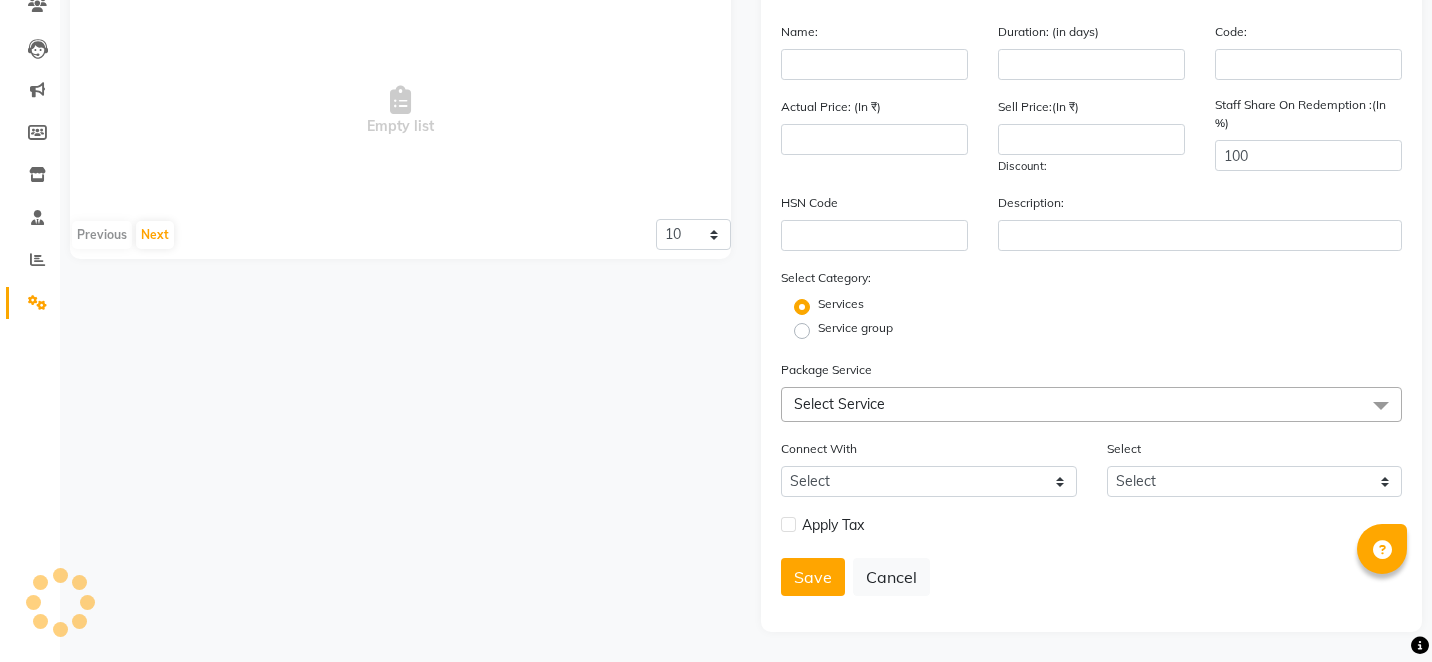 scroll, scrollTop: 358, scrollLeft: 0, axis: vertical 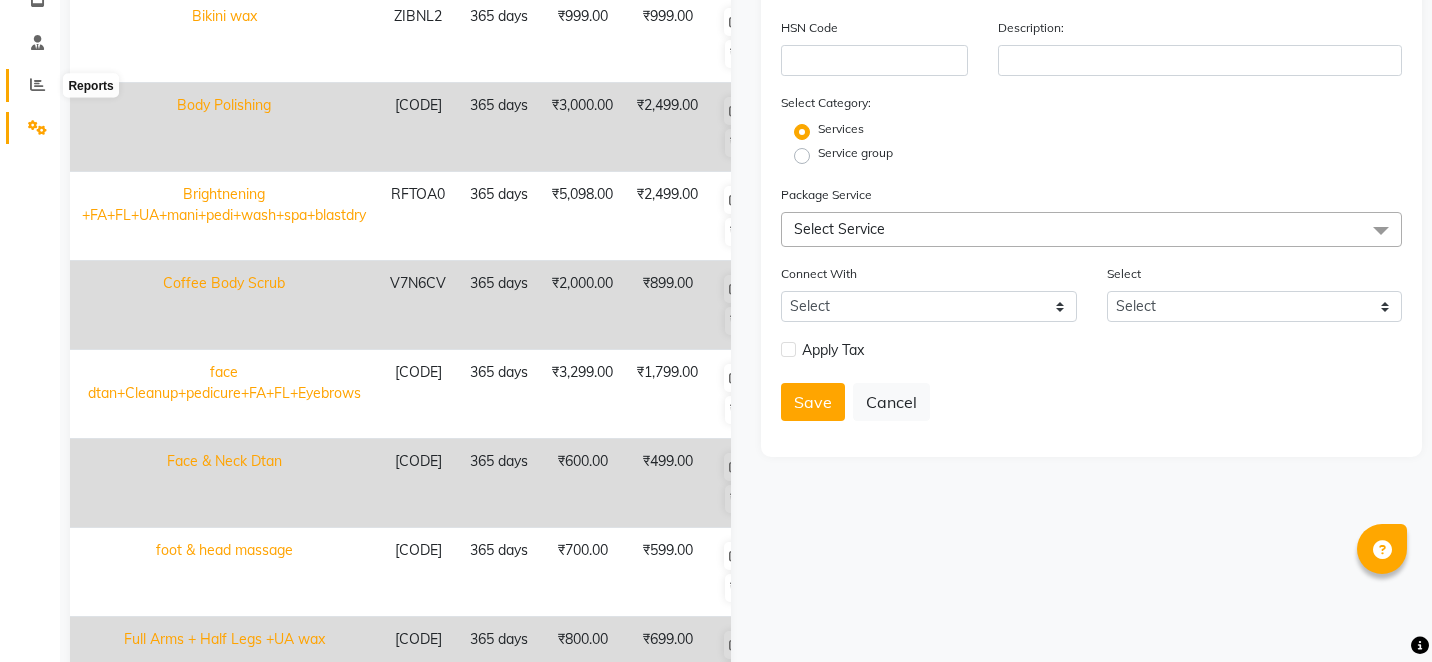 click 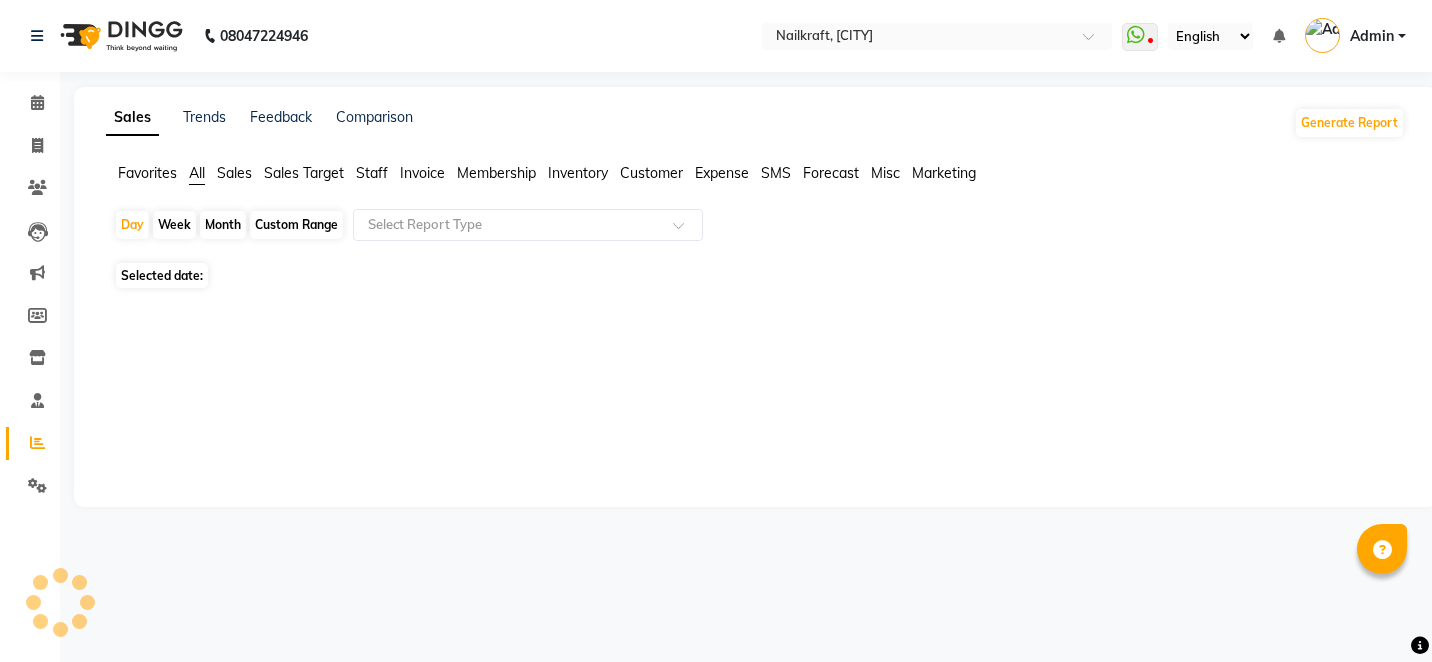 scroll, scrollTop: 0, scrollLeft: 0, axis: both 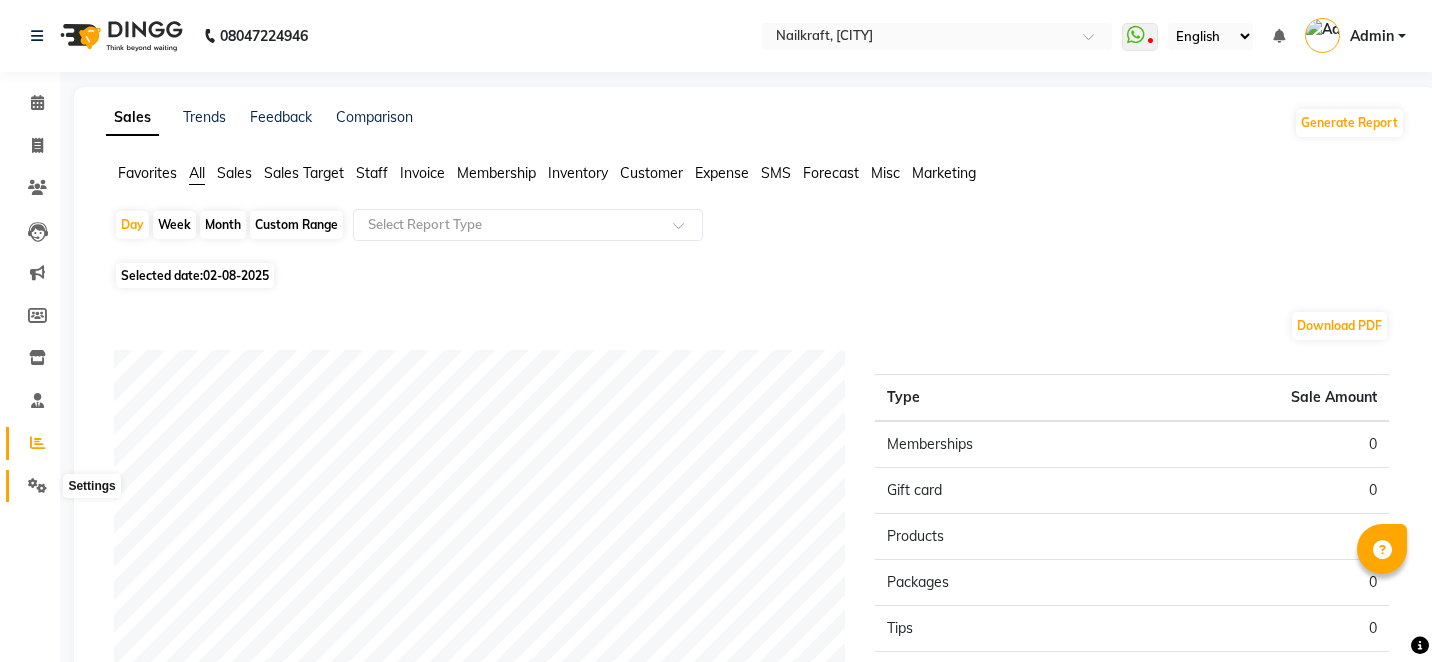 click 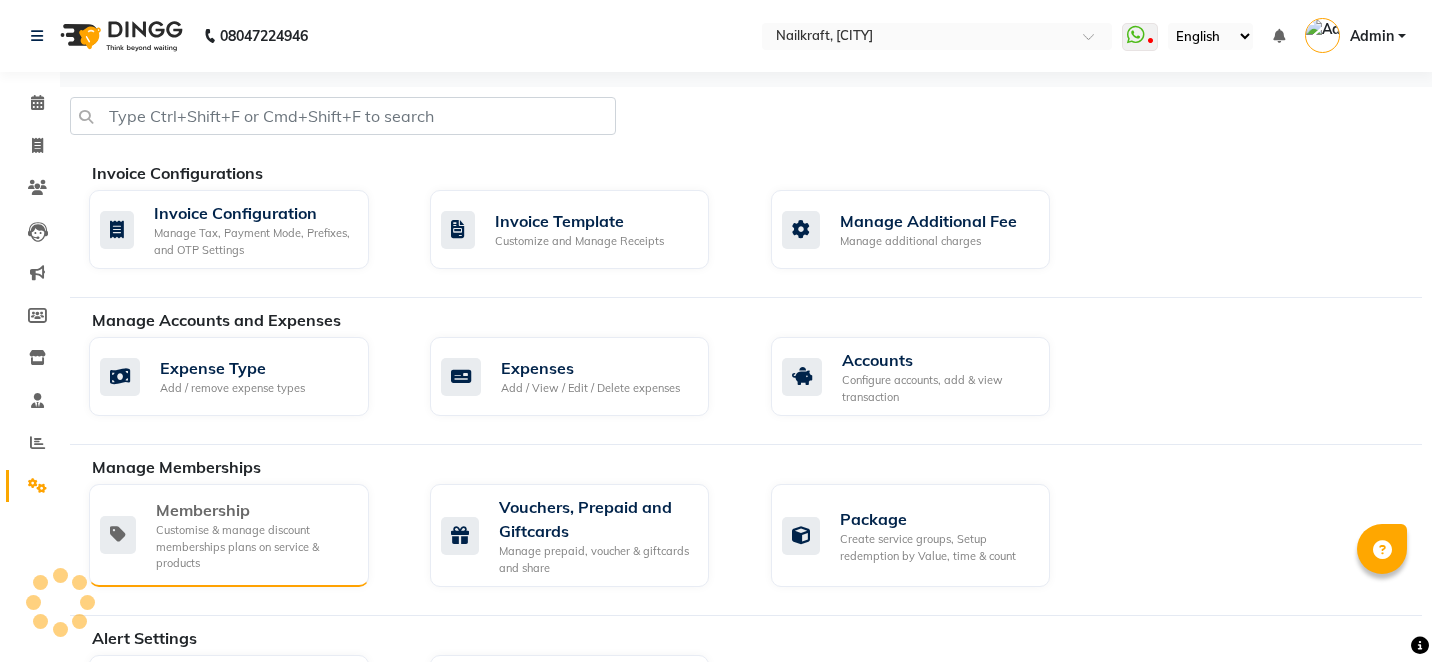 click on "Customise & manage discount memberships plans on service & products" 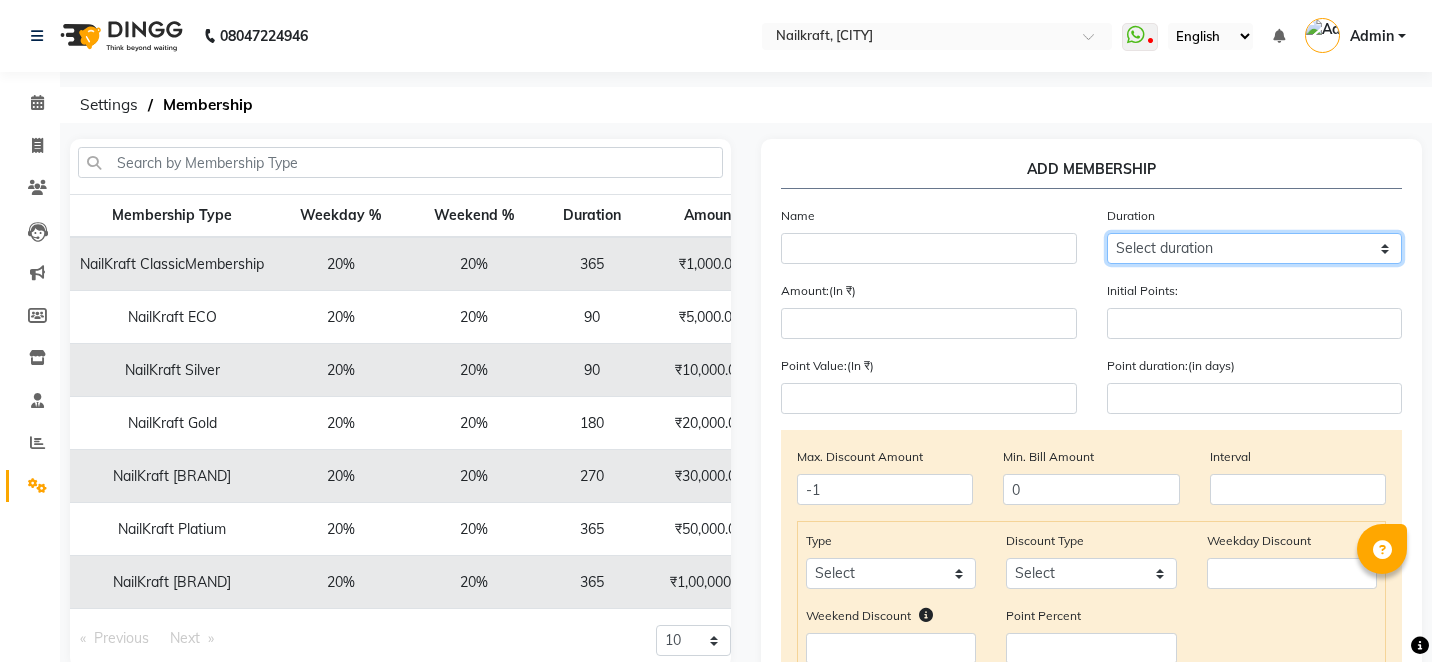 click on "Select duration Week  Half-month  Month  Year  Life Time  4 Months  8 Months  6 Months  15 Months  18 Months  30 Months  90 Days  210 Days  240 Days  270 Days  395 Days  425 Days  1 Day  2 Years  10 Months  3 Years  5 Years" 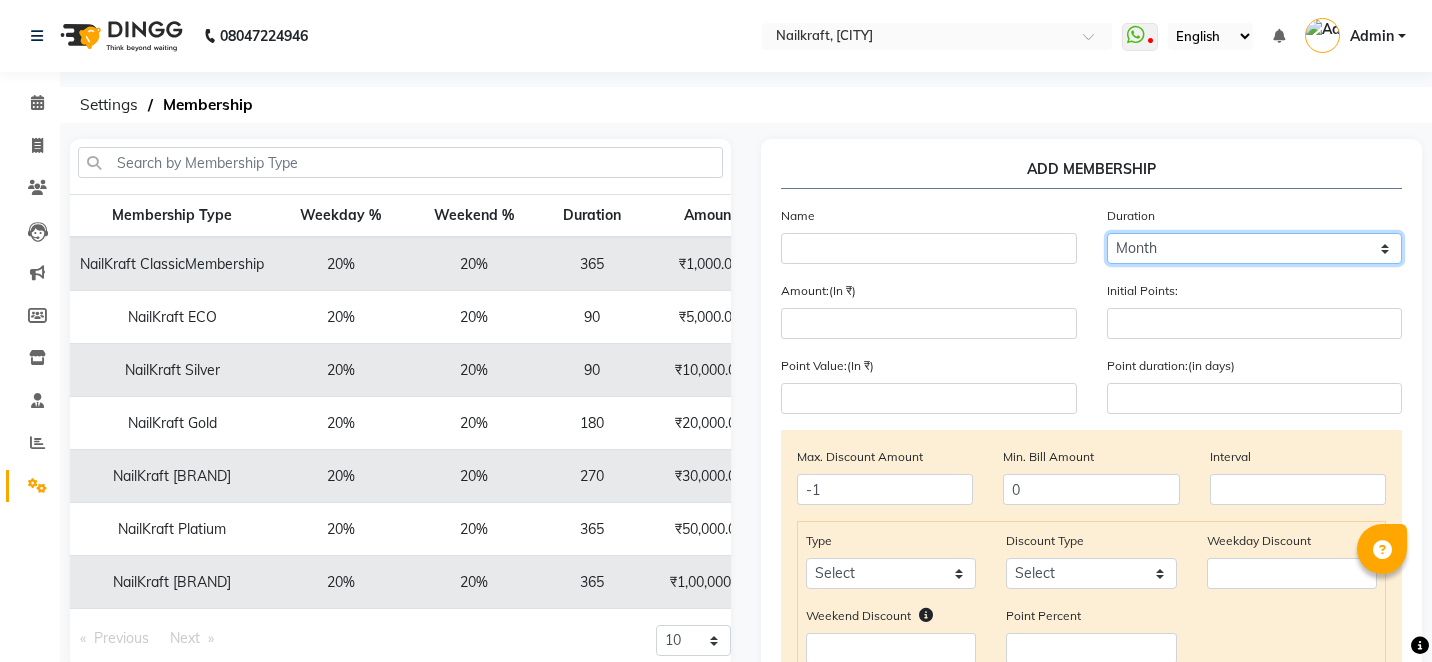 type on "30" 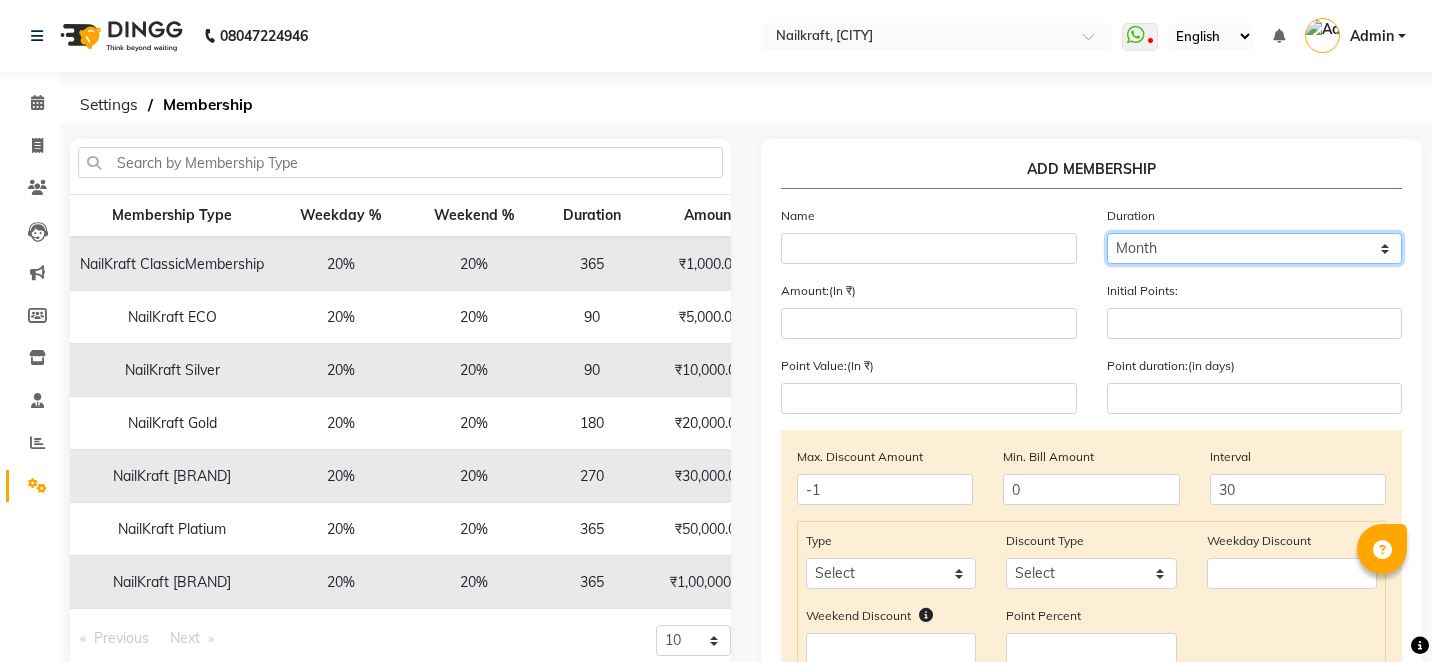 click on "Select duration Week  Half-month  Month  Year  Life Time  4 Months  8 Months  6 Months  15 Months  18 Months  30 Months  90 Days  210 Days  240 Days  270 Days  395 Days  425 Days  1 Day  2 Years  10 Months  3 Years  5 Years" 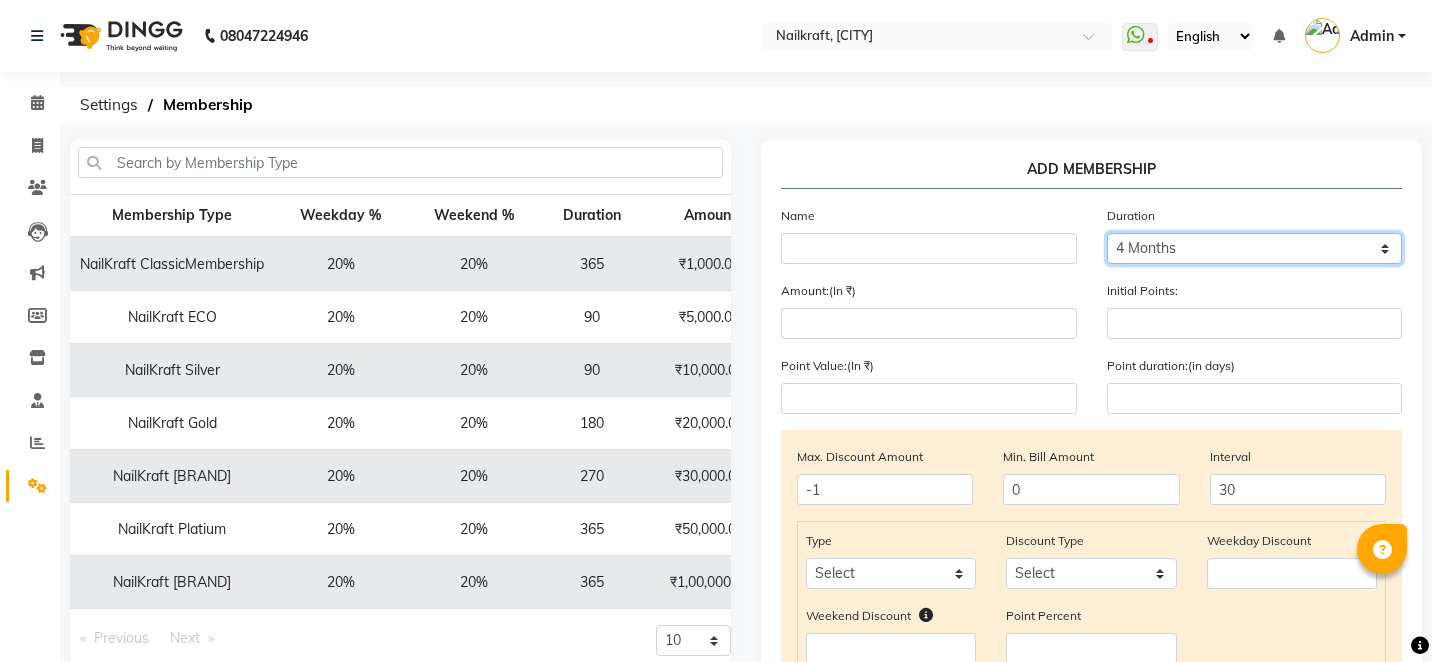 type on "122" 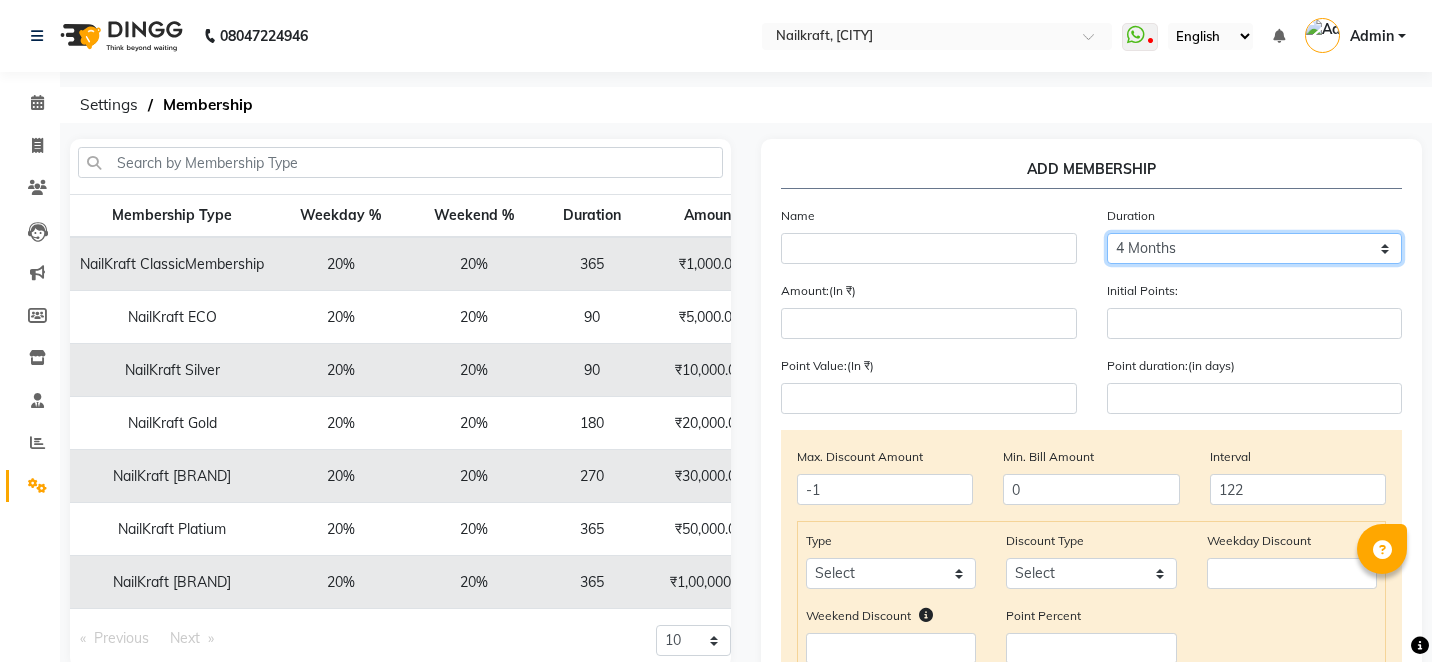 click on "Select duration Week  Half-month  Month  Year  Life Time  4 Months  8 Months  6 Months  15 Months  18 Months  30 Months  90 Days  210 Days  240 Days  270 Days  395 Days  425 Days  1 Day  2 Years  10 Months  3 Years  5 Years" 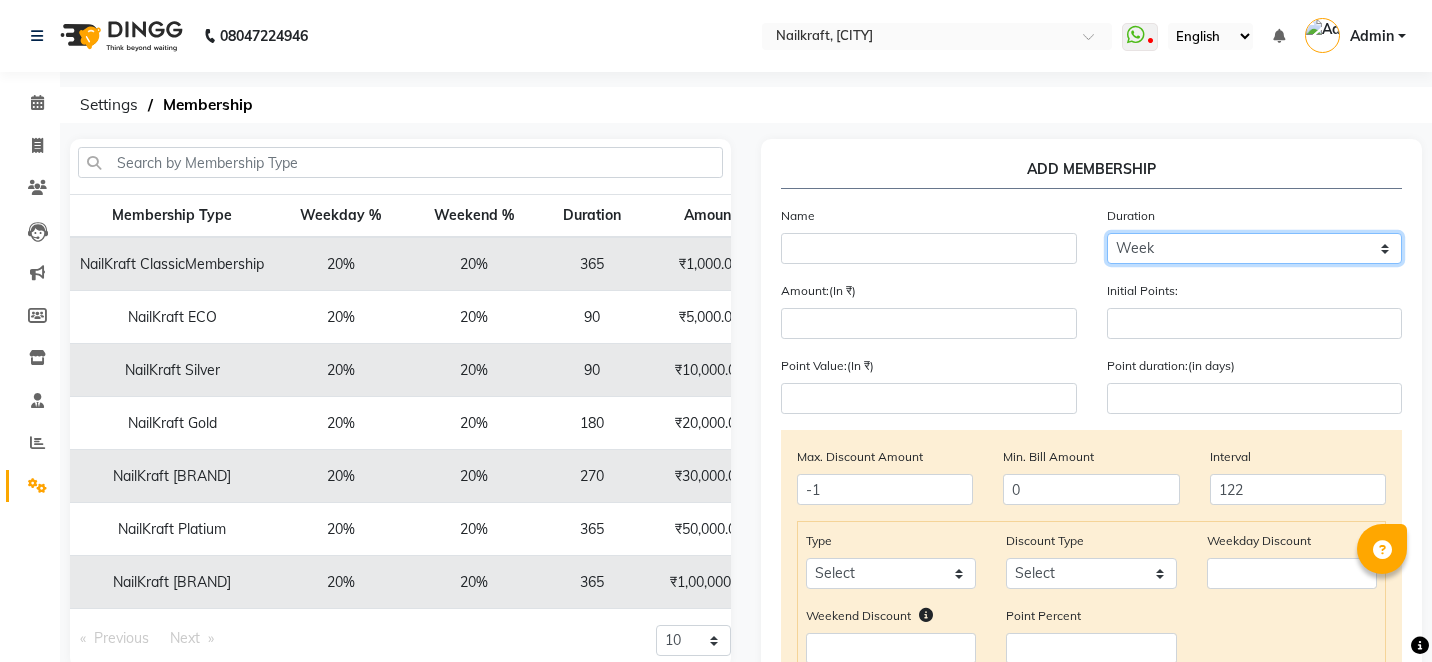 type on "7" 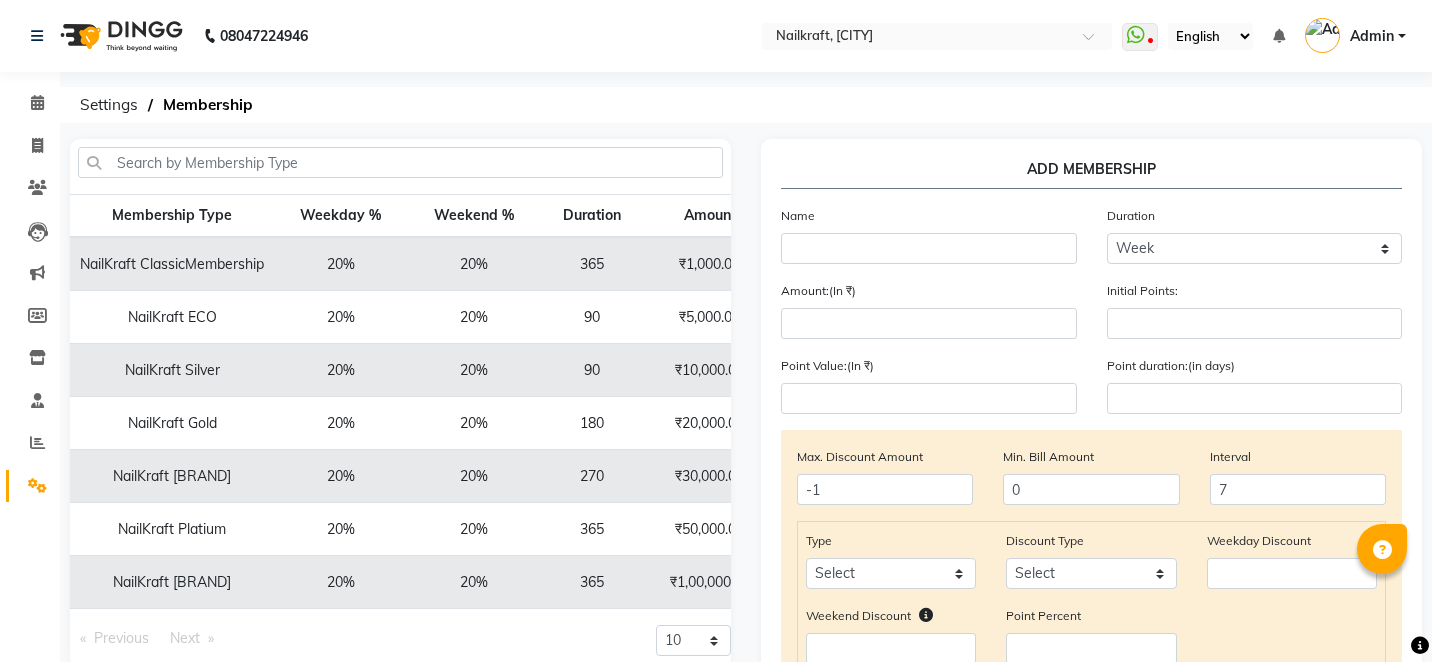 click on "Point duration:(in days)" 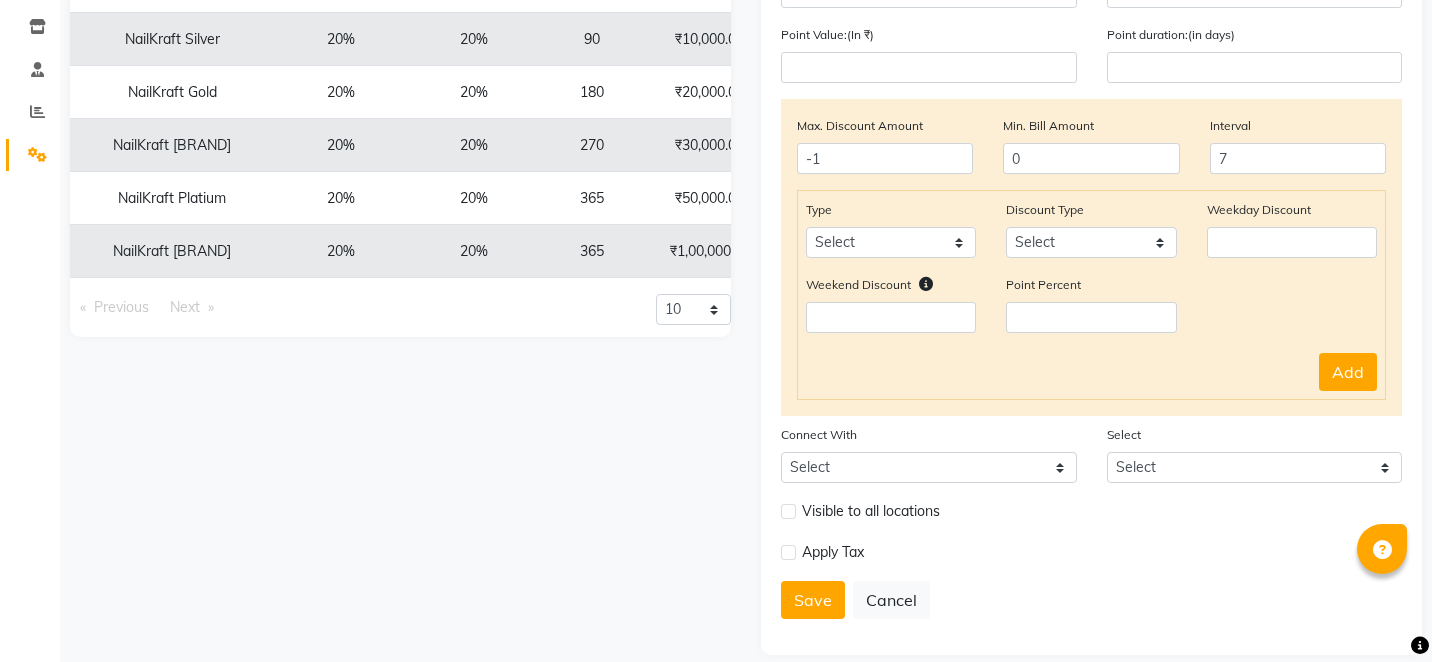 scroll, scrollTop: 354, scrollLeft: 0, axis: vertical 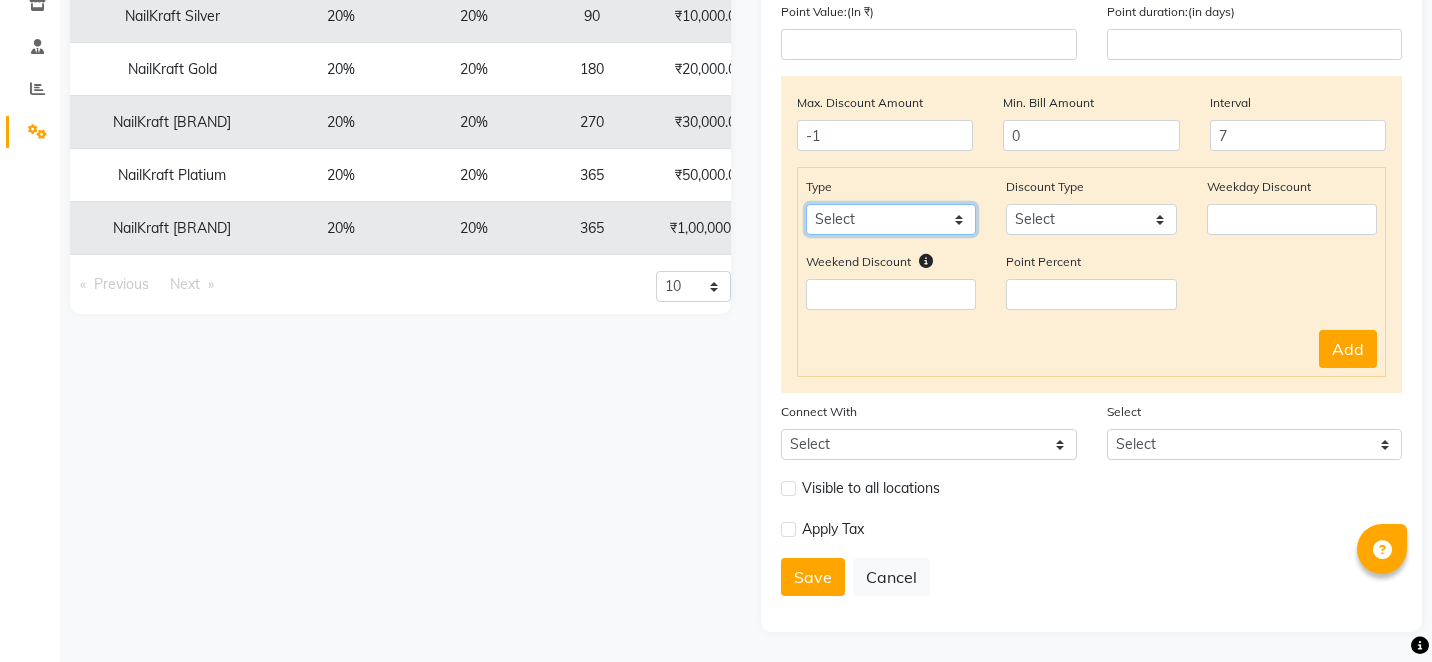 click on "Select Service Product Package Prepaid Voucher" 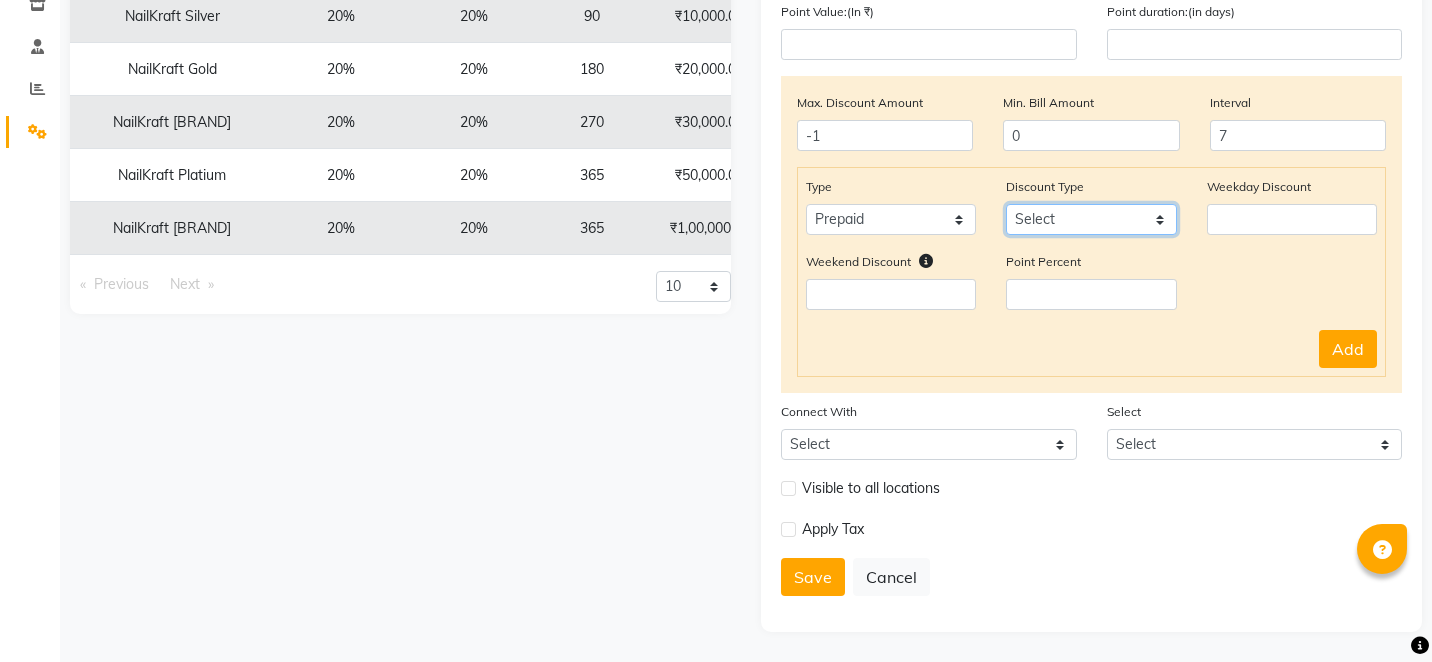 click on "Select Percent Flat" 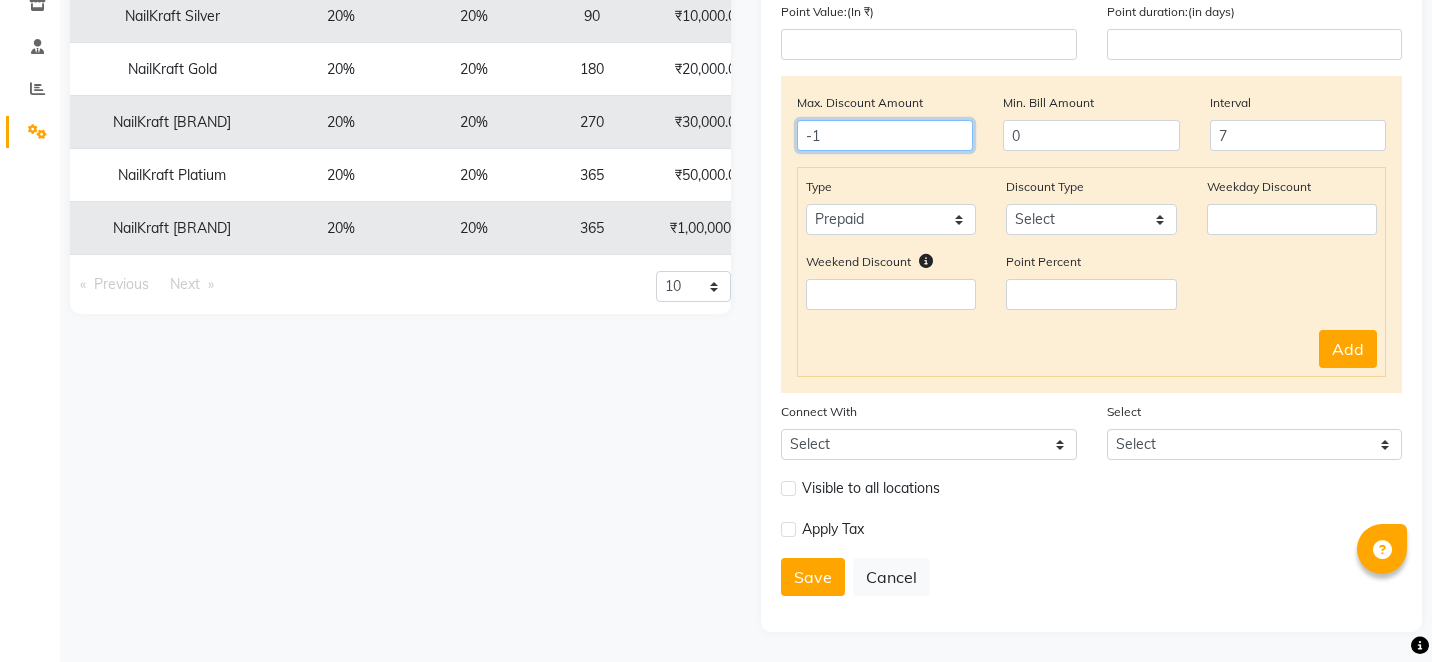 click on "-1" 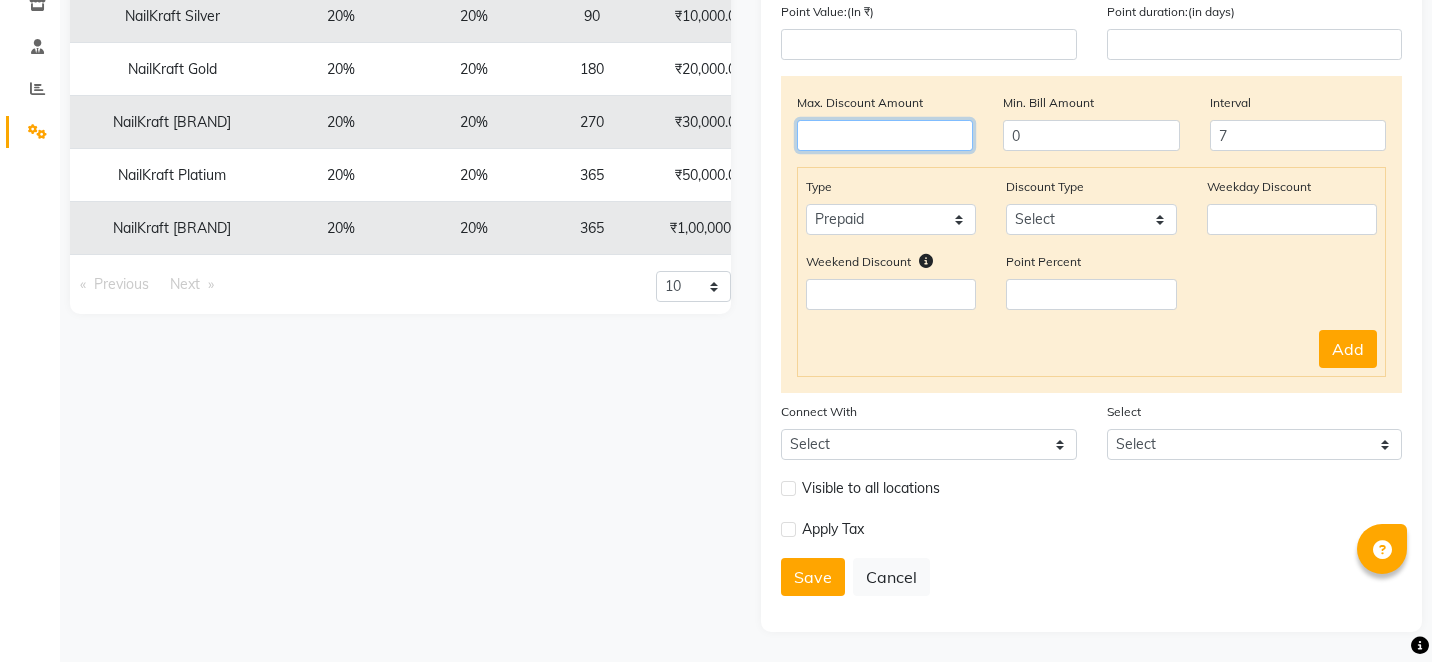 type 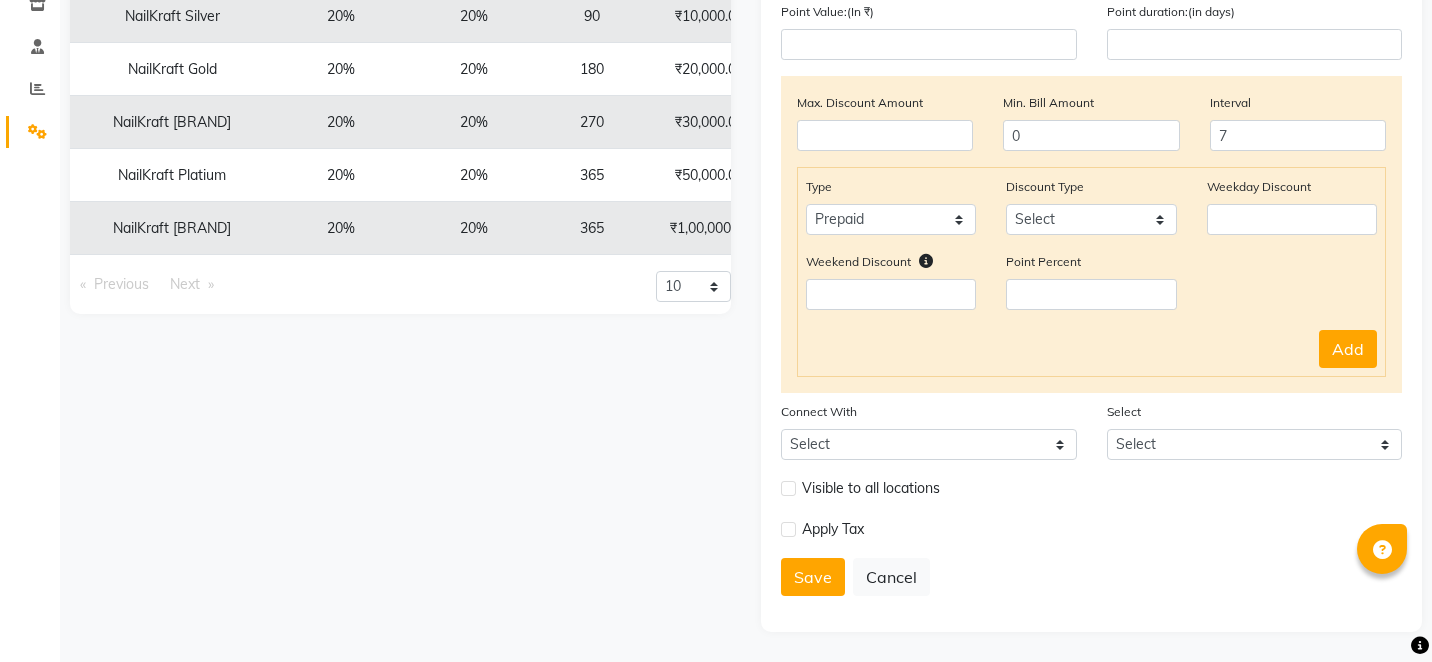 click on "₹1,00,000.00" 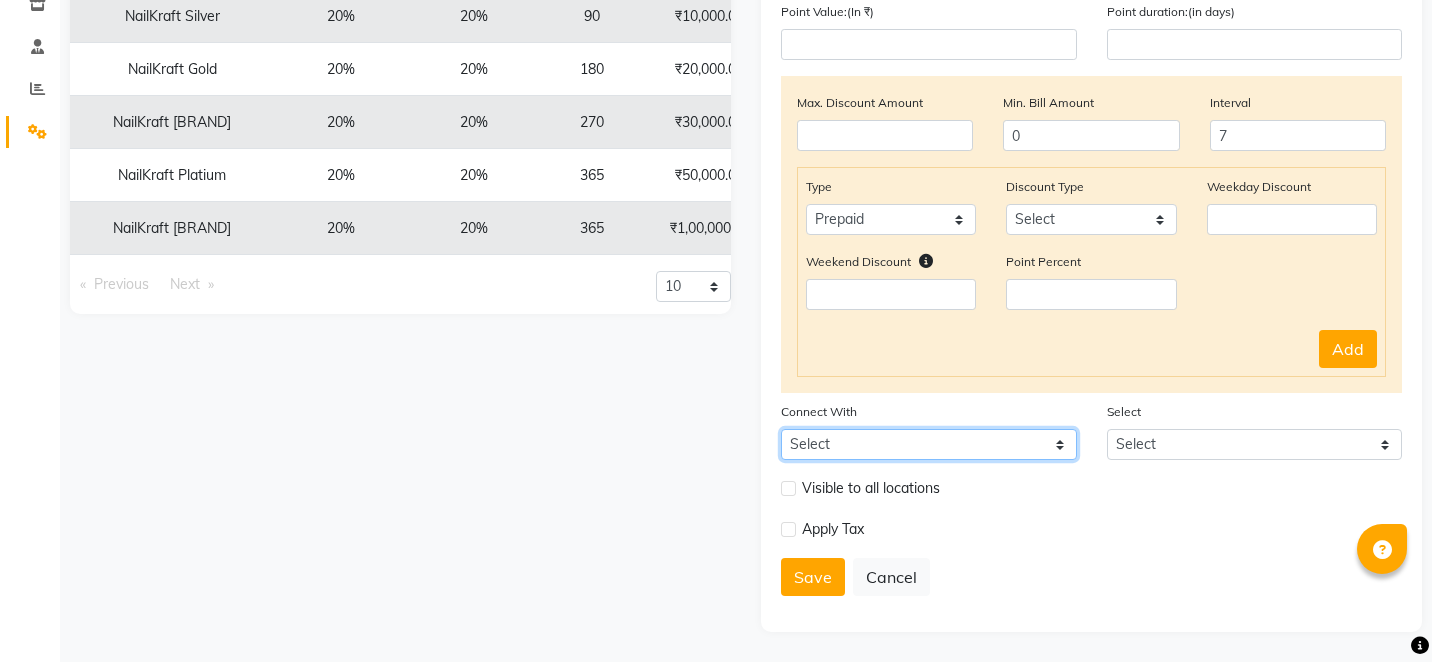 click on "Select Package Prepaid Voucher" 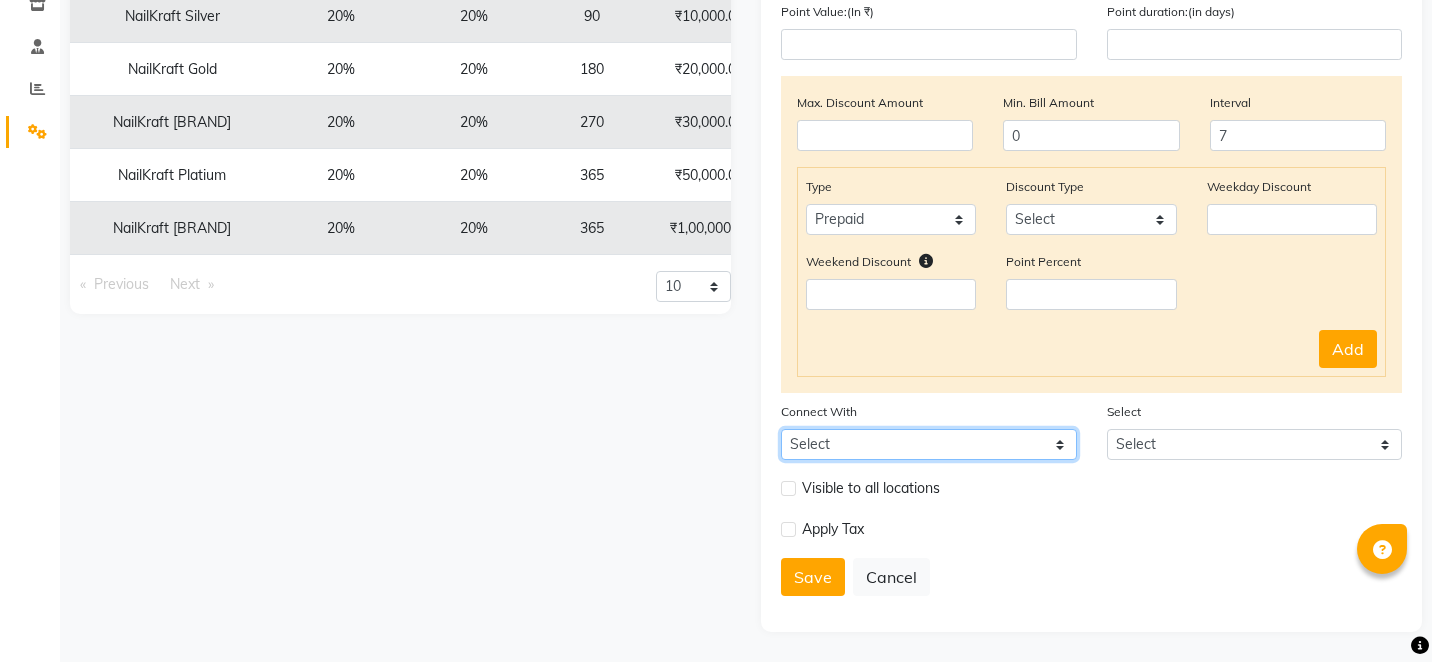 select on "2: PP" 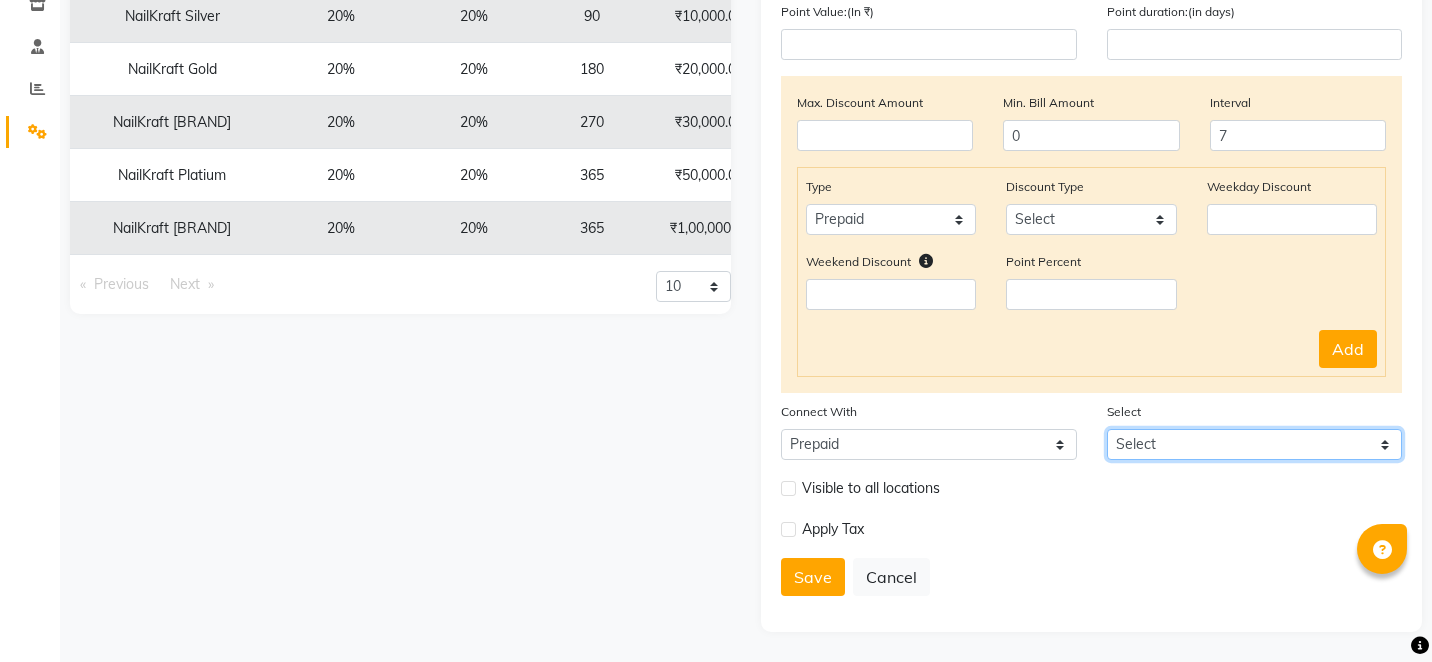 click on "Select 6 Prepaid Sweet Pedicure PAY 10K AND GET 13K Gold pay 30000 get 42000  Pay Platinum 50000 get 75000" 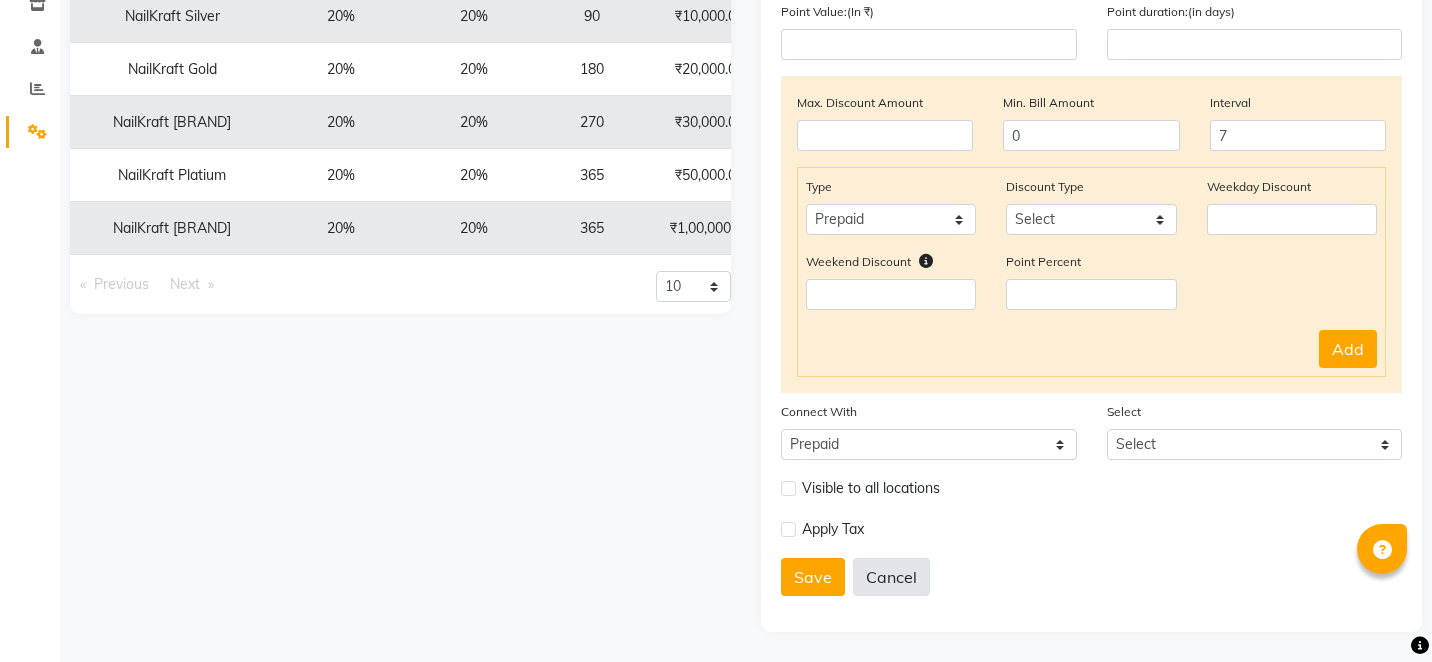 click on "Cancel" 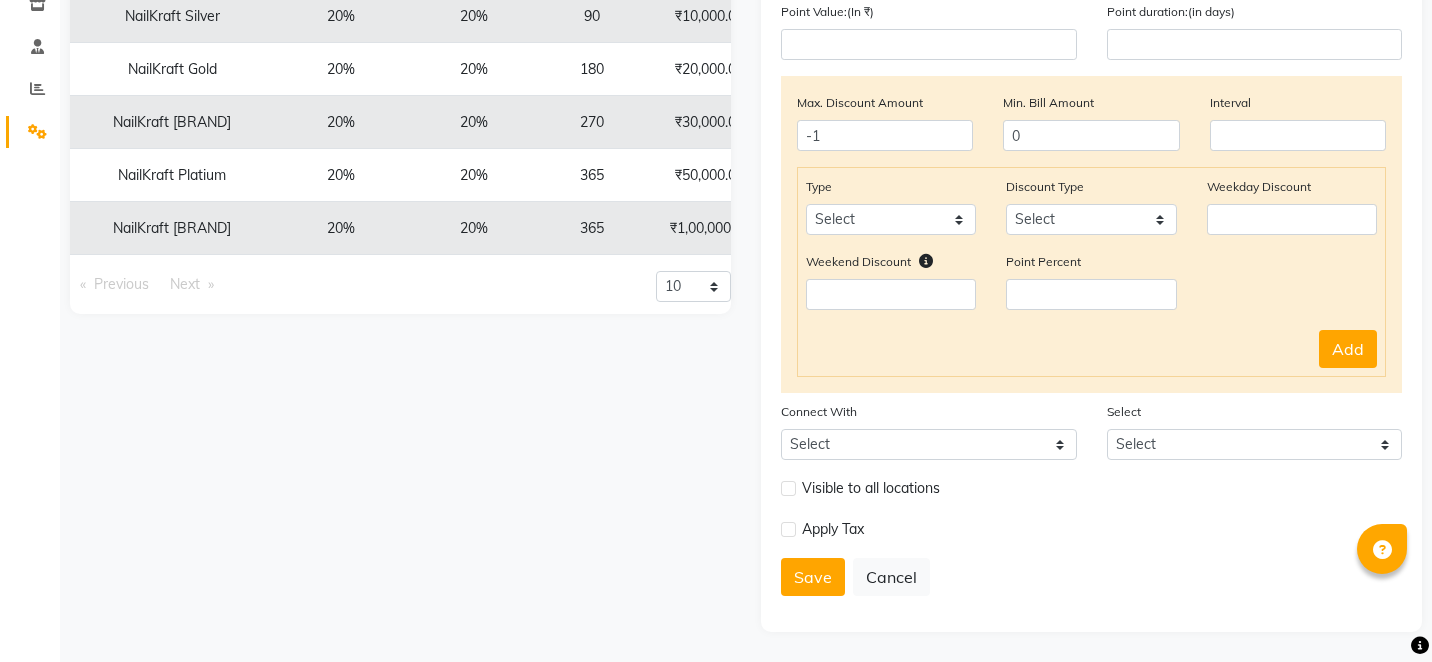 type 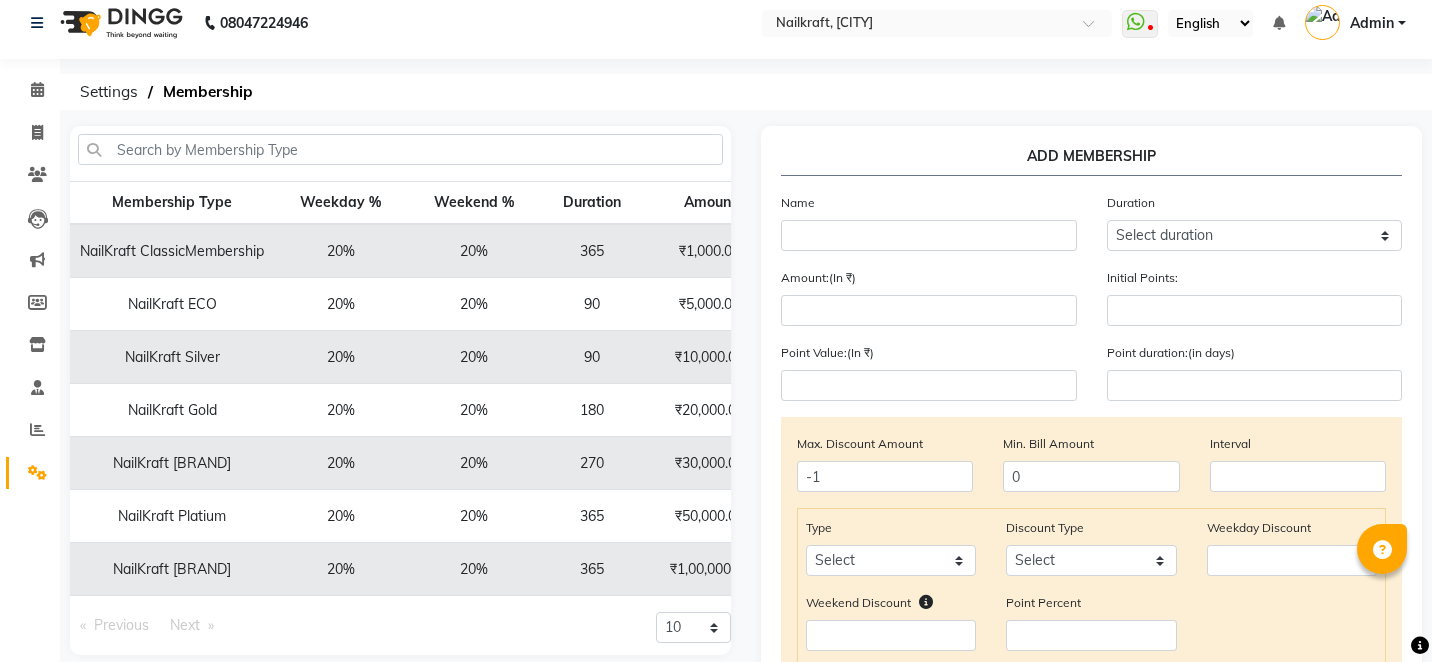 scroll, scrollTop: 0, scrollLeft: 0, axis: both 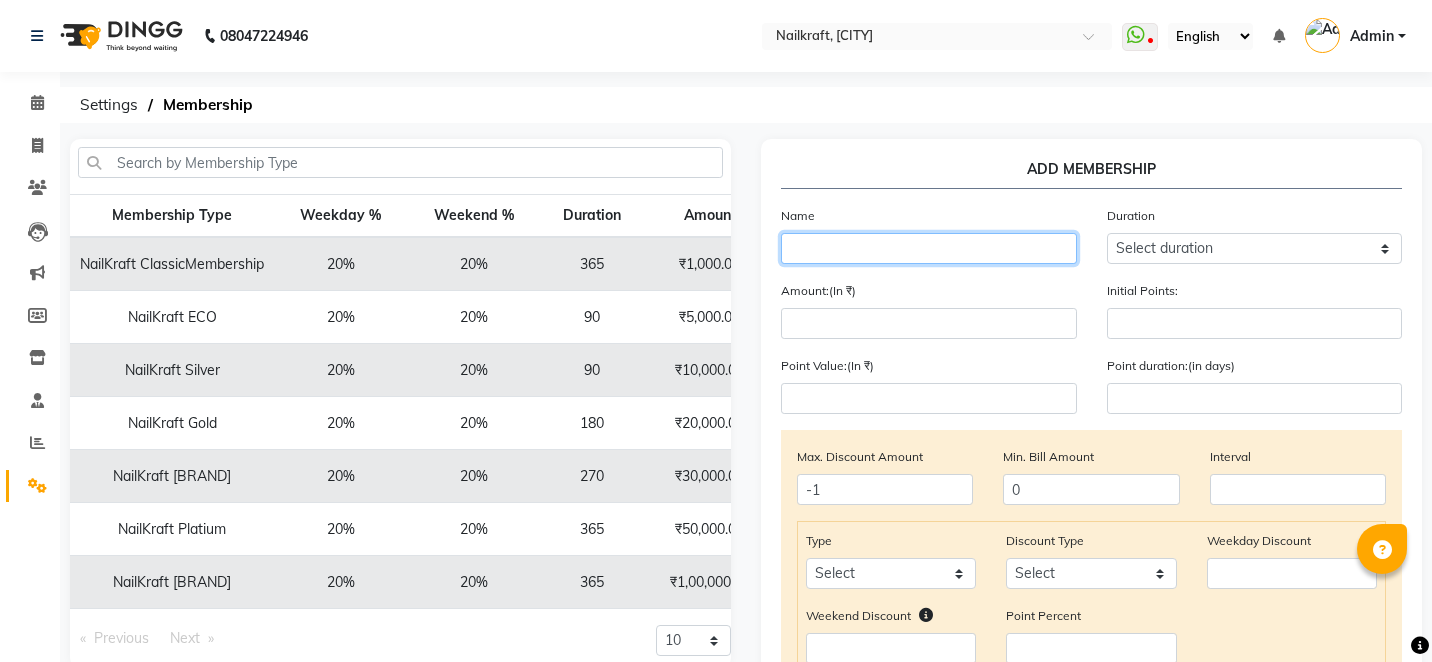click 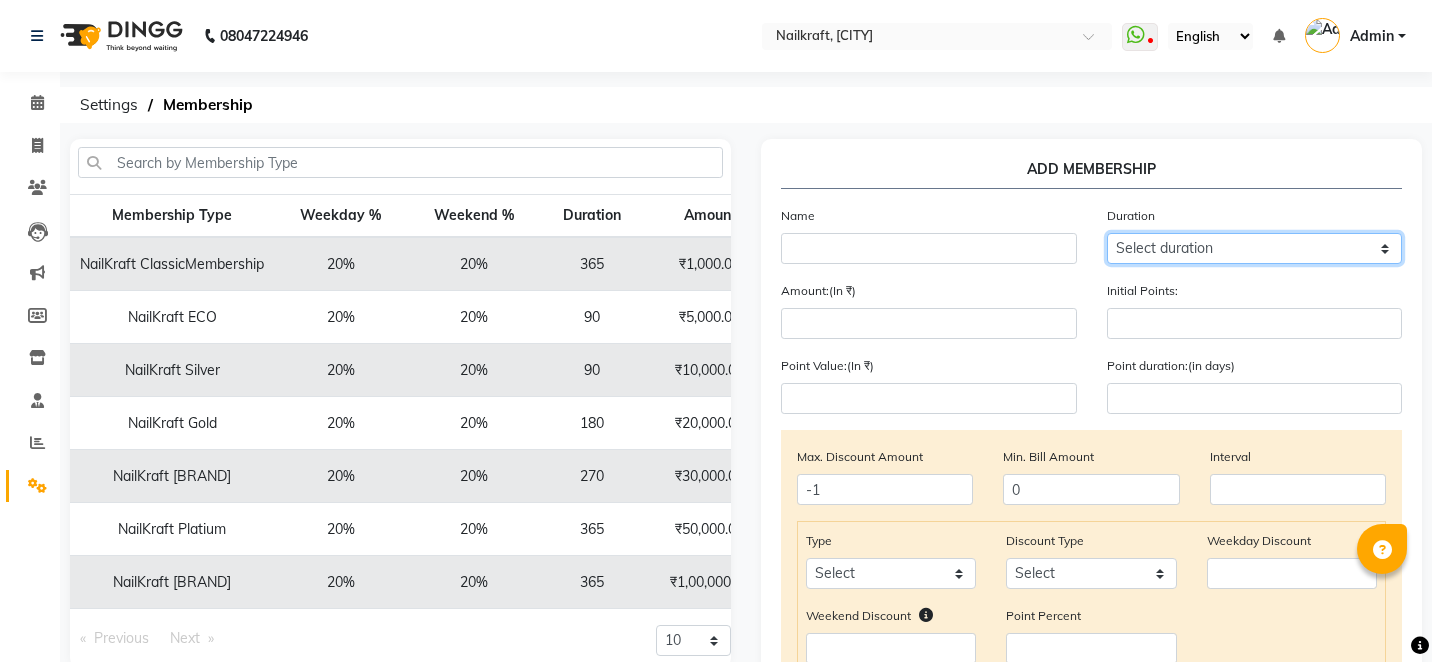 click on "Select duration Week  Half-month  Month  Year  Life Time  4 Months  8 Months  6 Months  15 Months  18 Months  30 Months  90 Days  210 Days  240 Days  270 Days  395 Days  425 Days  1 Day  2 Years  10 Months  3 Years  5 Years" 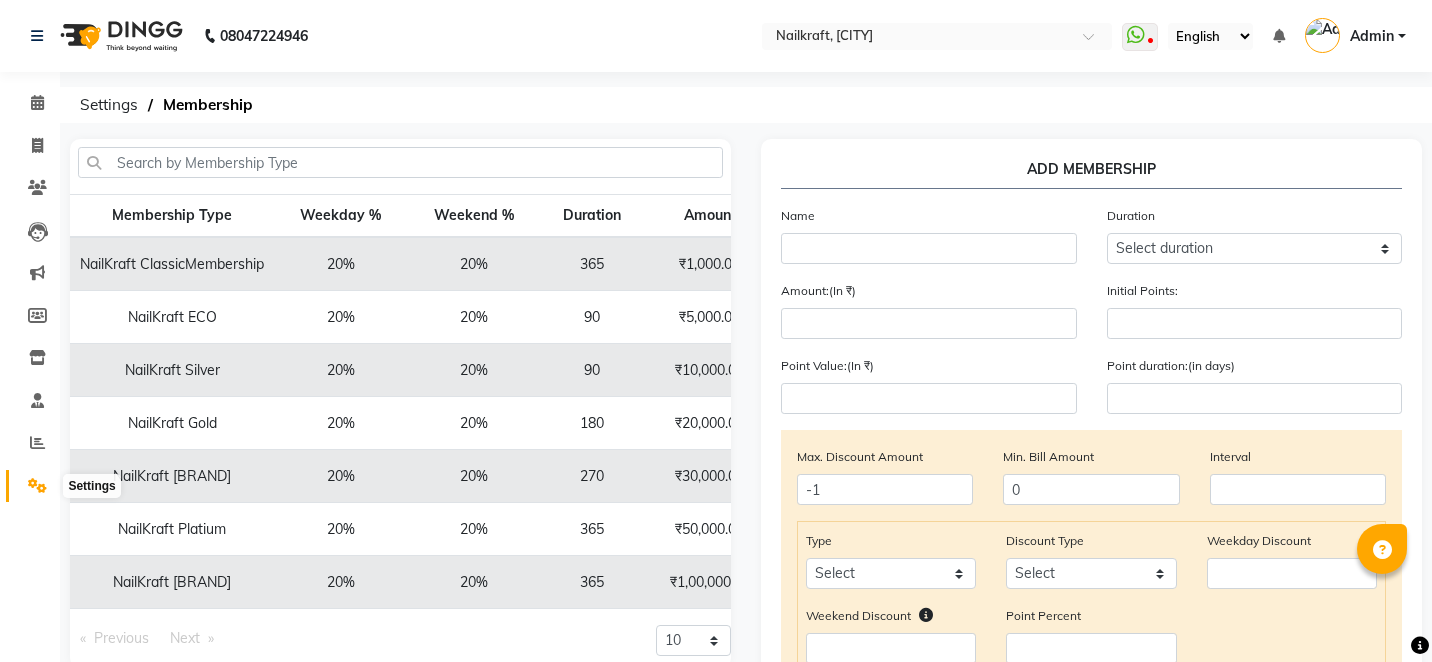 click 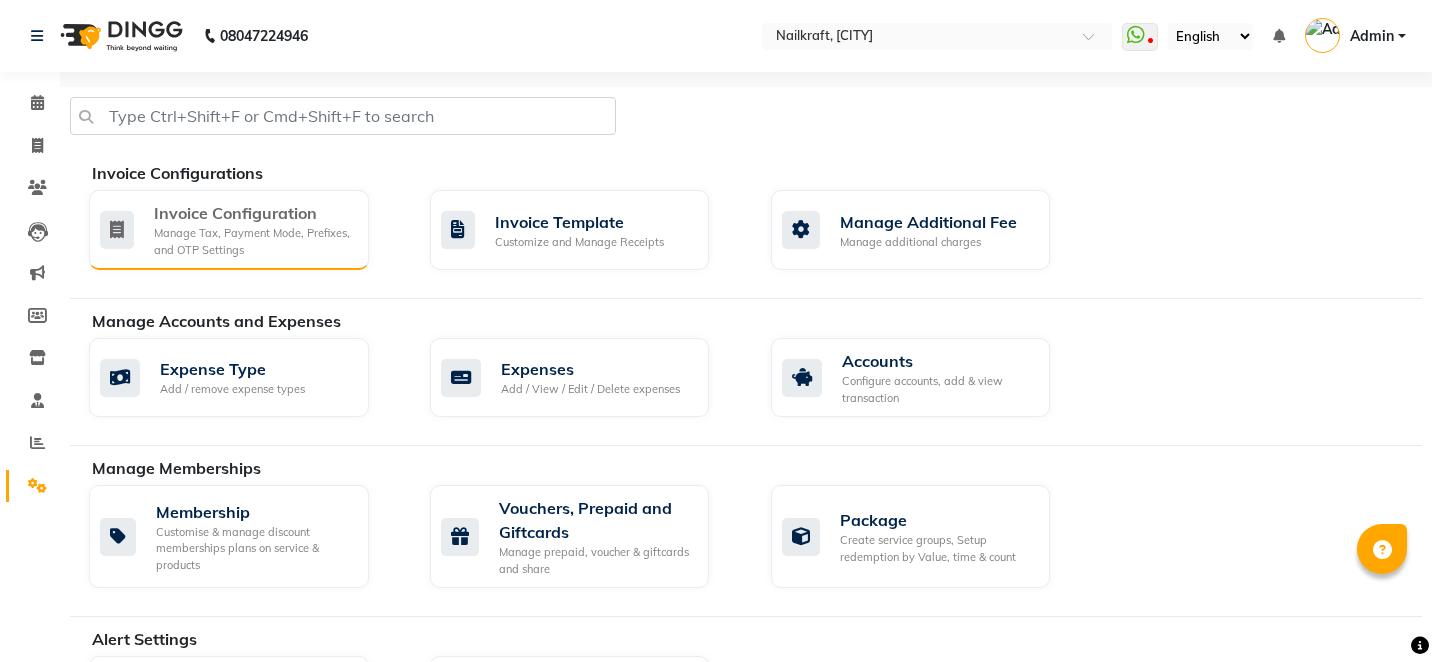 click on "Invoice Configuration" 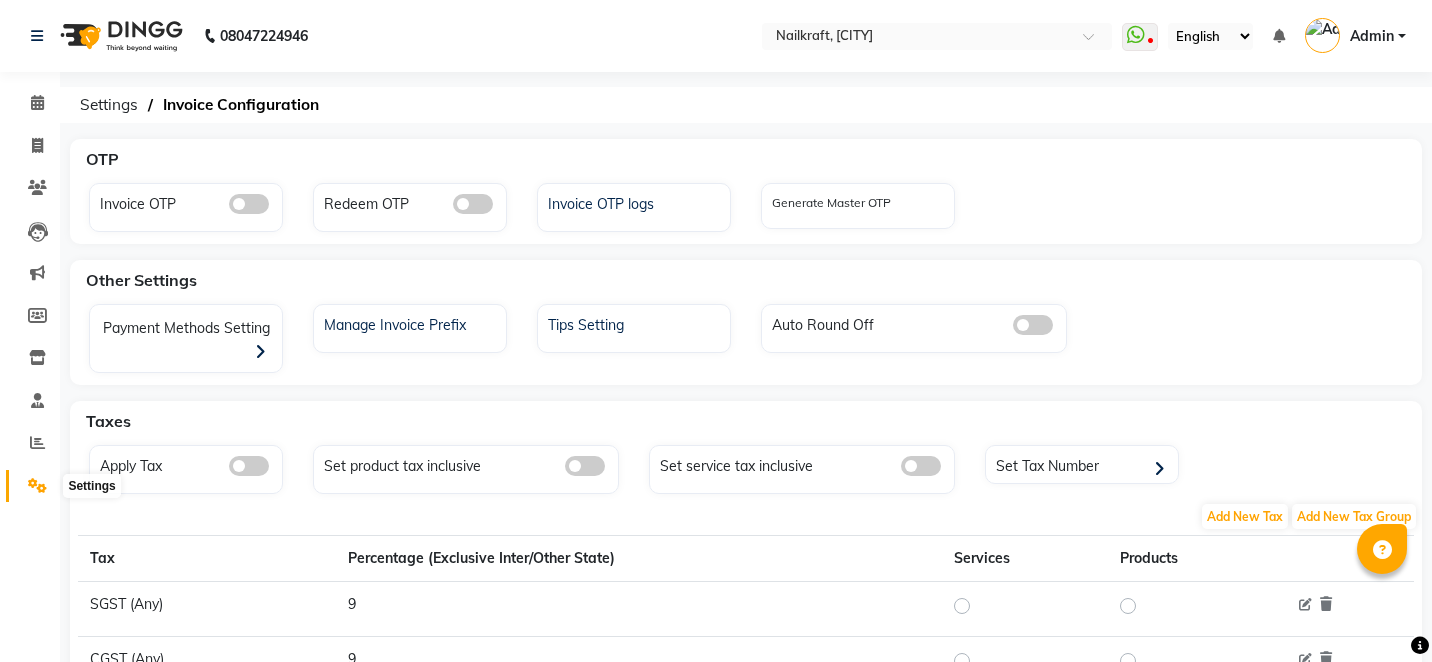click 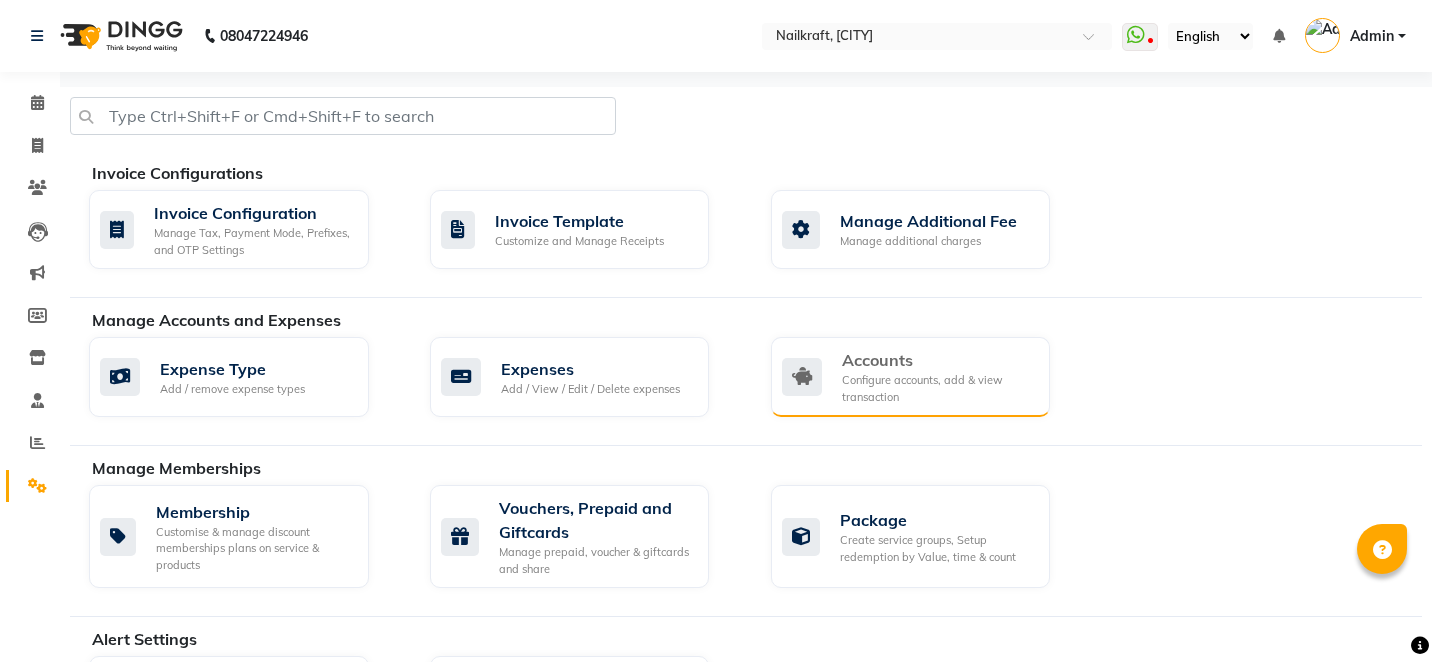 click on "Configure accounts, add & view transaction" 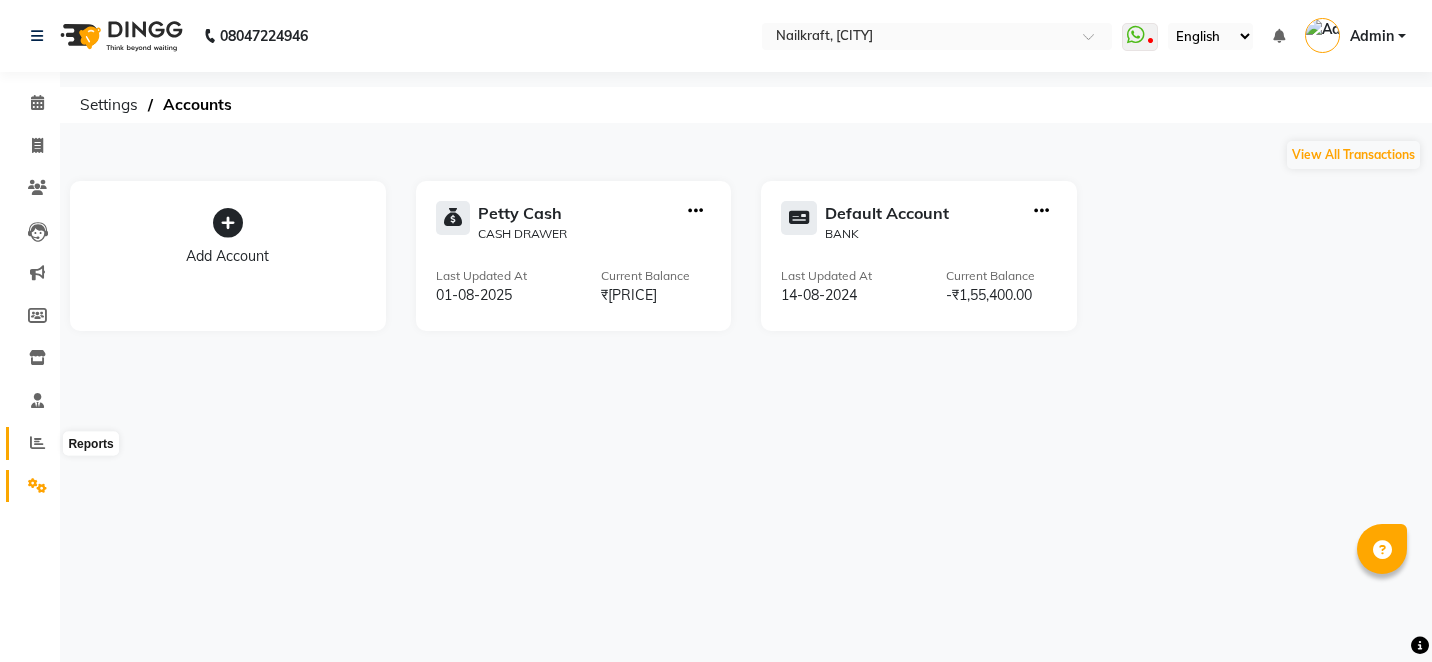 click 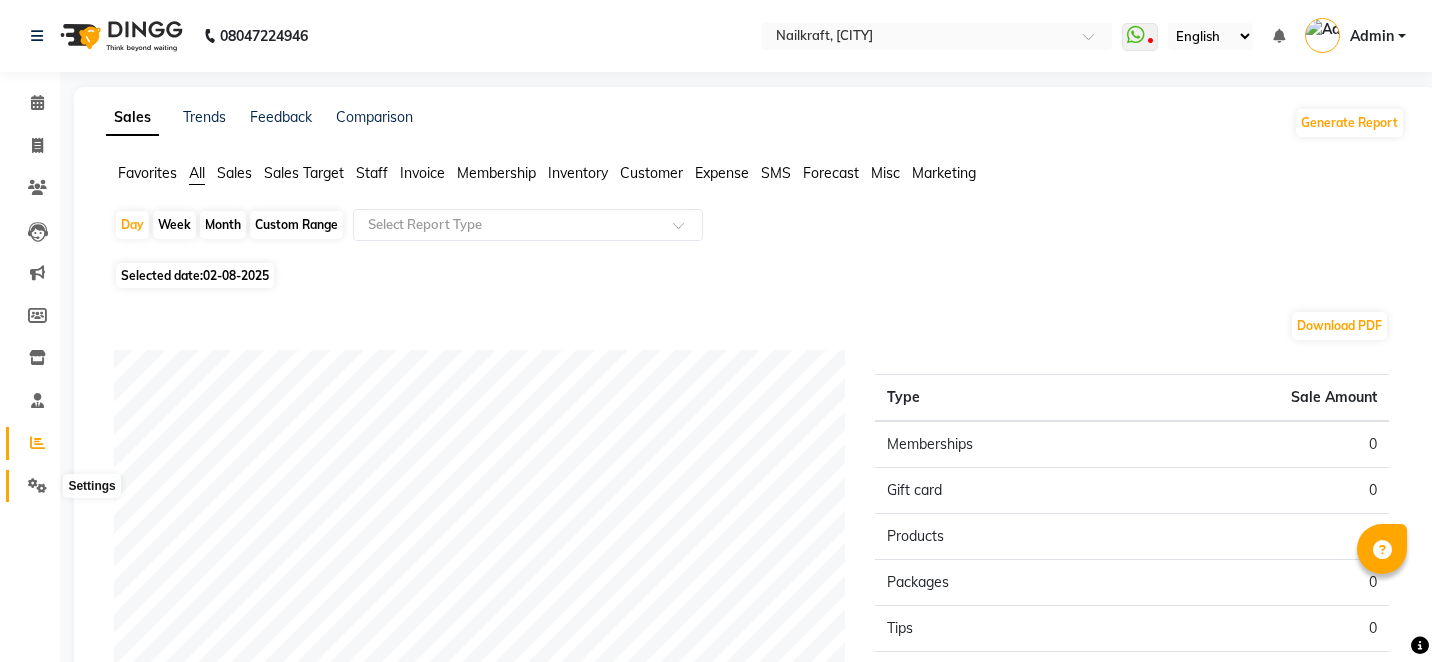 click 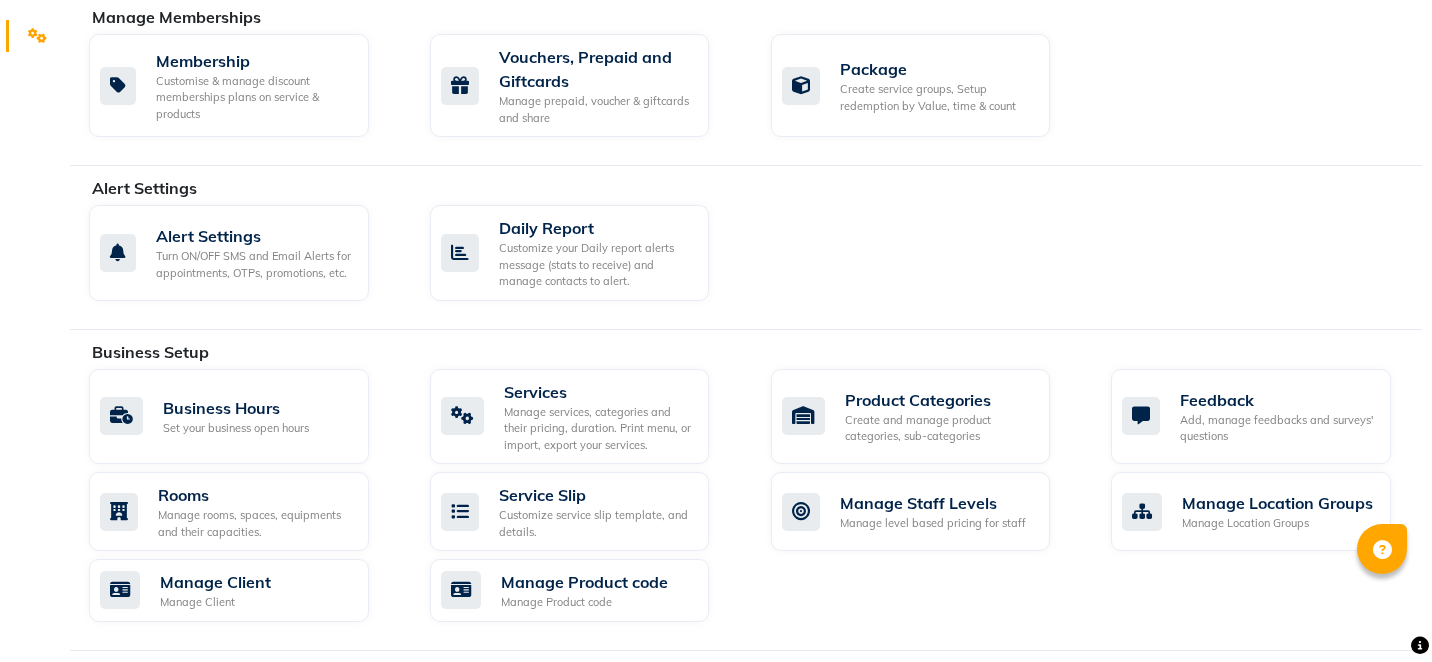 scroll, scrollTop: 480, scrollLeft: 0, axis: vertical 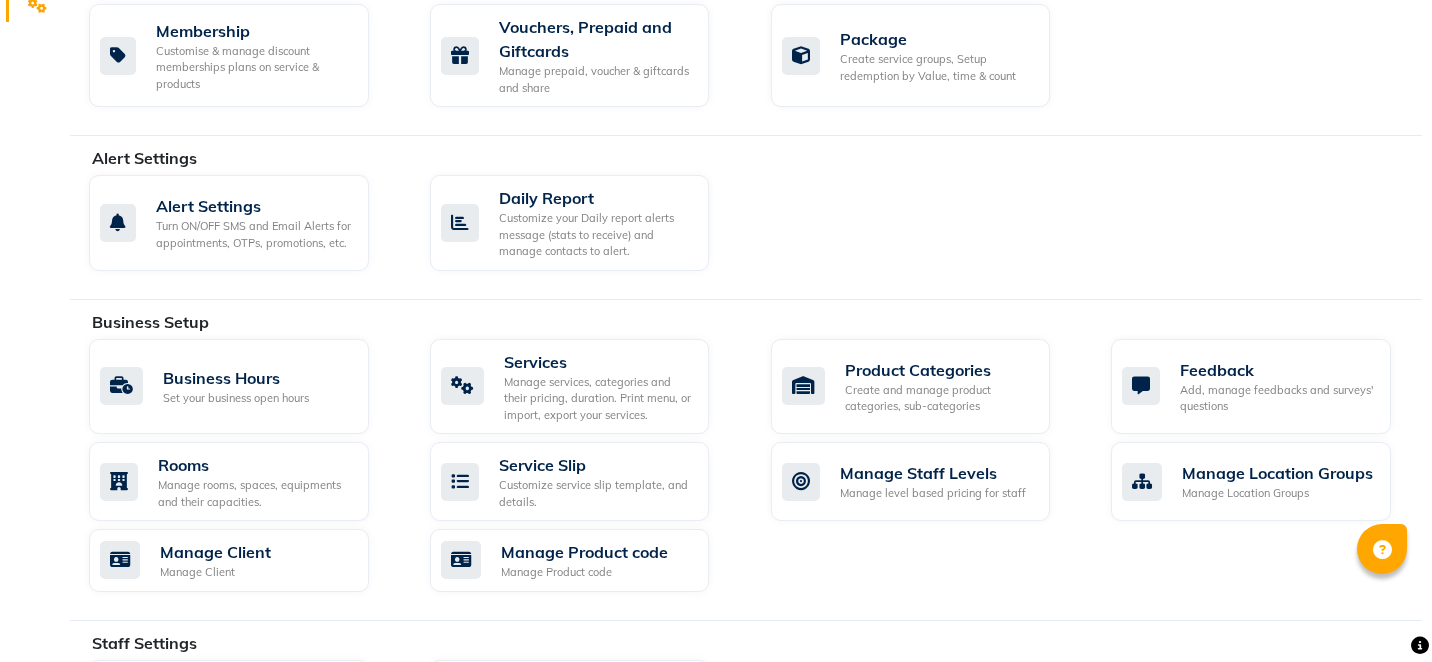 click on "Business Hours Set your business open hours  Services  Manage services, categories and their pricing, duration. Print menu, or import, export your services.  Product Categories Create and manage product categories, sub-categories  Feedback Add, manage feedbacks and surveys' questions  Rooms Manage rooms, spaces, equipments and their capacities.  Service Slip Customize service slip template, and details.  Manage Staff Levels Manage level based pricing for staff  Manage Location Groups Manage Location Groups  Manage Client Manage Client  Manage Product code Manage Product code" 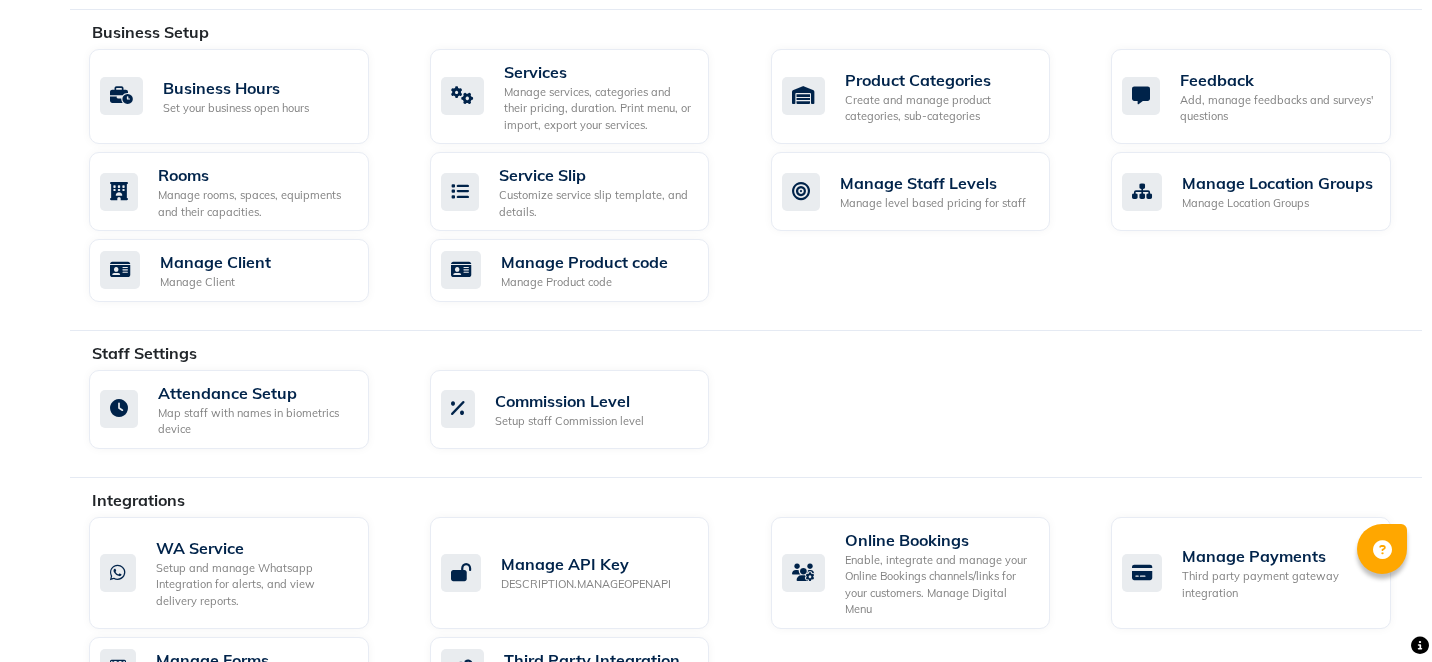 scroll, scrollTop: 800, scrollLeft: 0, axis: vertical 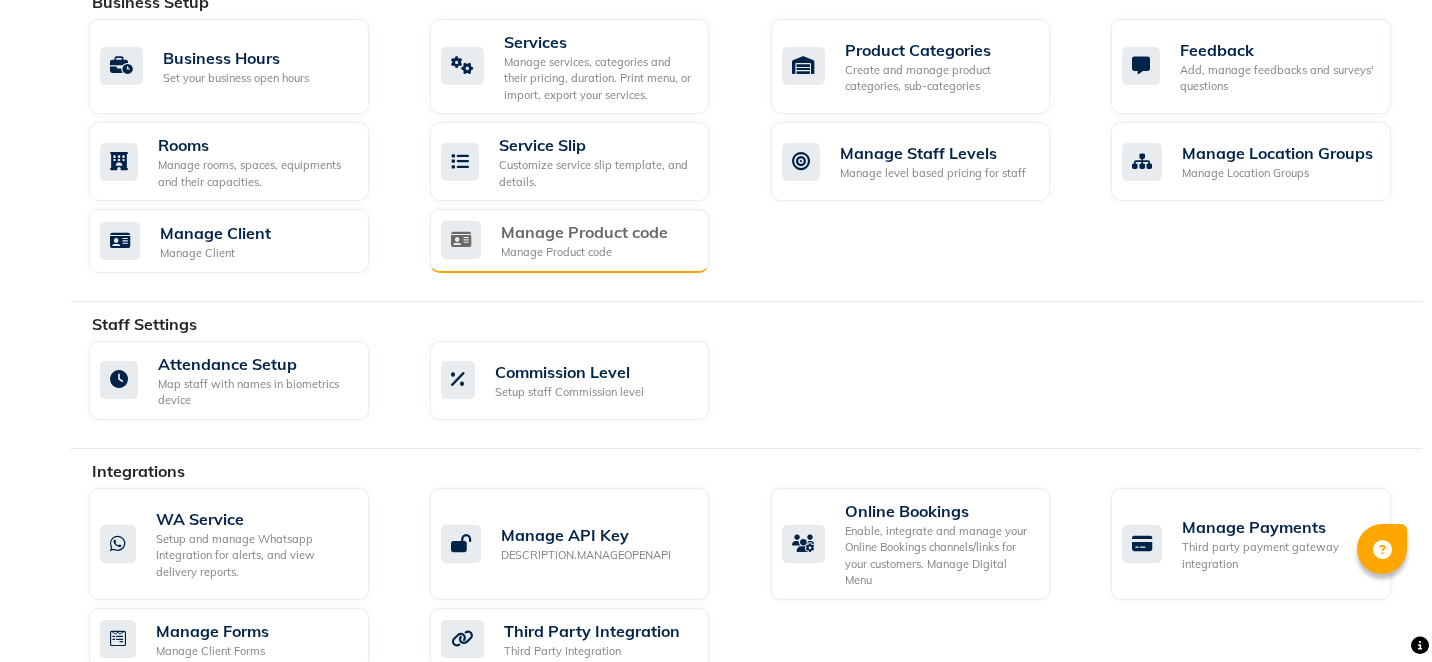 click on "Manage Product code" 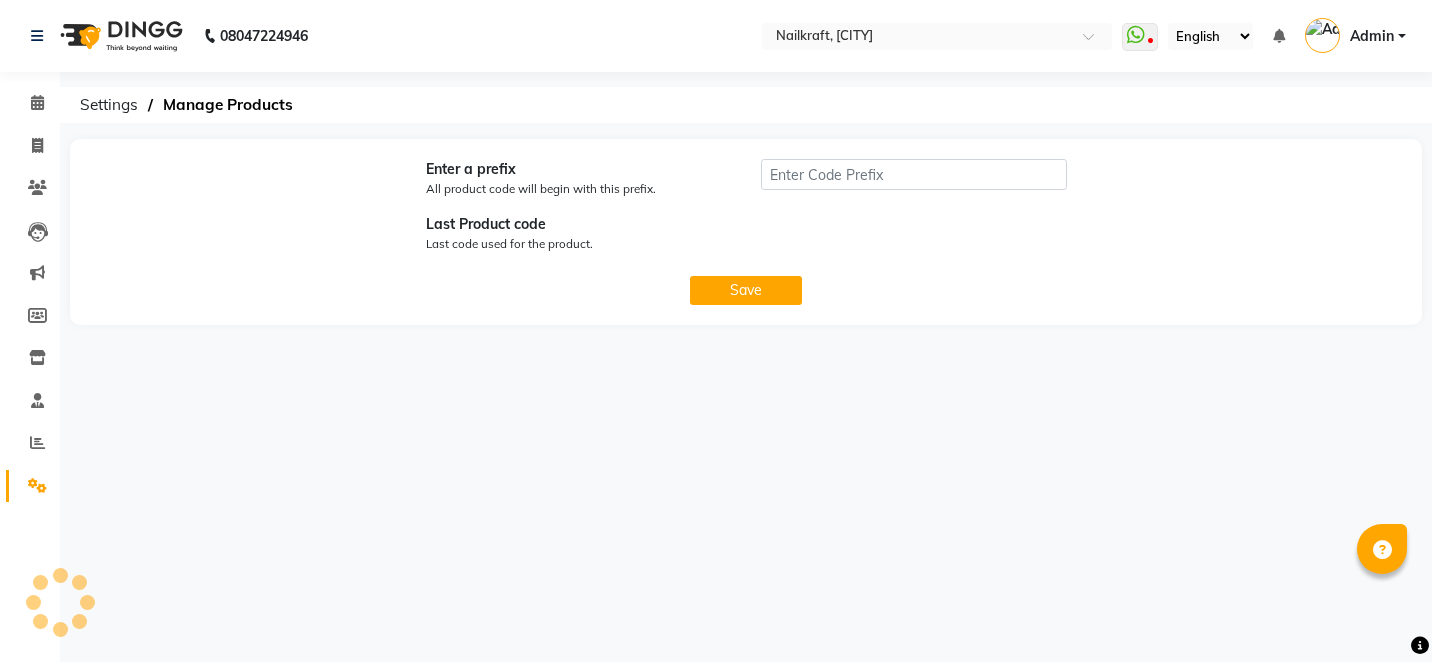 type on "P" 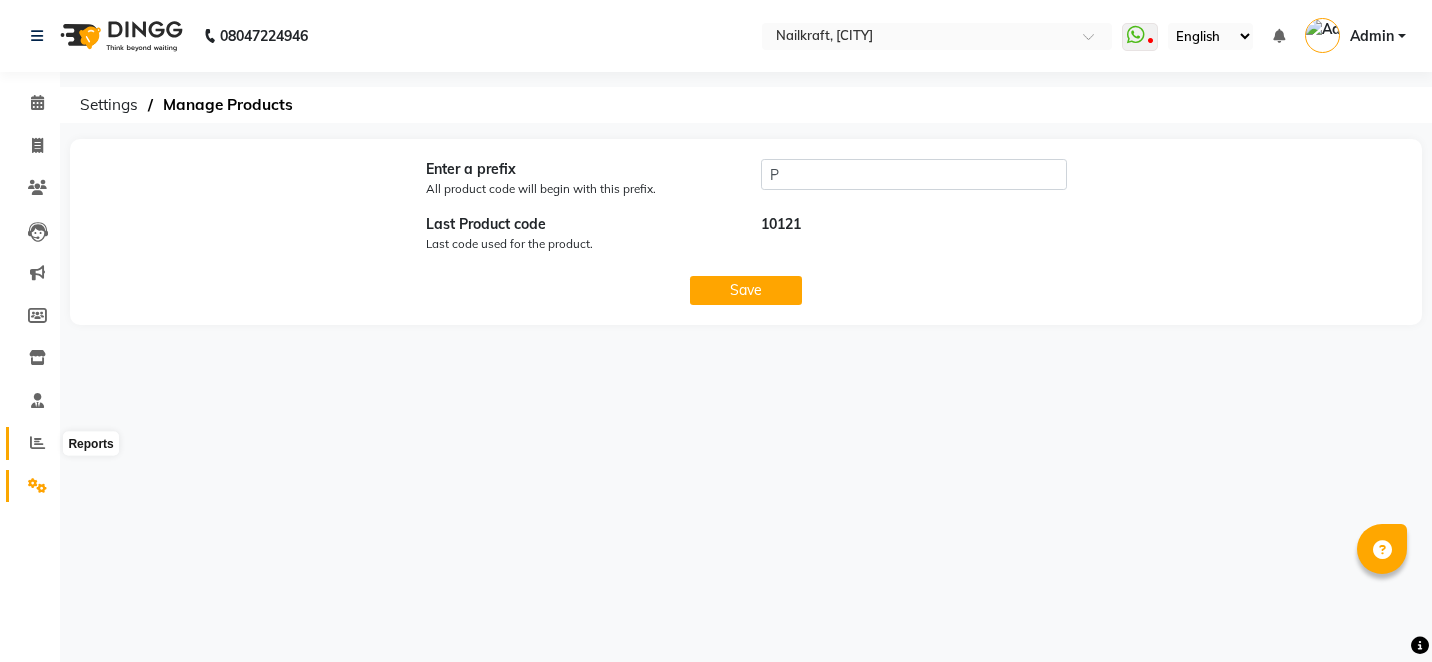 click 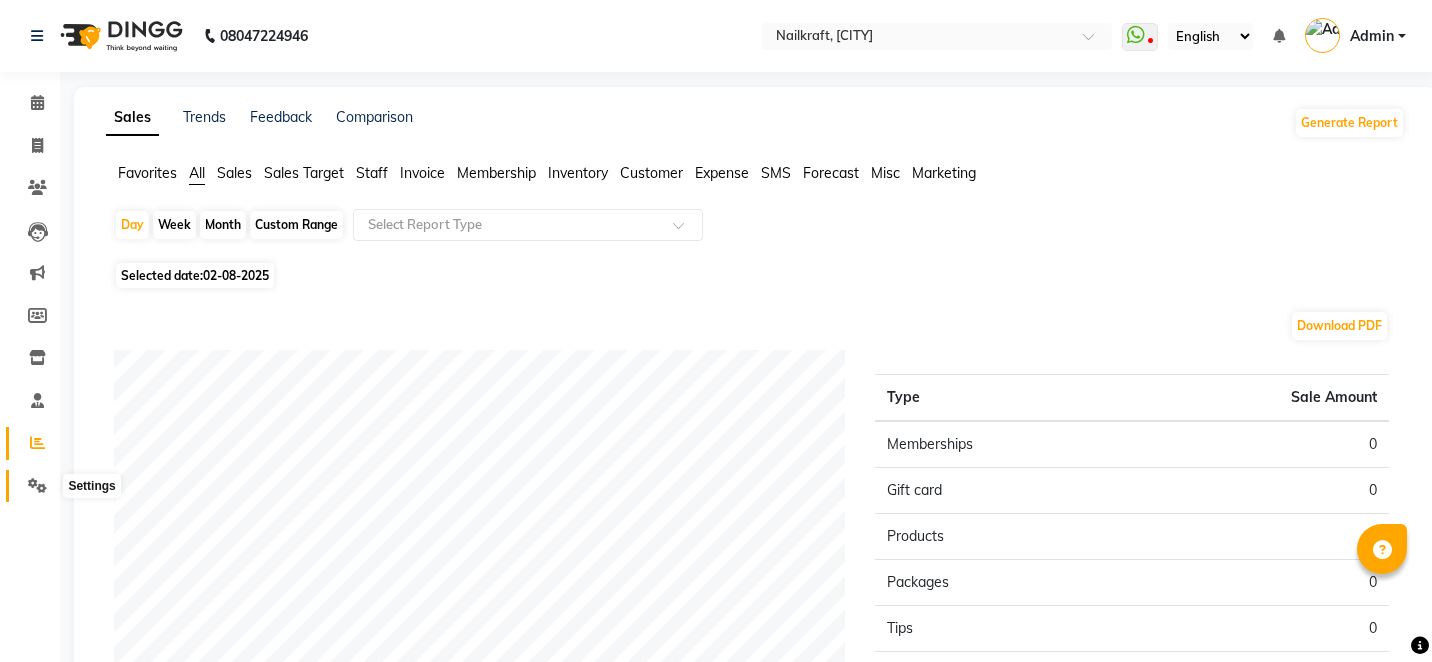 click 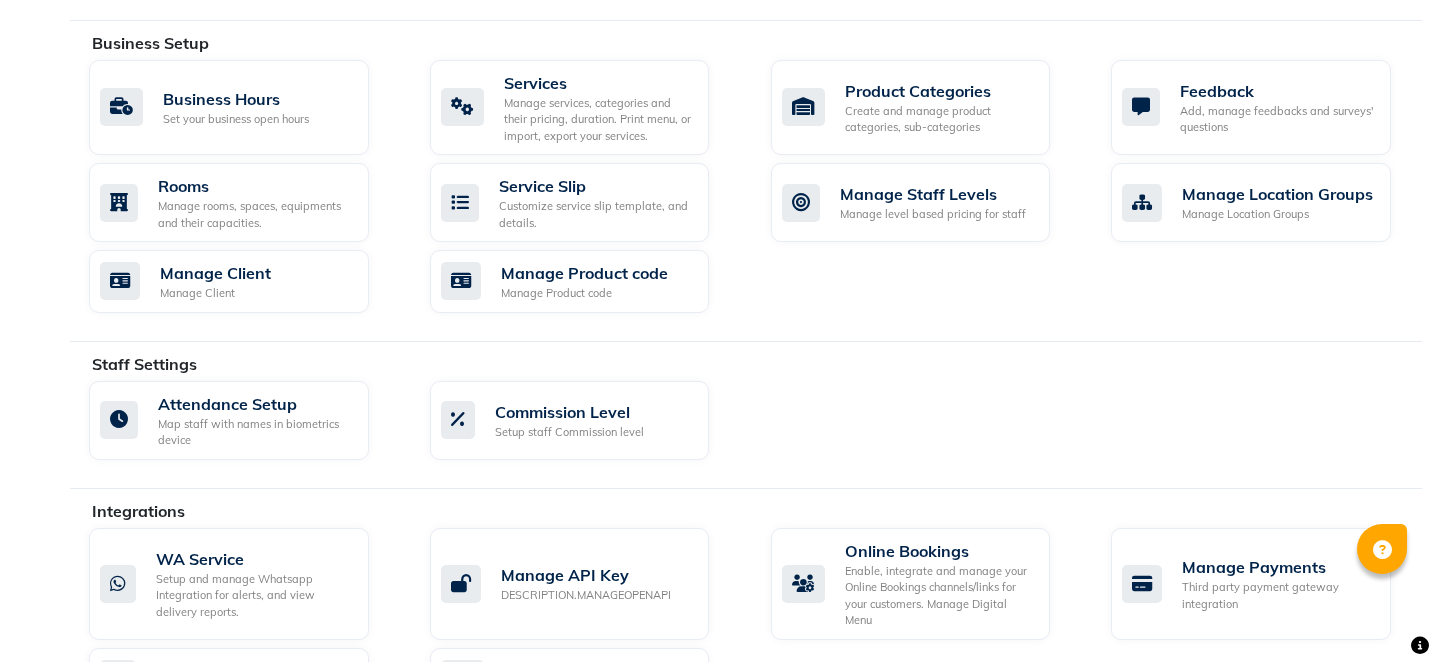 scroll, scrollTop: 760, scrollLeft: 0, axis: vertical 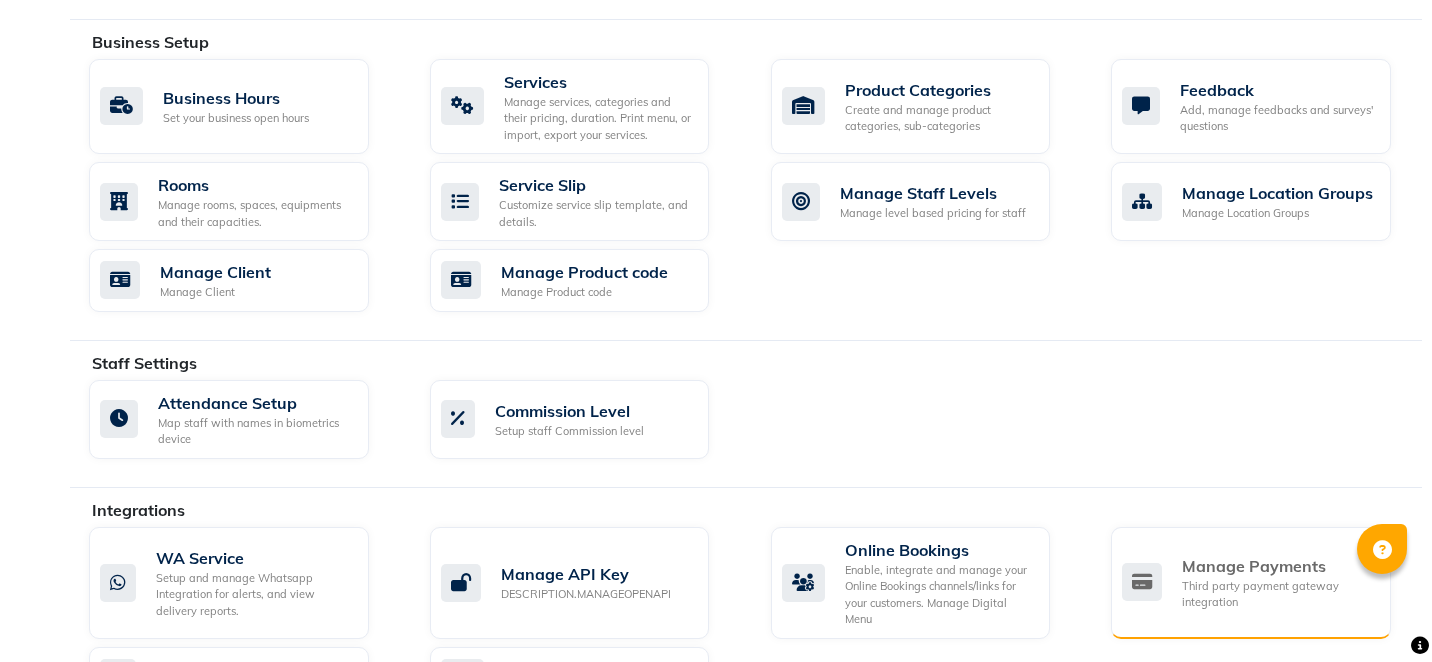 click on "Third party payment gateway integration" 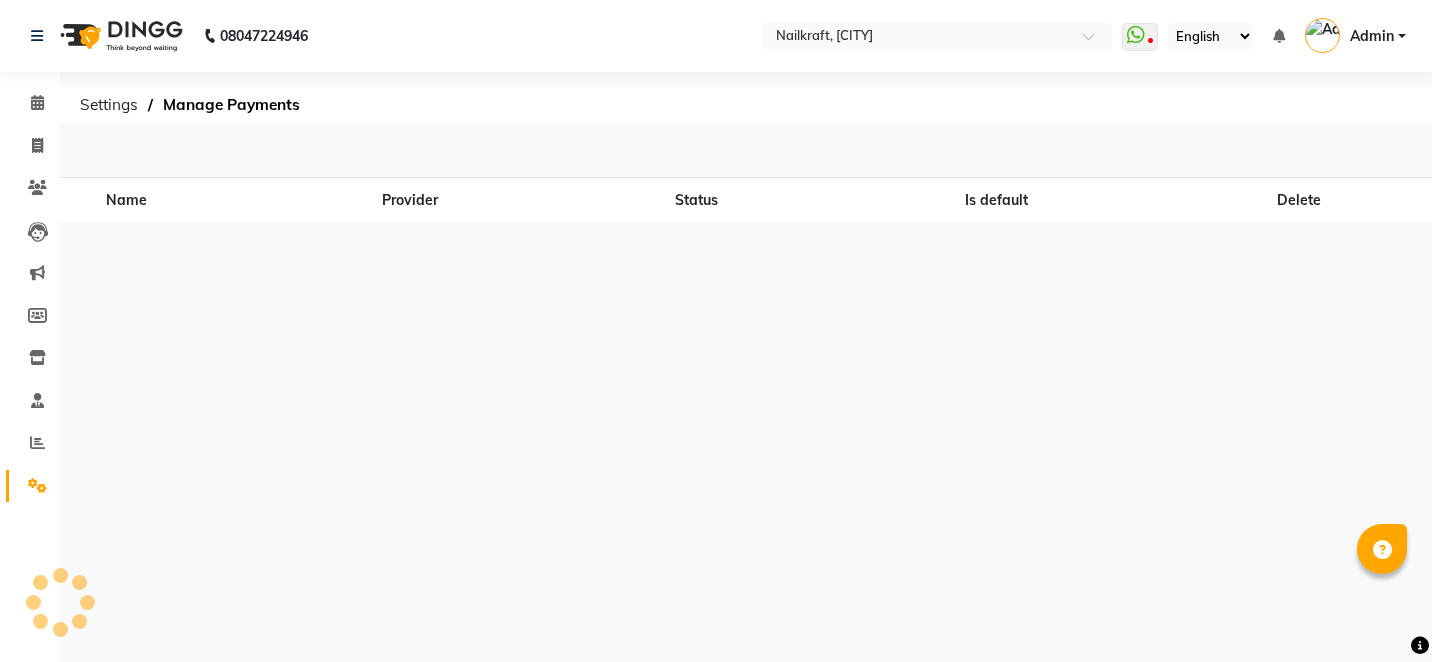 click on "08047224946 Select Location × Nailkraft, Andheri  WhatsApp Status  ✕ Status:  Disconnected Most Recent Message: 11-07-2025     10:02 PM Recent Service Activity: 11-07-2025     09:53 PM  08047224946 Whatsapp Settings English ENGLISH Español العربية मराठी हिंदी ગુજરાતી தமிழ் 中文 Notifications nothing to show Admin Manage Profile Change Password Sign out  Version:3.15.11  ☀ NailKraft, Andheri  Calendar  Invoice  Clients  Leads   Marketing  Members  Inventory  Staff  Reports  Settings Completed InProgress Upcoming Dropped Tentative Check-In Confirm Bookings Generate Report Segments Page Builder Settings  Manage Payments  Name Provider Status Is default Delete" at bounding box center [716, 331] 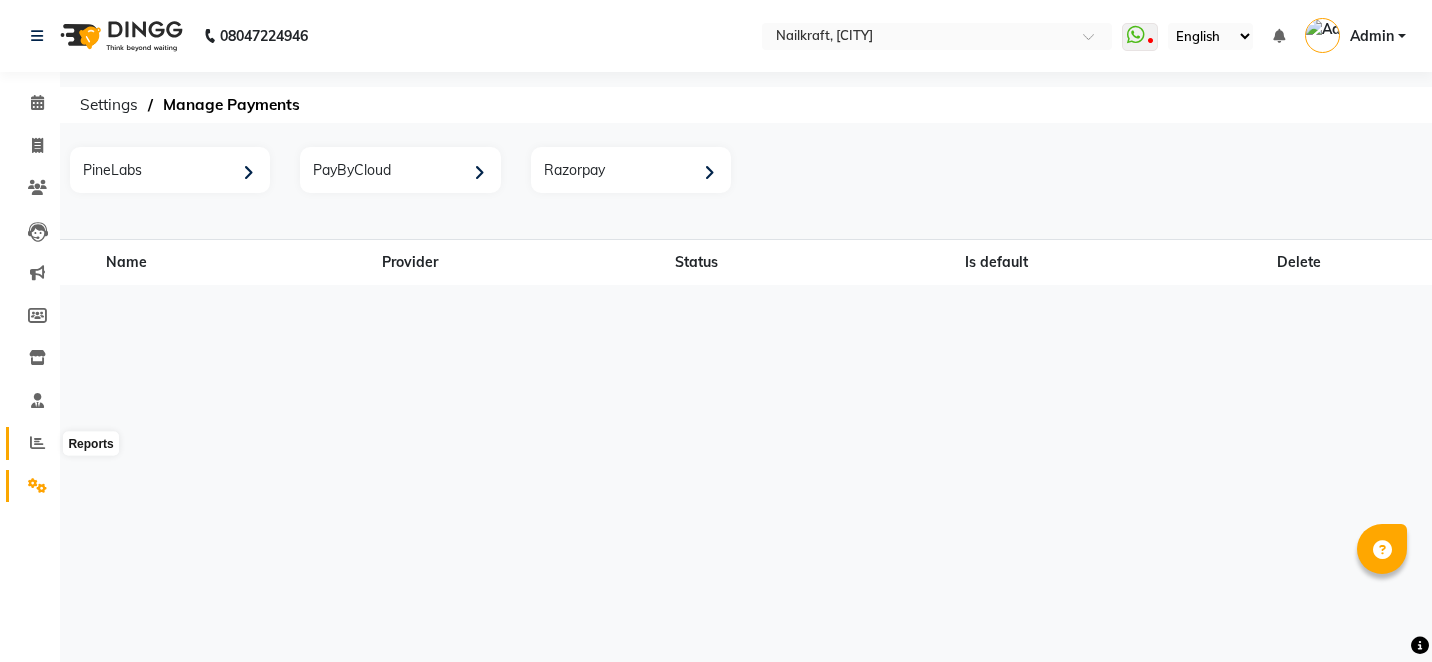 click 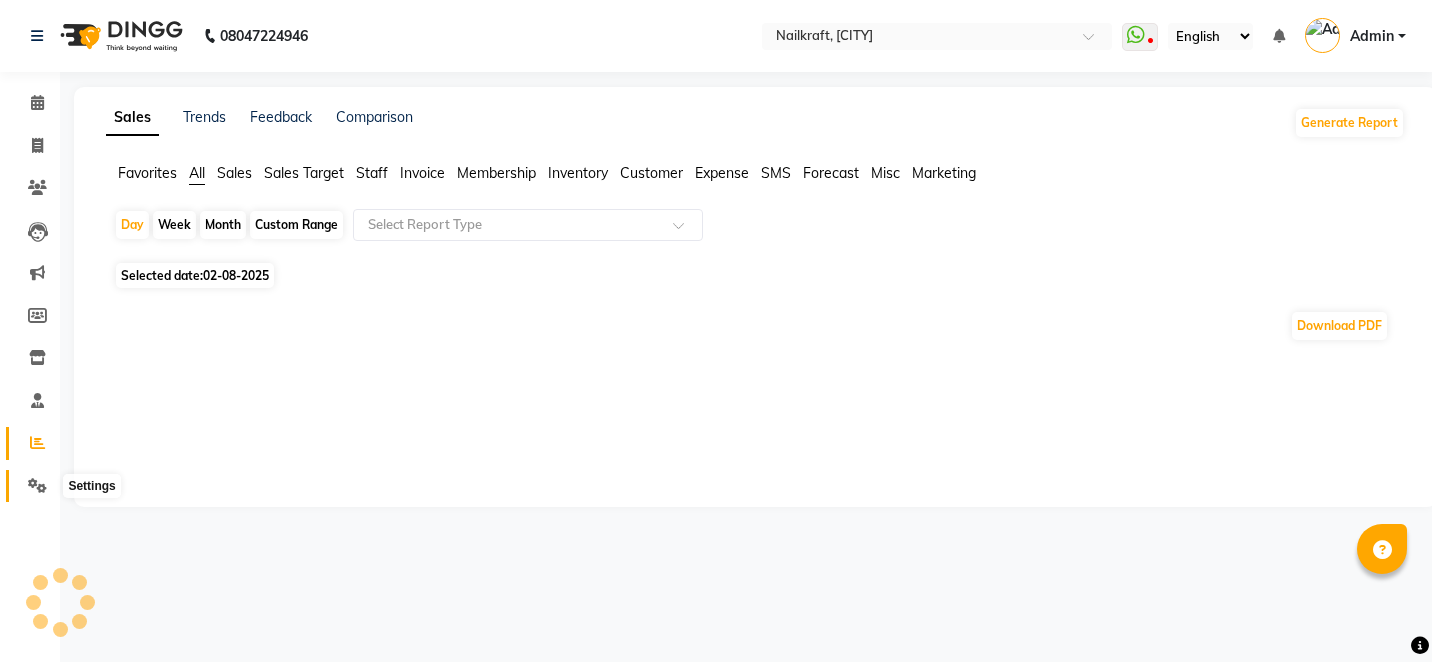 click 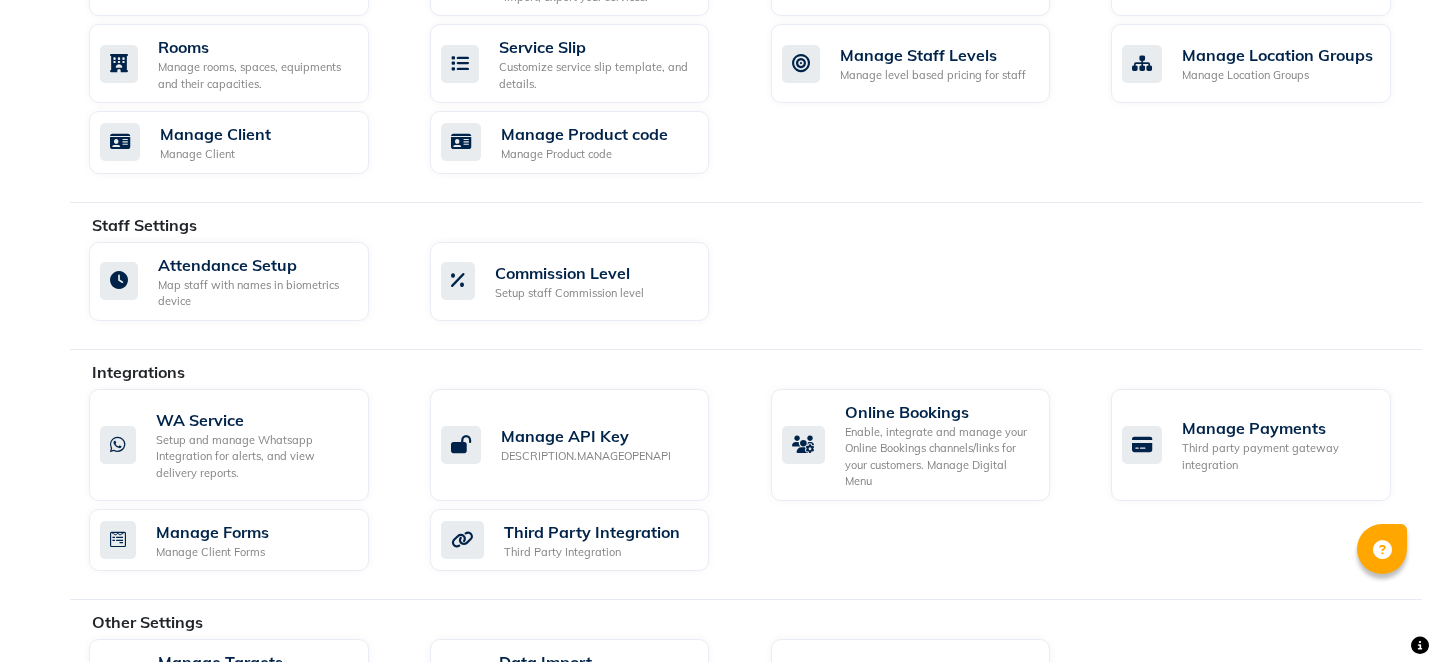 scroll, scrollTop: 998, scrollLeft: 0, axis: vertical 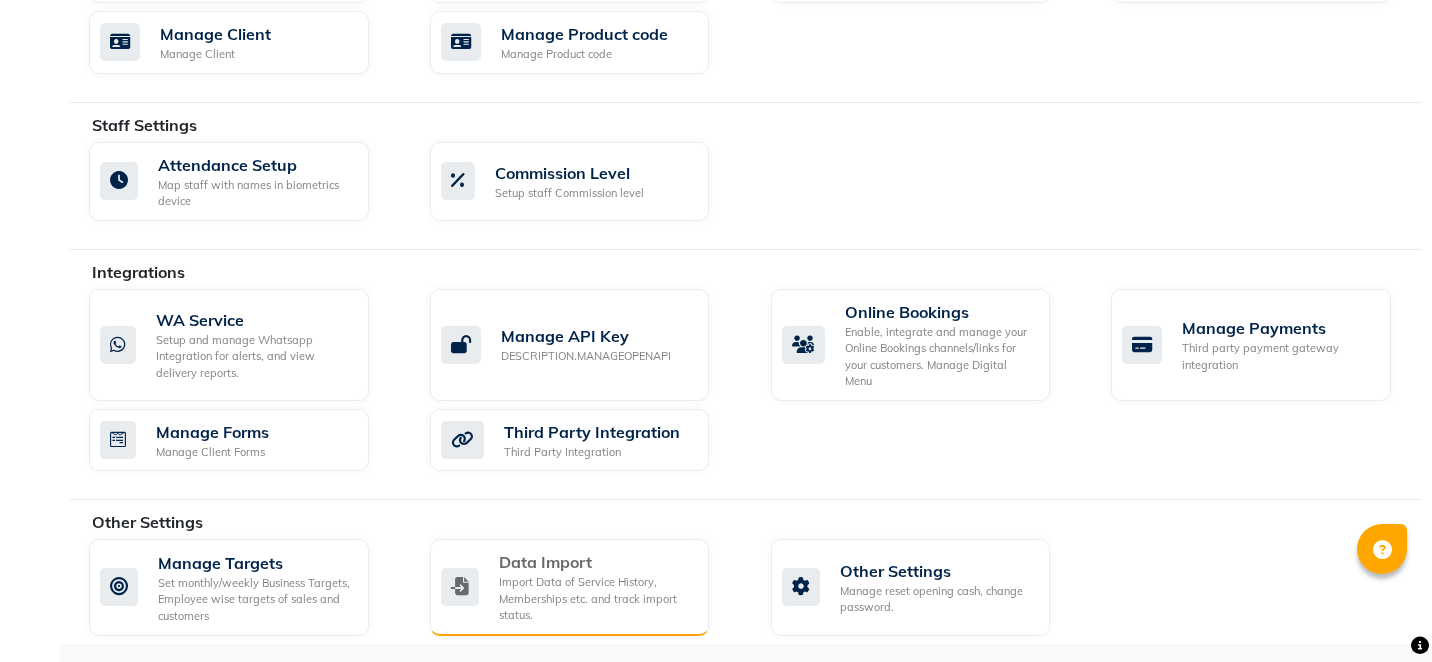 click on "Import Data of Service History, Memberships etc. and track import status." 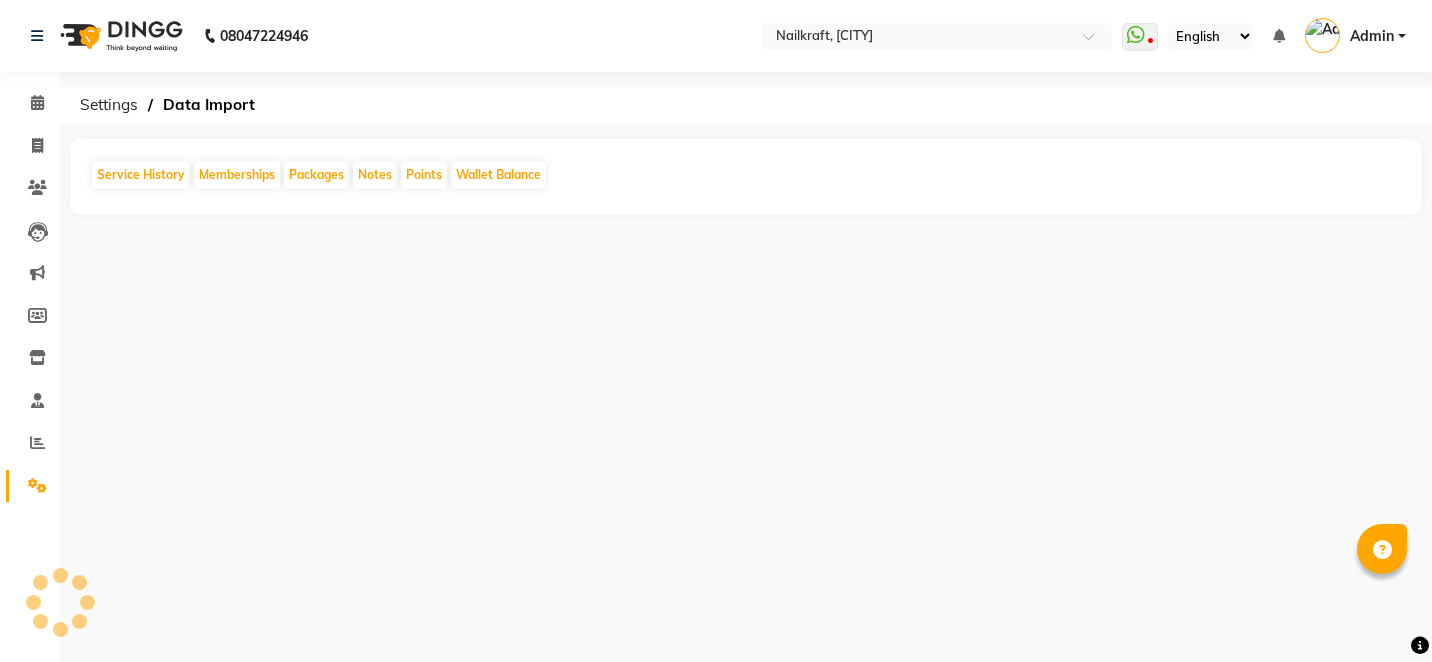 scroll, scrollTop: 0, scrollLeft: 0, axis: both 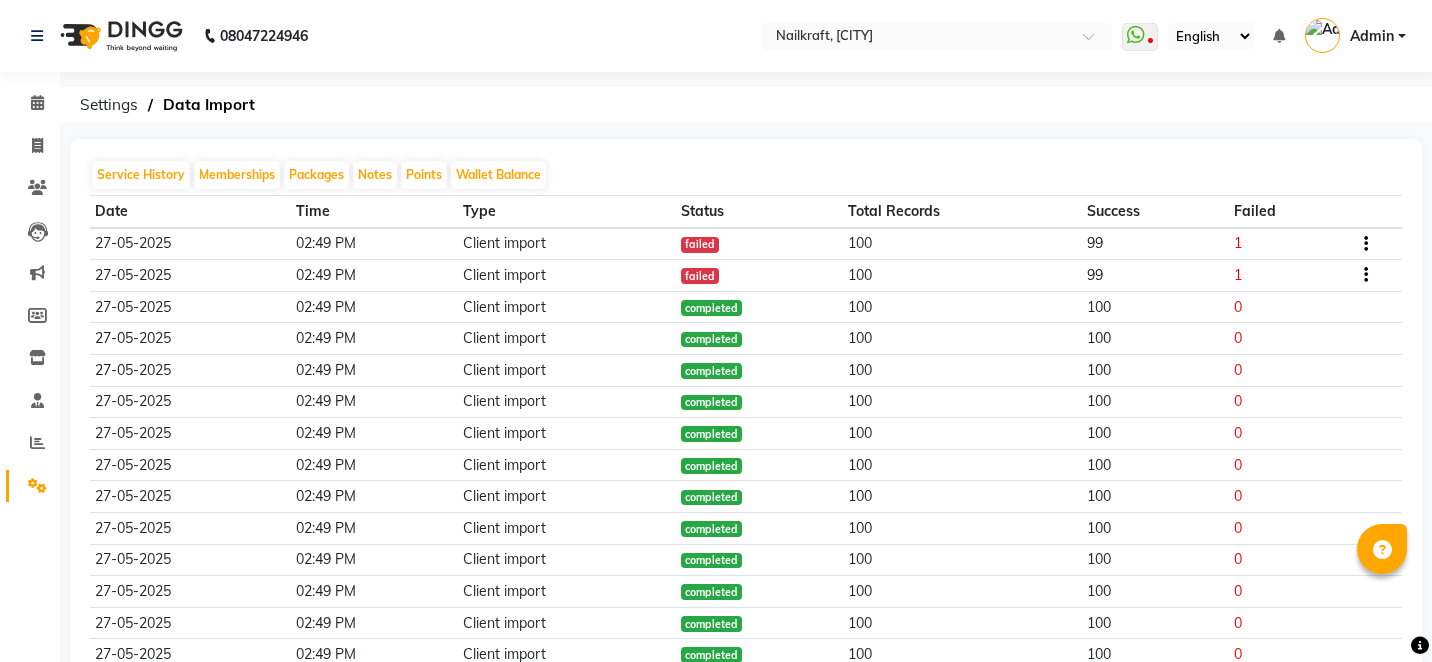 click 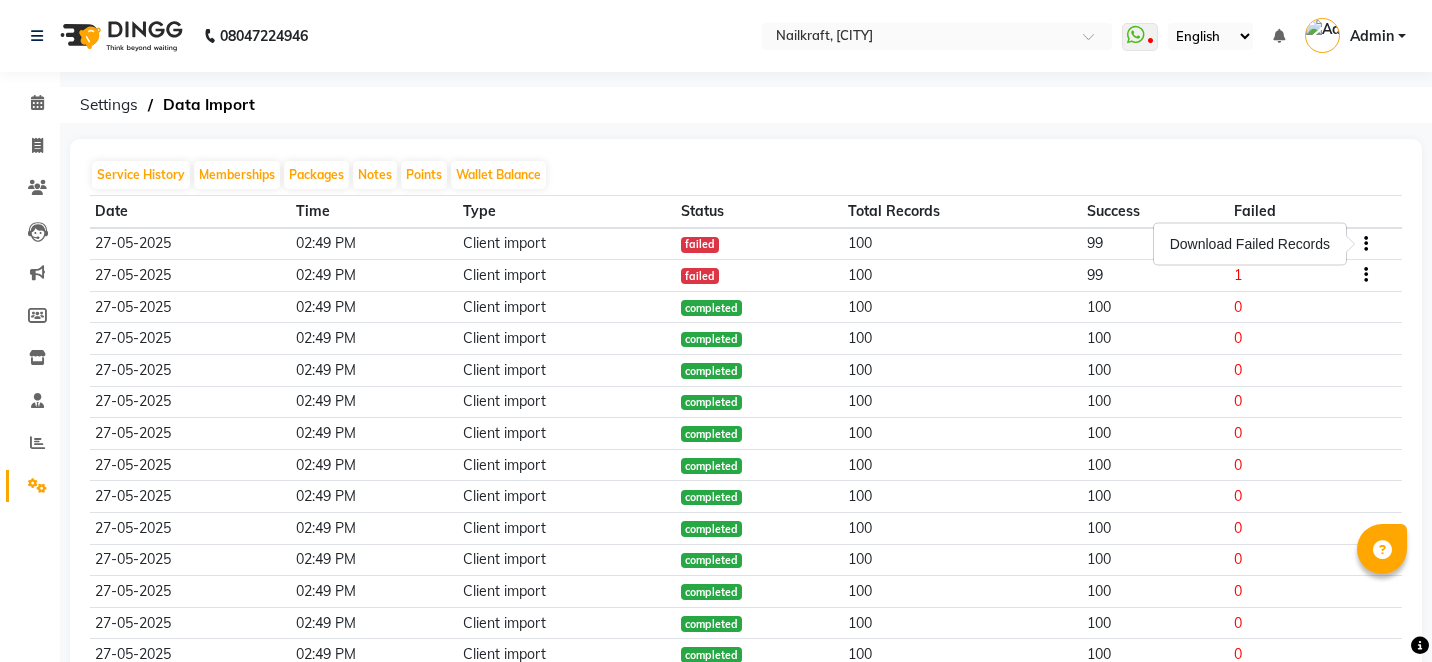 drag, startPoint x: 836, startPoint y: 218, endPoint x: 832, endPoint y: 193, distance: 25.317978 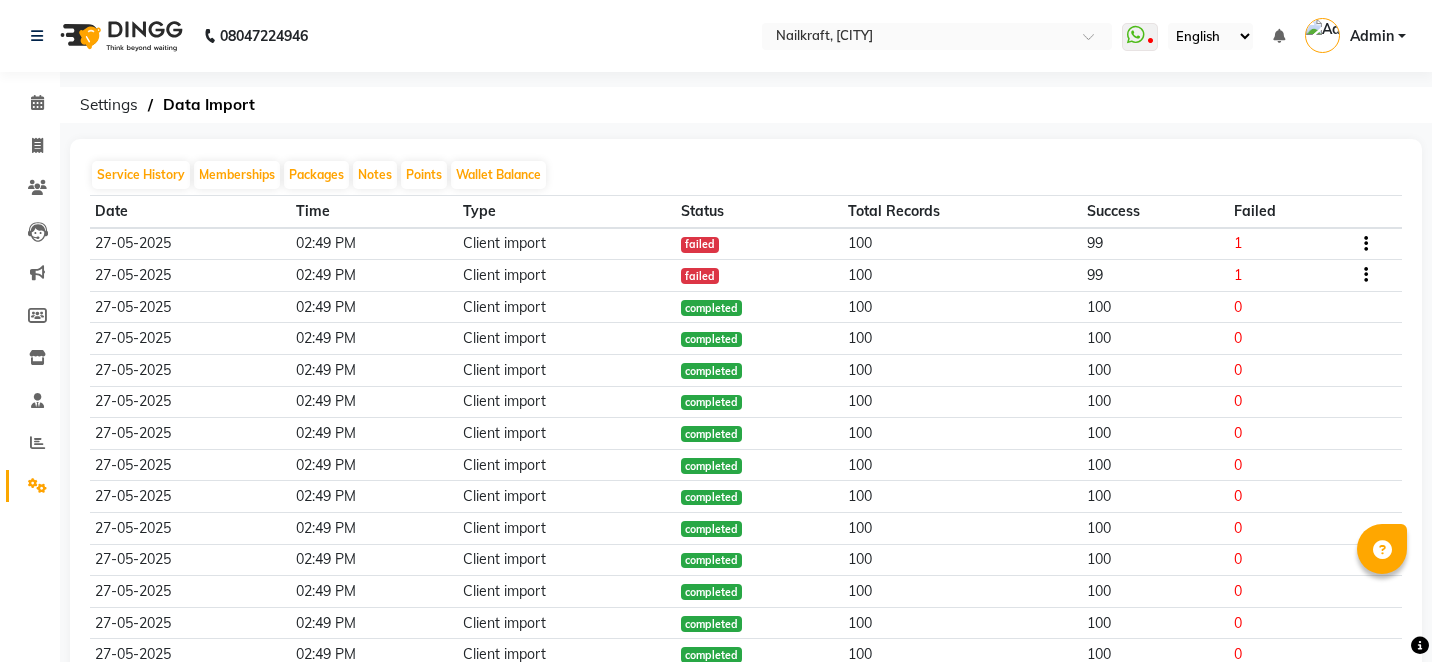 click on "Service History Memberships Packages Notes Points Wallet Balance Date Time Type Status Total Records Success Failed 27-05-2025 02:49 PM Client import failed 100 99  1  27-05-2025 02:49 PM Client import failed 100 99  1  27-05-2025 02:49 PM Client import completed 100 100  0  27-05-2025 02:49 PM Client import completed 100 100  0  27-05-2025 02:49 PM Client import completed 100 100  0  27-05-2025 02:49 PM Client import completed 100 100  0  27-05-2025 02:49 PM Client import completed 100 100  0  27-05-2025 02:49 PM Client import completed 100 100  0  27-05-2025 02:49 PM Client import completed 100 100  0  27-05-2025 02:49 PM Client import completed 100 100  0  27-05-2025 02:49 PM Client import completed 100 100  0  27-05-2025 02:49 PM Client import completed 100 100  0  27-05-2025 02:49 PM Client import completed 100 100  0  27-05-2025 02:49 PM Client import completed 100 100  0  27-05-2025 02:49 PM Client import completed 100 100  0  27-05-2025 02:49 PM Client import completed 100 100  0  27-05-2025 02:49 PM" 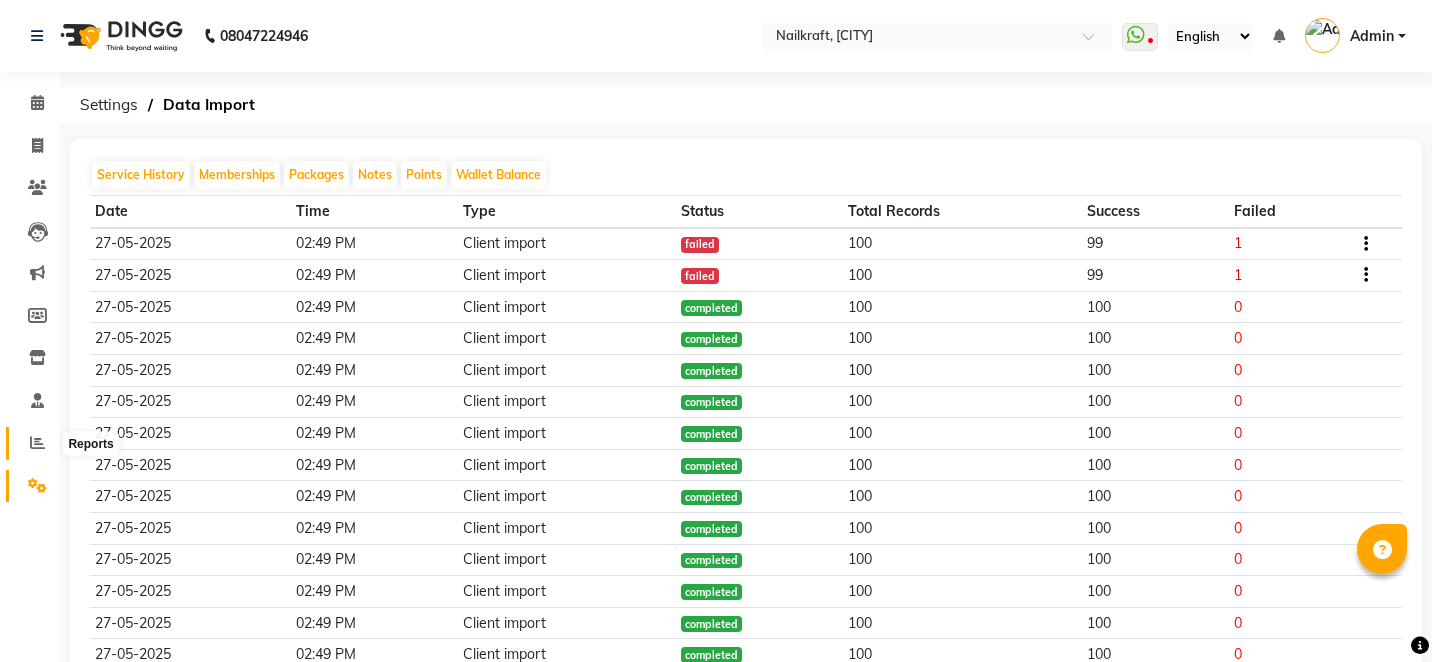 click 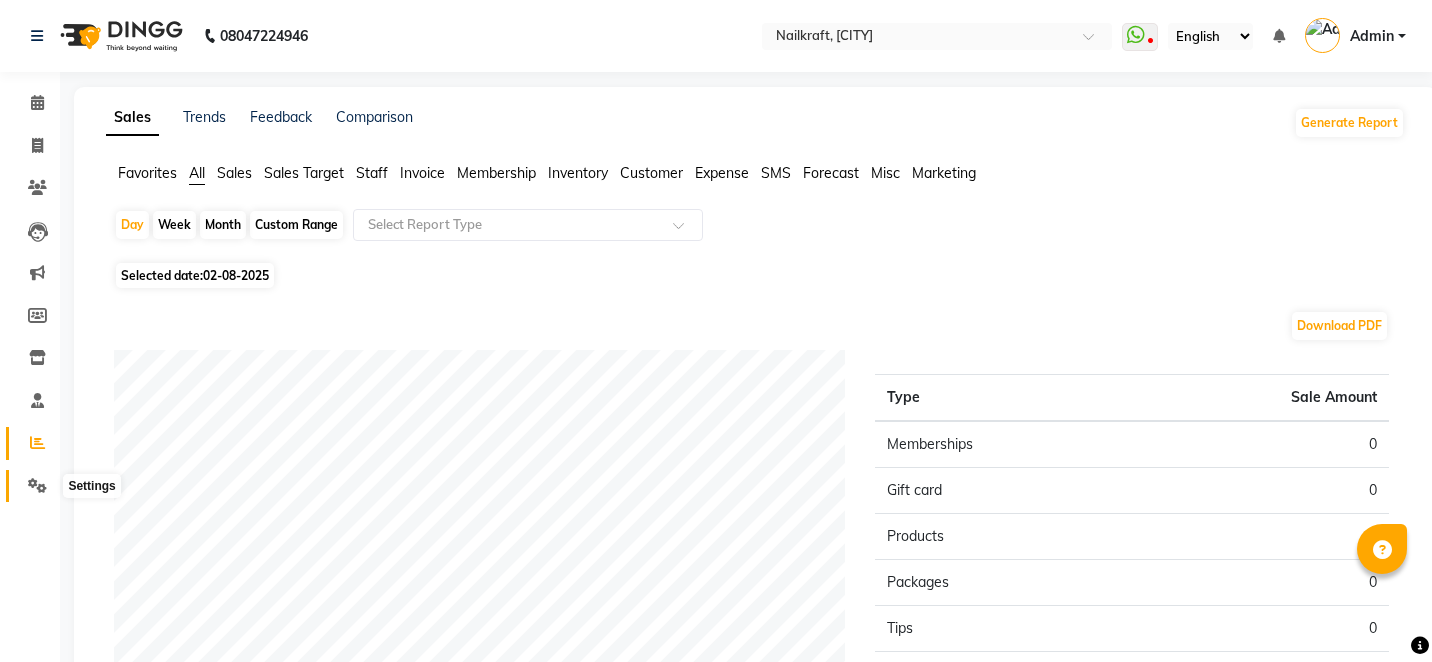click 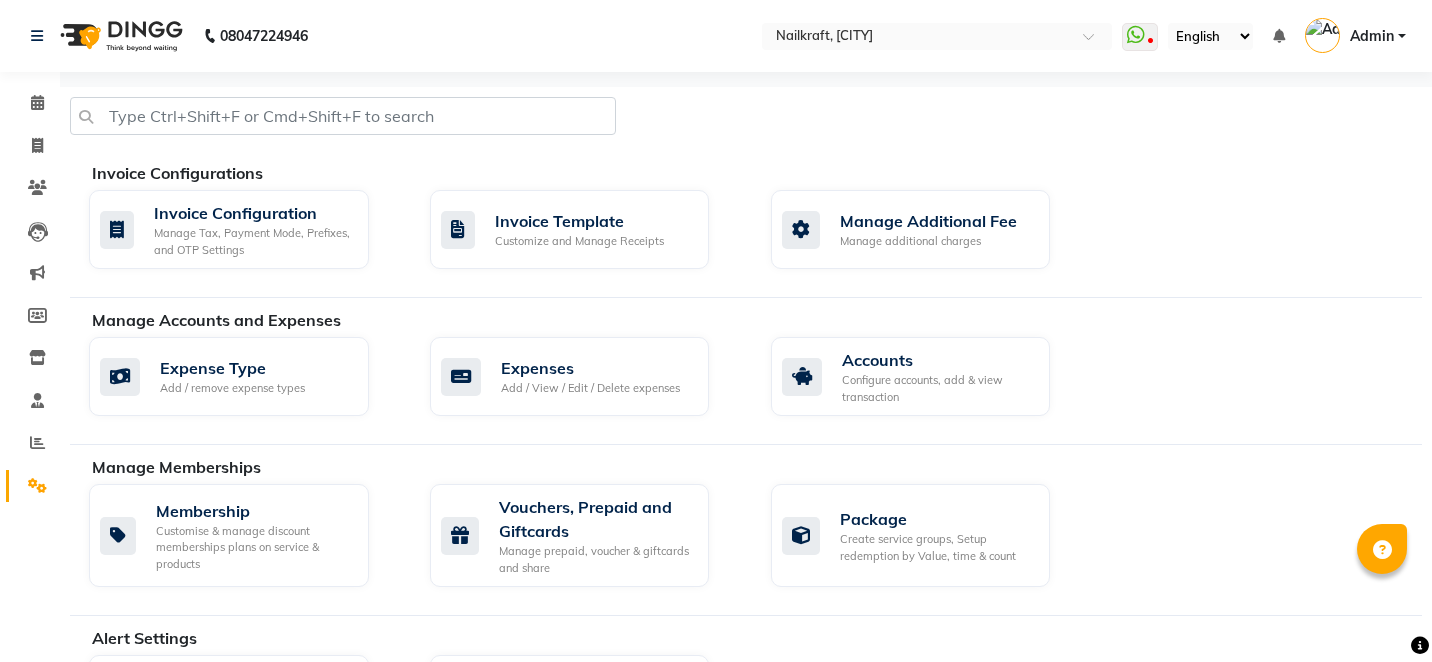 click on "Membership Customise & manage discount memberships plans on service & products  Vouchers, Prepaid and Giftcards Manage prepaid, voucher & giftcards and share  Package Create service groups, Setup redemption by Value, time & count" 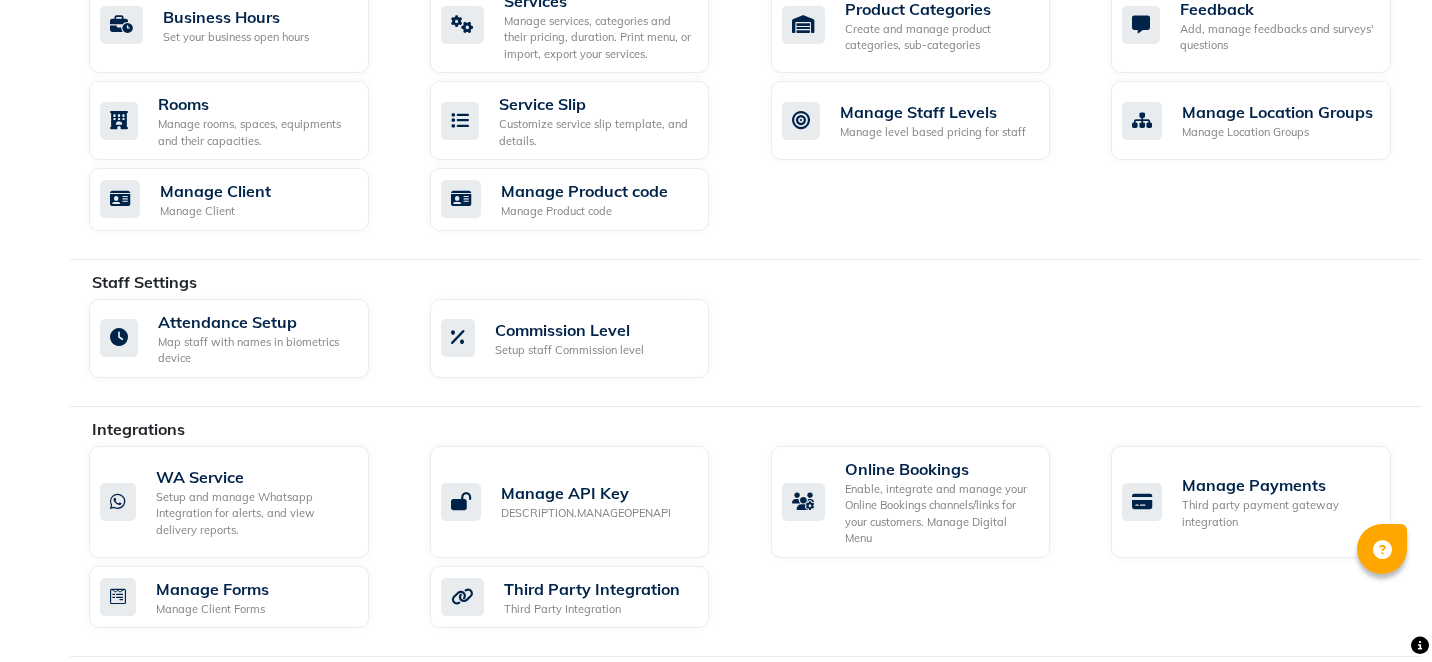 scroll, scrollTop: 880, scrollLeft: 0, axis: vertical 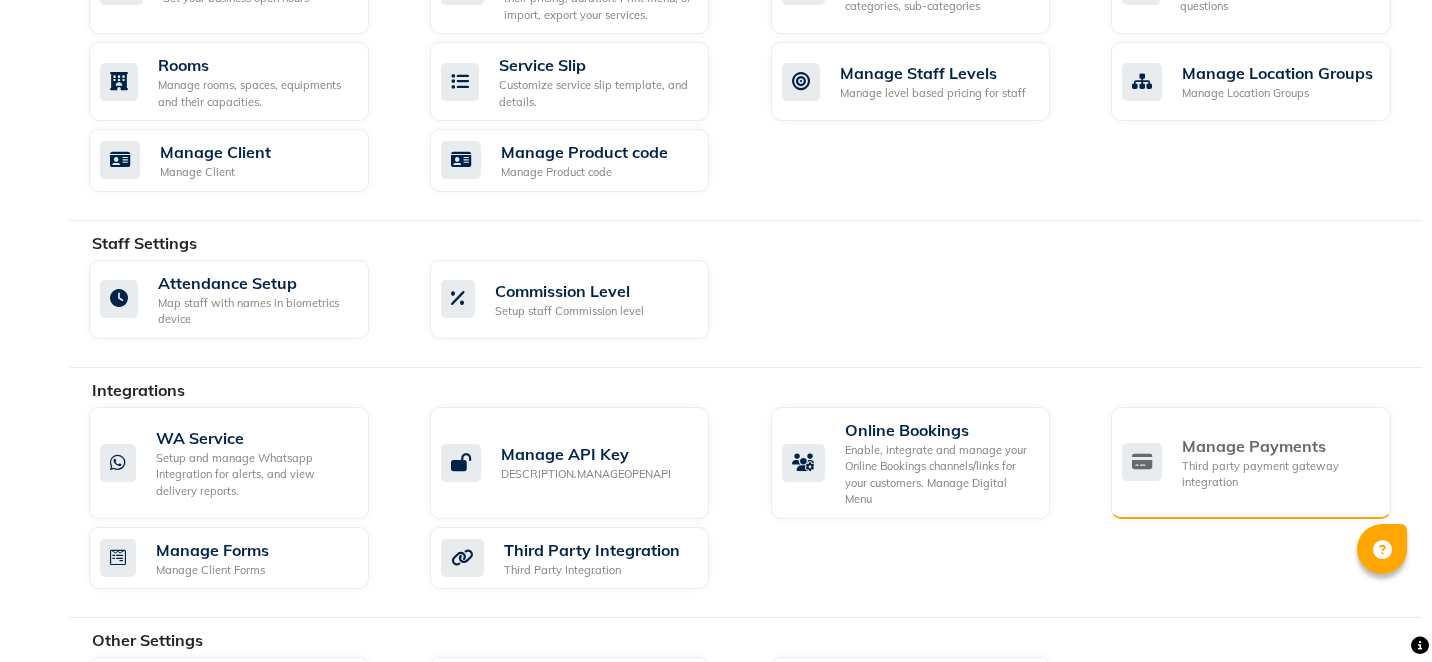 click on "Third party payment gateway integration" 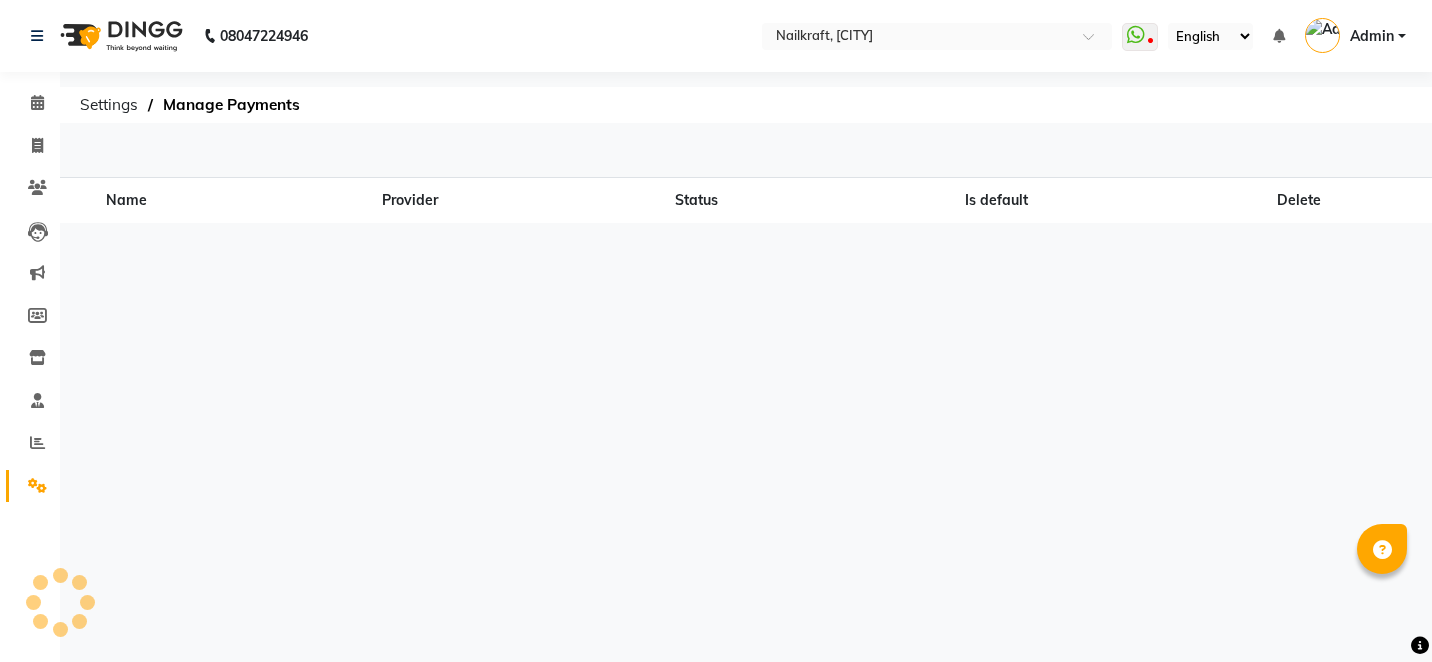 scroll, scrollTop: 0, scrollLeft: 0, axis: both 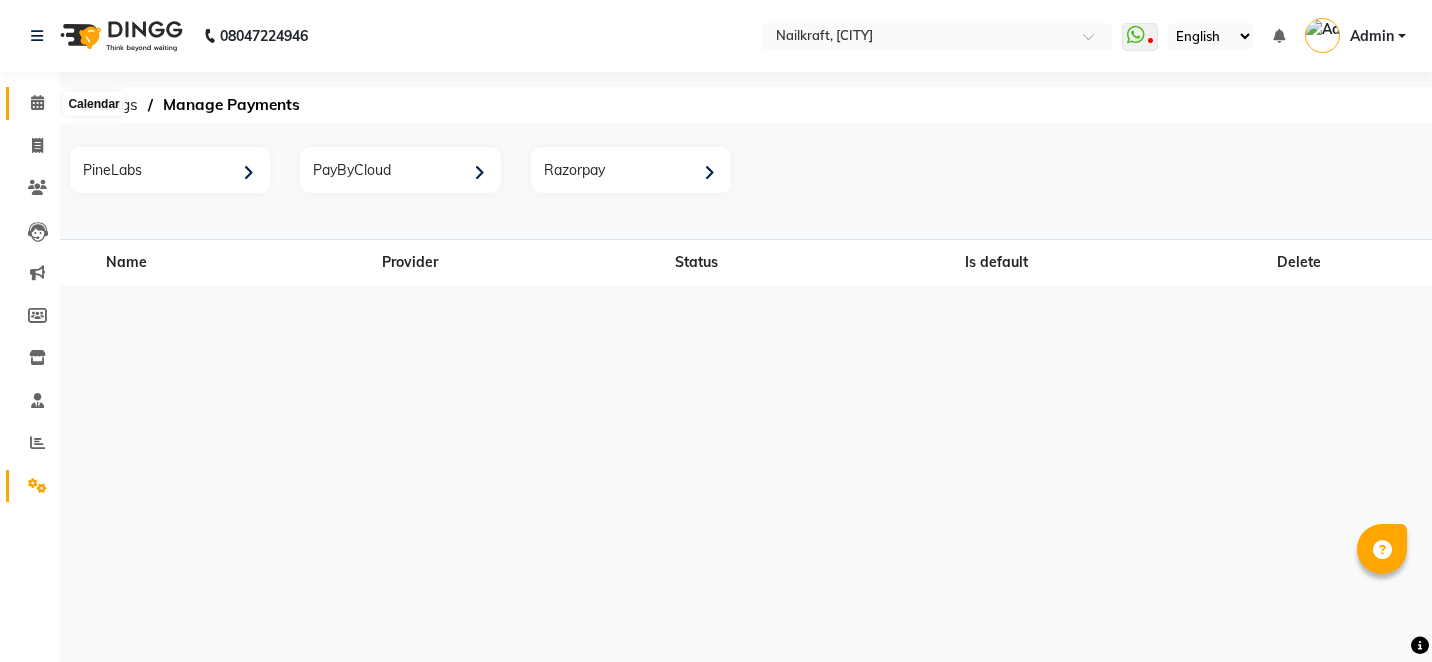 click 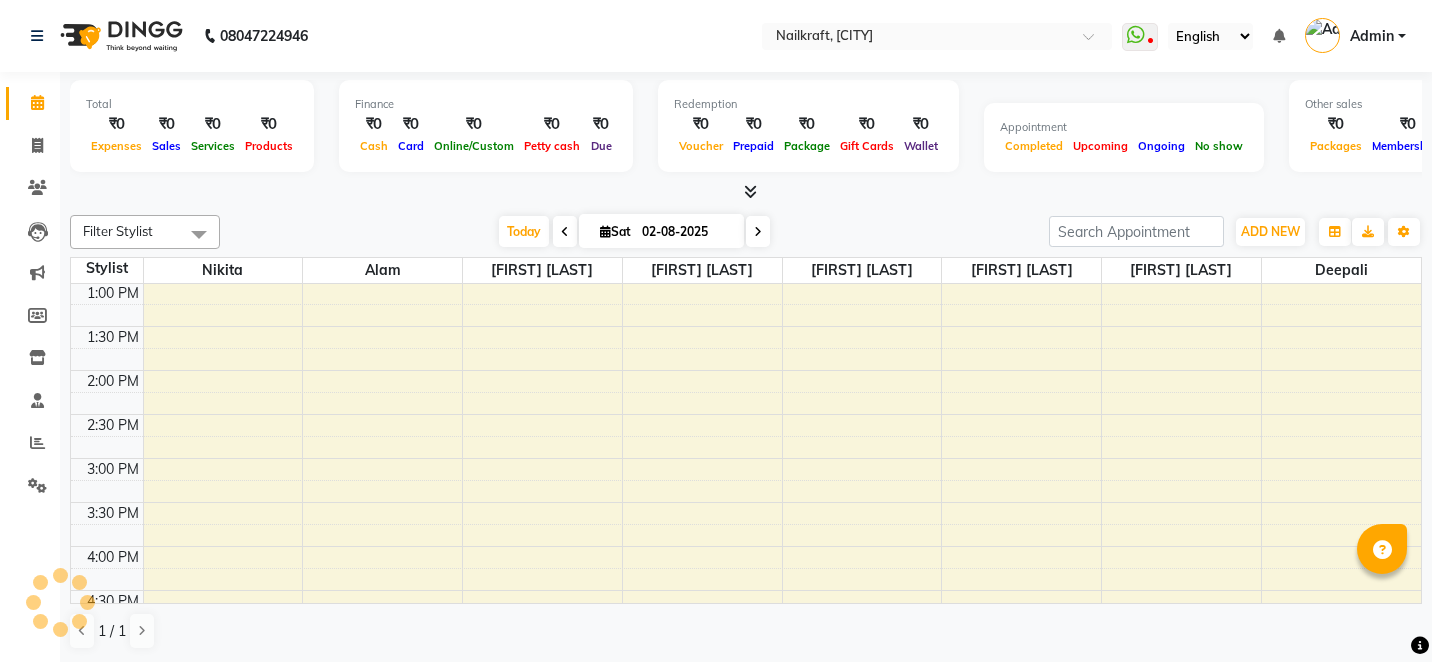scroll, scrollTop: 0, scrollLeft: 0, axis: both 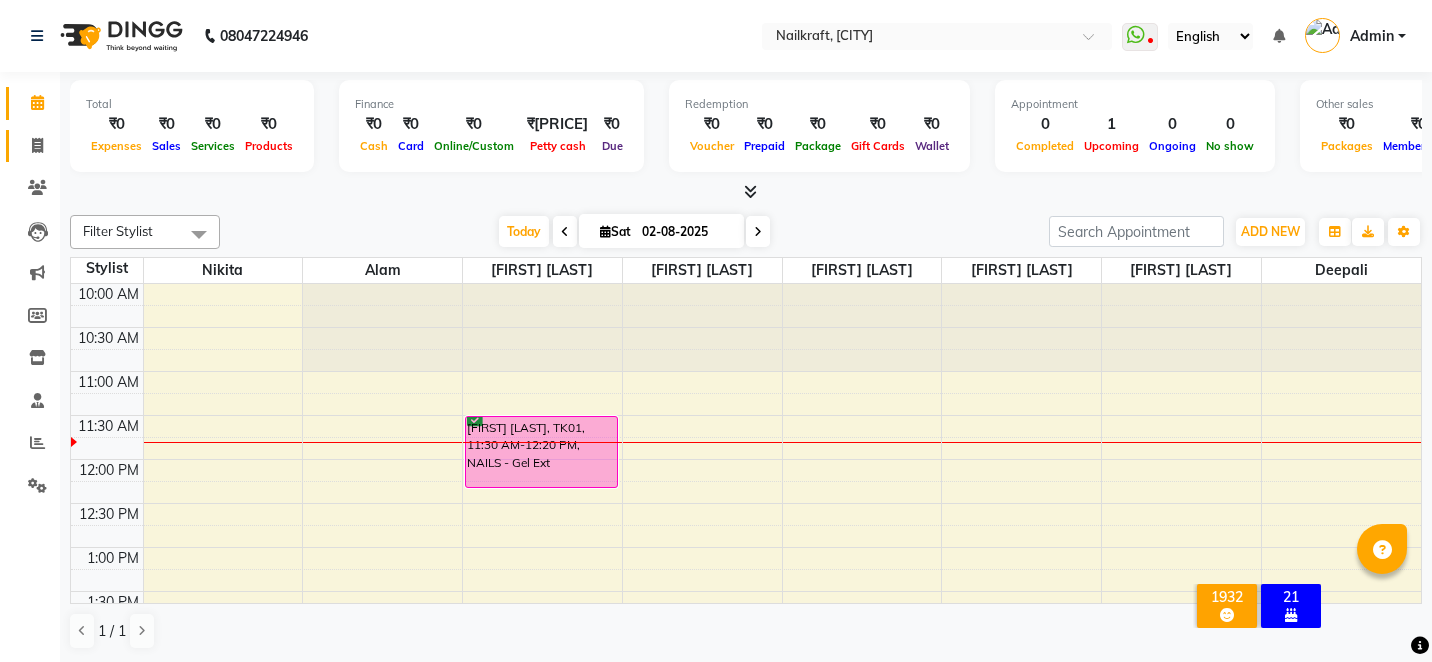 click on "Invoice" 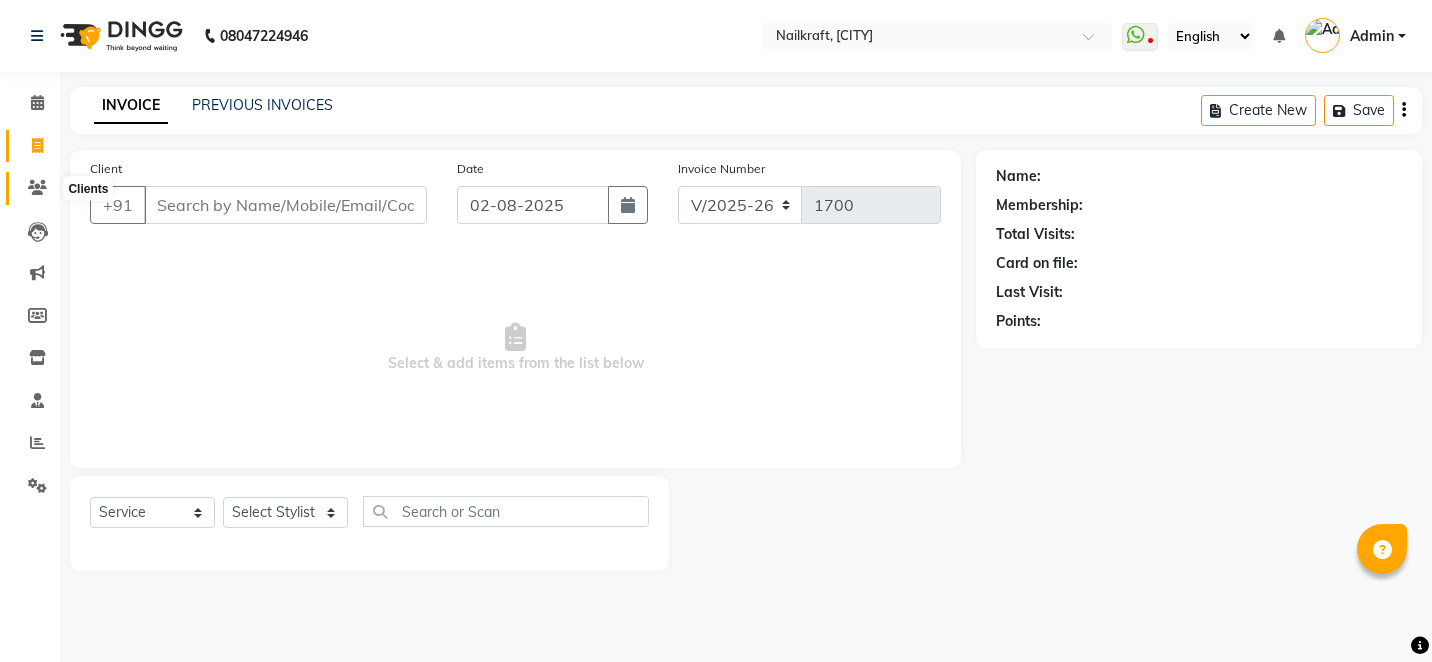 click 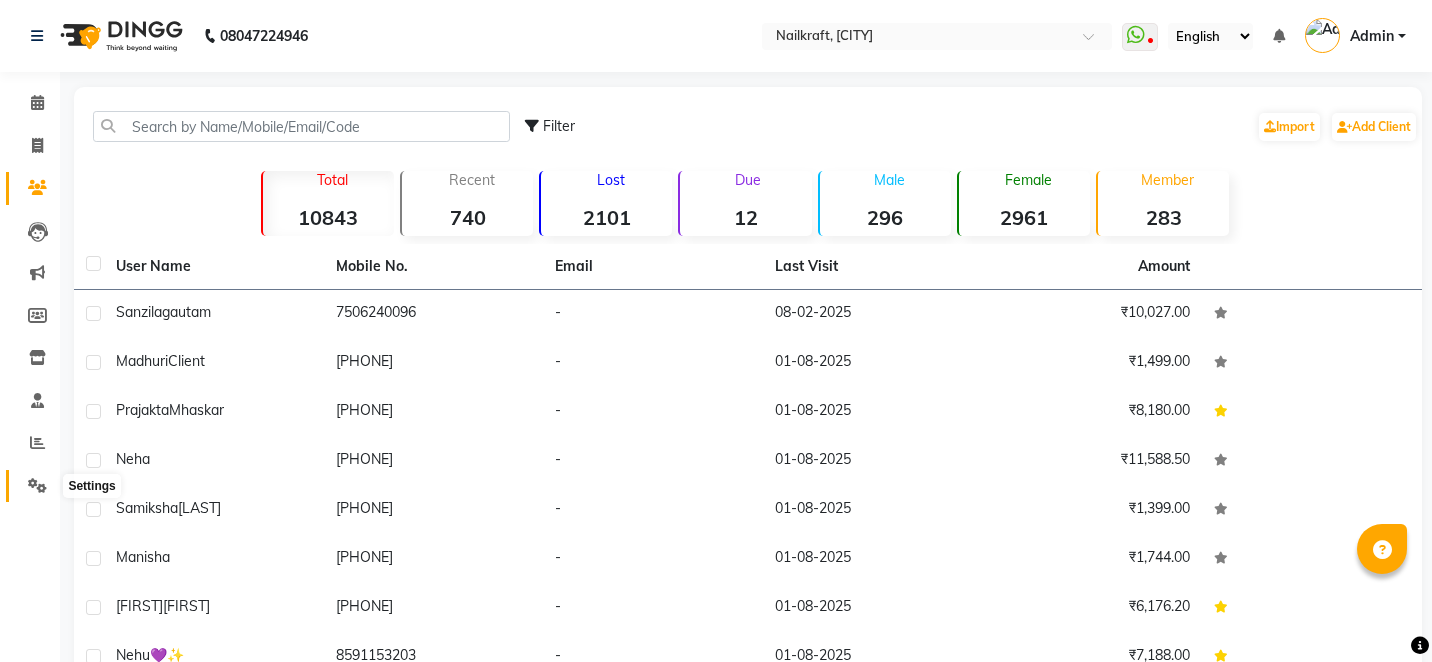 click 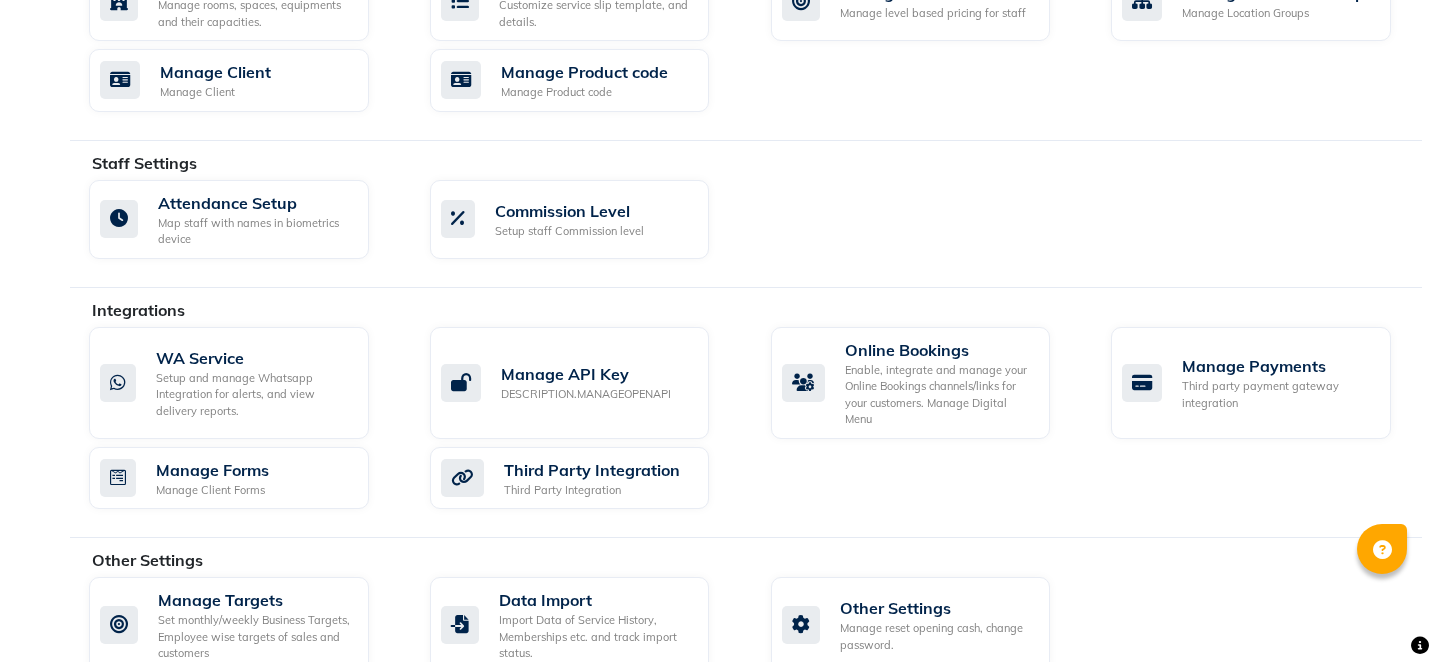 scroll, scrollTop: 998, scrollLeft: 0, axis: vertical 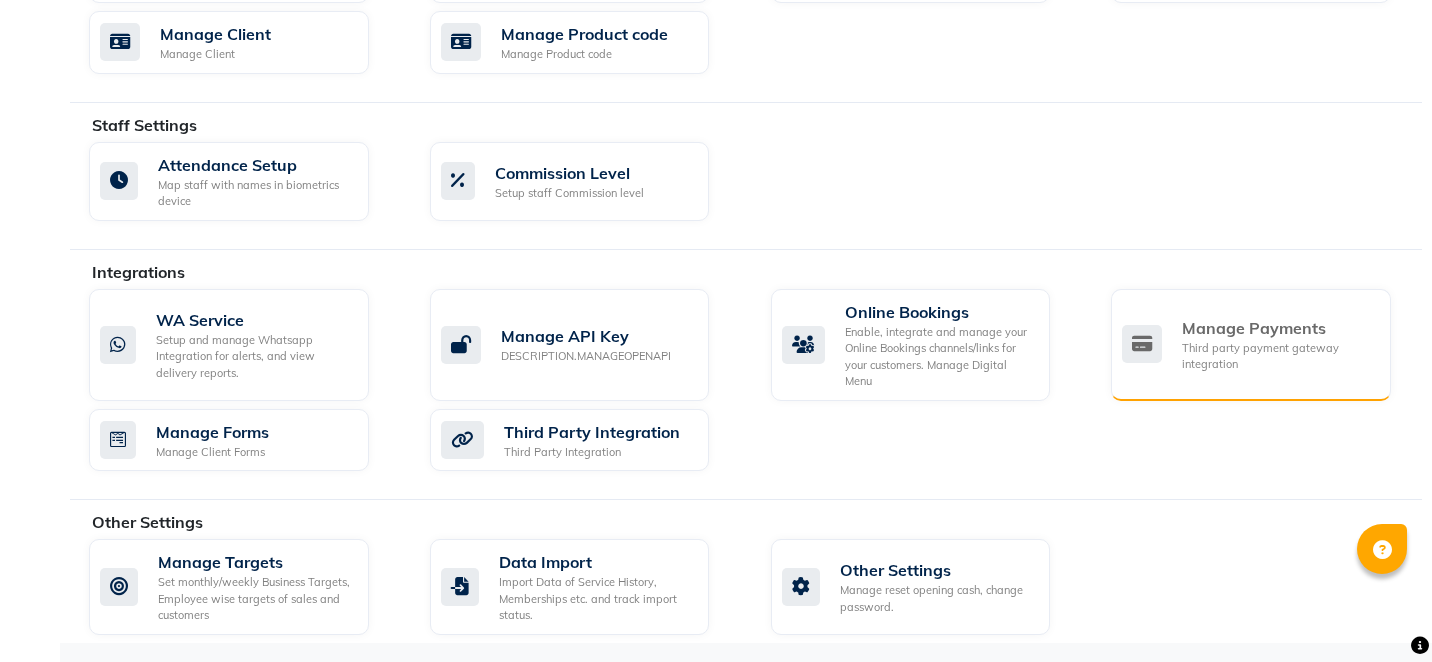 click on "Manage Payments" 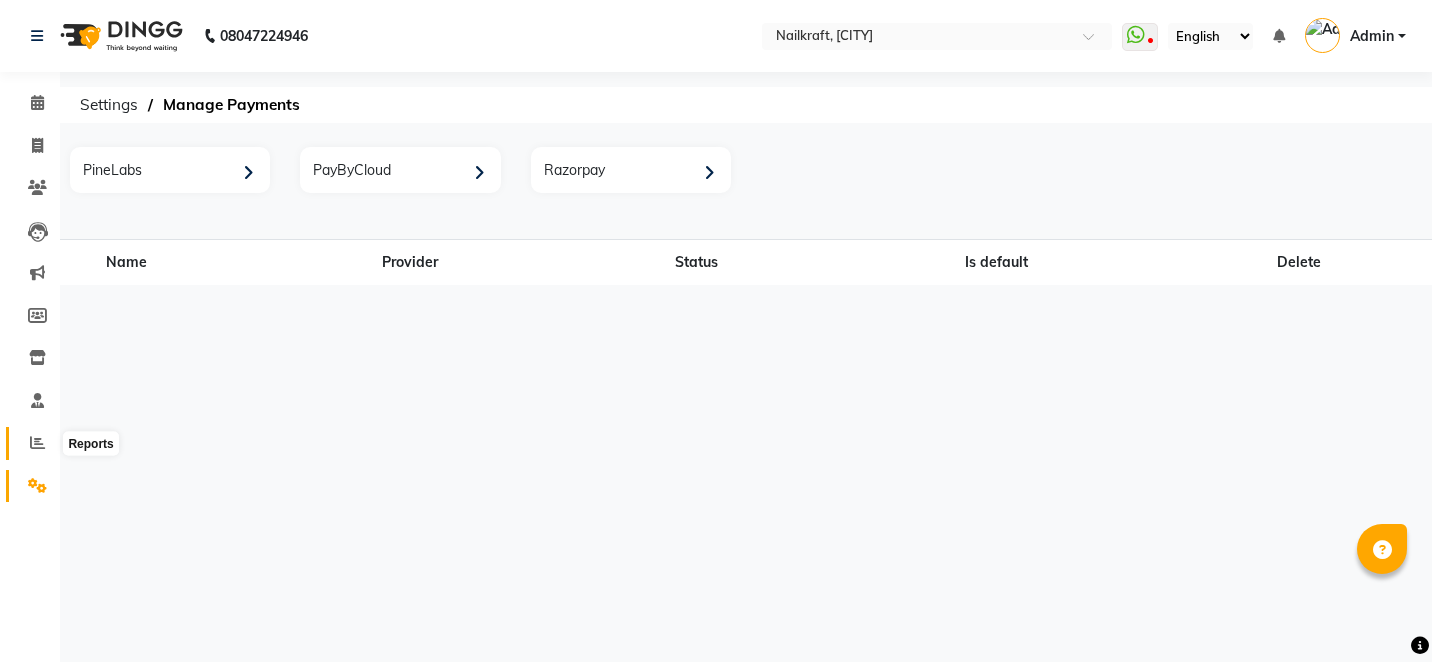 click 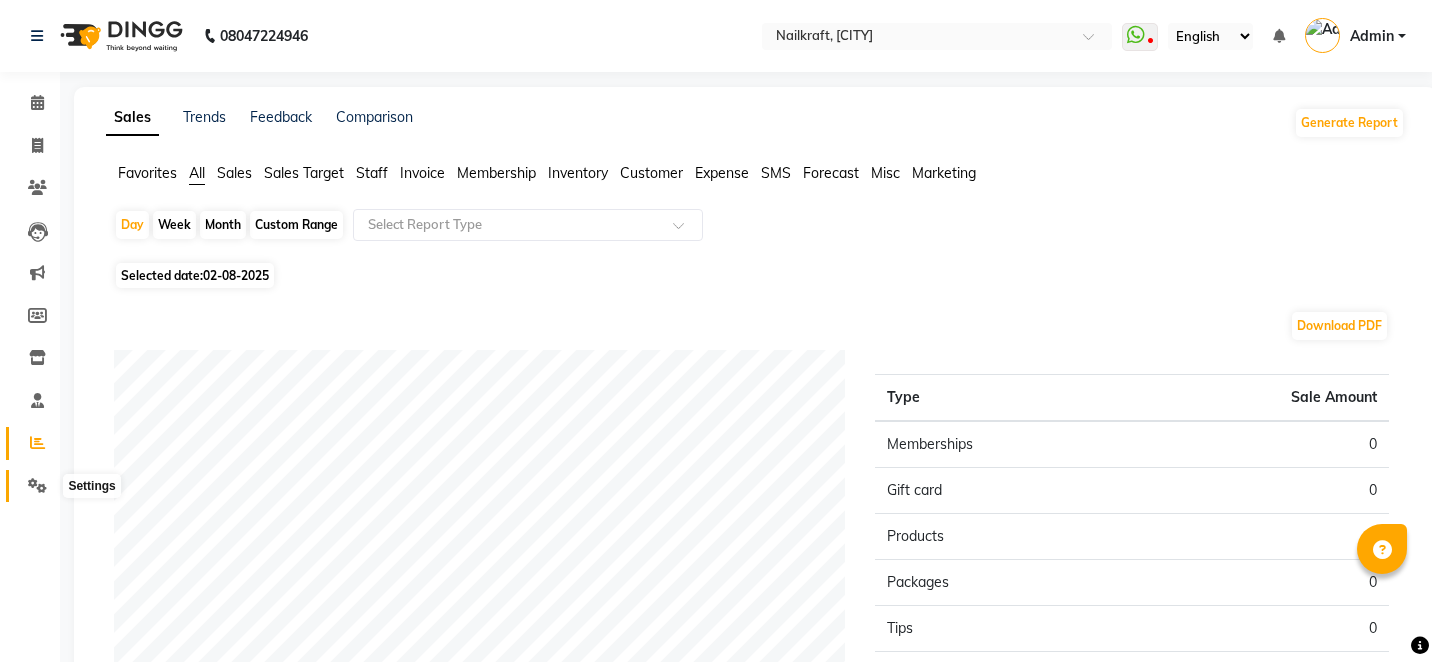 click 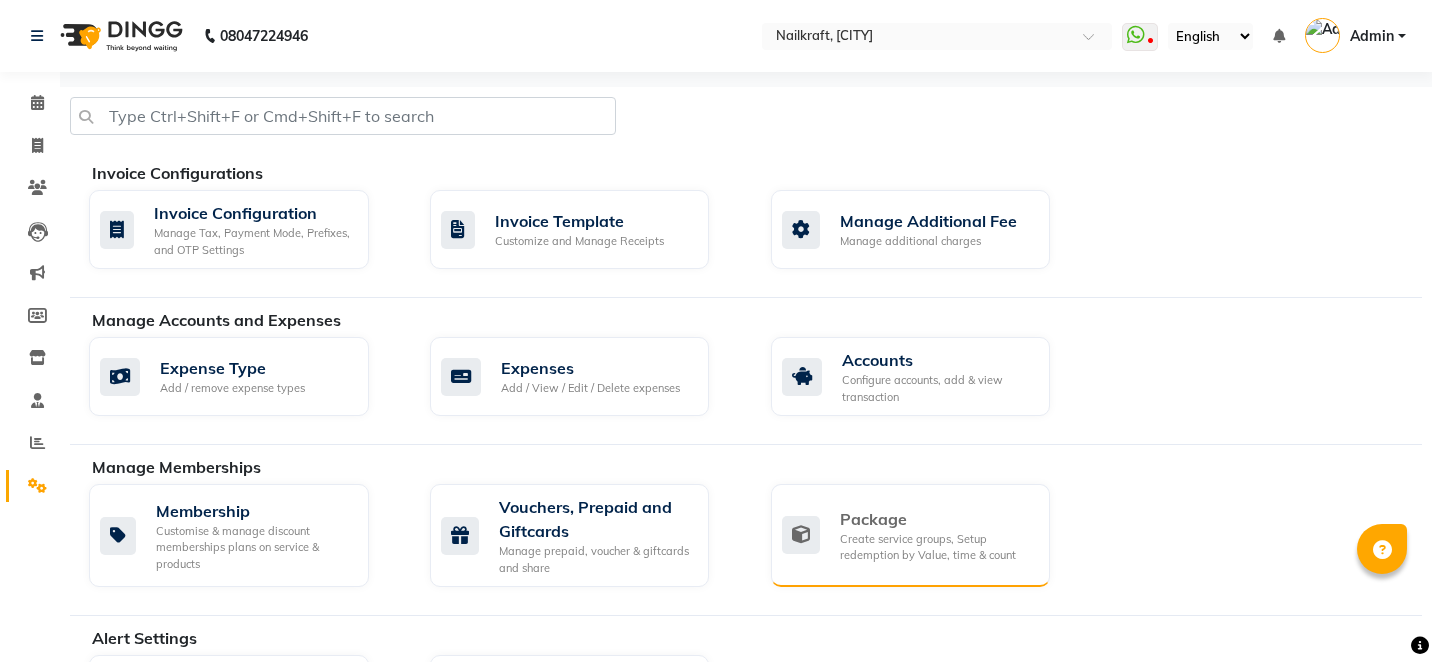 click on "Create service groups, Setup redemption by Value, time & count" 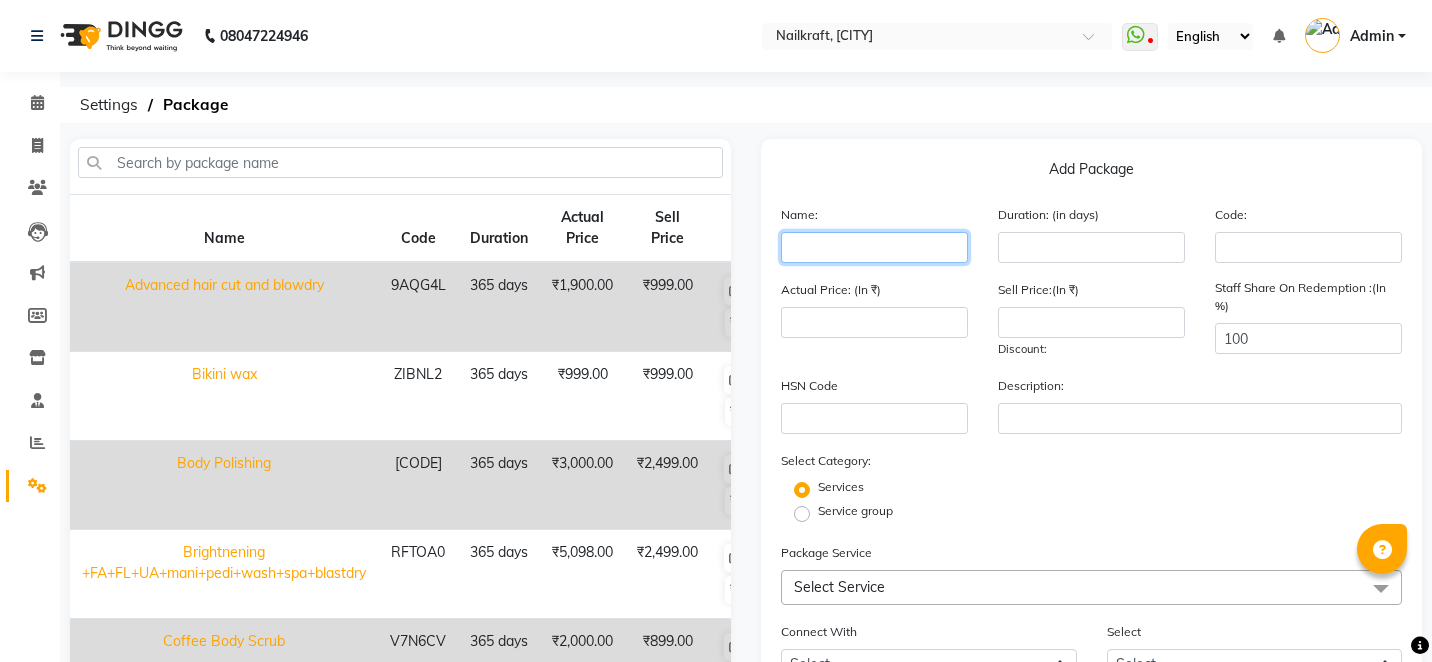 click 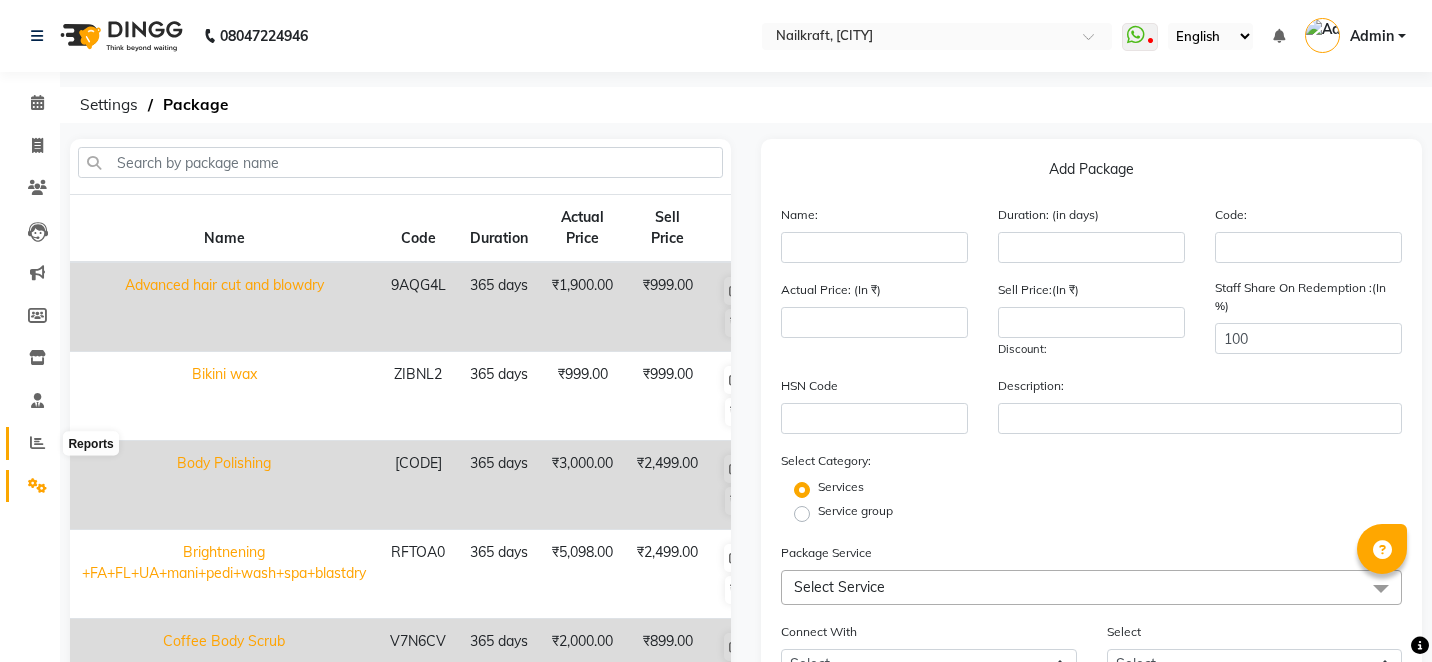 click 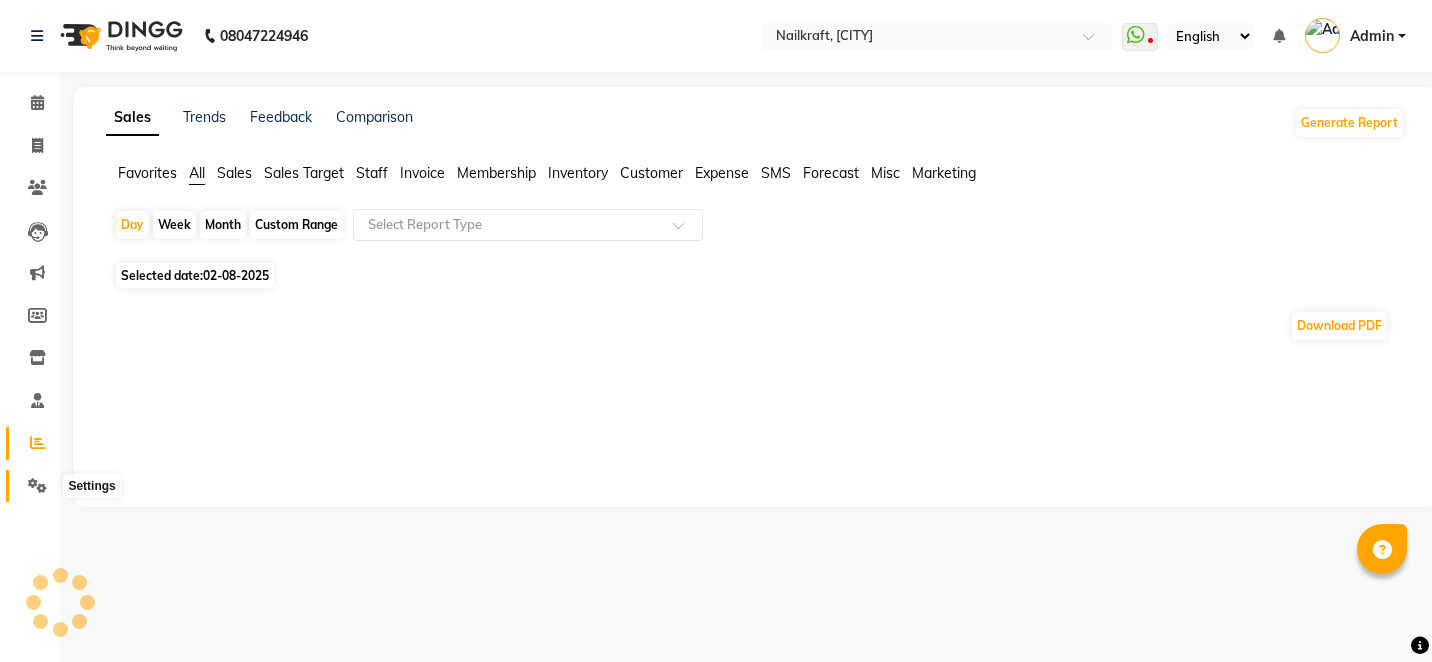 click 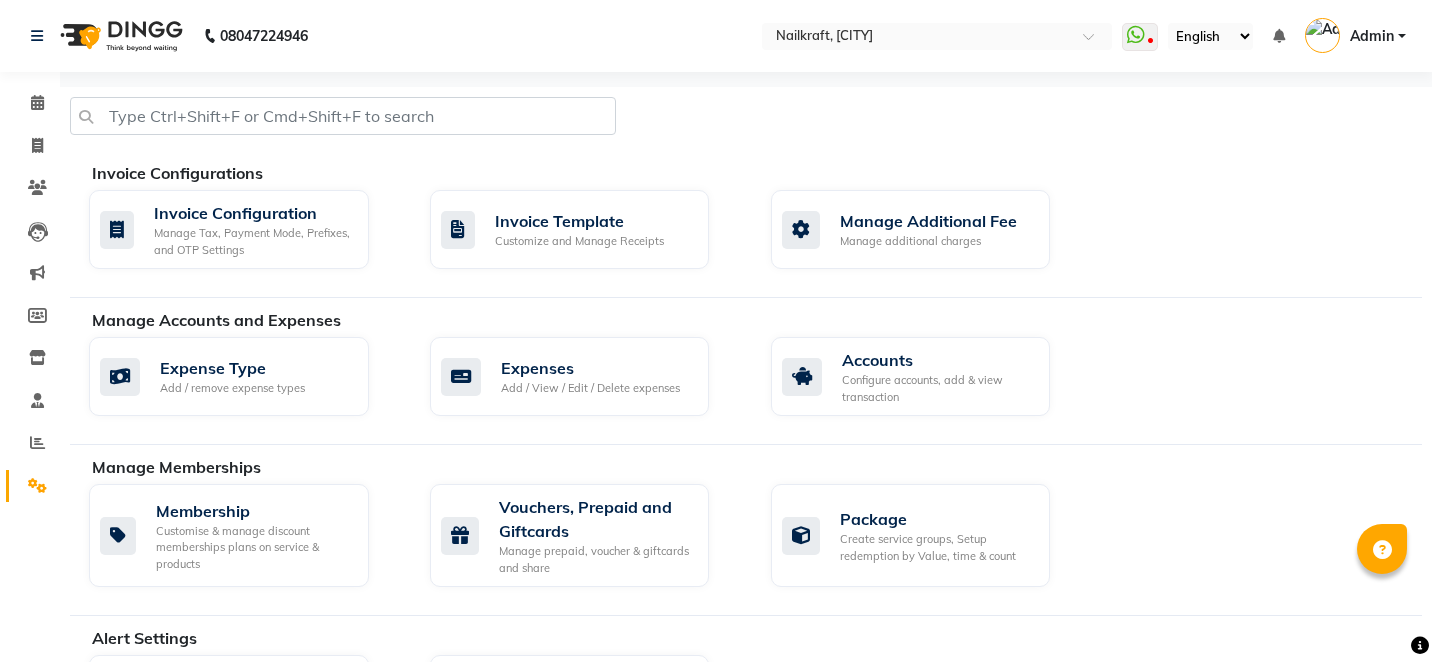 click on "Membership Customise & manage discount memberships plans on service & products  Vouchers, Prepaid and Giftcards Manage prepaid, voucher & giftcards and share  Package Create service groups, Setup redemption by Value, time & count" 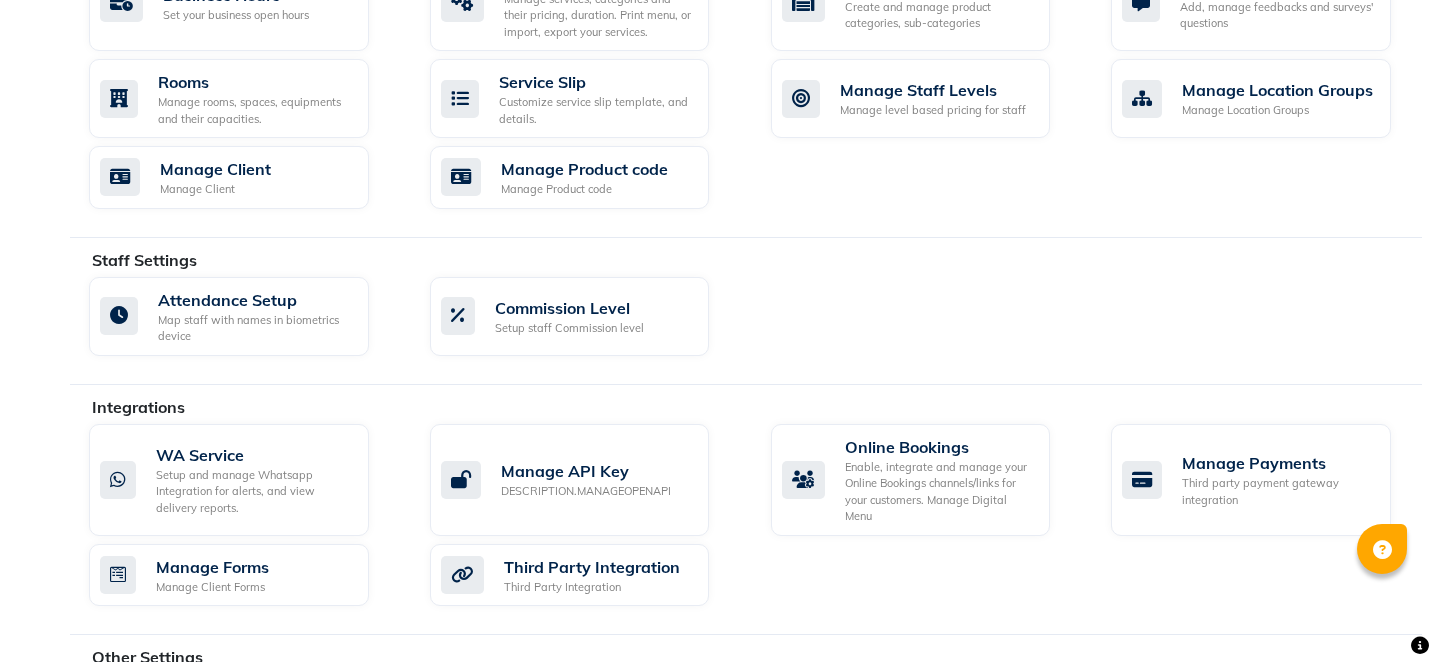 scroll, scrollTop: 880, scrollLeft: 0, axis: vertical 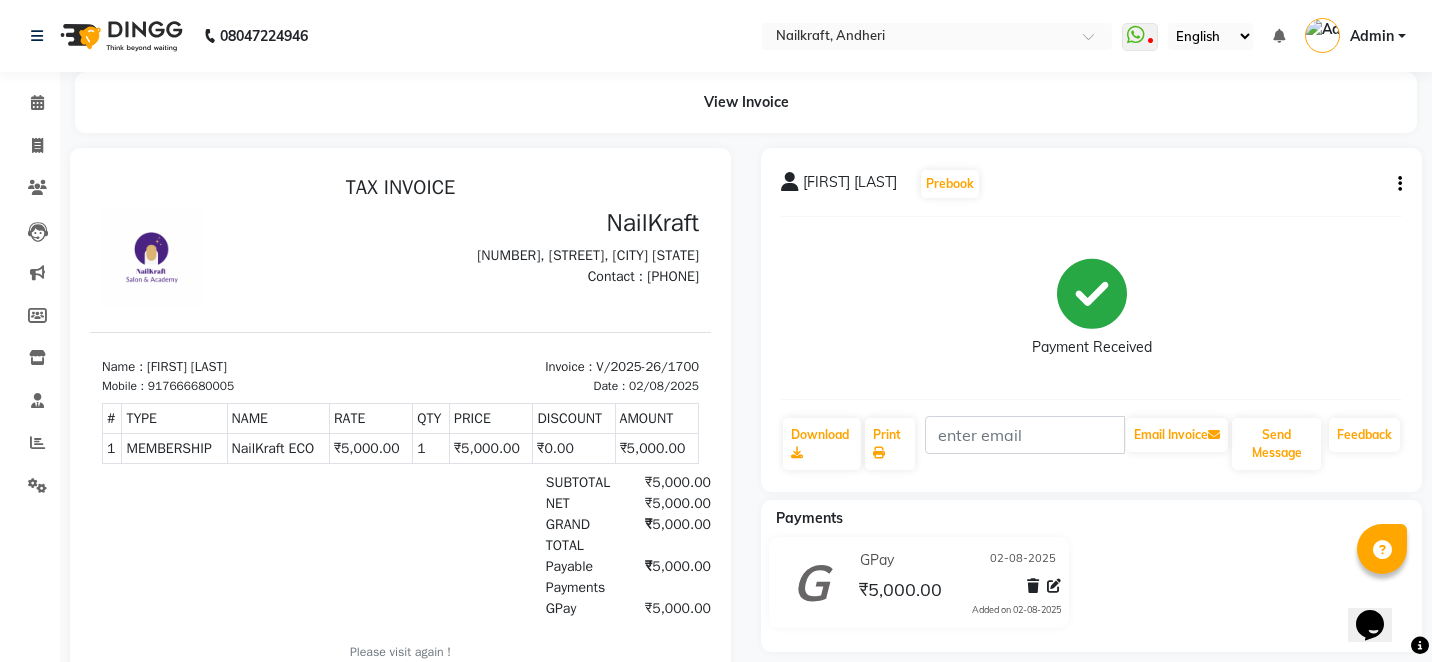 click on "[FIRST] [LAST] Payment Received Download Print Email Invoice Send Message Feedback" 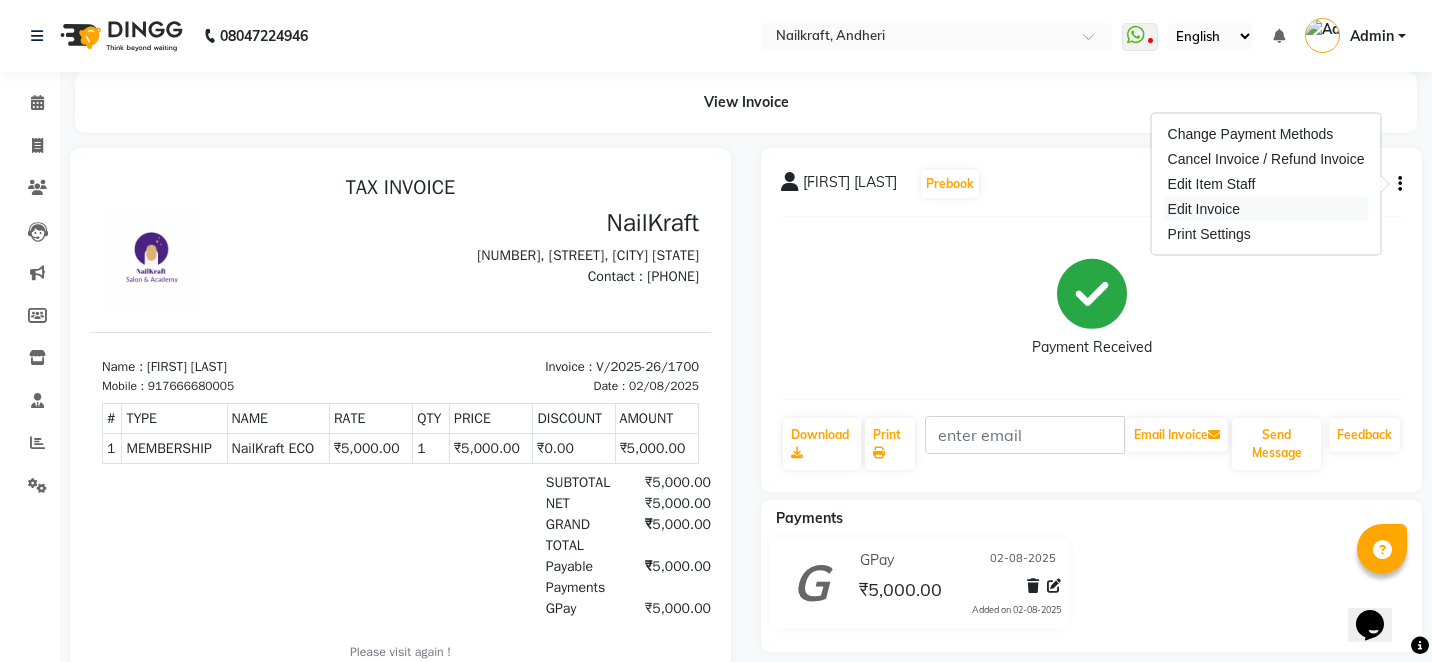click on "Edit Invoice" at bounding box center [1266, 209] 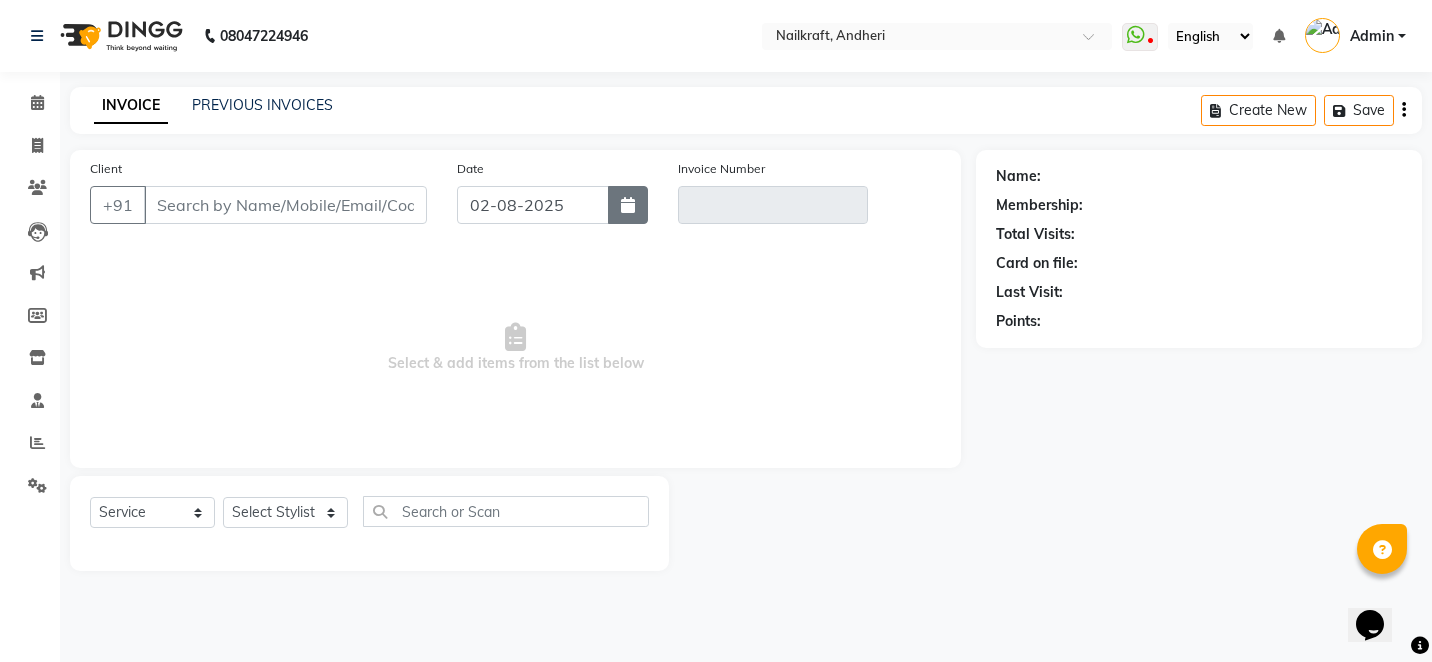 type on "7666680005" 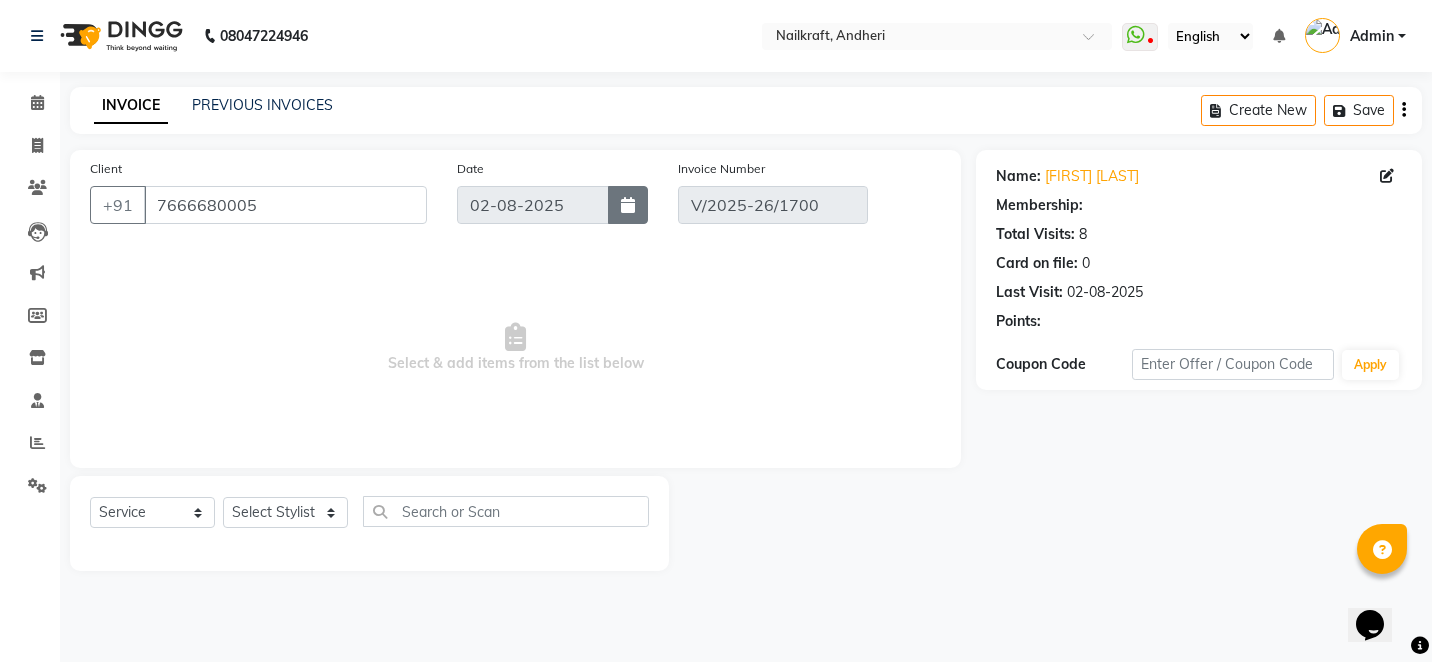 select on "select" 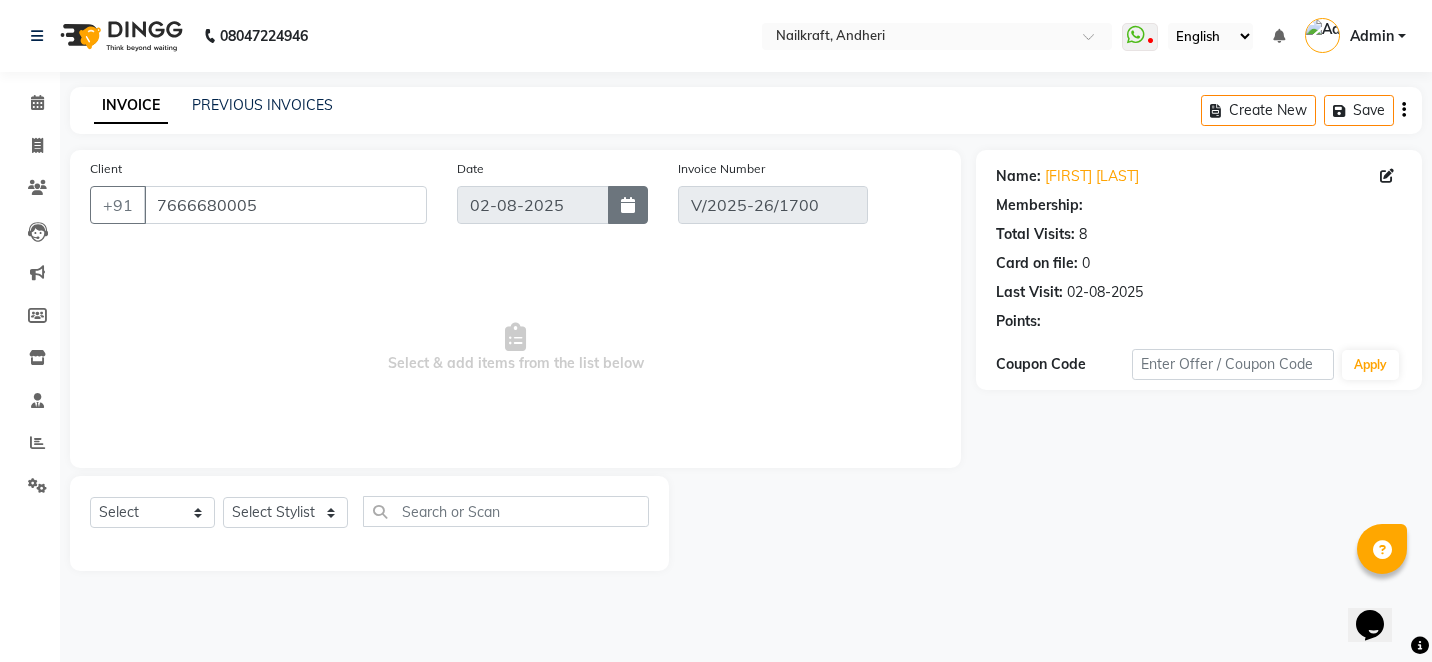 select on "1: Object" 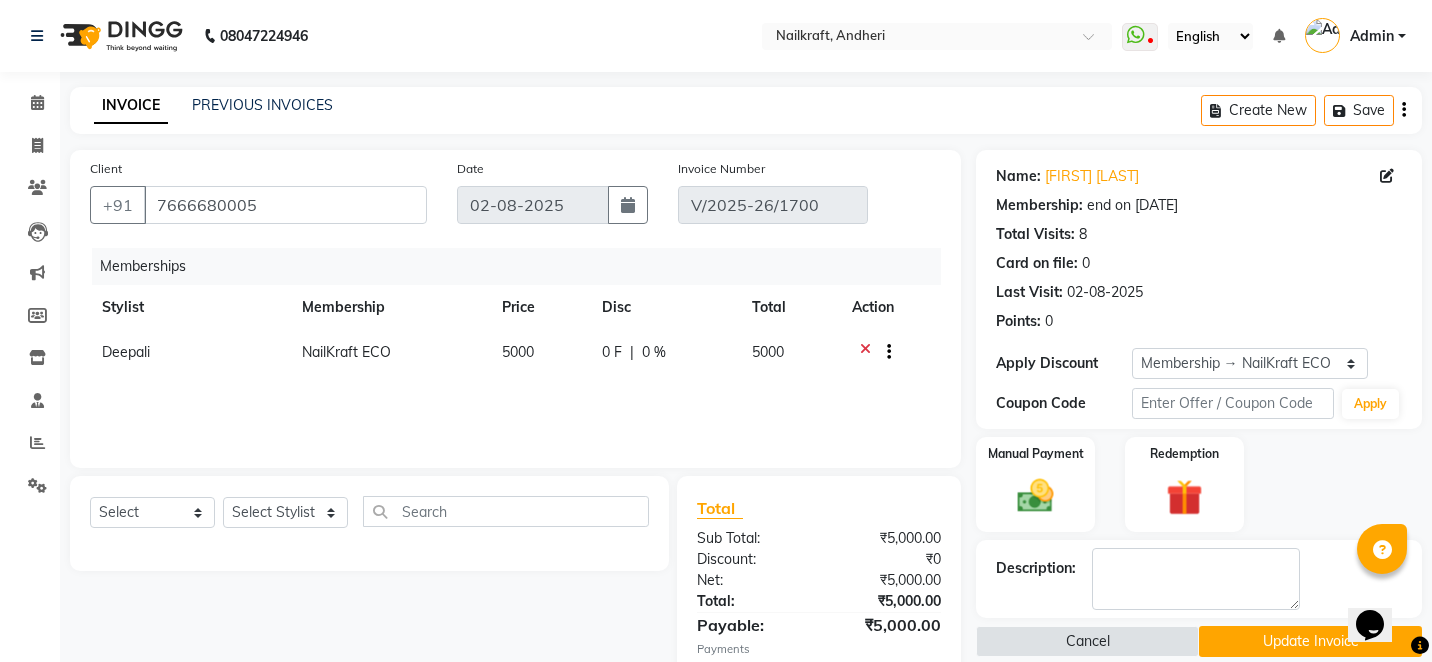 click 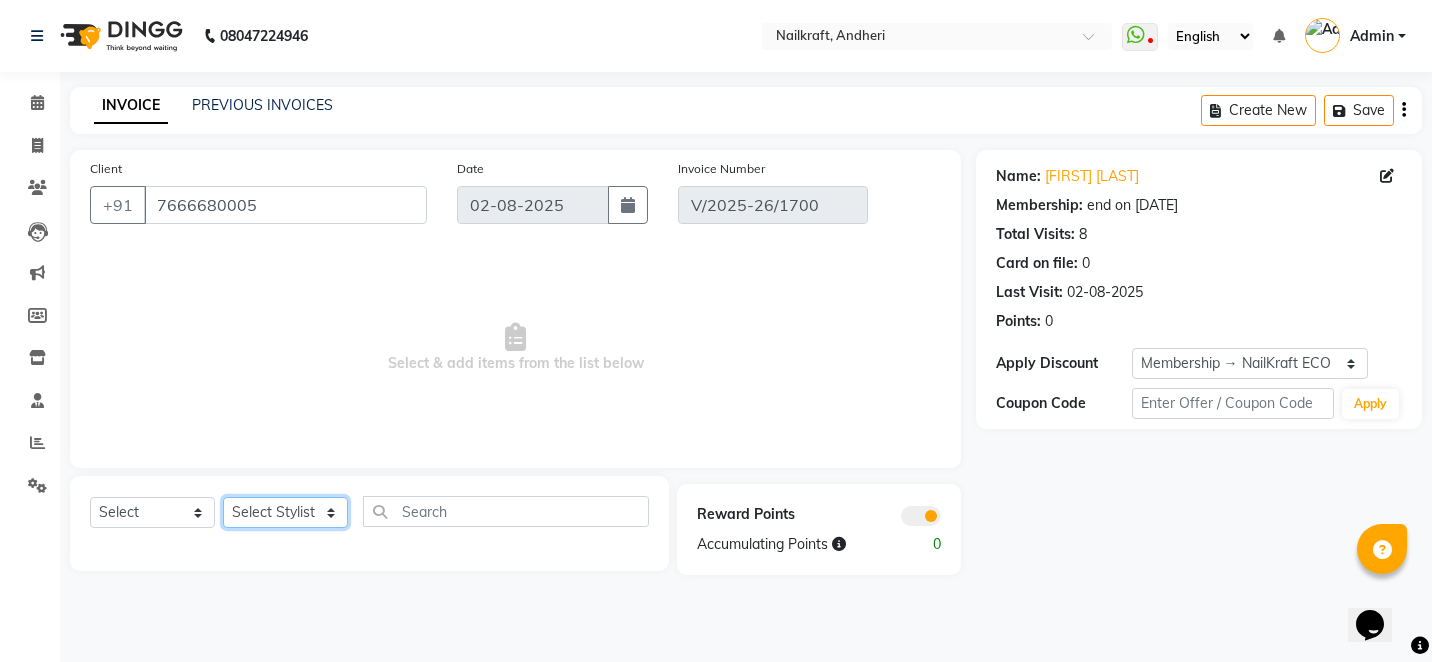 click on "Select Stylist [FIRST] [LAST] [FIRST] [FIRST] [FIRST] [FIRST] [FIRST] [FIRST] [FIRST] [FIRST]" 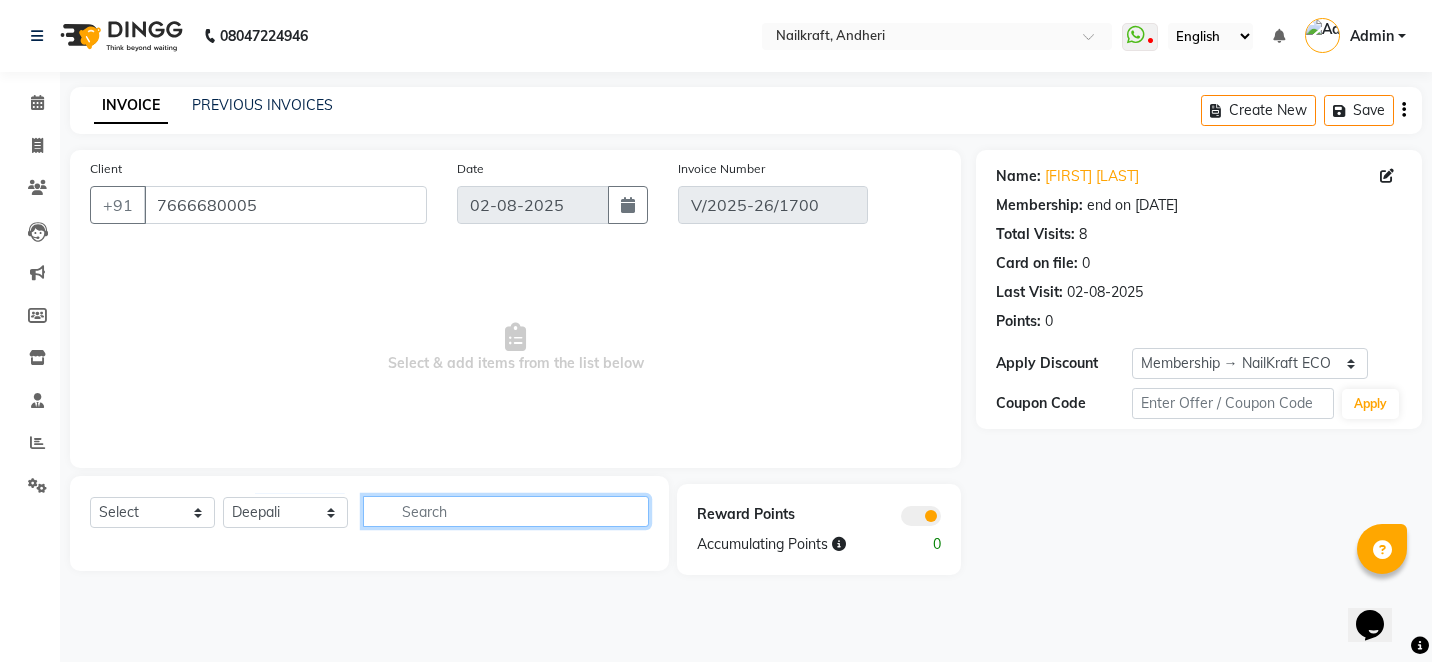 click 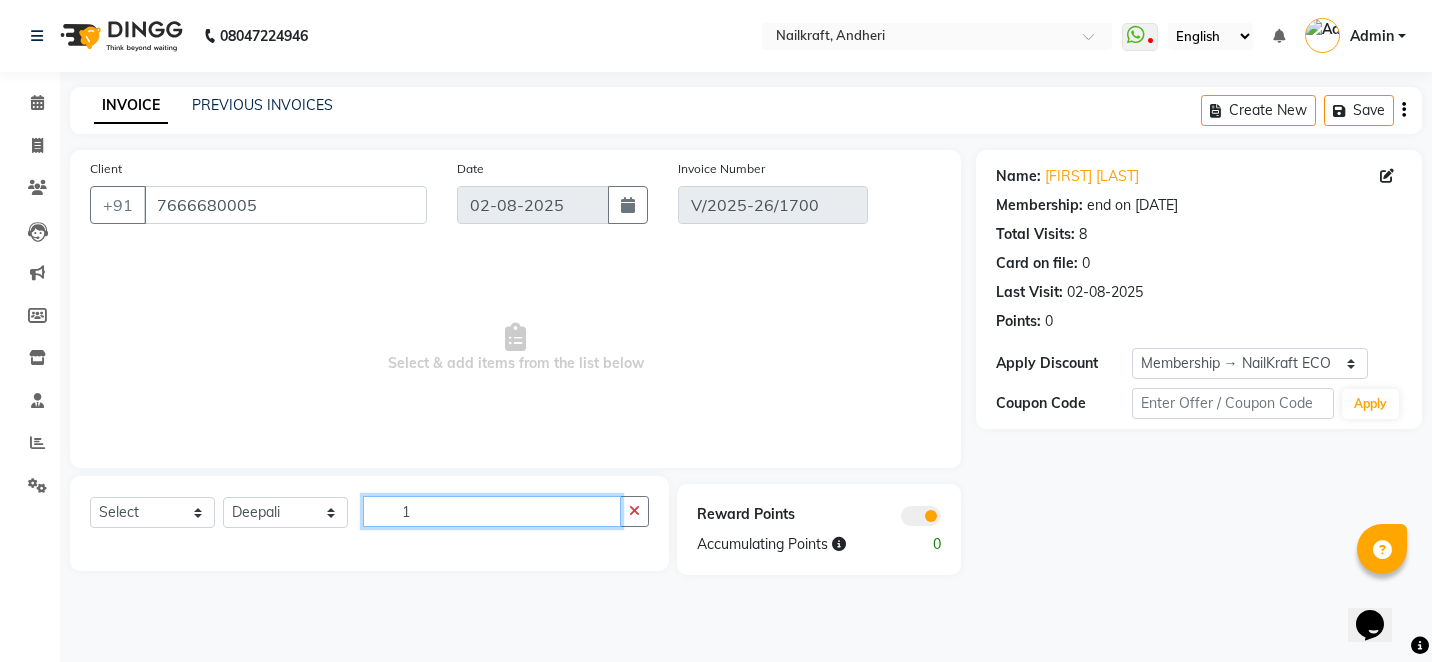 type on "1" 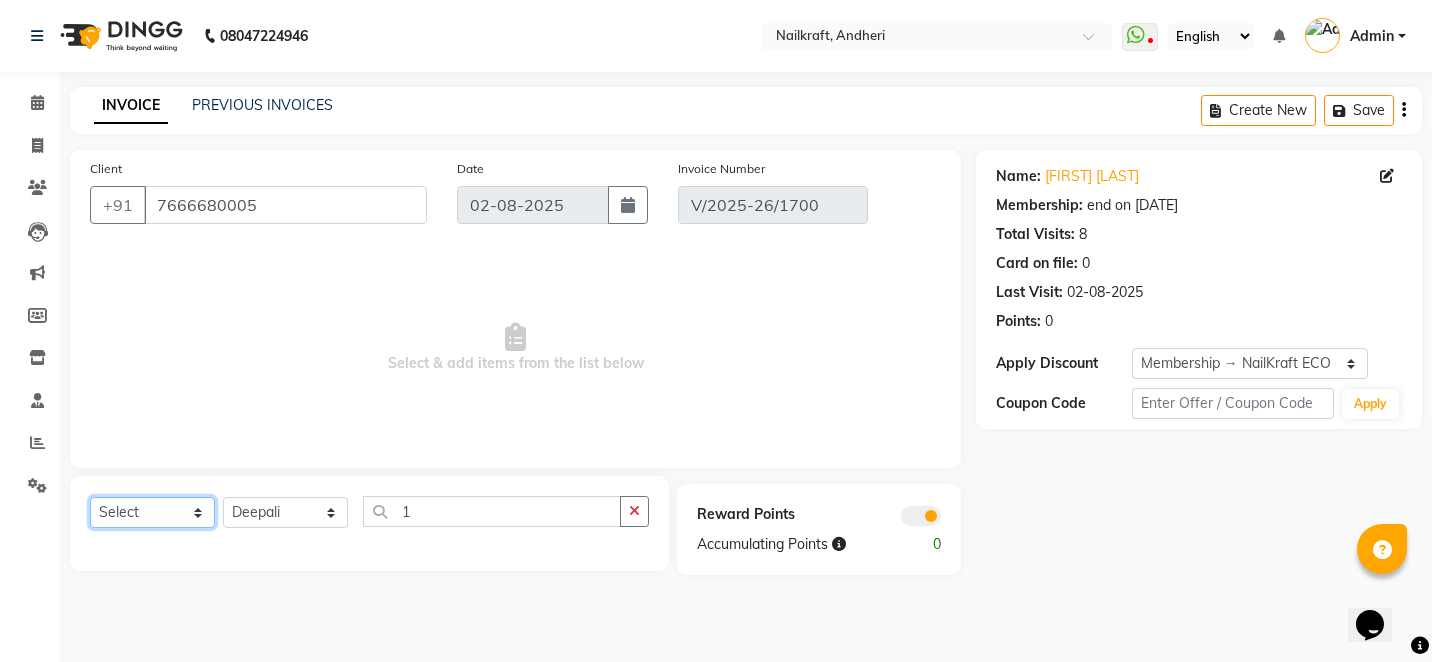 click on "Select  Service  Product  Membership  Package Voucher Prepaid Gift Card" 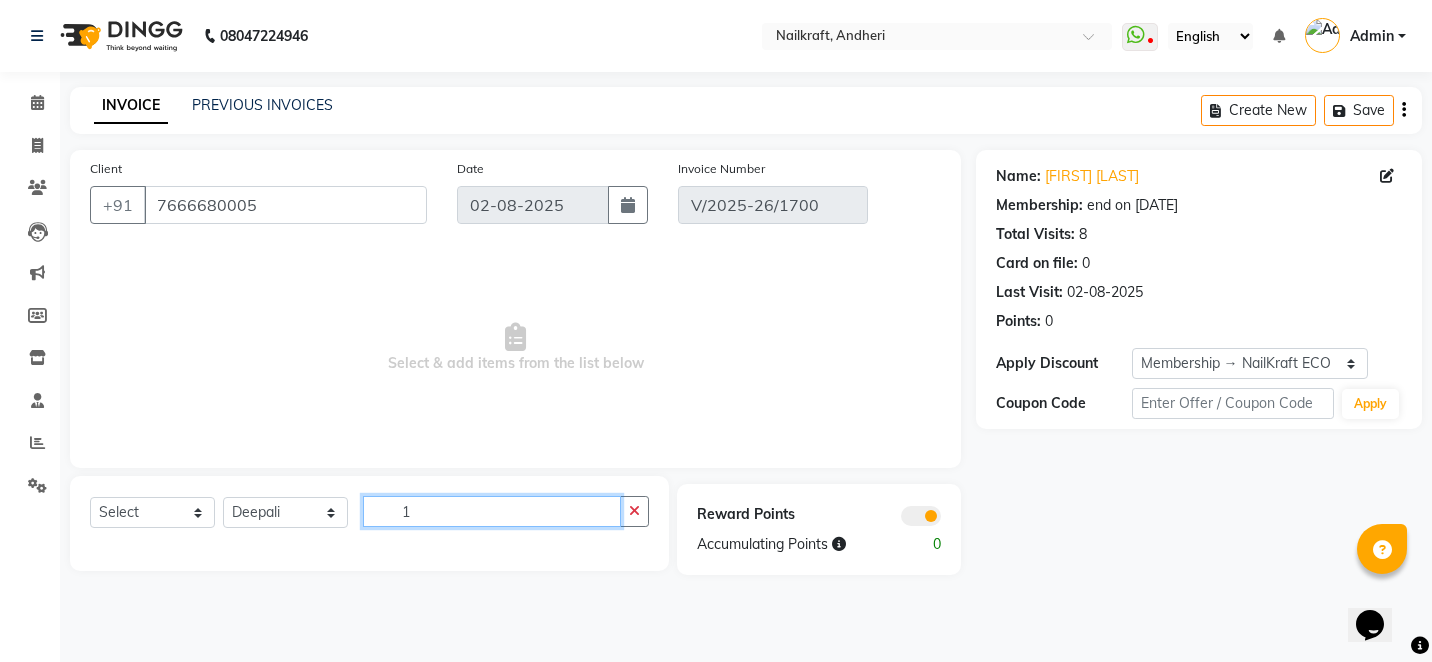 click on "1" 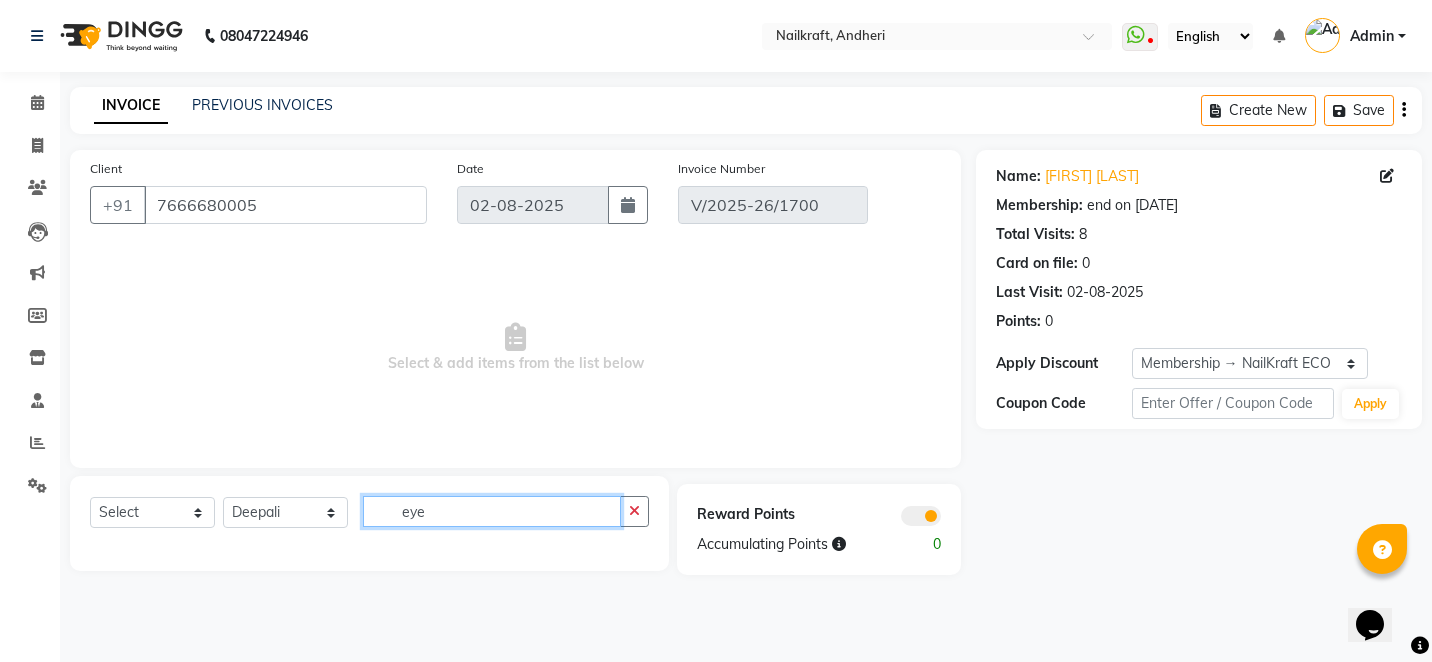 type on "eye" 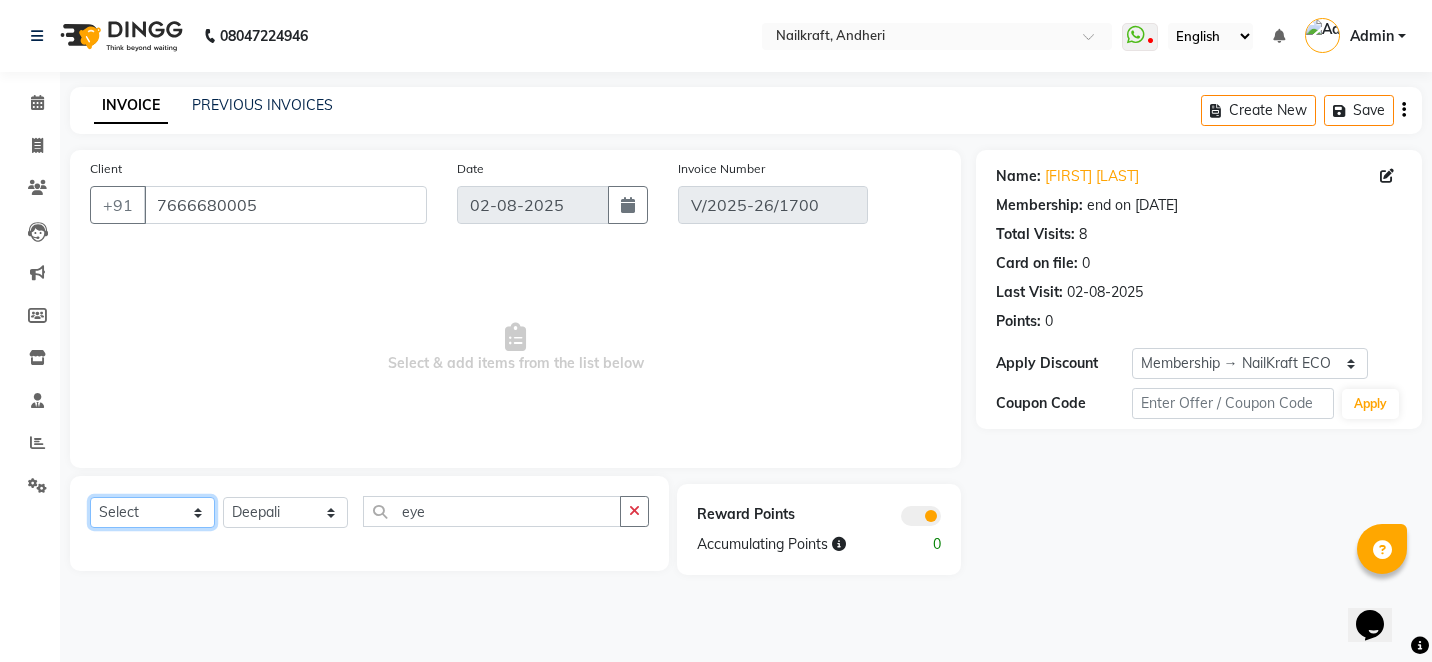 click on "Select  Service  Product  Membership  Package Voucher Prepaid Gift Card" 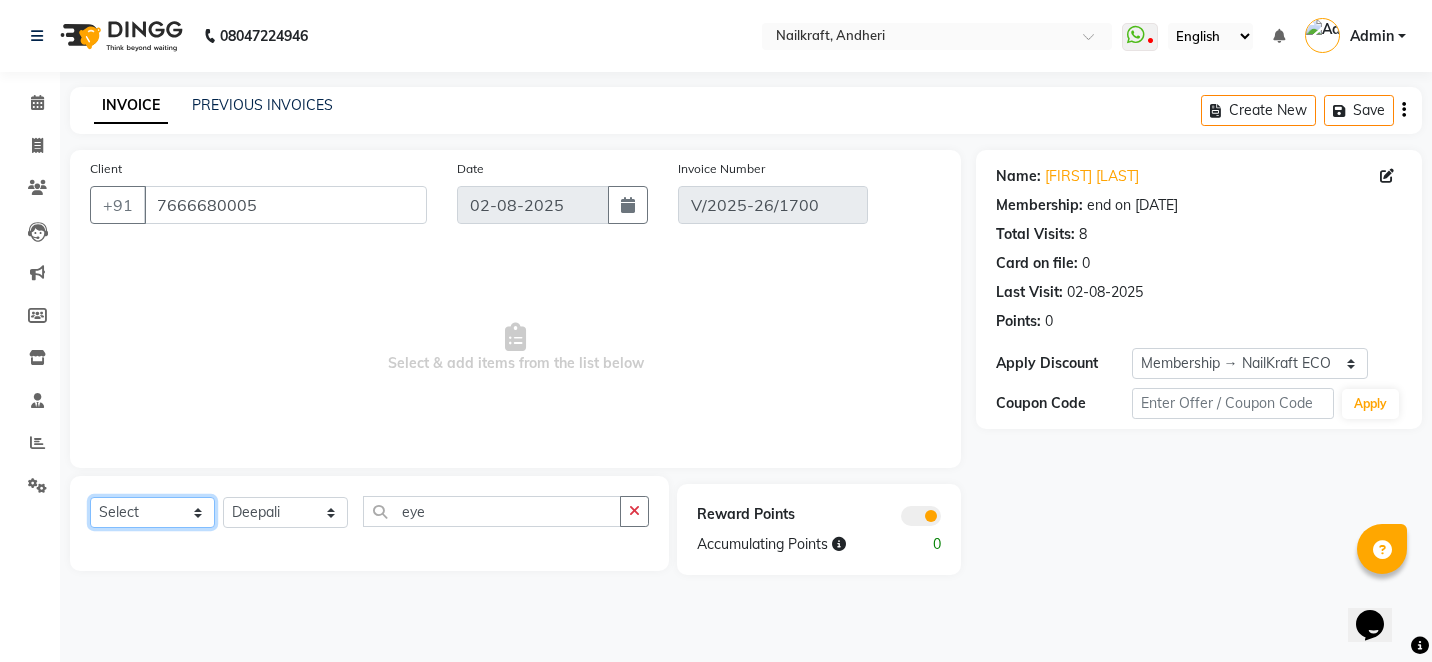 select on "service" 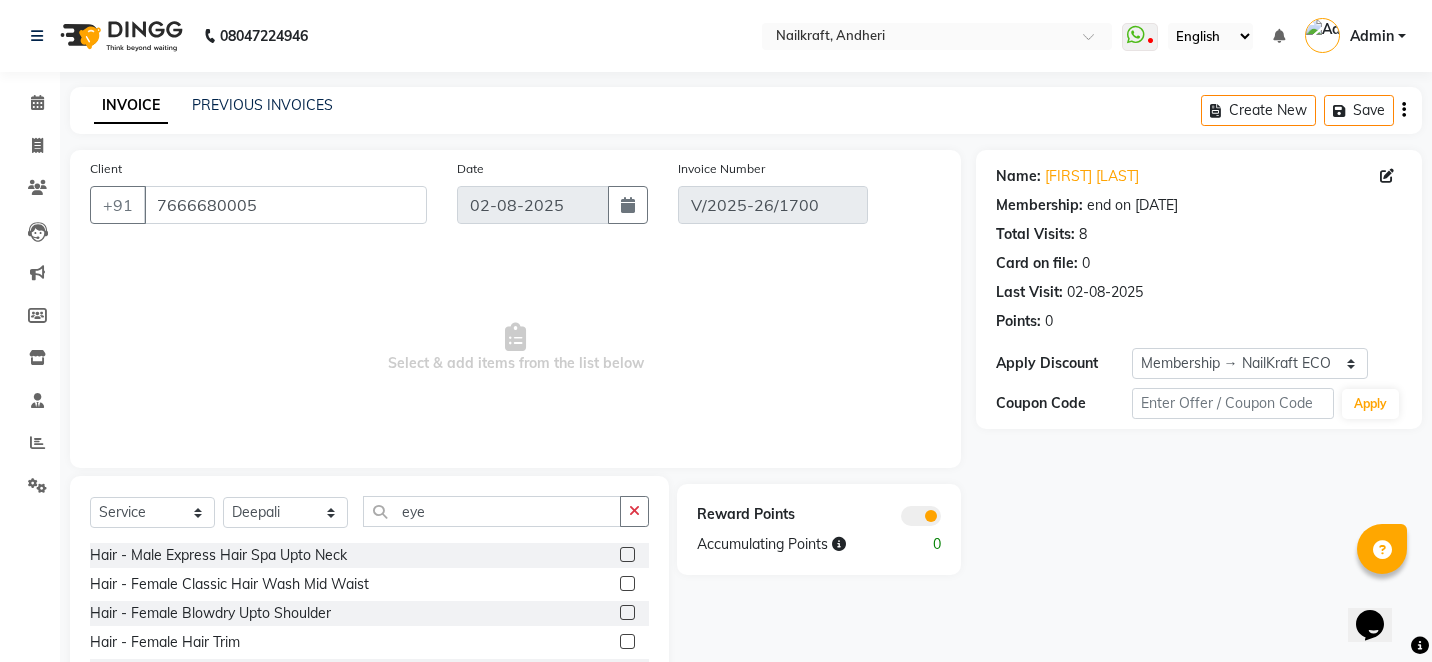 click on "Reward Points Accumulating Points  0" 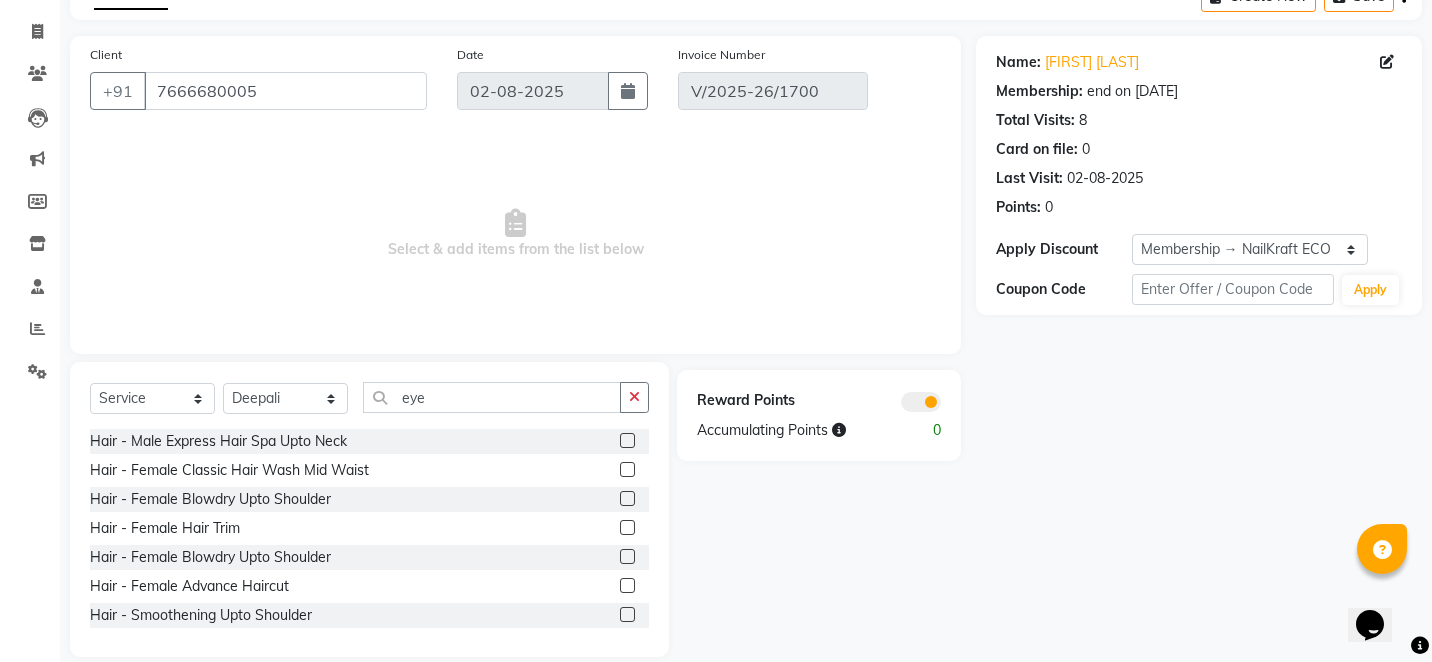 scroll, scrollTop: 139, scrollLeft: 0, axis: vertical 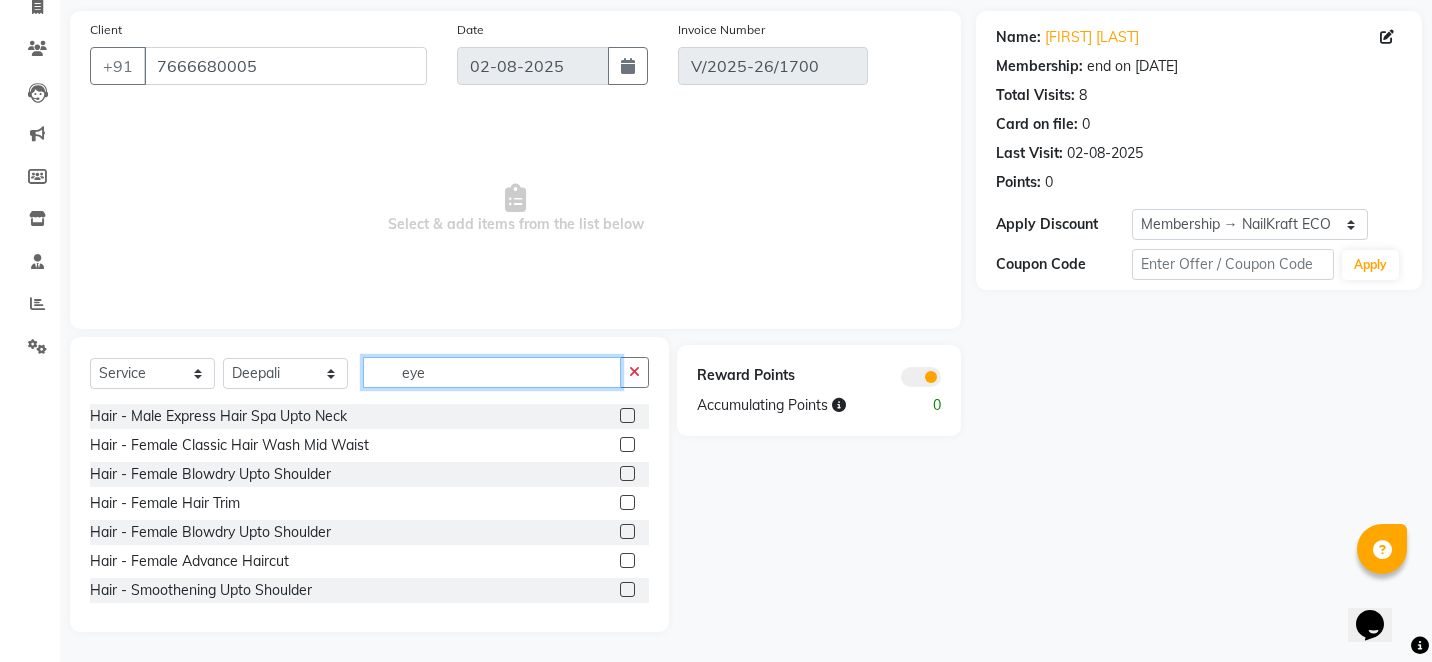 click on "eye" 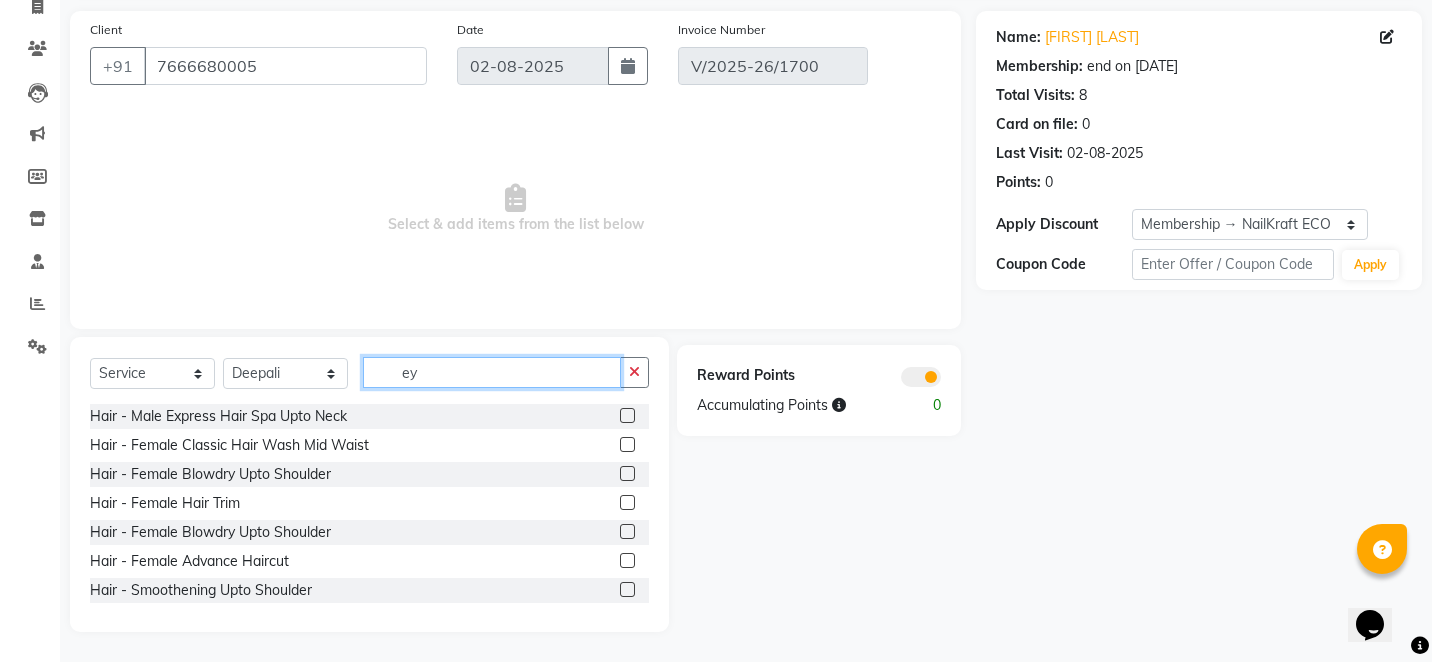 type on "e" 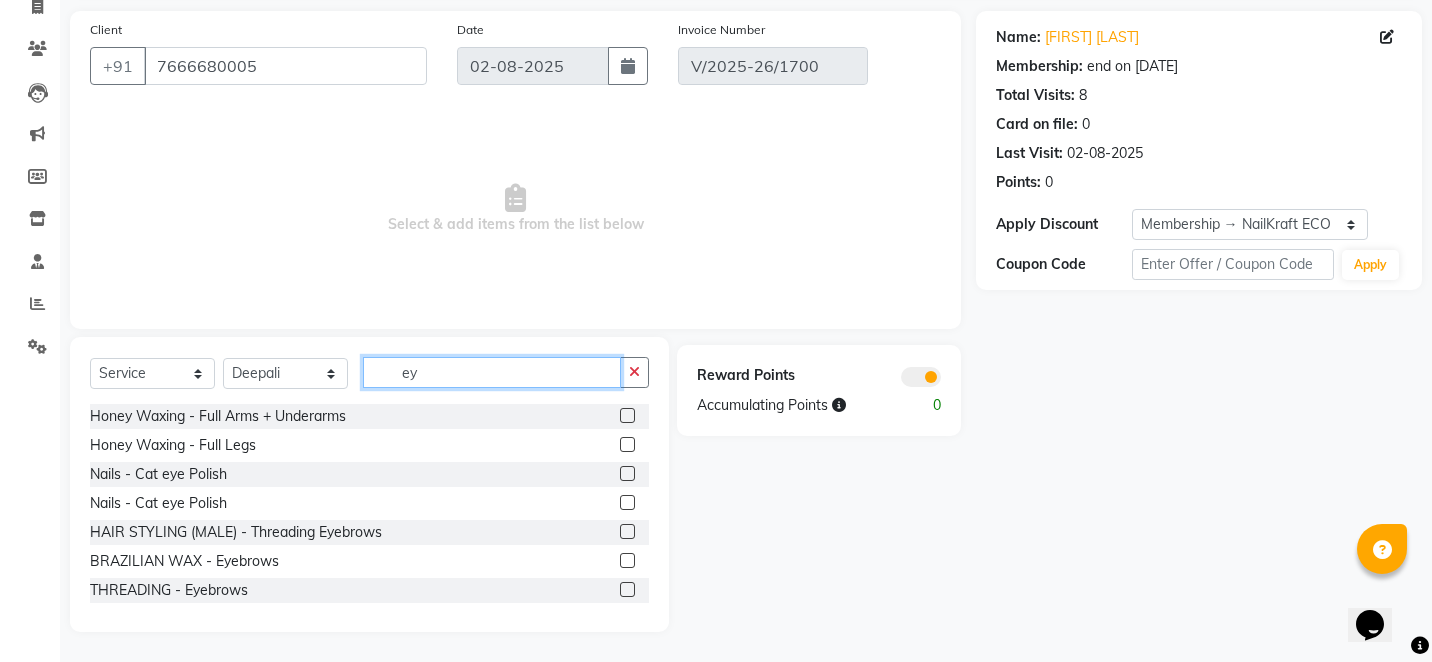 type on "eye" 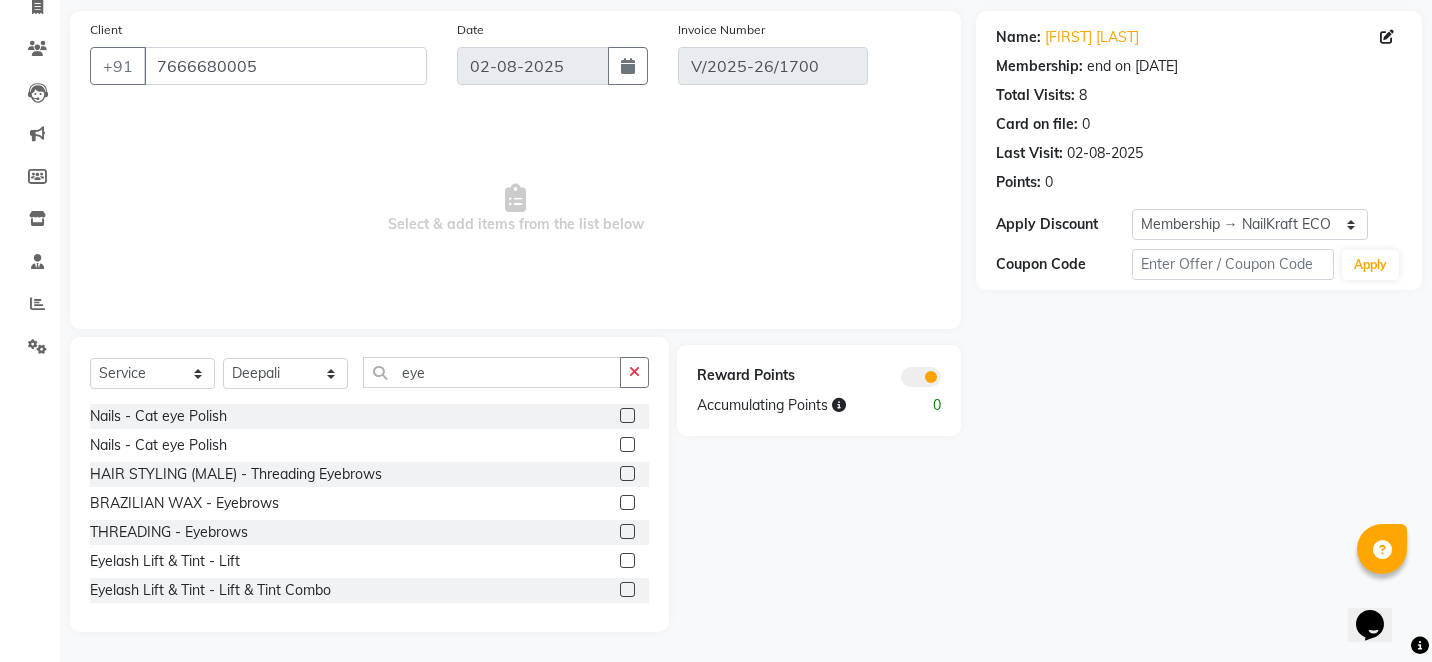 click 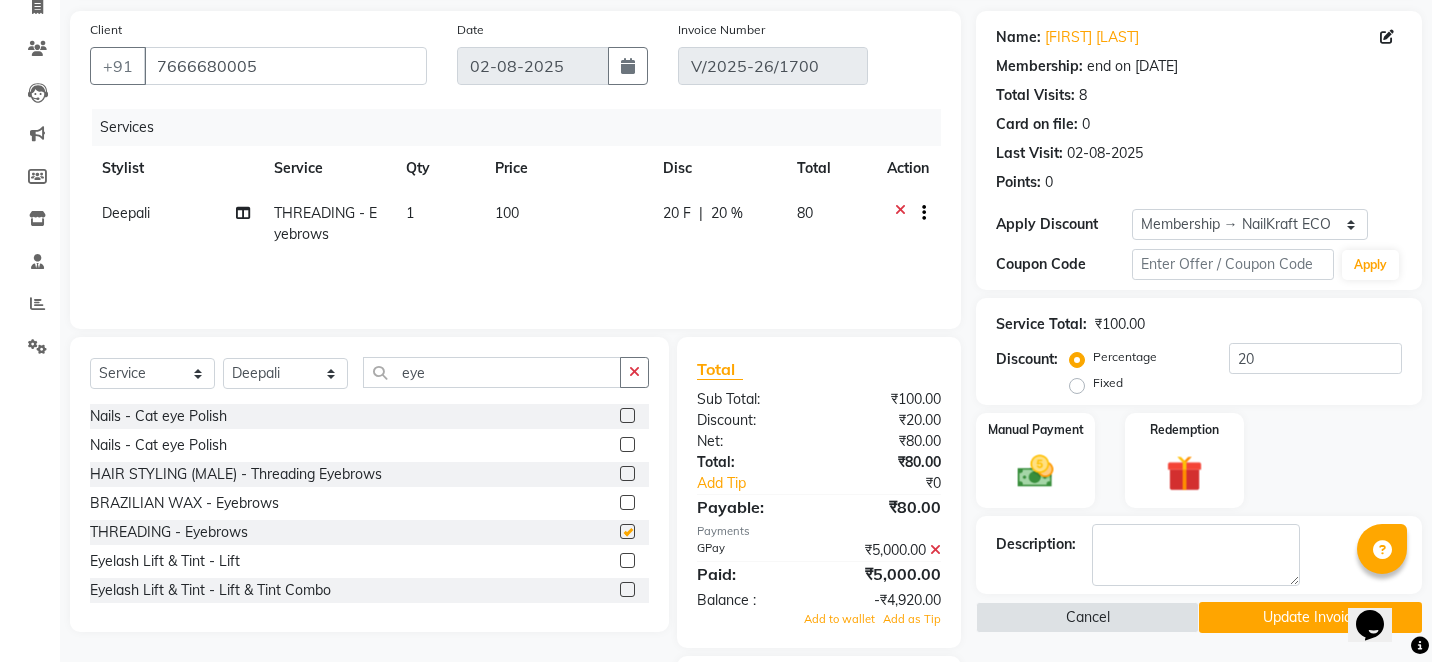 checkbox on "false" 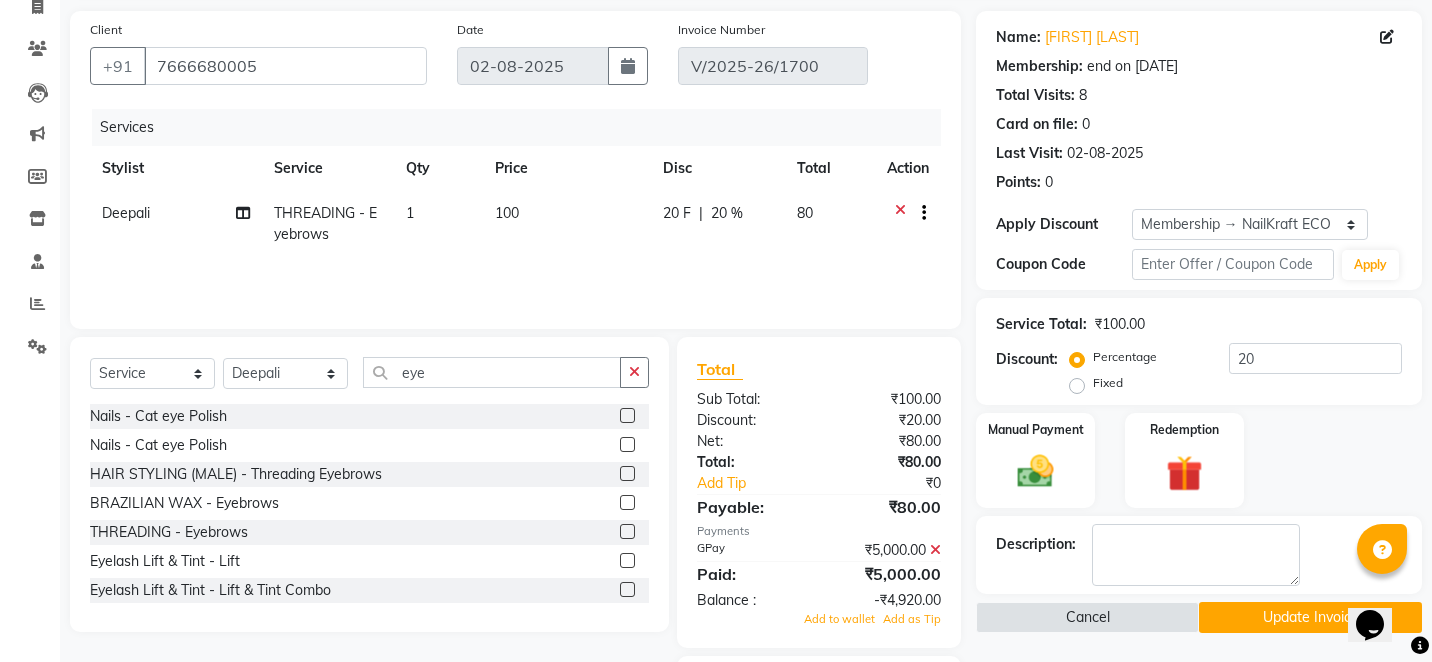 click on "100" 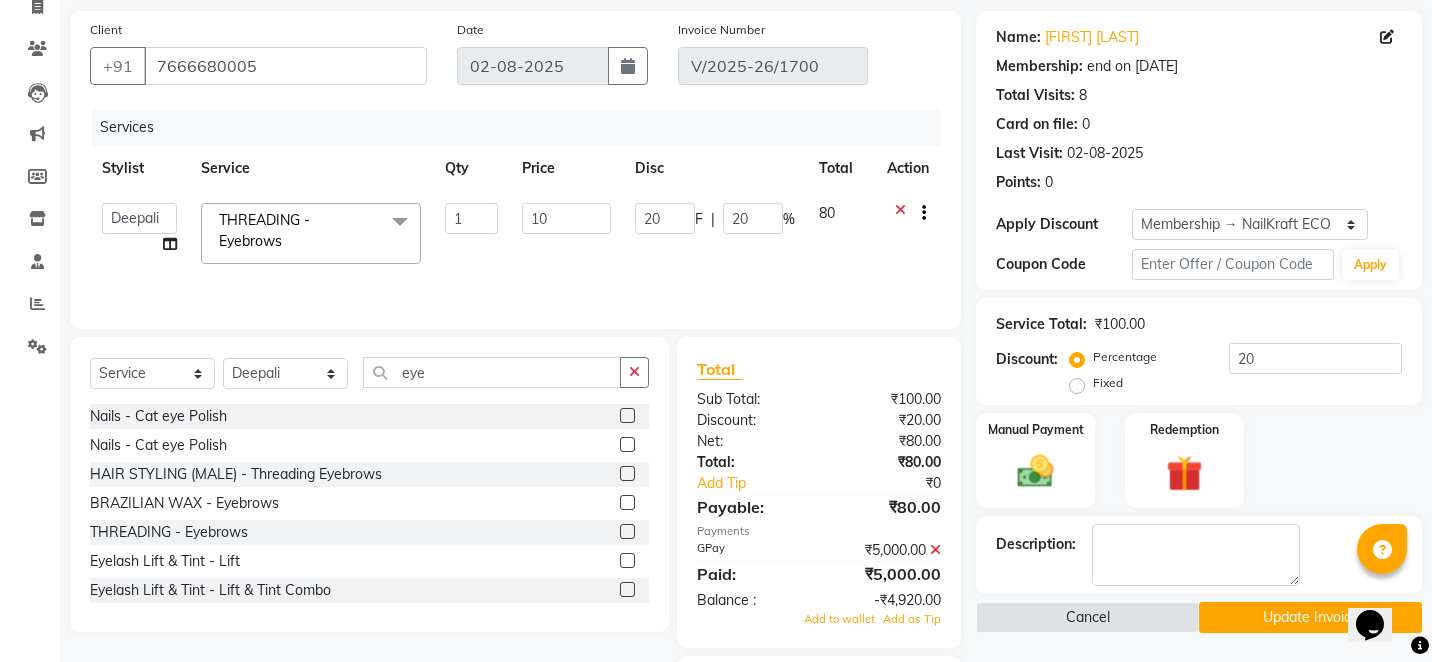 type on "1" 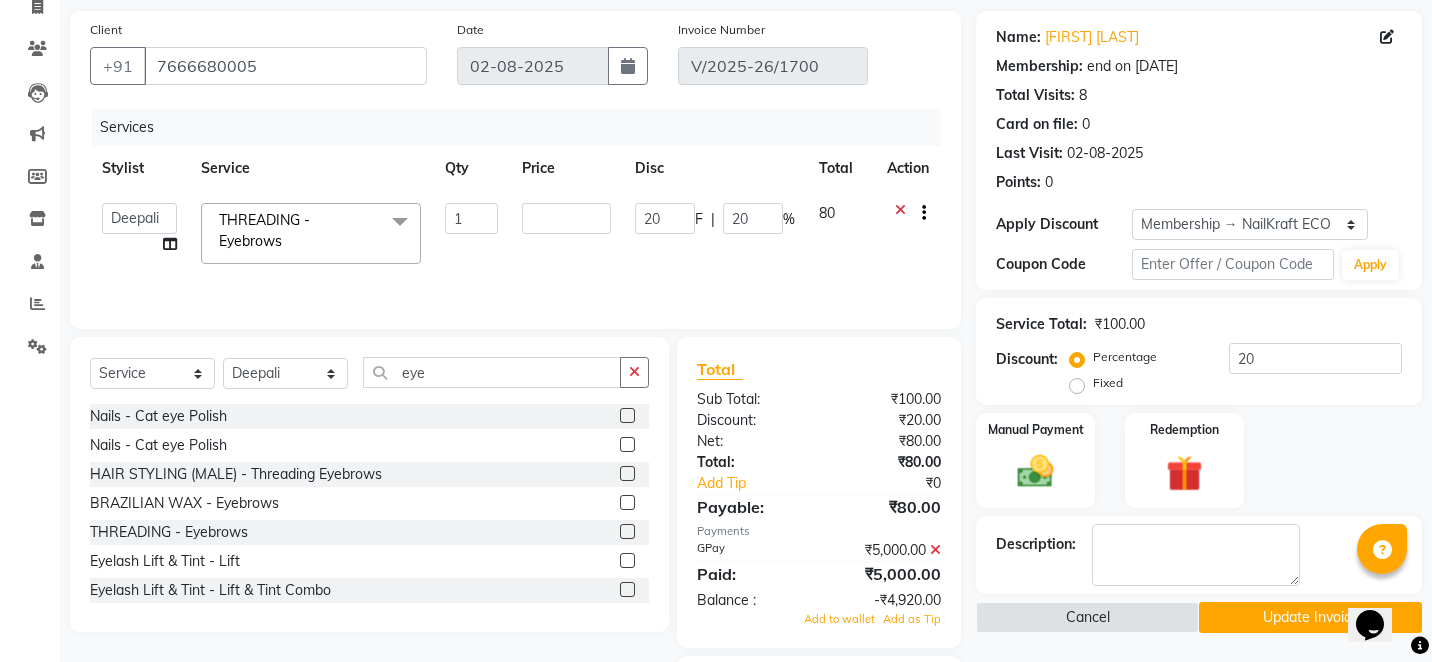 type on "1" 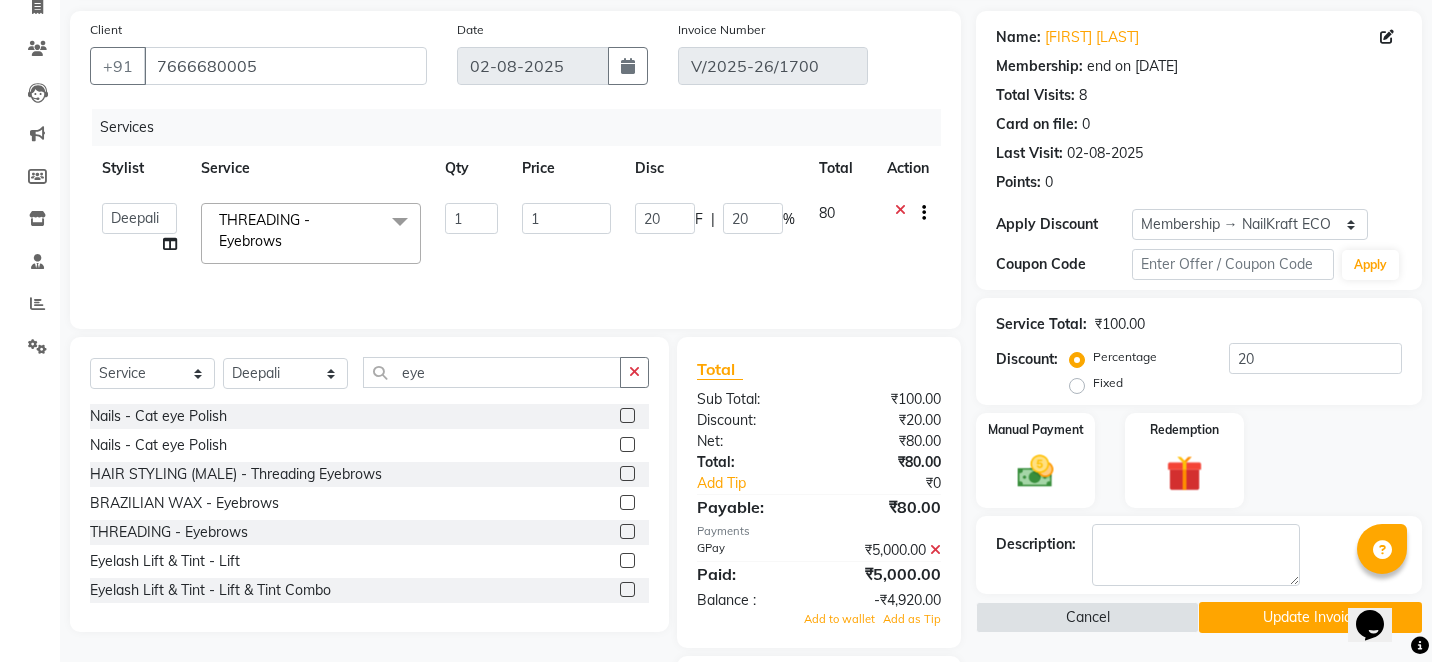 click on "Manual Payment Redemption" 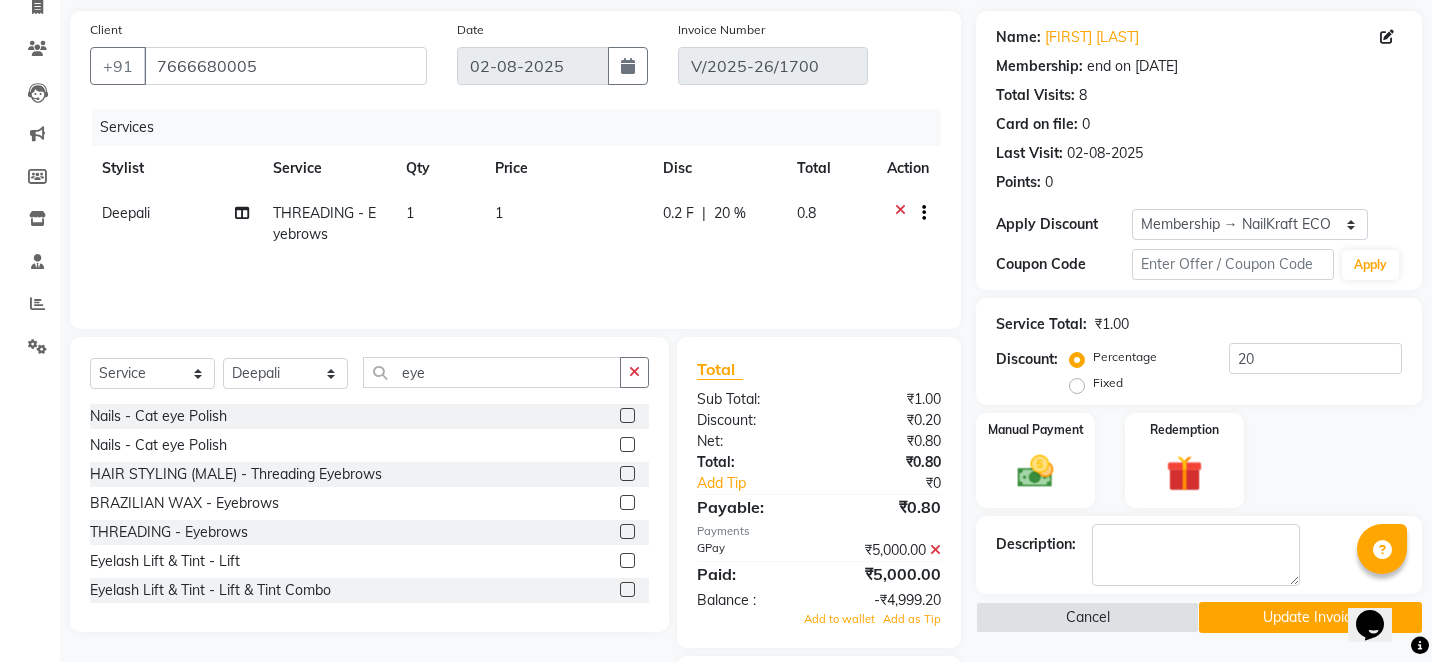 click on "Manual Payment Redemption" 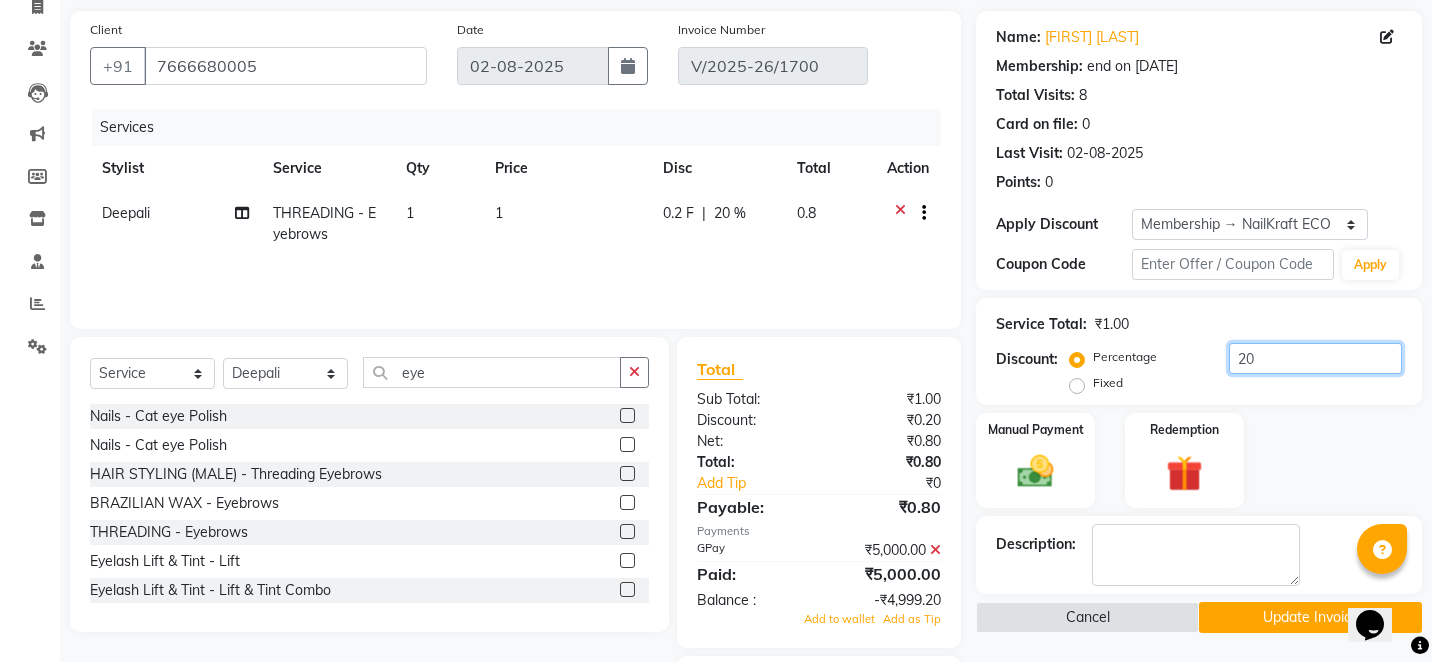 click on "20" 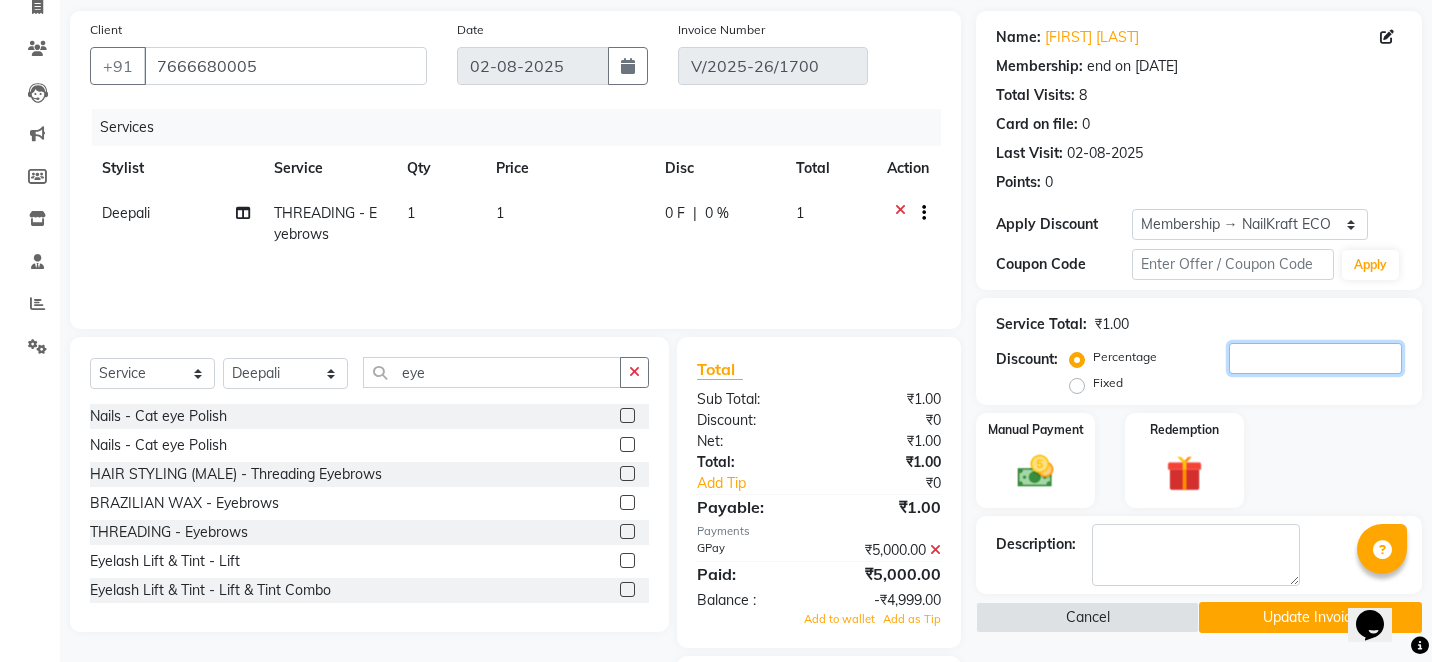 type 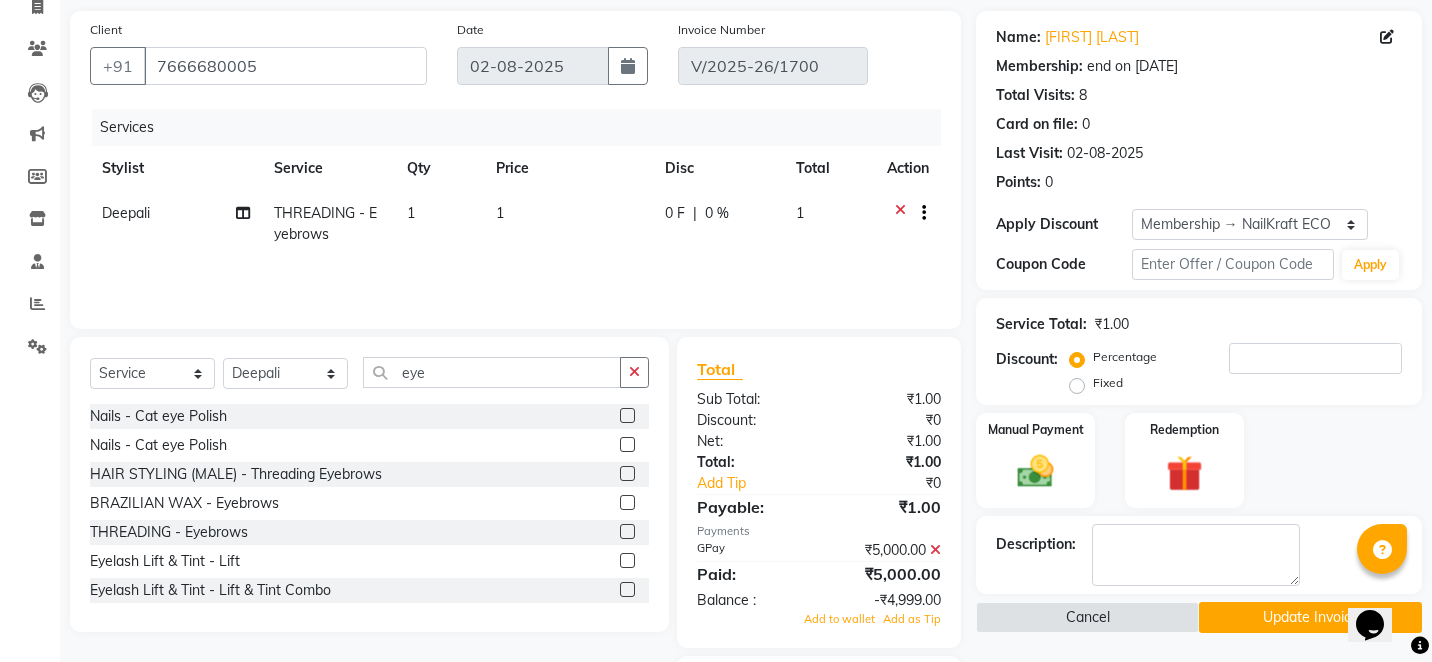 click 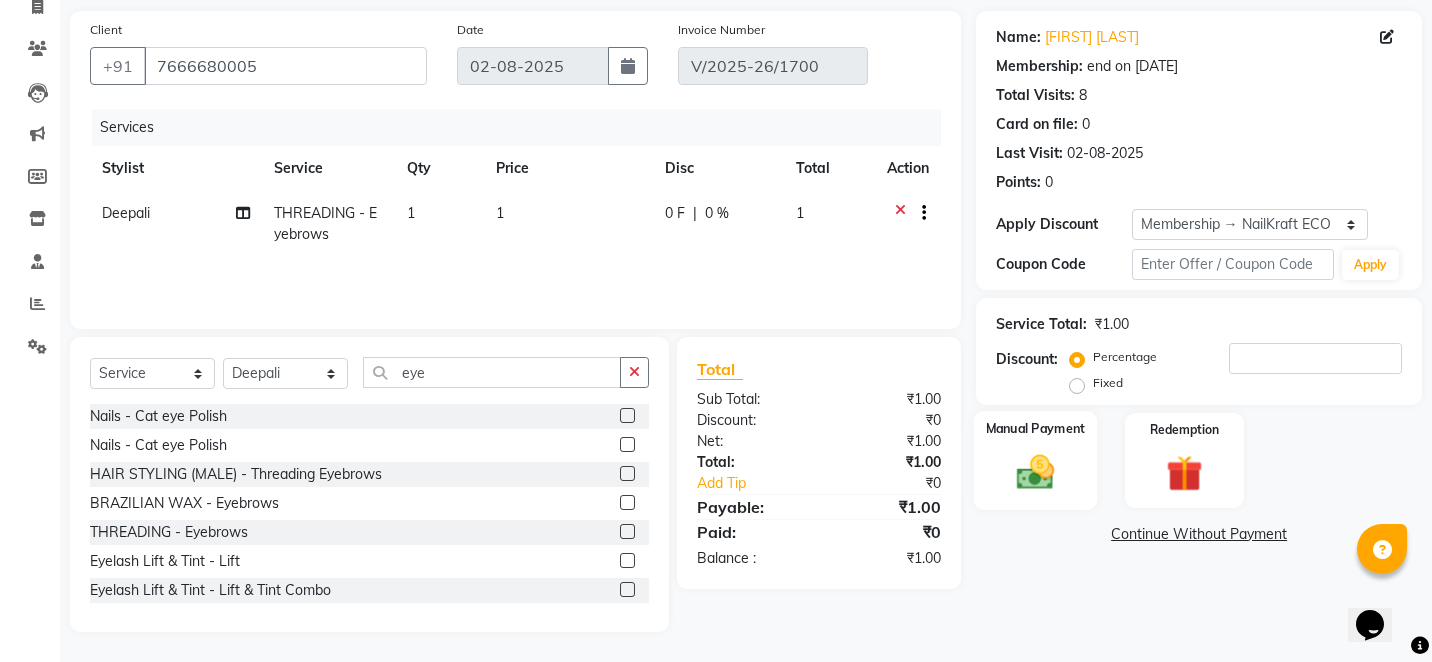 click 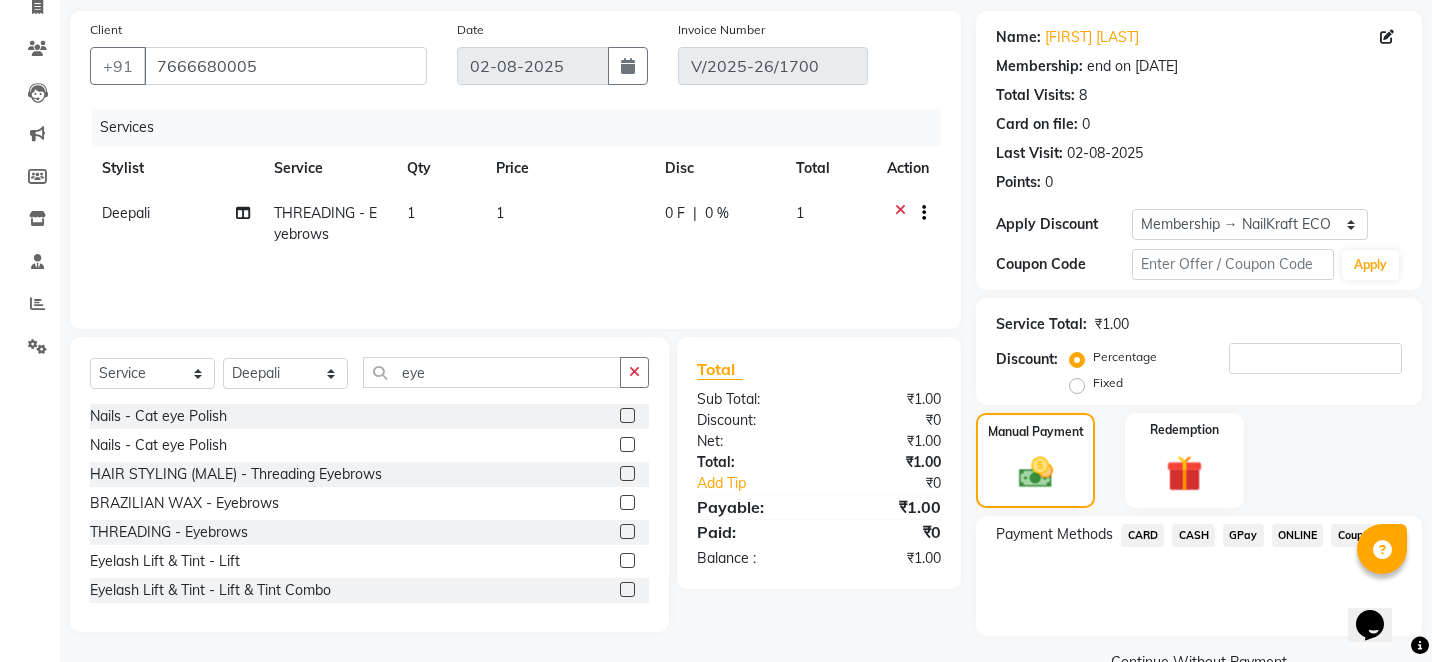 click on "GPay" 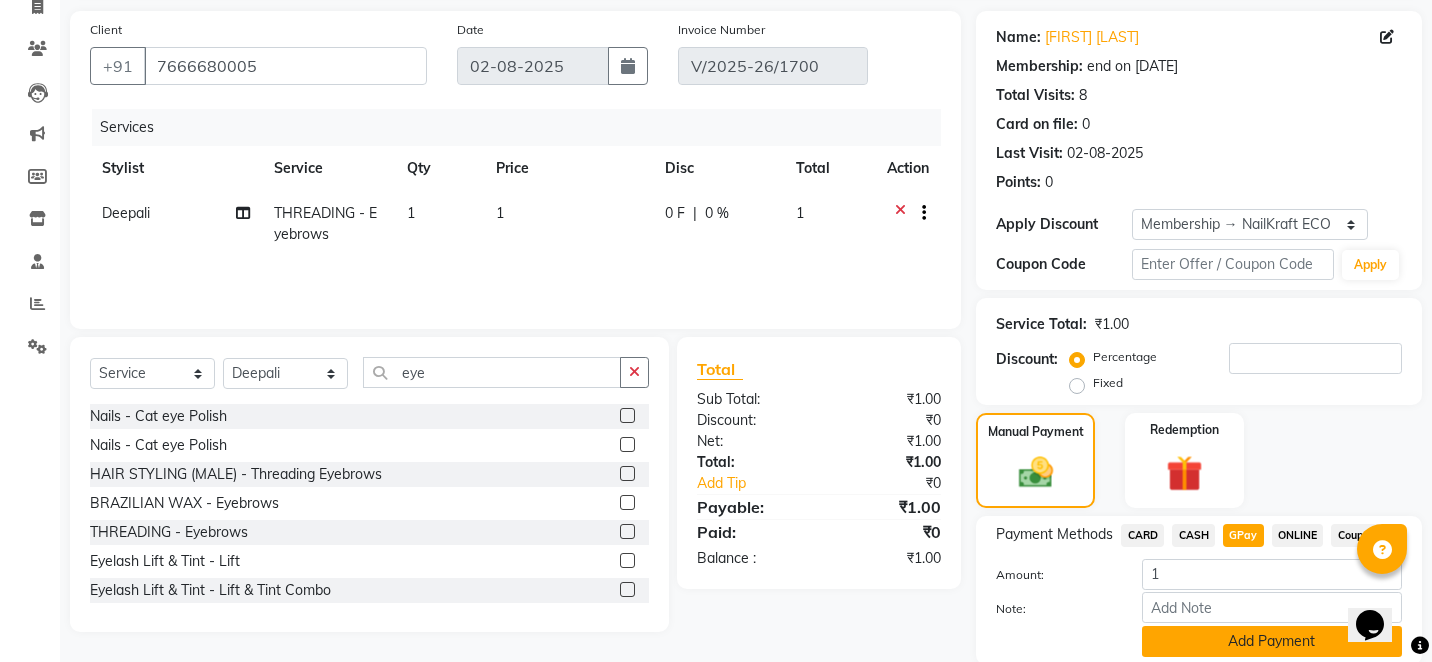 click on "Add Payment" 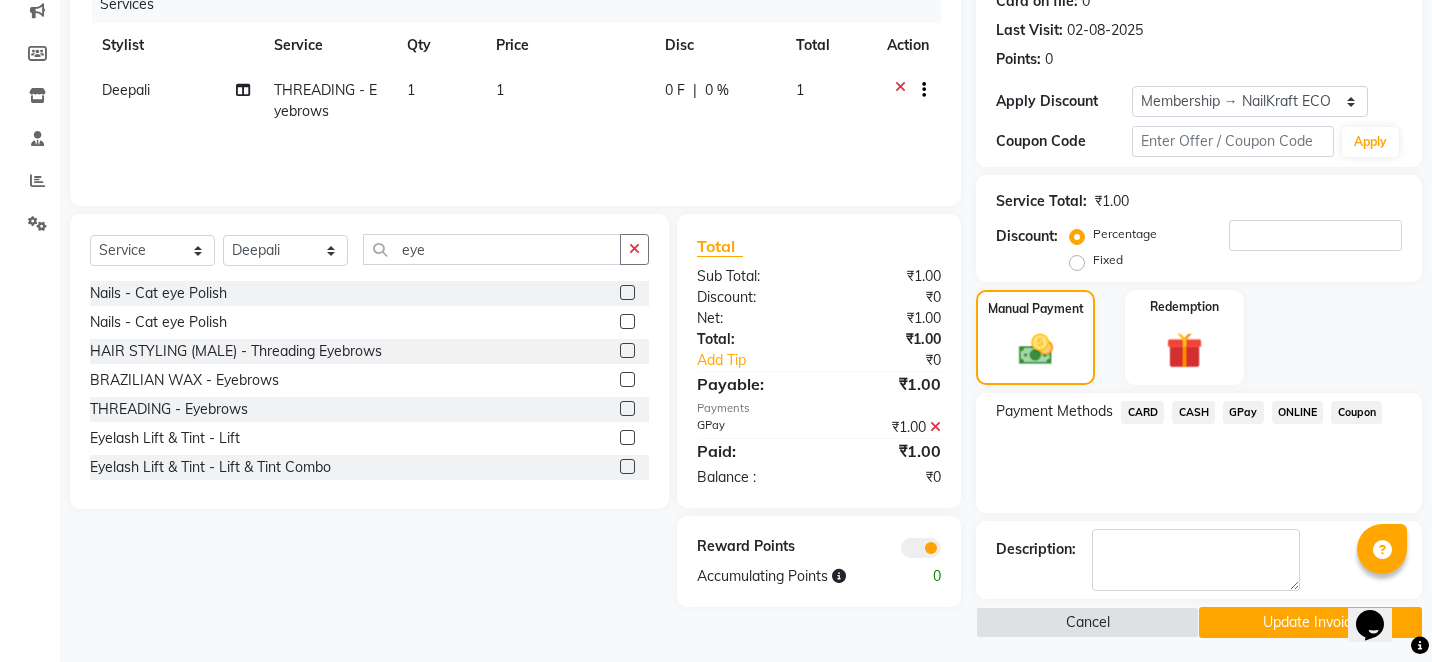 scroll, scrollTop: 268, scrollLeft: 0, axis: vertical 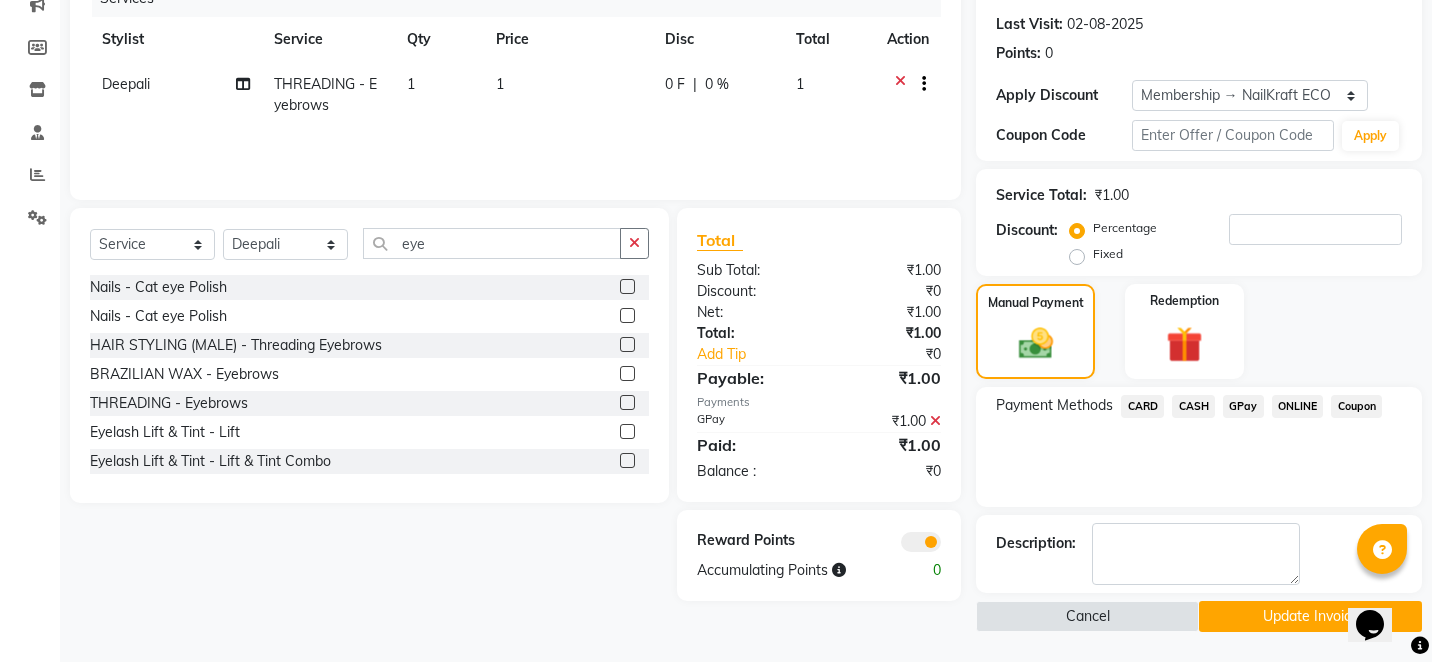 click 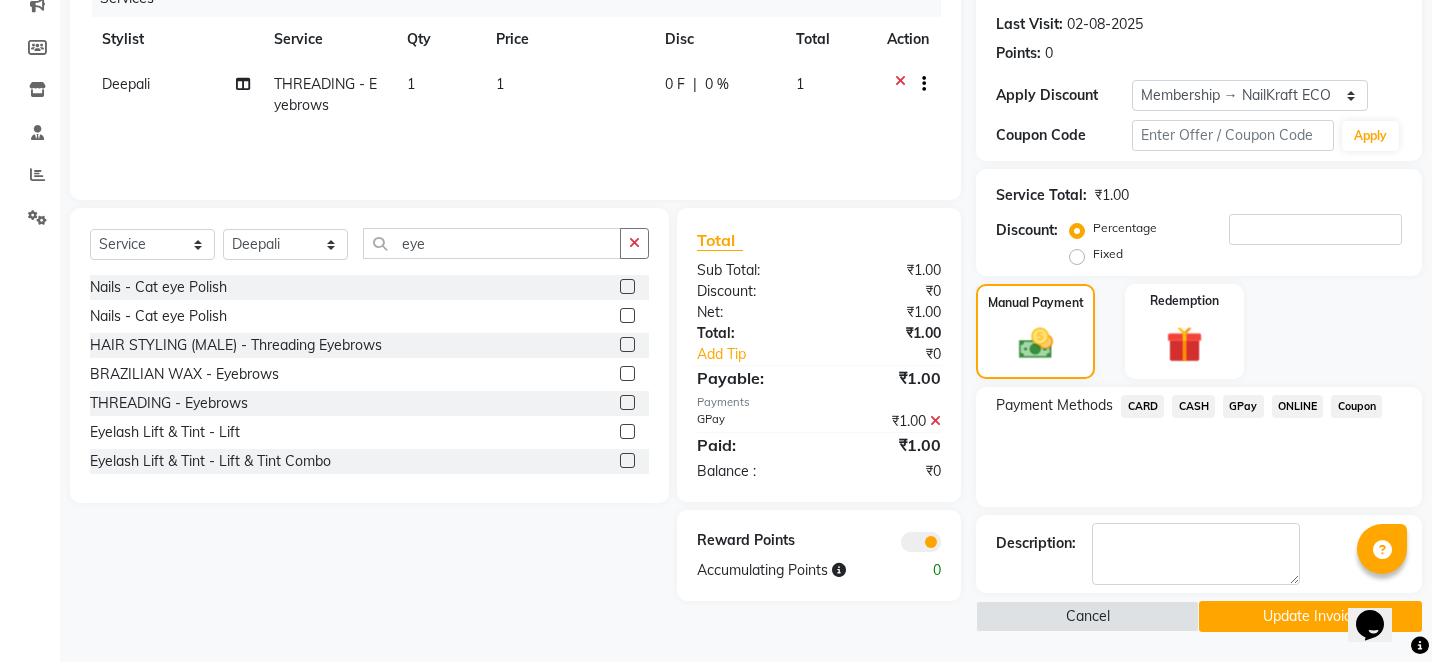 click 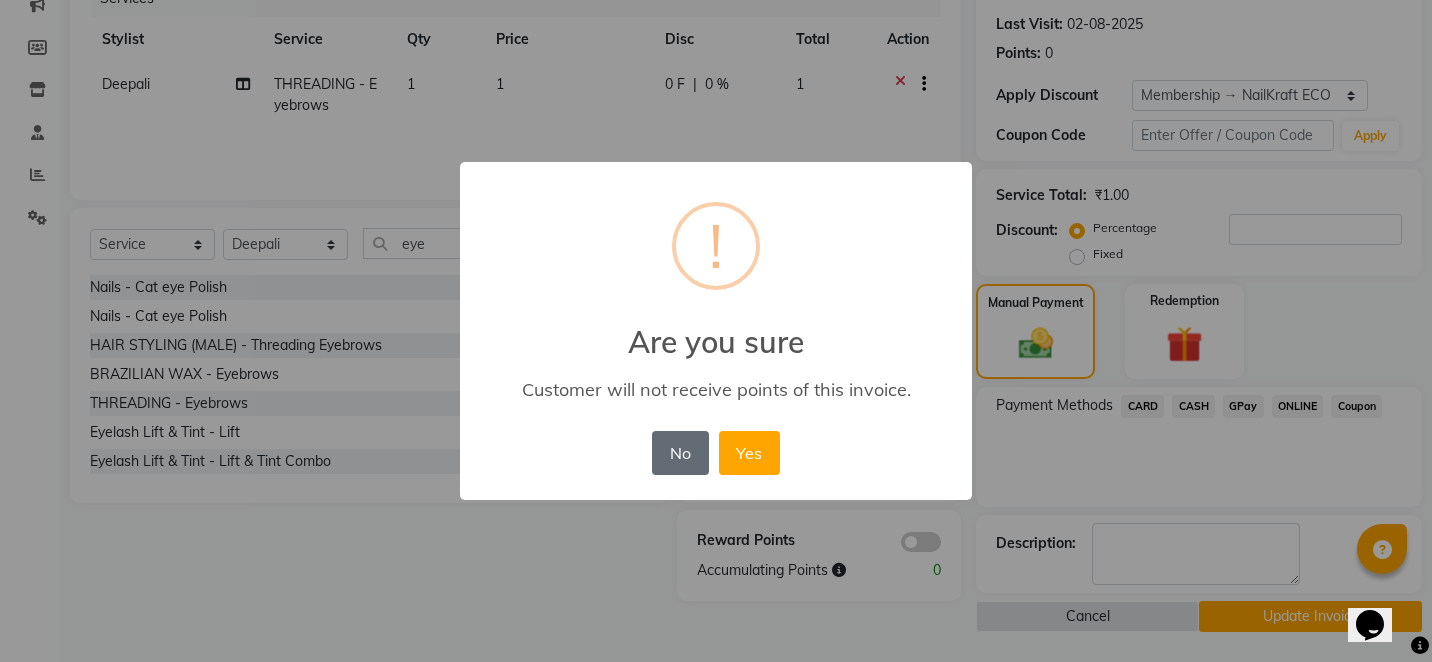 click on "No" at bounding box center [680, 453] 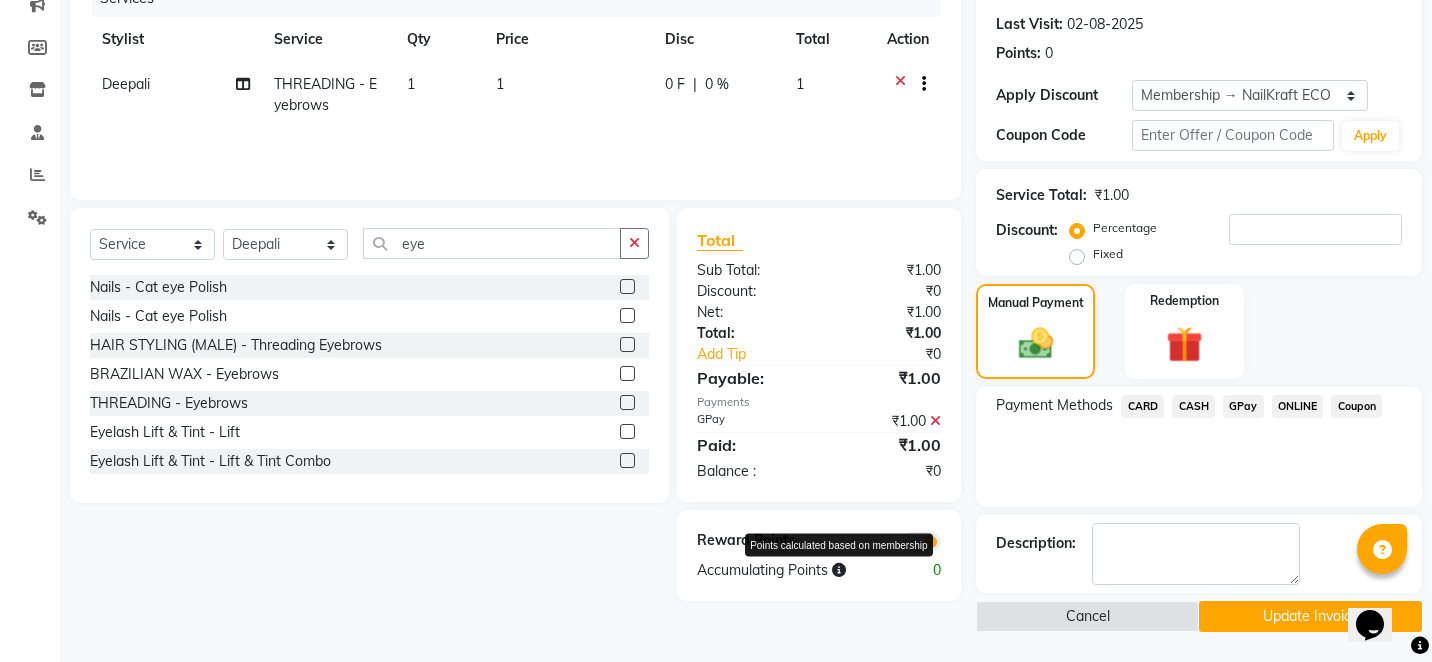 click 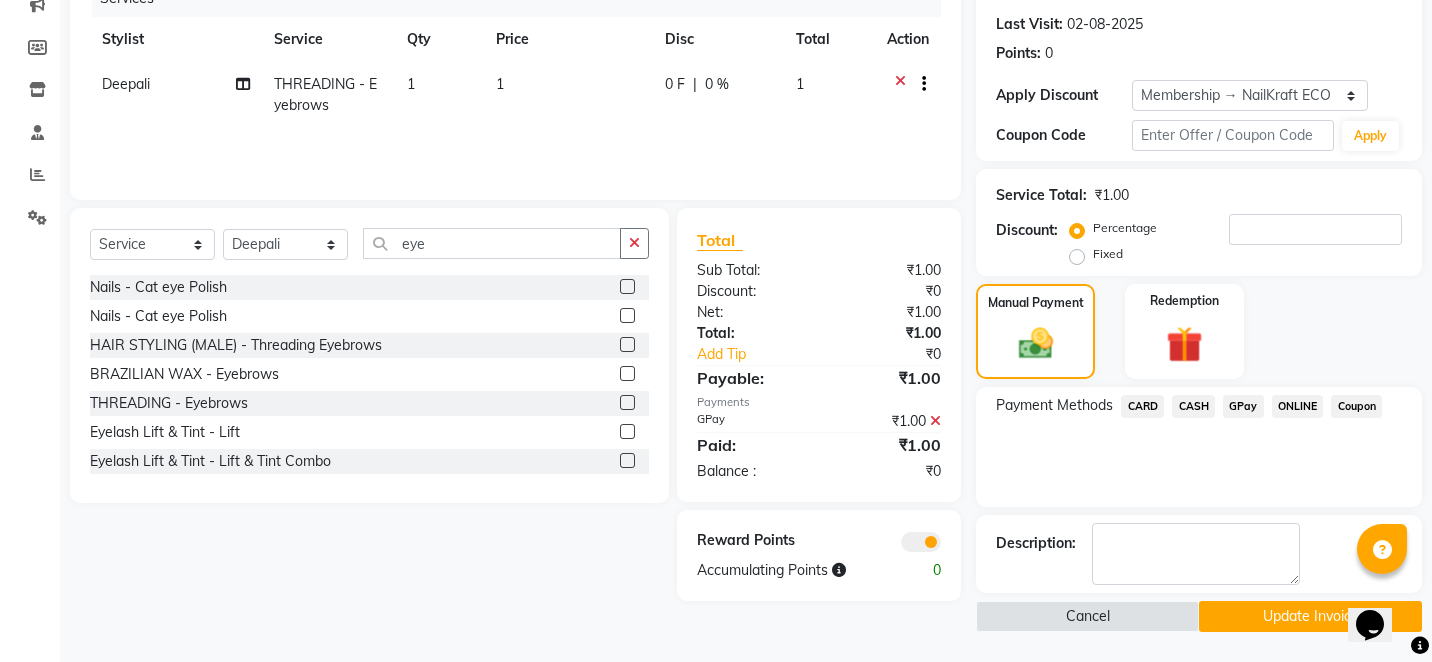 click 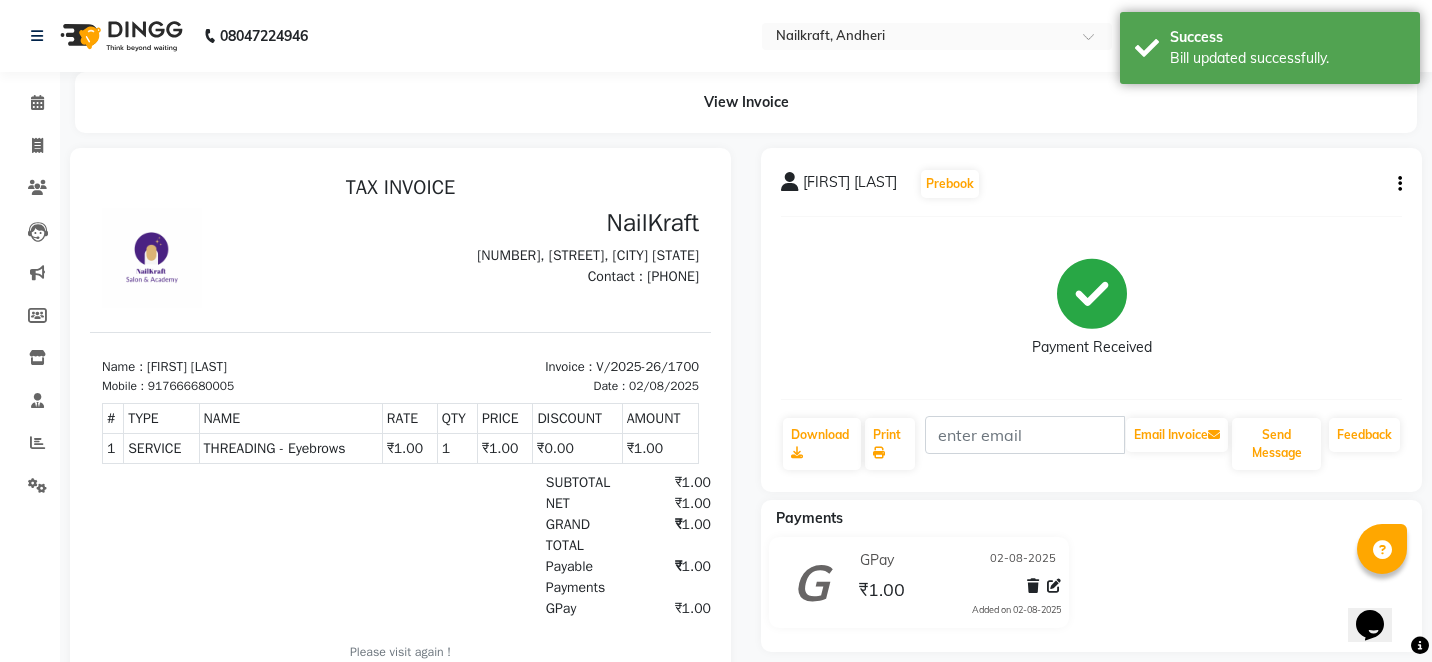 scroll, scrollTop: 0, scrollLeft: 0, axis: both 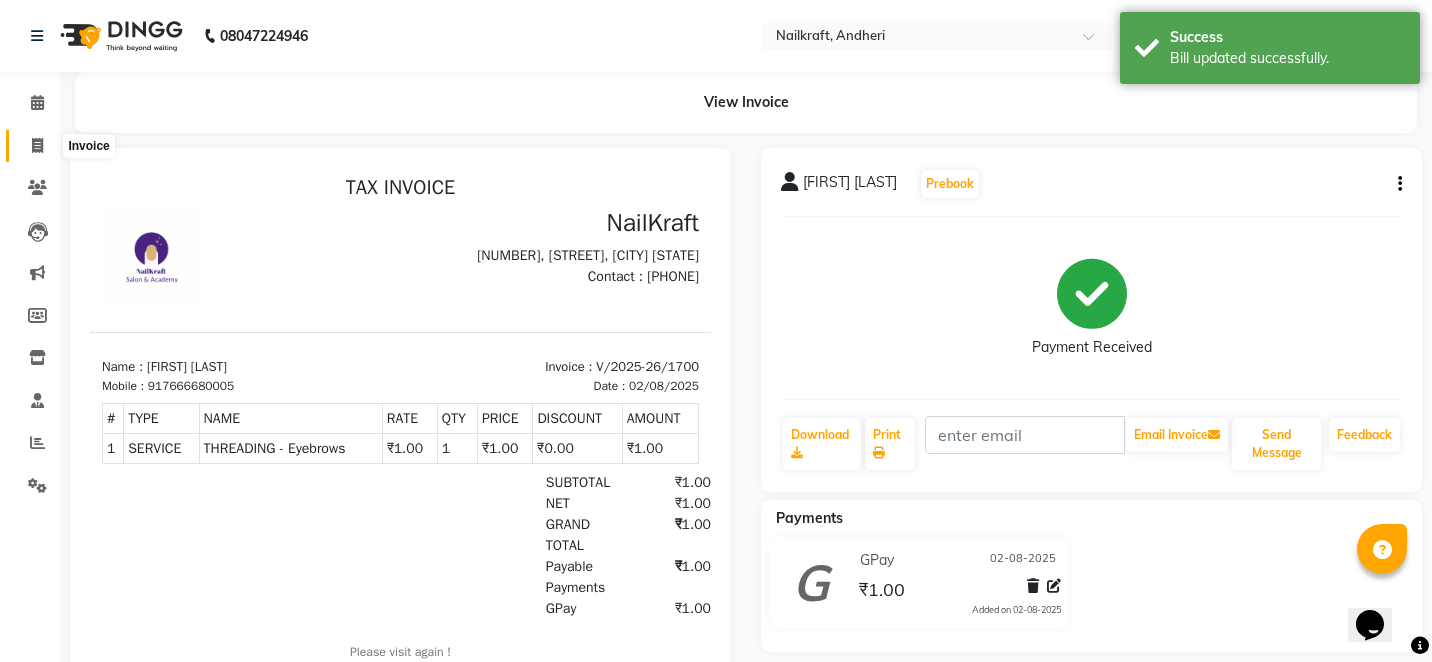 click 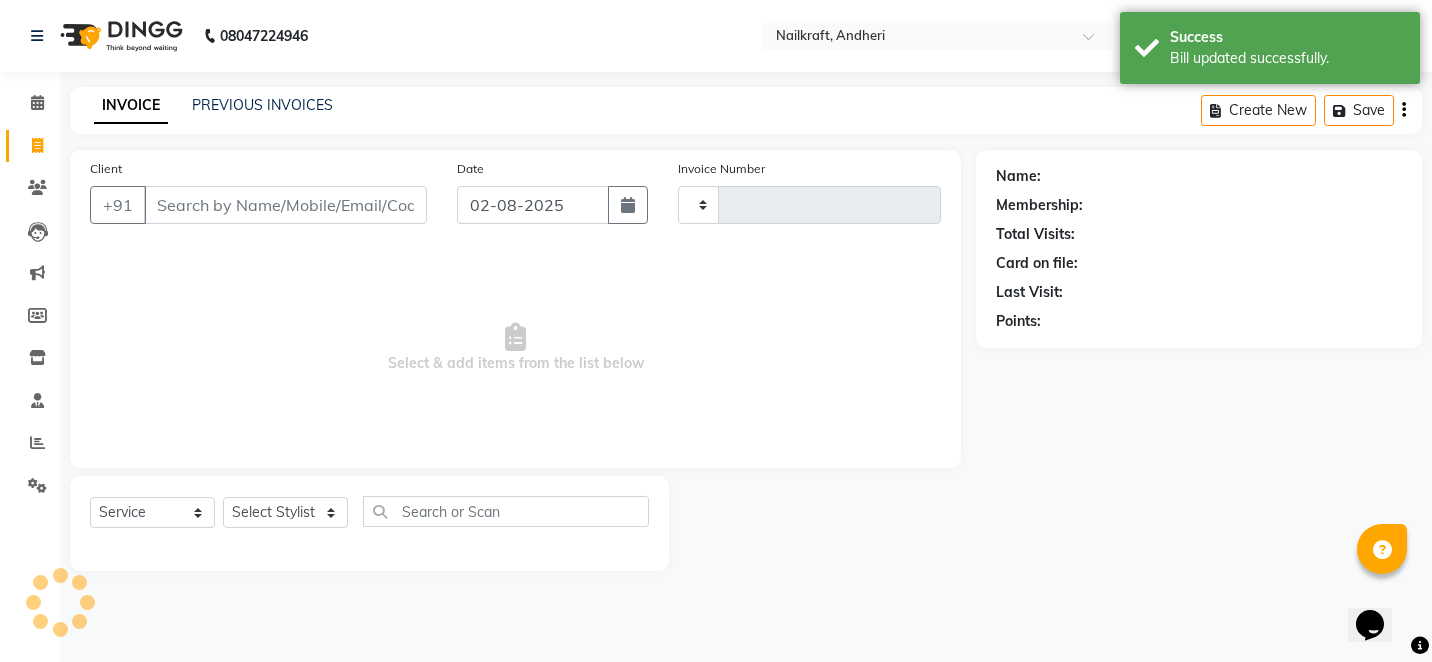 click 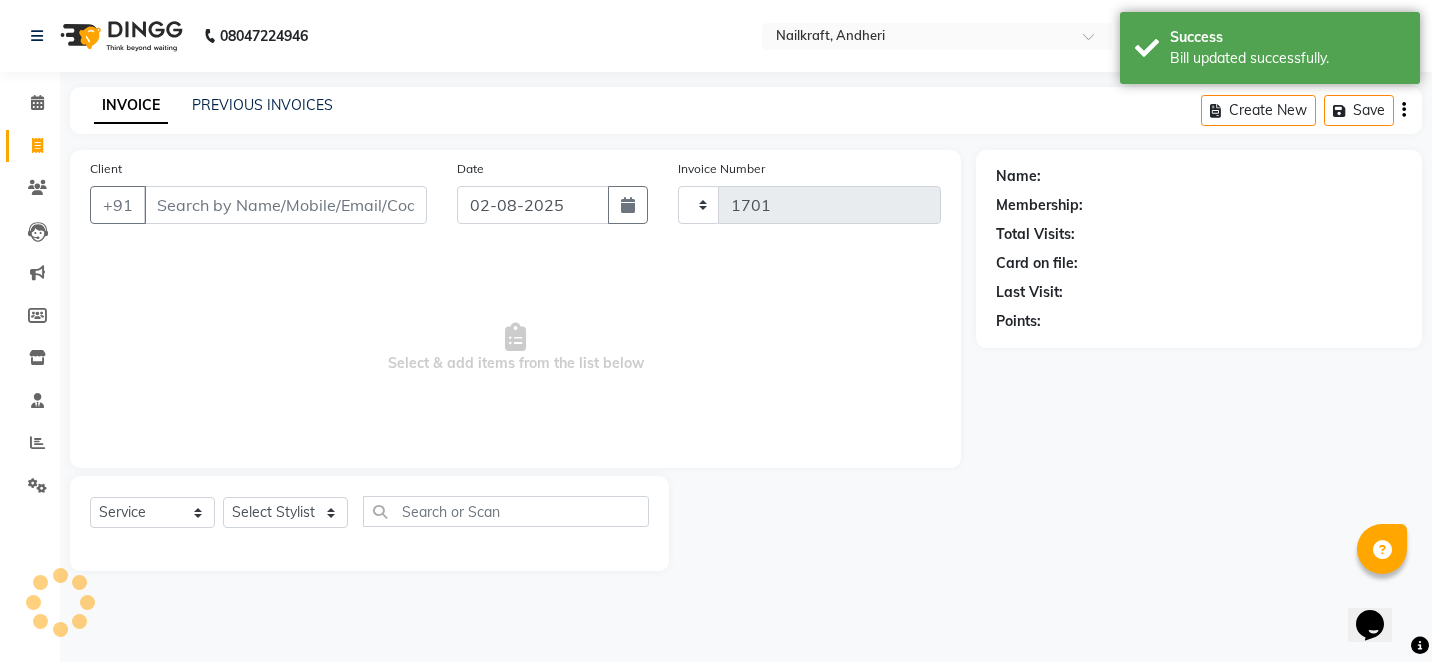 select on "6081" 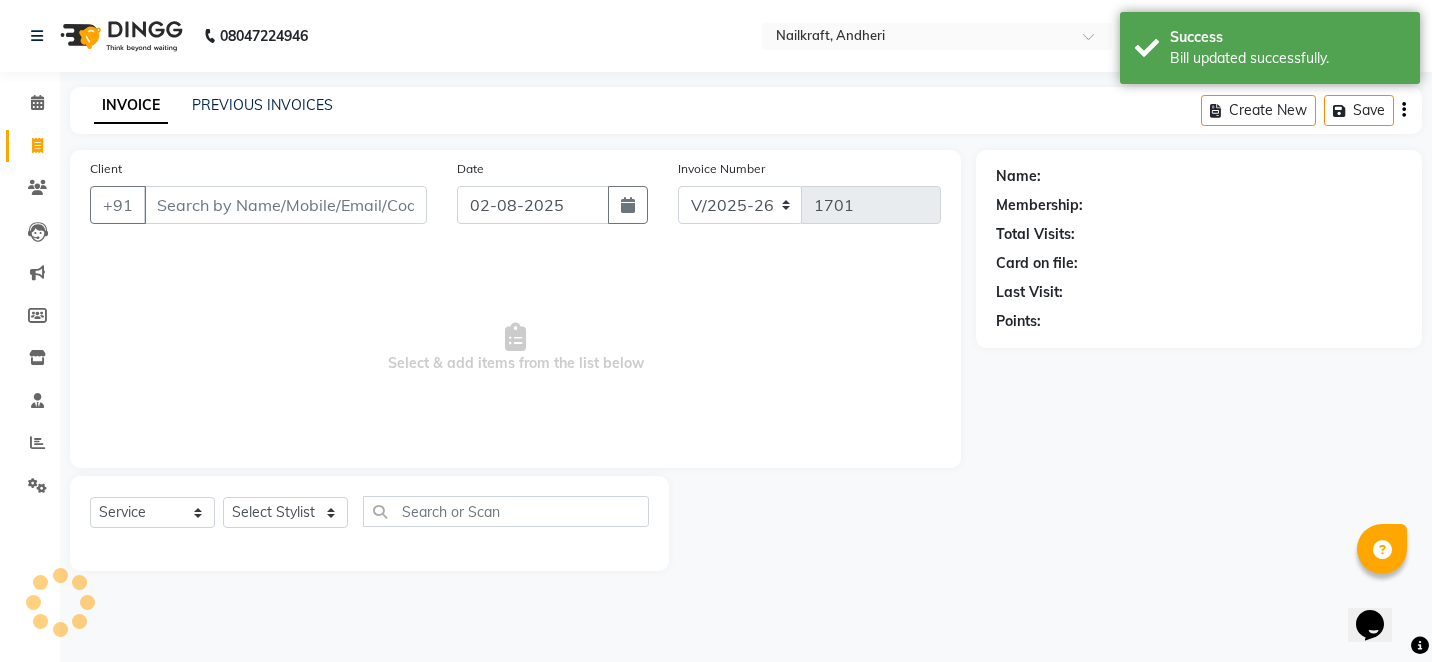 click on "Client" at bounding box center [285, 205] 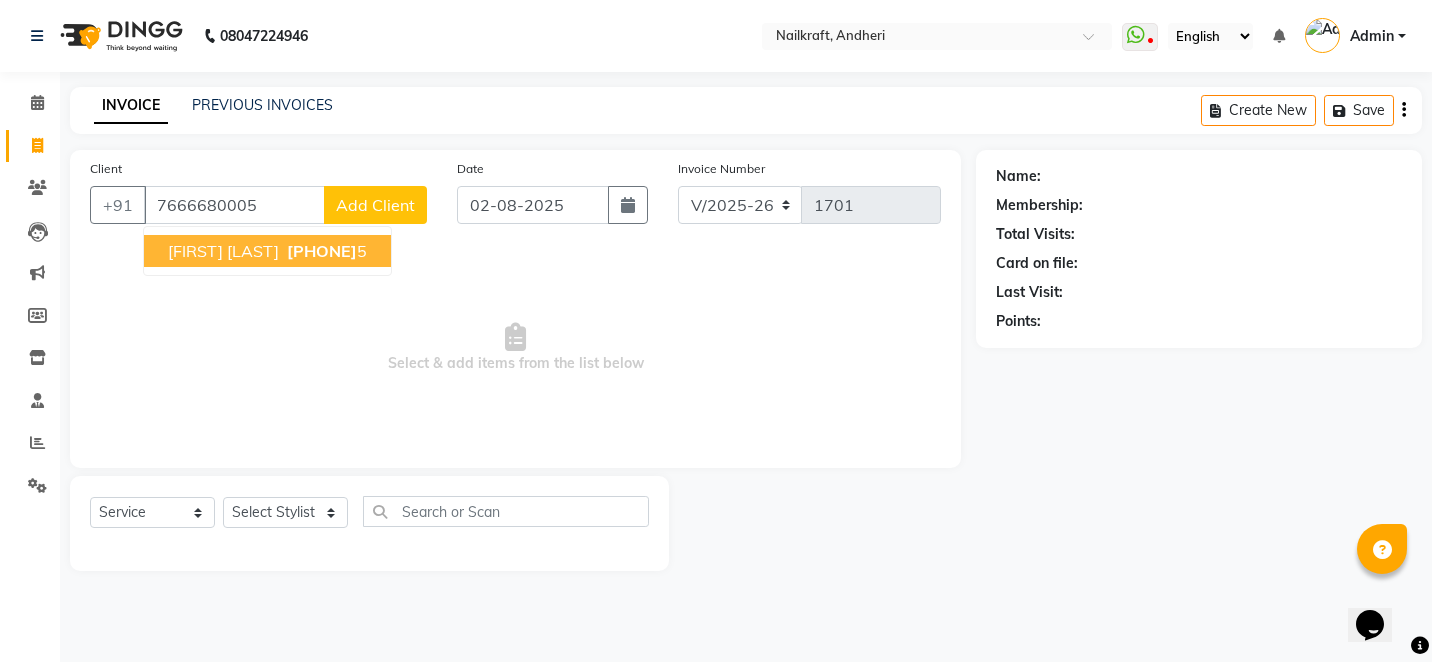 type on "7666680005" 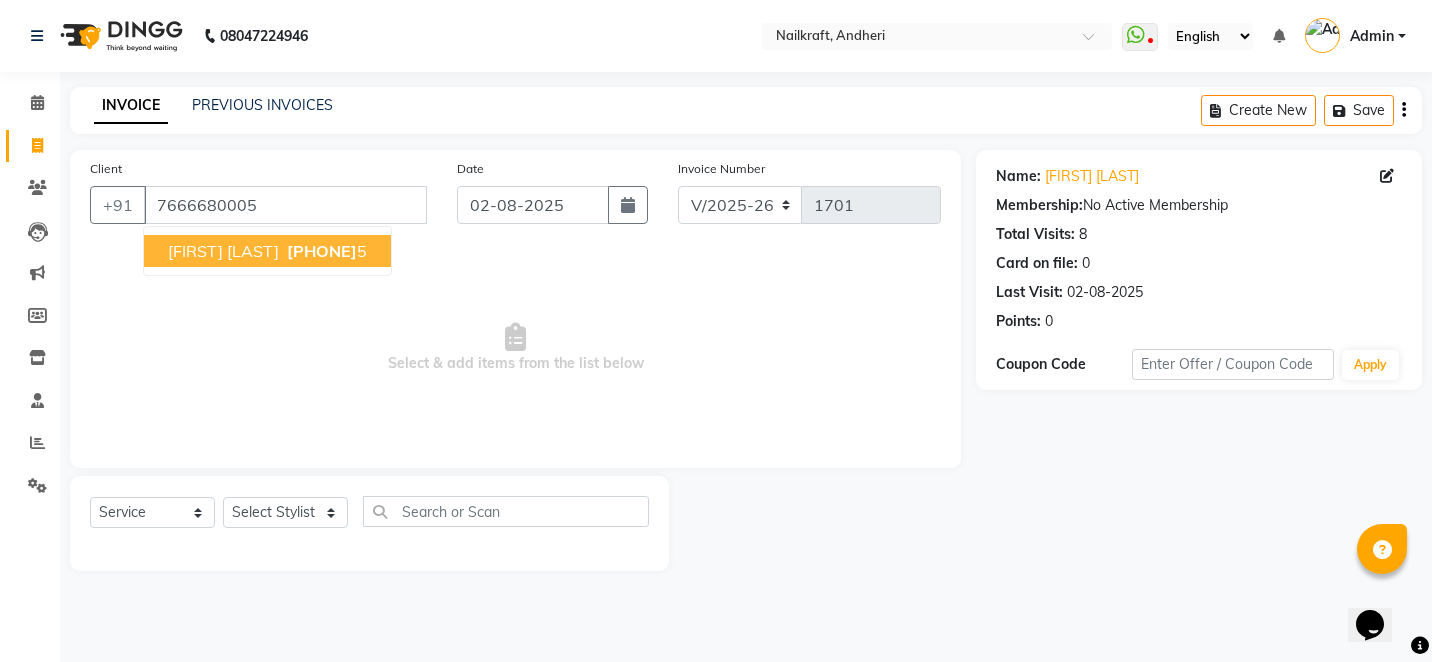 click on "[FIRST] [LAST] [PHONE] 5" at bounding box center [267, 251] 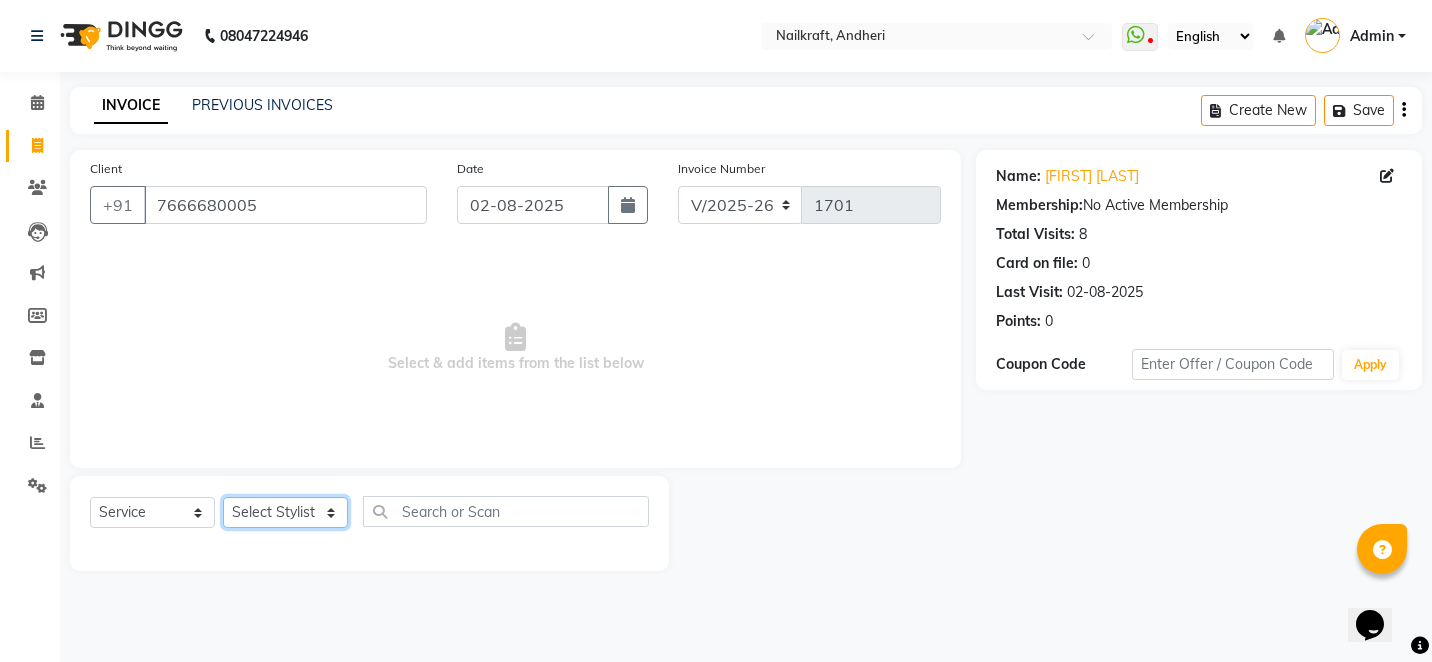 click on "Select Stylist Alam Arshad shaikh Deepali Deepu Chatry NailKraft Nikita NITA  CHAHAL  Sneha Balu Ichake Vaishali Vinod Yadav" 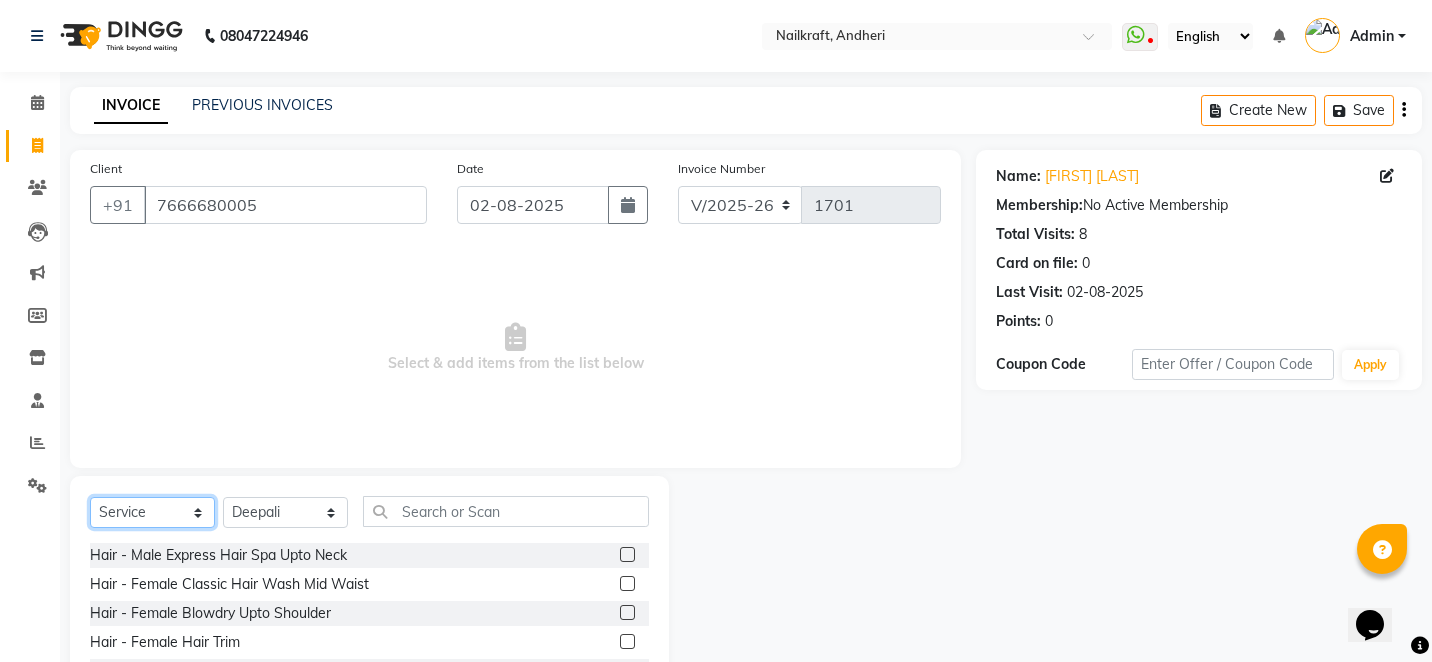 click on "Select  Service  Product  Membership  Package Voucher Prepaid Gift Card" 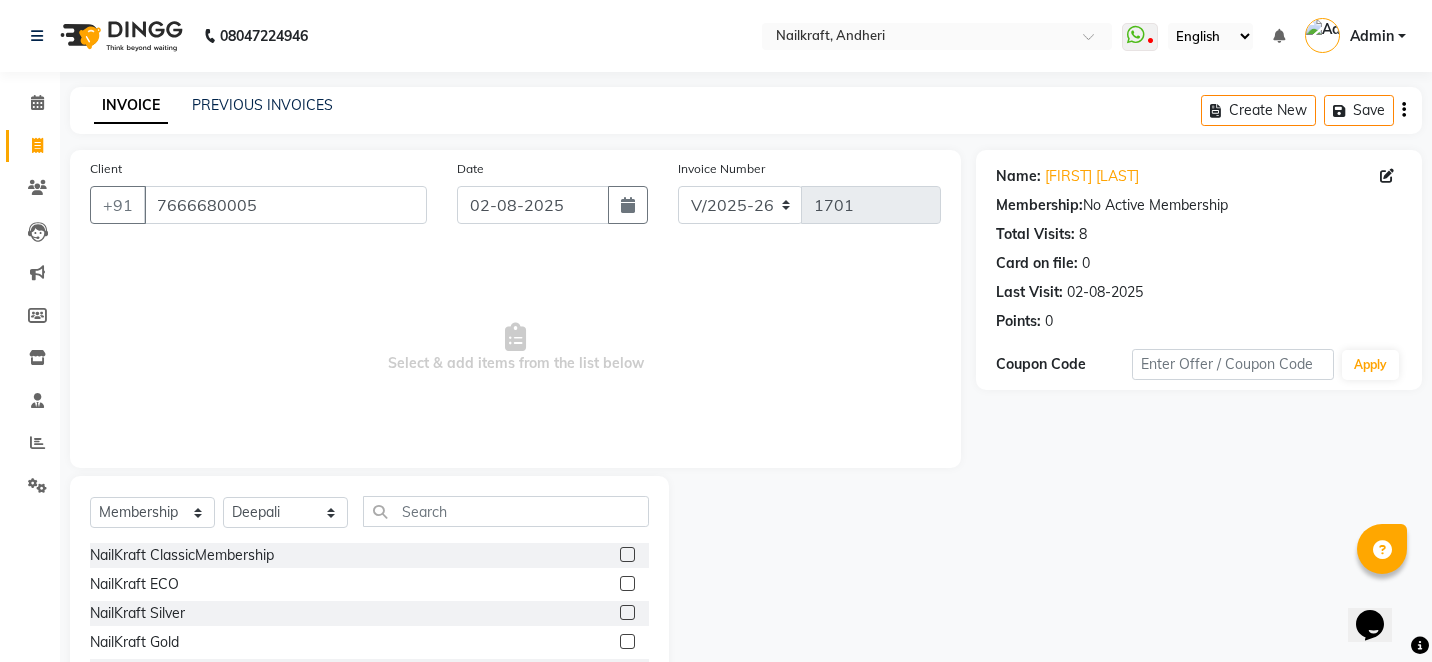 click 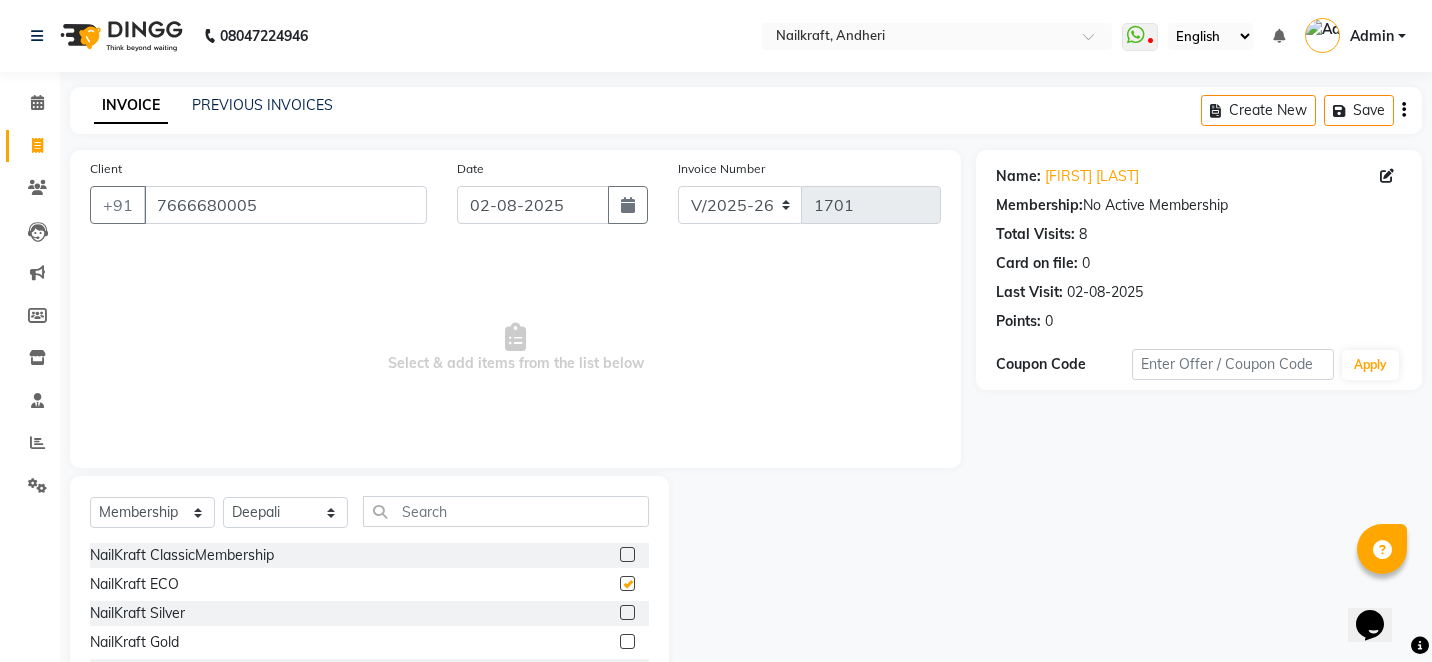 select on "select" 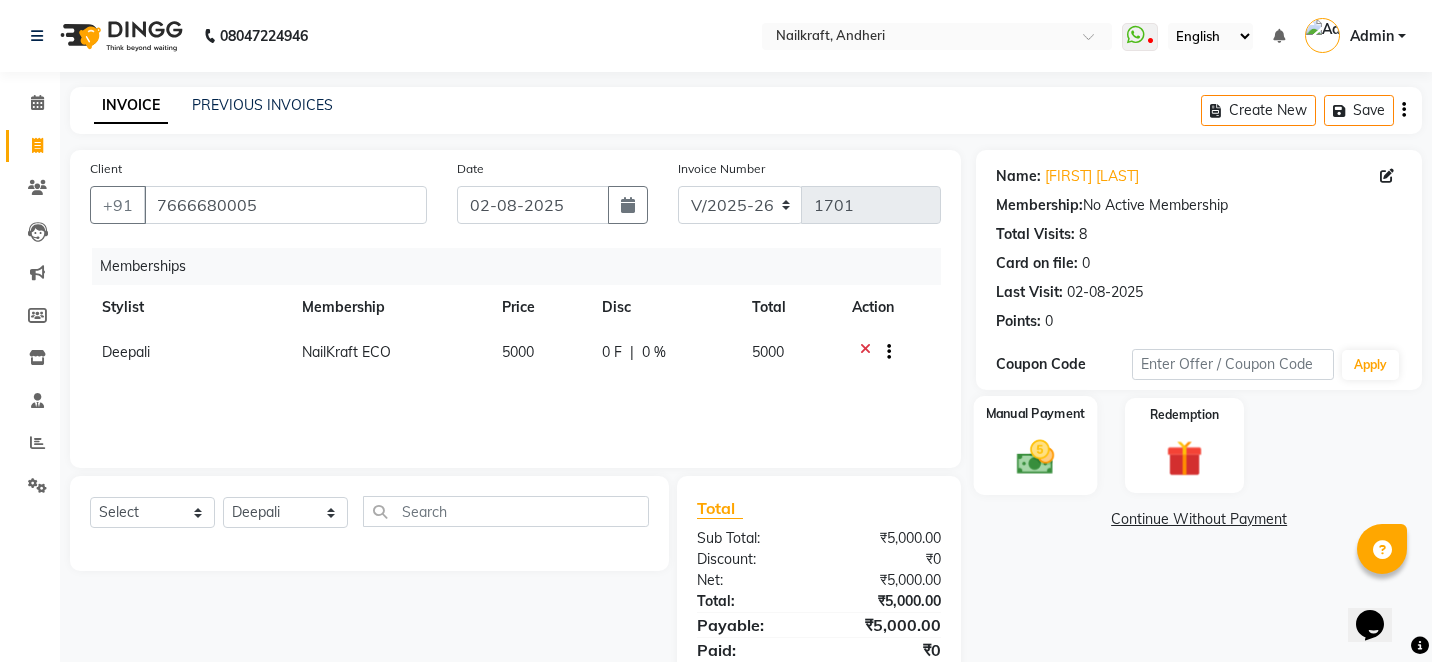 click 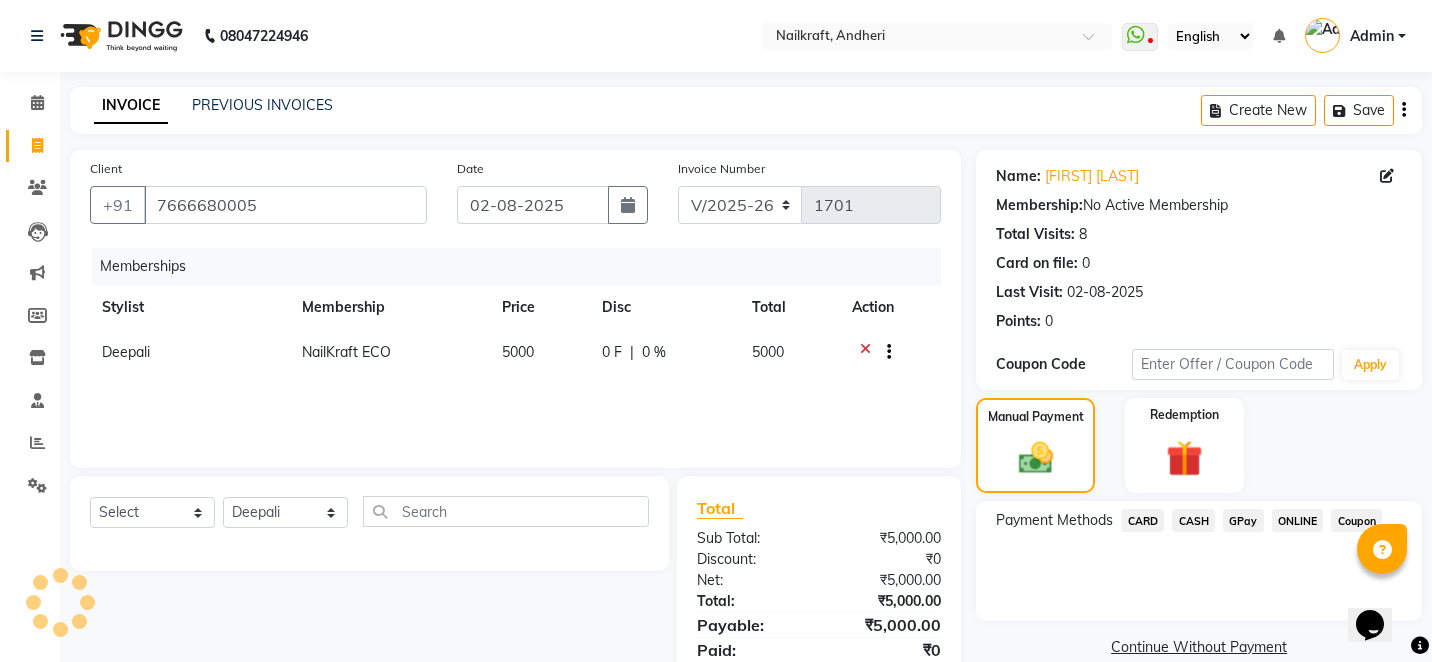 click on "GPay" 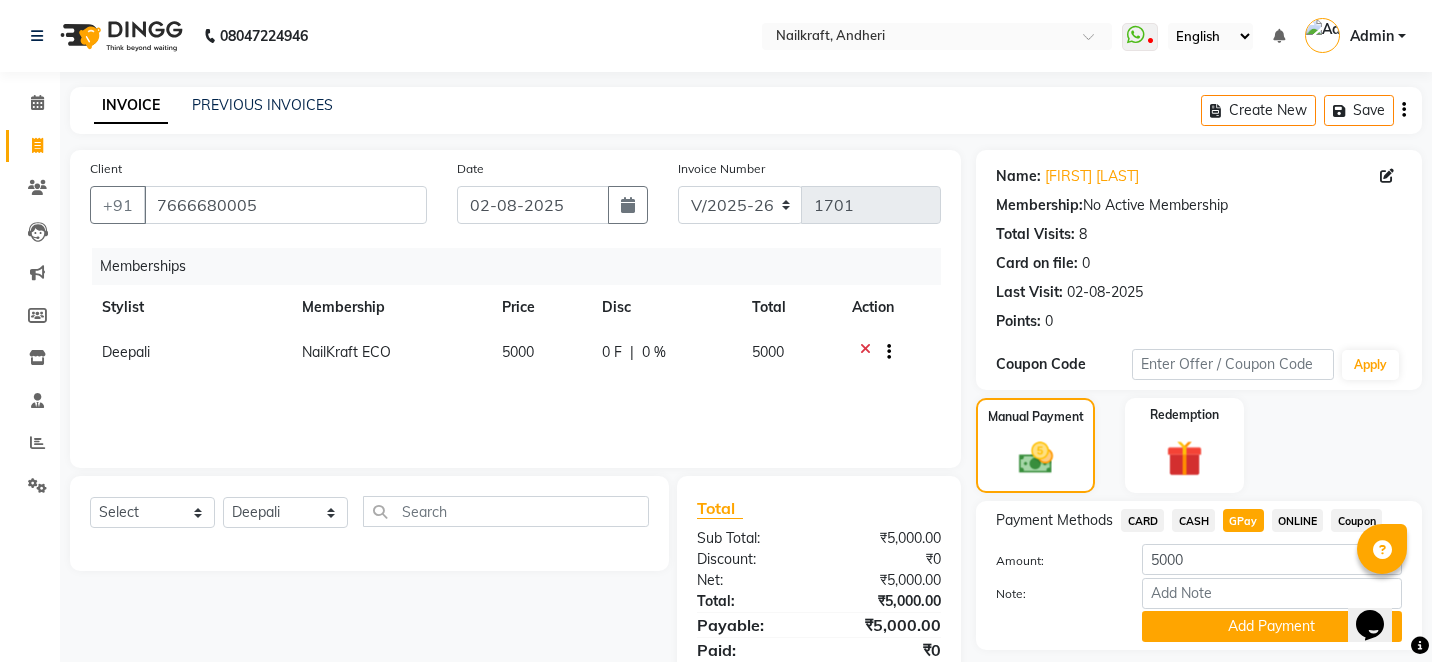 scroll, scrollTop: 40, scrollLeft: 0, axis: vertical 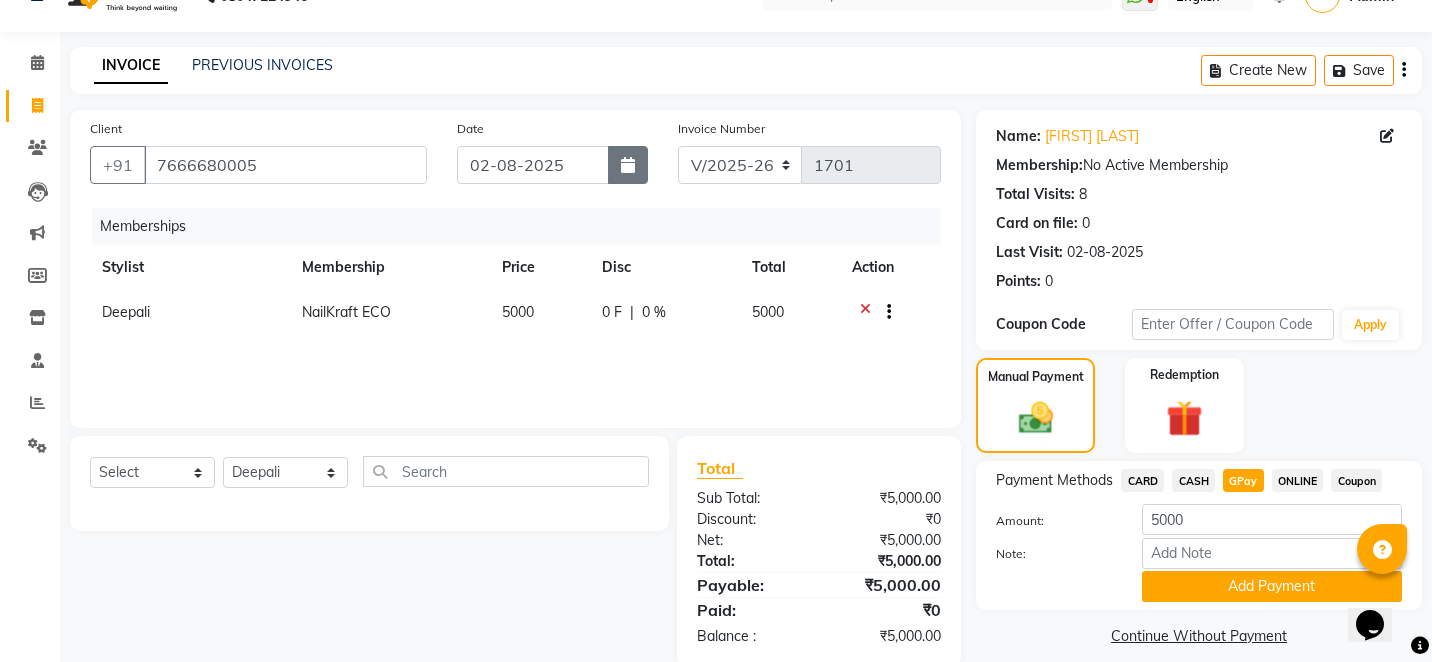 click 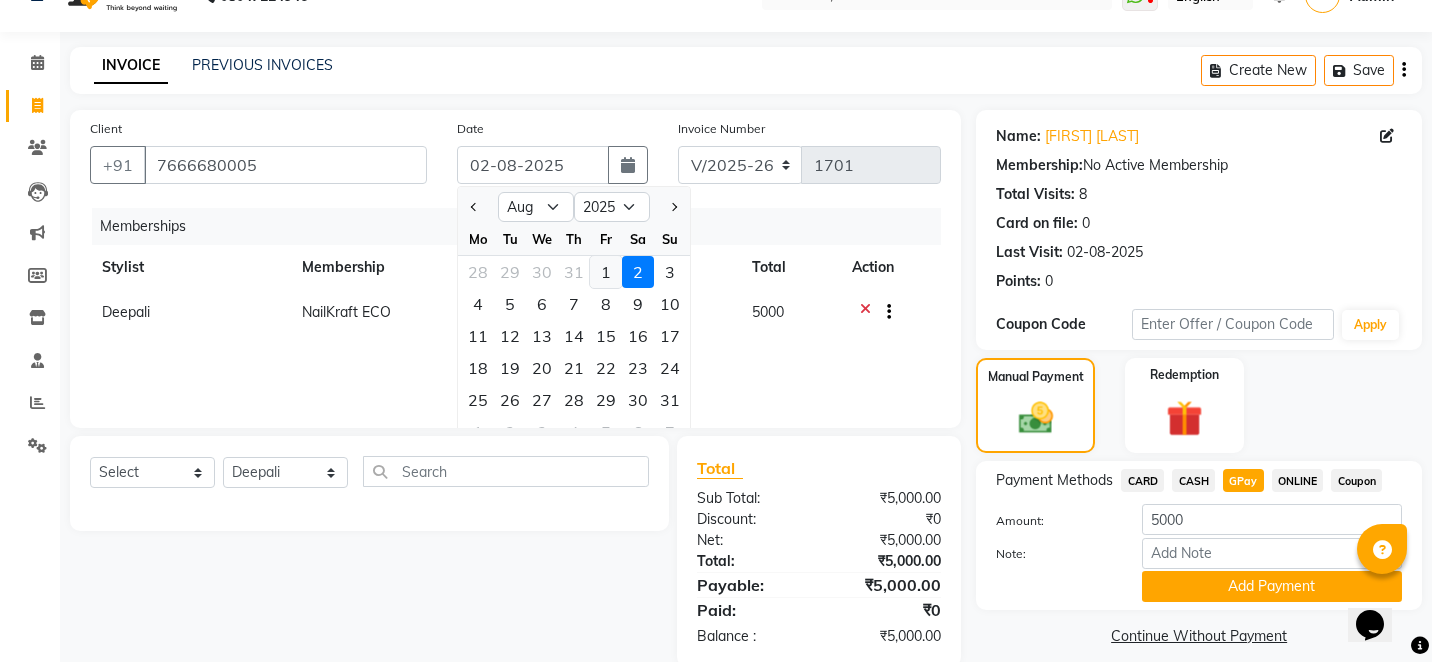 click on "1" 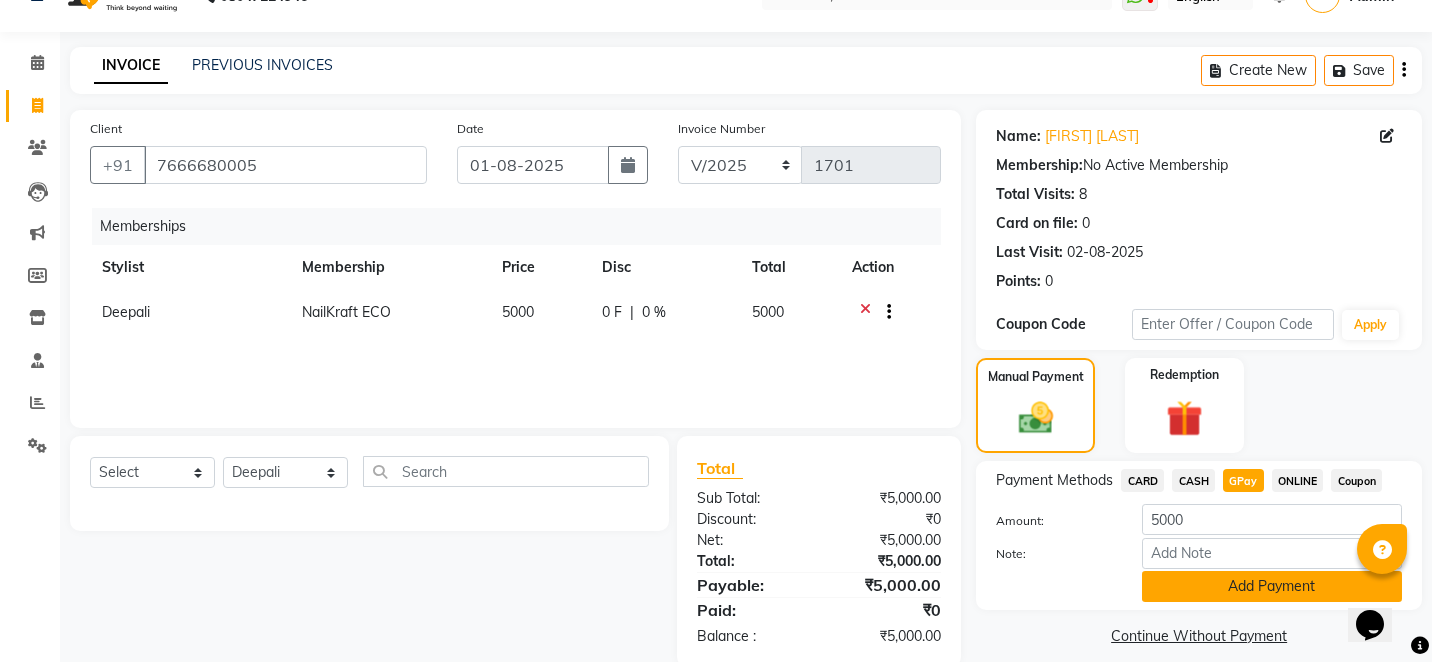click on "Add Payment" 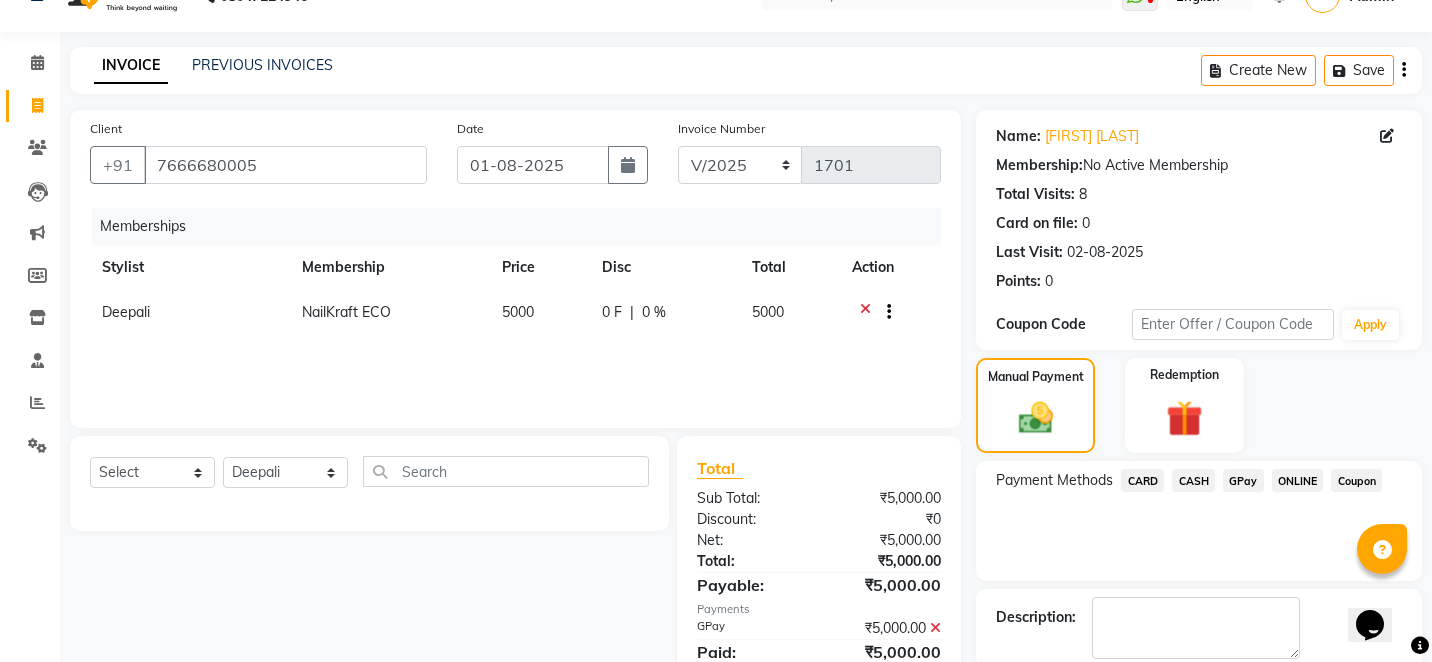 click on "Description:" 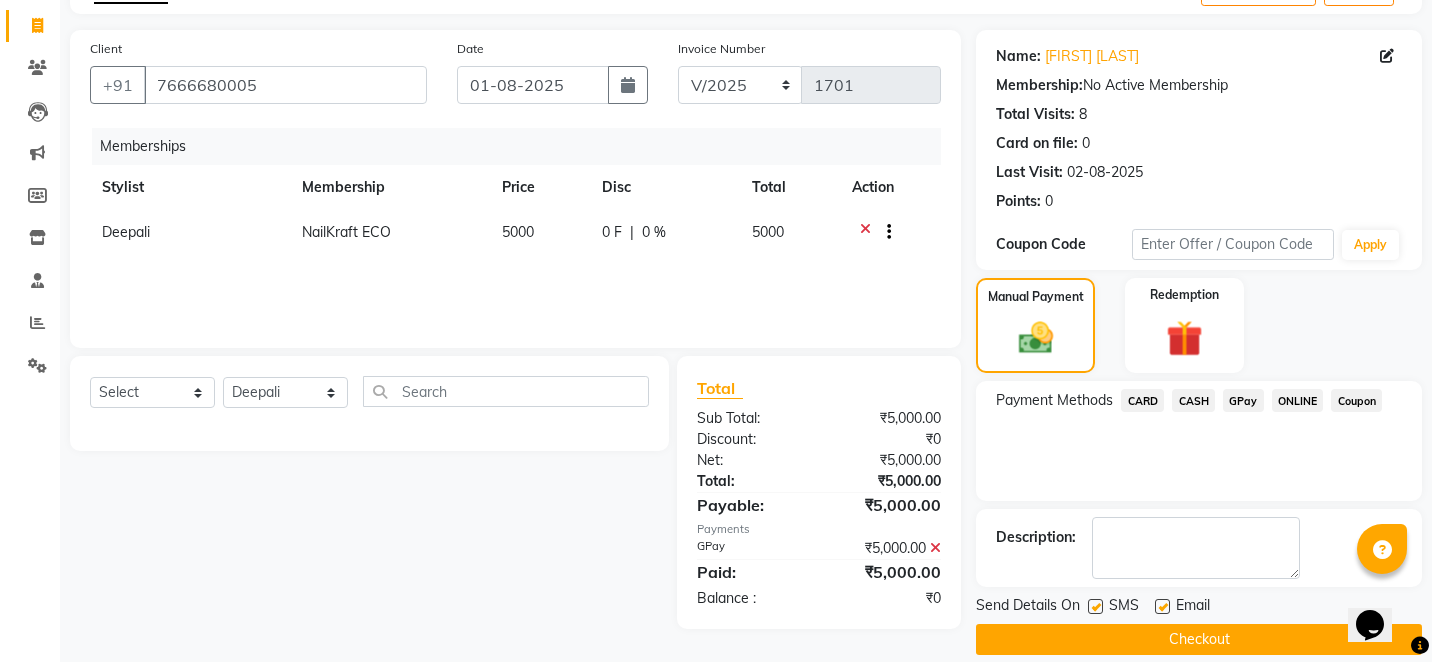 scroll, scrollTop: 143, scrollLeft: 0, axis: vertical 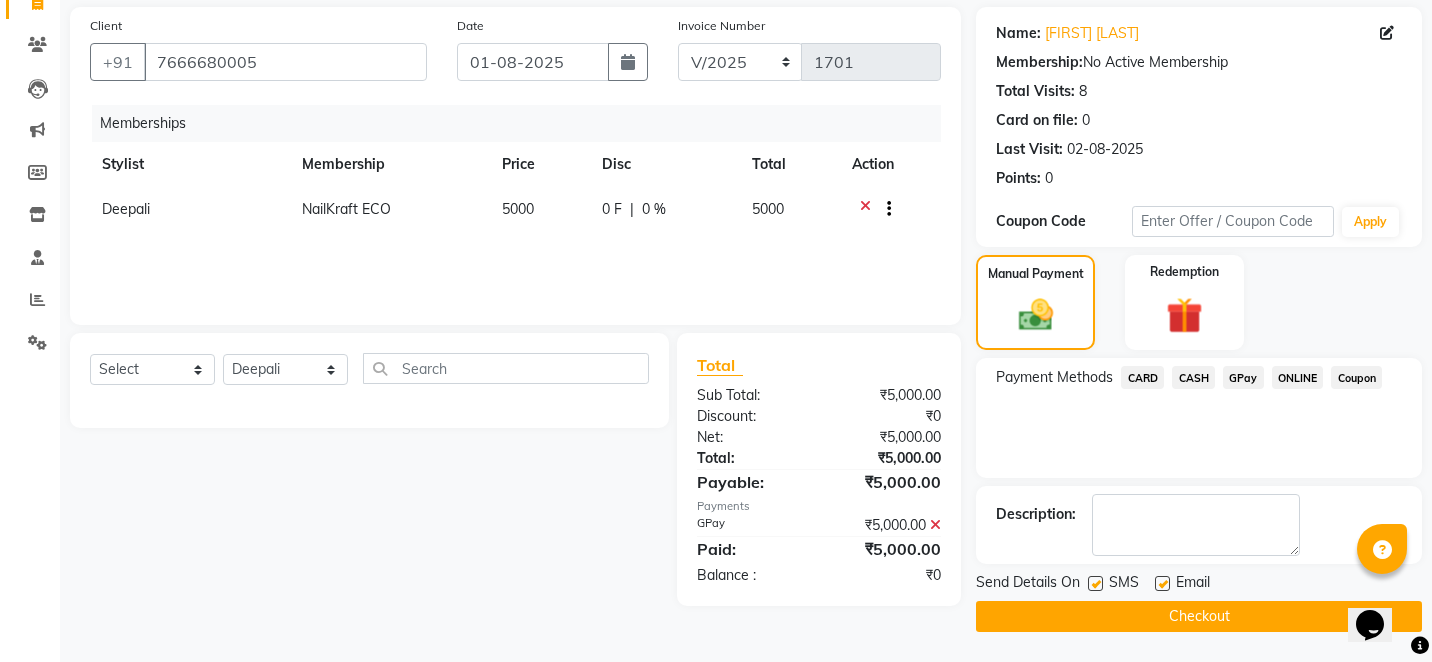 click 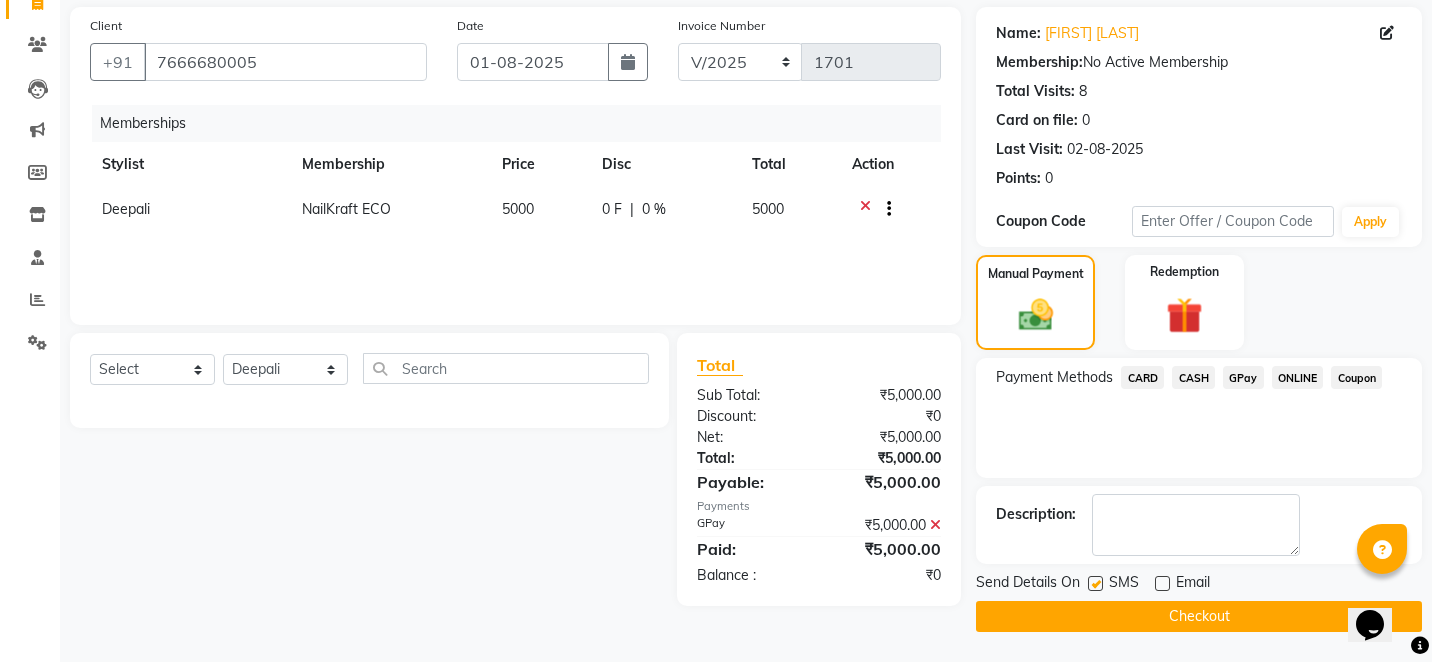 click on "Checkout" 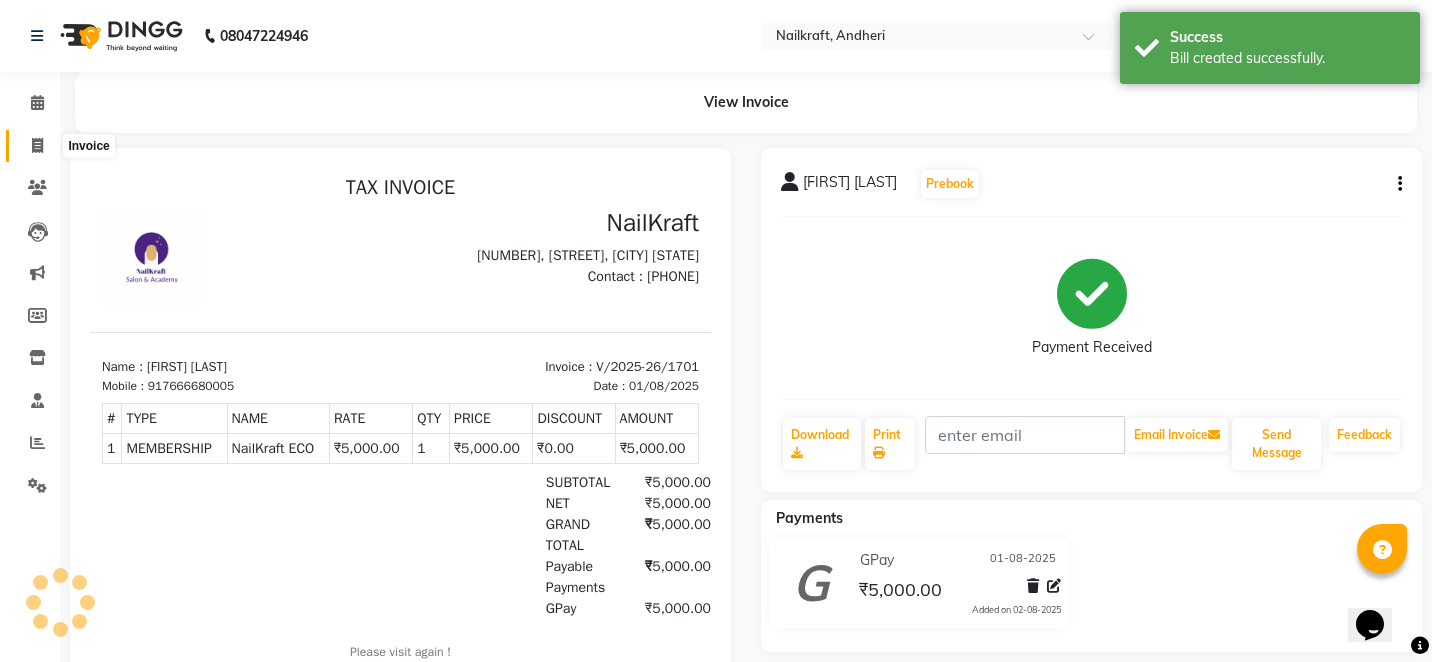 scroll, scrollTop: 0, scrollLeft: 0, axis: both 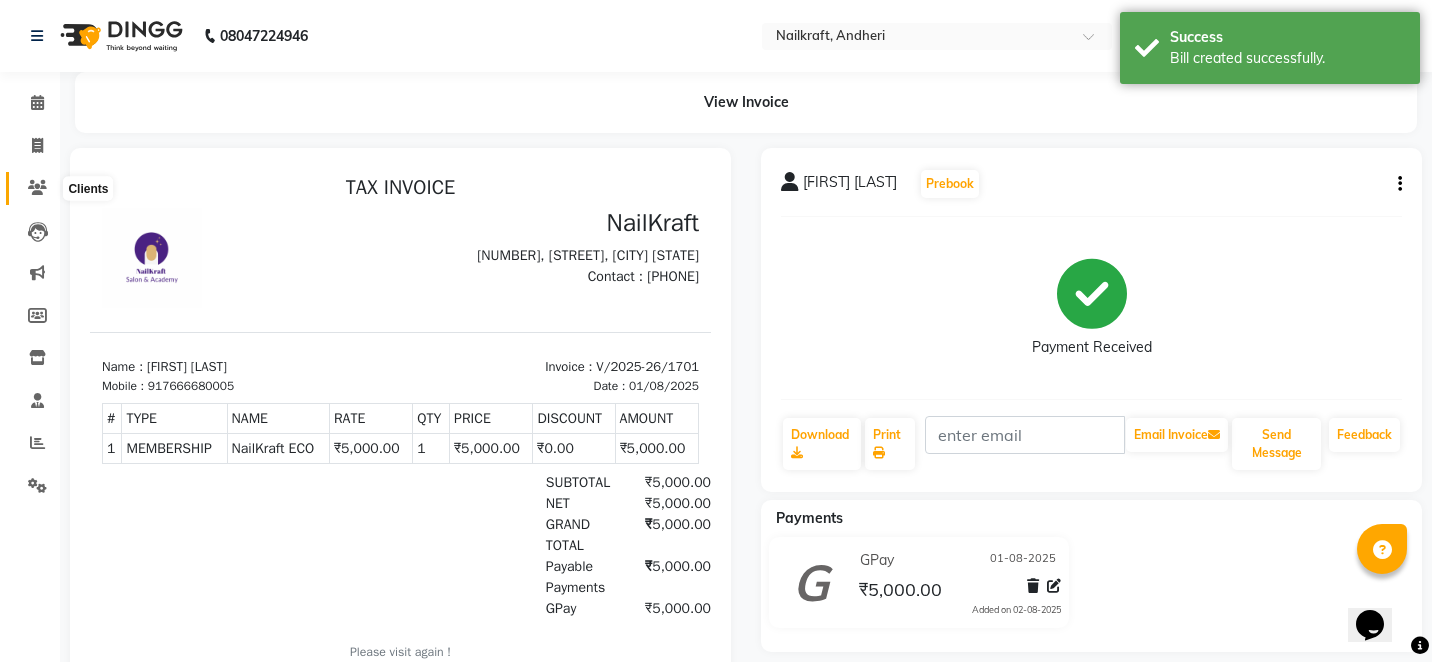 click 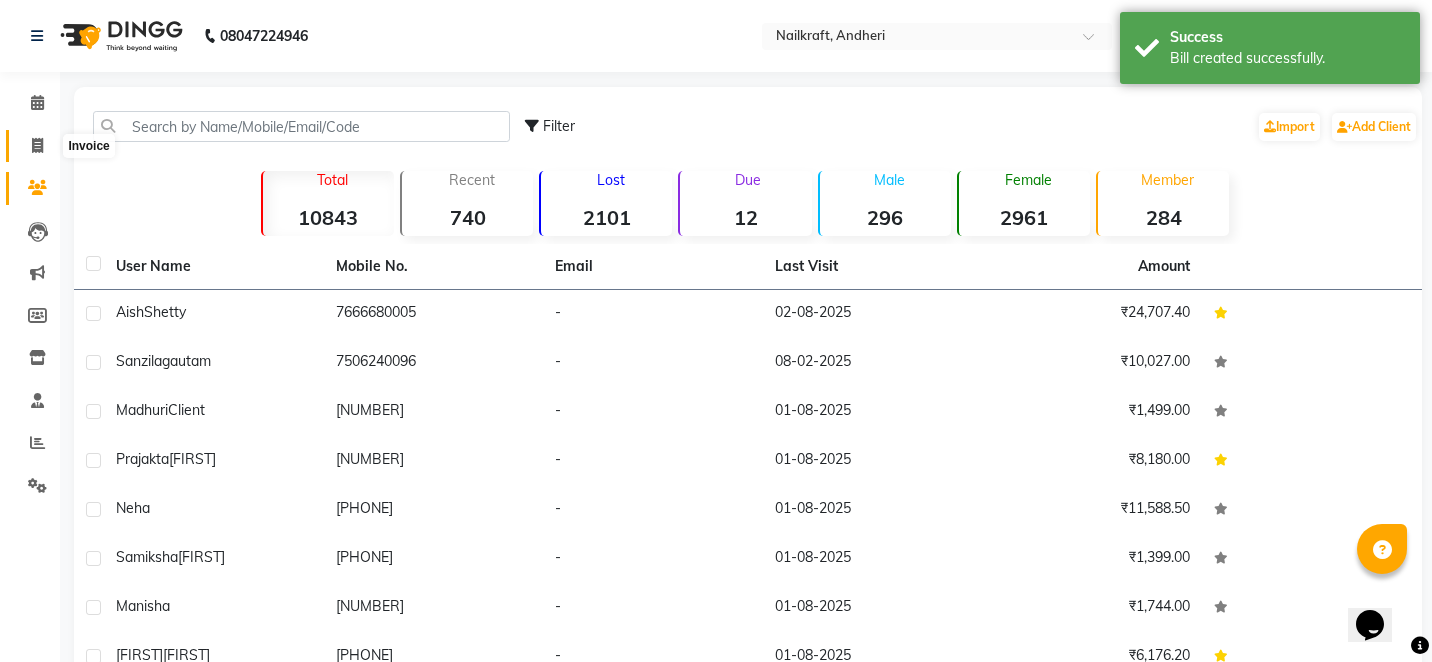 click 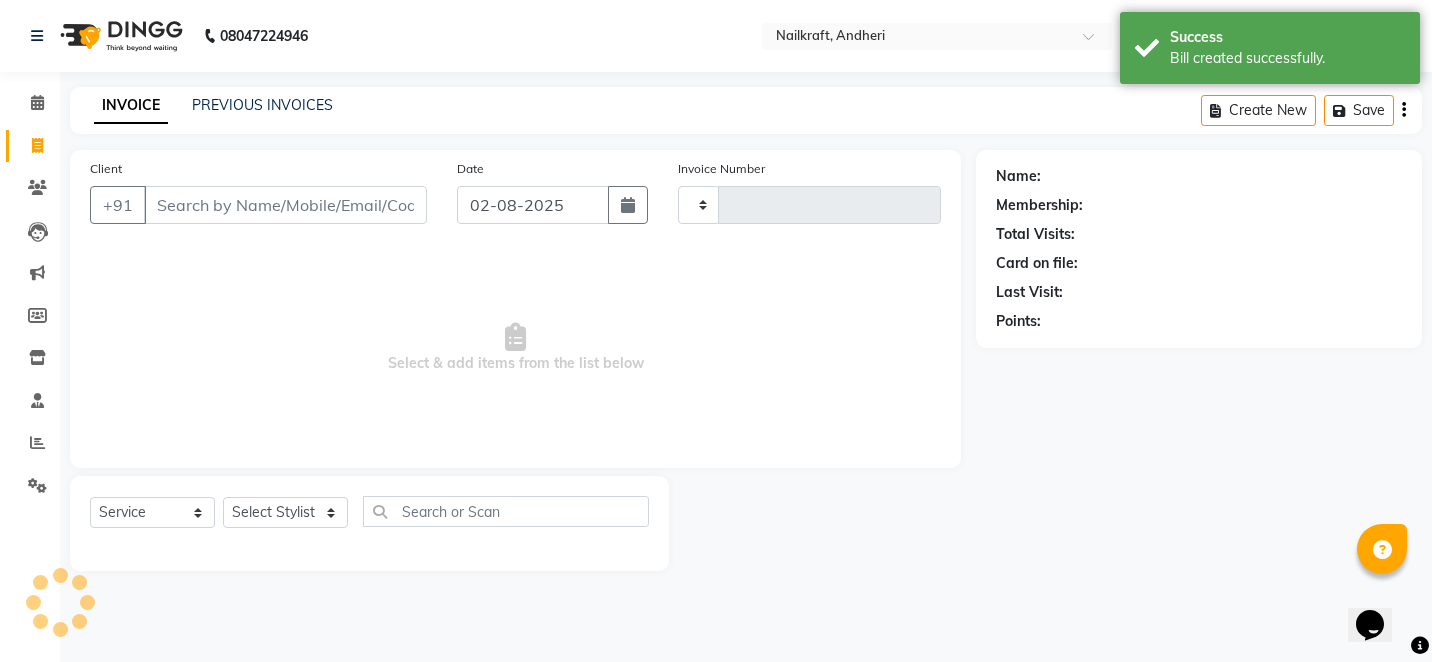 type on "1702" 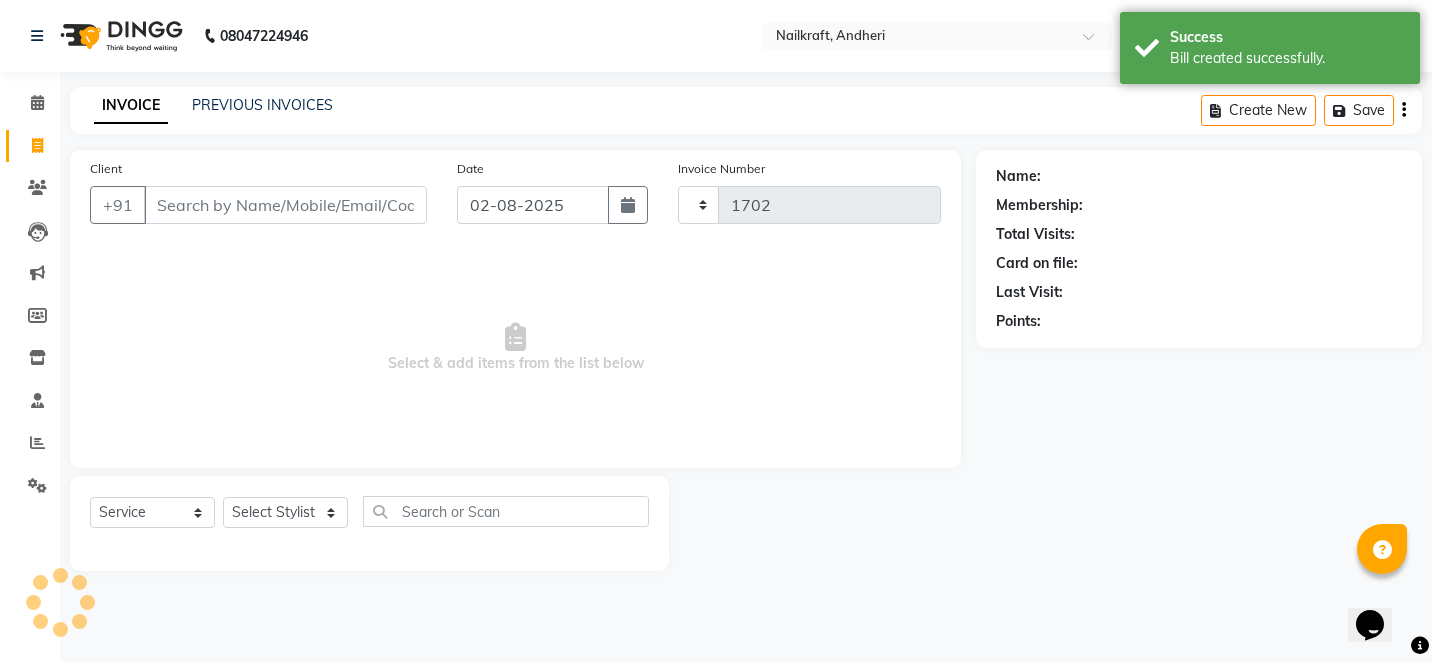 select on "6081" 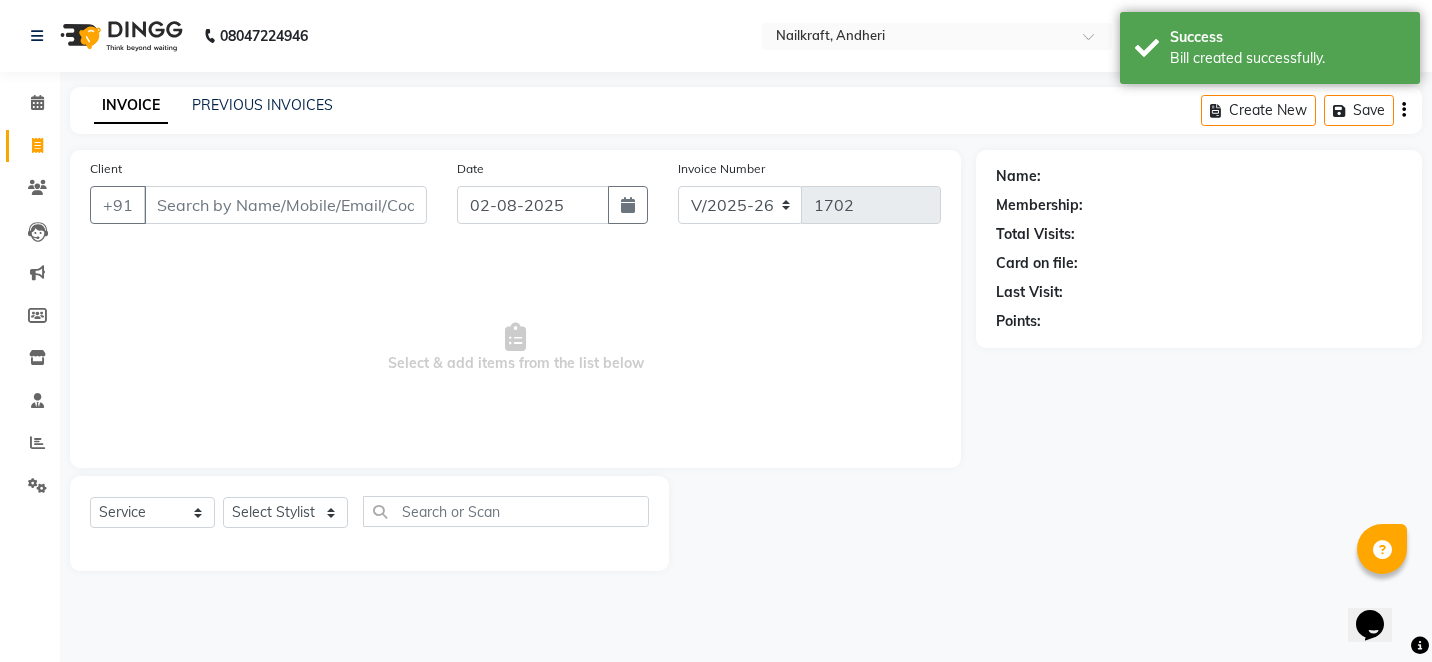 click on "Client" at bounding box center [285, 205] 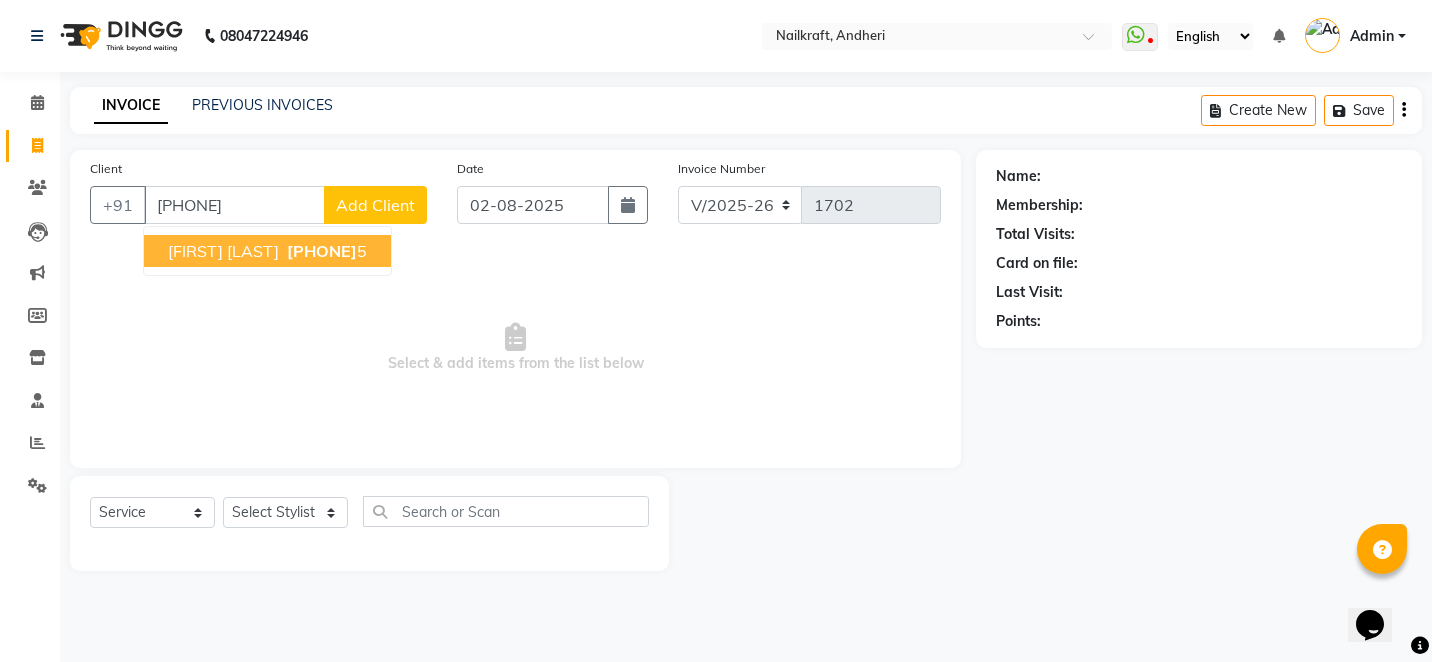 click on "766668000" at bounding box center [322, 251] 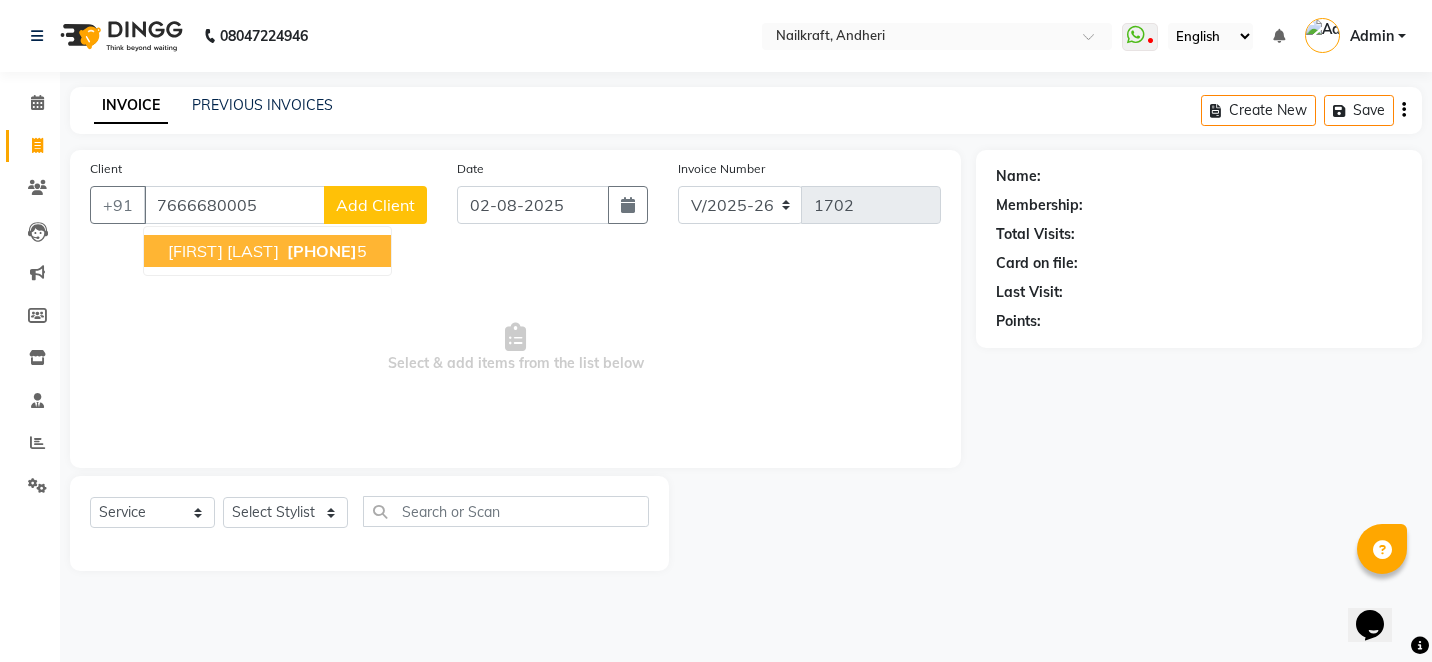 type on "7666680005" 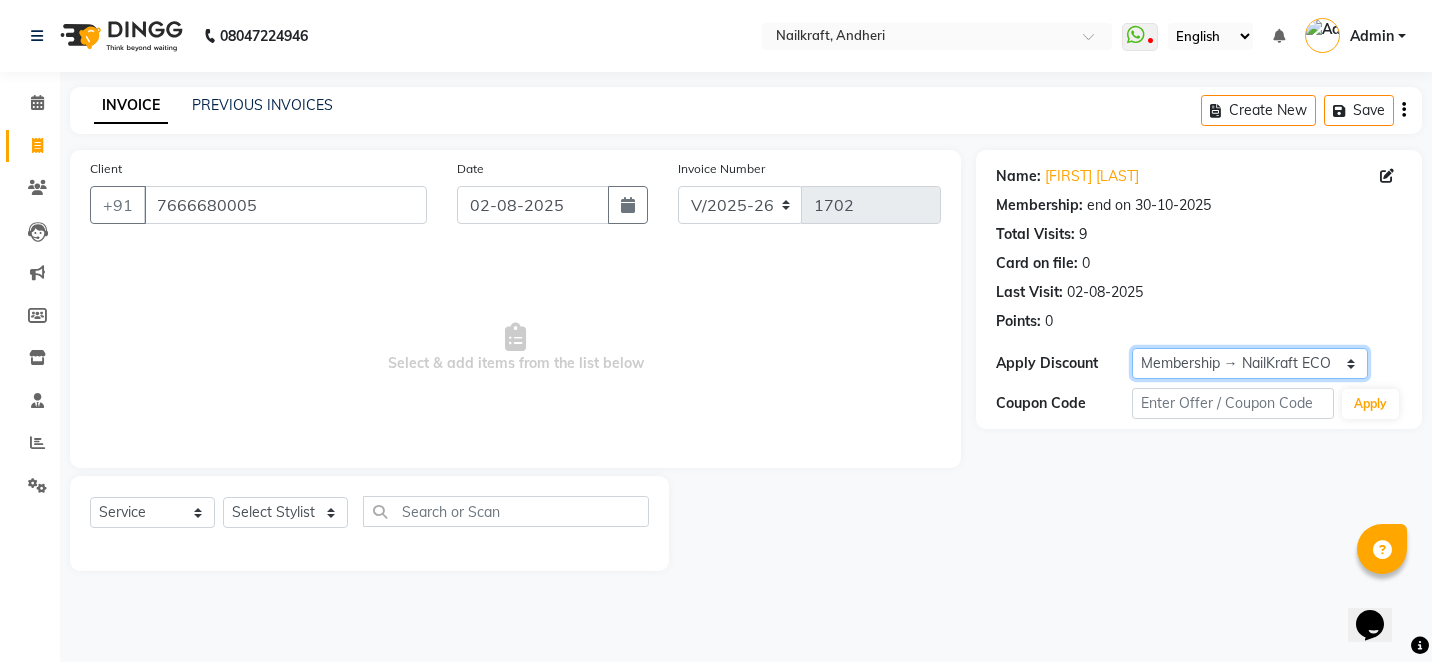 click on "Select Membership → NailKraft ECO" 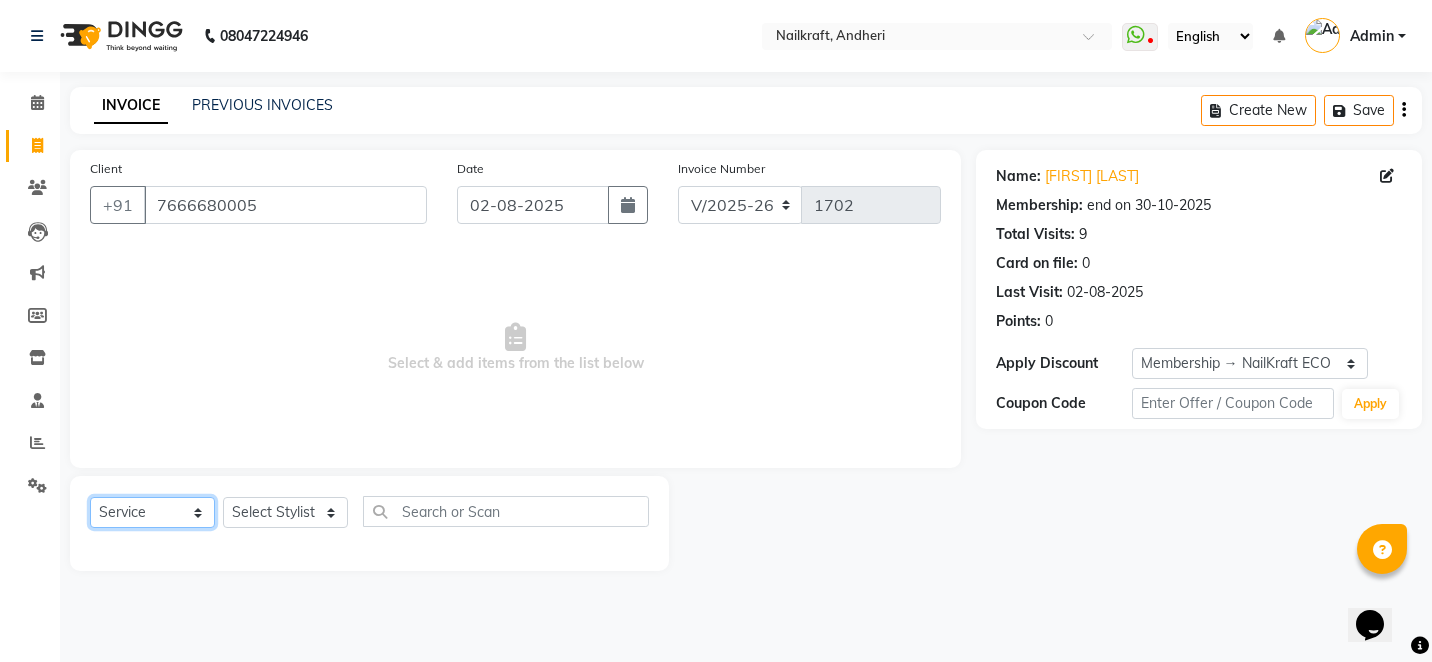 click on "Select  Service  Product  Membership  Package Voucher Prepaid Gift Card" 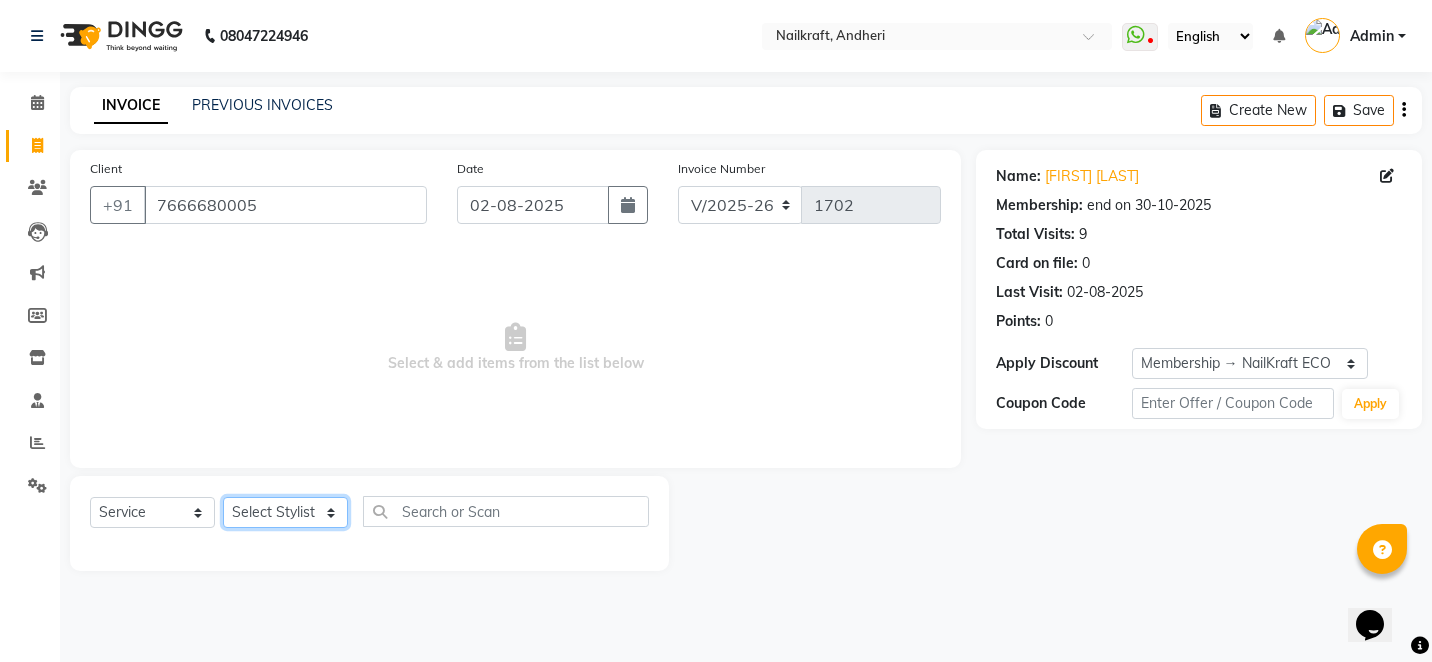 click on "Select Stylist Alam Arshad shaikh Deepali Deepu Chatry NailKraft Nikita NITA  CHAHAL  Sneha Balu Ichake Vaishali Vinod Yadav" 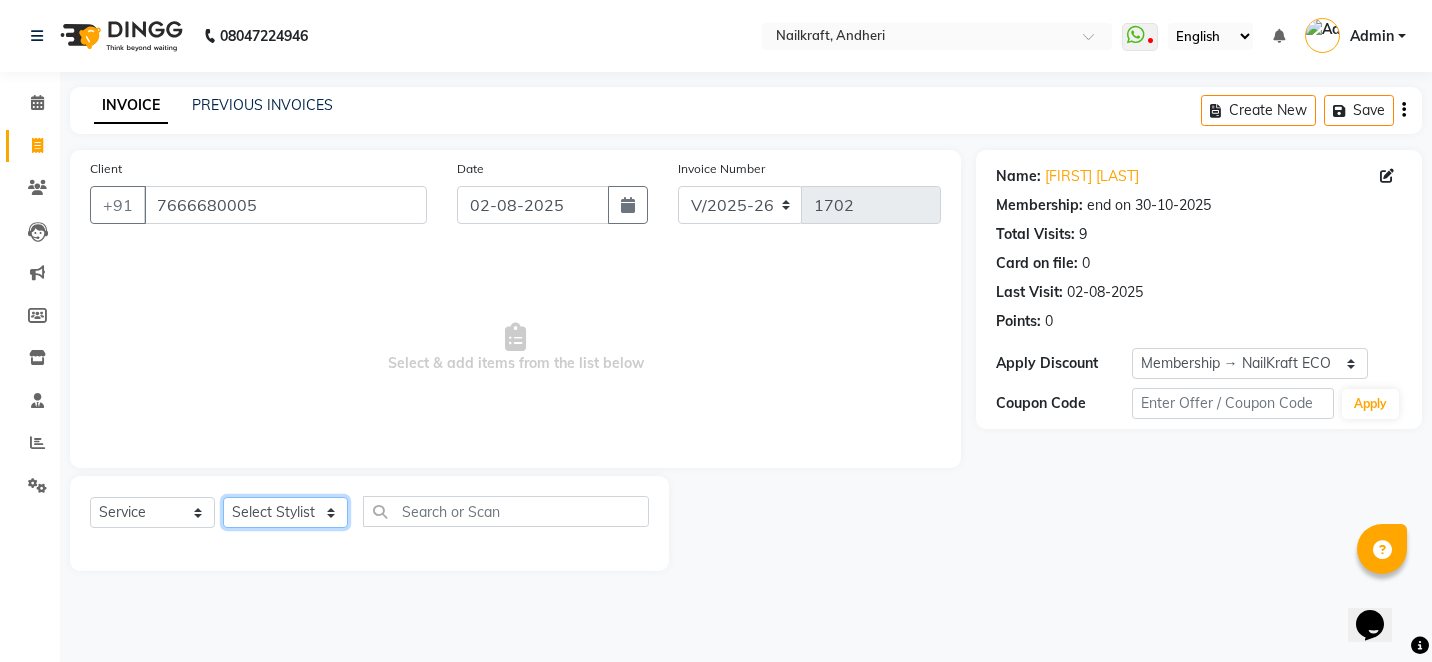 select on "85686" 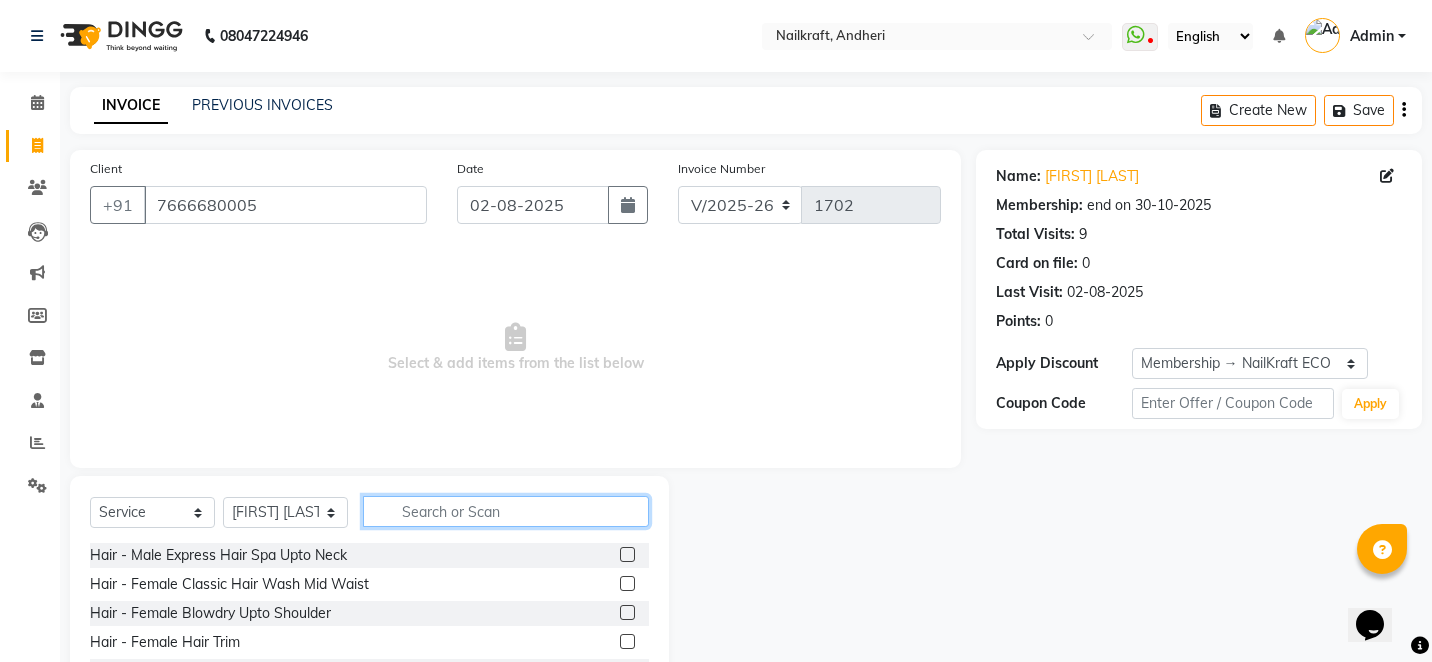 click 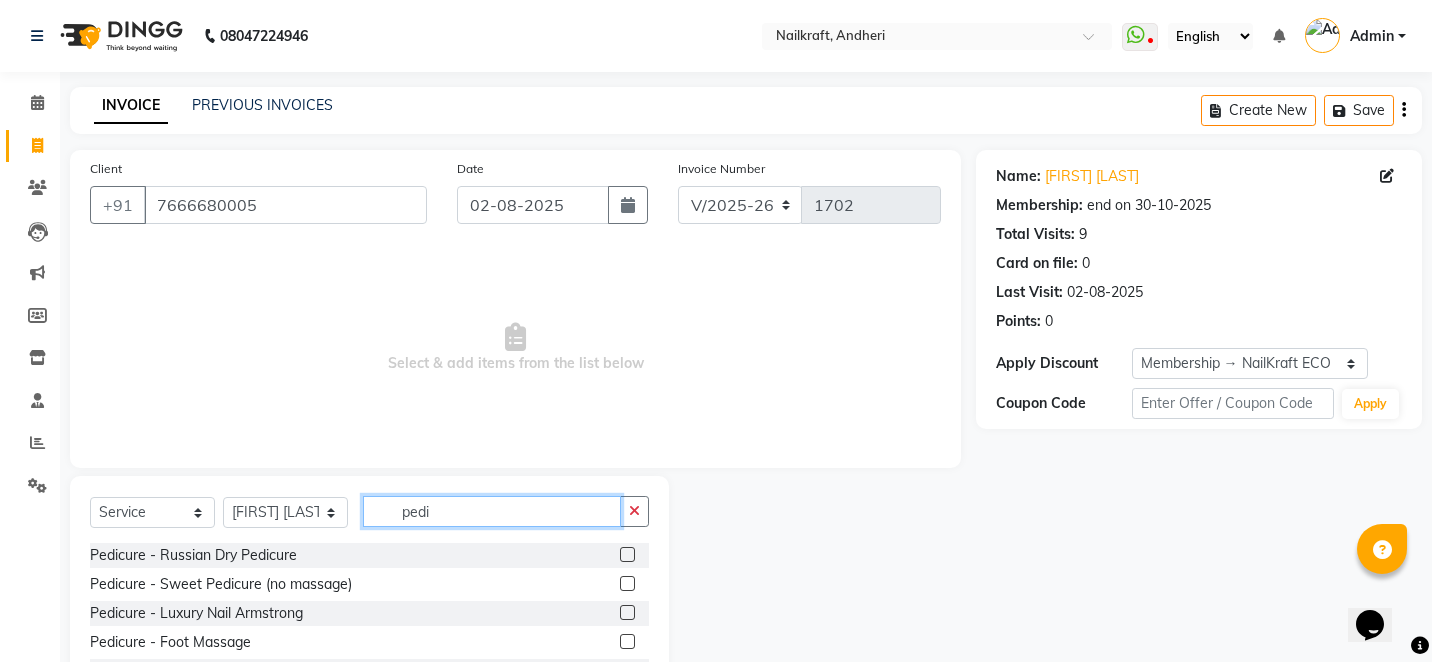 type on "pedi" 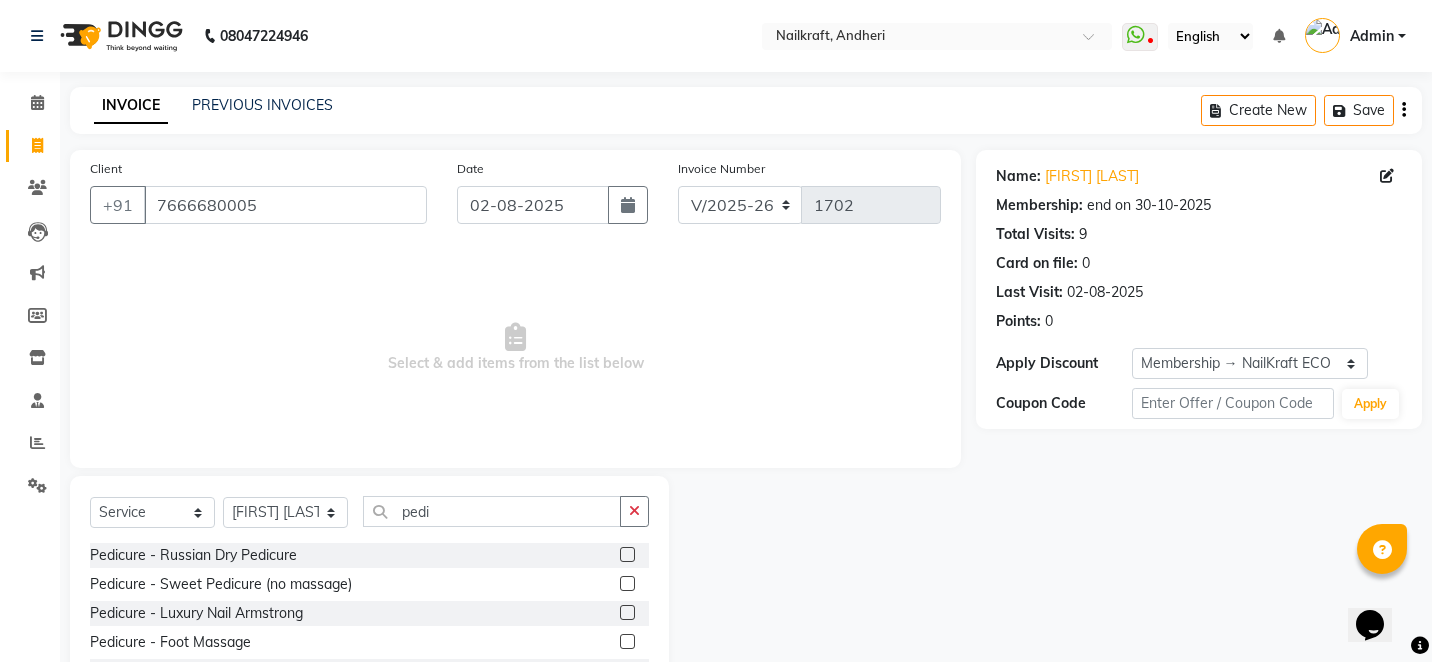 click 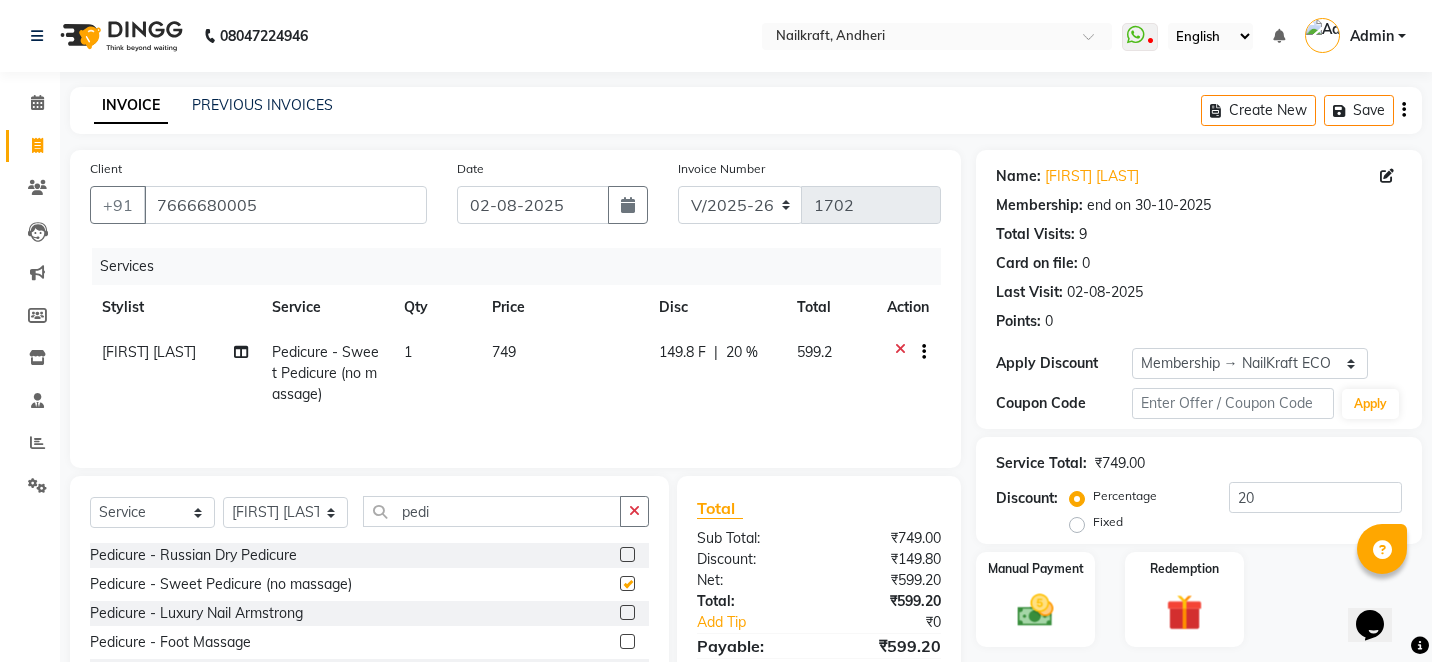 checkbox on "false" 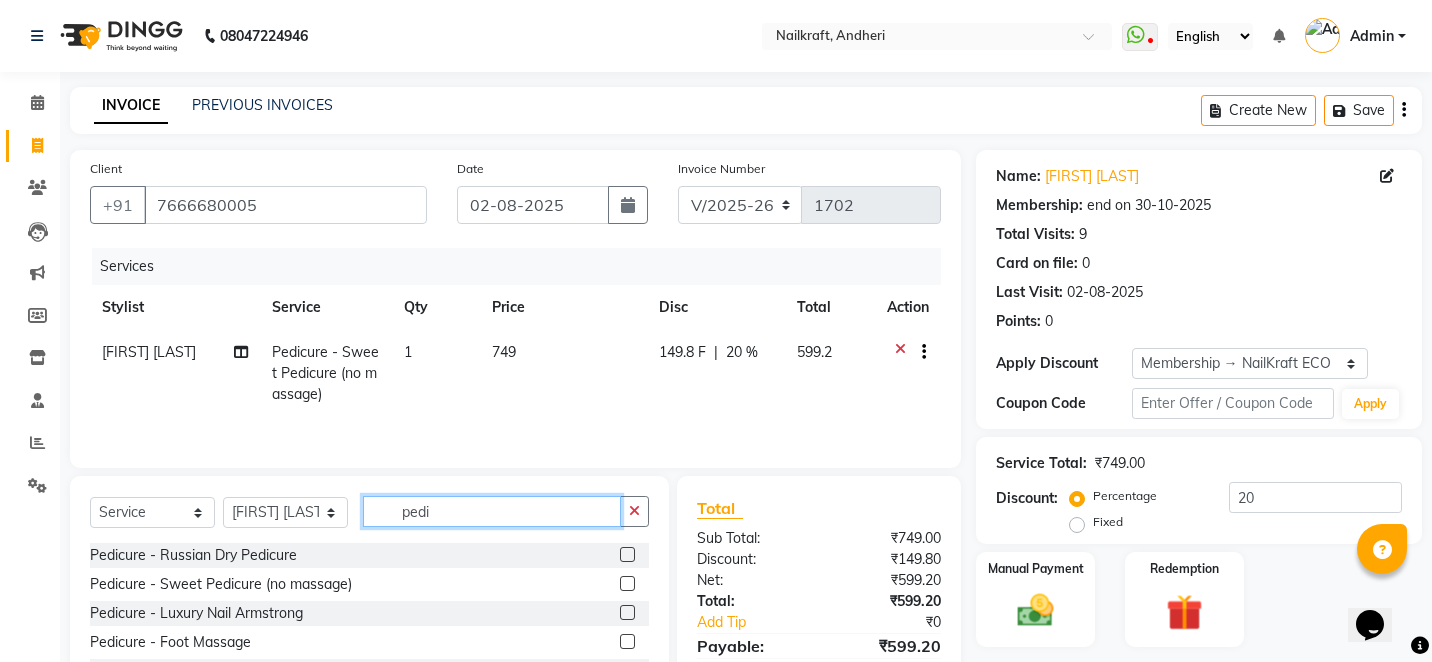 click on "pedi" 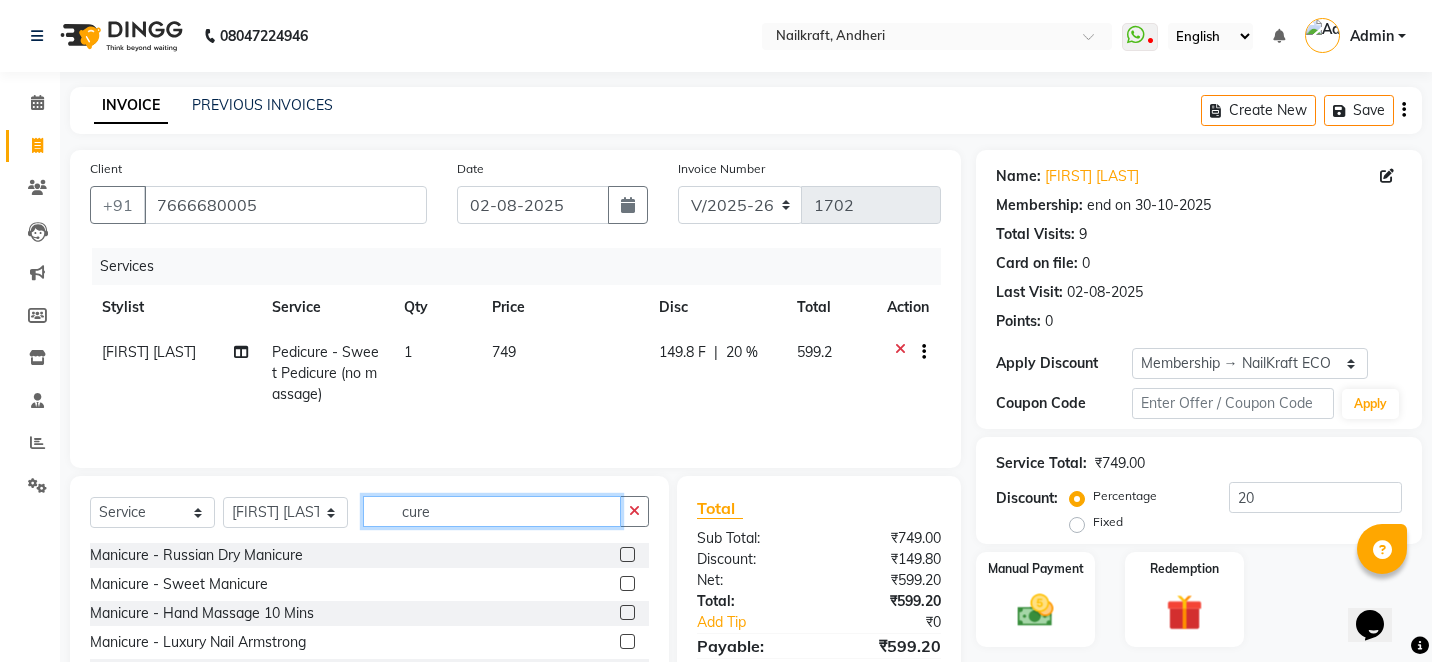 type on "cure" 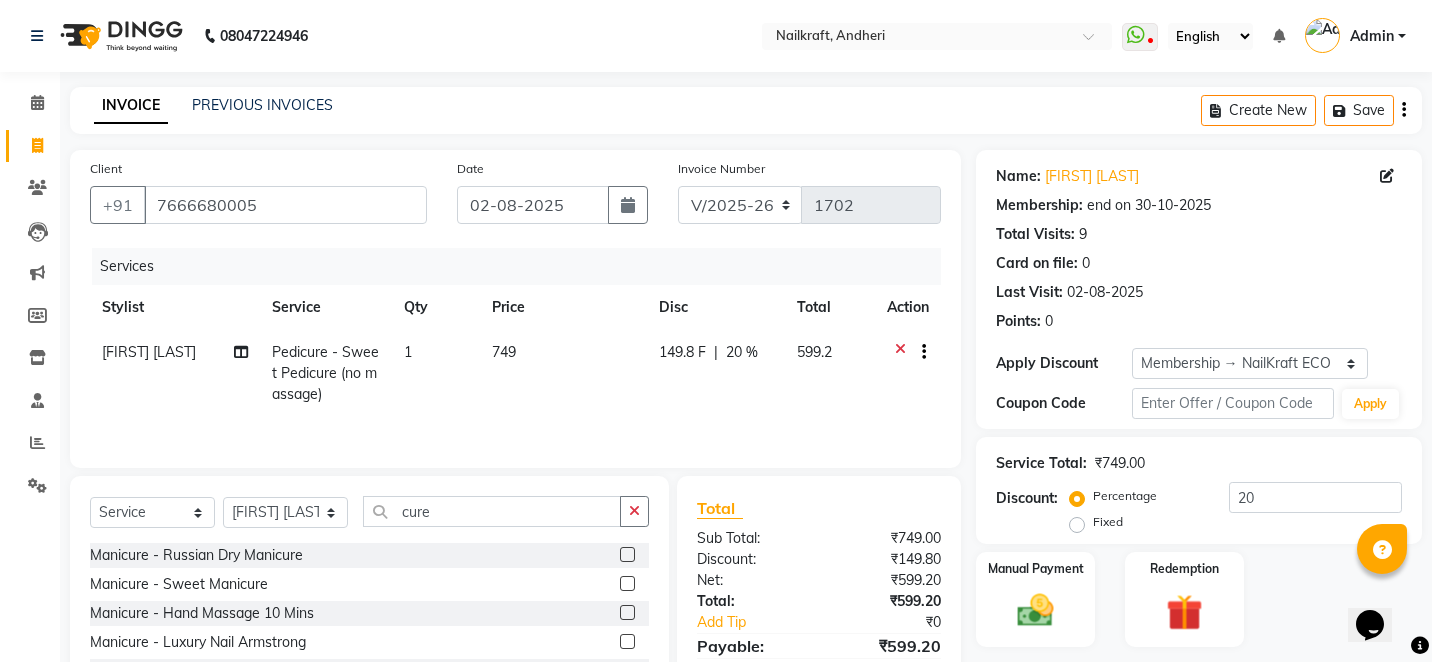 click 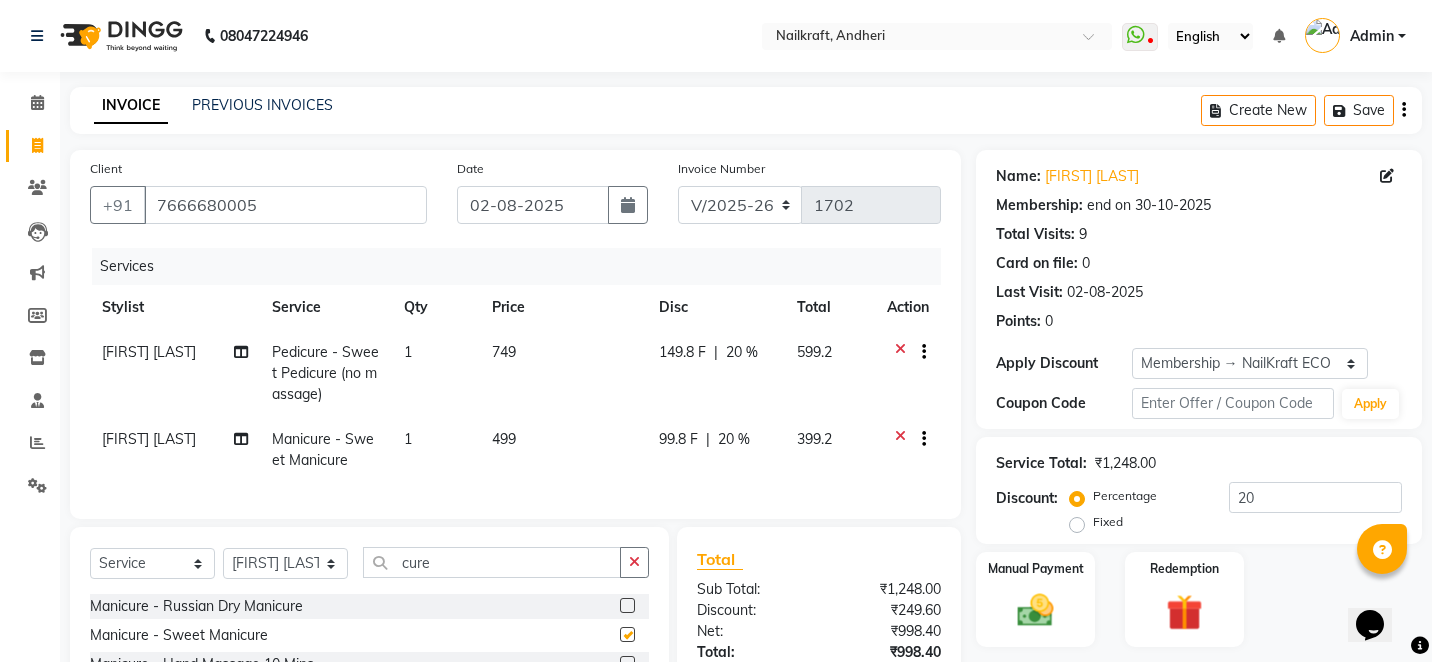 checkbox on "false" 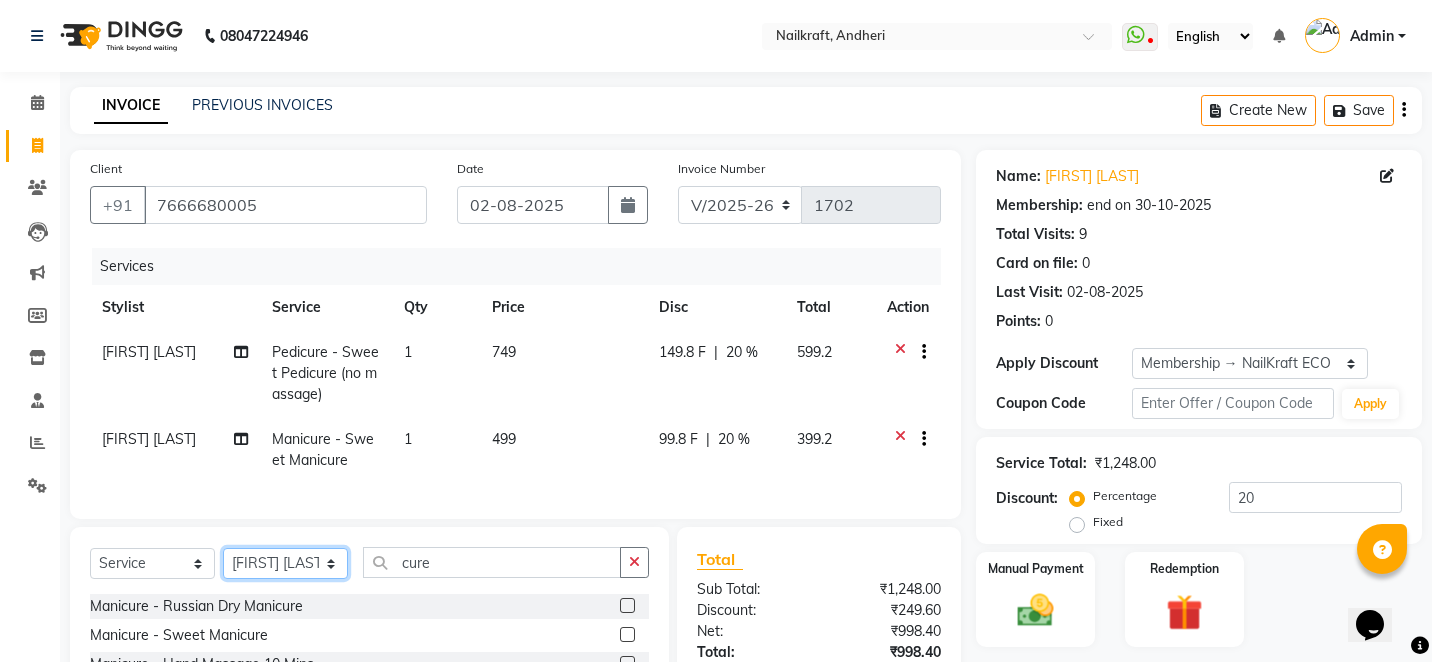 click on "Select Stylist Alam Arshad shaikh Deepali Deepu Chatry NailKraft Nikita NITA  CHAHAL  Sneha Balu Ichake Vaishali Vinod Yadav" 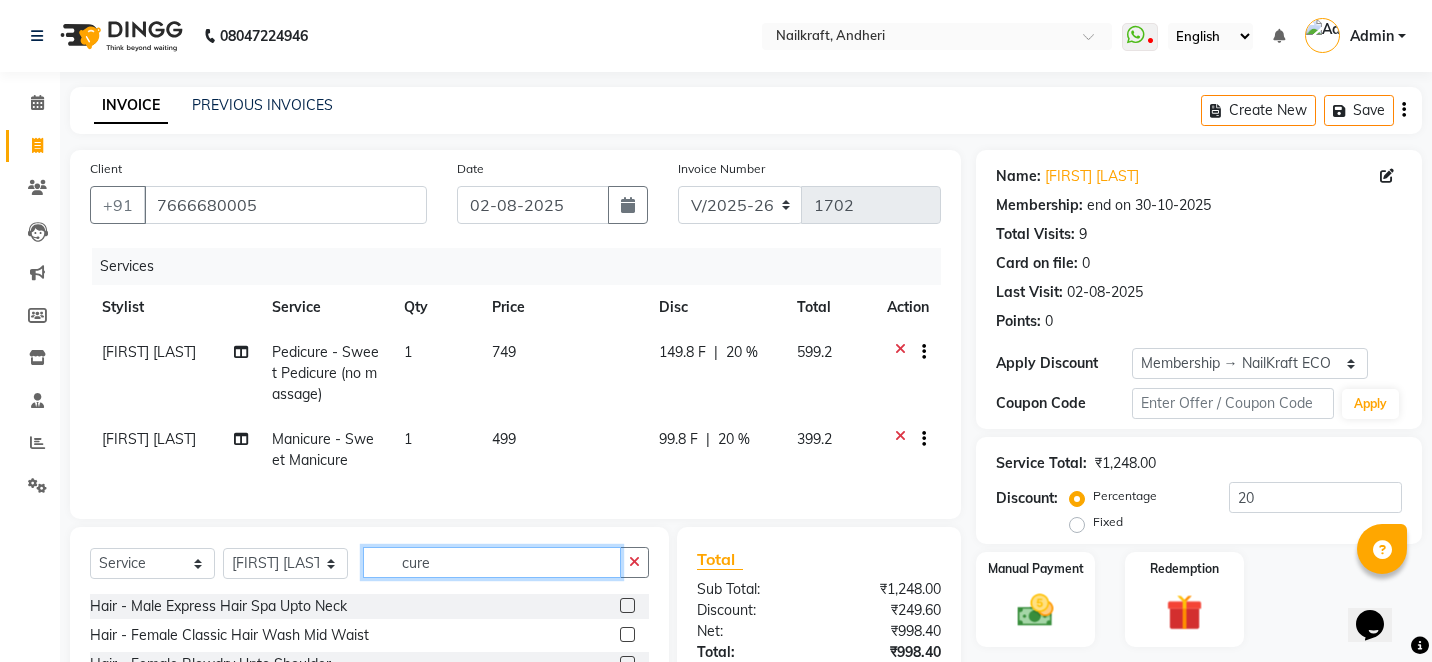 click on "cure" 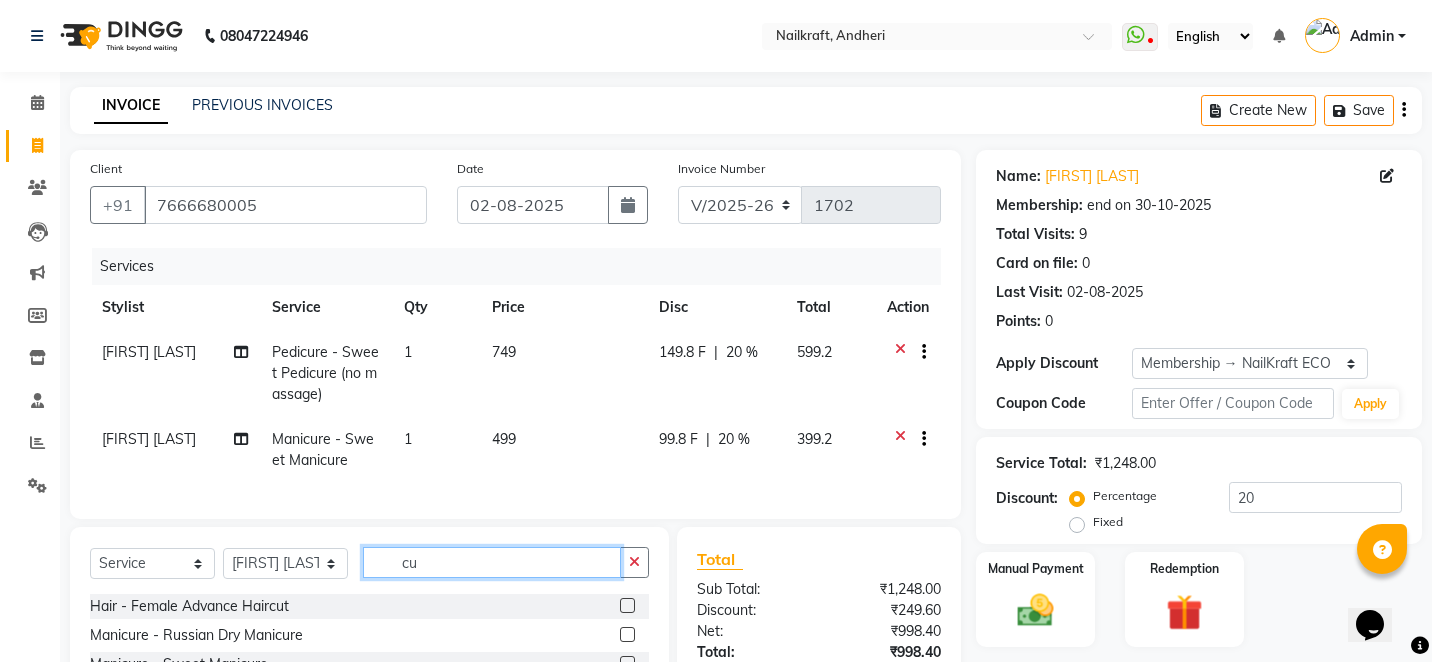 type on "c" 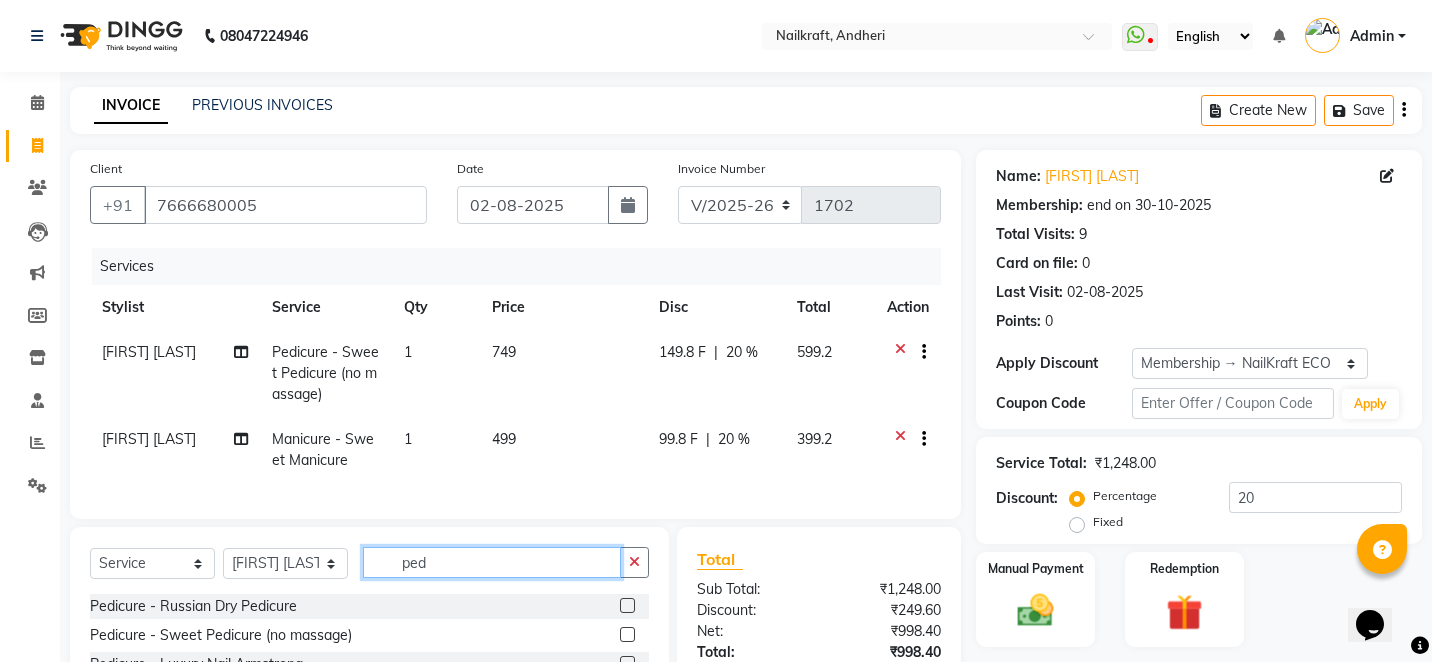 type on "ped" 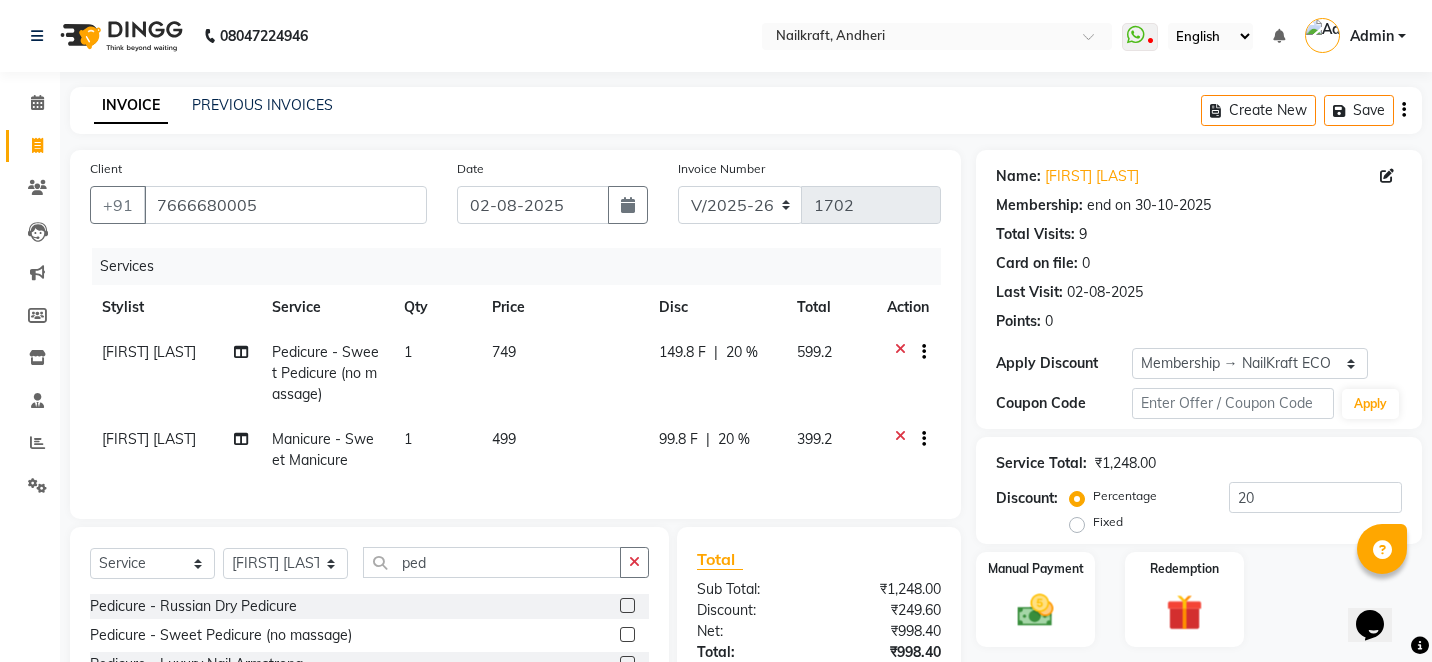 click 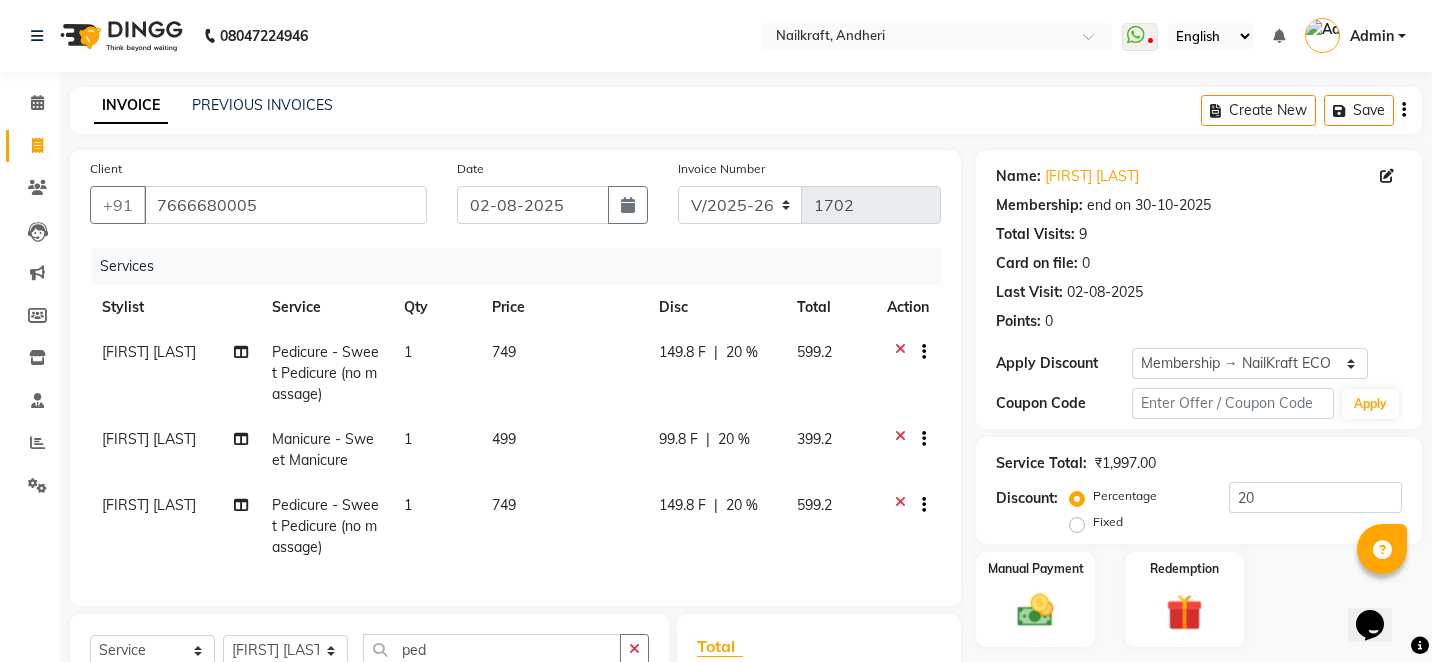 checkbox on "false" 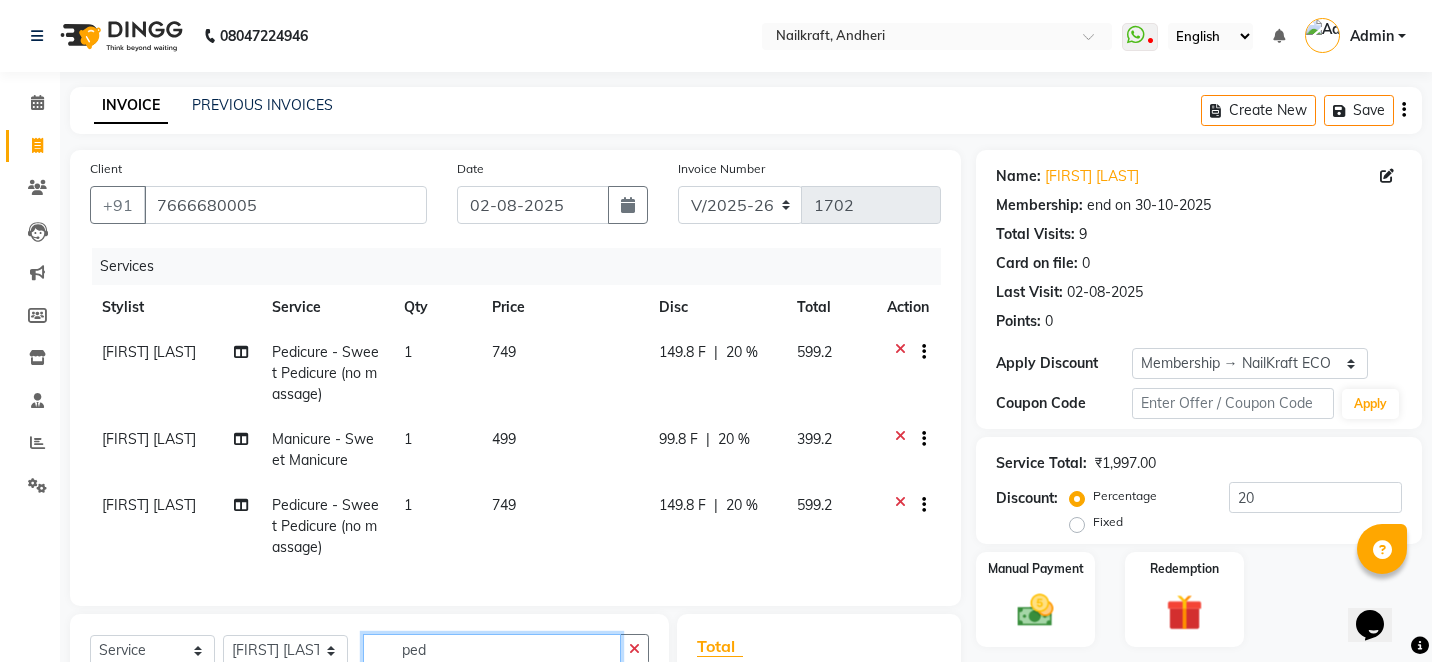 click on "ped" 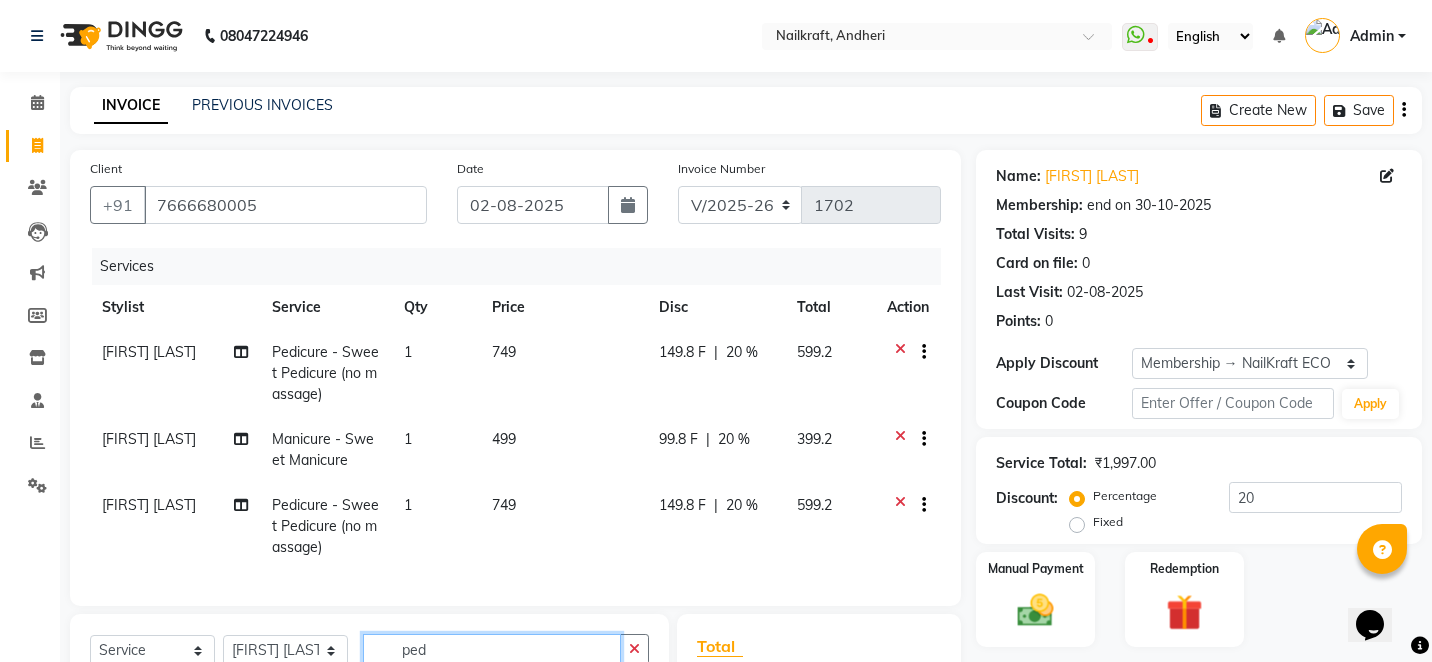 click on "ped" 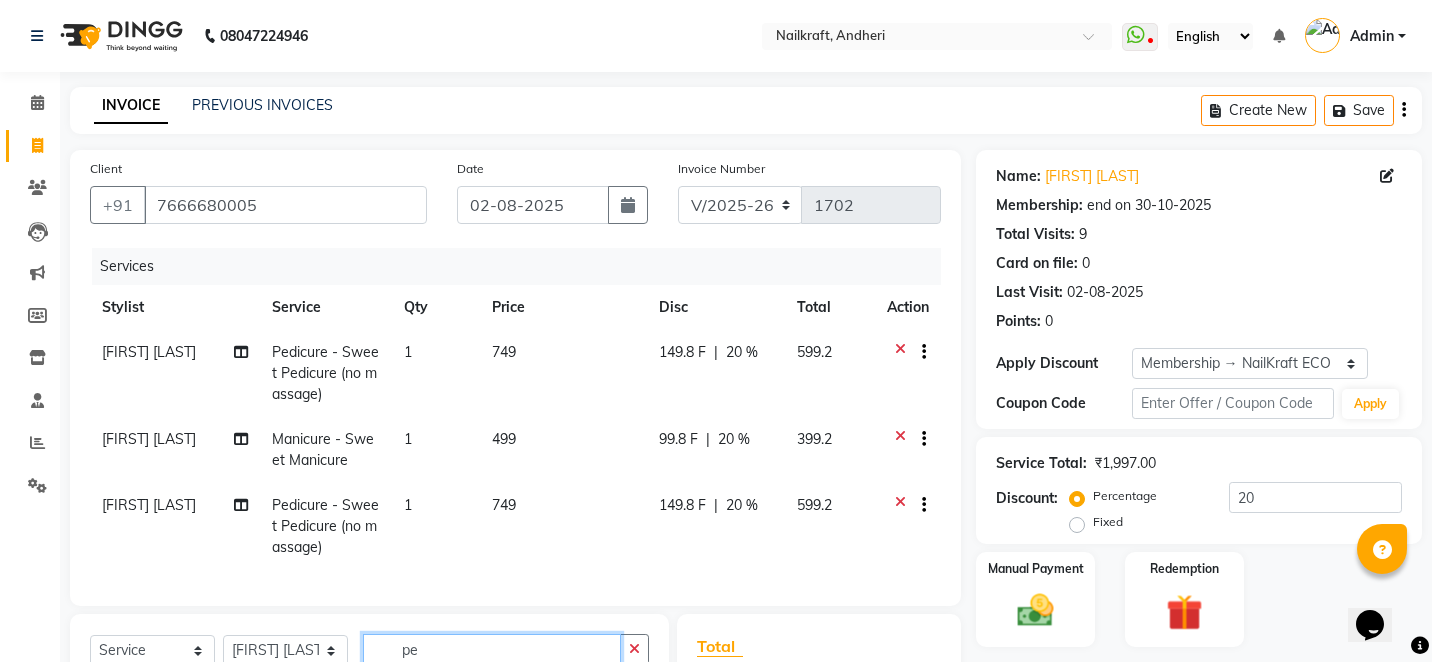 type on "p" 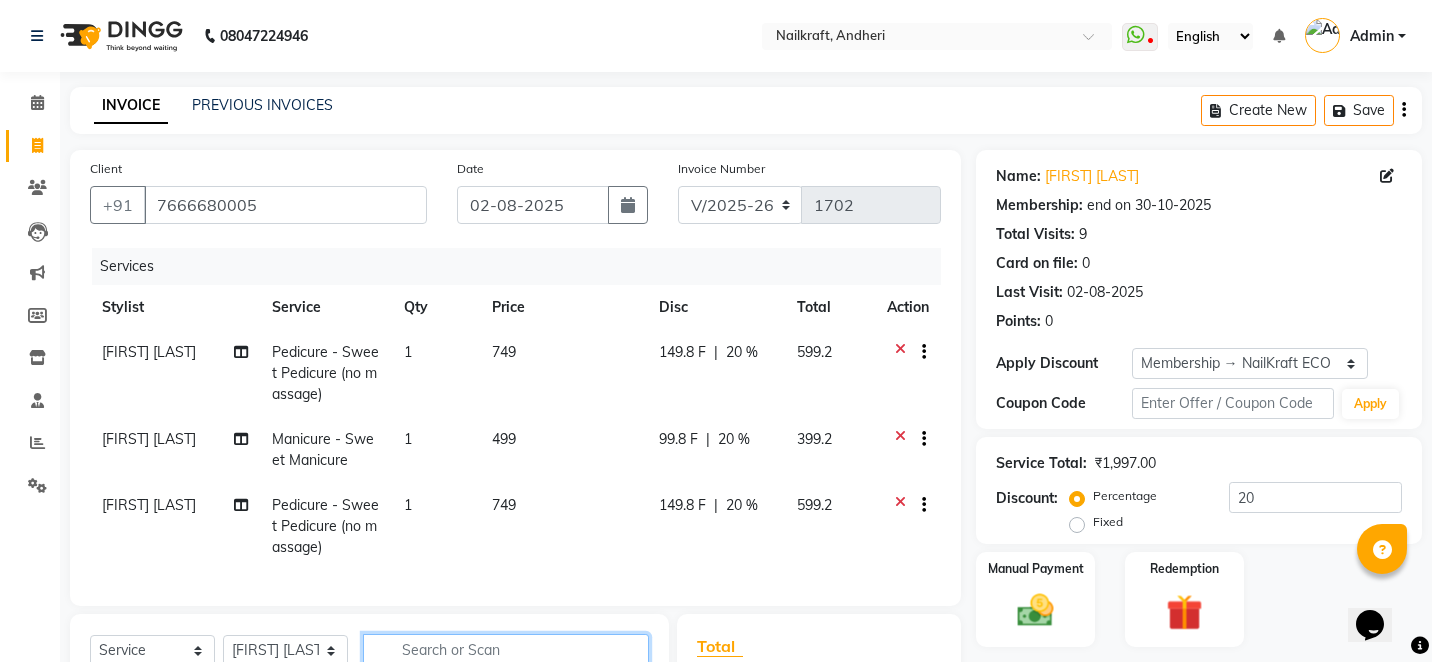 type 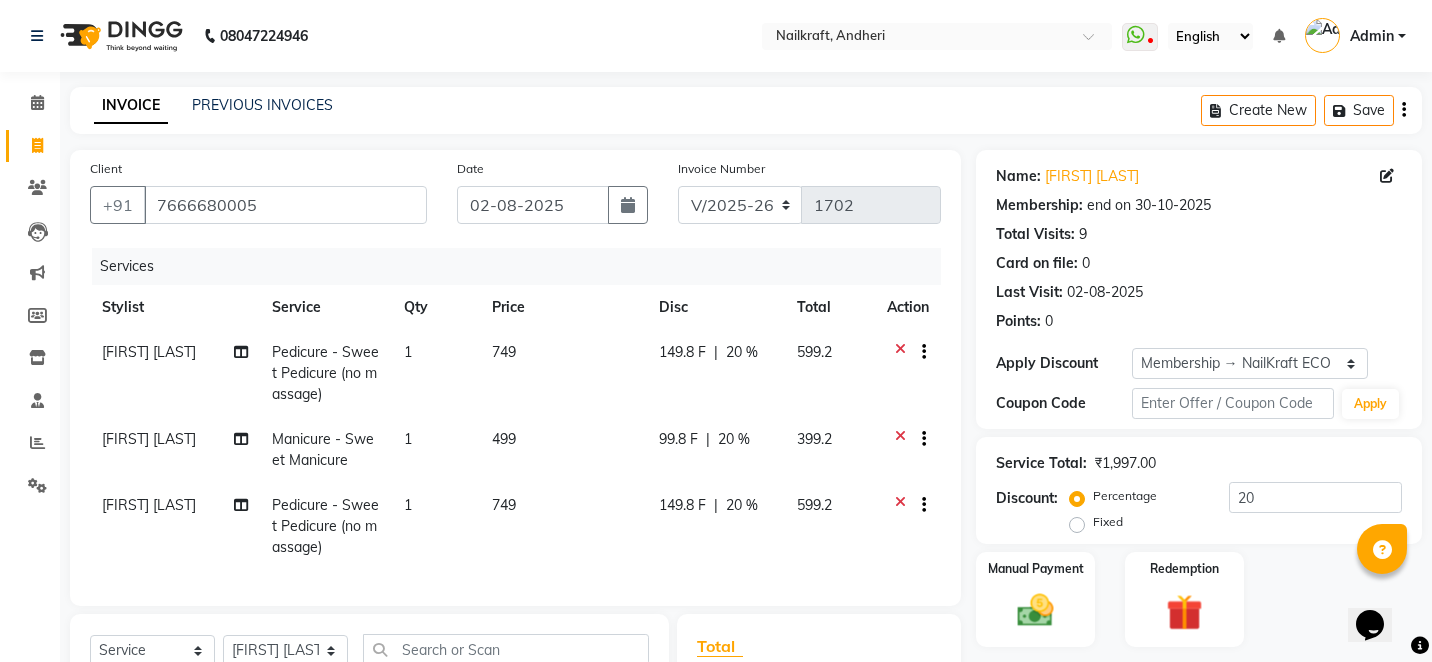click on "Client +91 7666680005 Date 02-08-2025 Invoice Number V/2025 V/2025-26 1702 Services Stylist Service Qty Price Disc Total Action Vaishali Vinod Yadav Pedicure - Sweet Pedicure (no massage) 1 749 149.8 F | 20 % 599.2 Vaishali Vinod Yadav Manicure - Sweet Manicure 1 499 99.8 F | 20 % 399.2 Deepu Chatry Pedicure - Sweet Pedicure (no massage) 1 749 149.8 F | 20 % 599.2" 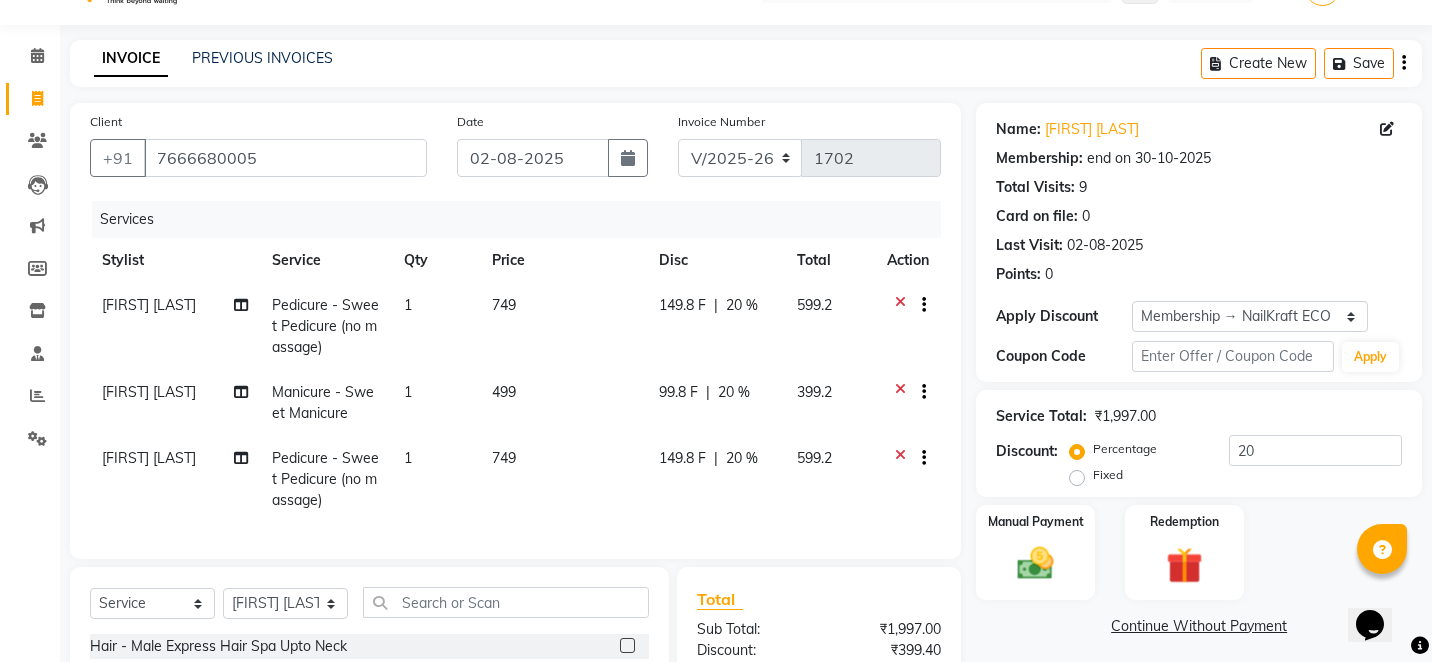 scroll, scrollTop: 80, scrollLeft: 0, axis: vertical 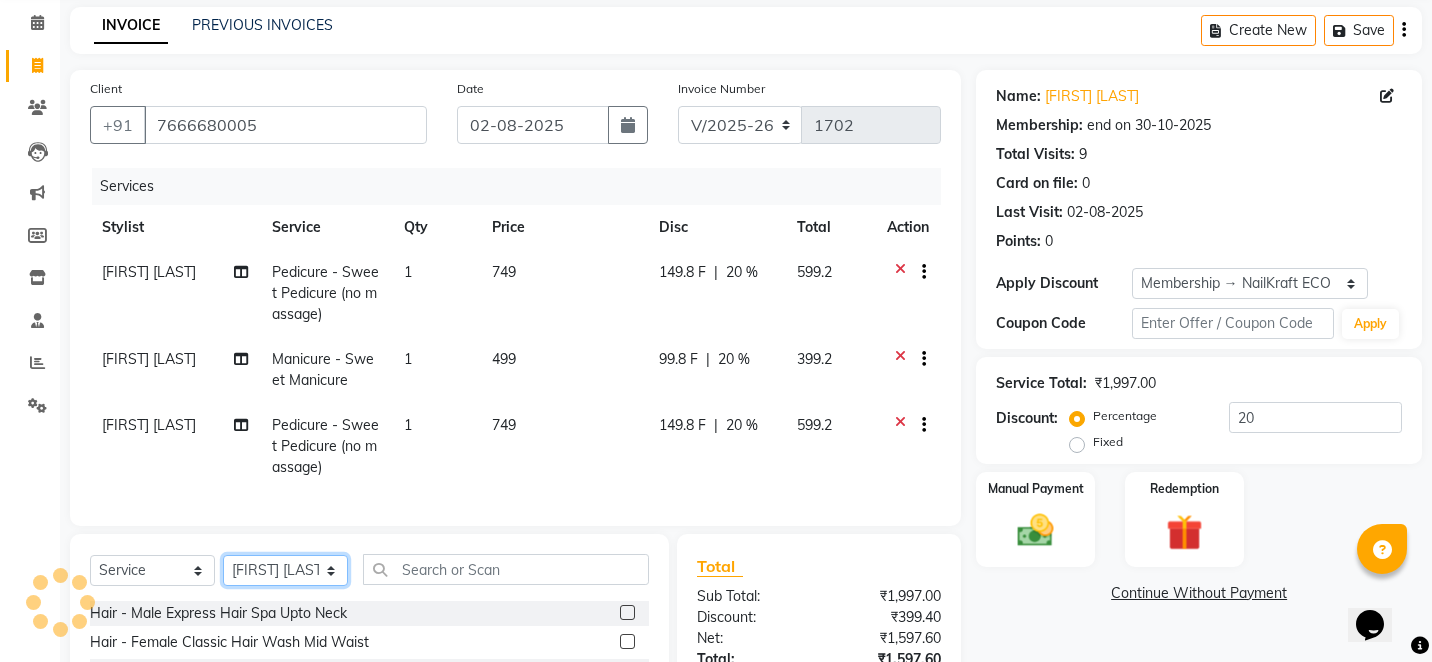 click on "Select Stylist Alam Arshad shaikh Deepali Deepu Chatry NailKraft Nikita NITA  CHAHAL  Sneha Balu Ichake Vaishali Vinod Yadav" 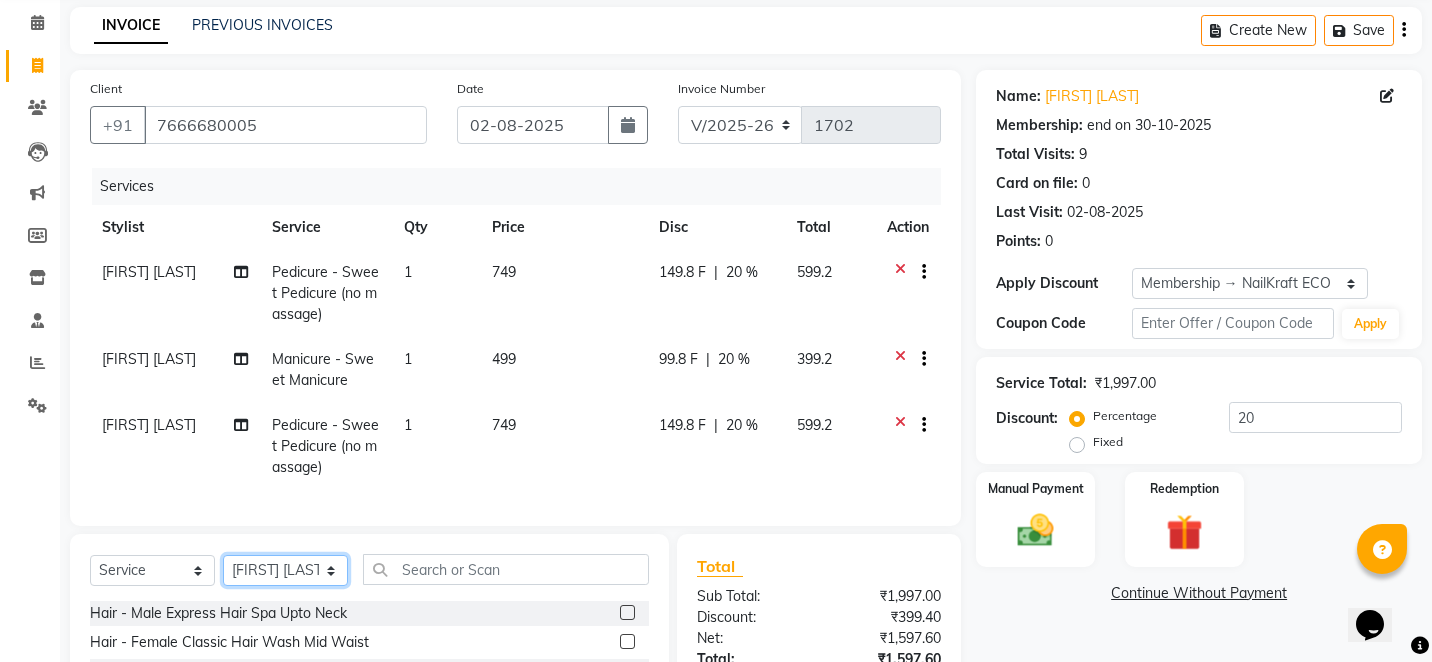 select on "77067" 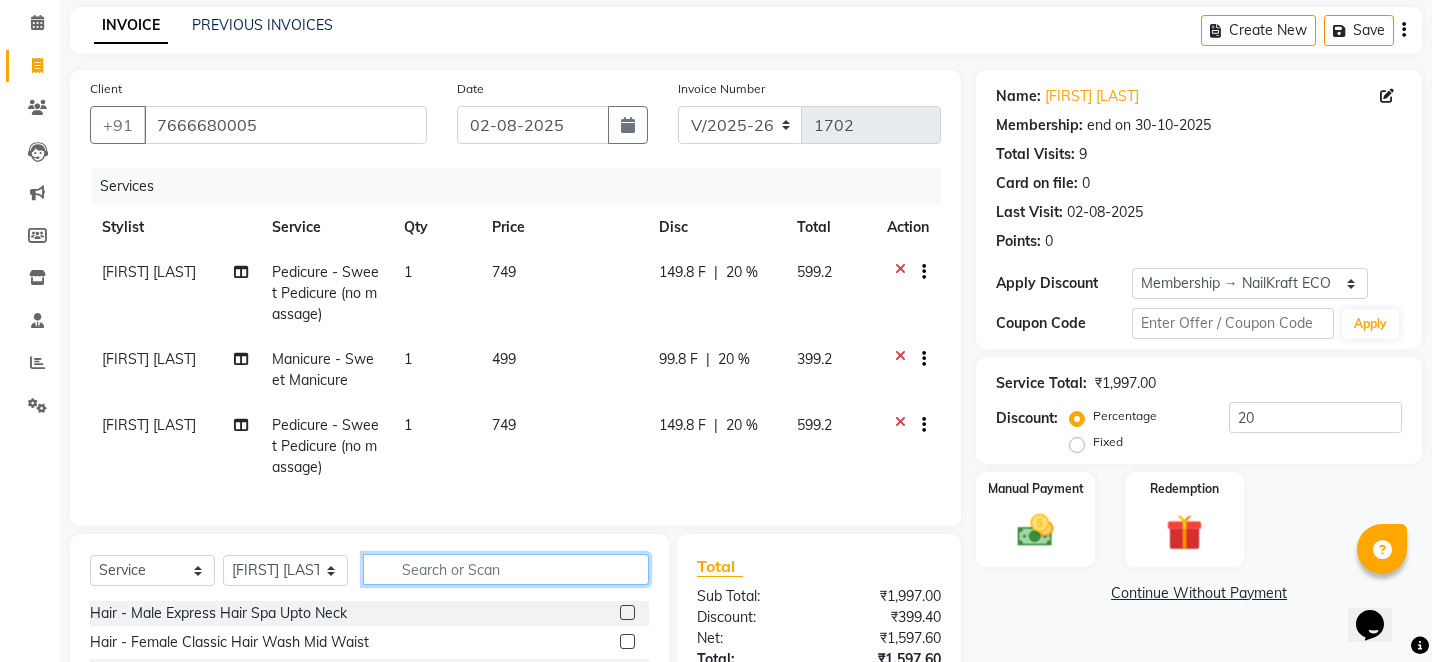 click 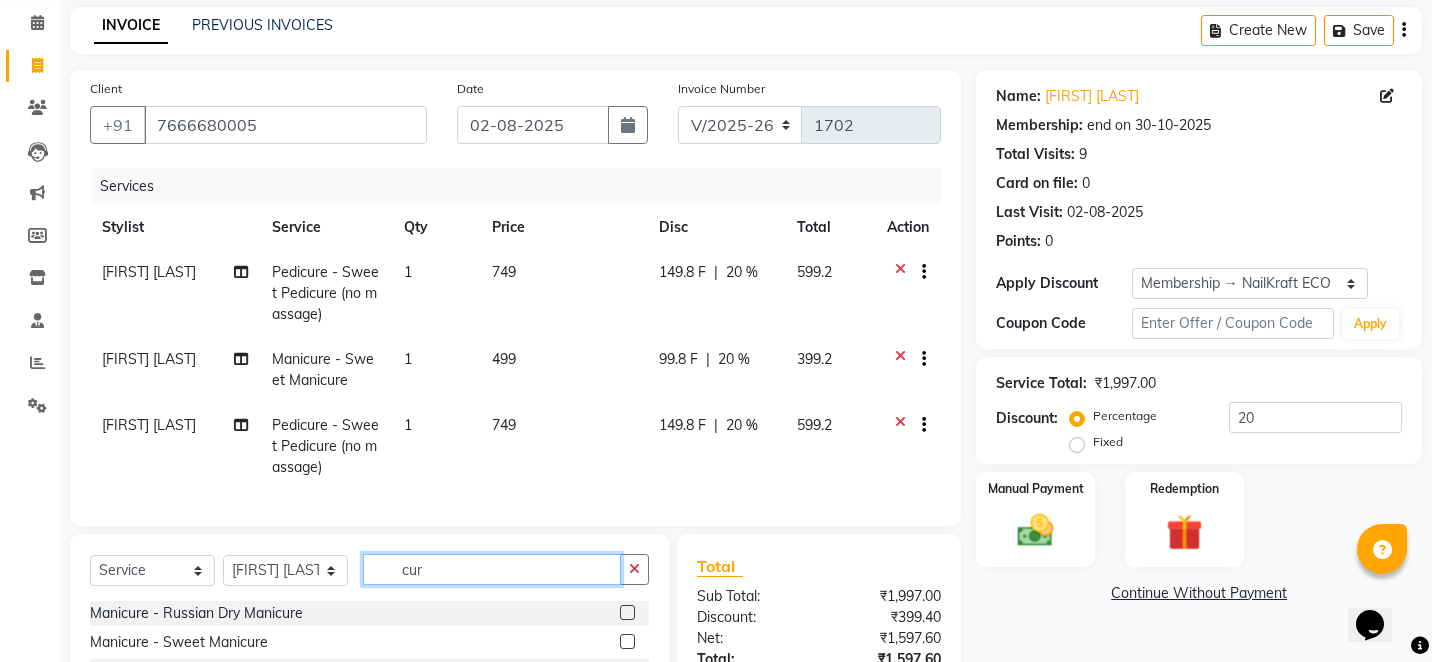 type on "cur" 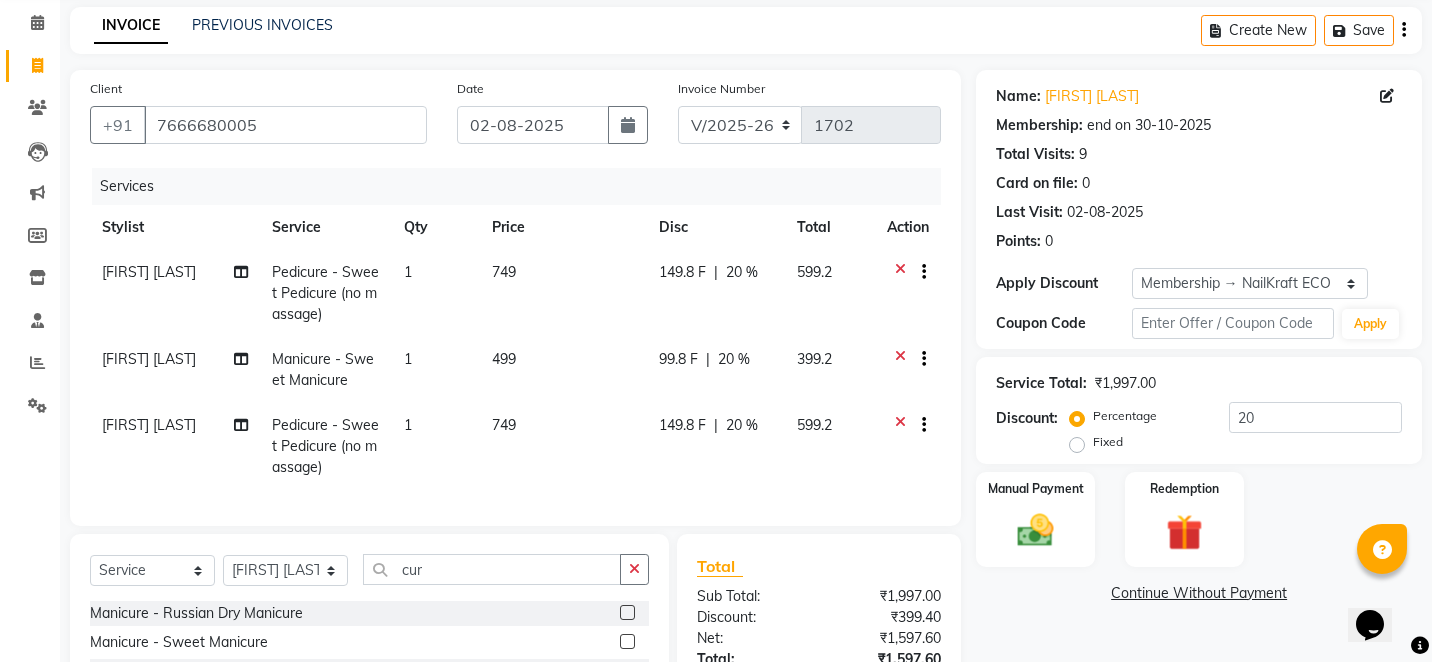 click 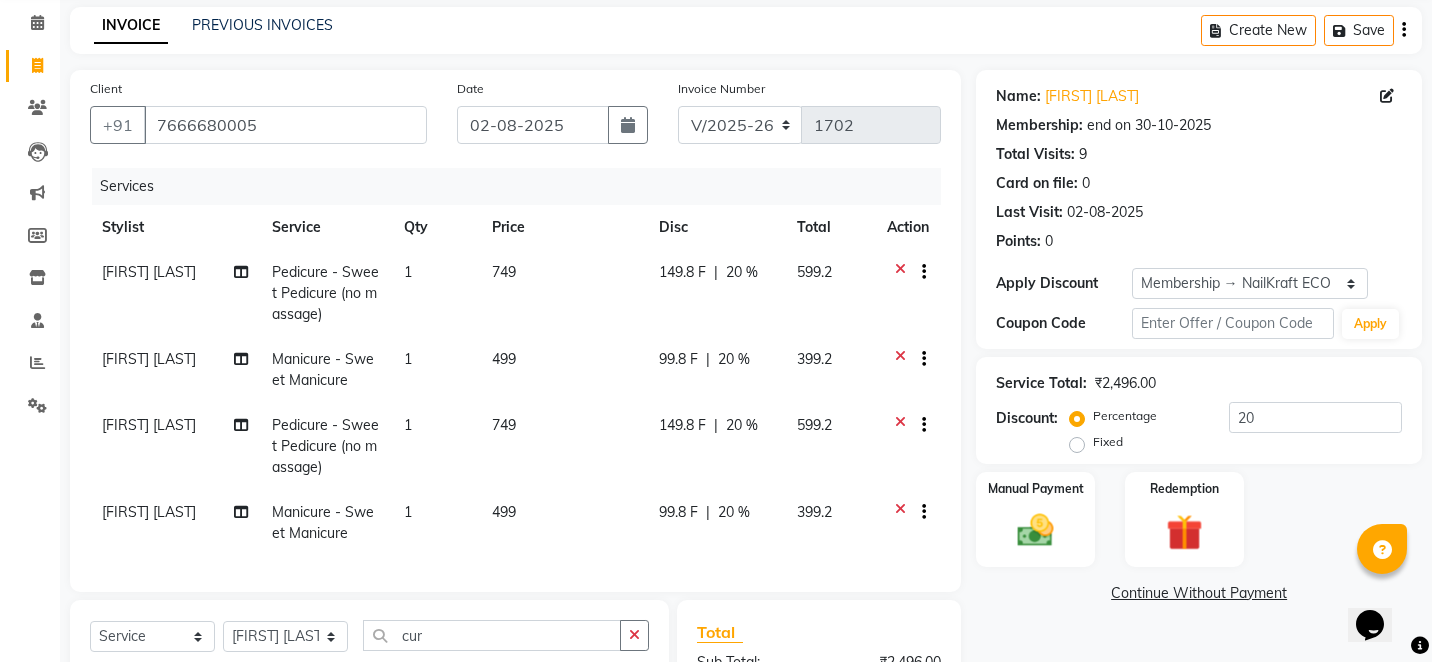 checkbox on "false" 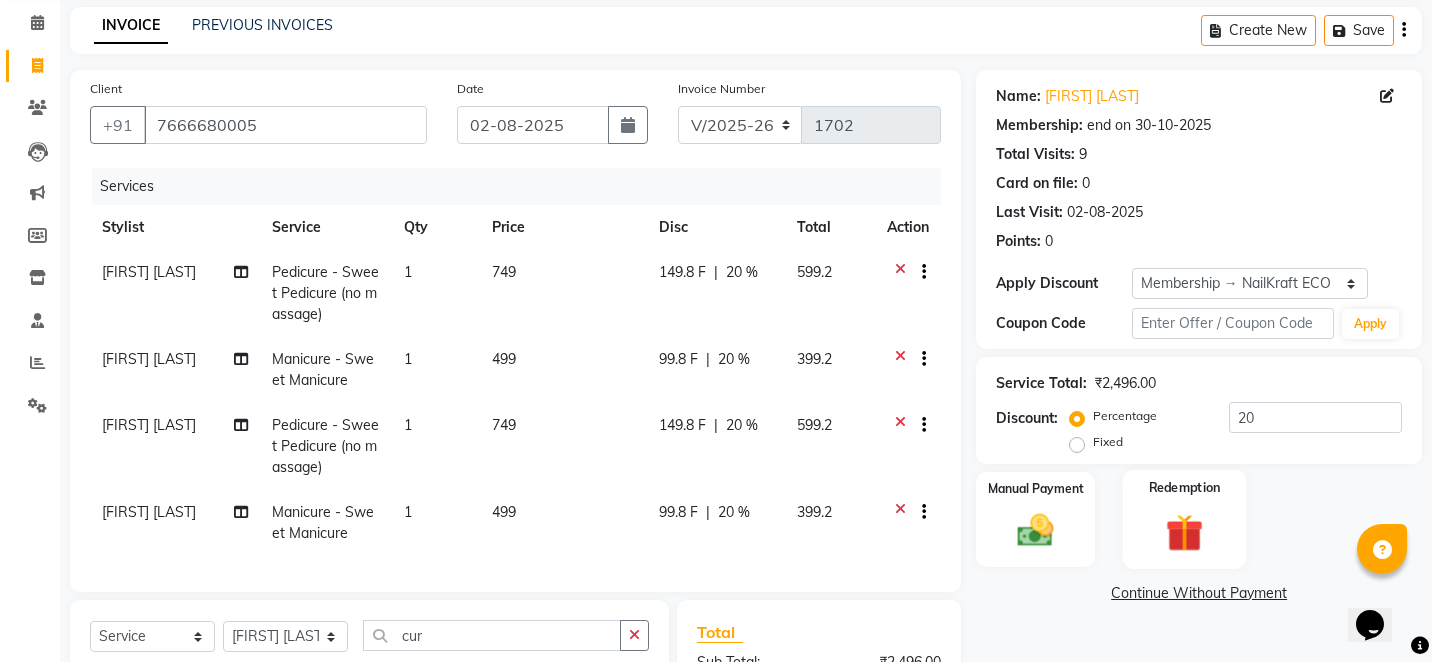 click 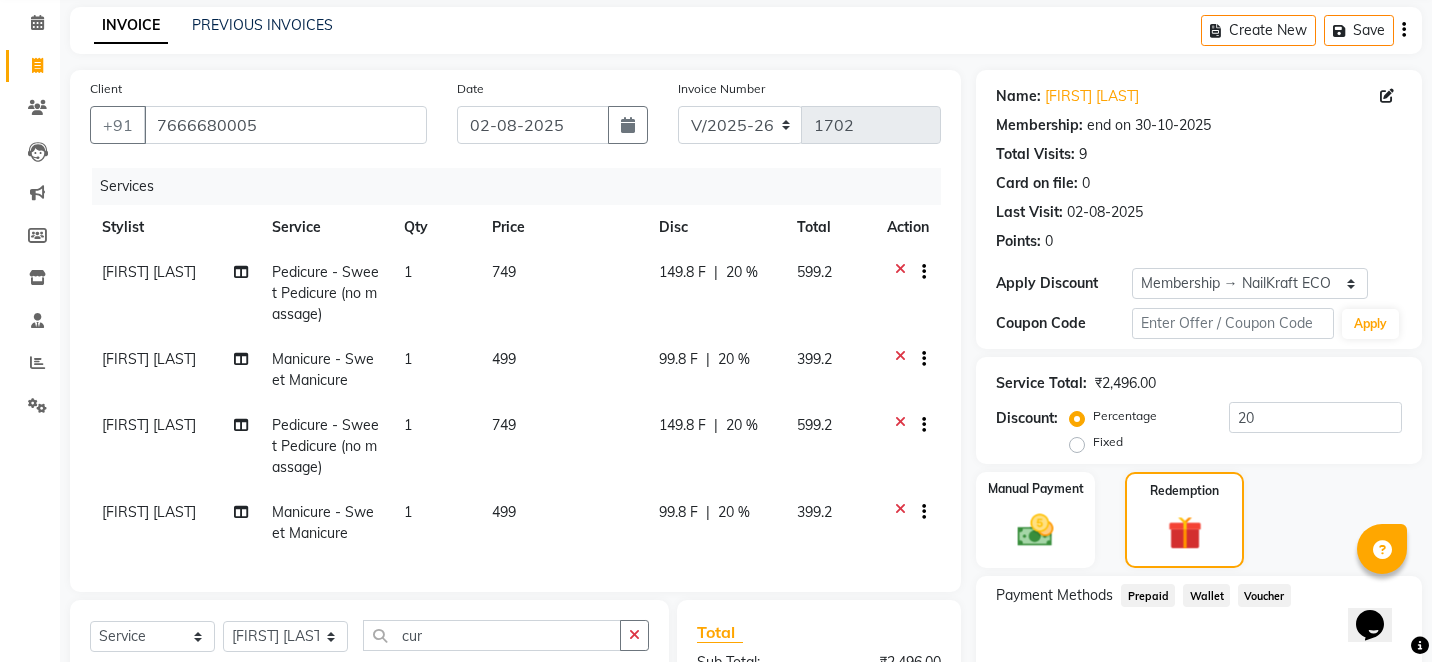 click on "Prepaid" 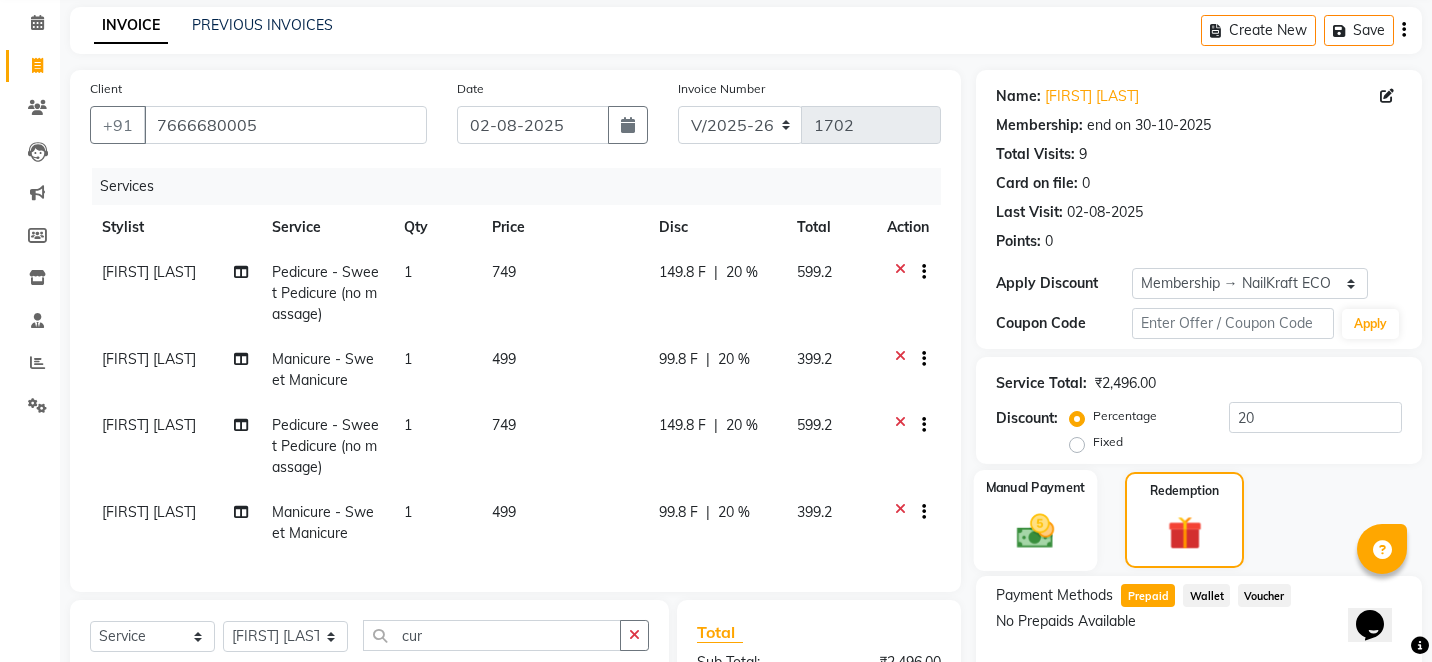 click 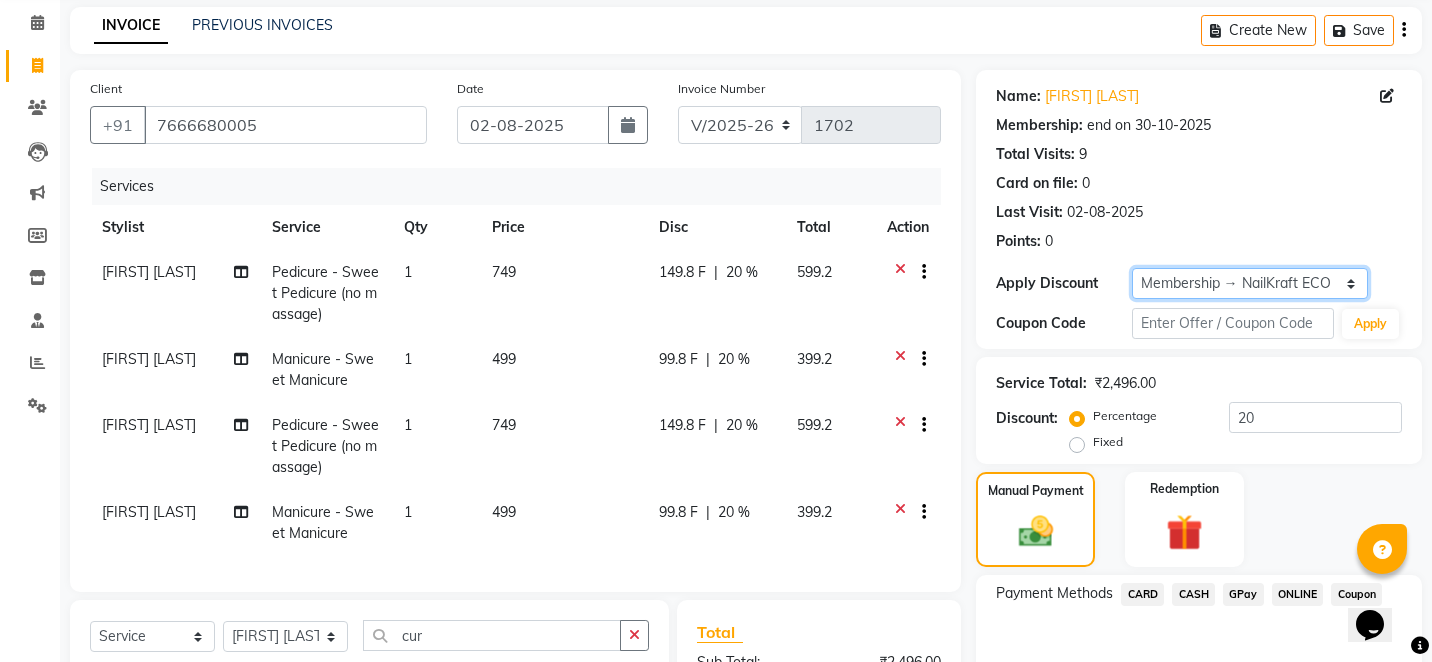 click on "Select Membership → NailKraft ECO" 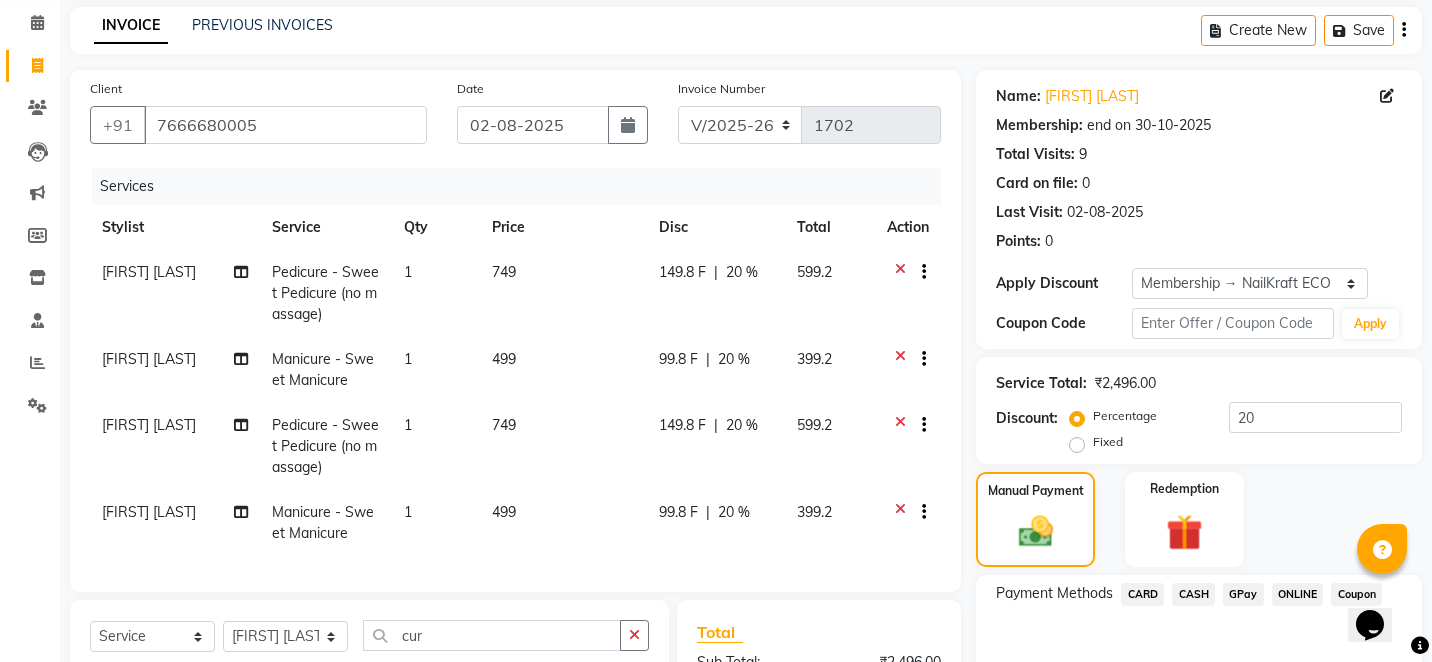 click on "Manual Payment Redemption" 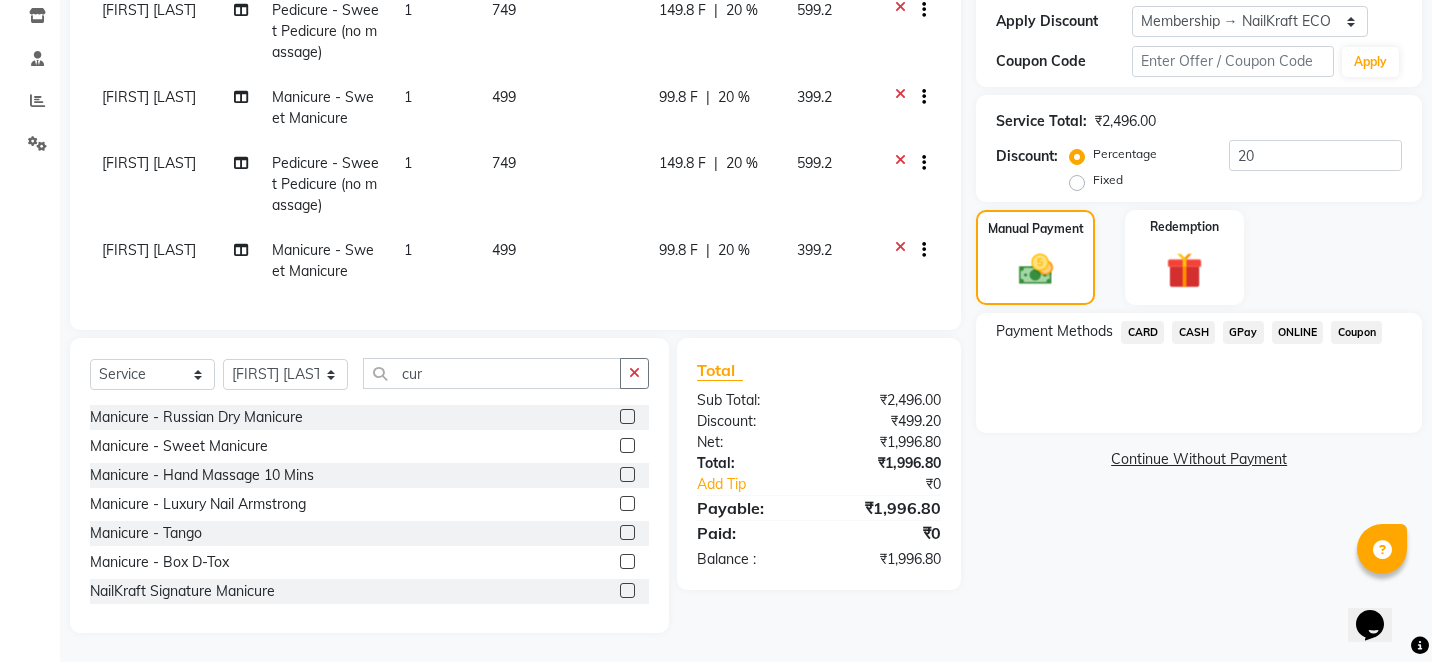 scroll, scrollTop: 343, scrollLeft: 0, axis: vertical 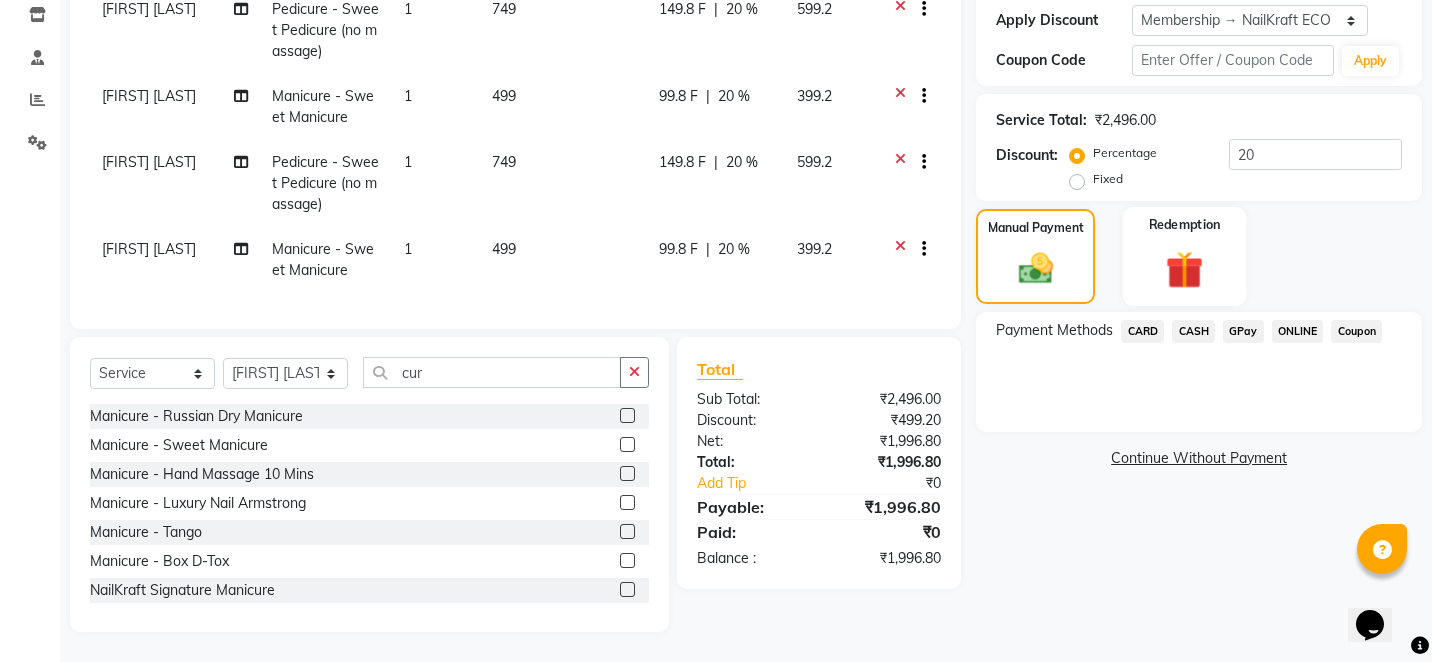 click 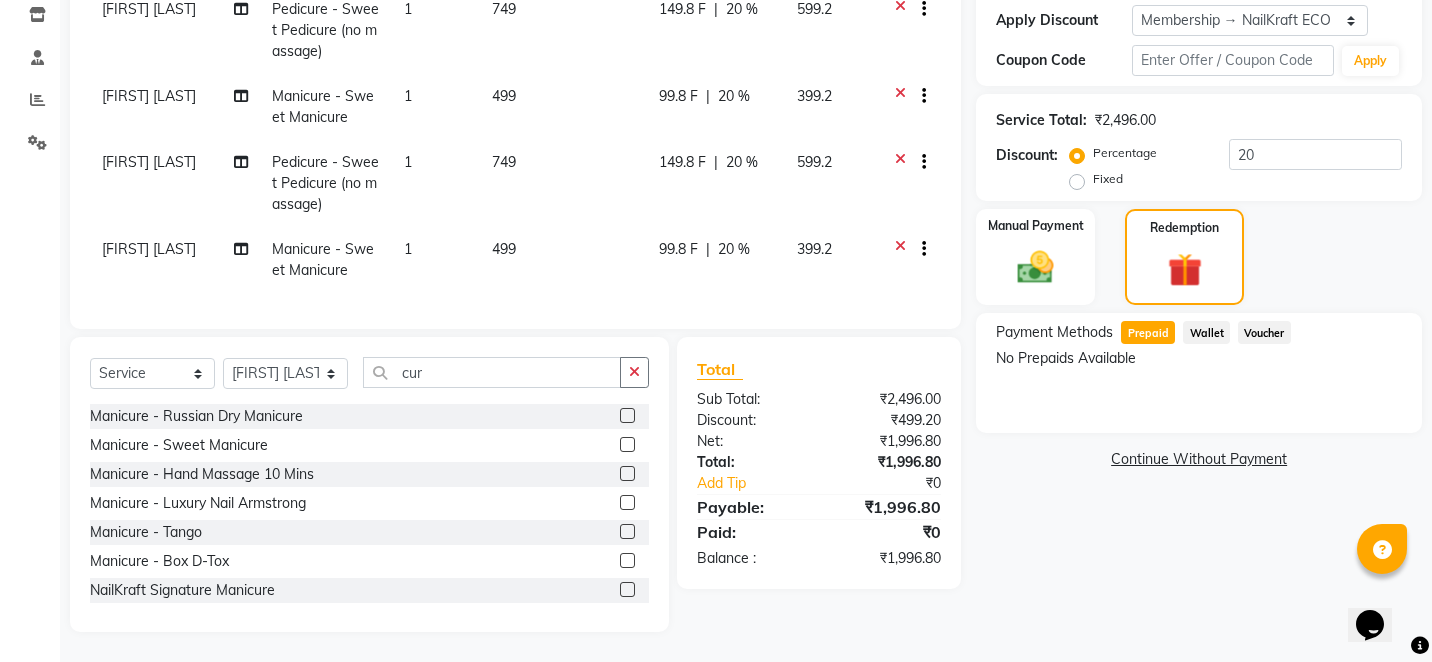 click on "Voucher" 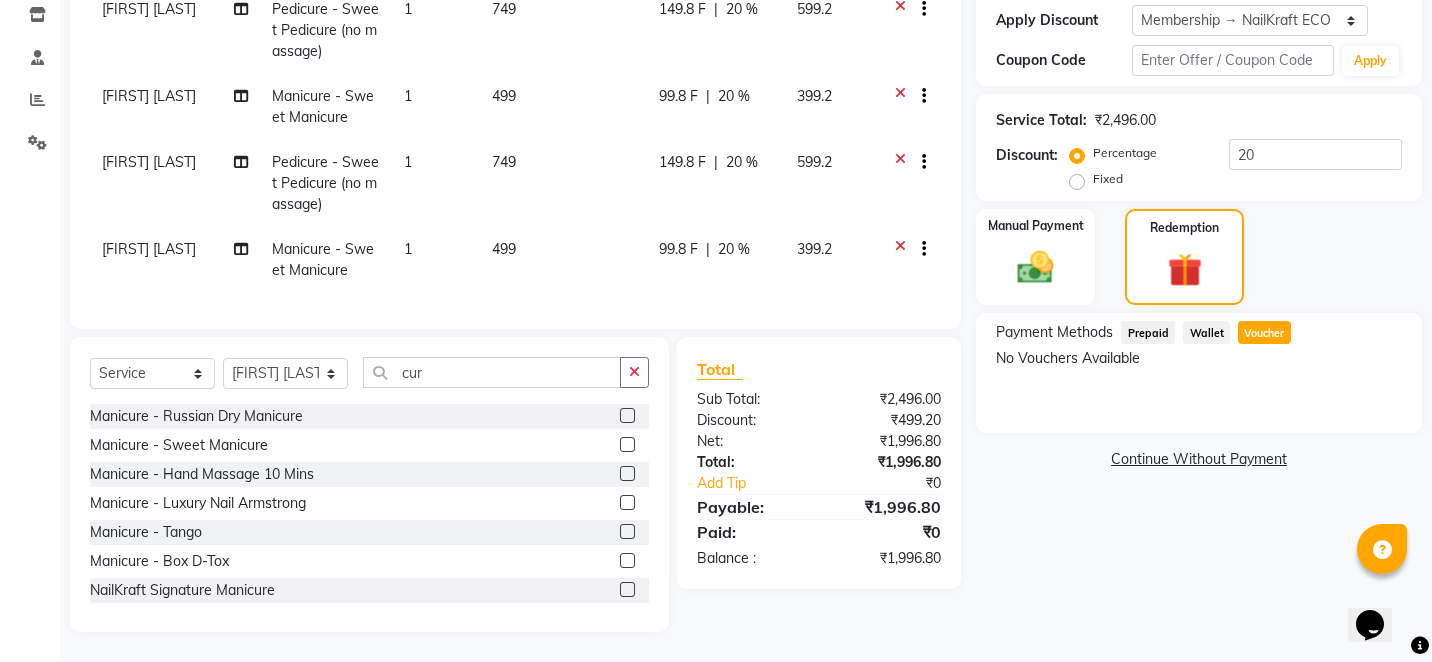 click on "Wallet" 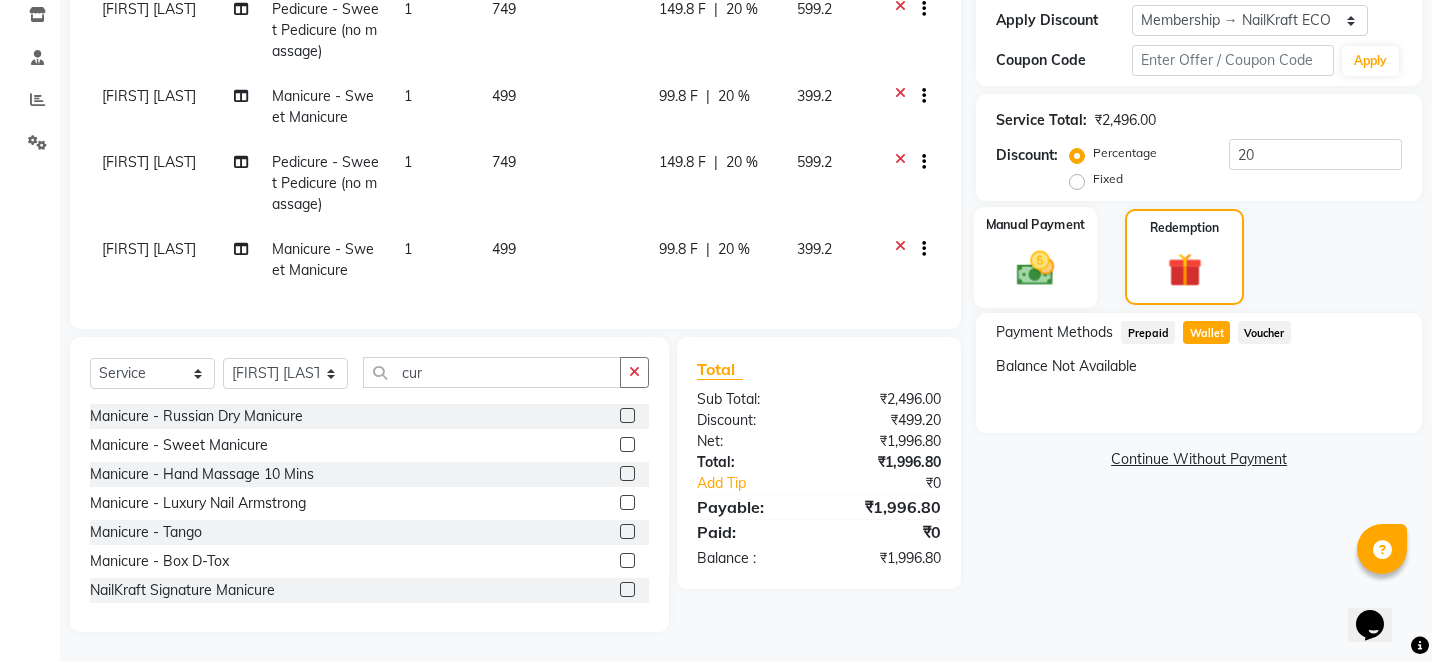 click 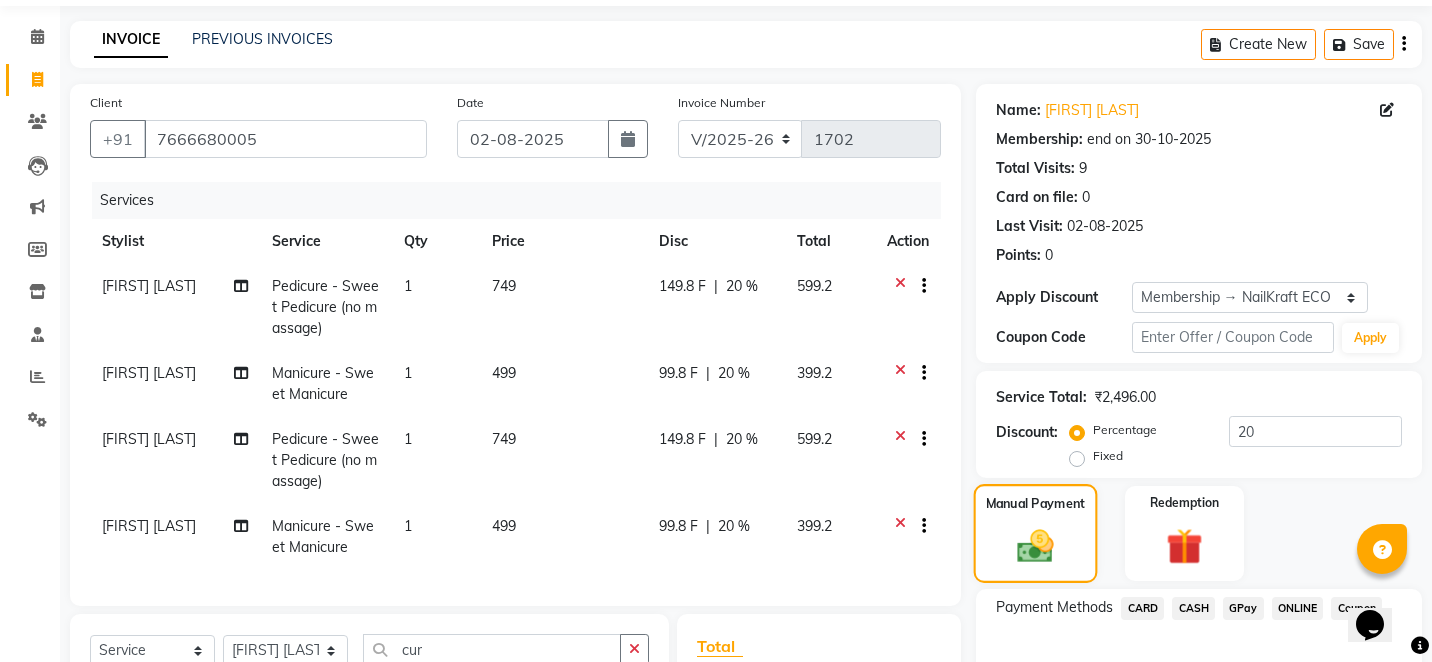 scroll, scrollTop: 63, scrollLeft: 0, axis: vertical 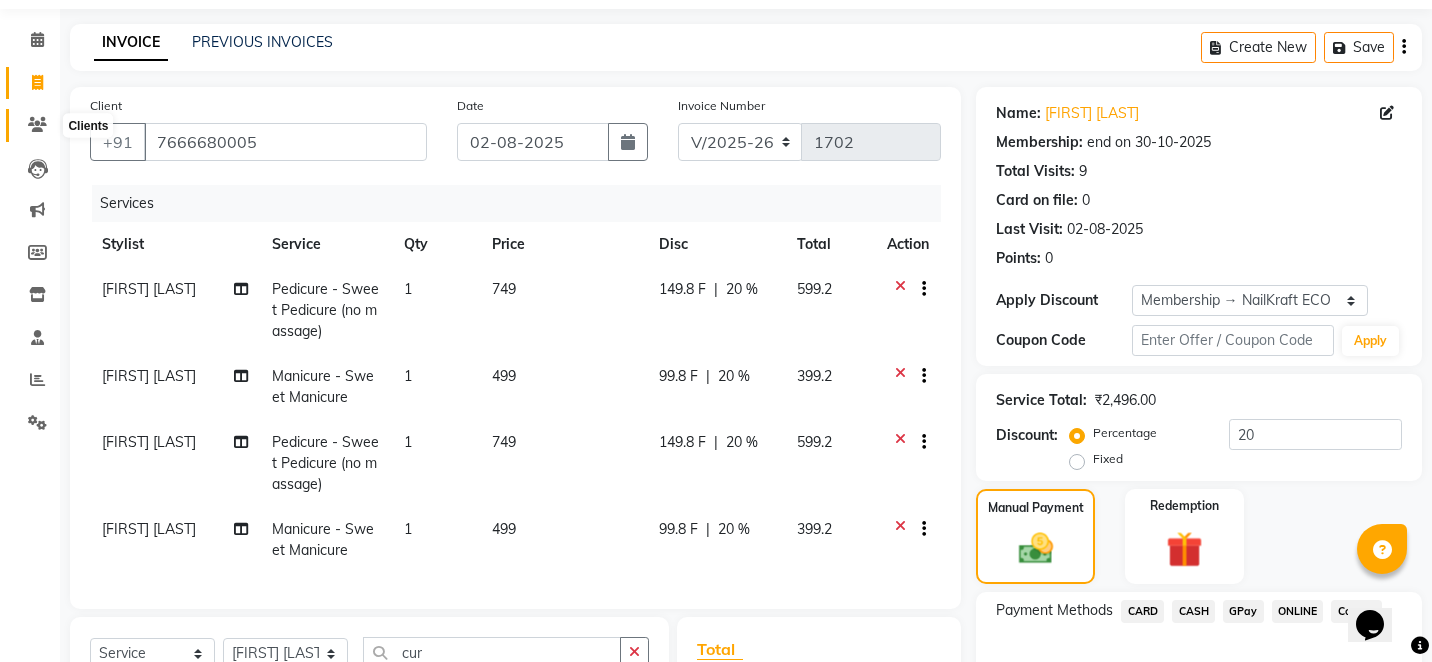 click 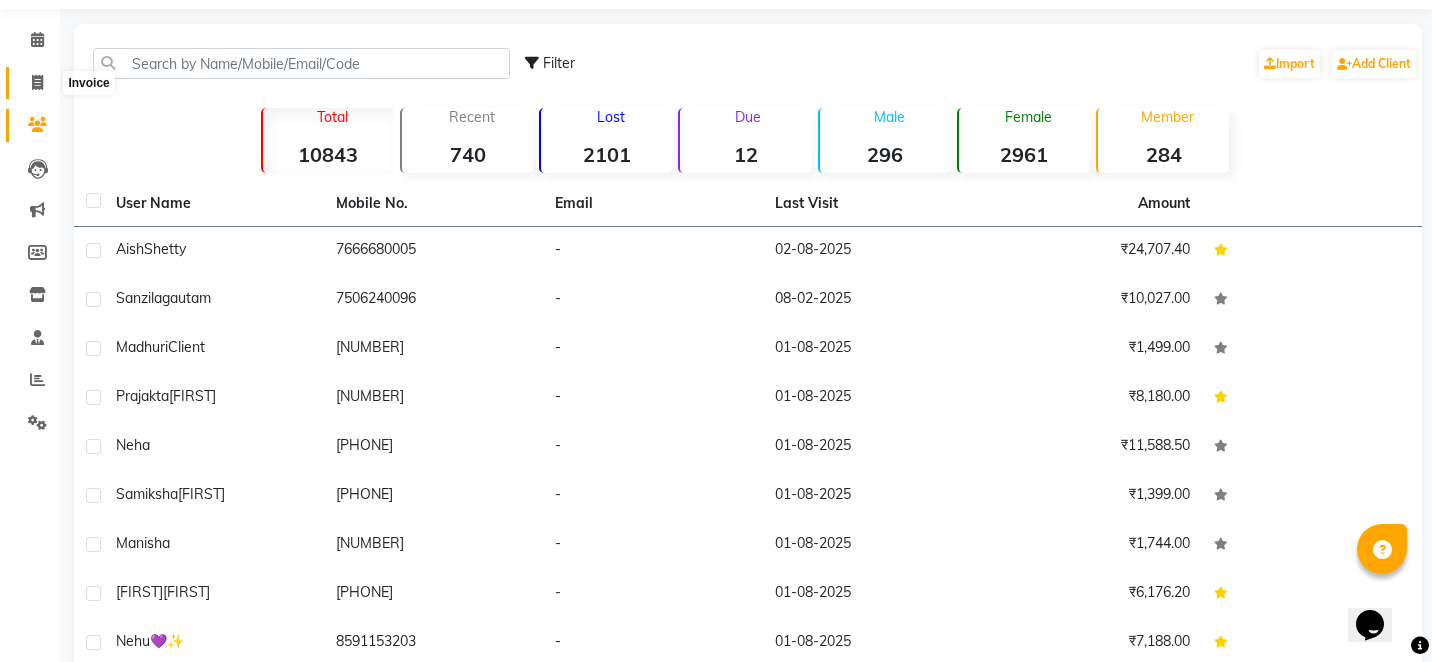click 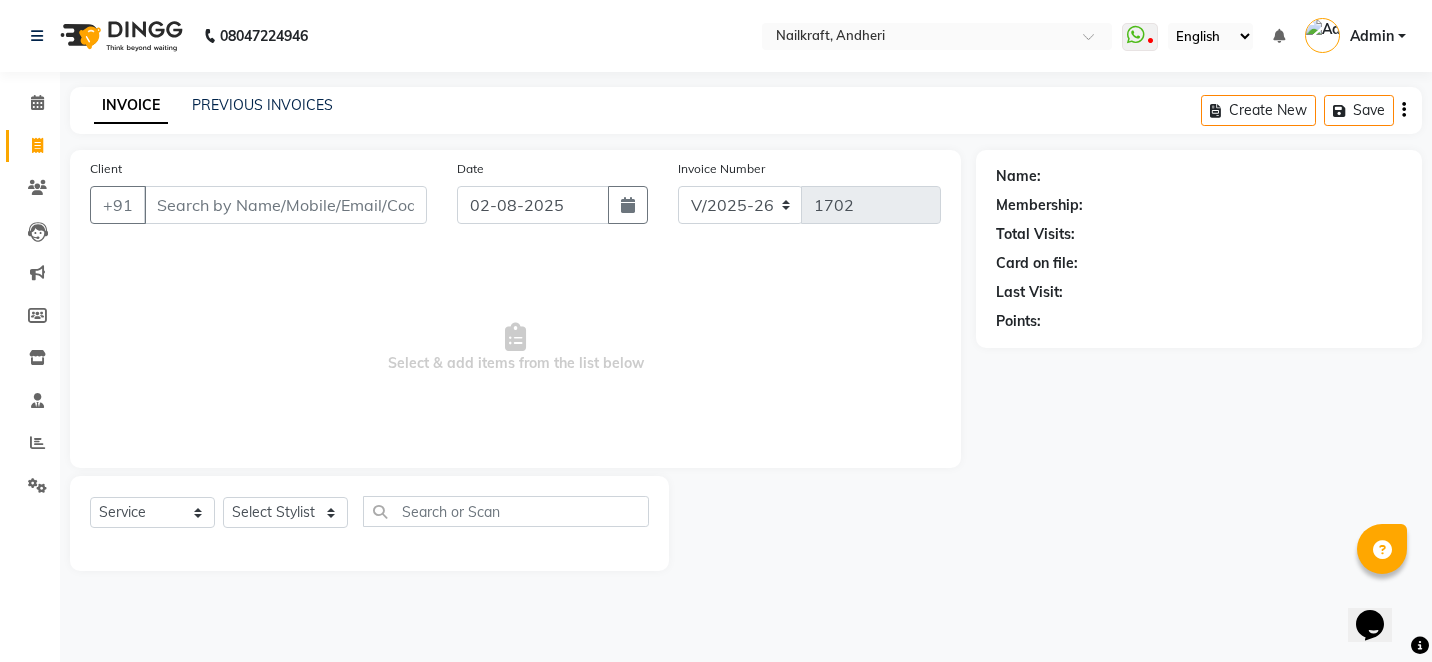 scroll, scrollTop: 0, scrollLeft: 0, axis: both 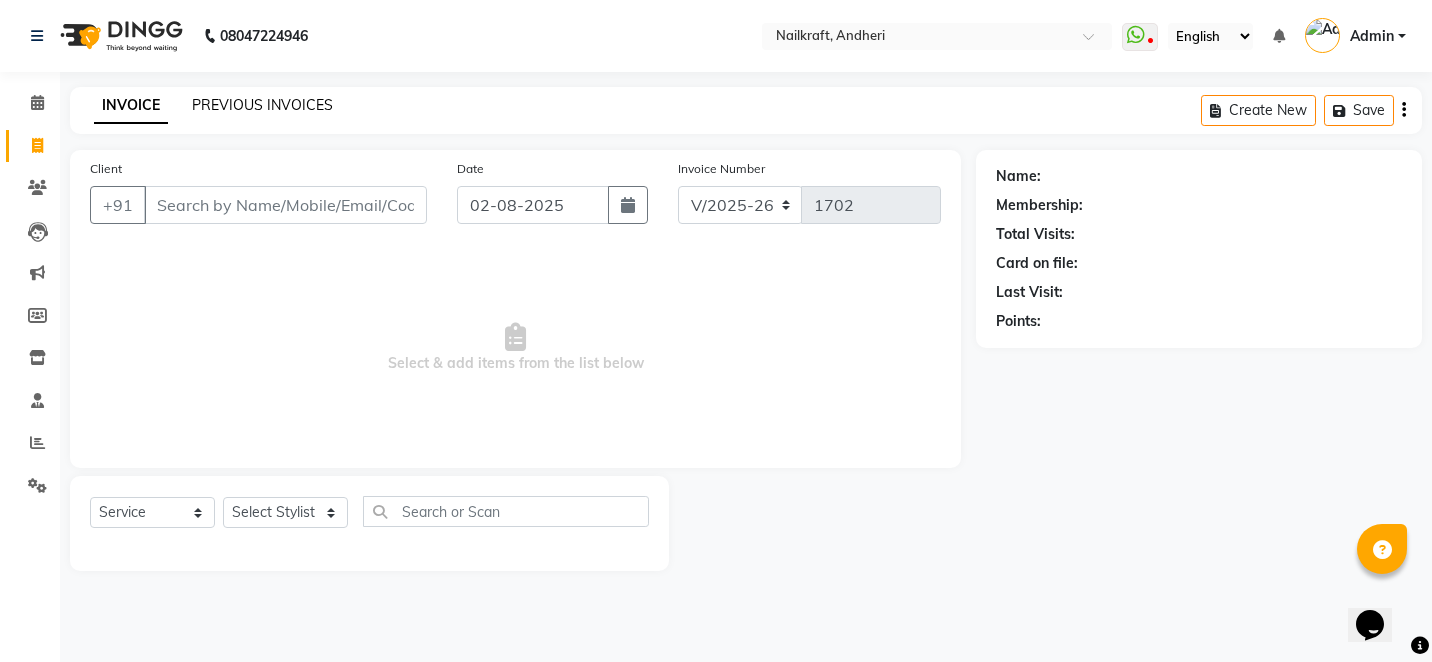 click on "PREVIOUS INVOICES" 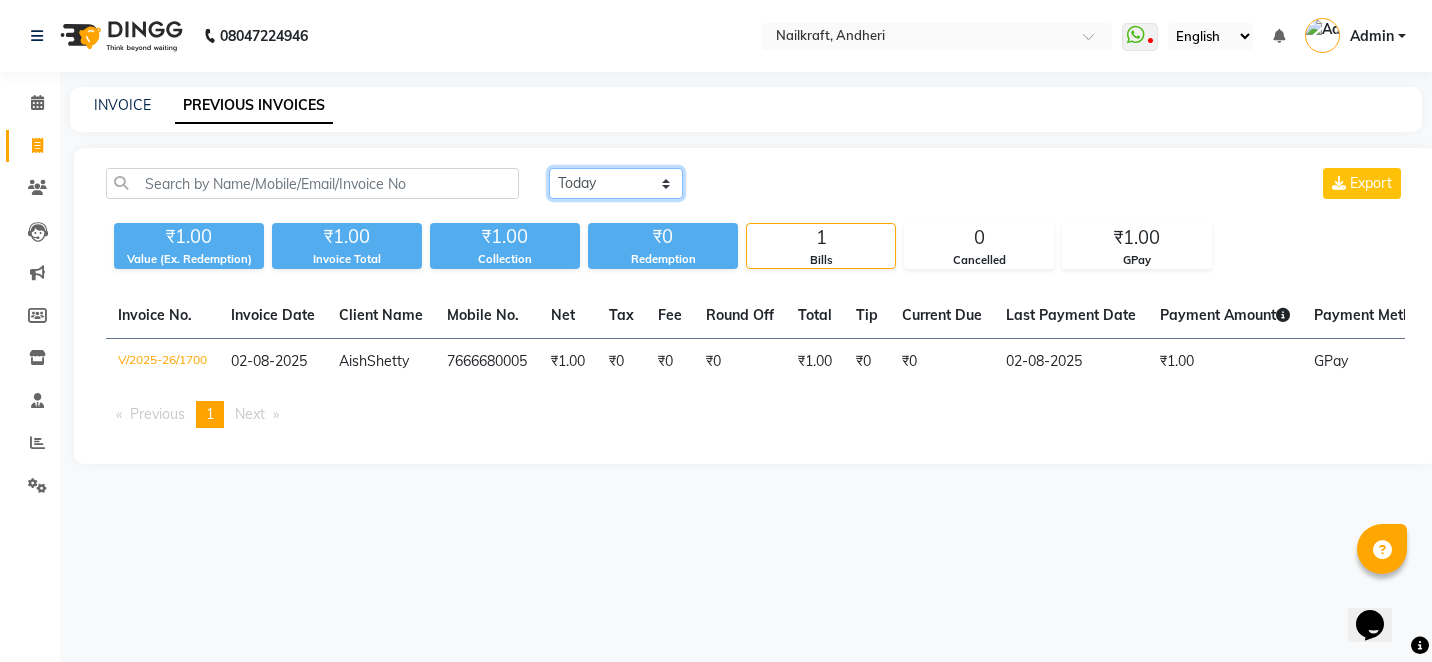 click on "Today Yesterday Custom Range" 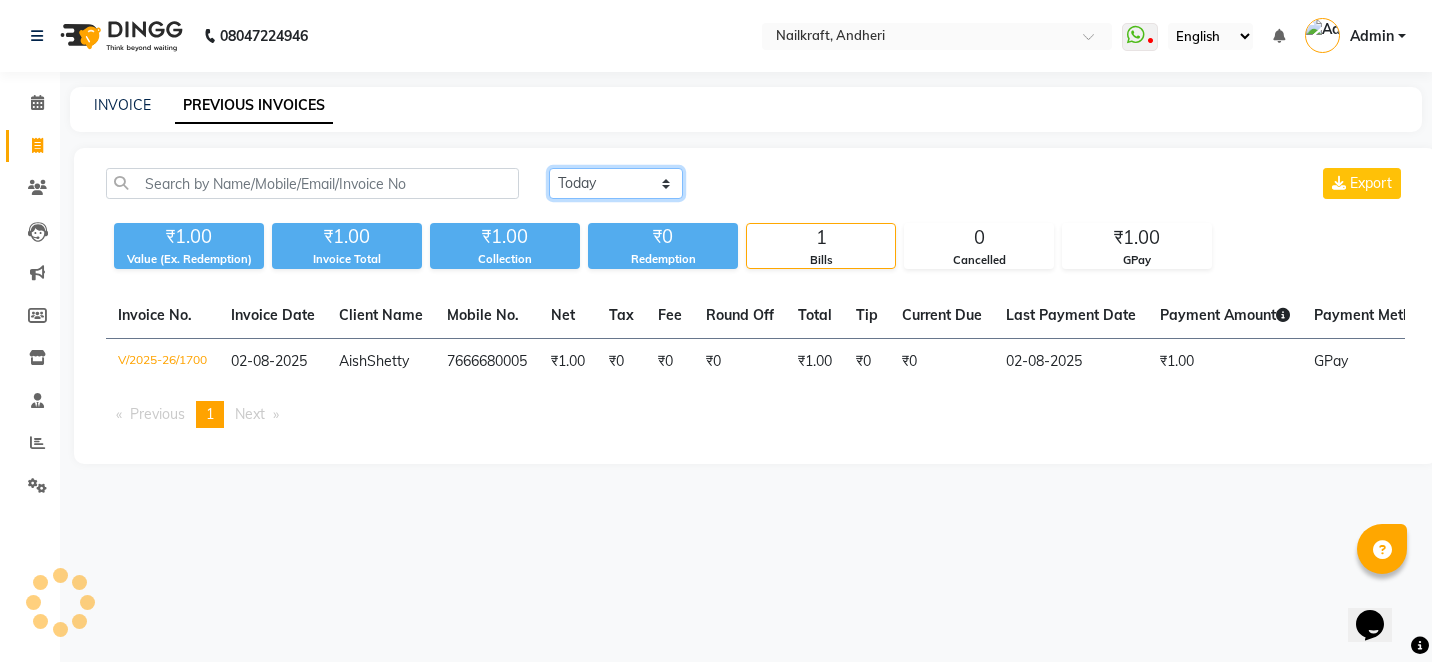 select on "yesterday" 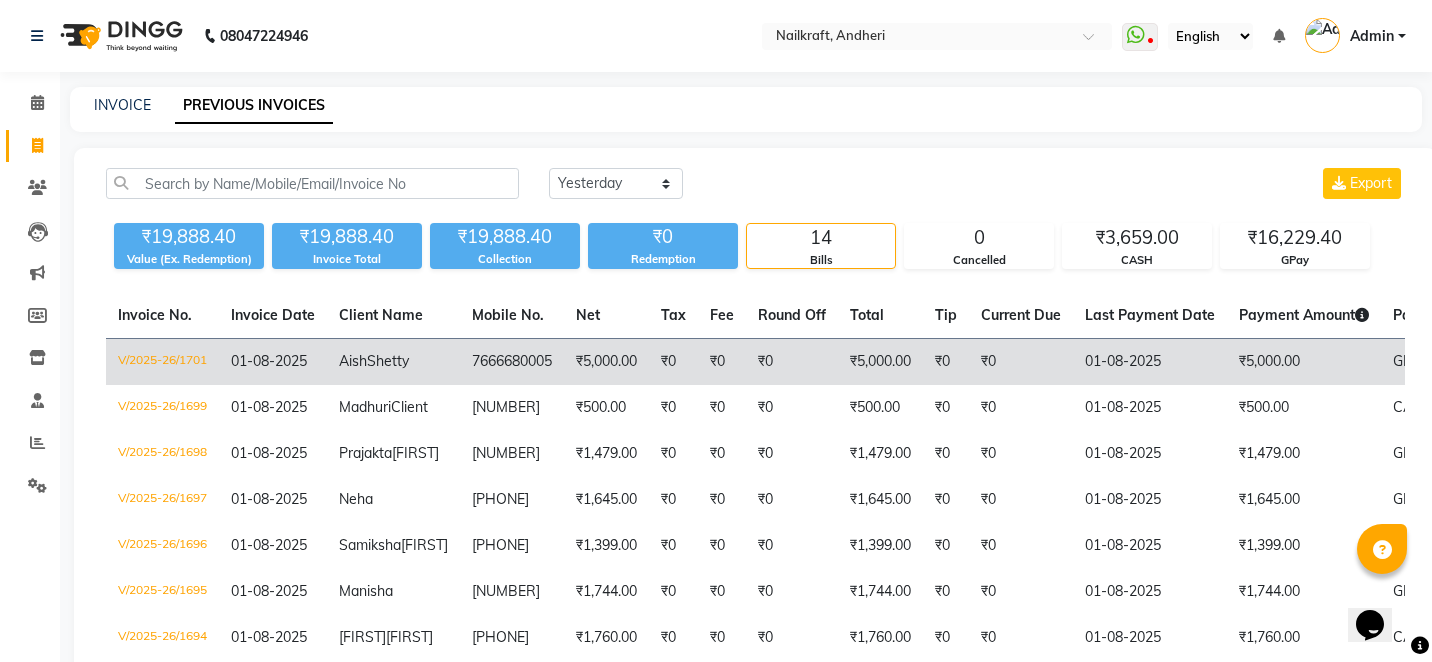 click on "₹5,000.00" 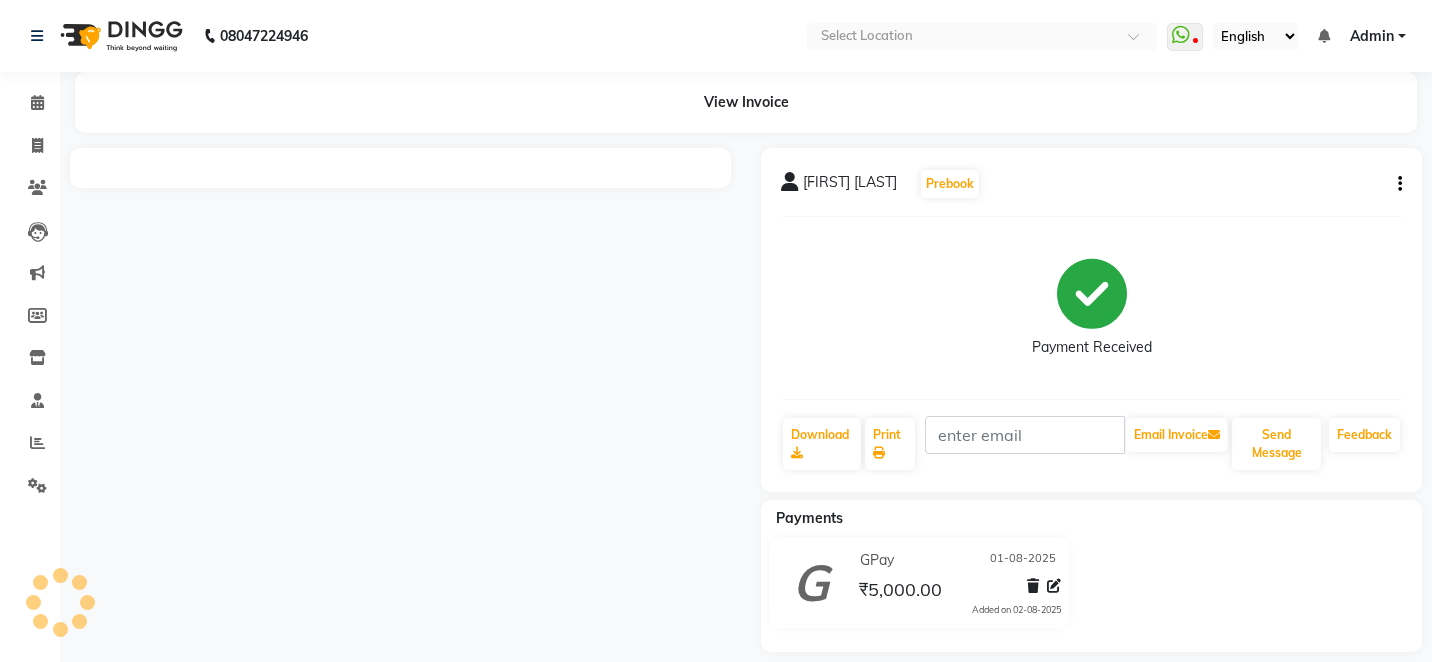 scroll, scrollTop: 0, scrollLeft: 0, axis: both 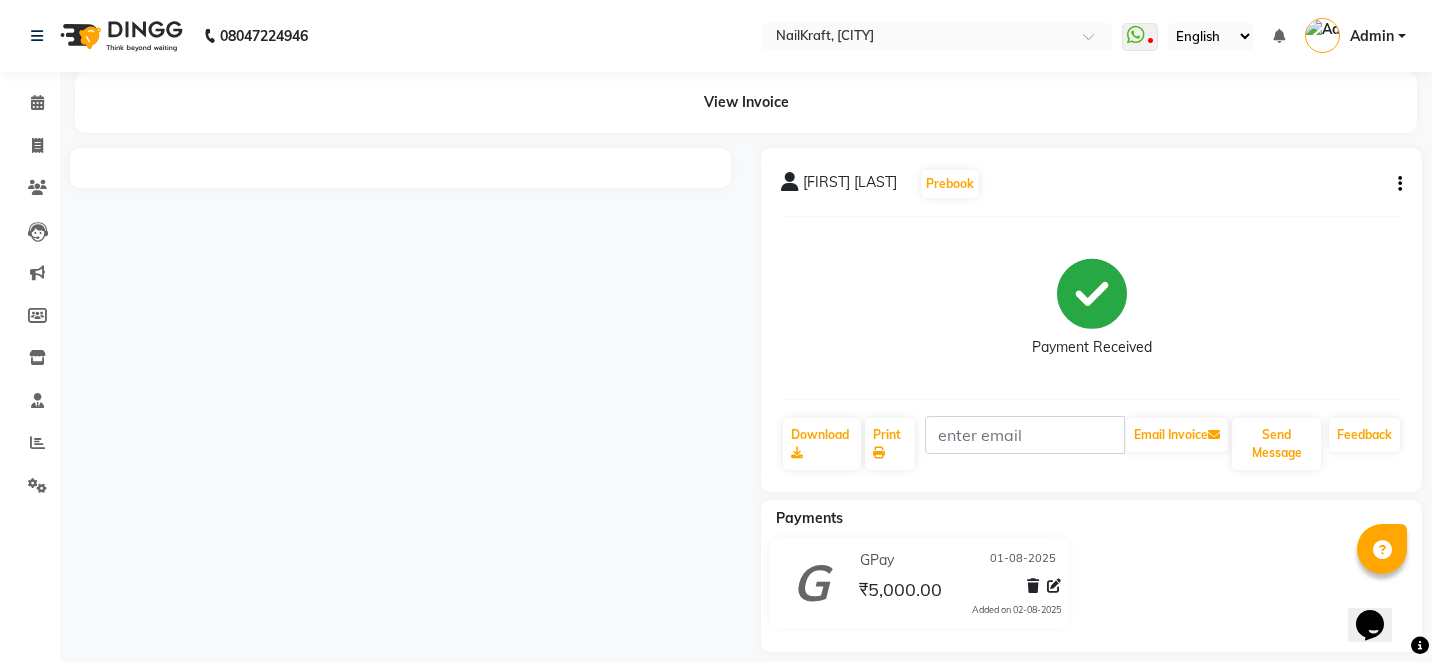 click on "Payment Received" 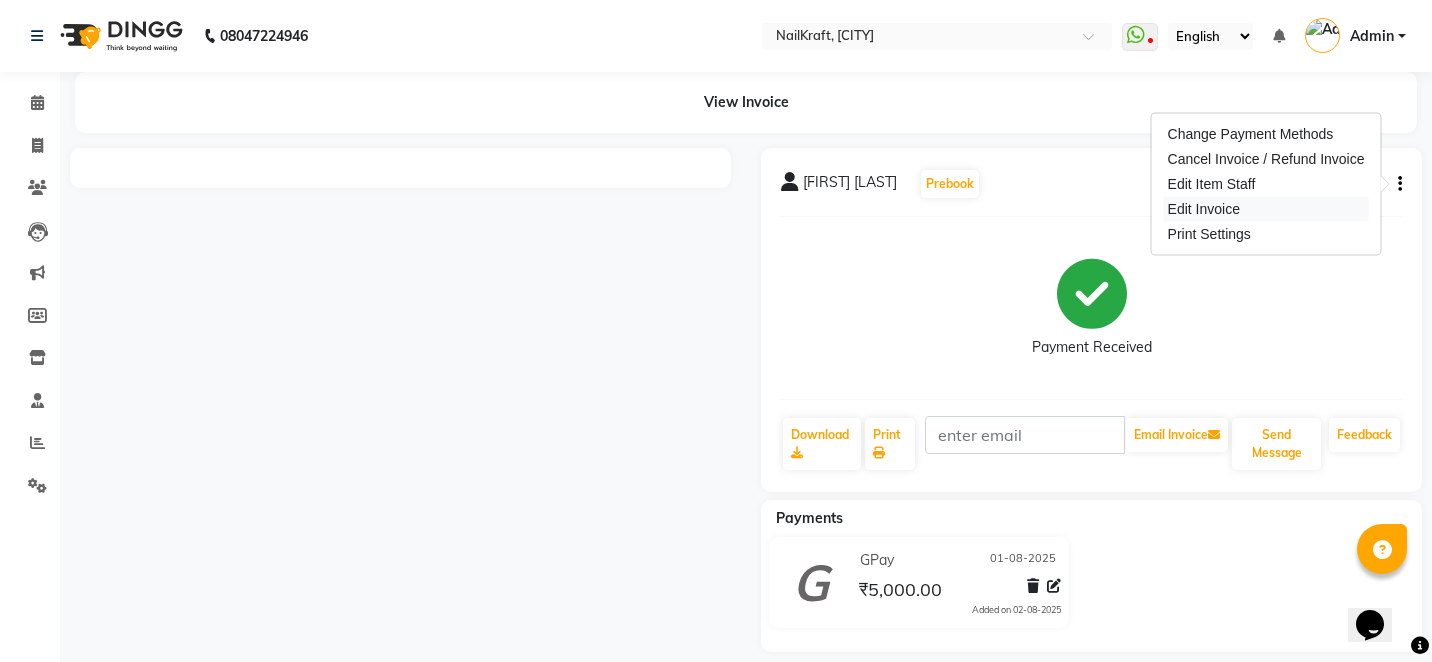 click on "Edit Invoice" at bounding box center [1266, 209] 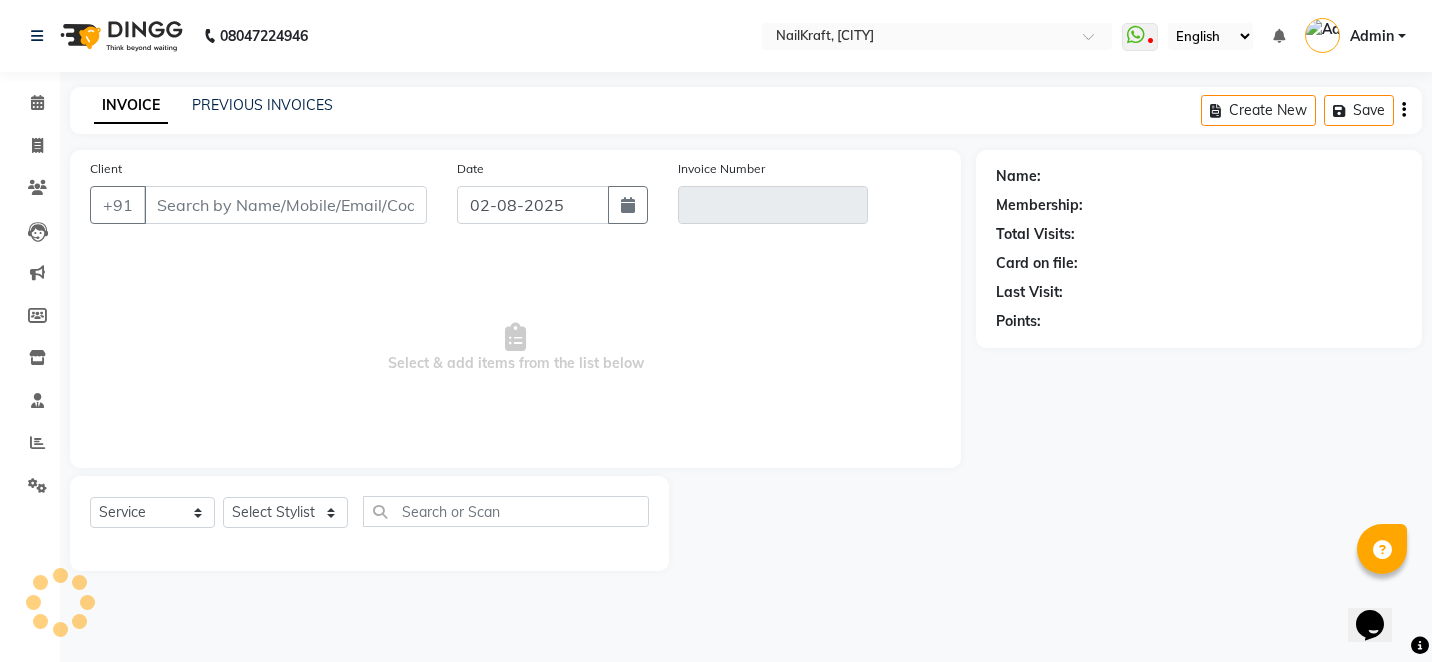 type on "7666680005" 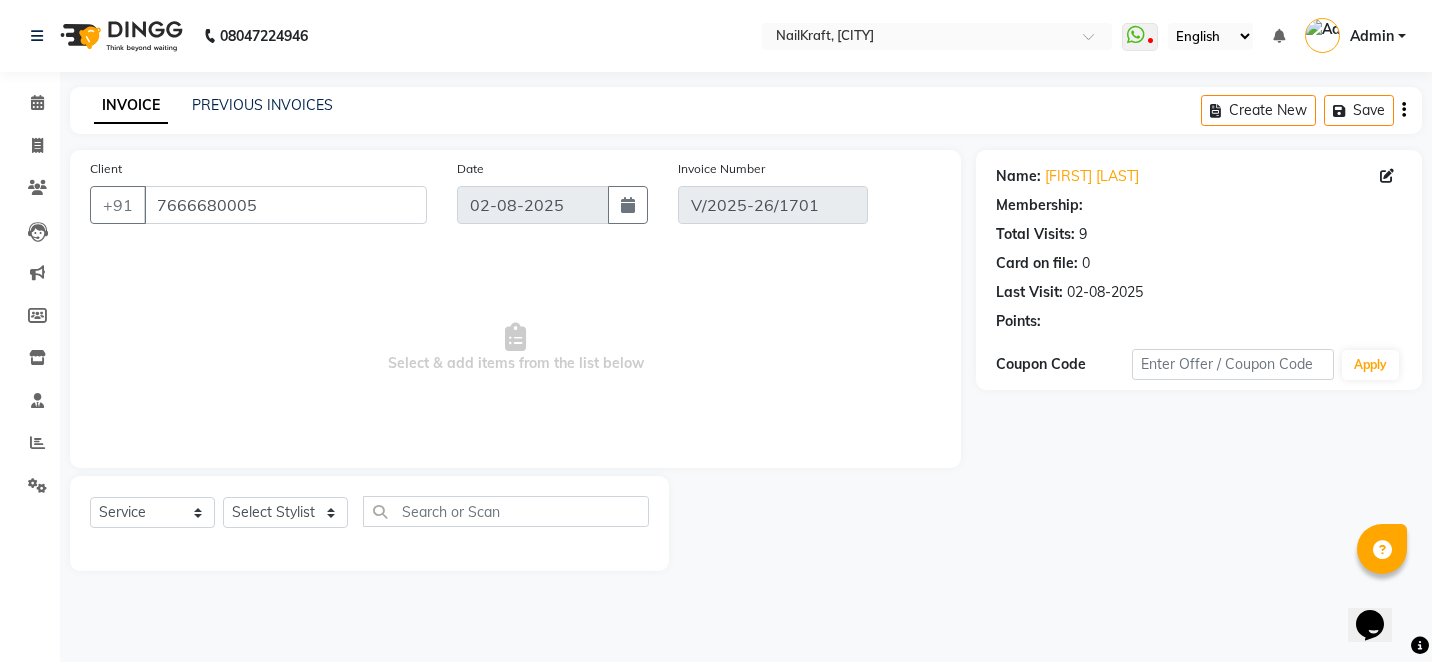 type on "01-08-2025" 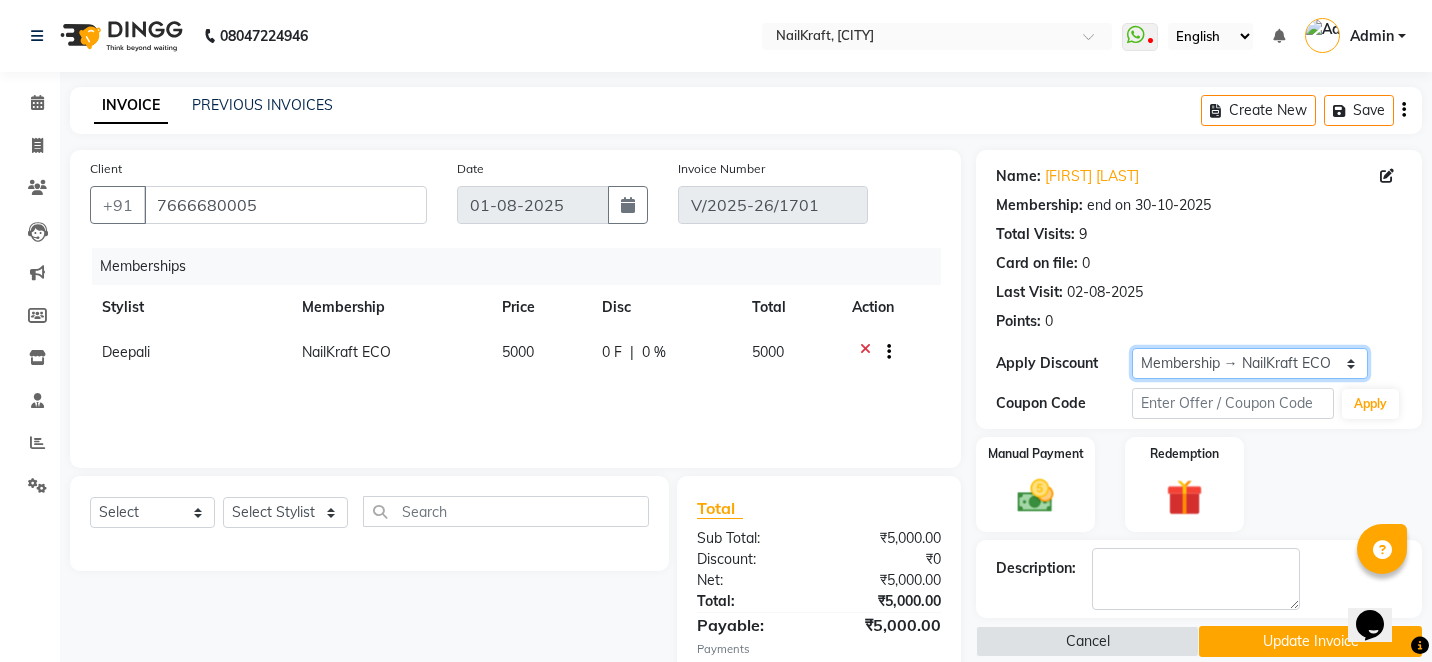 click on "Select Membership → NailKraft ECO" 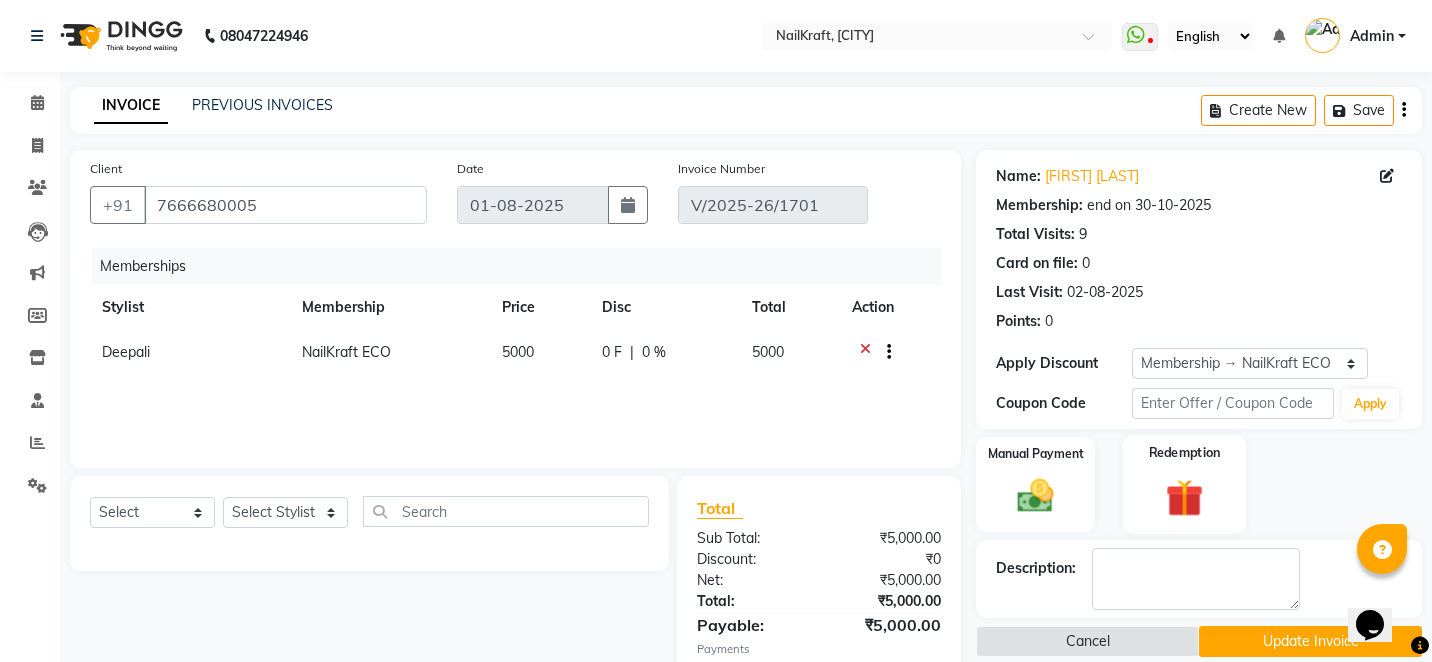 click 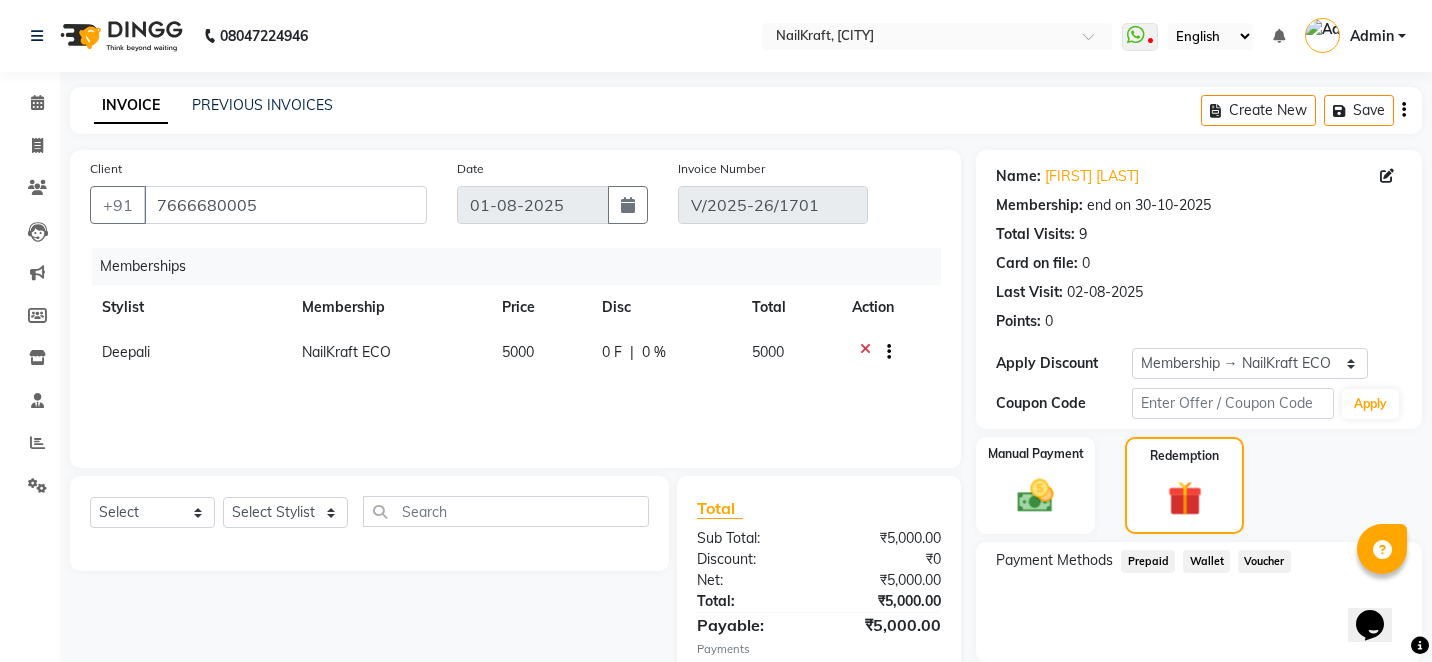 click on "Prepaid" 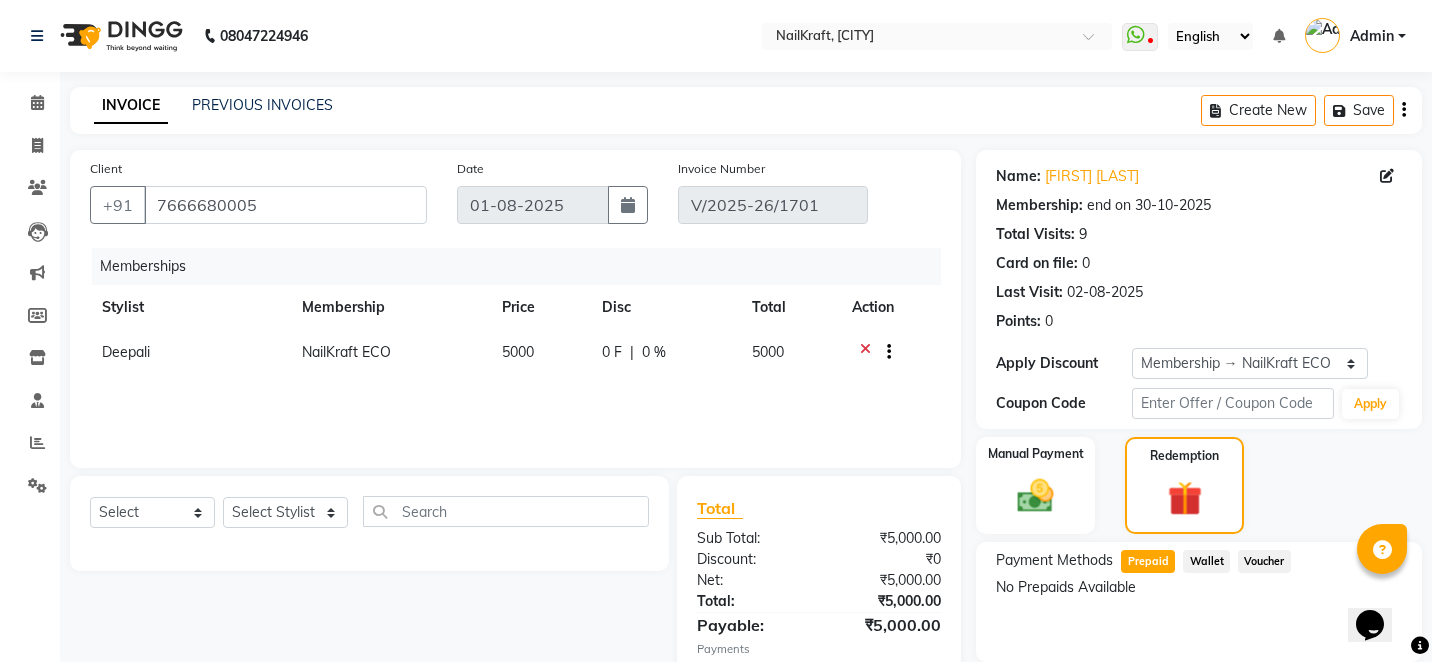 click on "Prepaid" 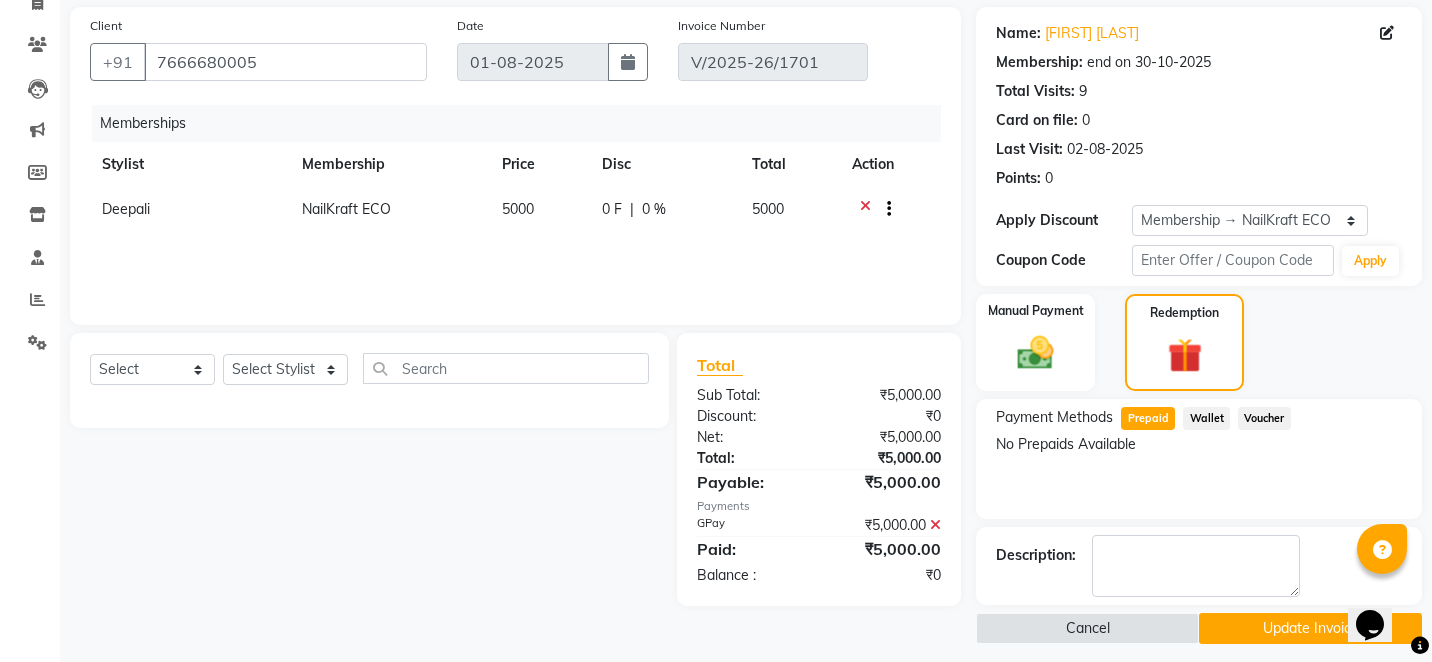 scroll, scrollTop: 155, scrollLeft: 0, axis: vertical 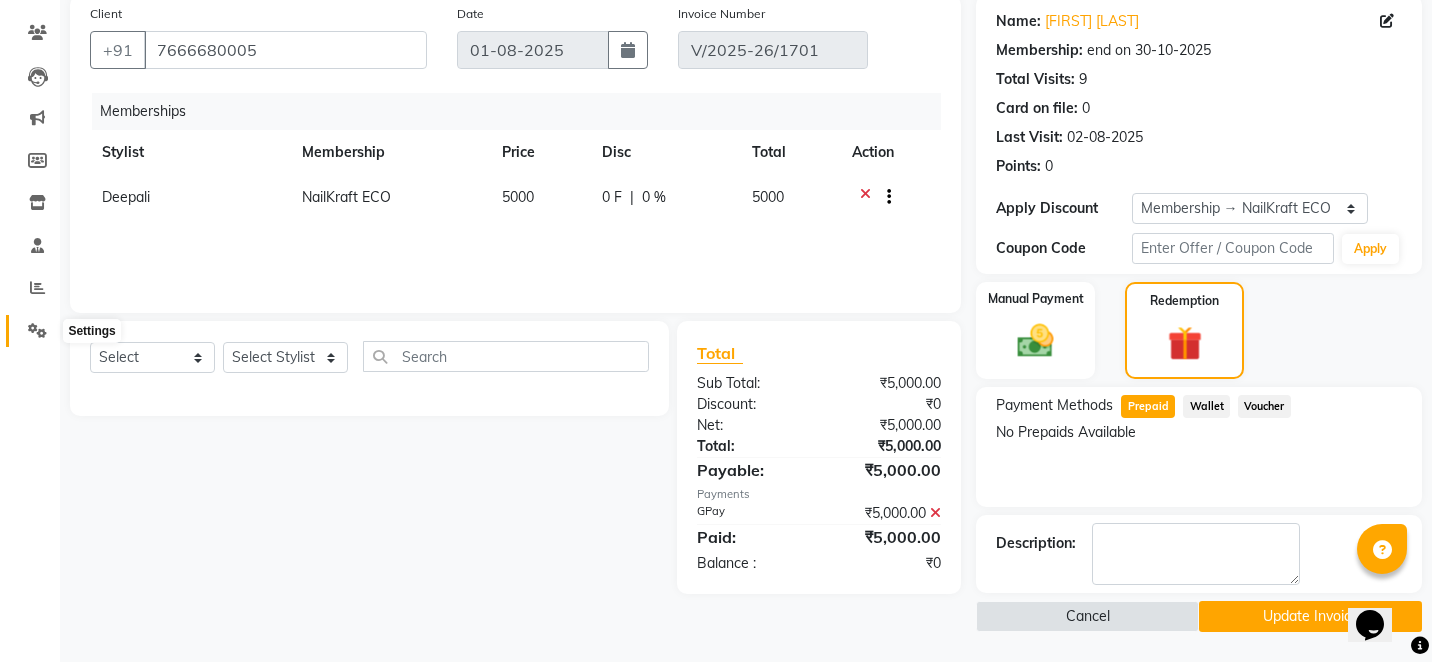click 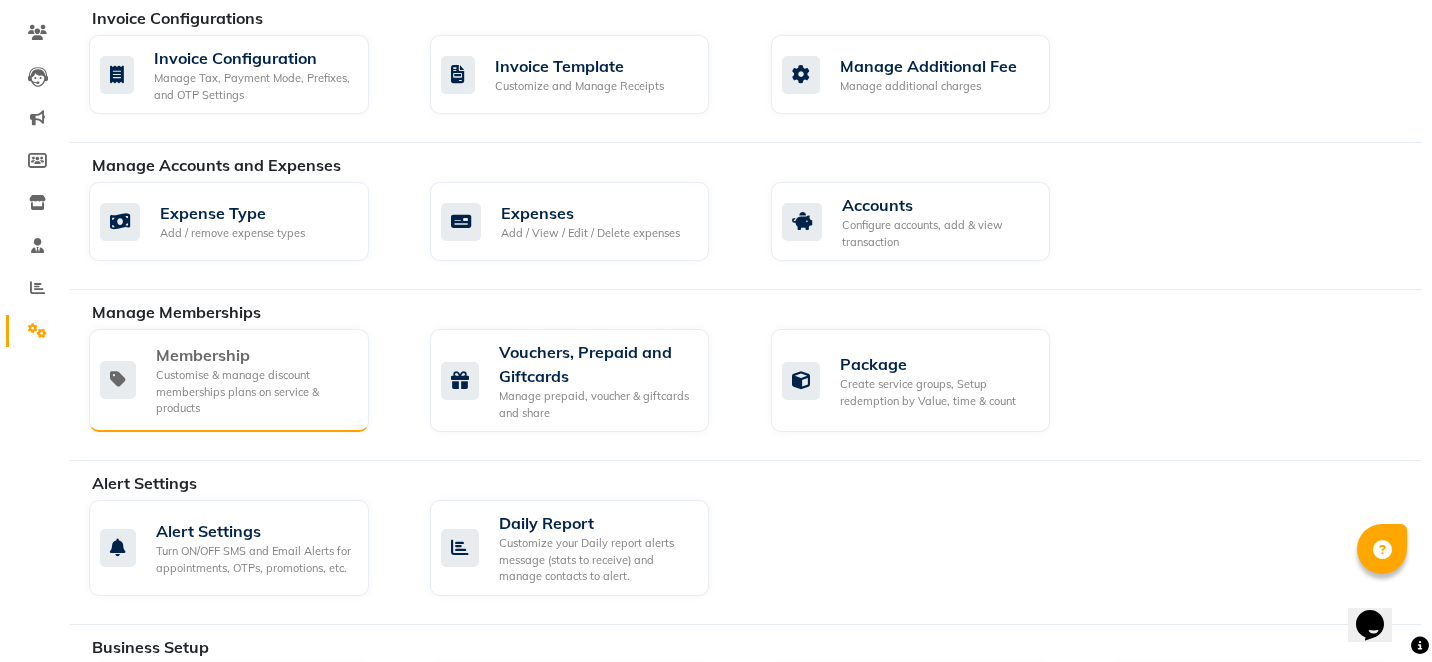 click on "Customise & manage discount memberships plans on service & products" 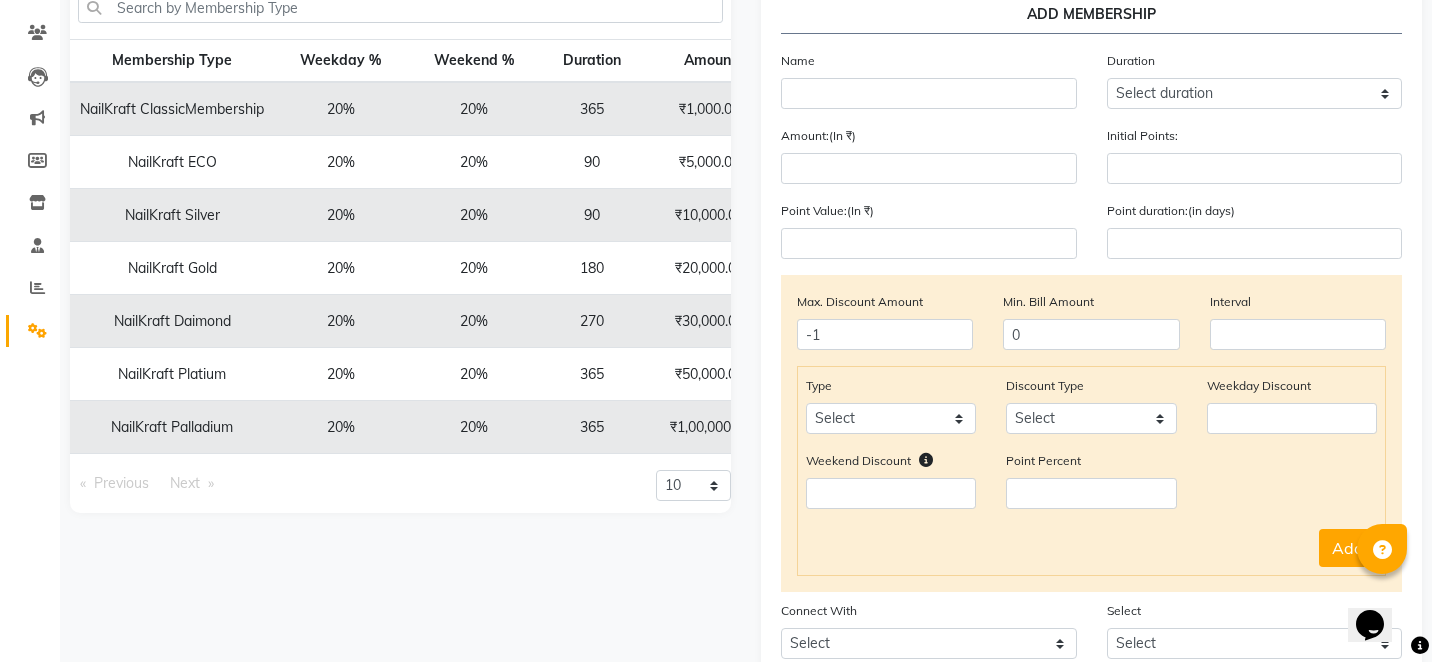 click on "20%" 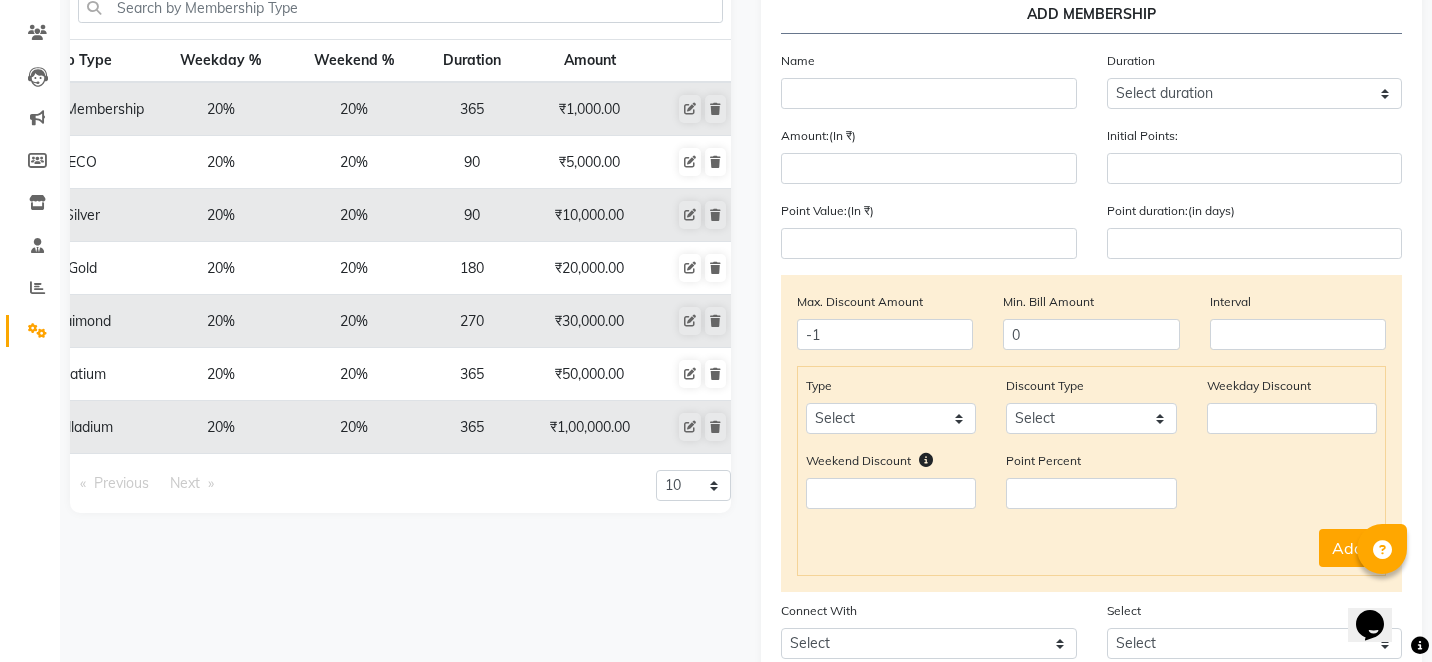 scroll, scrollTop: 0, scrollLeft: 139, axis: horizontal 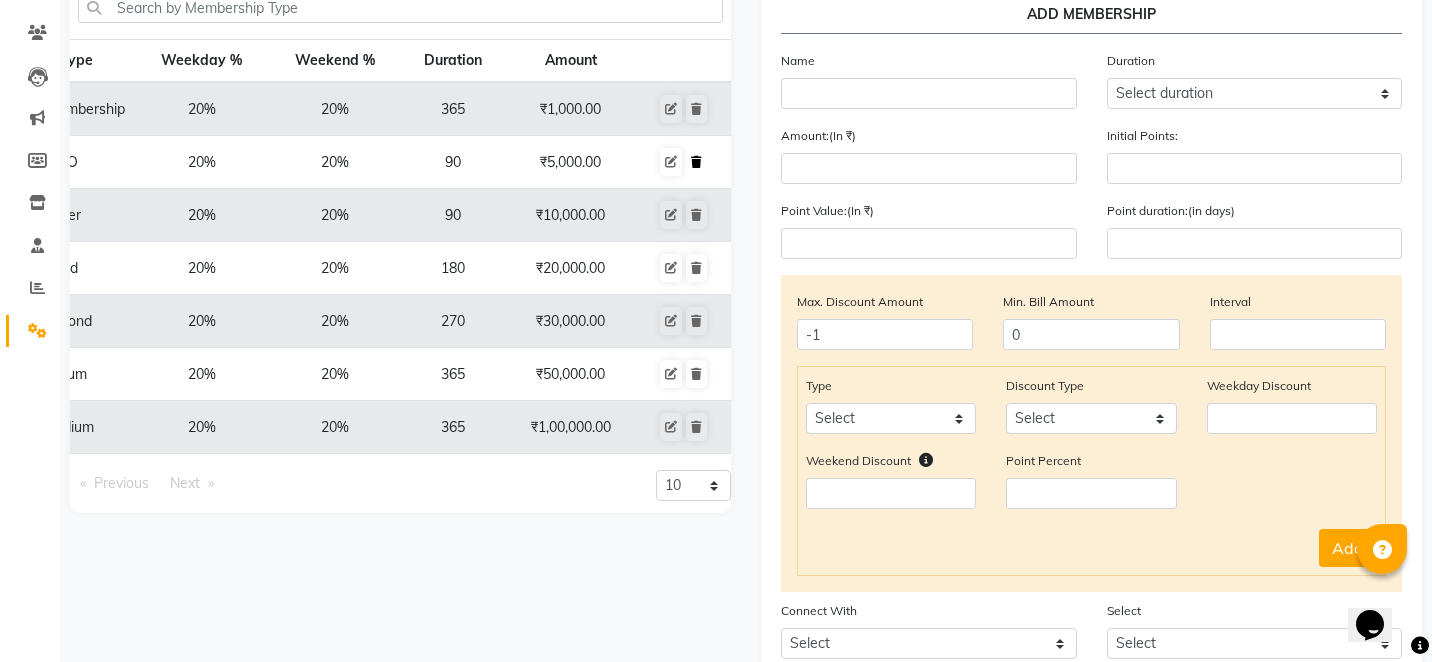 click 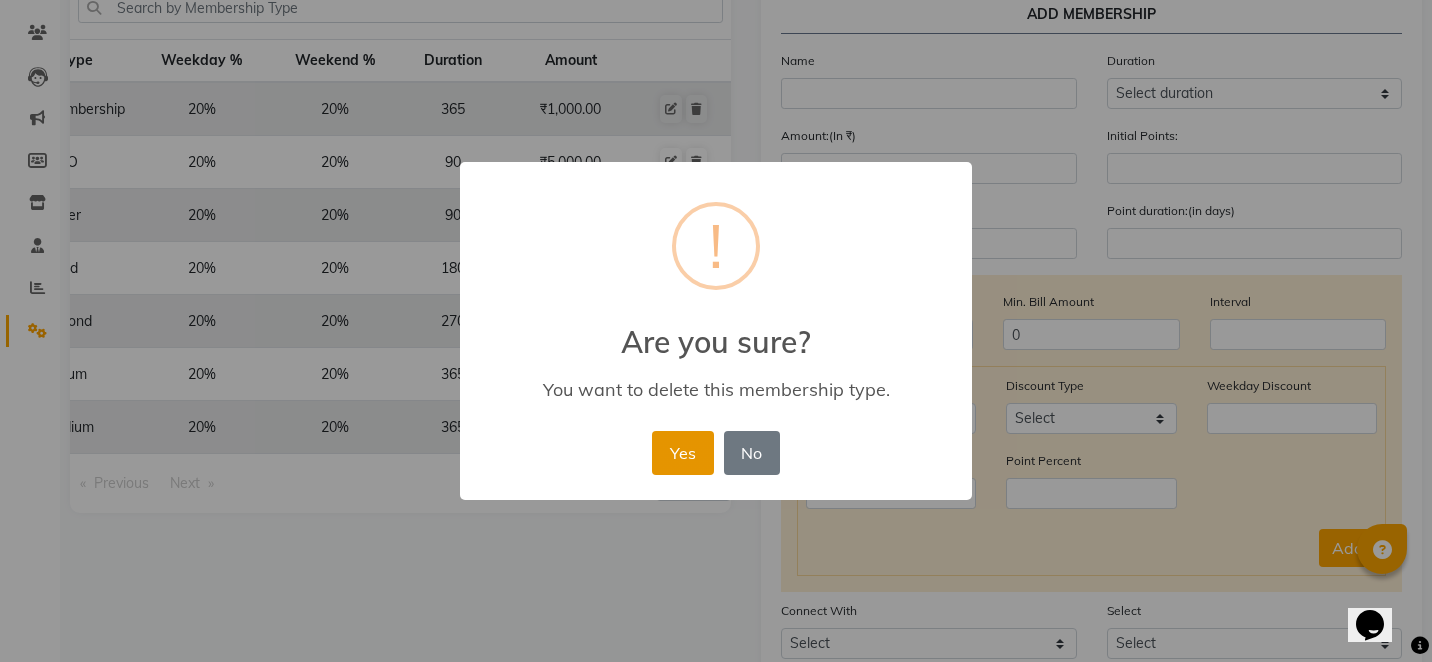 click on "Yes" at bounding box center [682, 453] 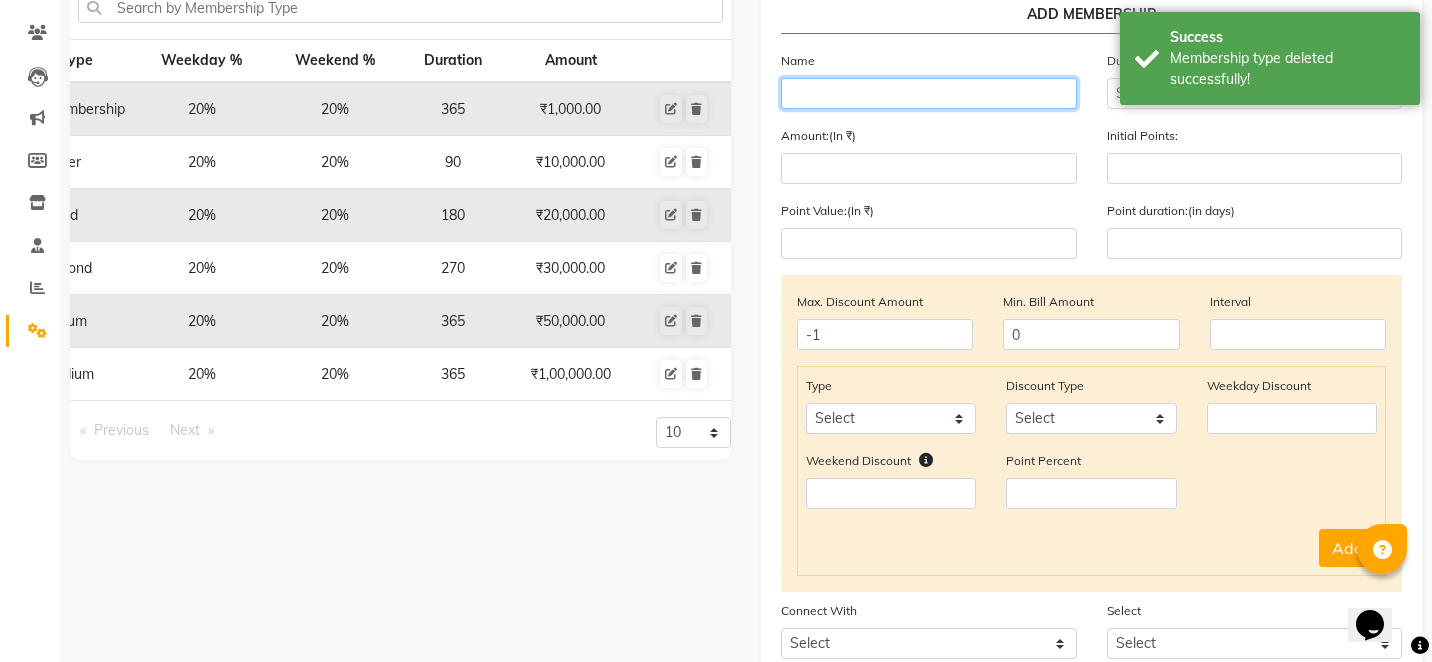 click 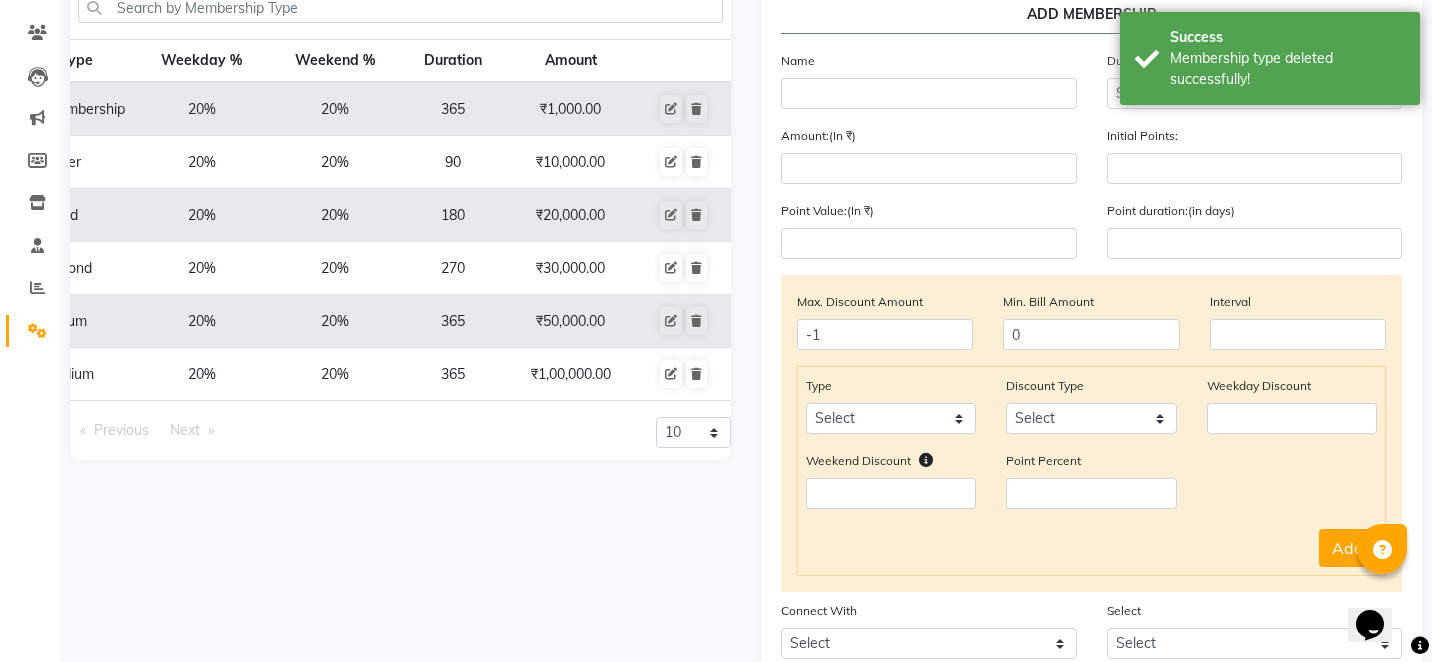 click on "Initial Points:" 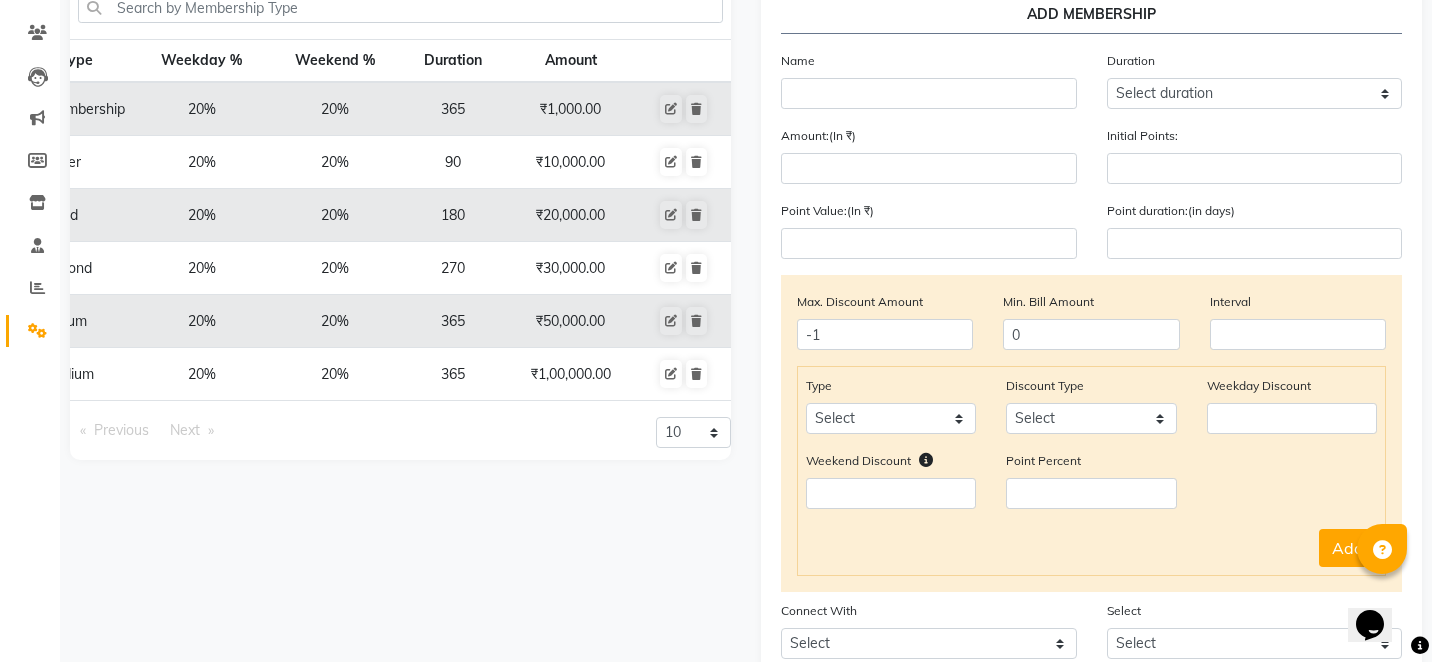 click on "Membership Type Weekday % Weekend % Duration Amount NailKraft ClassicMembership 20% 20% 365 ₹1,000.00 NailKraft Silver 20% 20% 90 ₹10,000.00 NailKraft Gold 20% 20% 180 ₹20,000.00 NailKraft Daimond 20% 20% 270 ₹30,000.00 NailKraft Platium 20% 20% 365 ₹50,000.00 NailKraft Palladium  20% 20% 365 ₹1,00,000.00  Previous  page  1 / 1   Next  page 10 20 50 100" 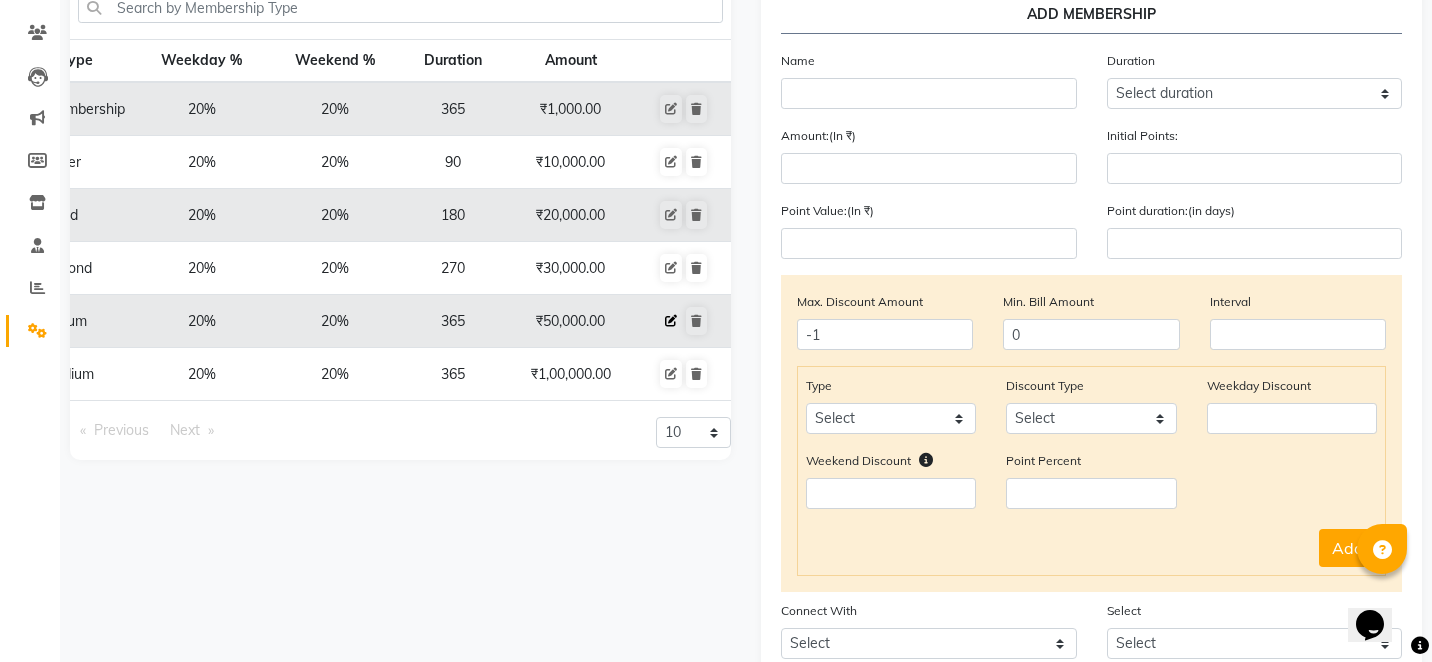 click 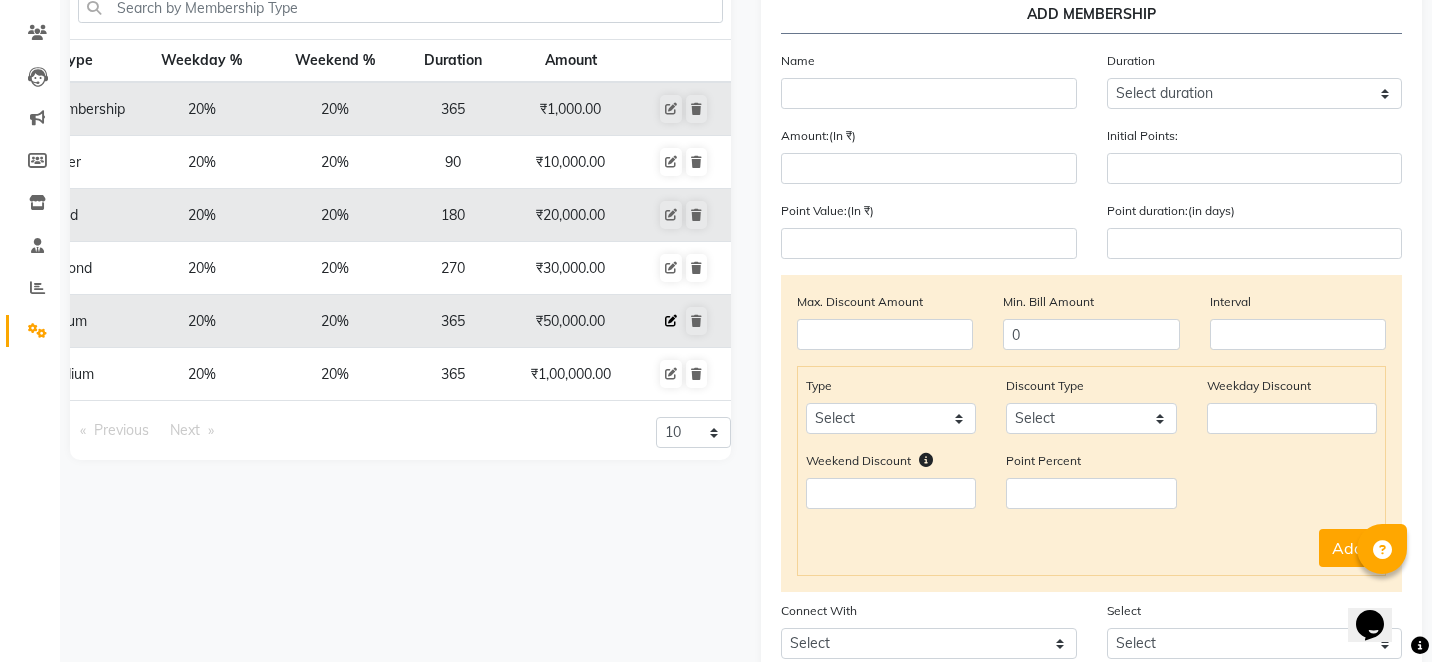 type on "NailKraft Platium" 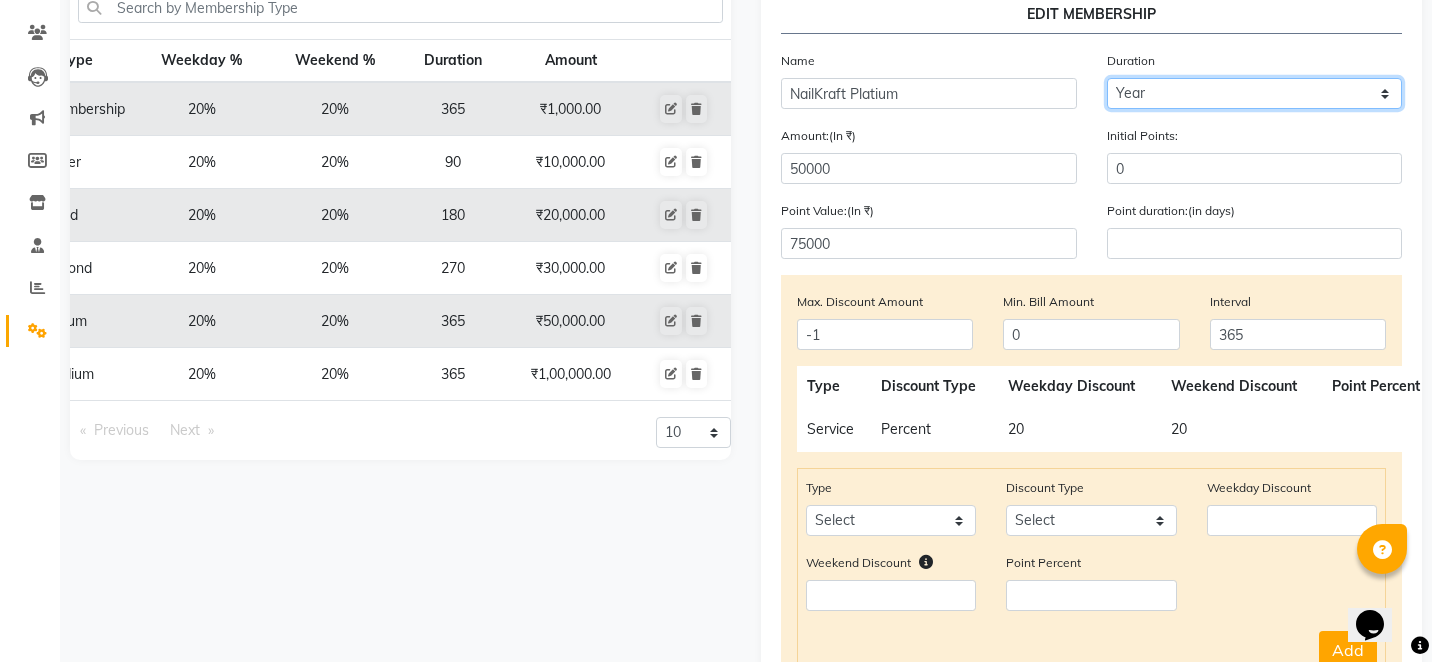 click on "Select duration Week  Half-month  Month  Year  Life Time  4 Months  8 Months  6 Months  15 Months  18 Months  30 Months  90 Days  210 Days  240 Days  270 Days  395 Days  425 Days  1 Day  2 Years  10 Months  3 Years  5 Years" 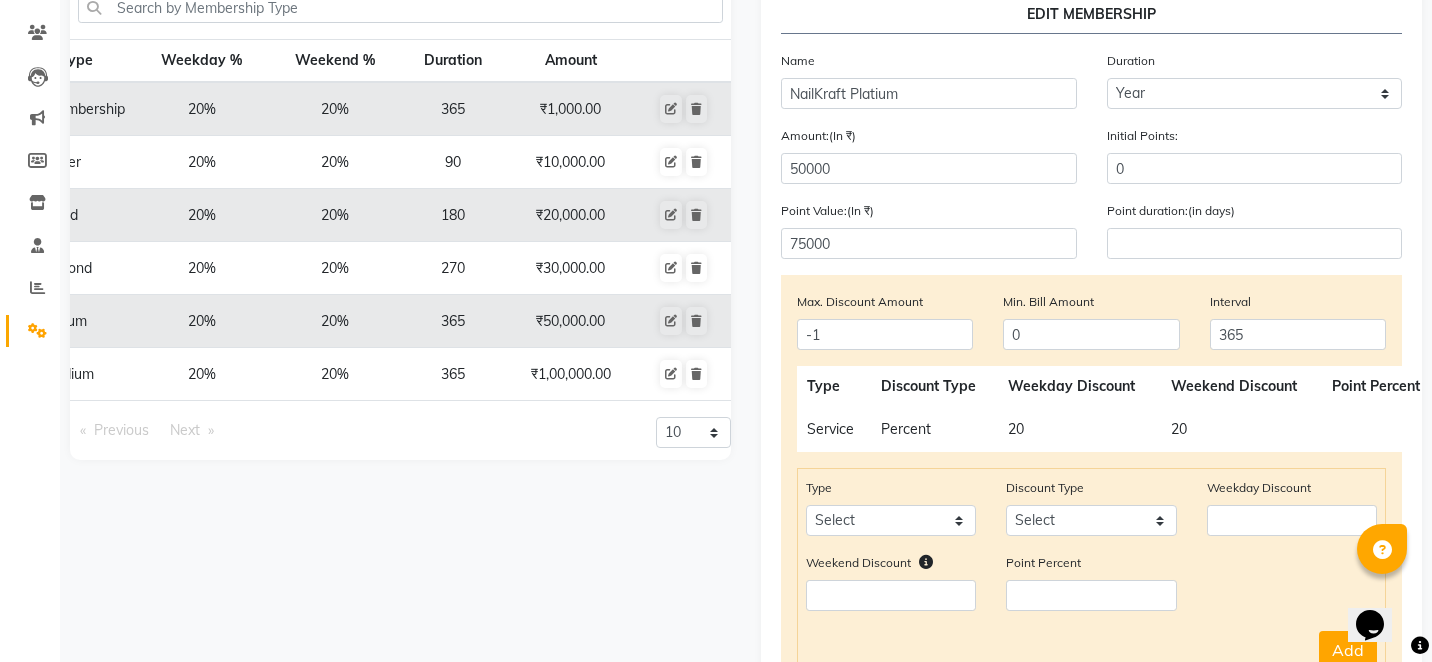 click on "Add" 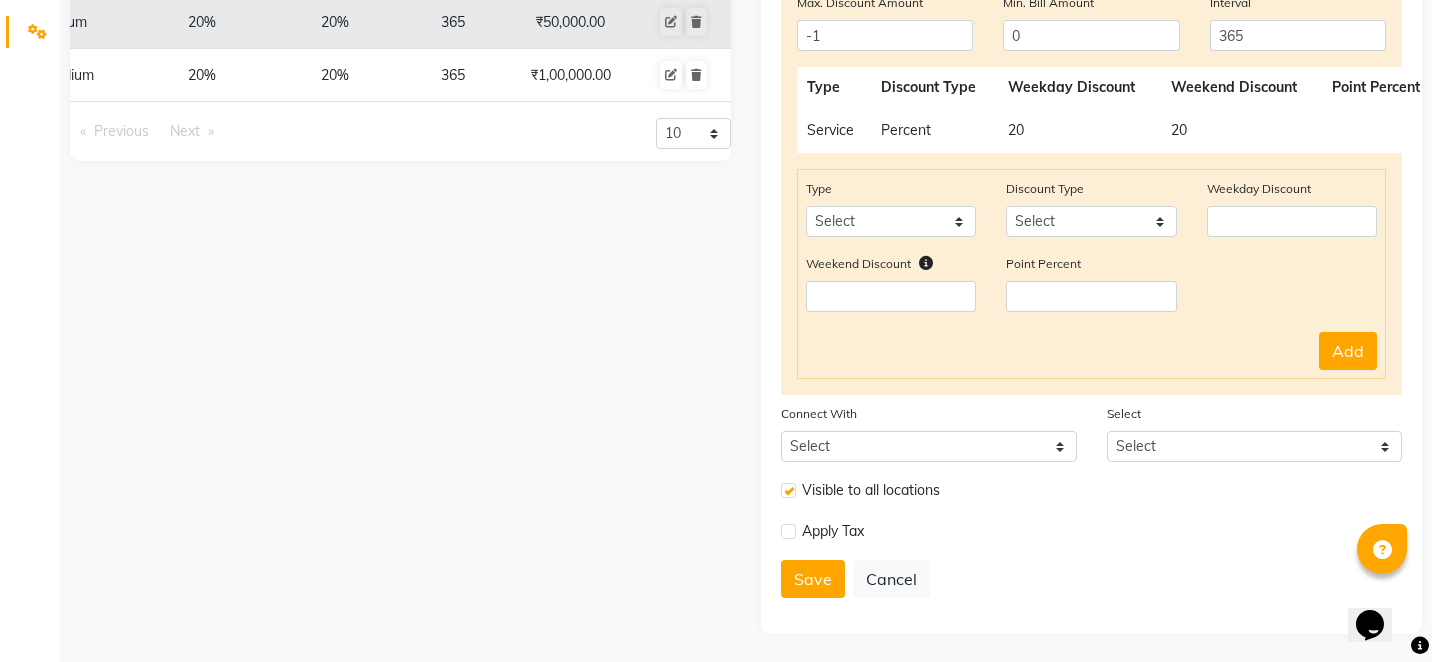 scroll, scrollTop: 456, scrollLeft: 0, axis: vertical 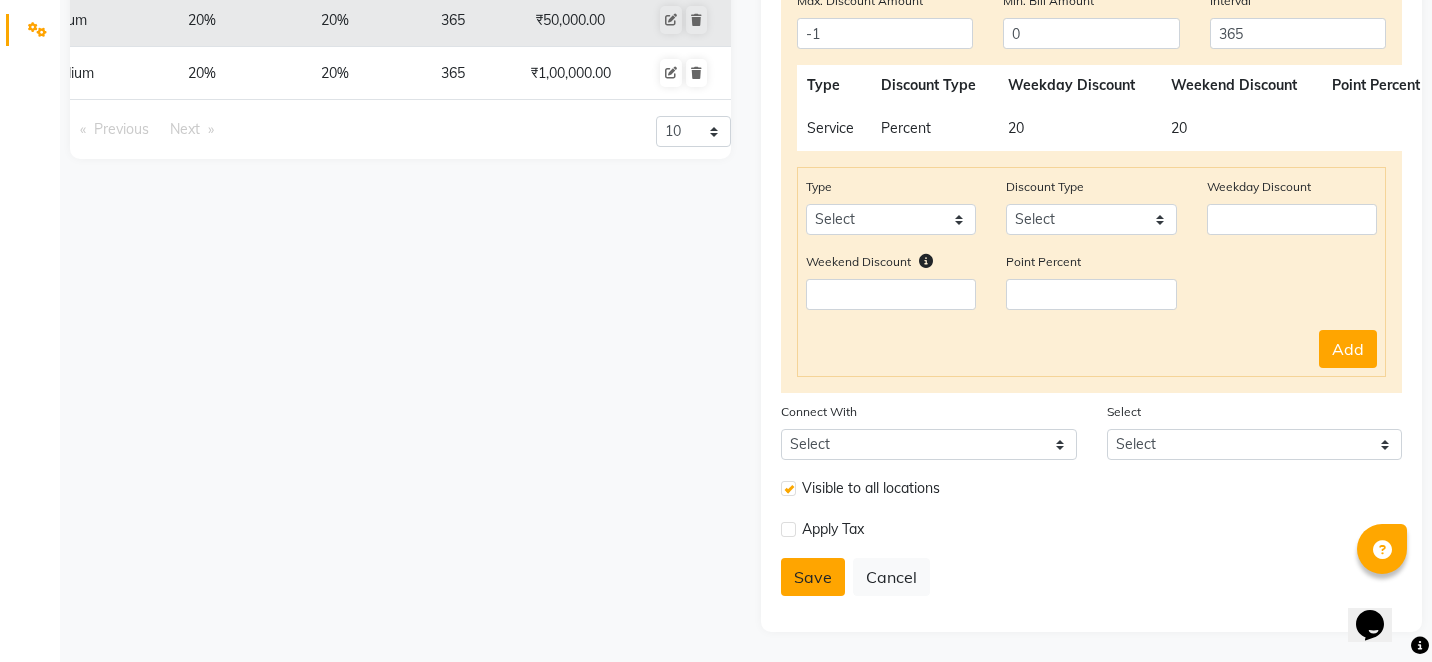 click on "Save" 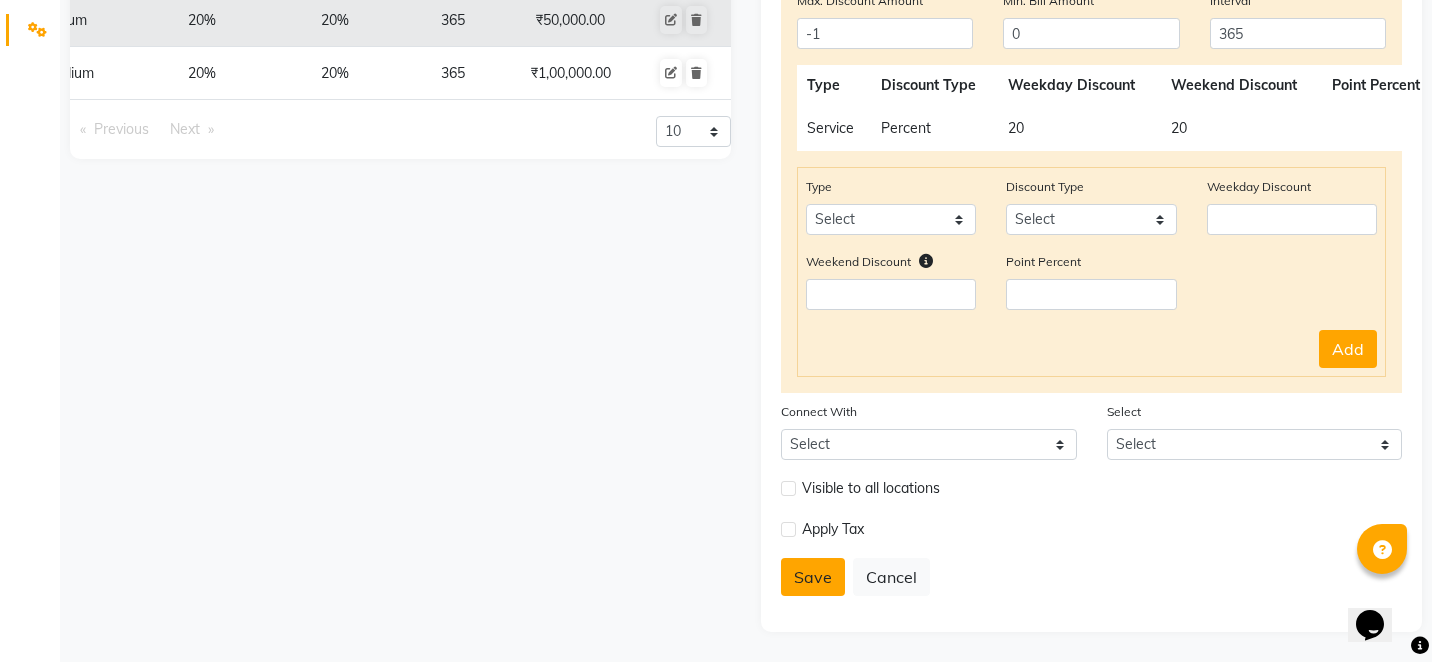 type 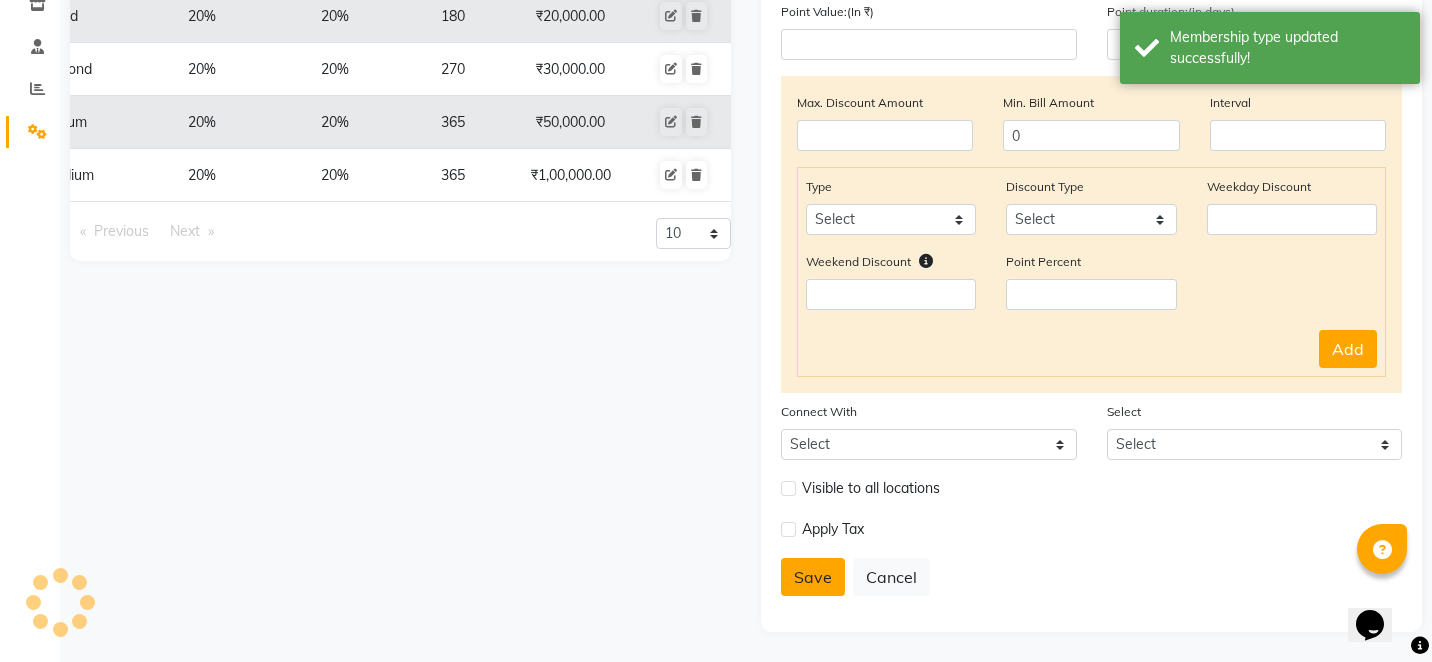 scroll, scrollTop: 354, scrollLeft: 0, axis: vertical 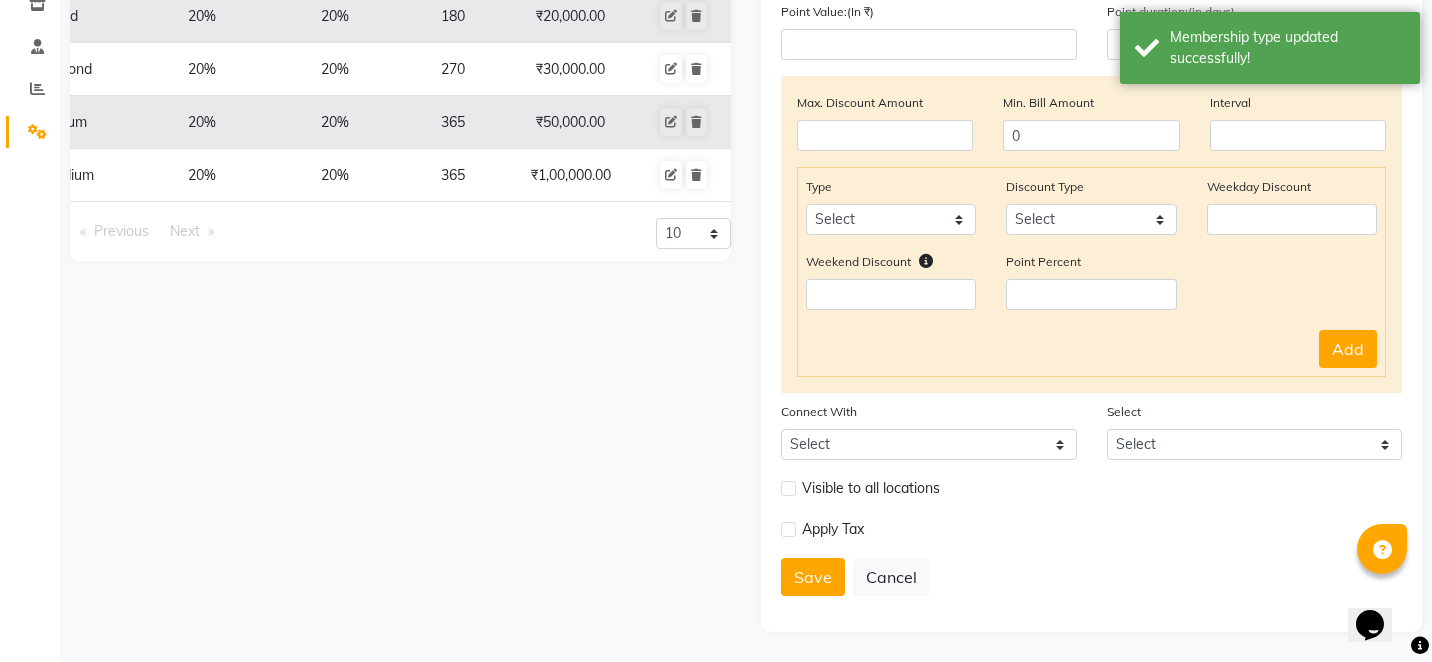 type 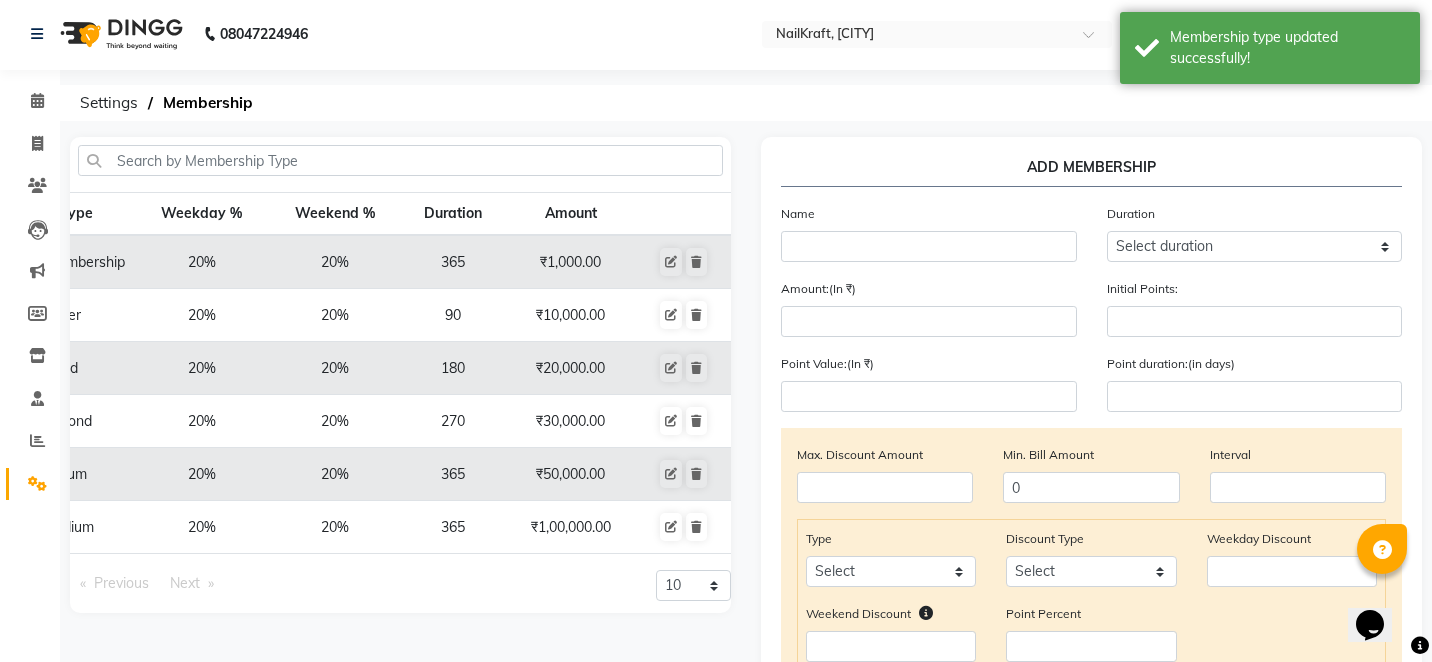 scroll, scrollTop: 0, scrollLeft: 0, axis: both 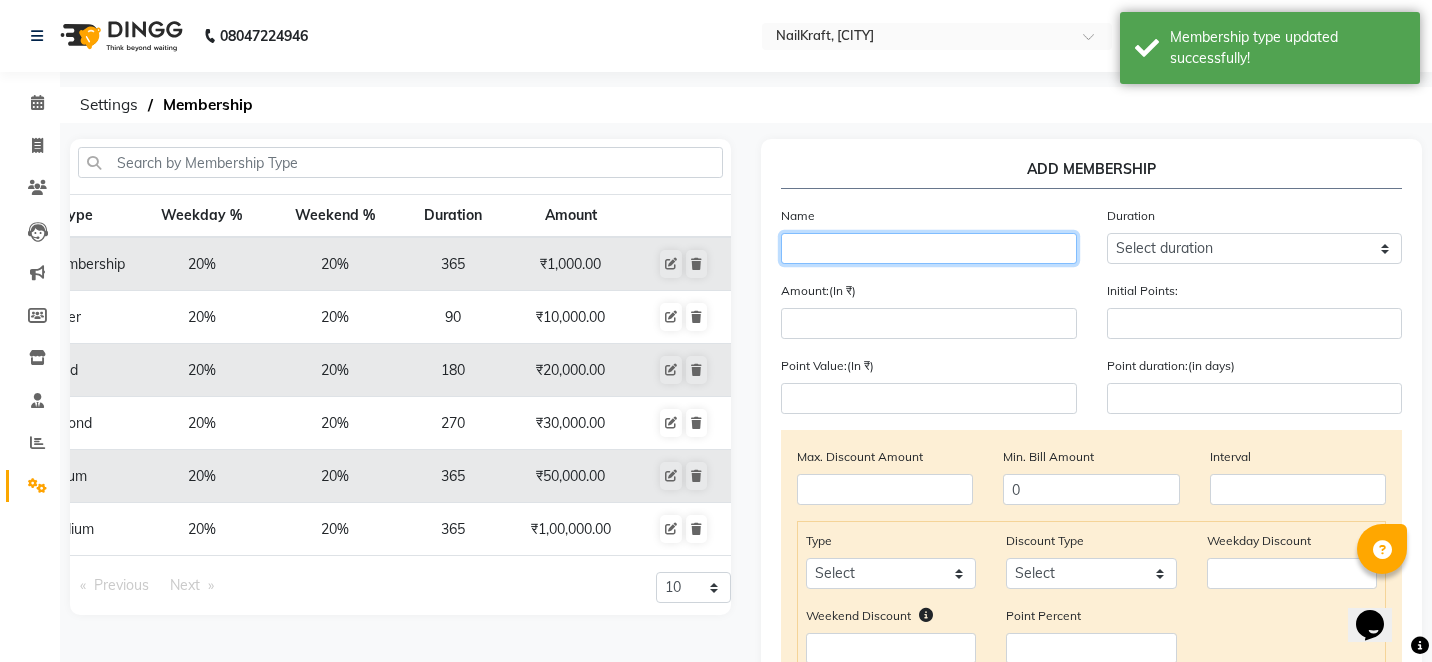 click 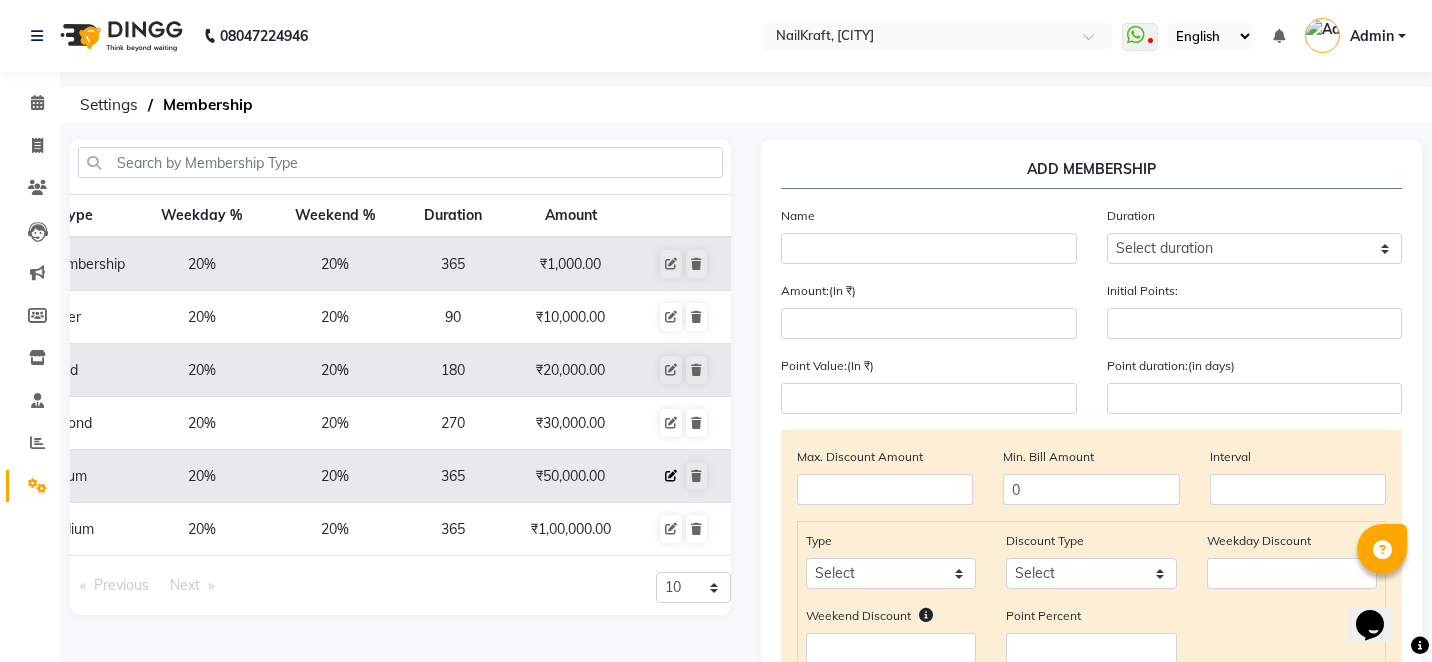 click 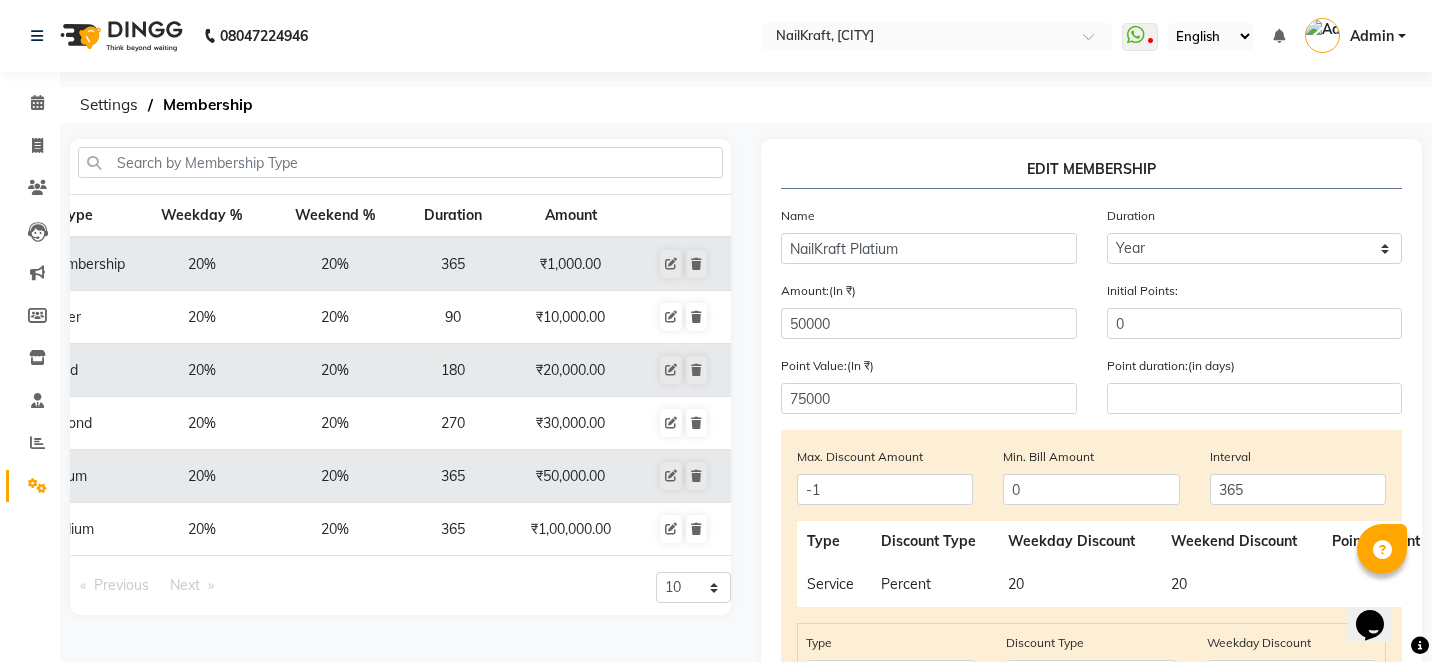 click on "EDIT MEMBERSHIP  Name NailKraft Platium Duration Select duration Week  Half-month  Month  Year  Life Time  4 Months  8 Months  6 Months  15 Months  18 Months  30 Months  90 Days  210 Days  240 Days  270 Days  395 Days  425 Days  1 Day  2 Years  10 Months  3 Years  5 Years  Amount:(In ₹) 50000 Initial Points: 0 Point Value:(In ₹) 75000 Point duration:(in days) Max. Discount Amount -1 Min. Bill Amount 0 Interval 365  Type   Discount Type   Weekday Discount   Weekend Discount   Point Percent   Count  Service Percent 20 20 All Type Select Product Package Prepaid Voucher Discount Type Select Percent Flat Weekday Discount Weekend Discount    Point Percent Add Connect With Select Package Prepaid Voucher Select Select Visible to all locations Apply Tax  Save   Cancel" 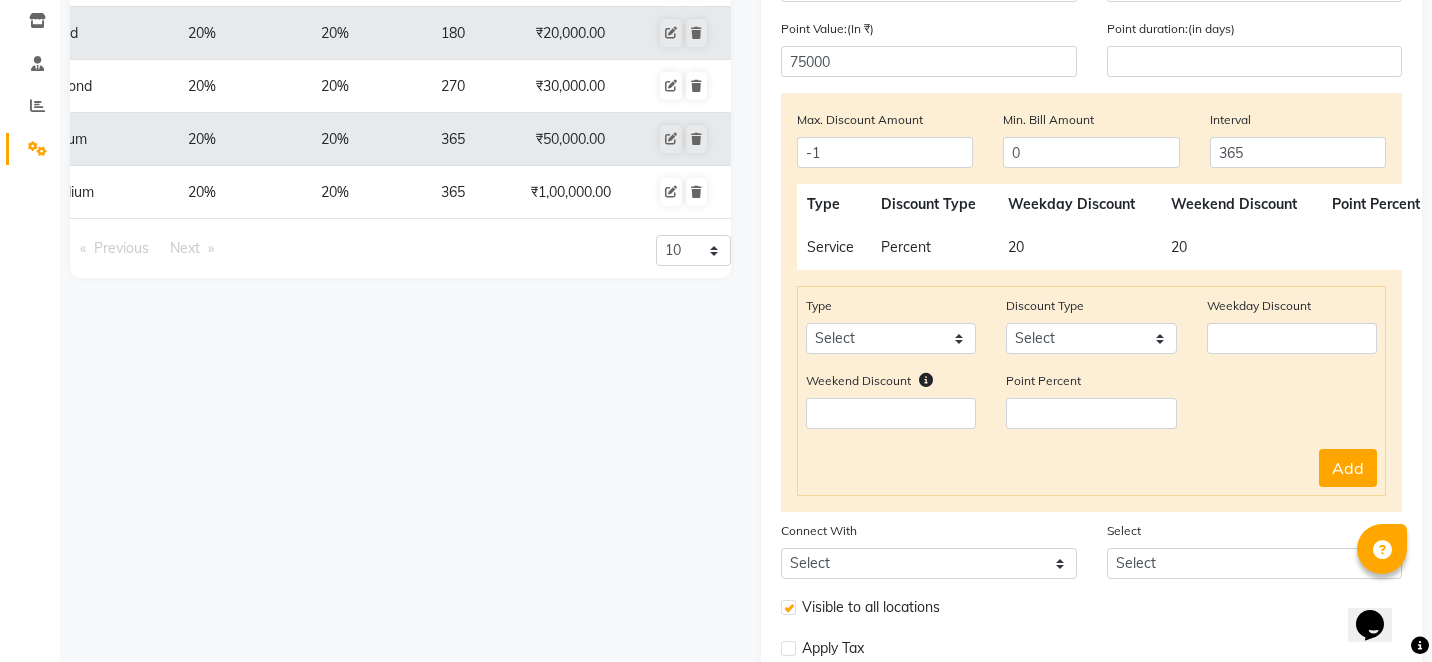 scroll, scrollTop: 336, scrollLeft: 0, axis: vertical 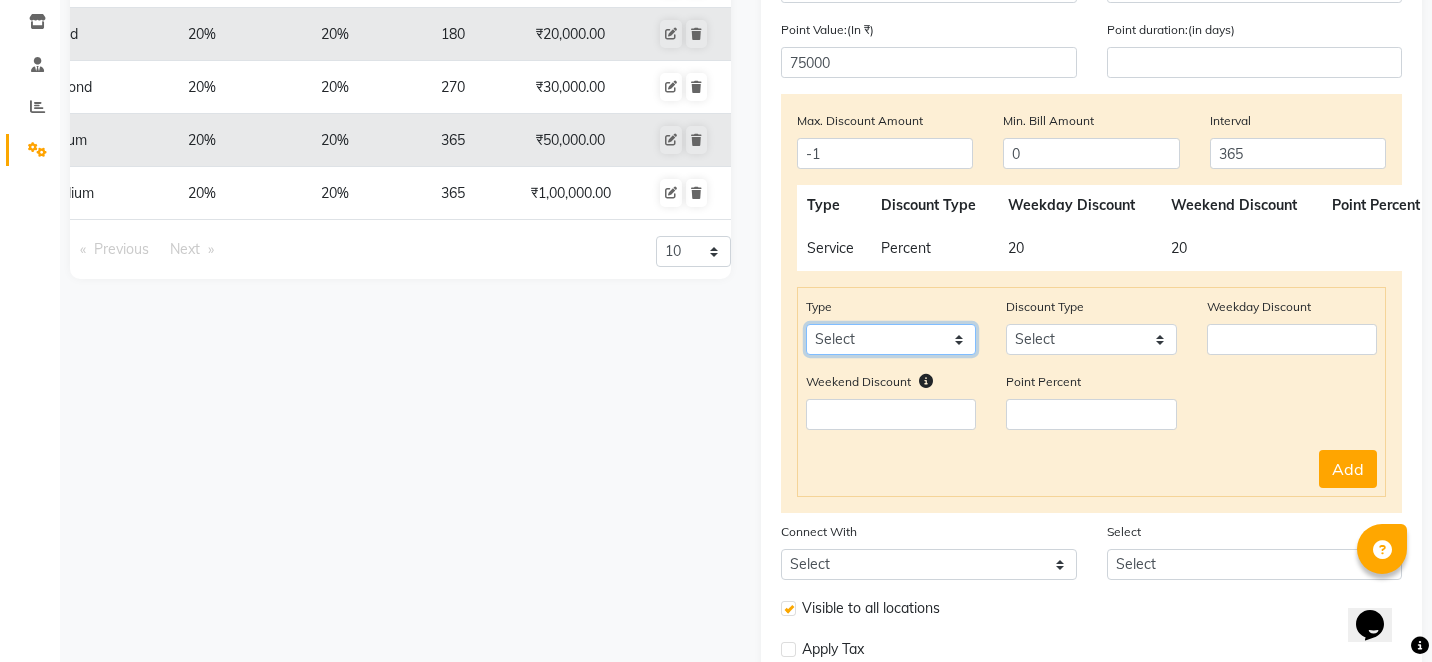 click on "Select Product Package Prepaid Voucher" 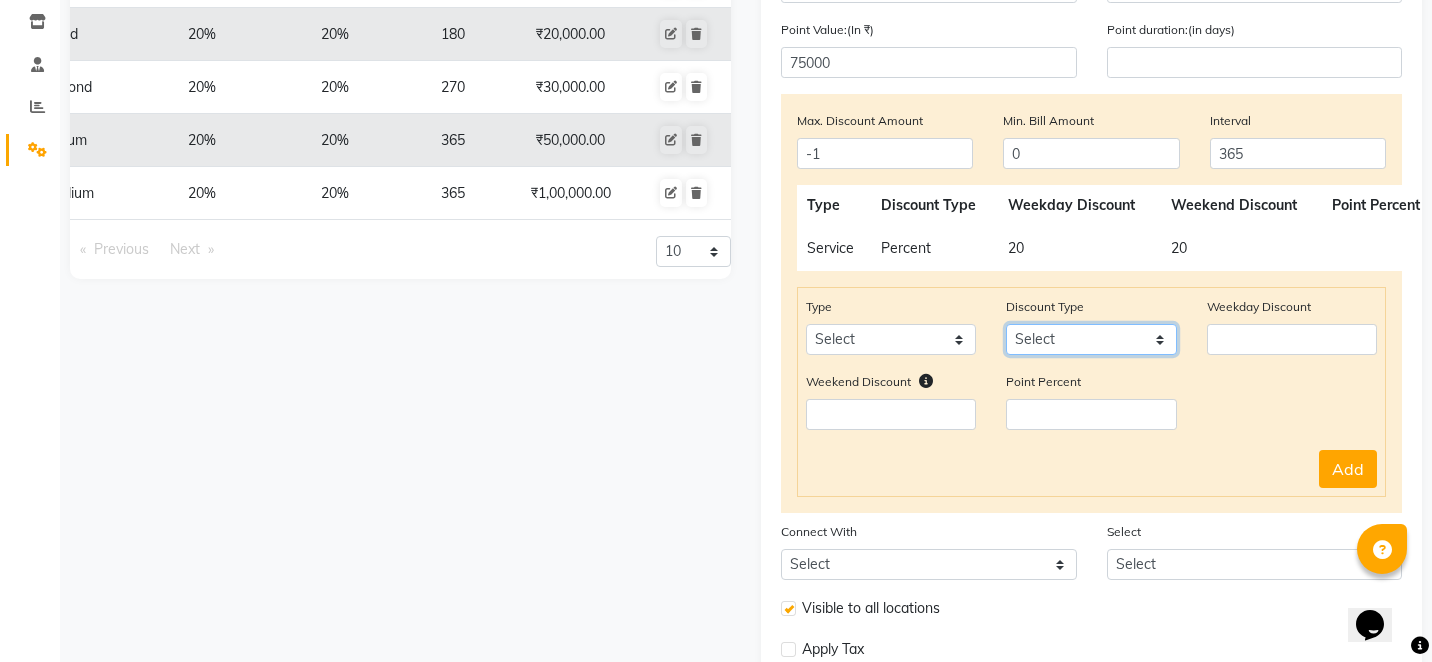 click on "Select Percent Flat" 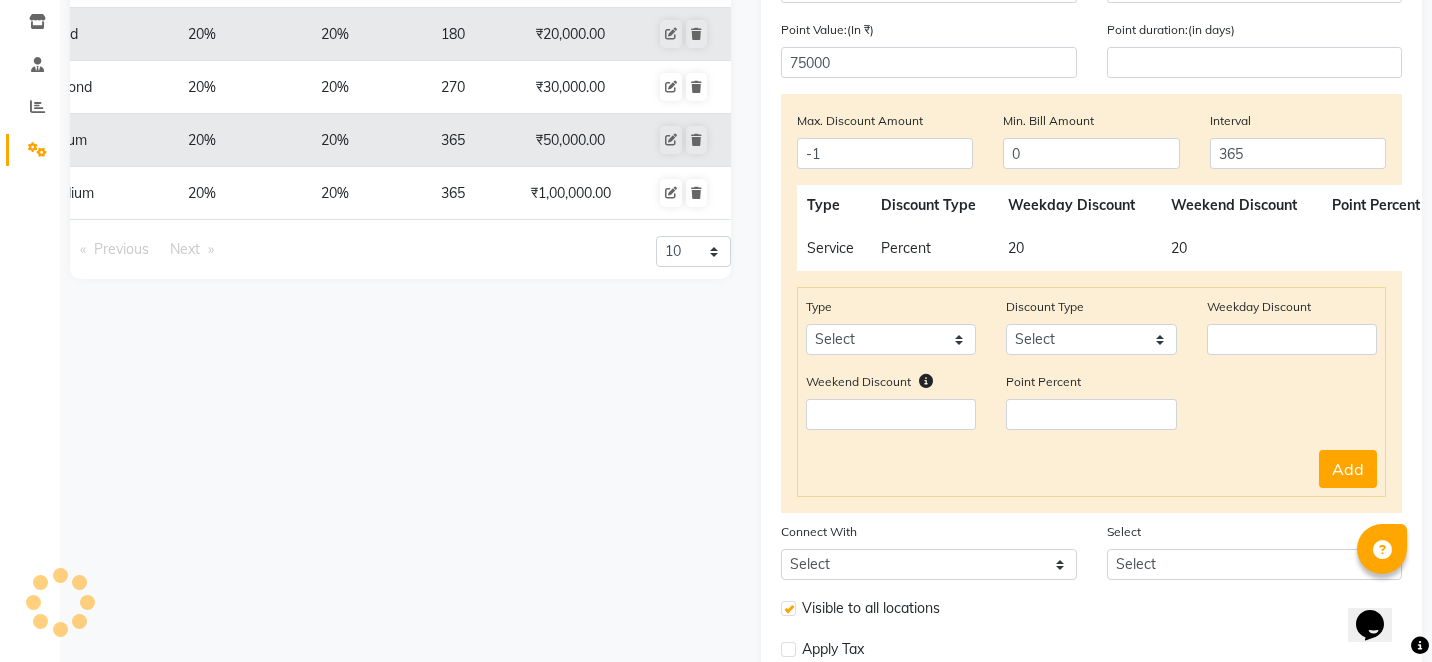 click on "Weekend Discount    Point Percent" 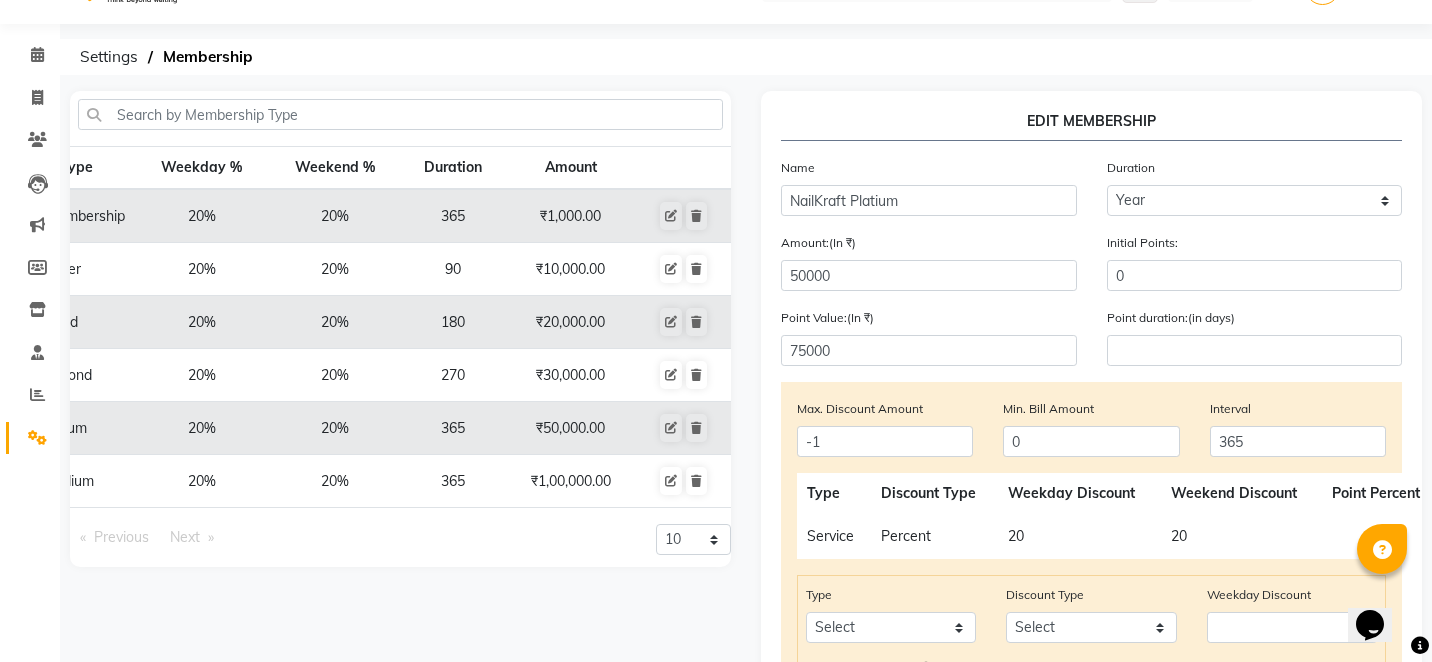 scroll, scrollTop: 16, scrollLeft: 0, axis: vertical 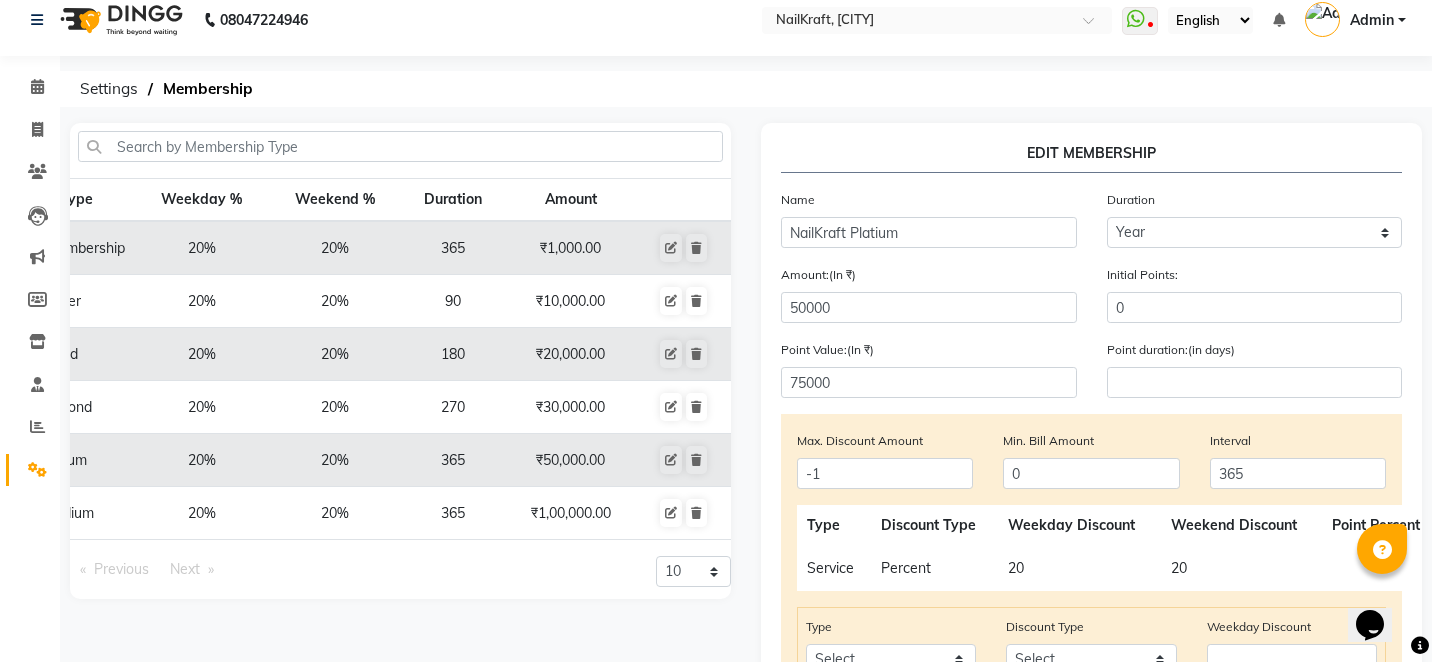 click on "10 20 50 100" 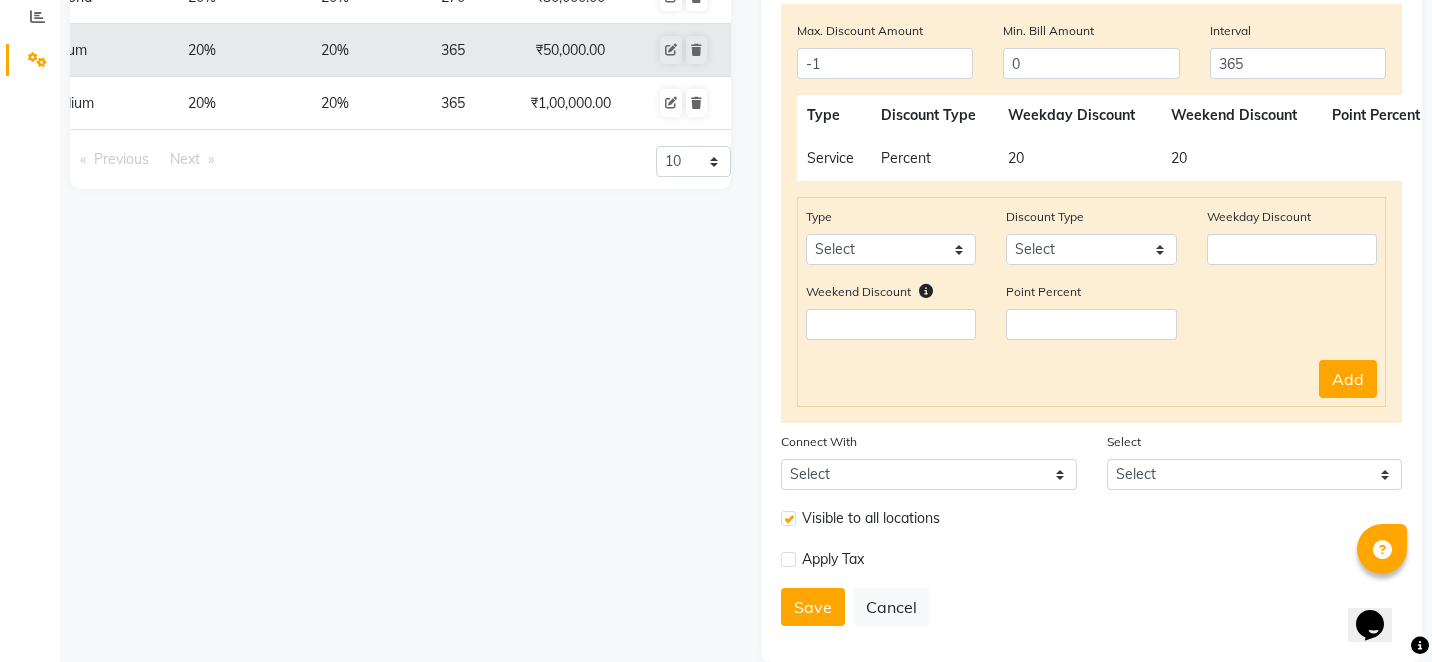 scroll, scrollTop: 456, scrollLeft: 0, axis: vertical 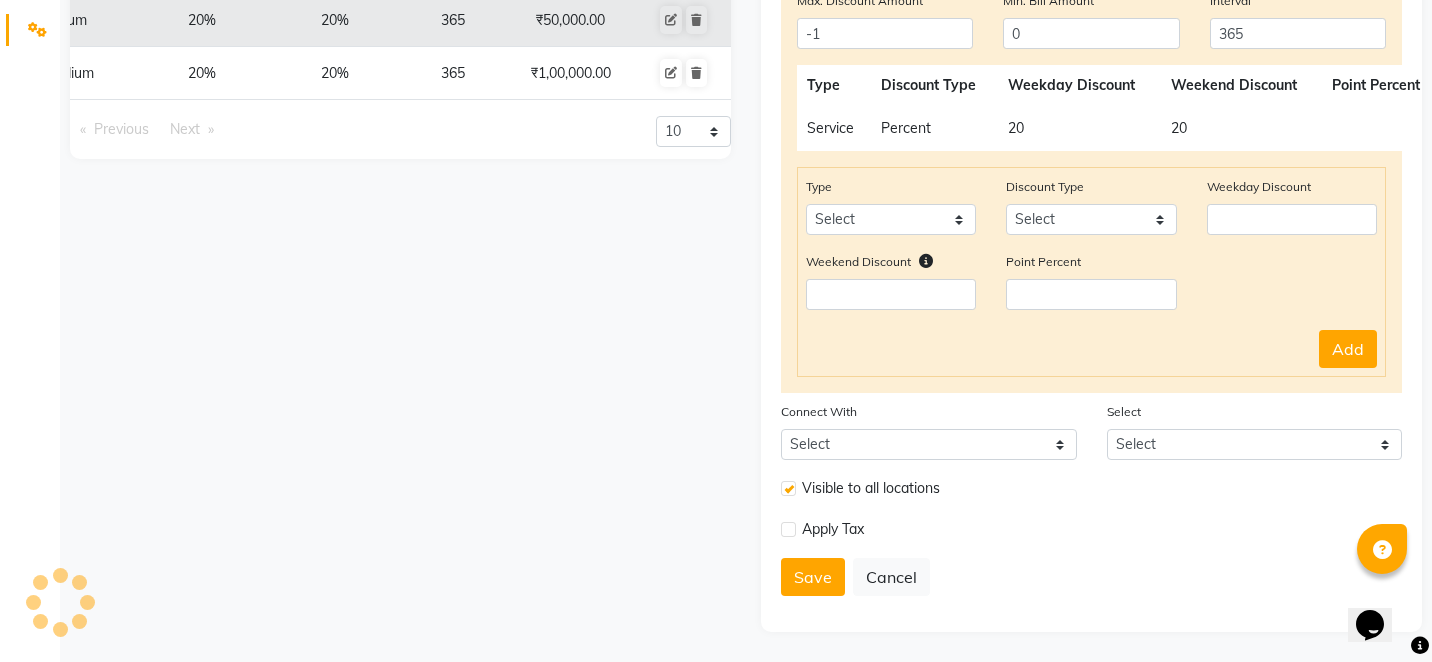 click on "Name NailKraft Platium Duration Select duration Week  Half-month  Month  Year  Life Time  4 Months  8 Months  6 Months  15 Months  18 Months  30 Months  90 Days  210 Days  240 Days  270 Days  395 Days  425 Days  1 Day  2 Years  10 Months  3 Years  5 Years  Amount:(In ₹) 50000 Initial Points: 0 Point Value:(In ₹) 75000 Point duration:(in days) Max. Discount Amount -1 Min. Bill Amount 0 Interval 365  Type   Discount Type   Weekday Discount   Weekend Discount   Point Percent   Count  Service Percent 20 20 All Type Select Product Package Prepaid Voucher Discount Type Select Percent Flat Weekday Discount Weekend Discount    Point Percent Add Connect With Select Package Prepaid Voucher Select Select Visible to all locations Apply Tax  Save   Cancel" 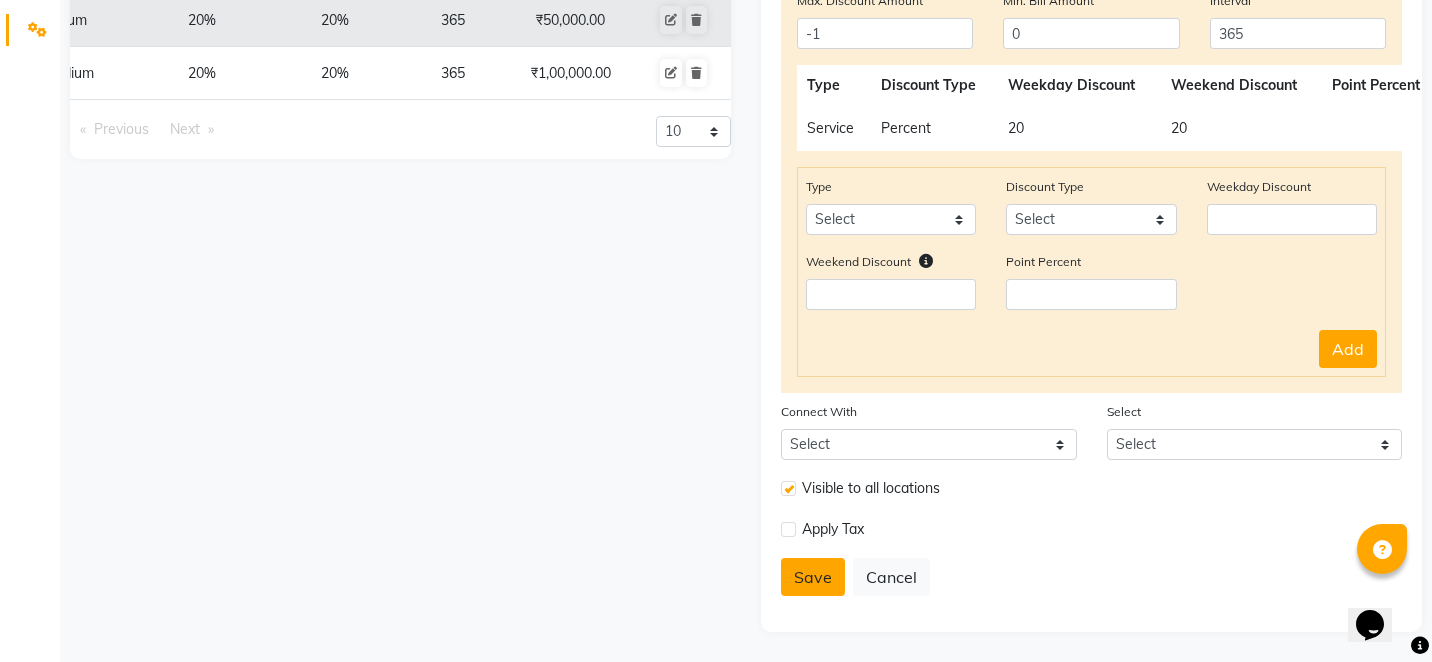 click on "Save" 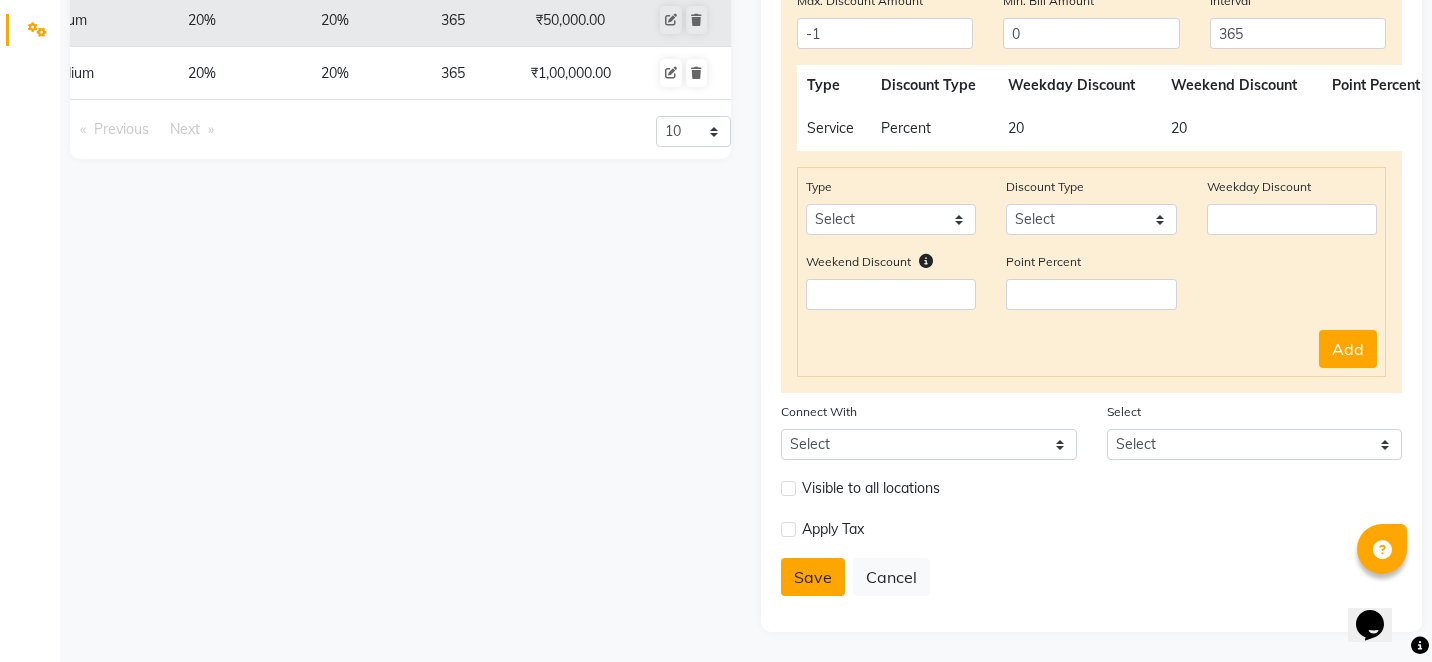 type 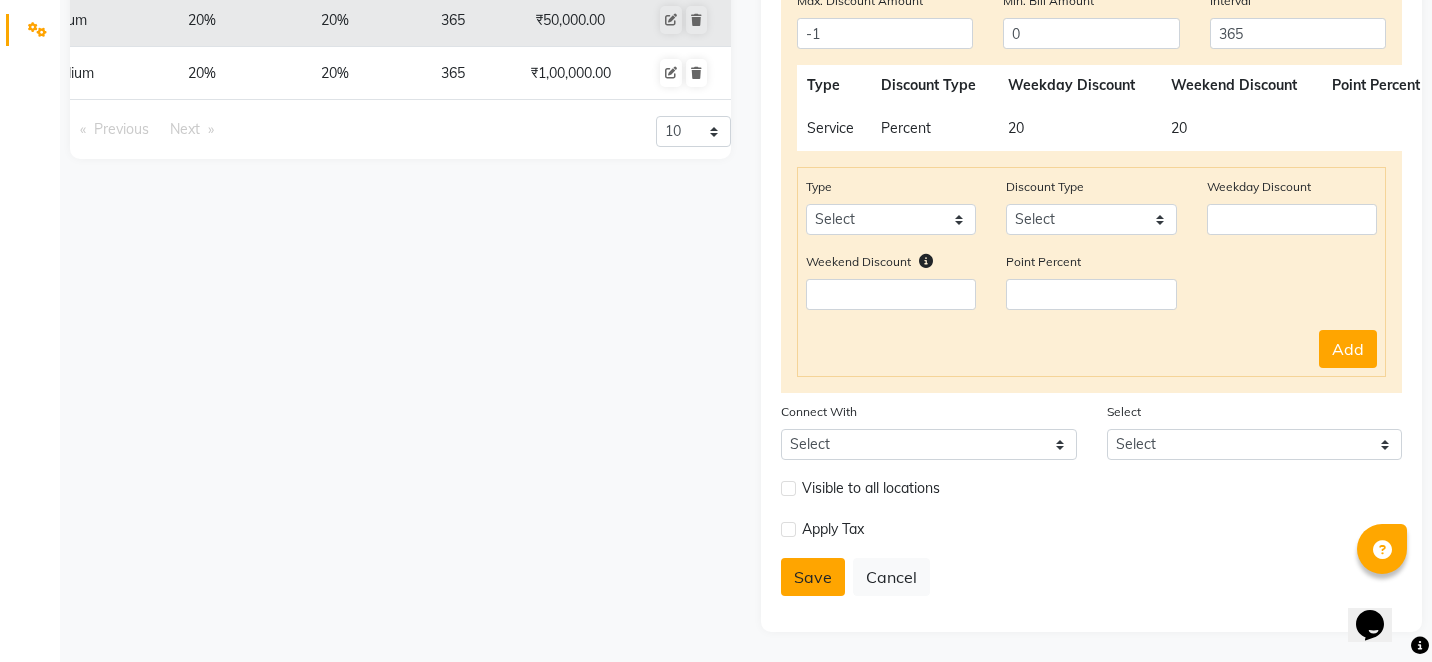 type 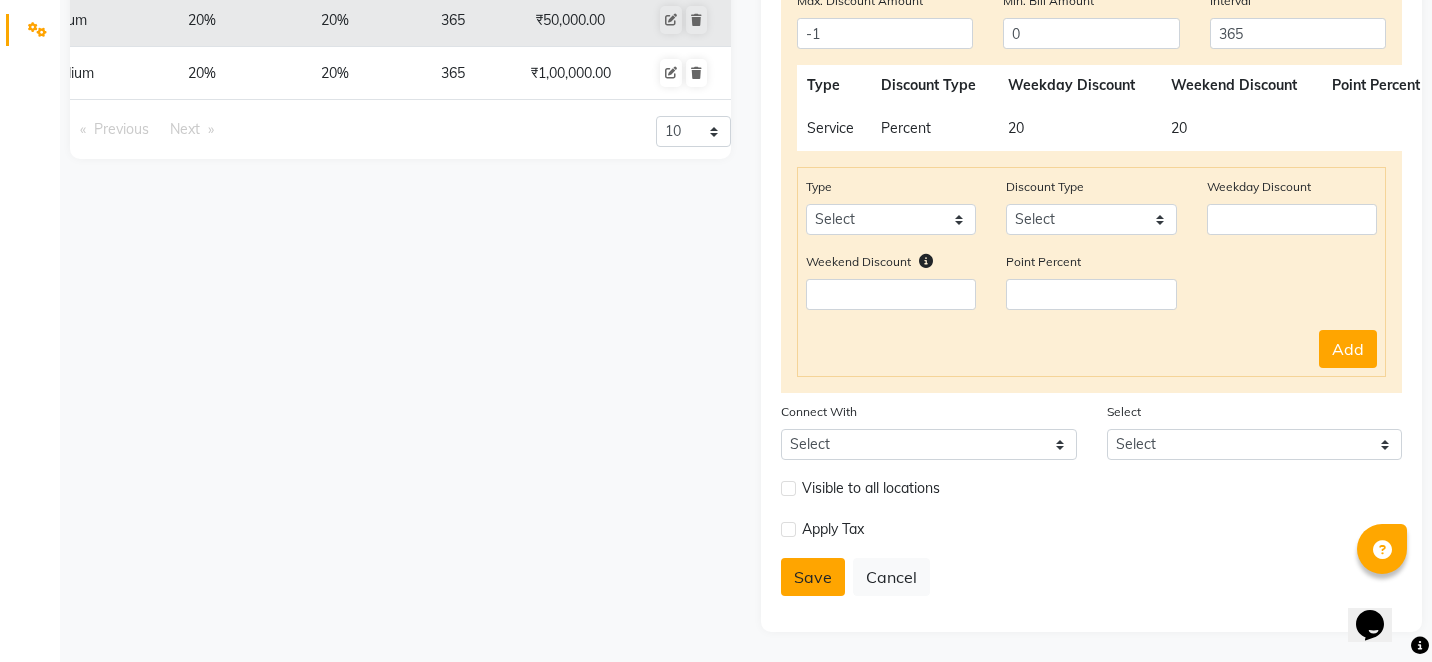 type 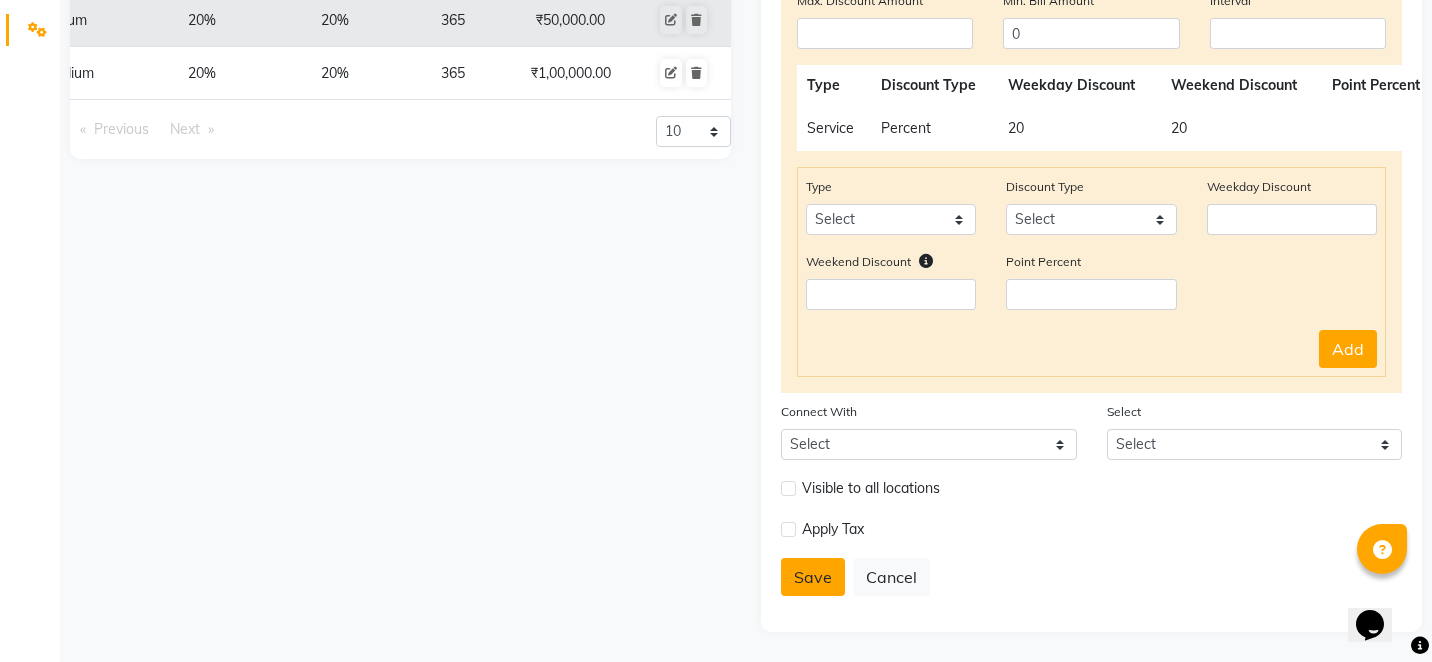 scroll, scrollTop: 354, scrollLeft: 0, axis: vertical 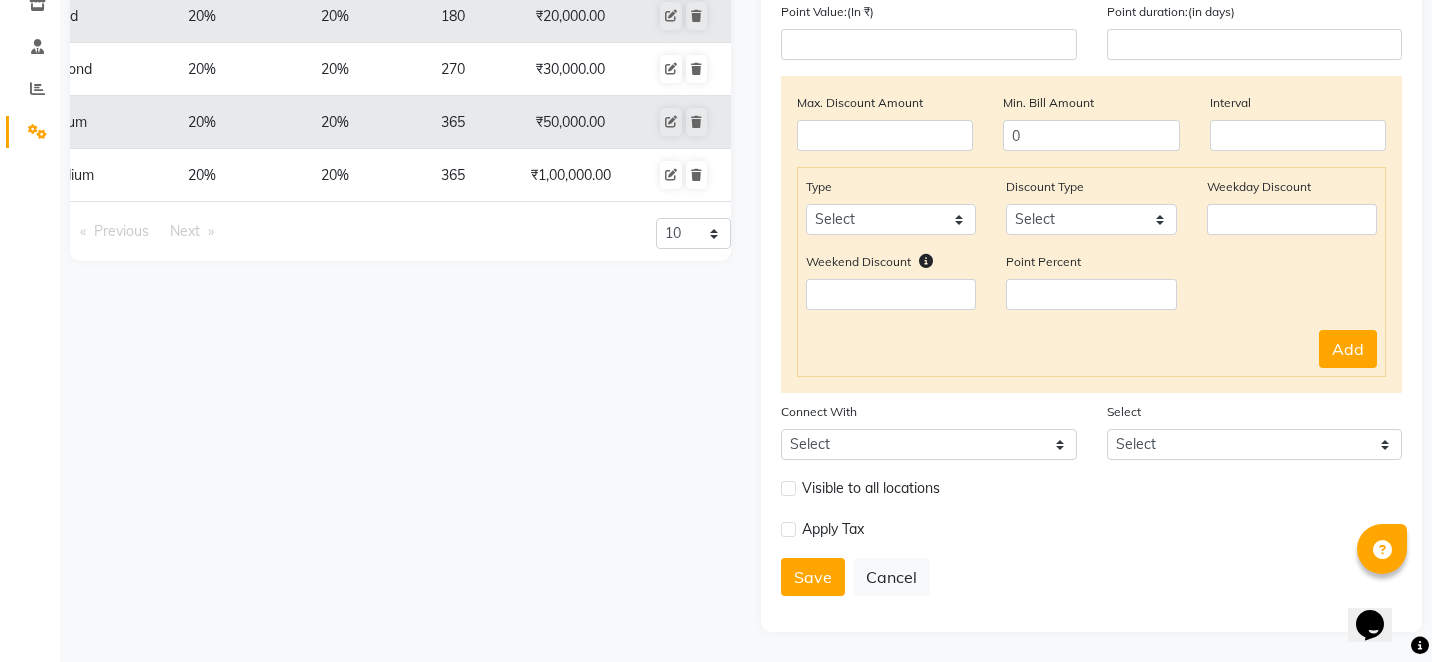 click on "ADD MEMBERSHIP  Name Duration Select duration Week  Half-month  Month  Year  Life Time  4 Months  8 Months  6 Months  15 Months  18 Months  30 Months  90 Days  210 Days  240 Days  270 Days  395 Days  425 Days  1 Day  2 Years  10 Months  3 Years  5 Years  Amount:(In ₹) Initial Points: Point Value:(In ₹) Point duration:(in days) Max. Discount Amount Min. Bill Amount 0 Interval Type Select Service Product Package Prepaid Voucher Discount Type Select Percent Flat Weekday Discount Weekend Discount    Point Percent Add Connect With Select Package Prepaid Voucher Select Select Visible to all locations Apply Tax  Save   Cancel" 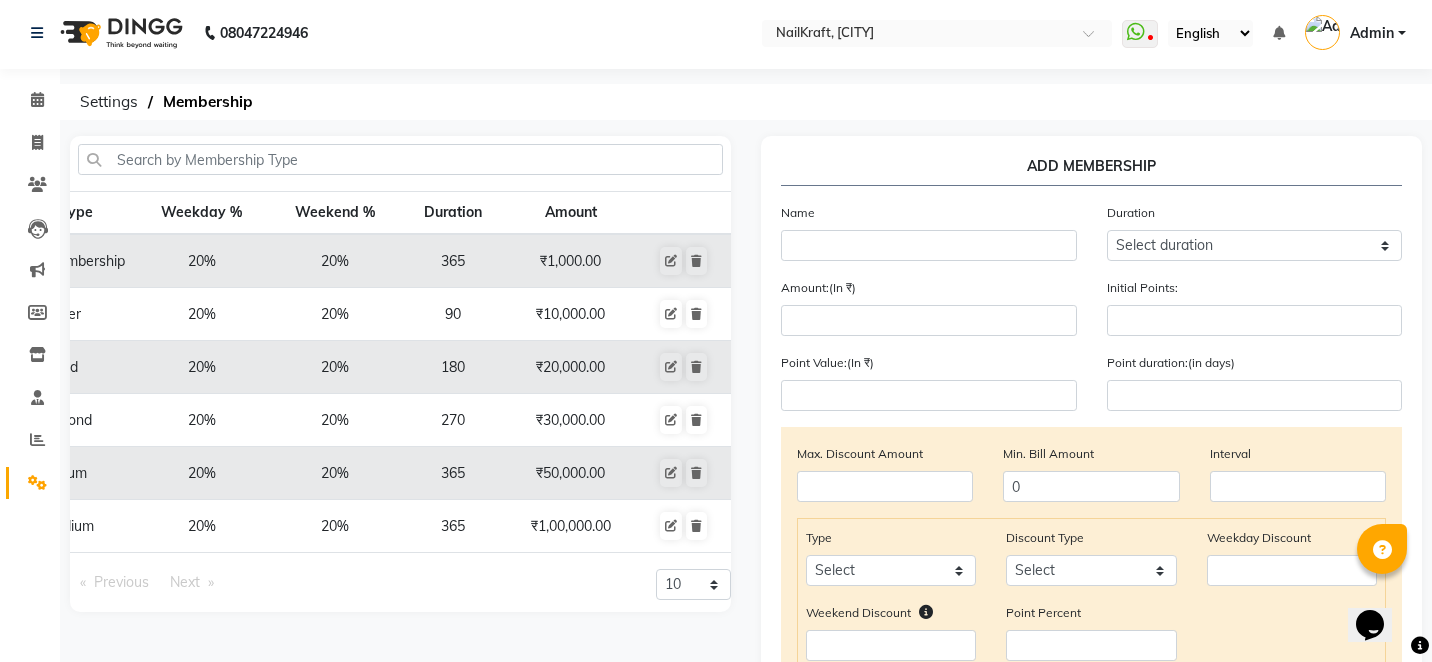 scroll, scrollTop: 0, scrollLeft: 0, axis: both 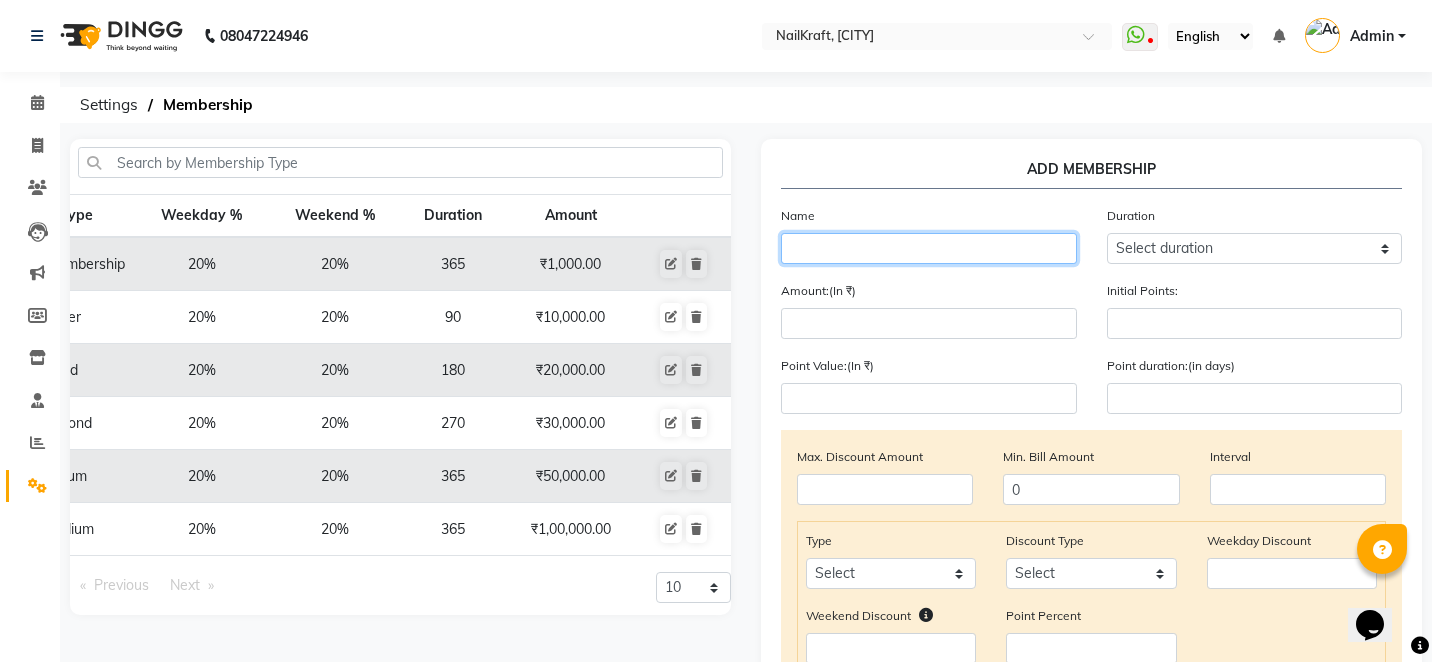 click 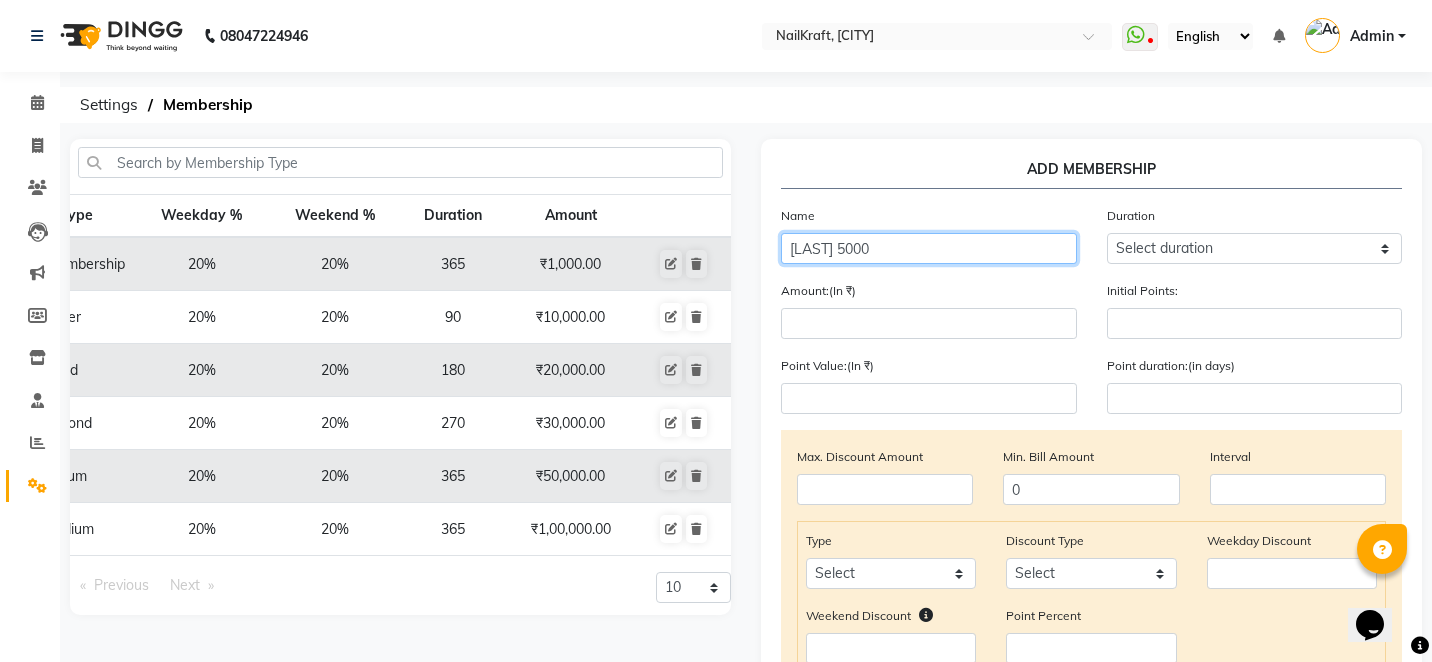 type on "Nailkarft 5000" 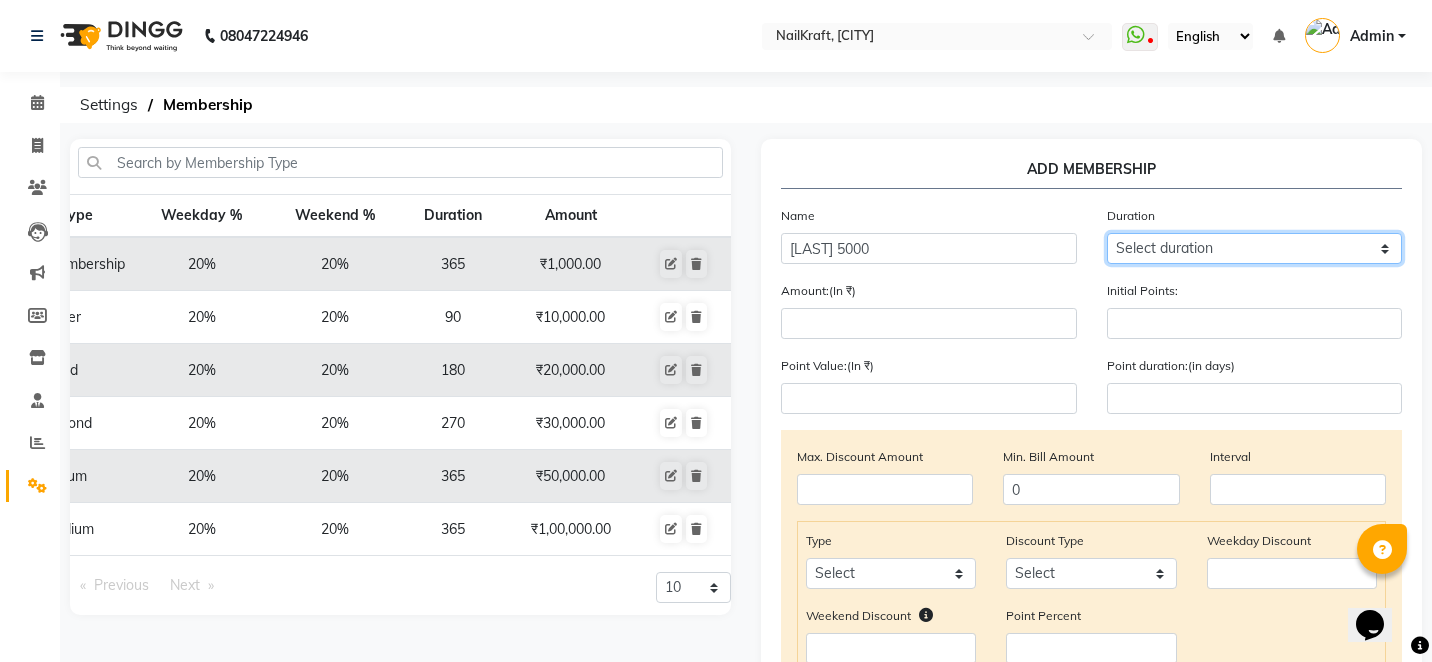 click on "Select duration Week  Half-month  Month  Year  Life Time  4 Months  8 Months  6 Months  15 Months  18 Months  30 Months  90 Days  210 Days  240 Days  270 Days  395 Days  425 Days  1 Day  2 Years  10 Months  3 Years  5 Years" 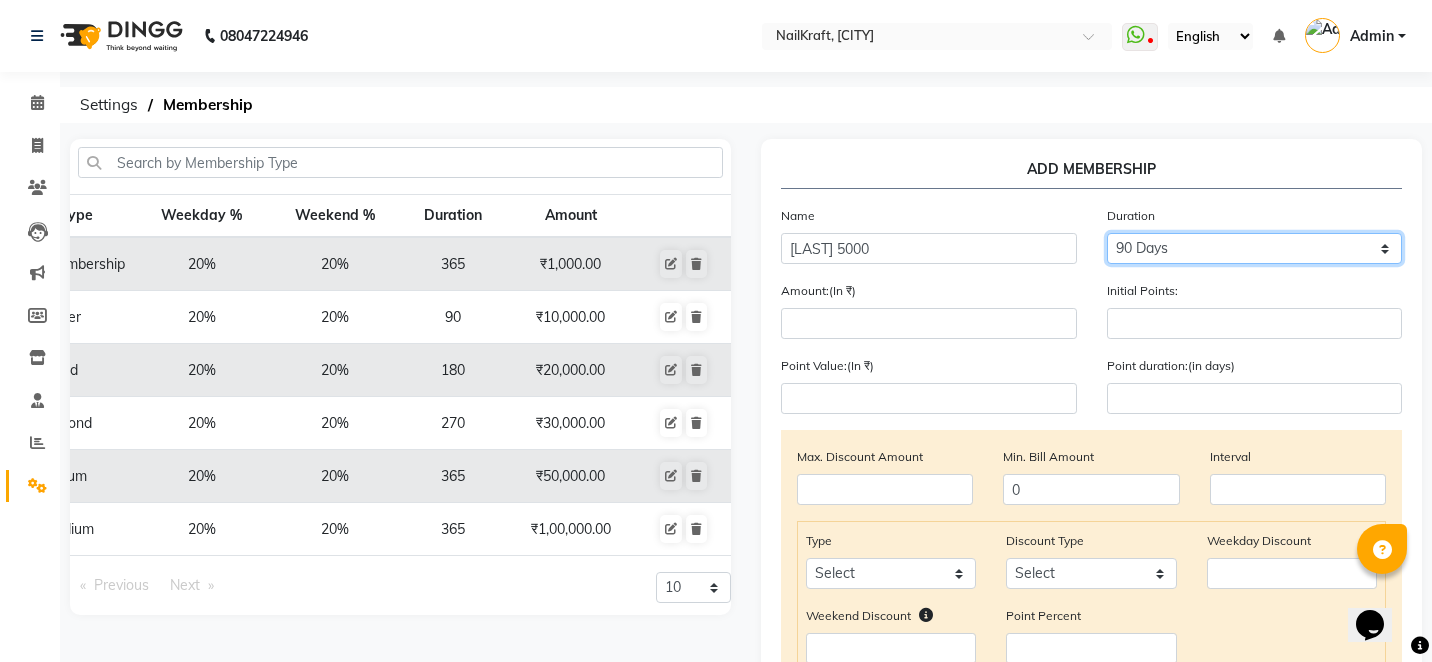 type on "90" 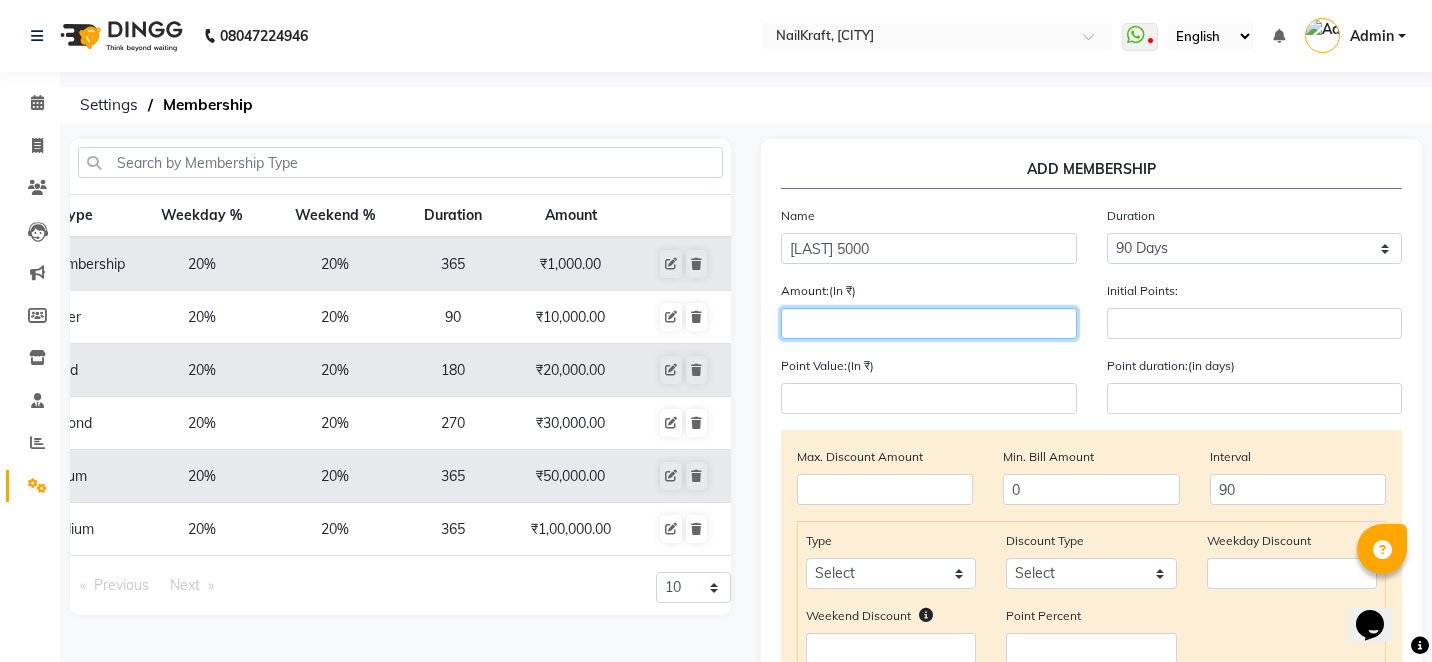 click 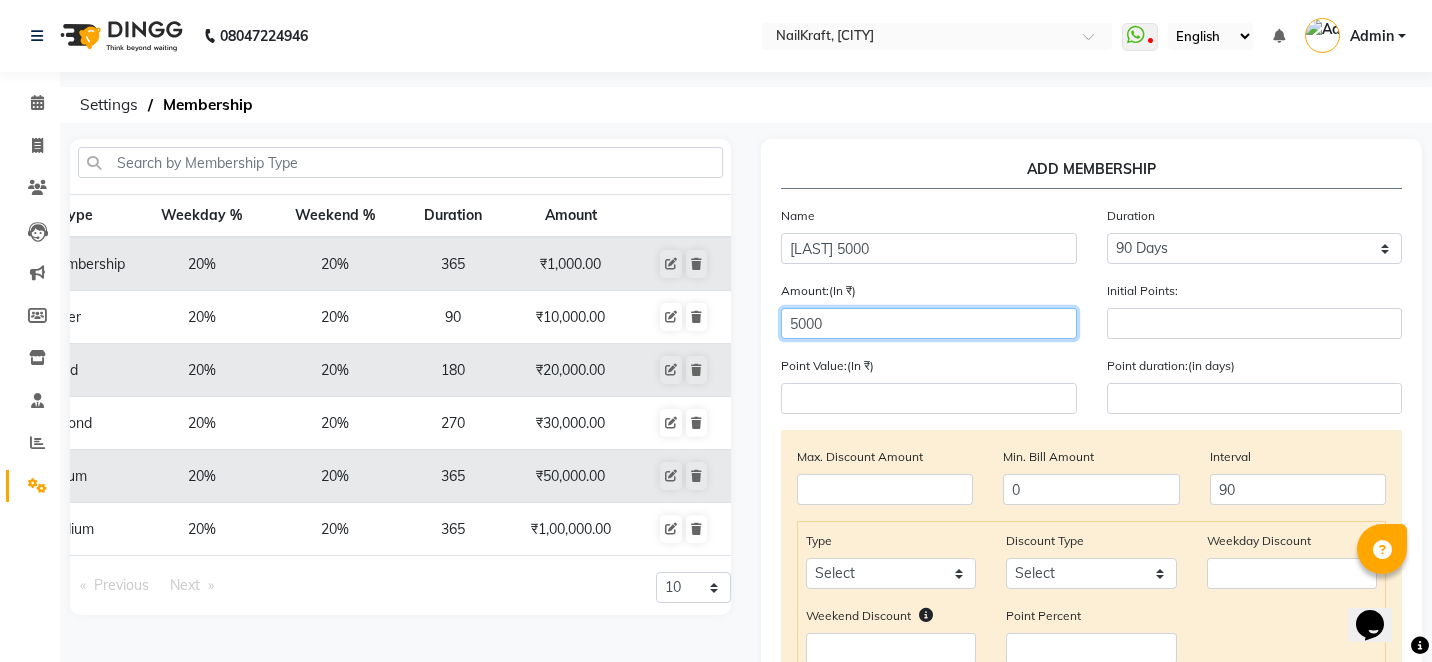type on "5000" 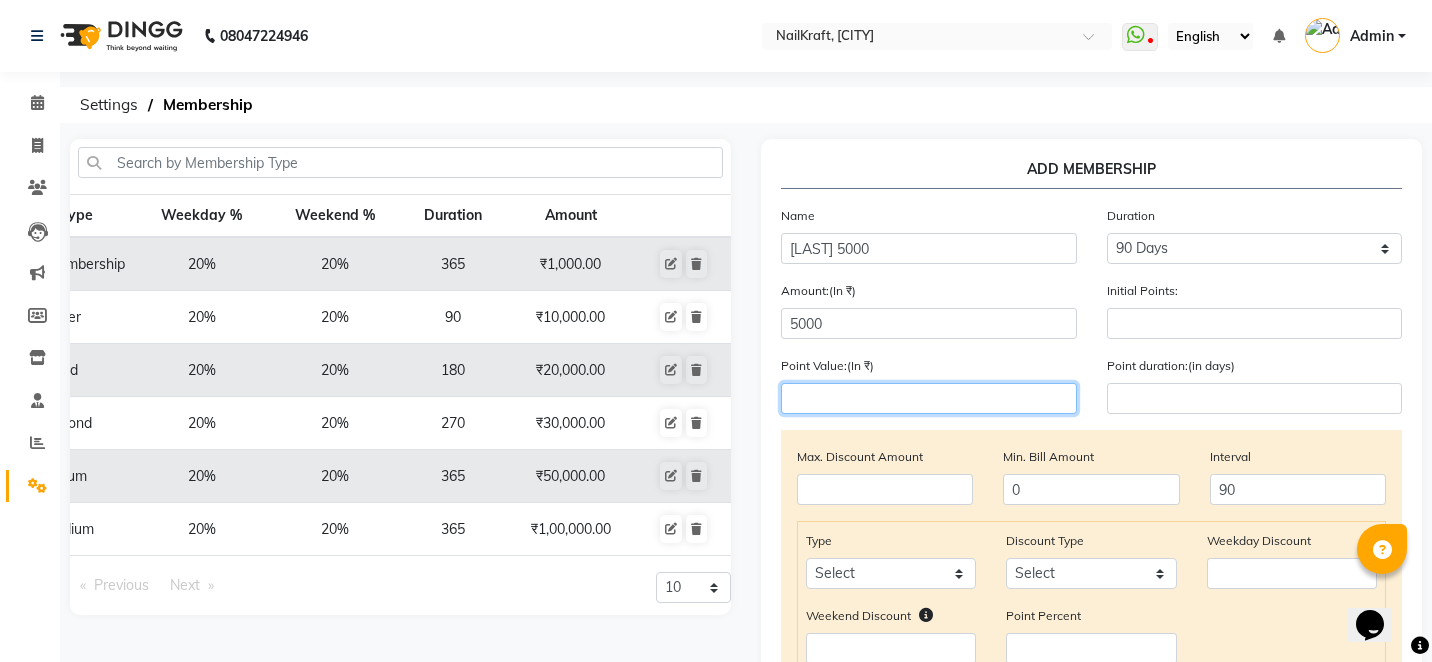 click 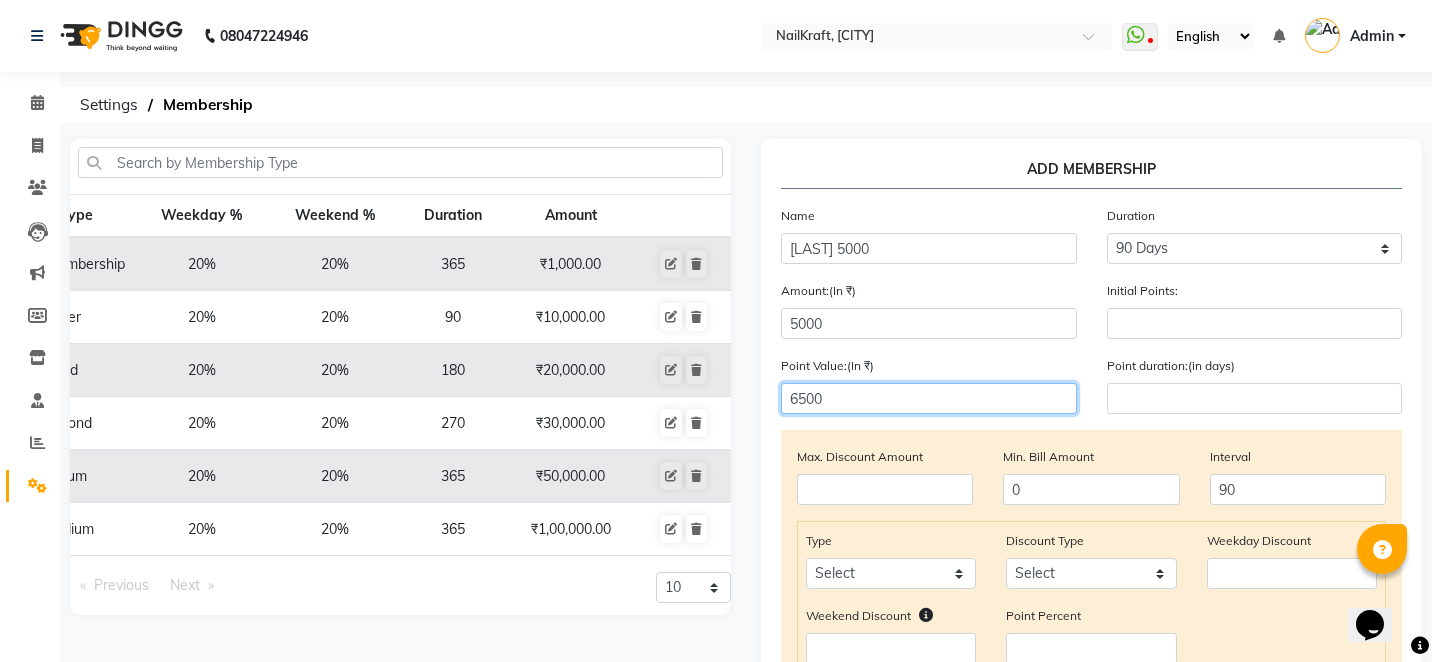 type on "6500" 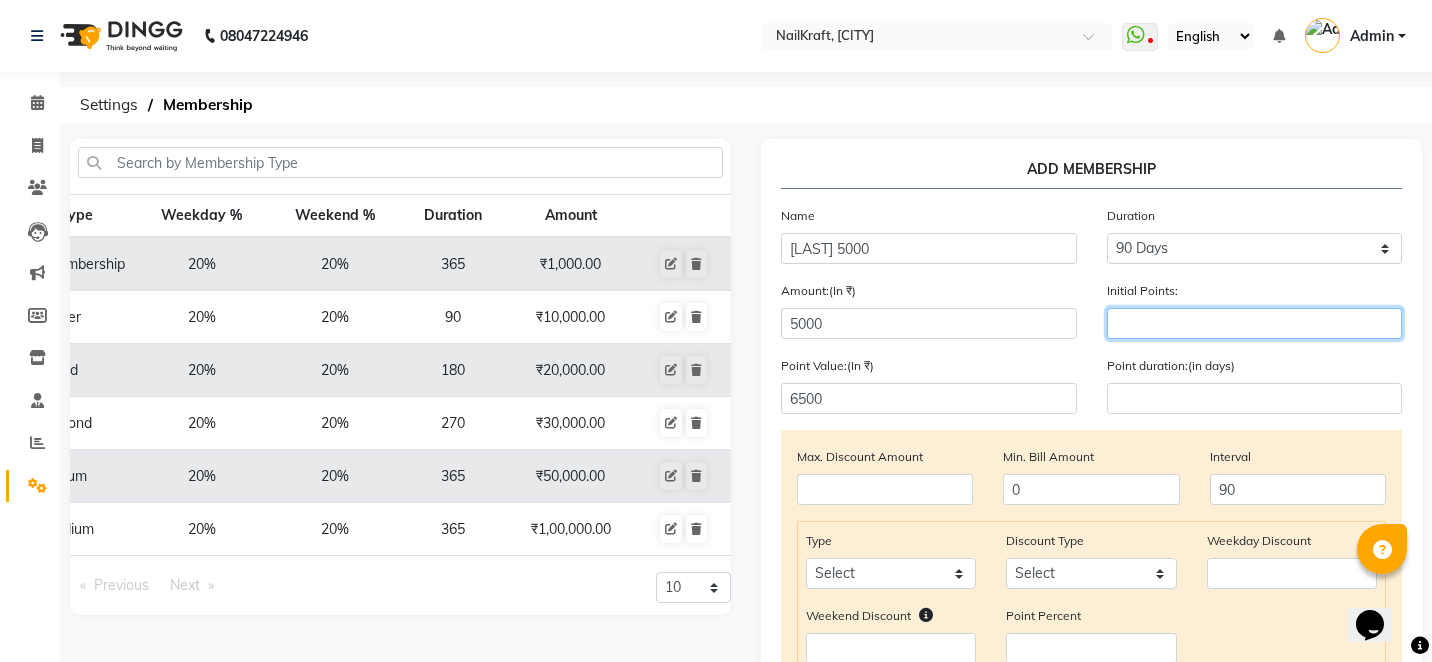 click 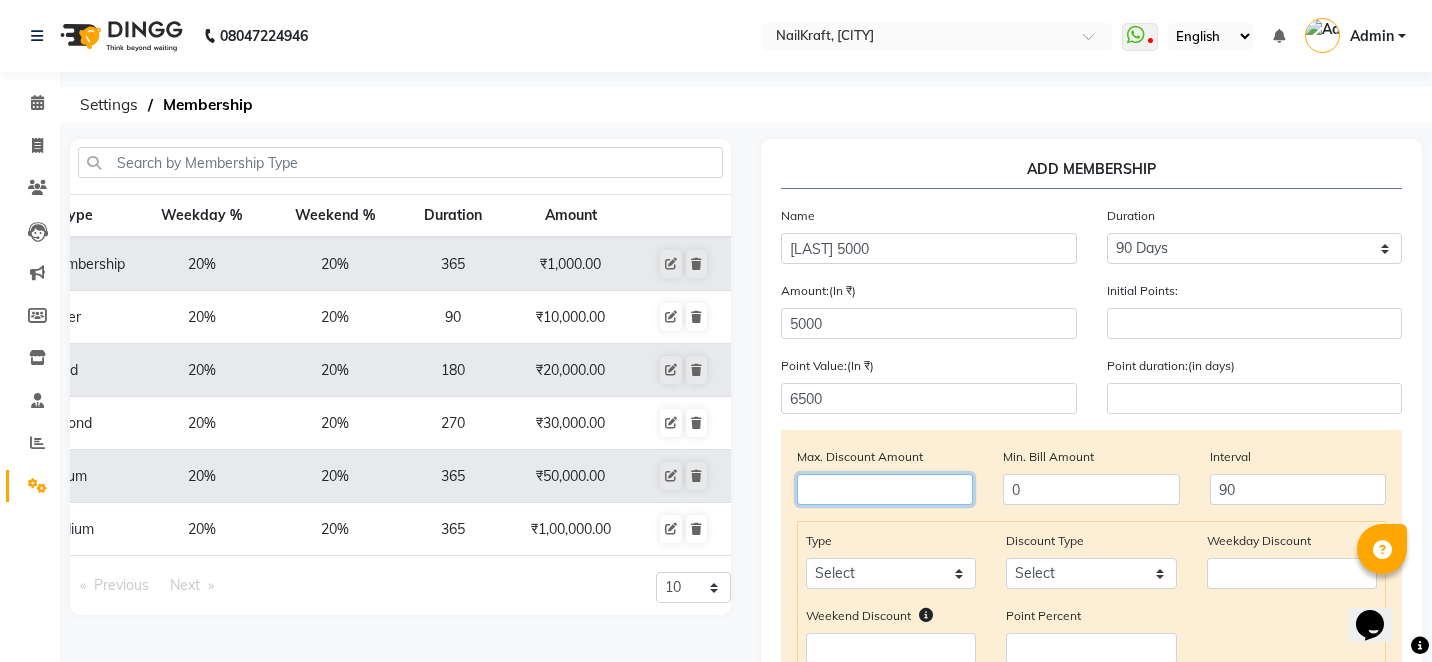 click 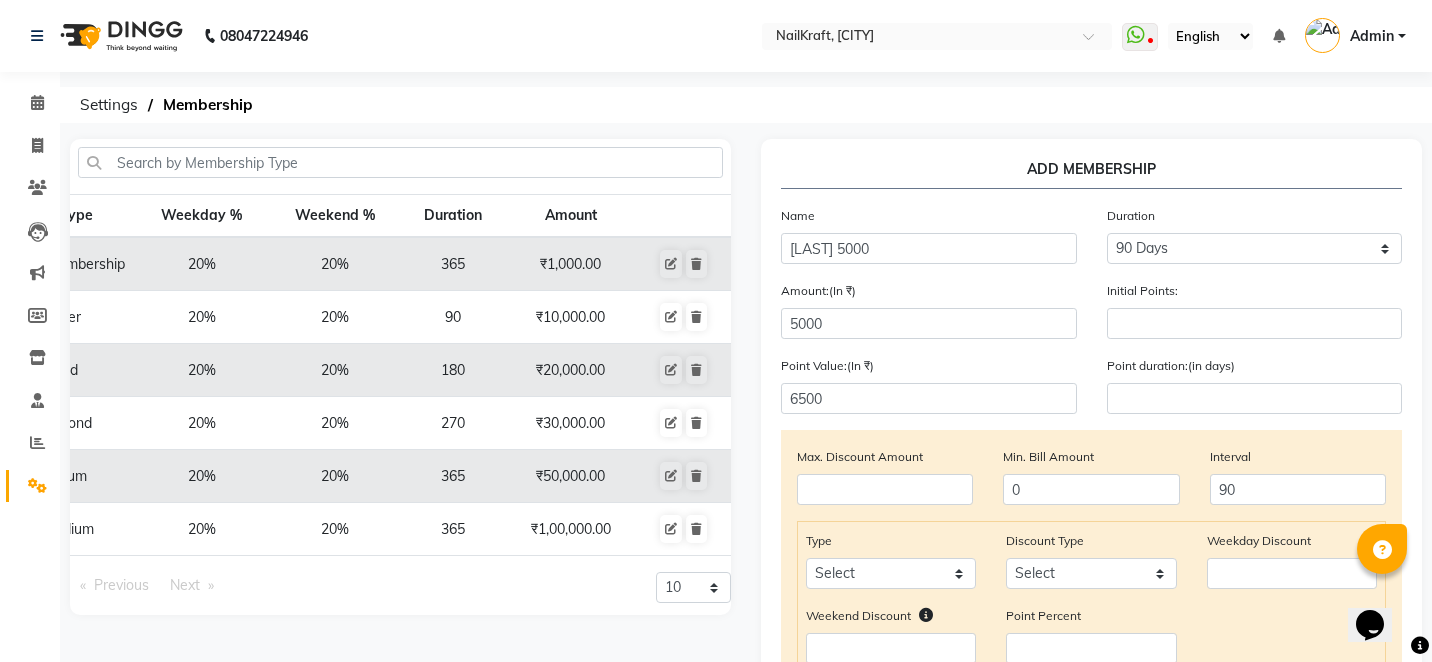 click on "Weekend Discount    Point Percent" 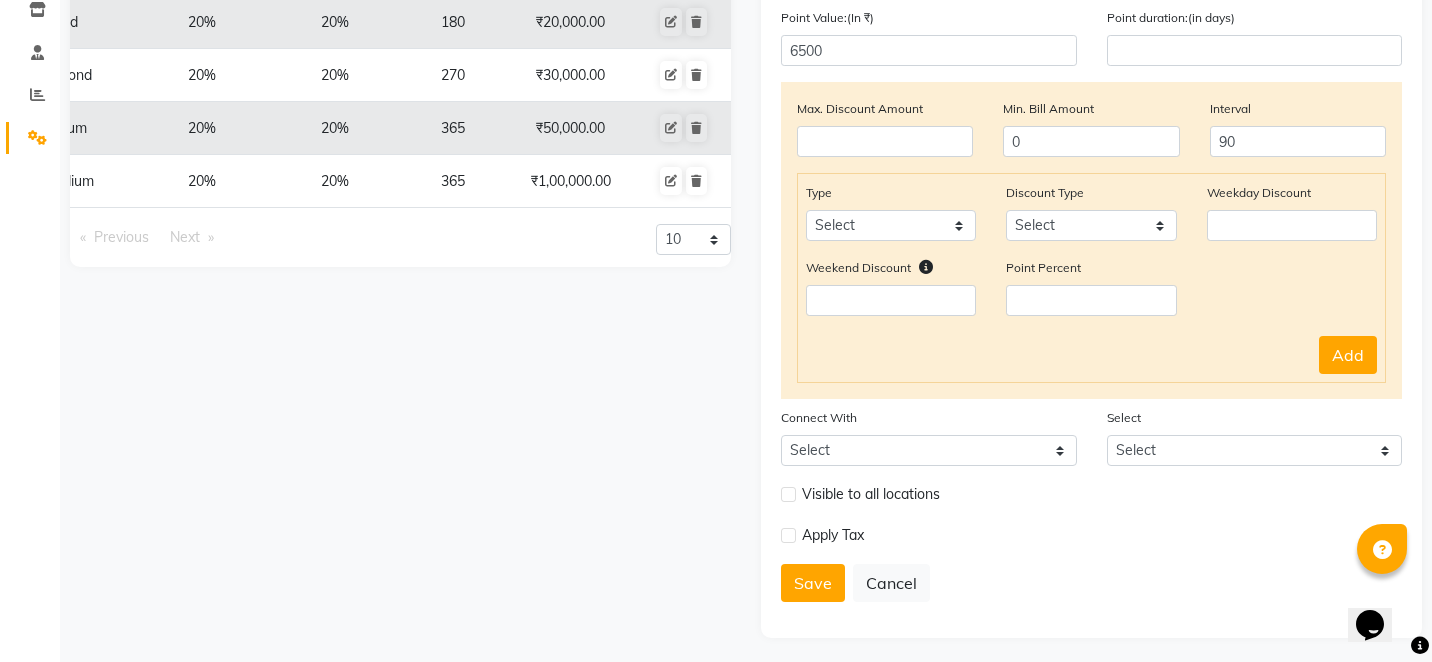 scroll, scrollTop: 354, scrollLeft: 0, axis: vertical 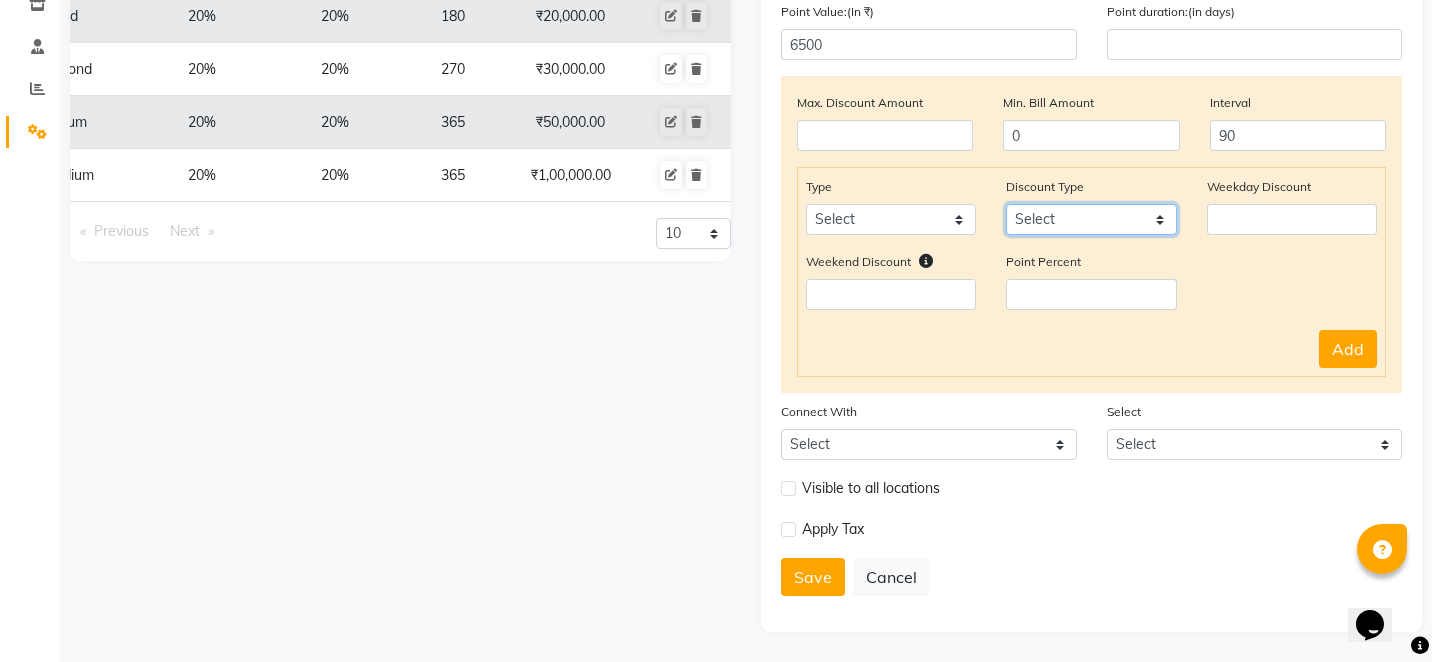 click on "Select Percent Flat" 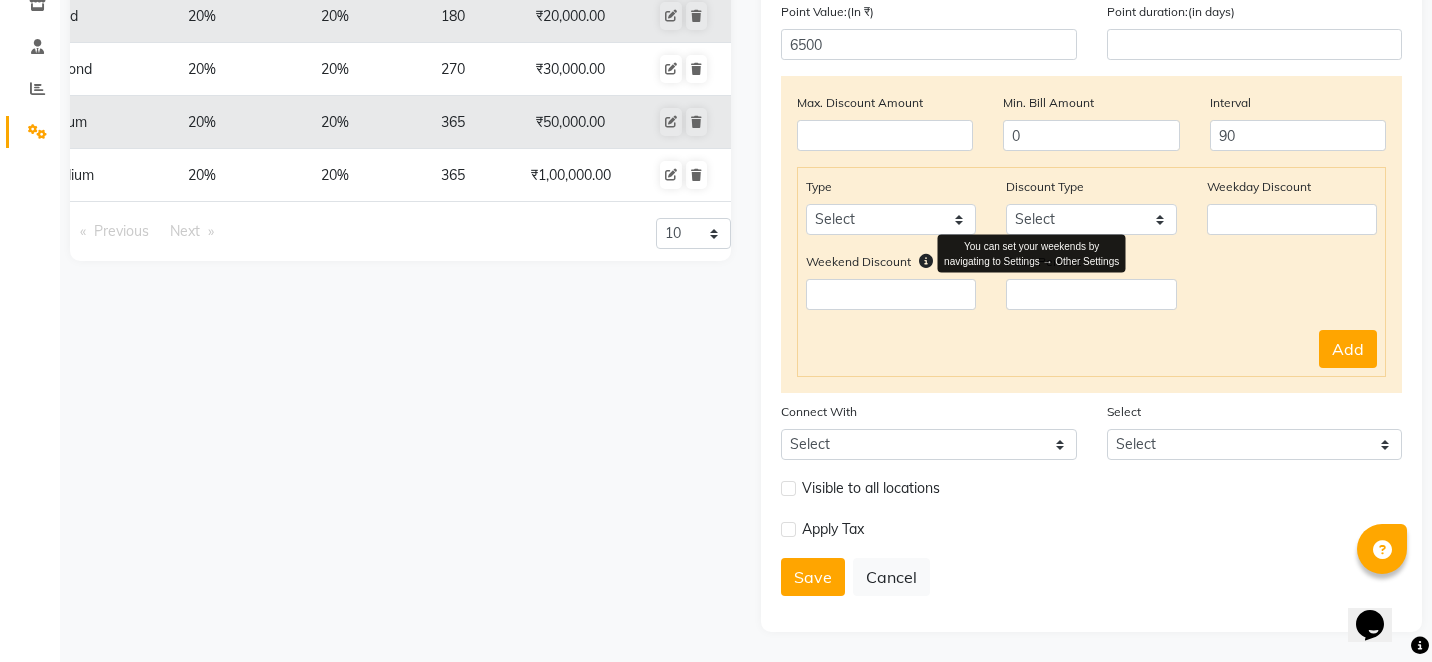 click 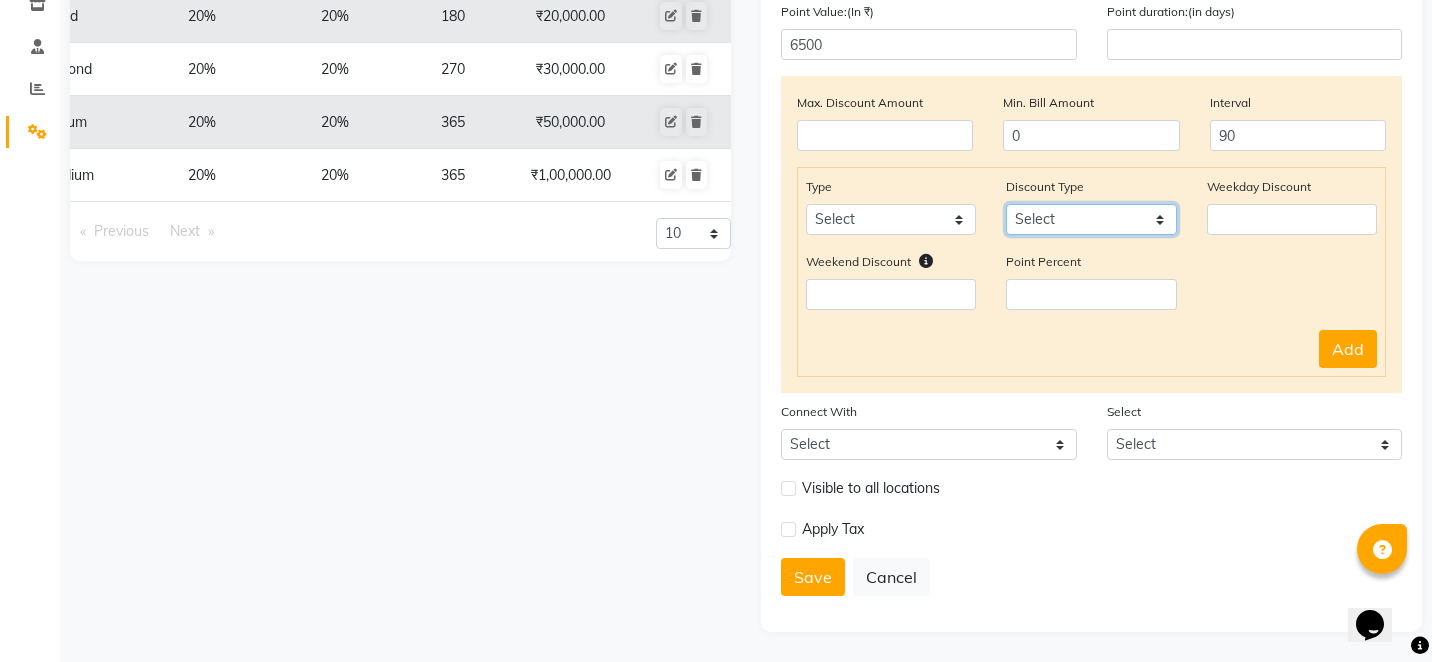 click on "Select Percent Flat" 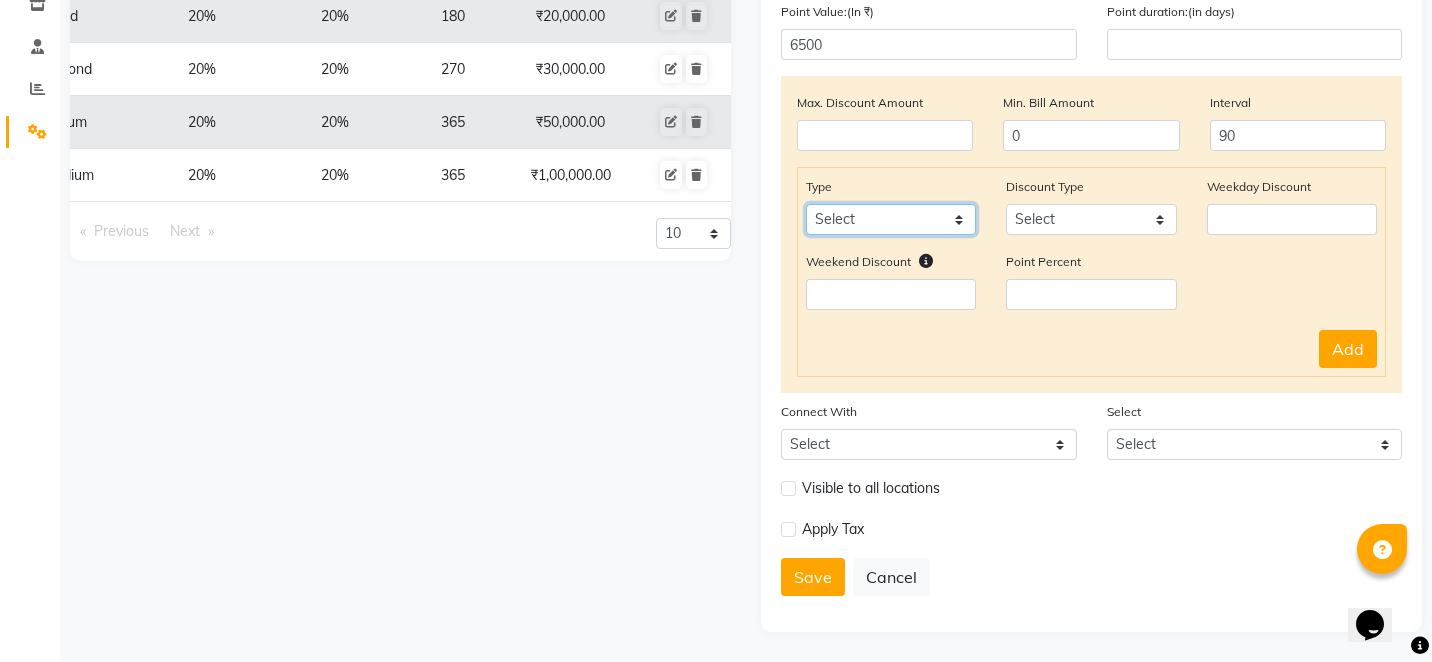 click on "Select Service Product Package Prepaid Voucher" 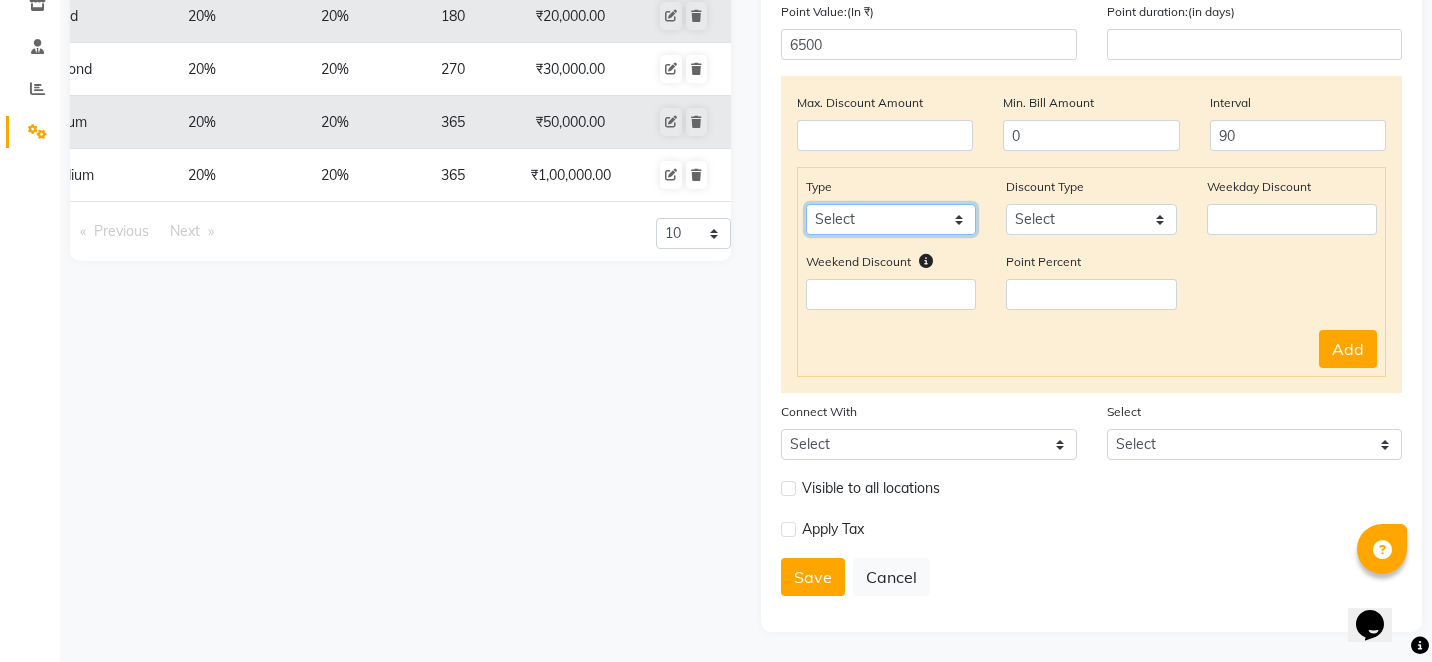 select on "prepaid" 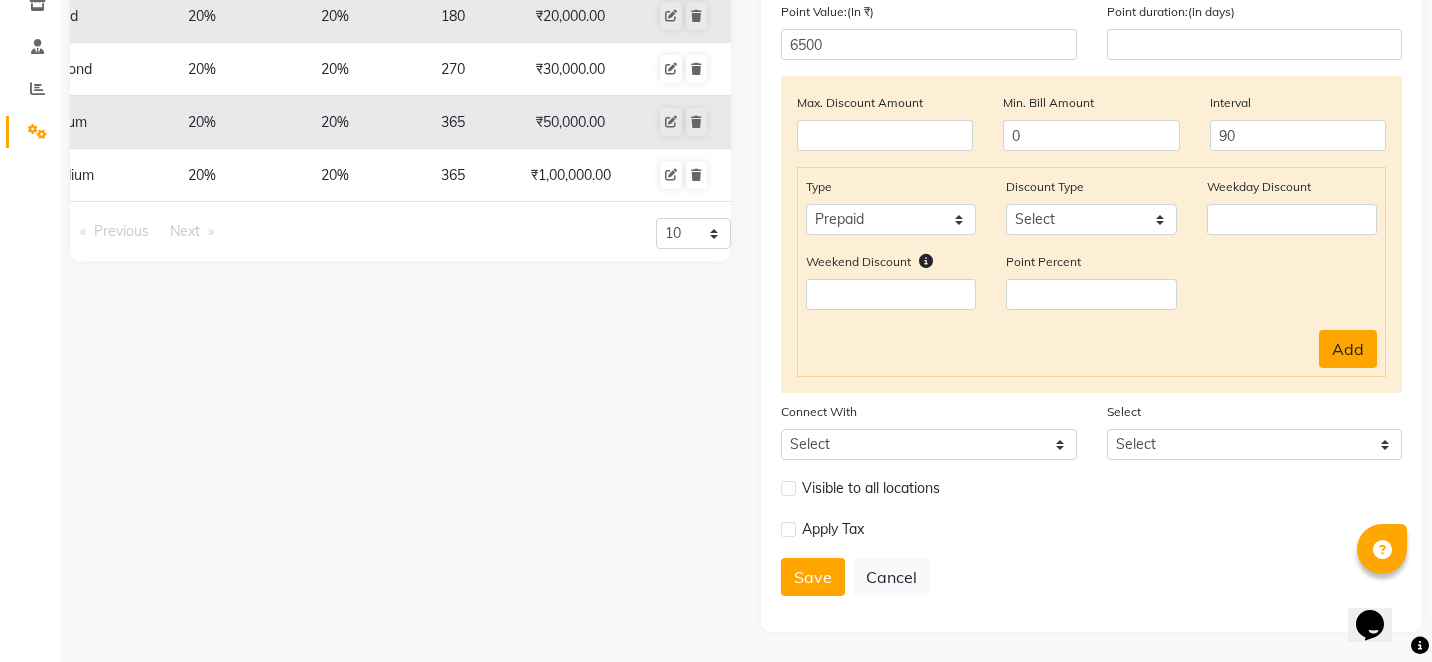 click on "Add" 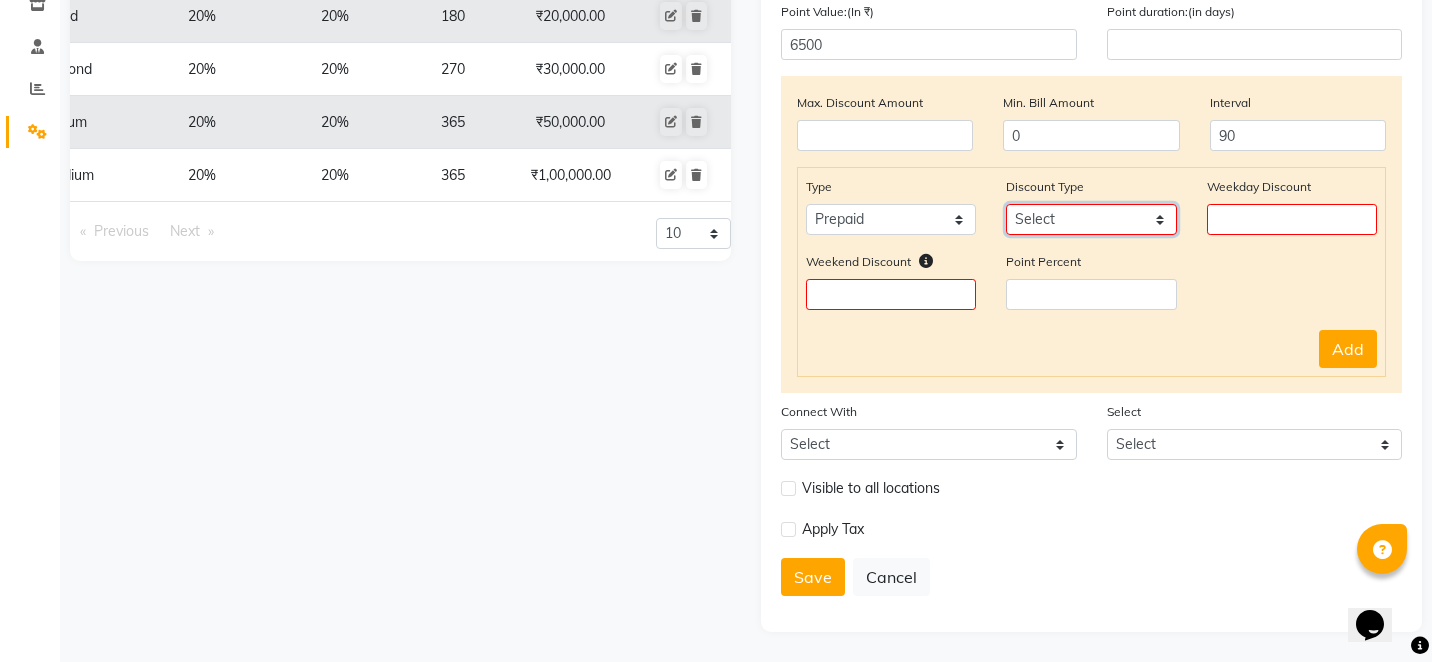 click on "Select Percent Flat" 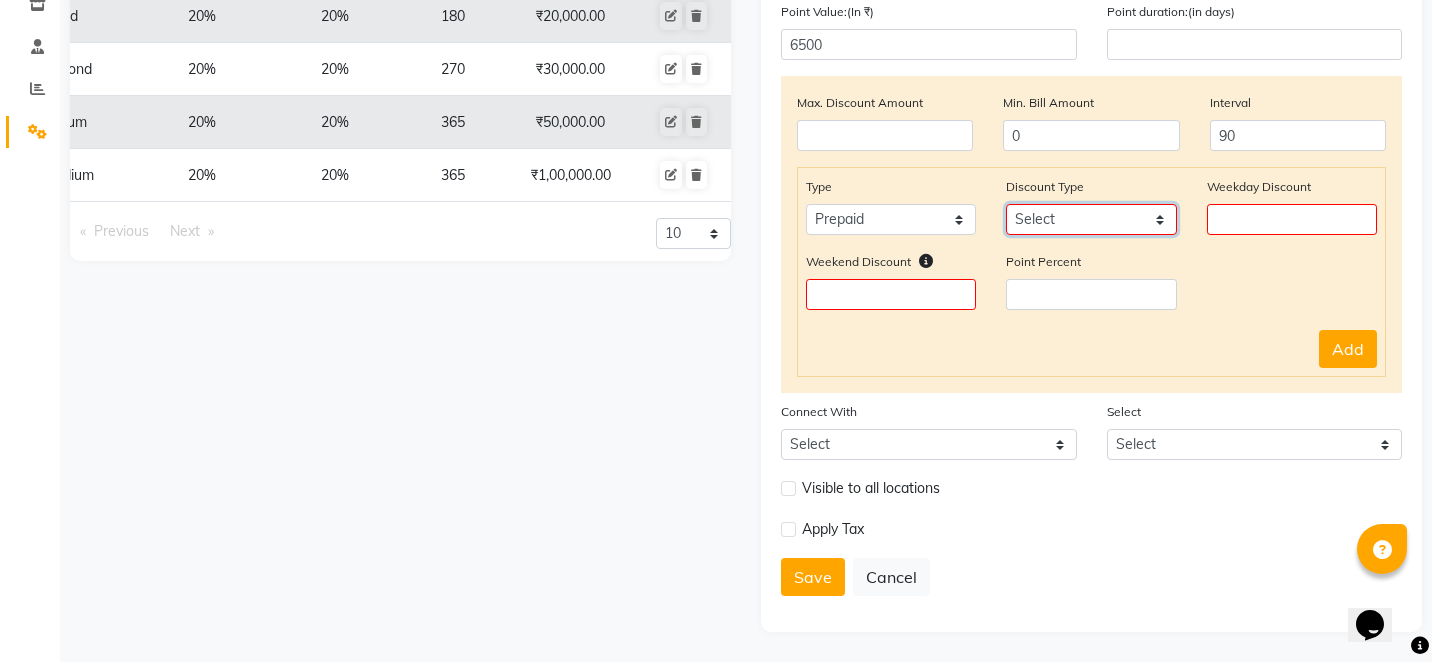 select on "Percent" 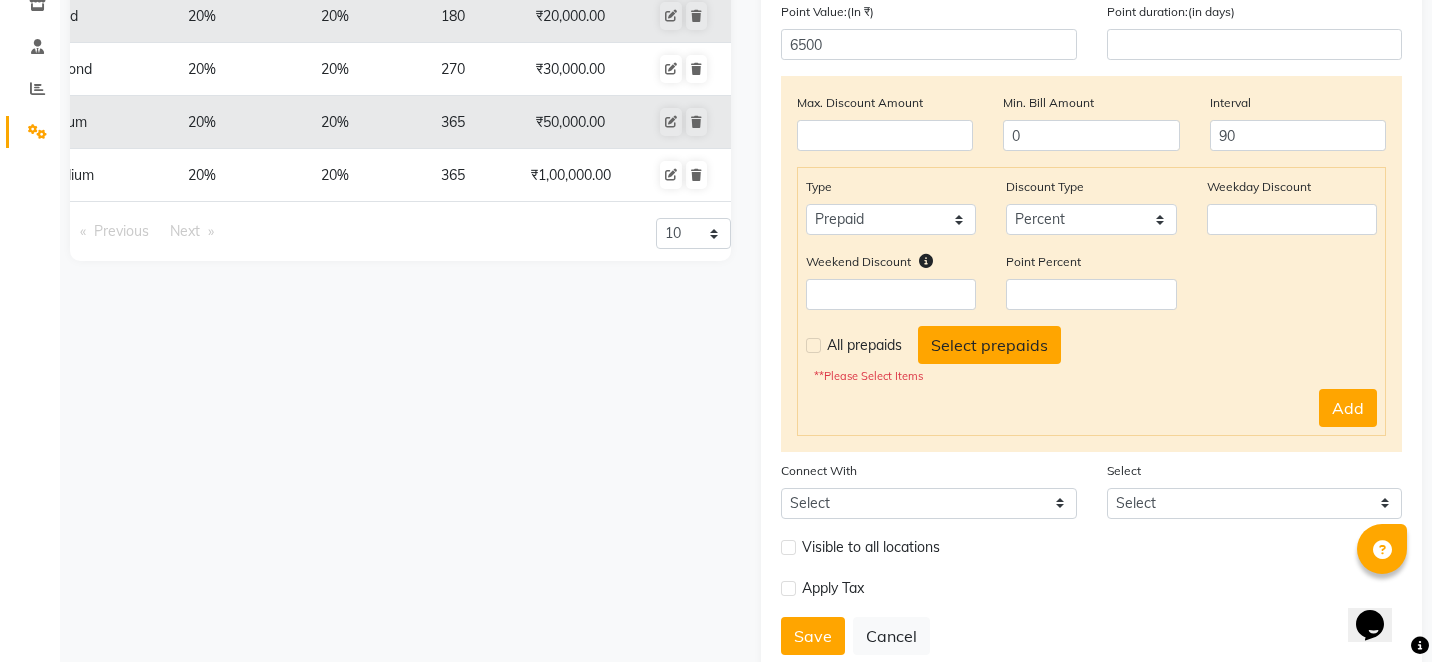 click on "Select prepaids" 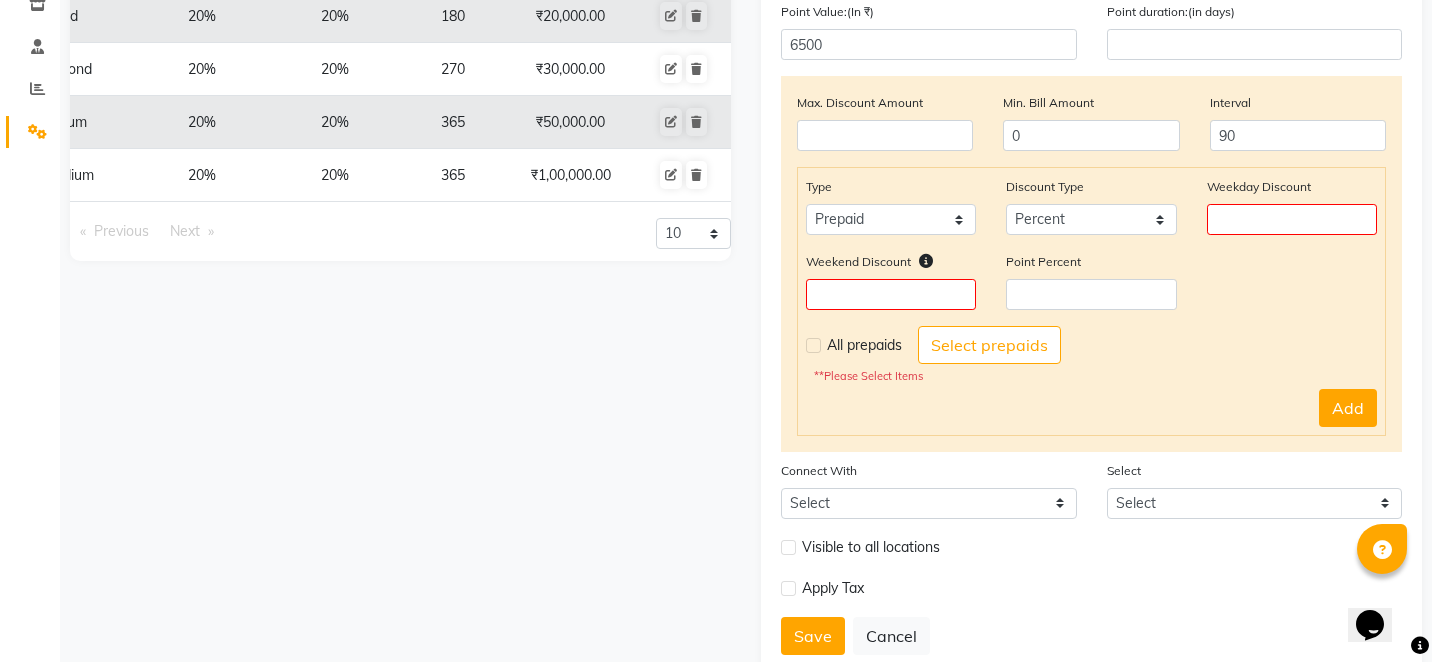 click 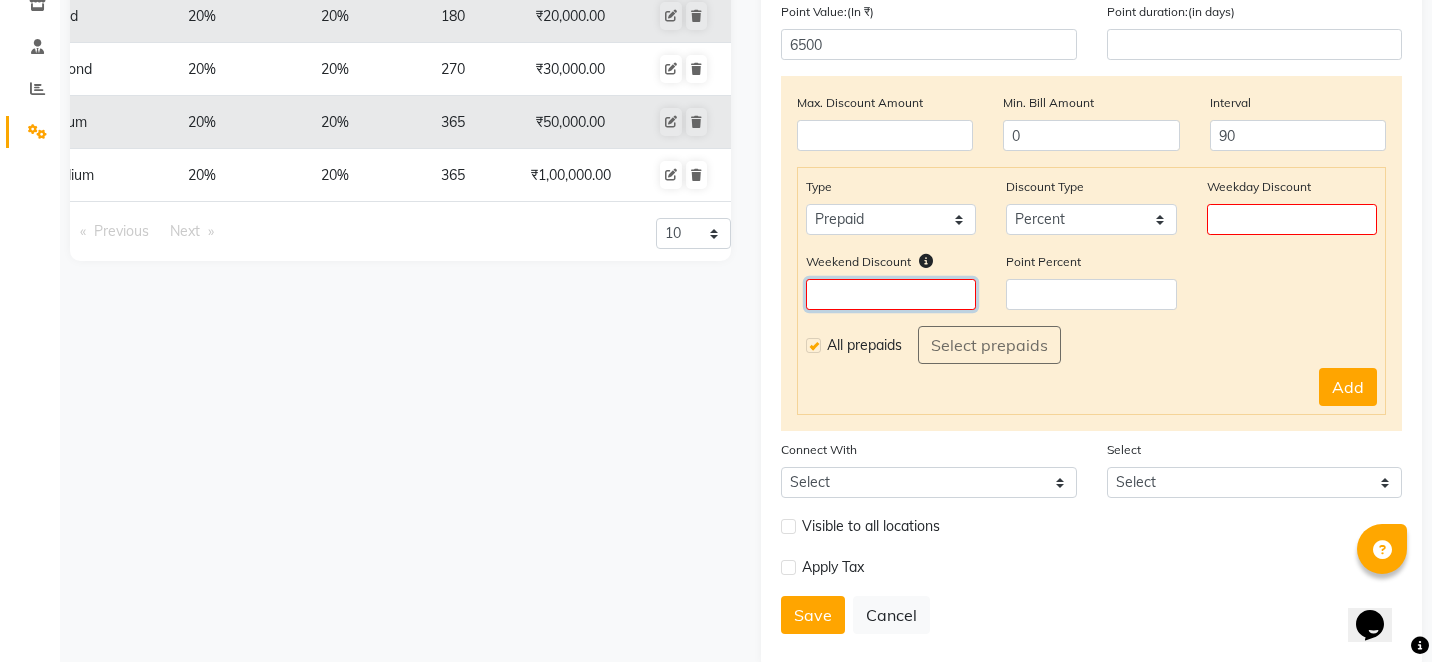 click 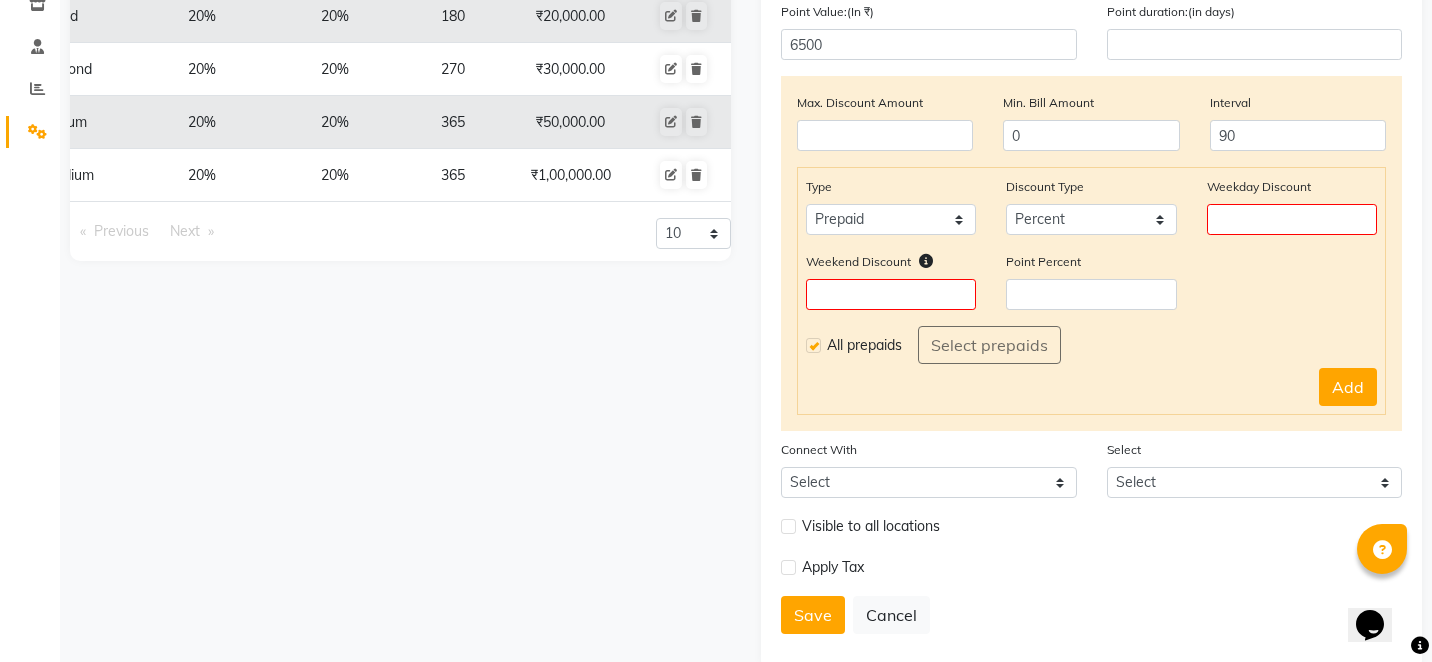 click on "Add" 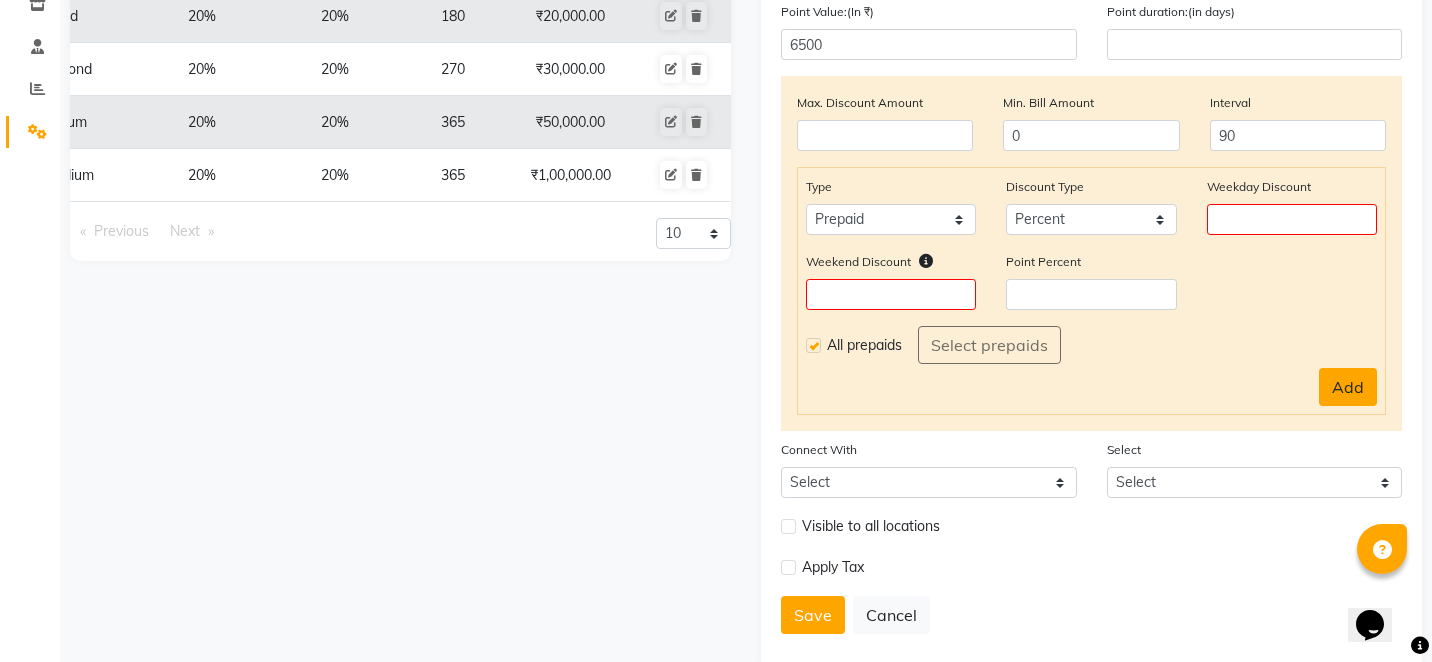 click on "Add" 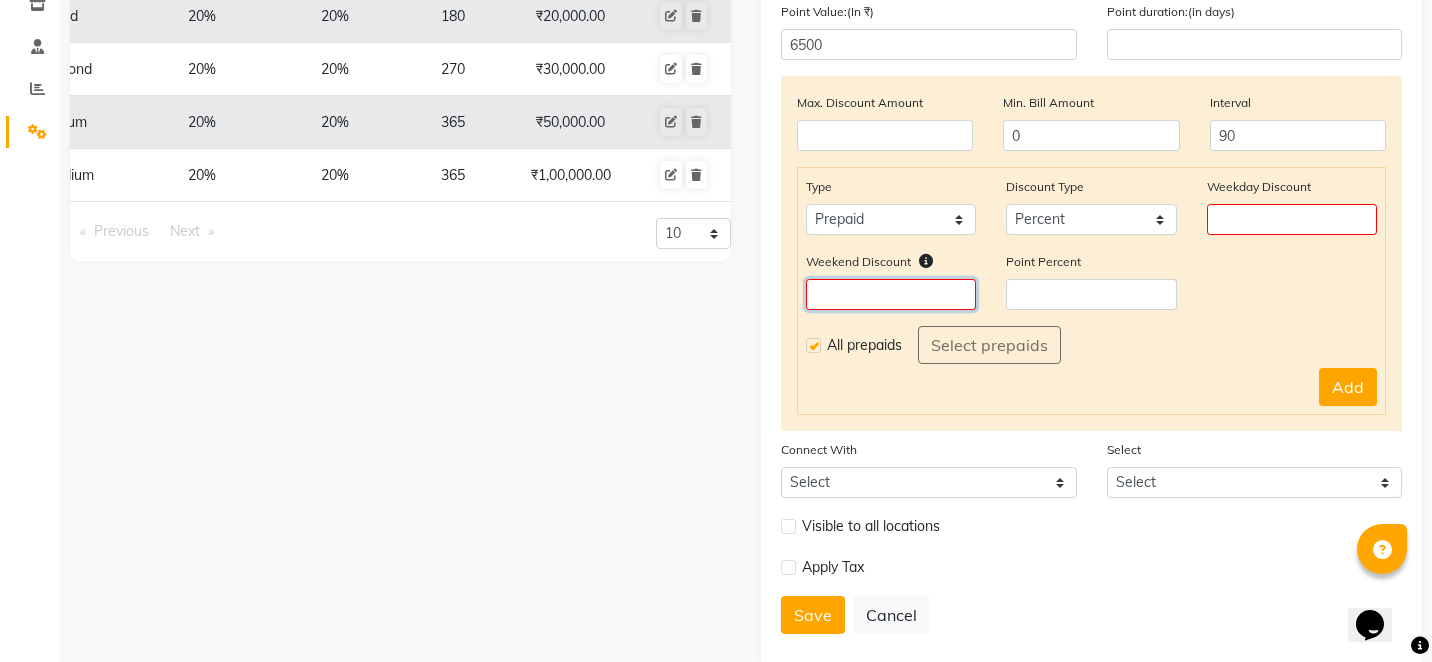 click 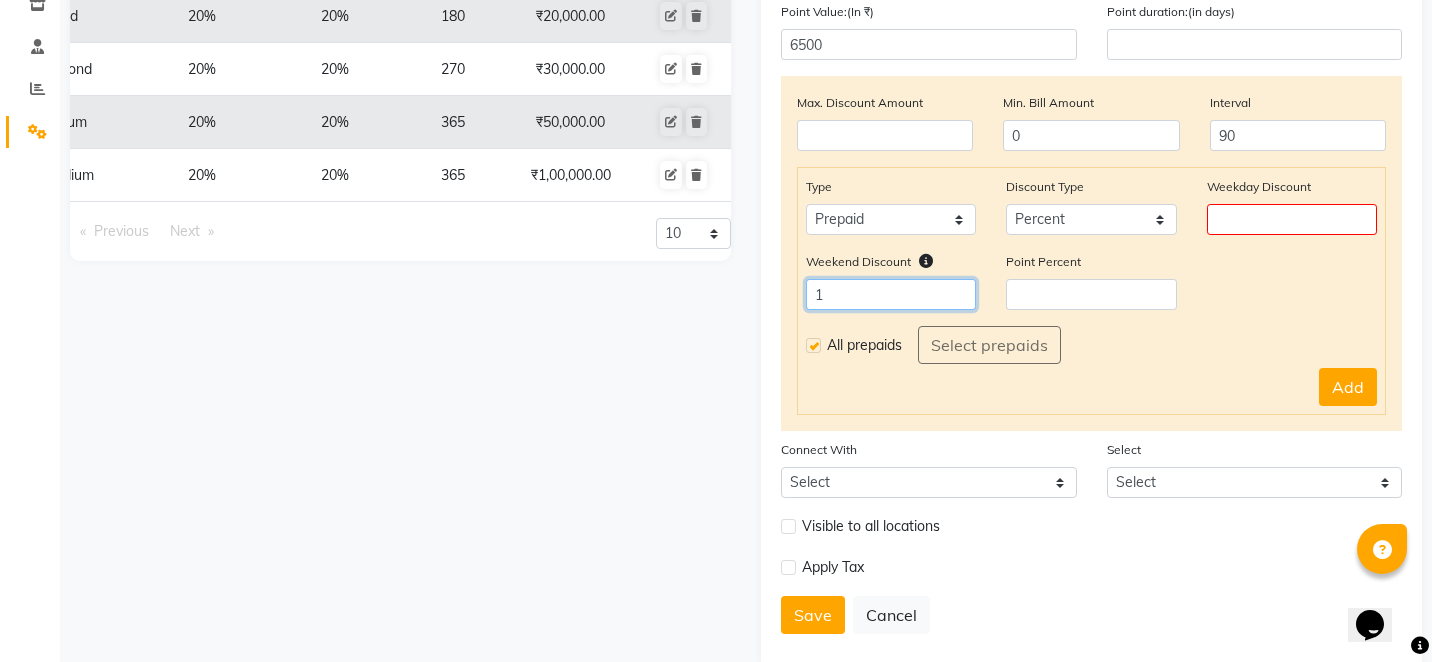 type on "1" 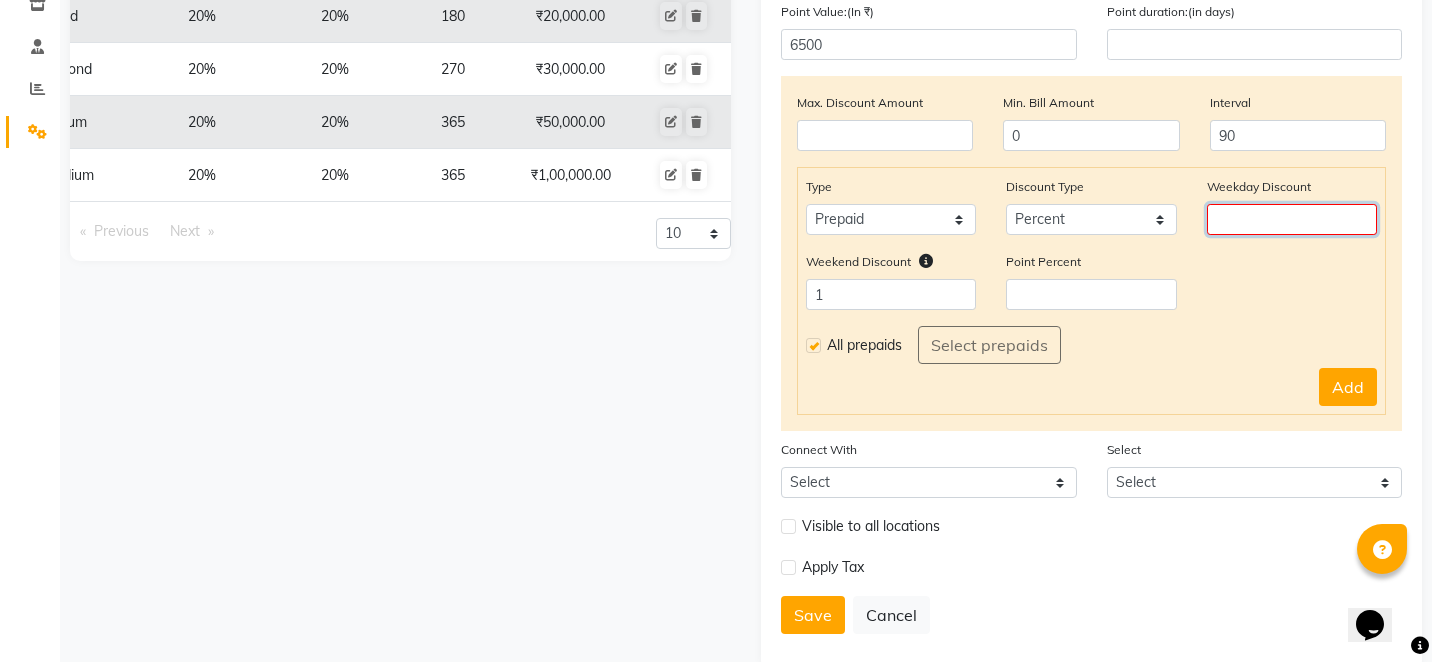 click 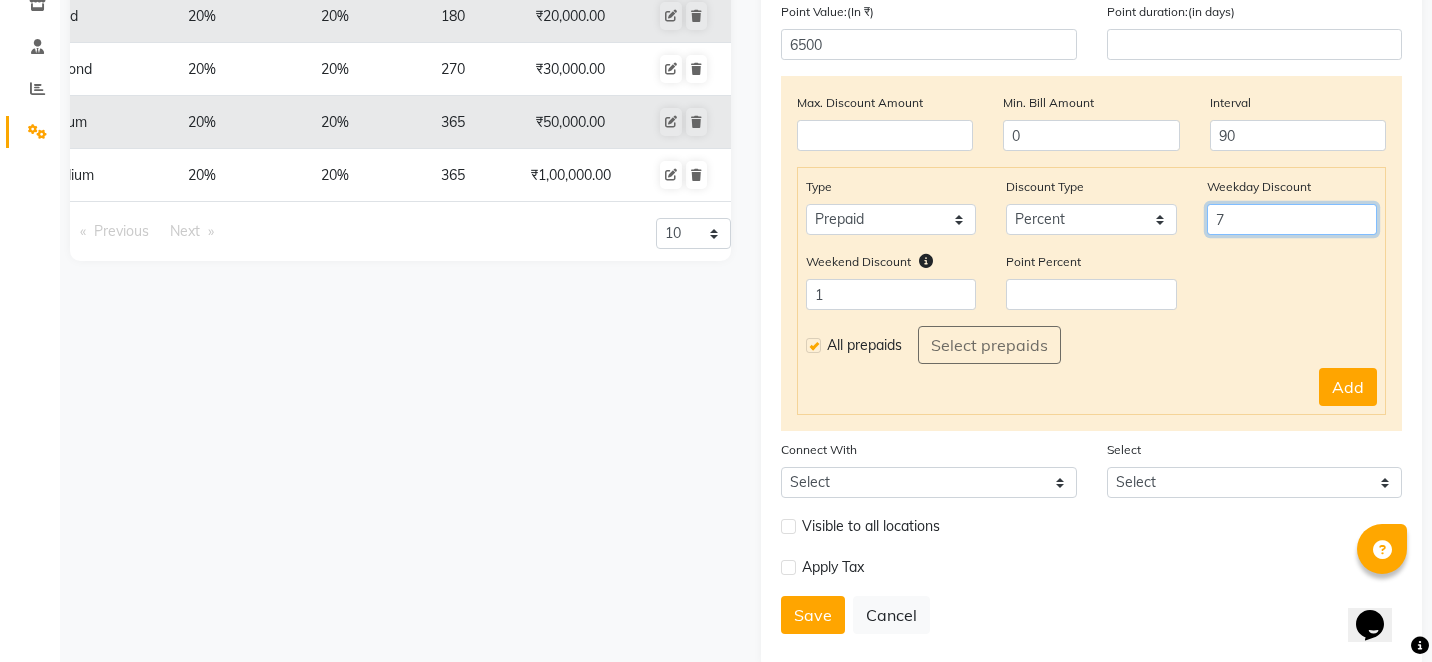 type on "8" 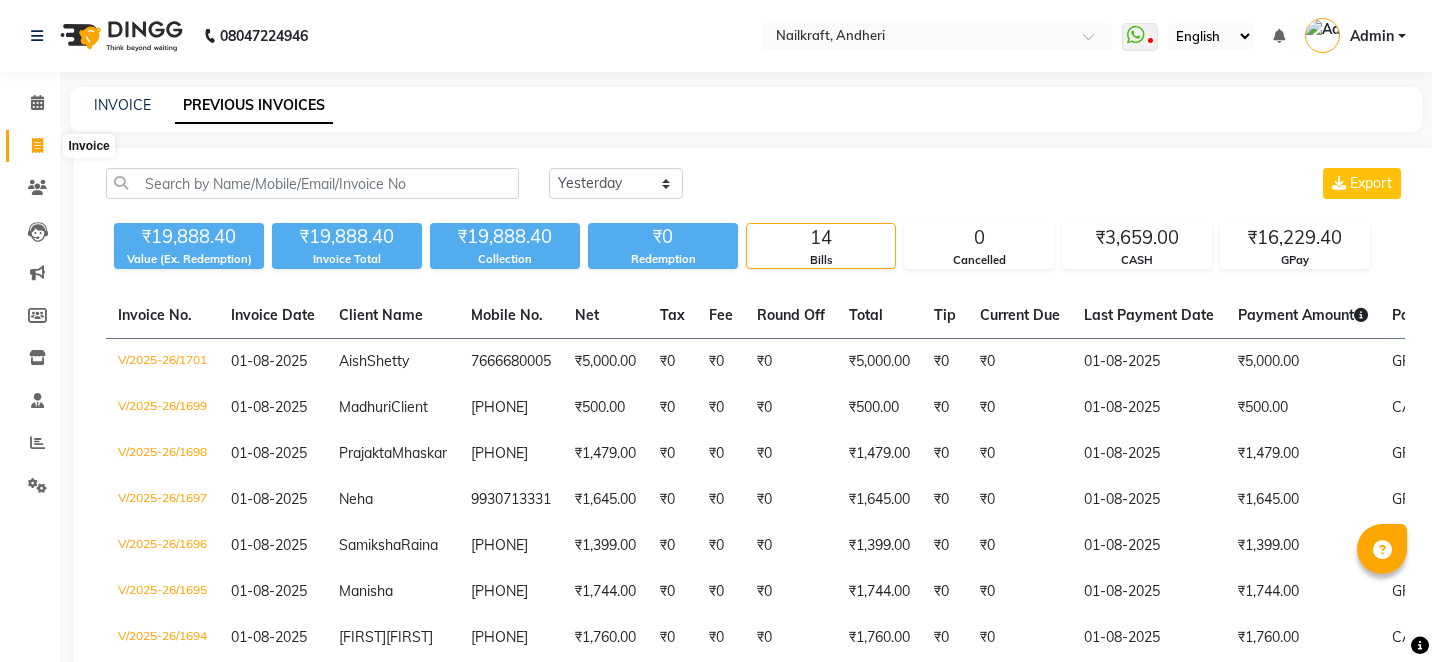 select on "yesterday" 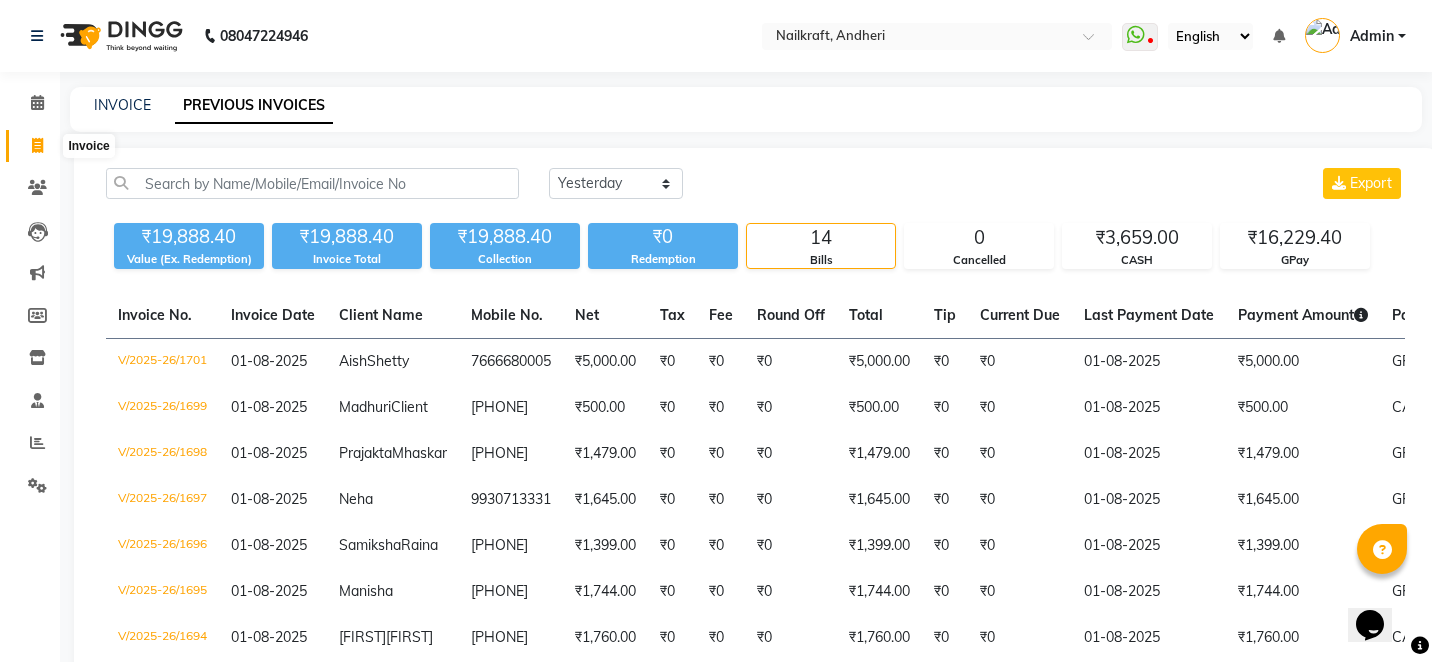 scroll, scrollTop: 0, scrollLeft: 0, axis: both 